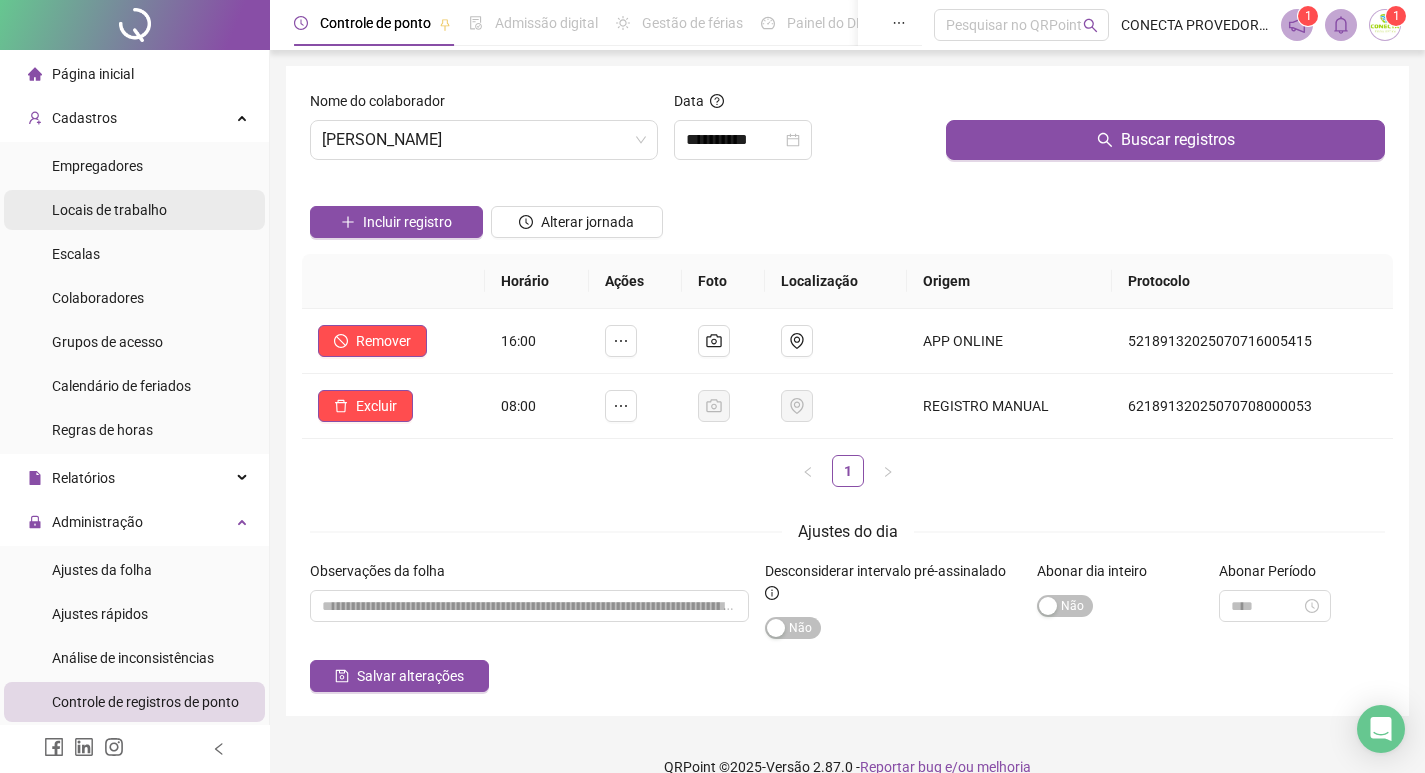 scroll, scrollTop: 0, scrollLeft: 0, axis: both 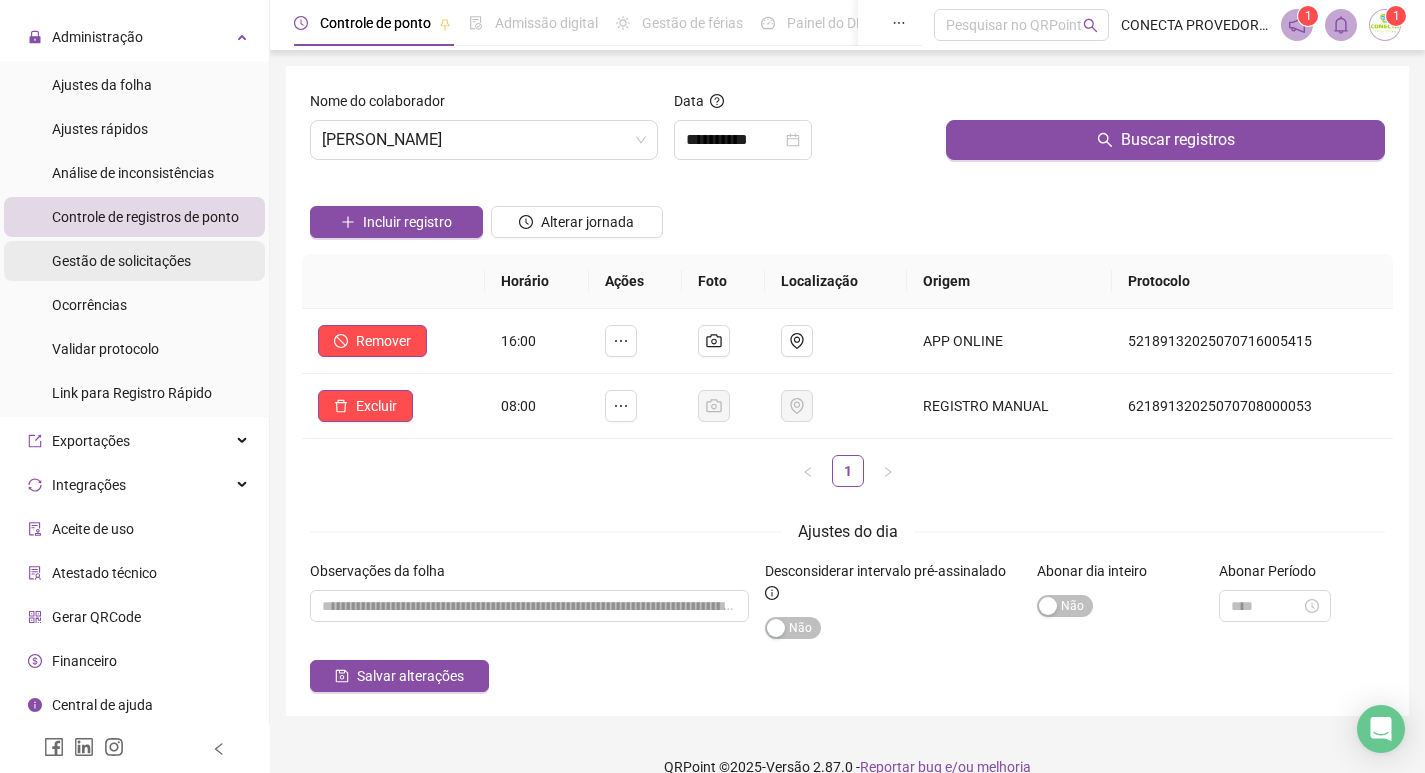 click on "Gestão de solicitações" at bounding box center [121, 261] 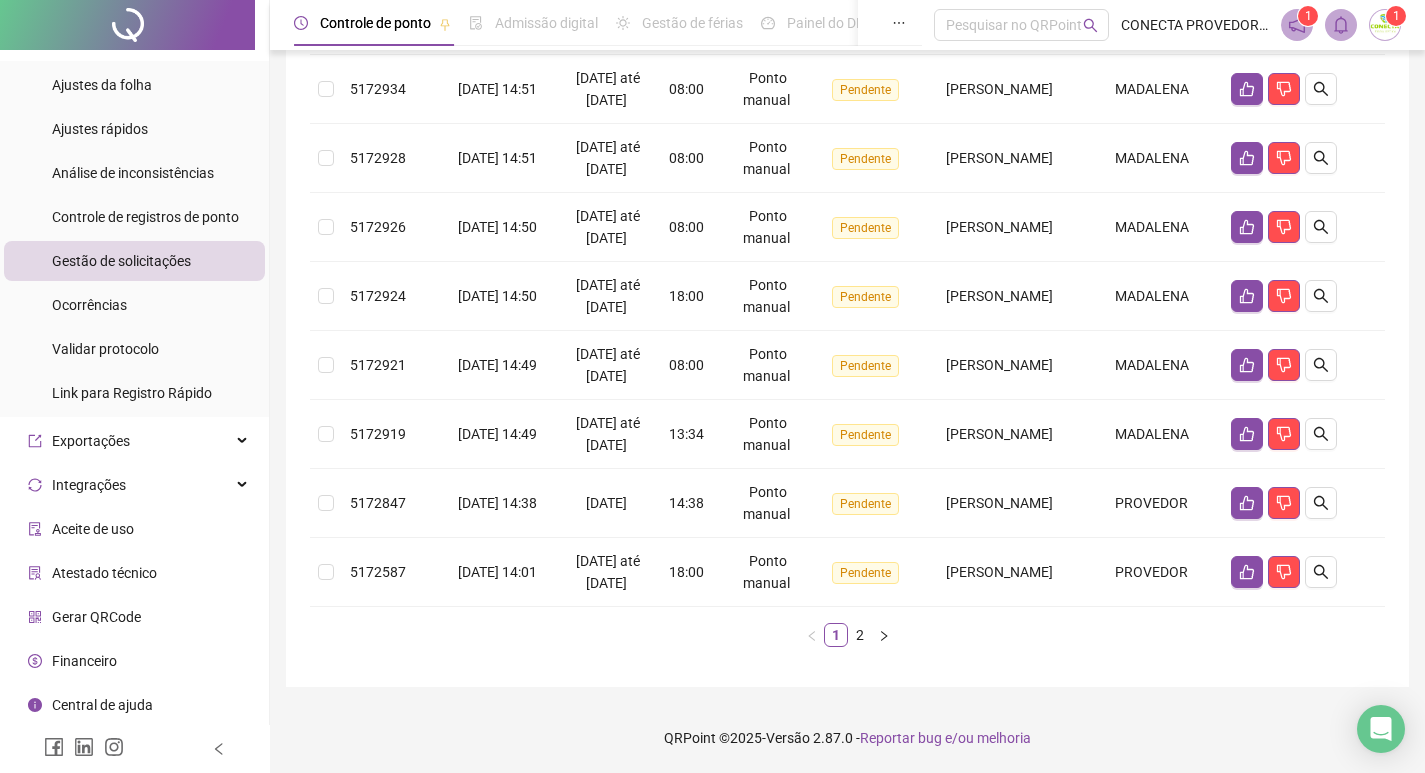 scroll, scrollTop: 806, scrollLeft: 0, axis: vertical 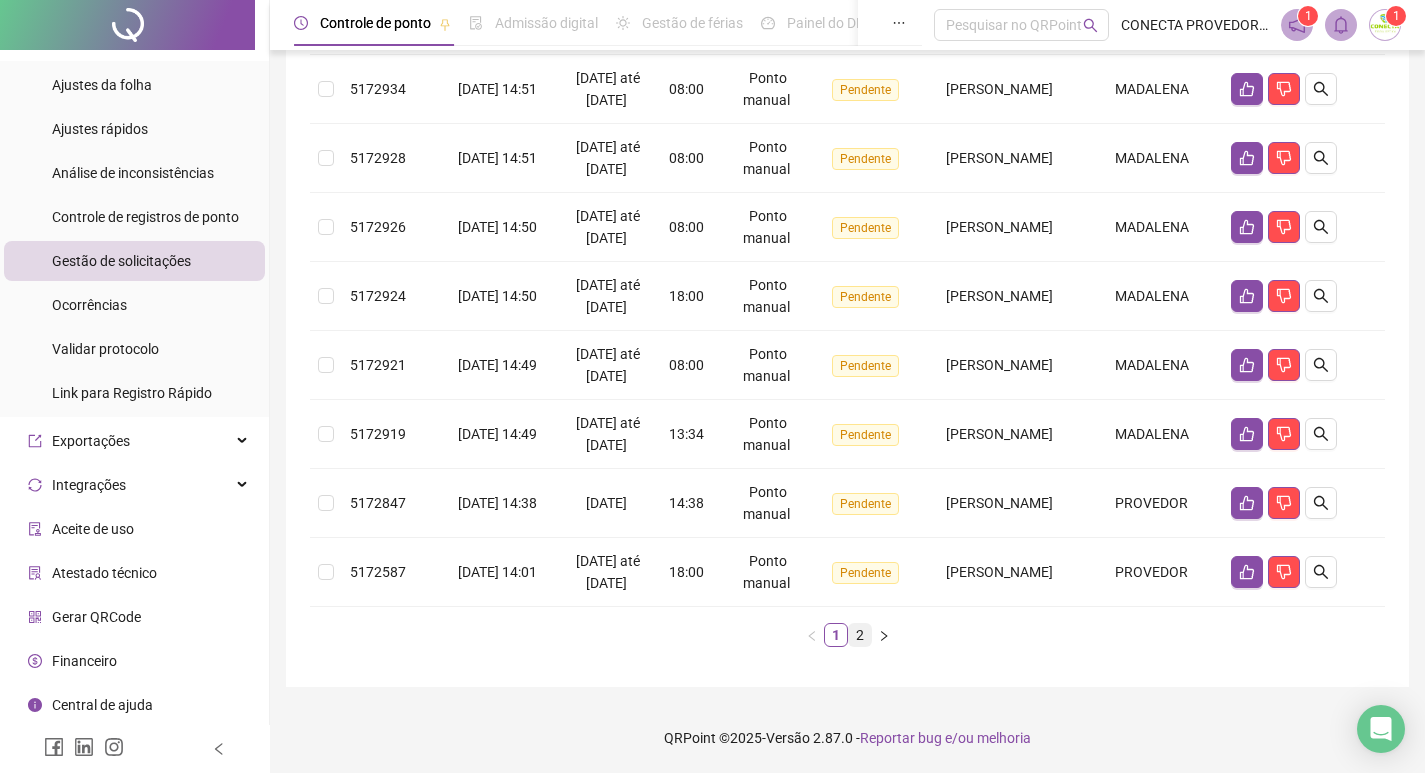 click on "2" at bounding box center [860, 635] 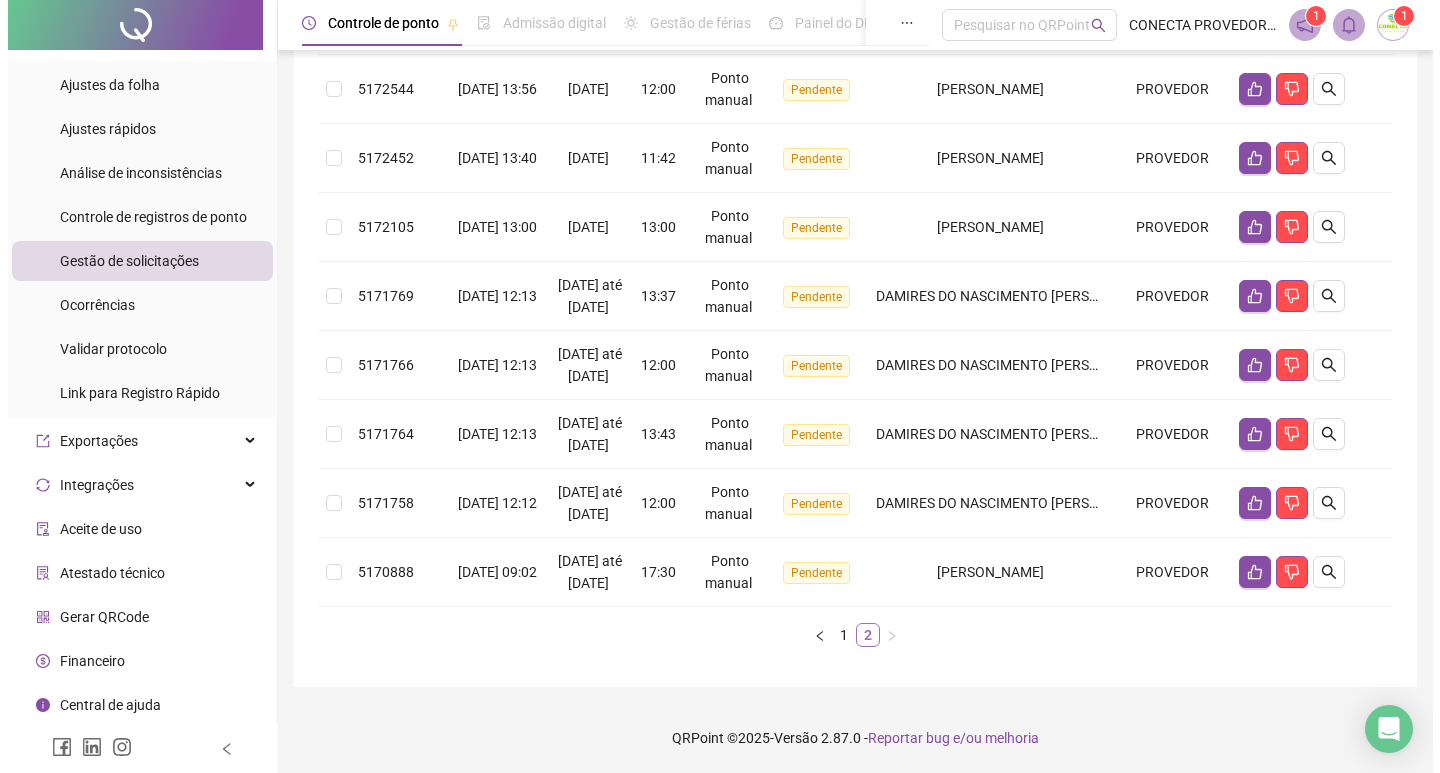scroll, scrollTop: 718, scrollLeft: 0, axis: vertical 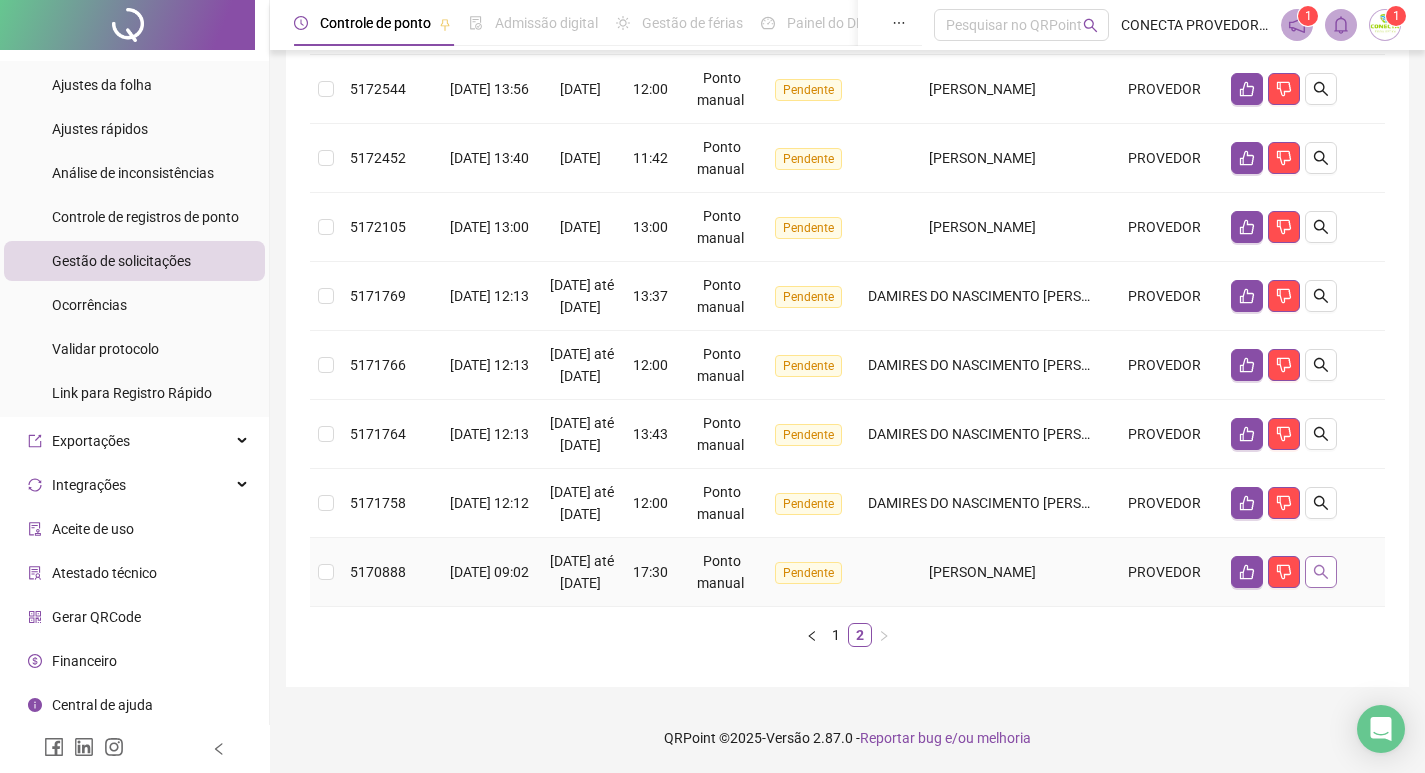 click at bounding box center [1321, 572] 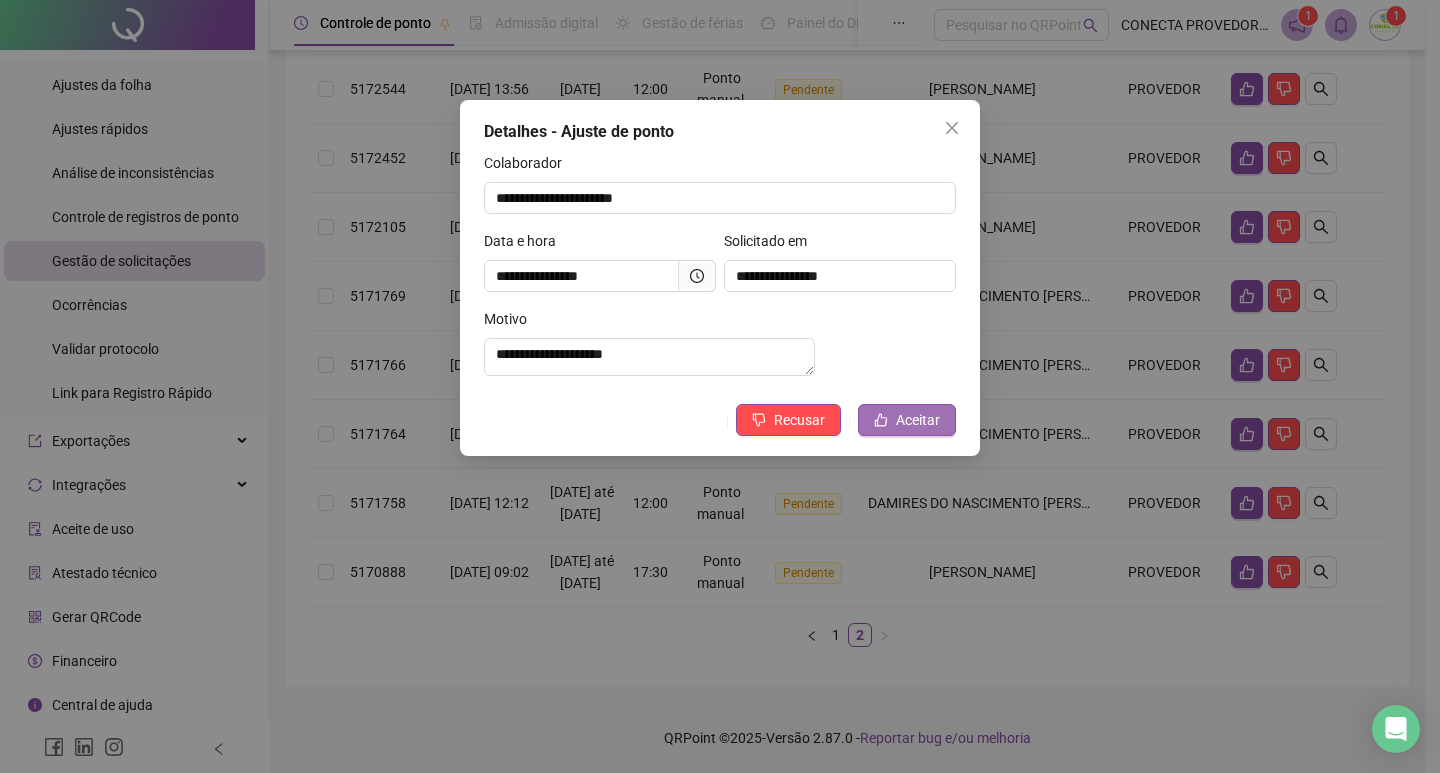 click on "Aceitar" at bounding box center (918, 420) 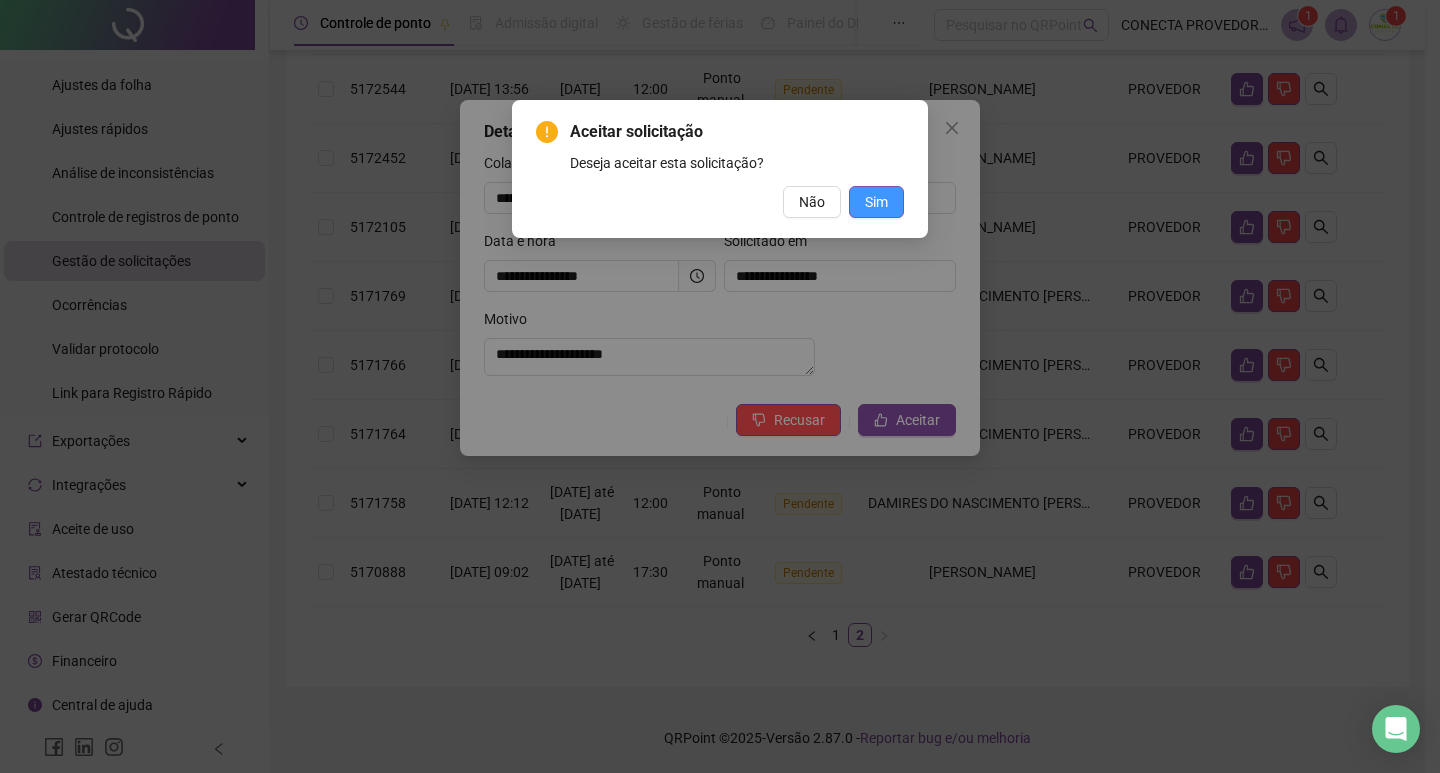 click on "Sim" at bounding box center [876, 202] 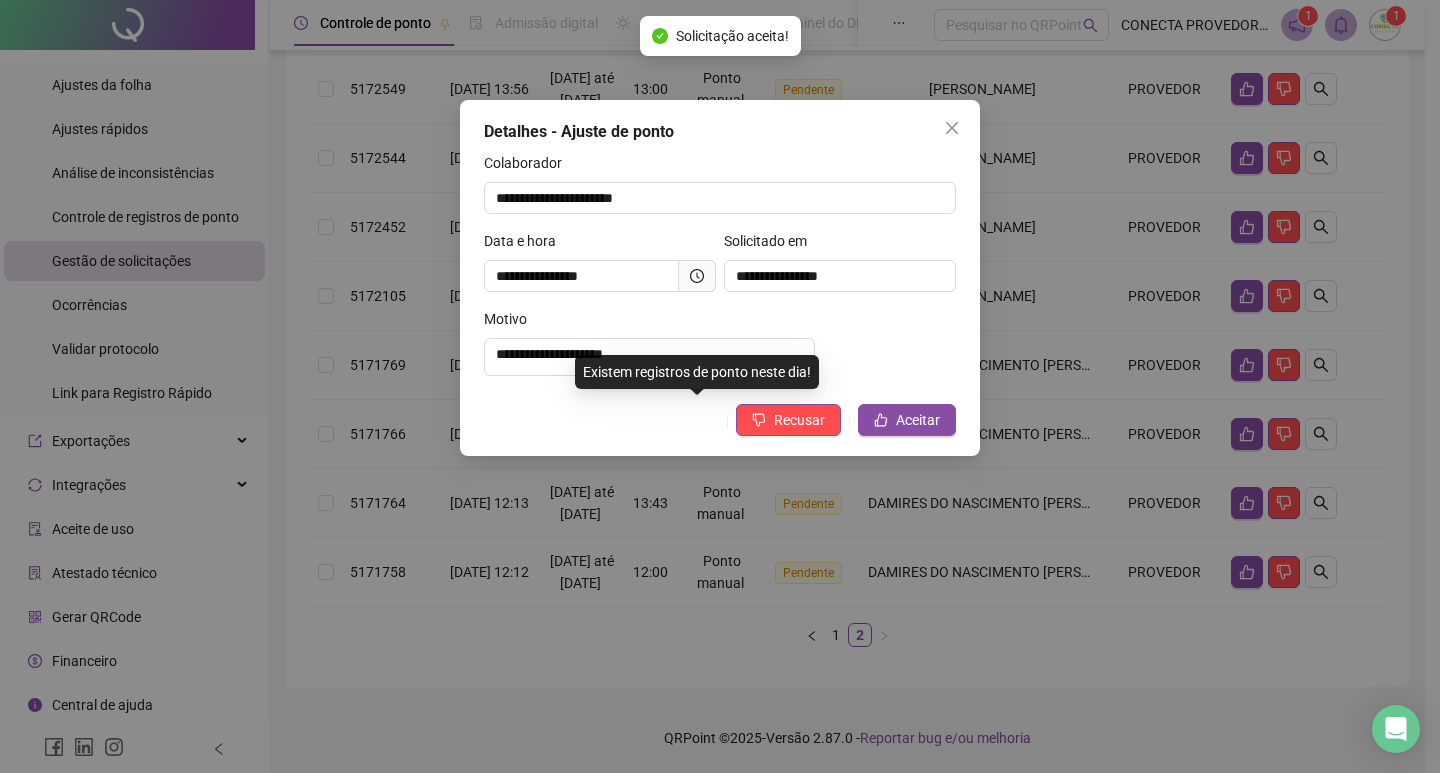 scroll, scrollTop: 627, scrollLeft: 0, axis: vertical 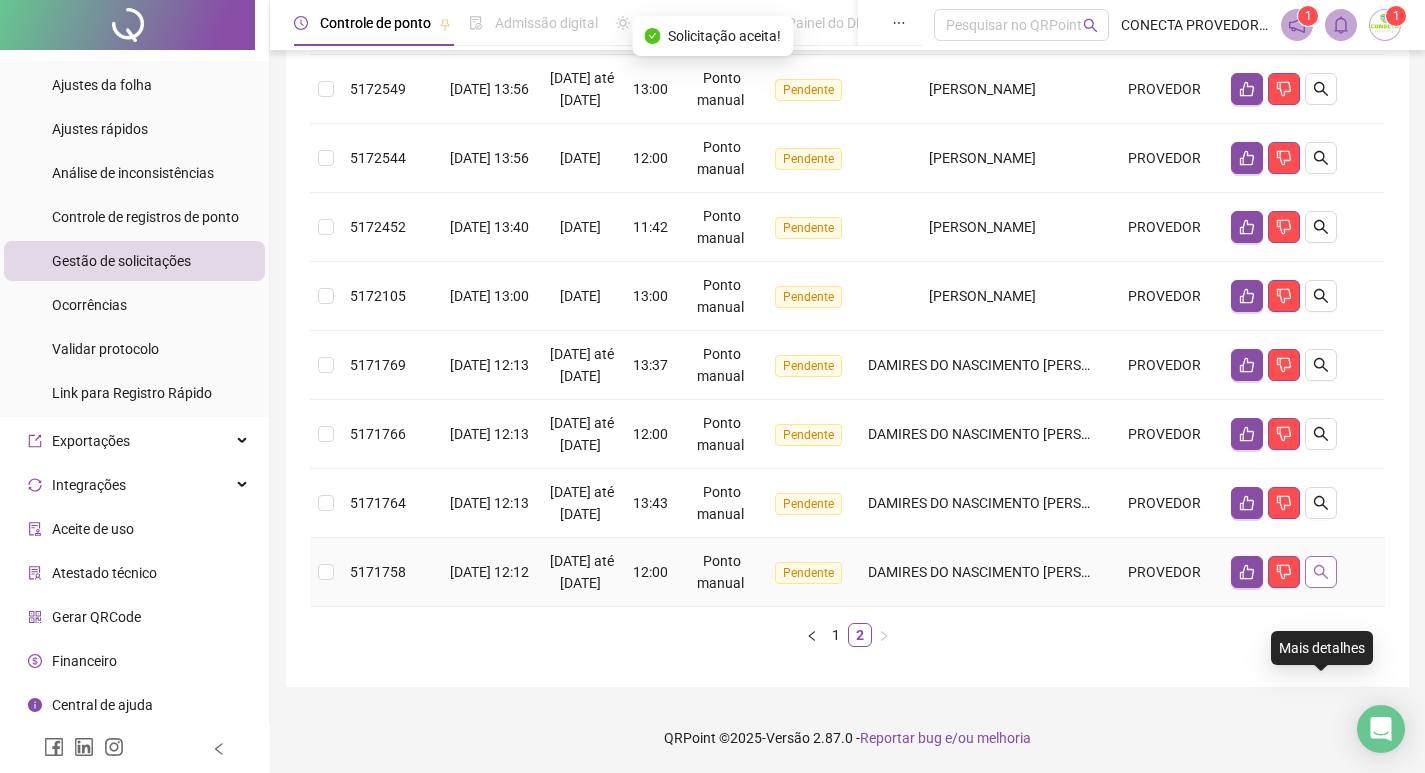 click 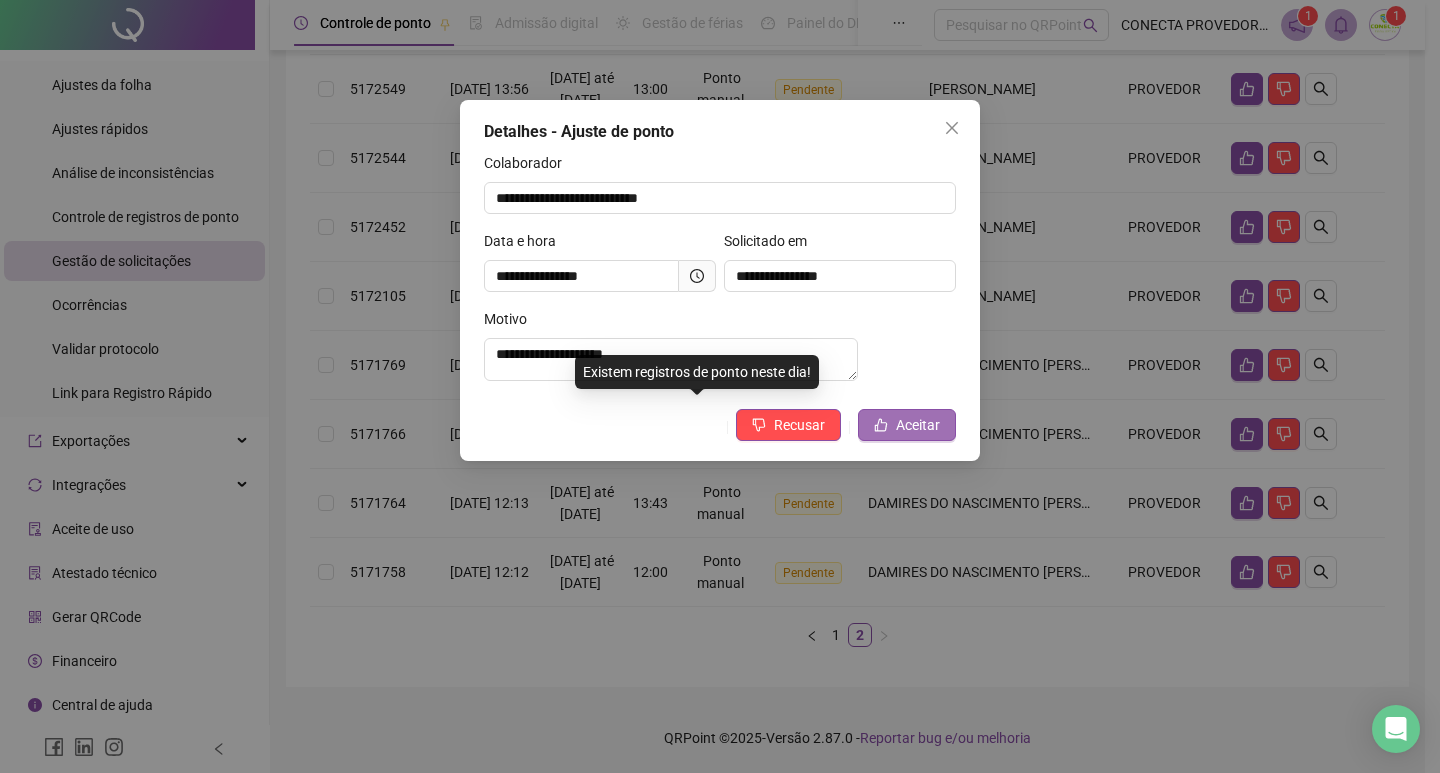 click on "Aceitar" at bounding box center (918, 425) 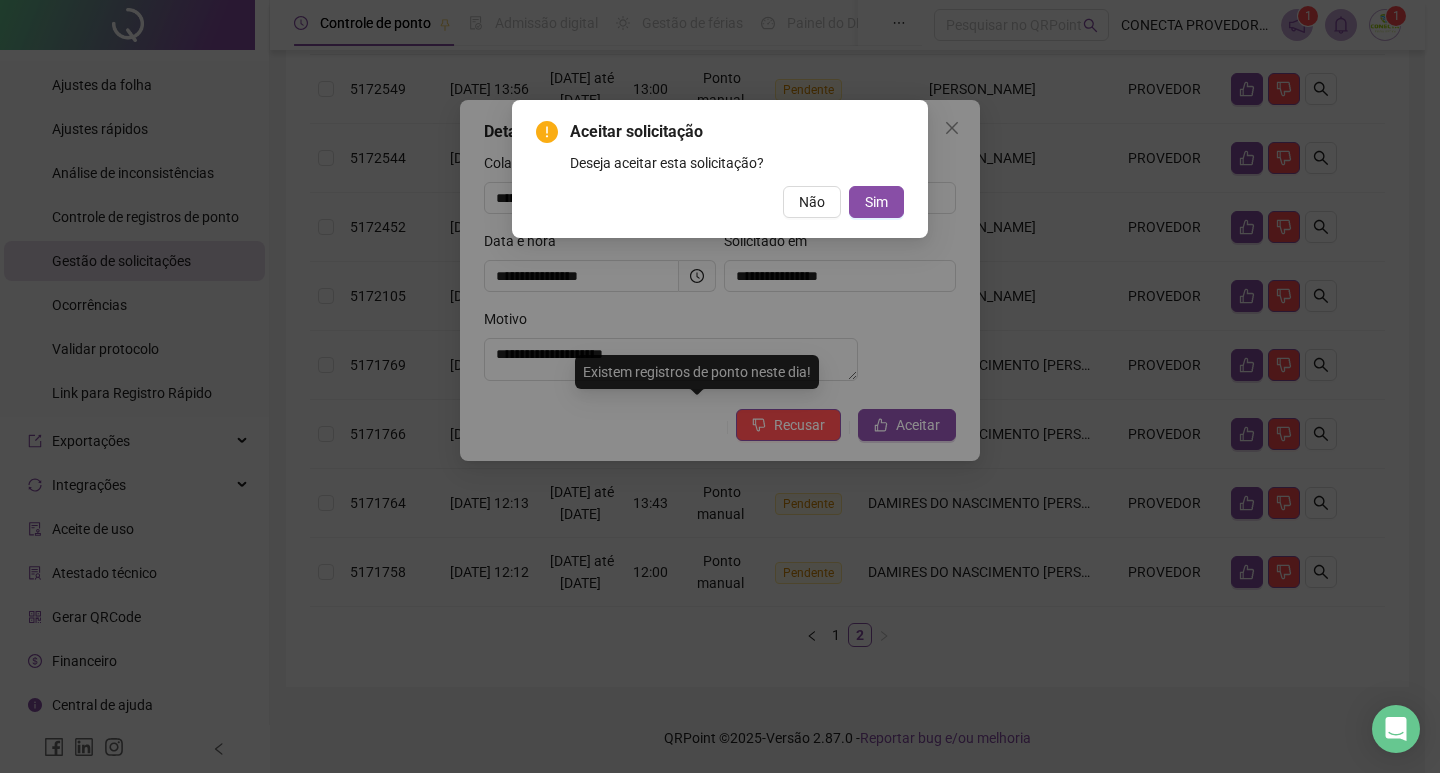 click on "Aceitar solicitação Deseja aceitar esta solicitação? Não Sim" at bounding box center (720, 386) 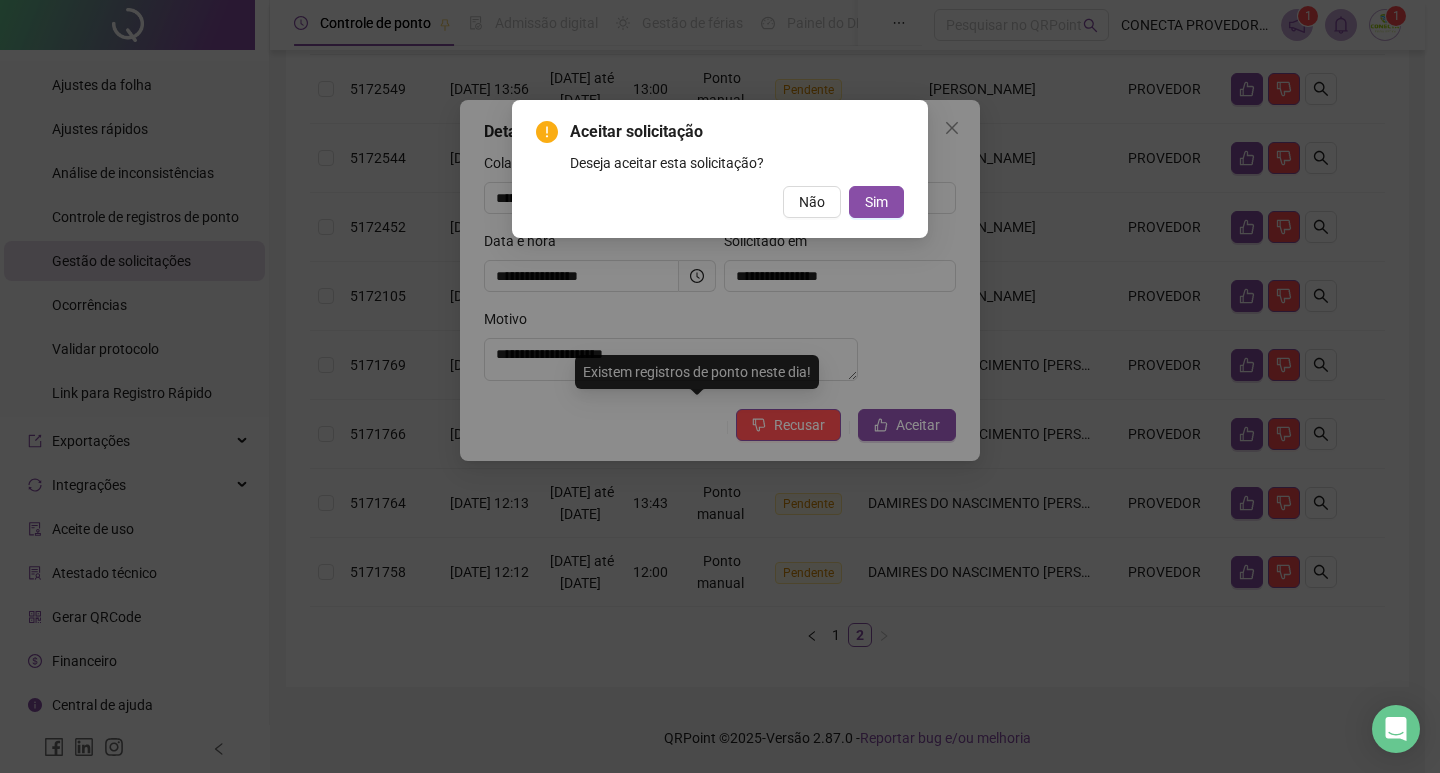 click on "Aceitar solicitação Deseja aceitar esta solicitação? Não Sim" at bounding box center [720, 169] 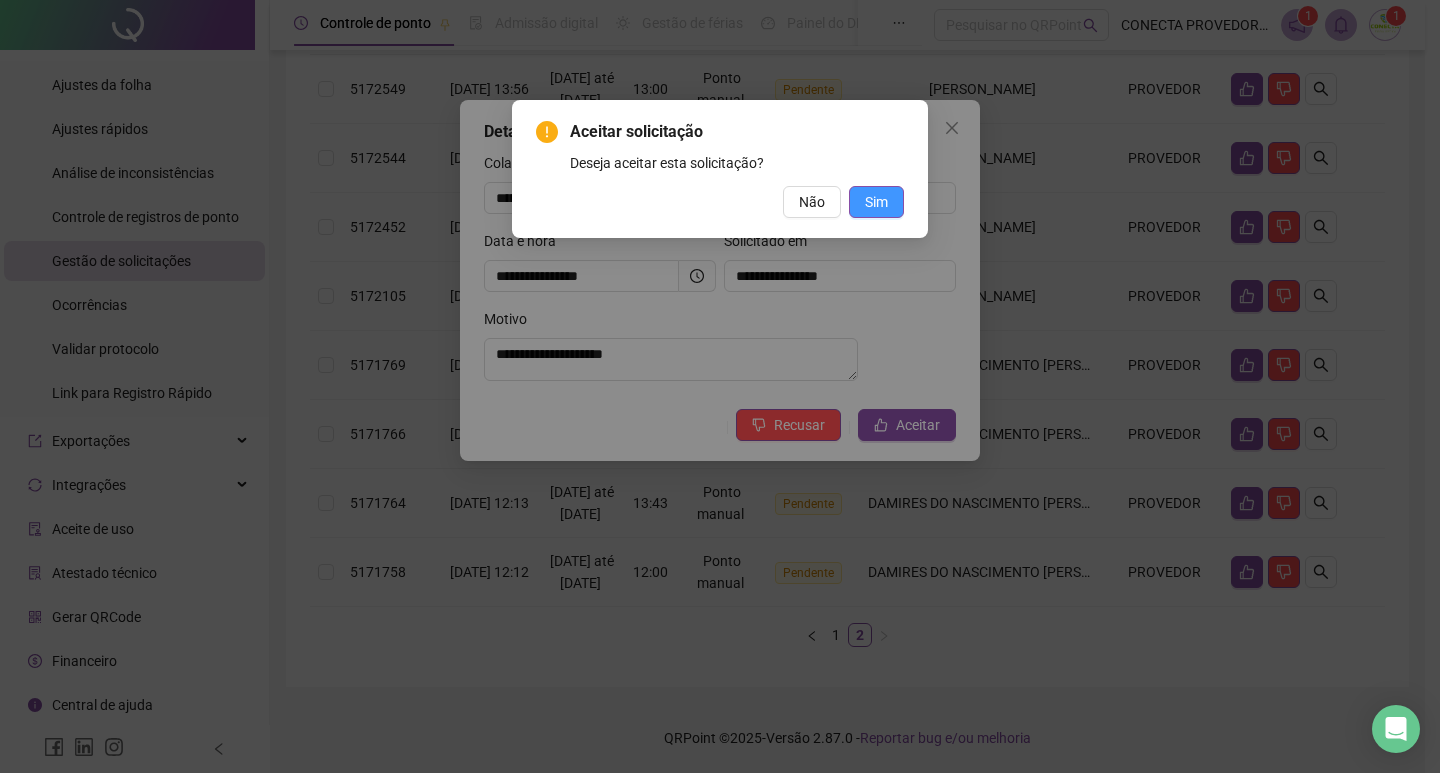 click on "Sim" at bounding box center (876, 202) 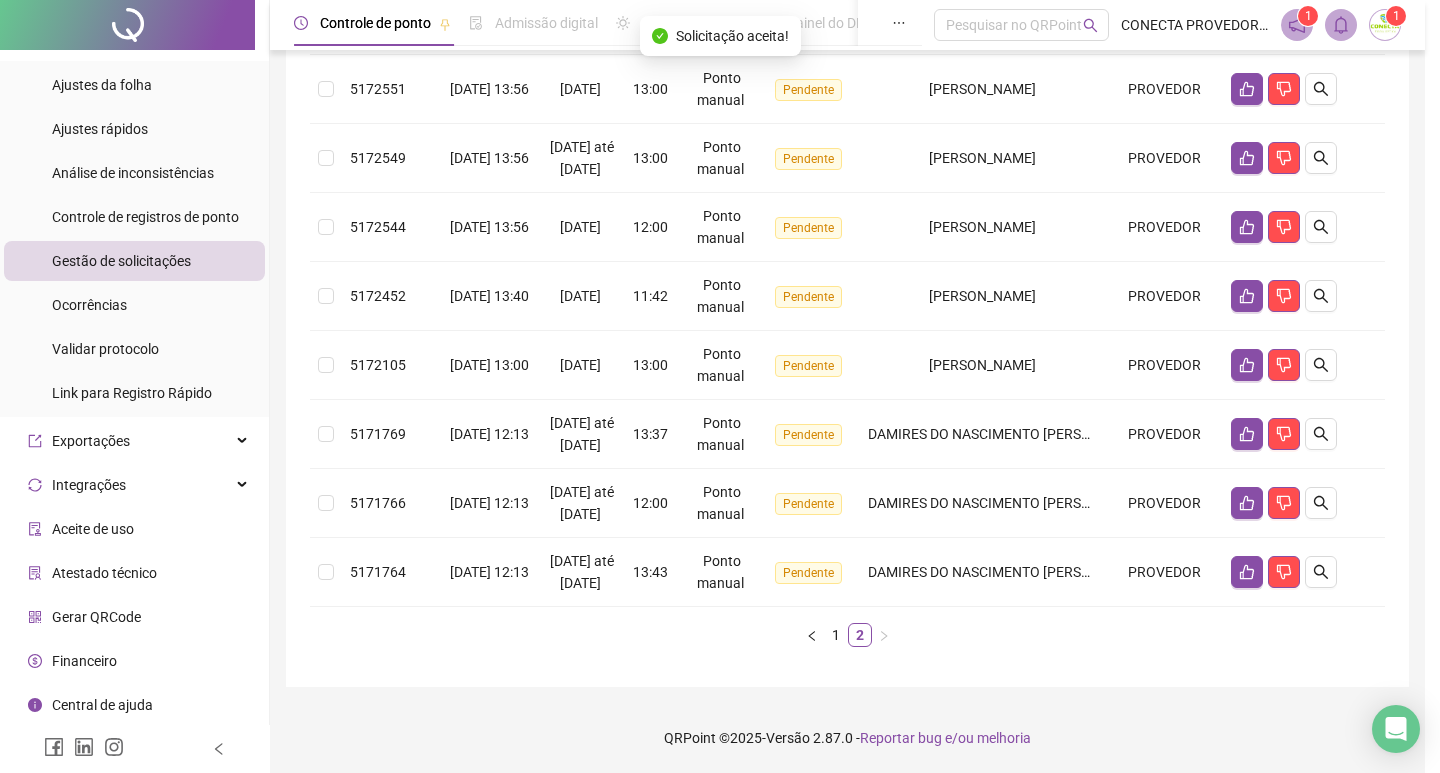 scroll, scrollTop: 536, scrollLeft: 0, axis: vertical 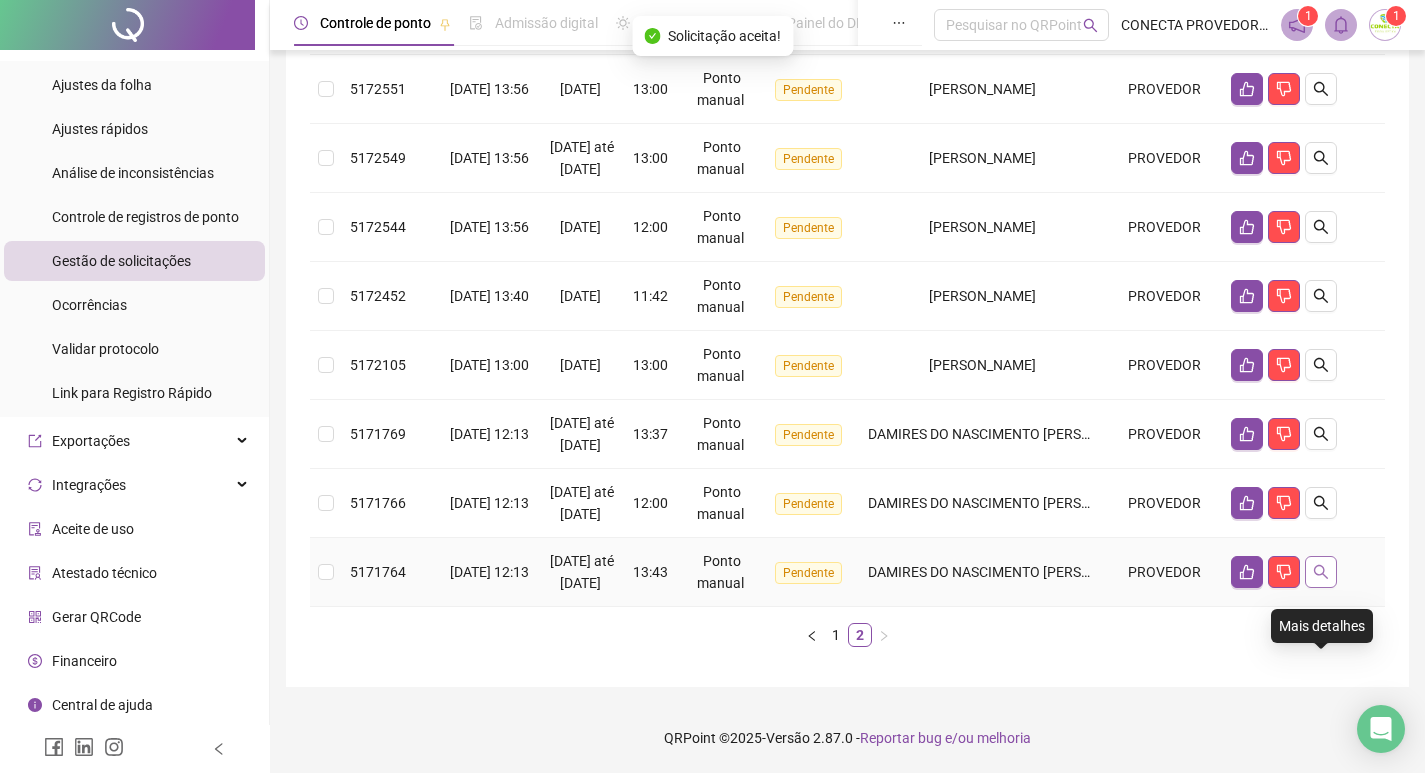 click at bounding box center (1321, 572) 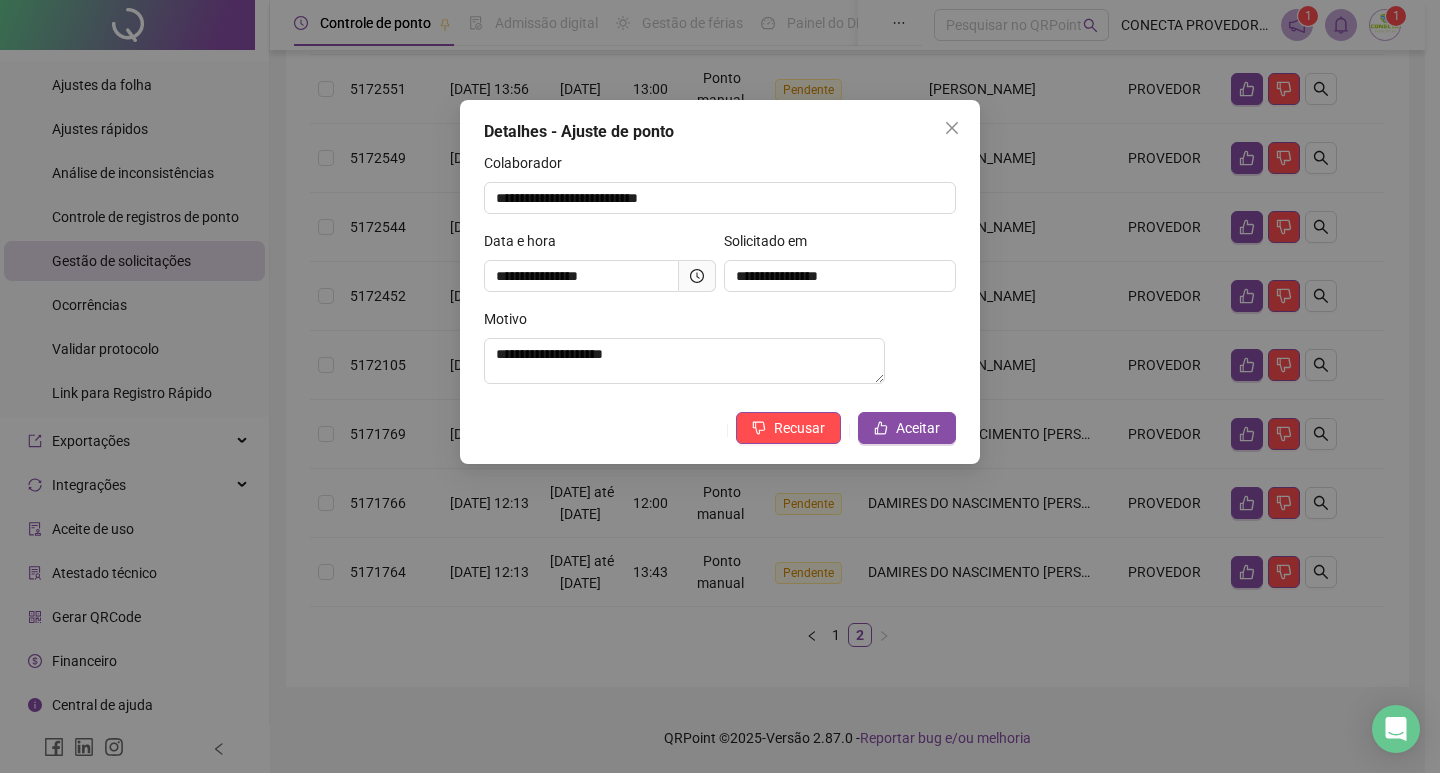 click 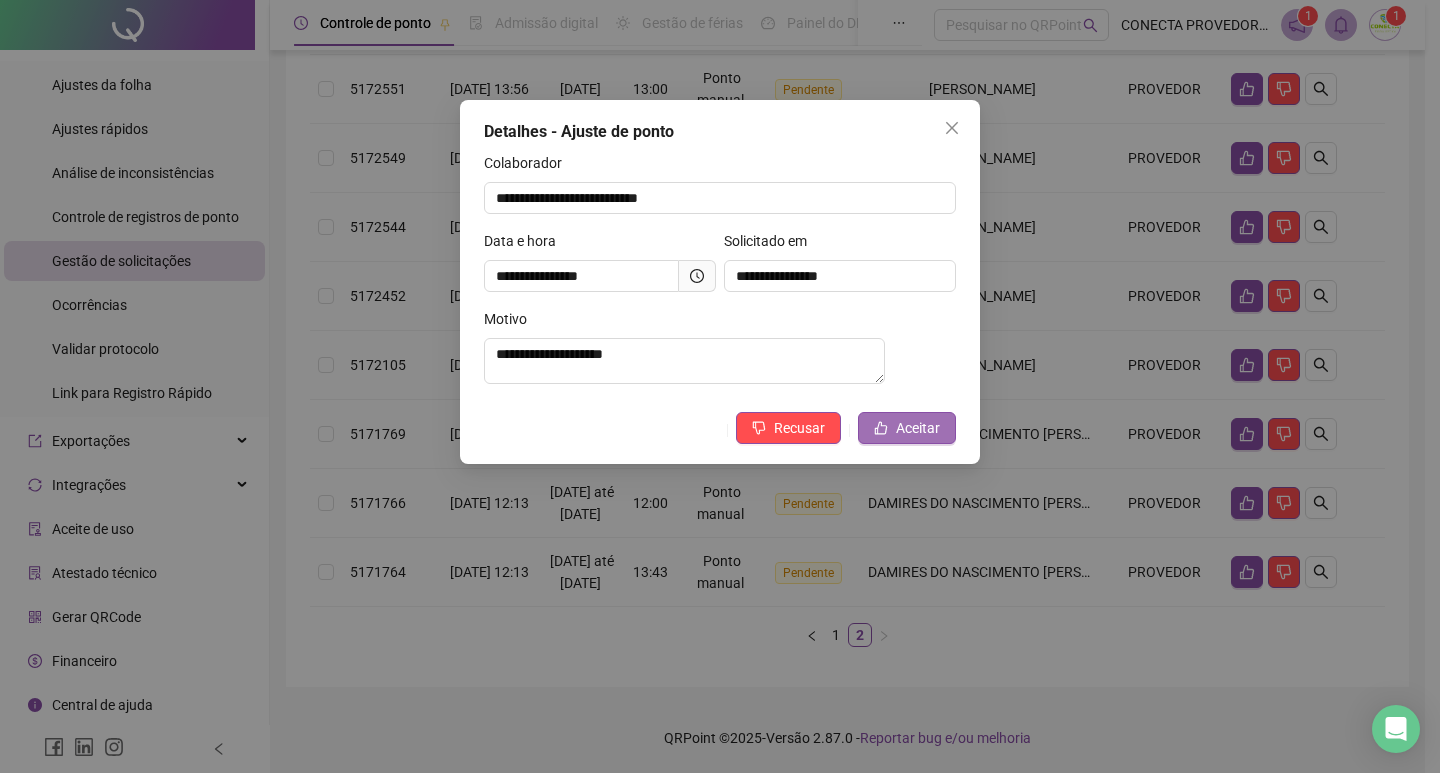 click on "Aceitar" at bounding box center (918, 428) 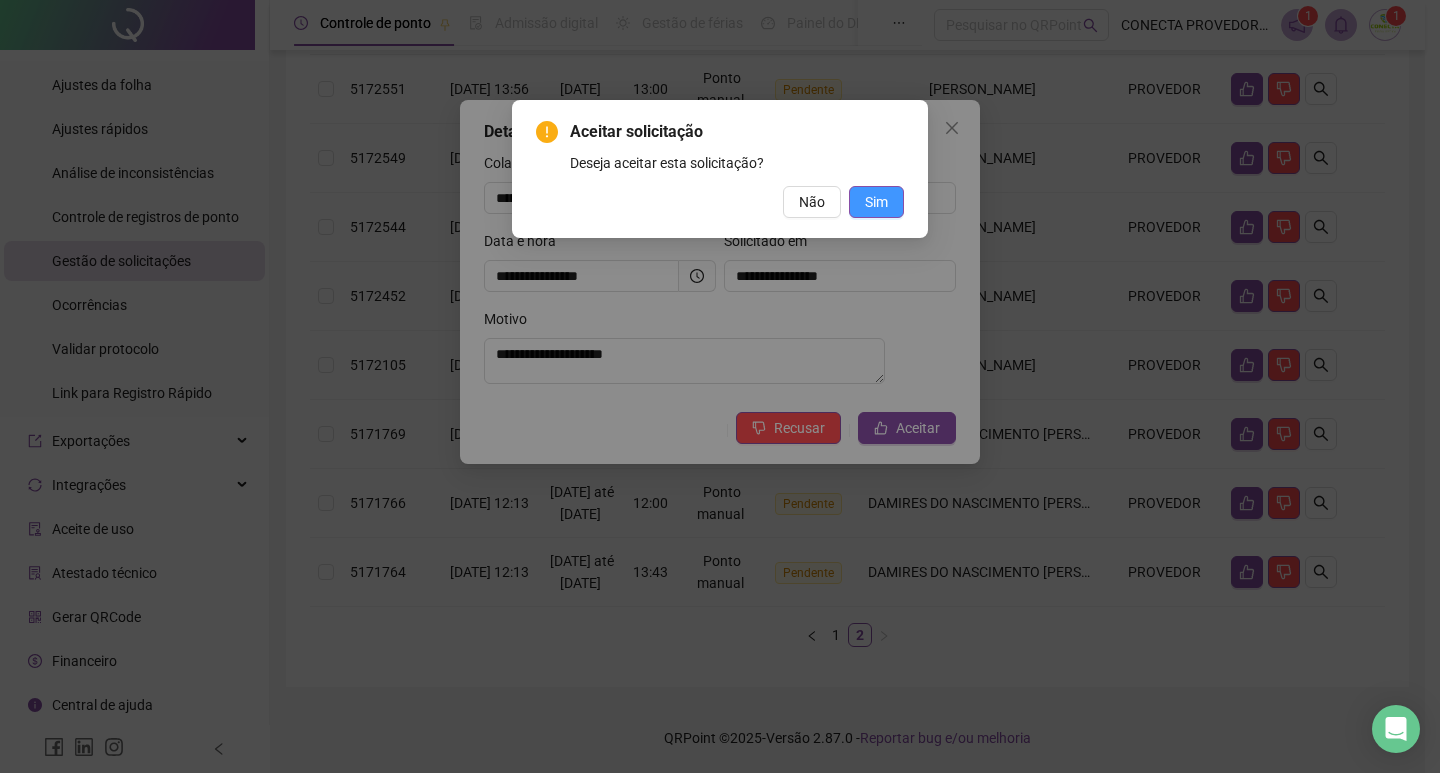 click on "Sim" at bounding box center (876, 202) 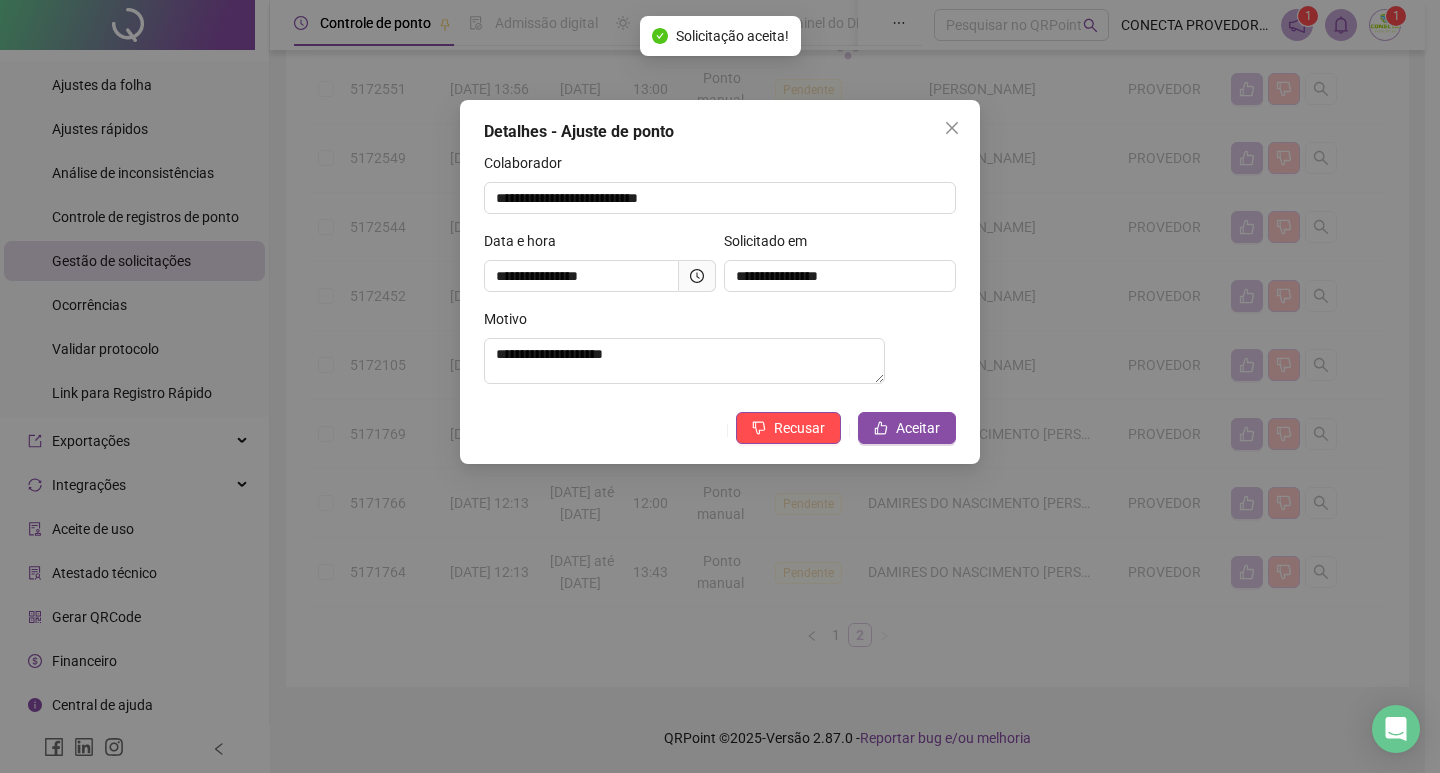 scroll, scrollTop: 445, scrollLeft: 0, axis: vertical 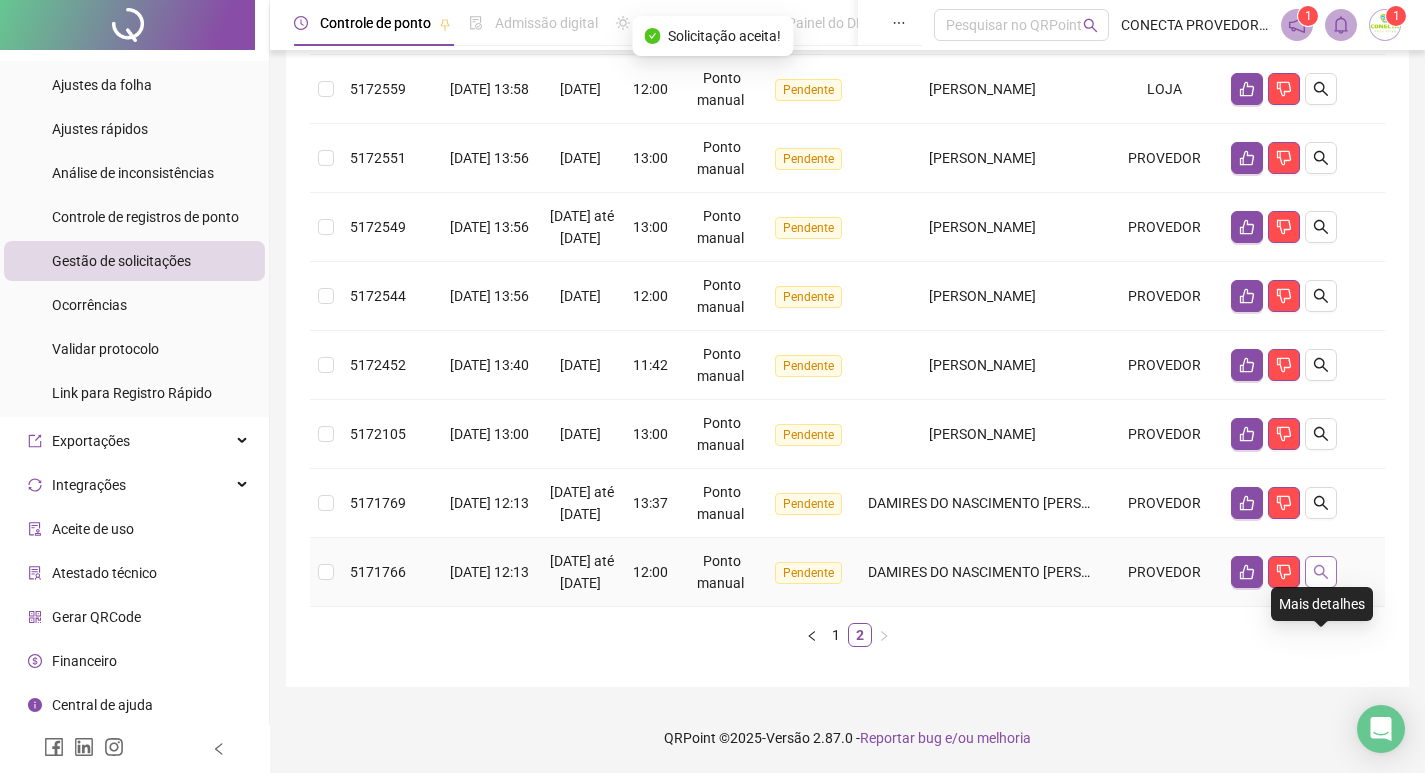 click at bounding box center (1321, 572) 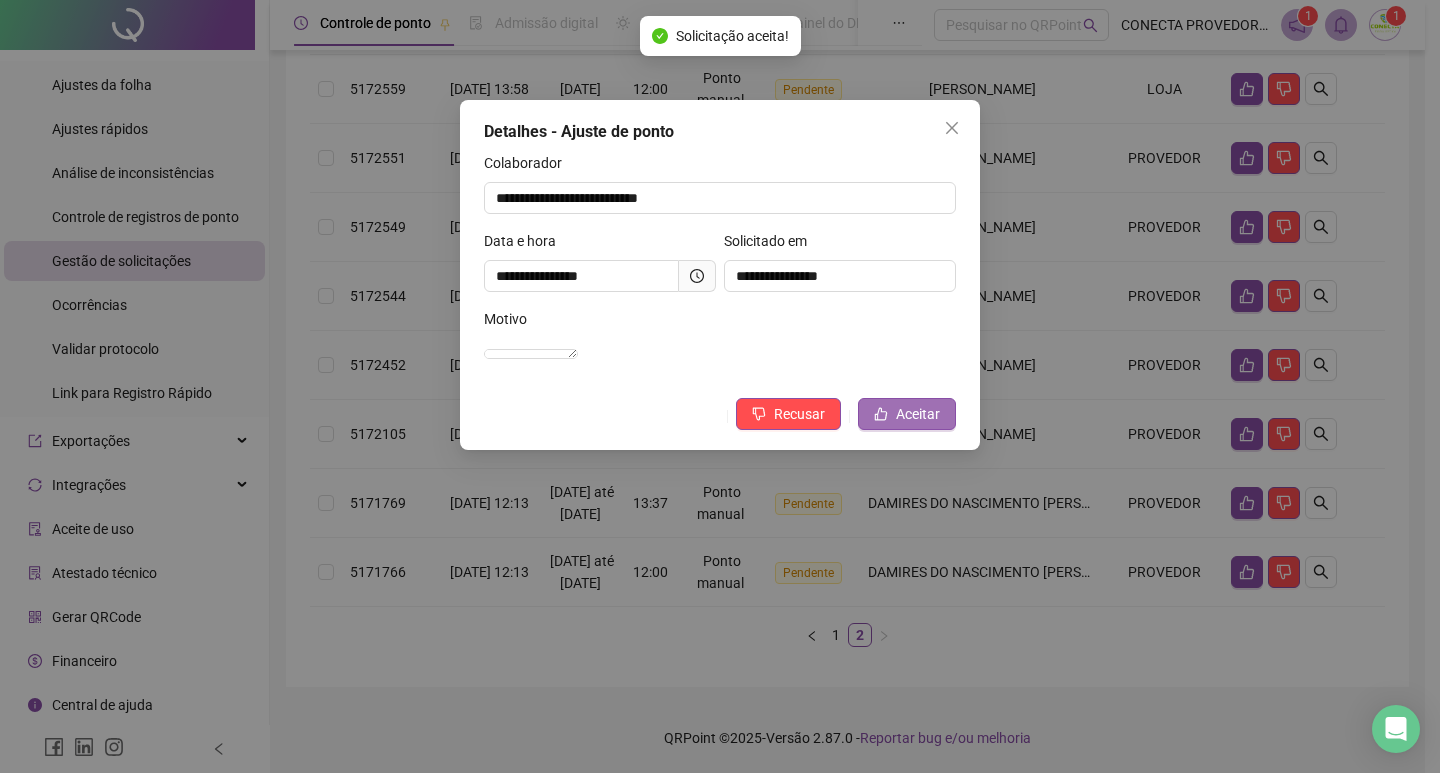 click on "Aceitar" at bounding box center (918, 414) 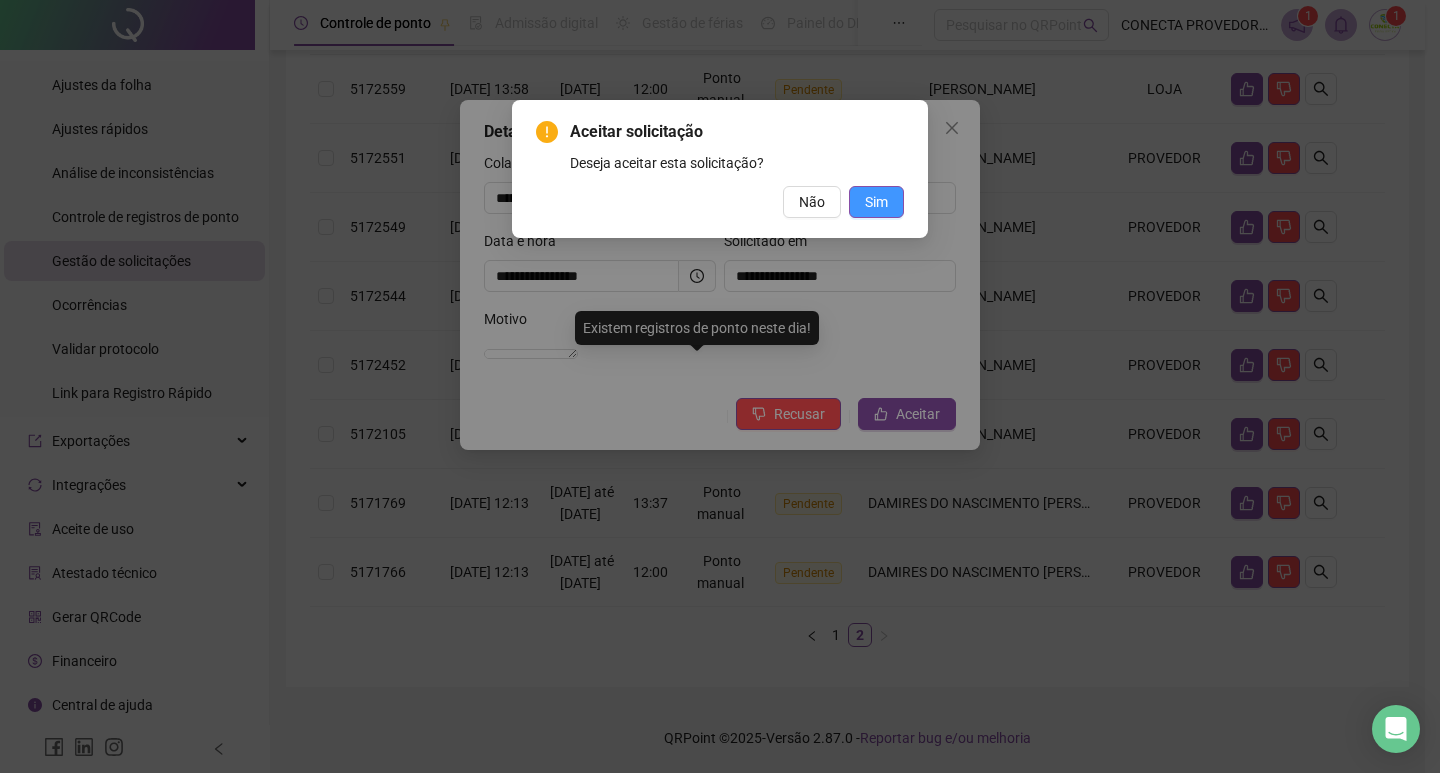 click on "Sim" at bounding box center [876, 202] 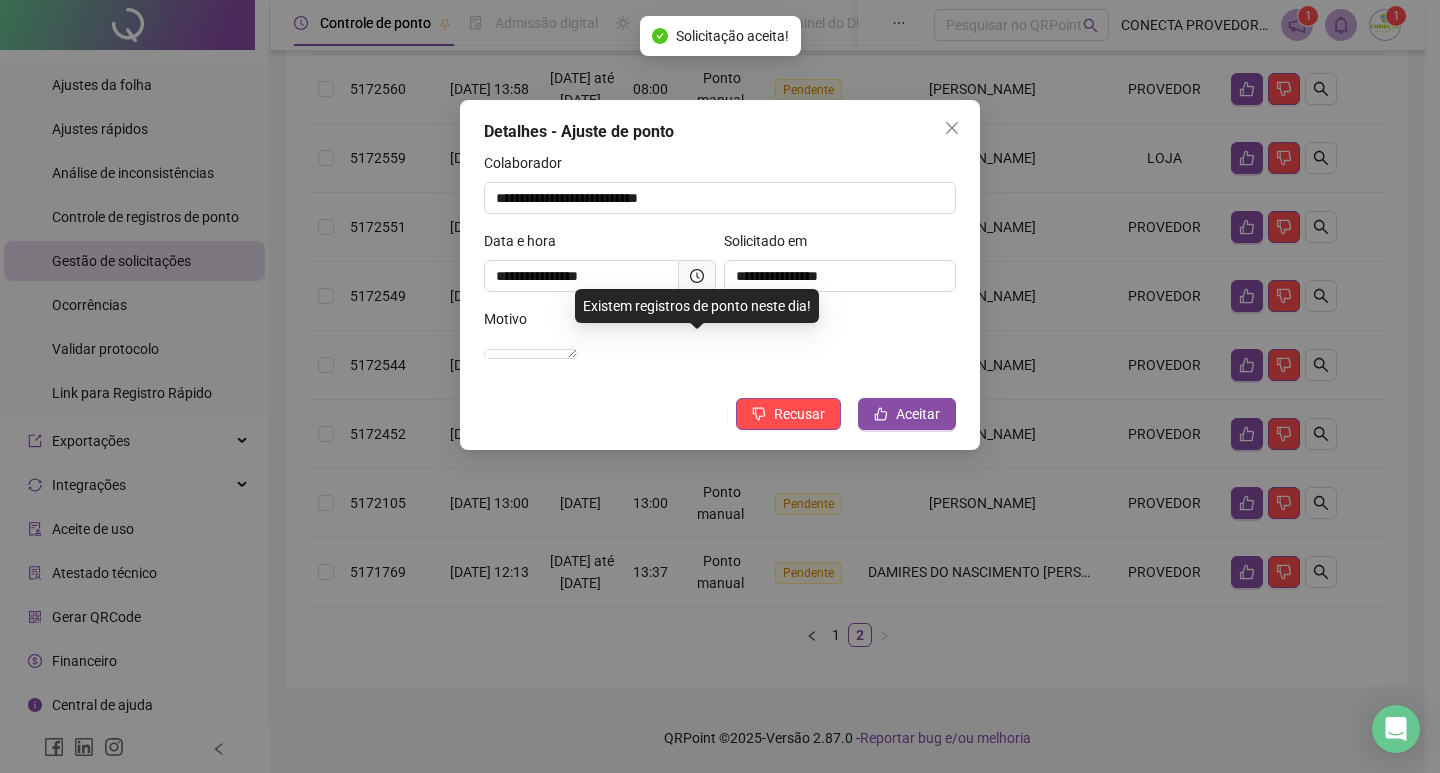 scroll, scrollTop: 354, scrollLeft: 0, axis: vertical 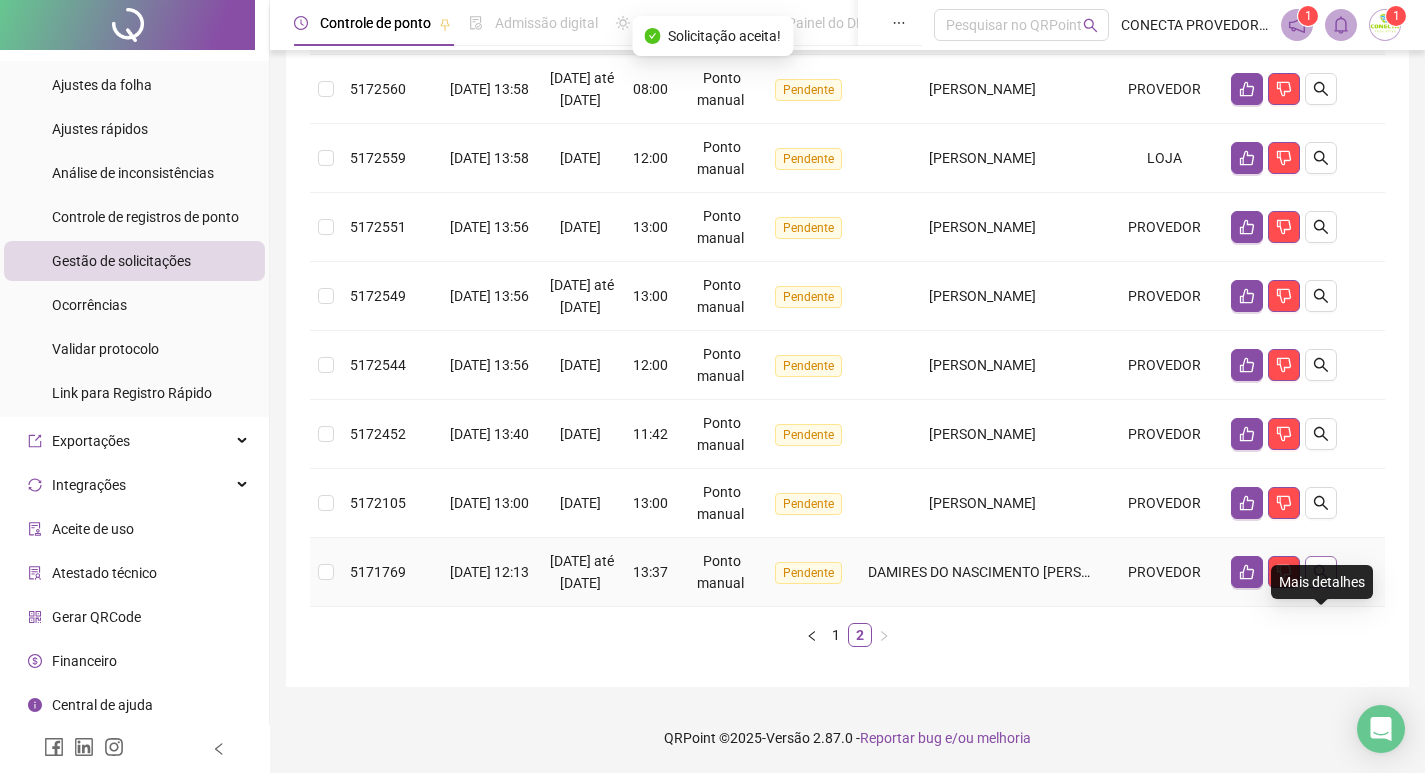 click 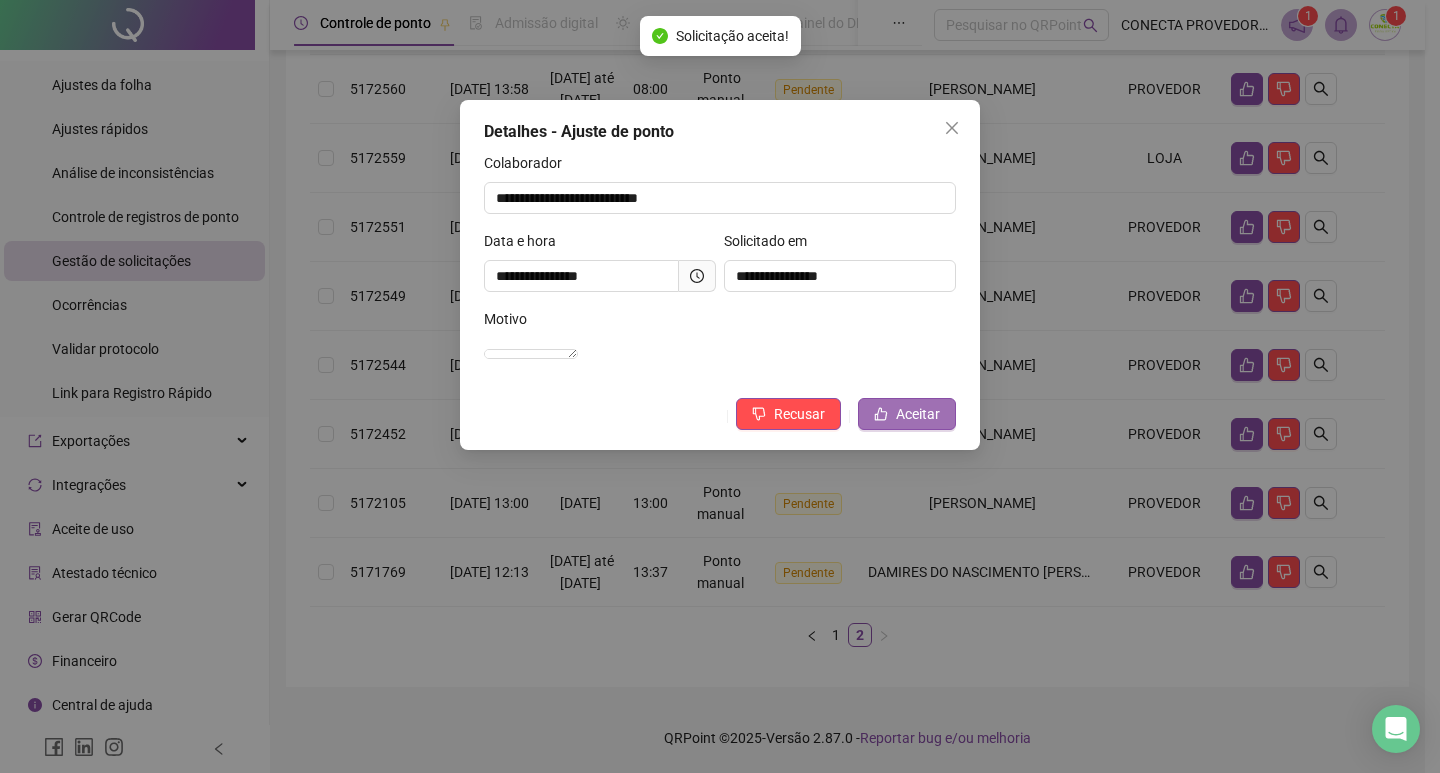 click on "Aceitar" at bounding box center (918, 414) 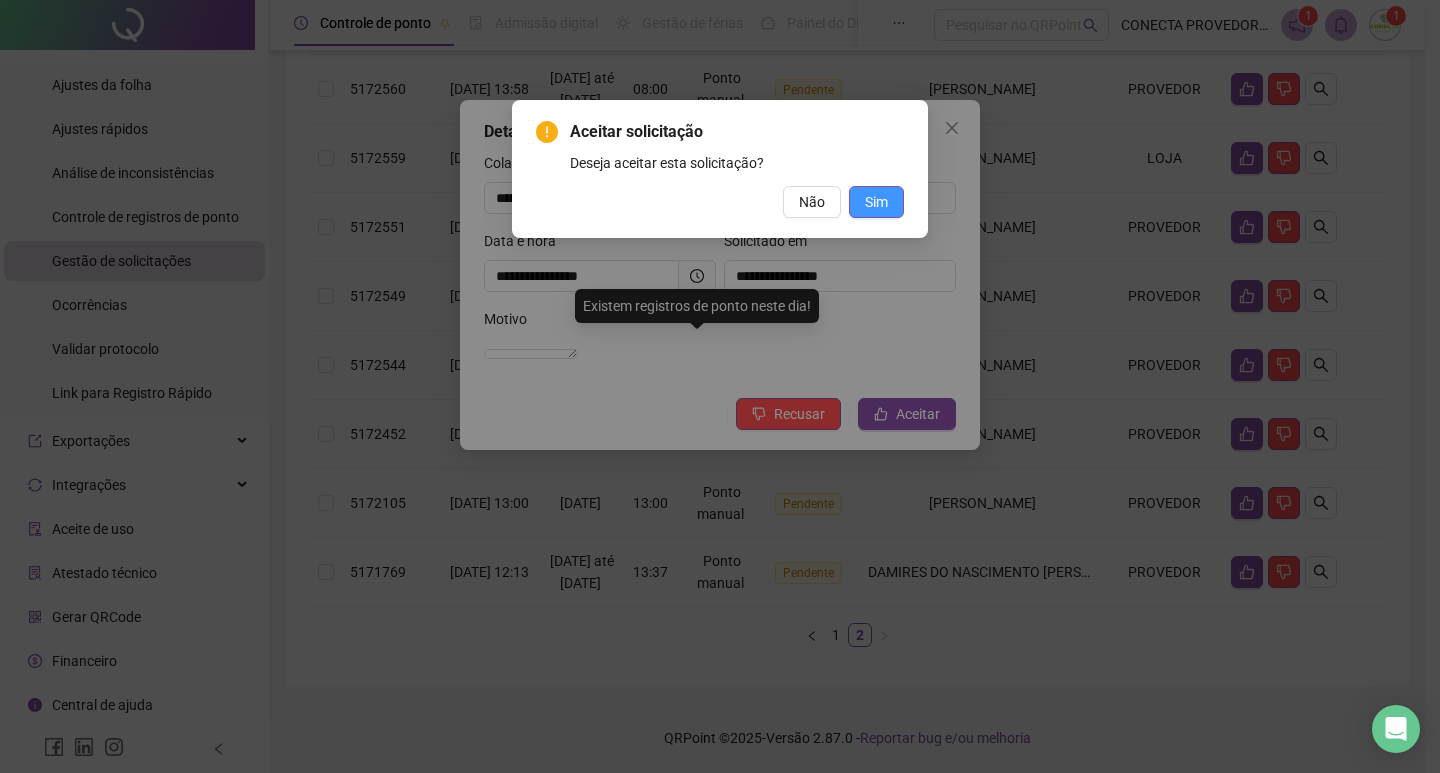 click on "Sim" at bounding box center (876, 202) 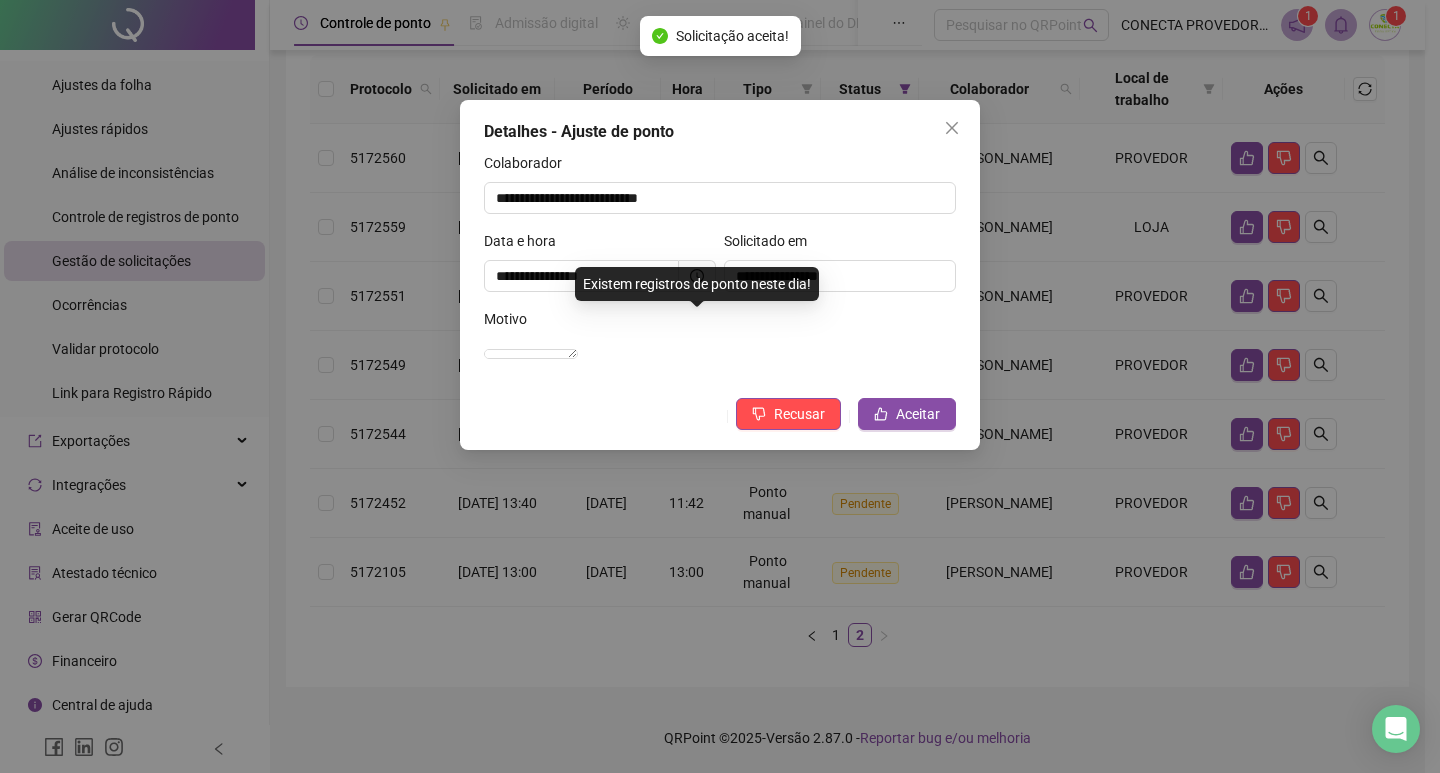scroll, scrollTop: 263, scrollLeft: 0, axis: vertical 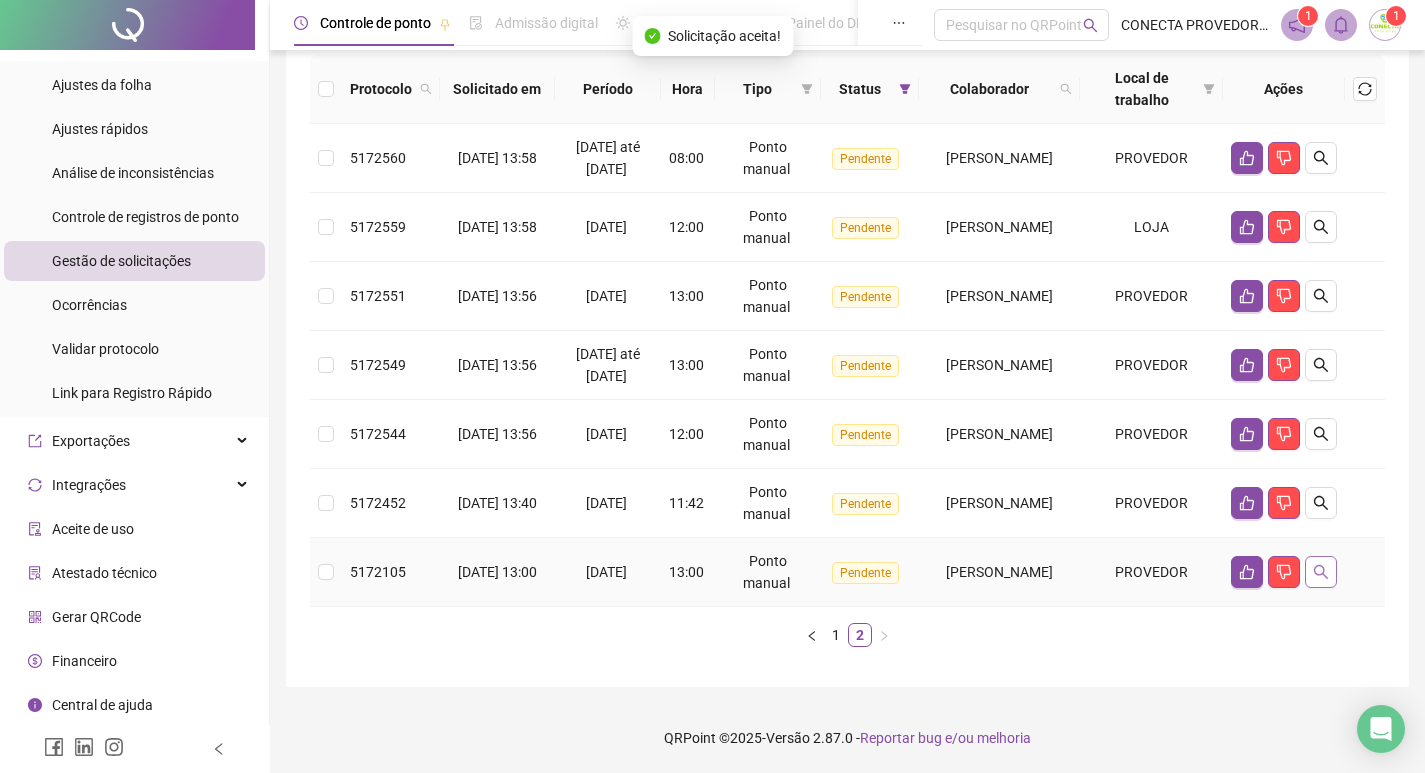 click 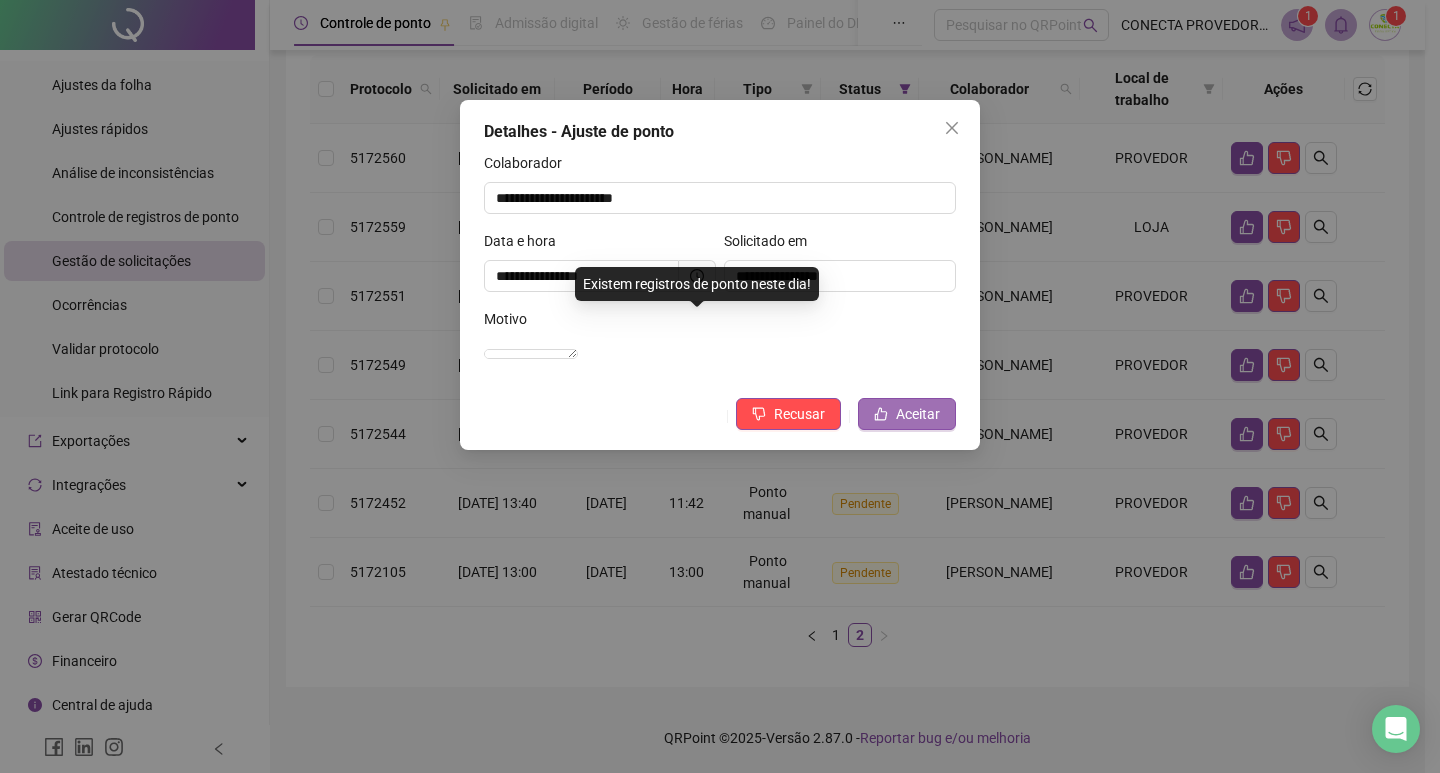 click on "Aceitar" at bounding box center [918, 414] 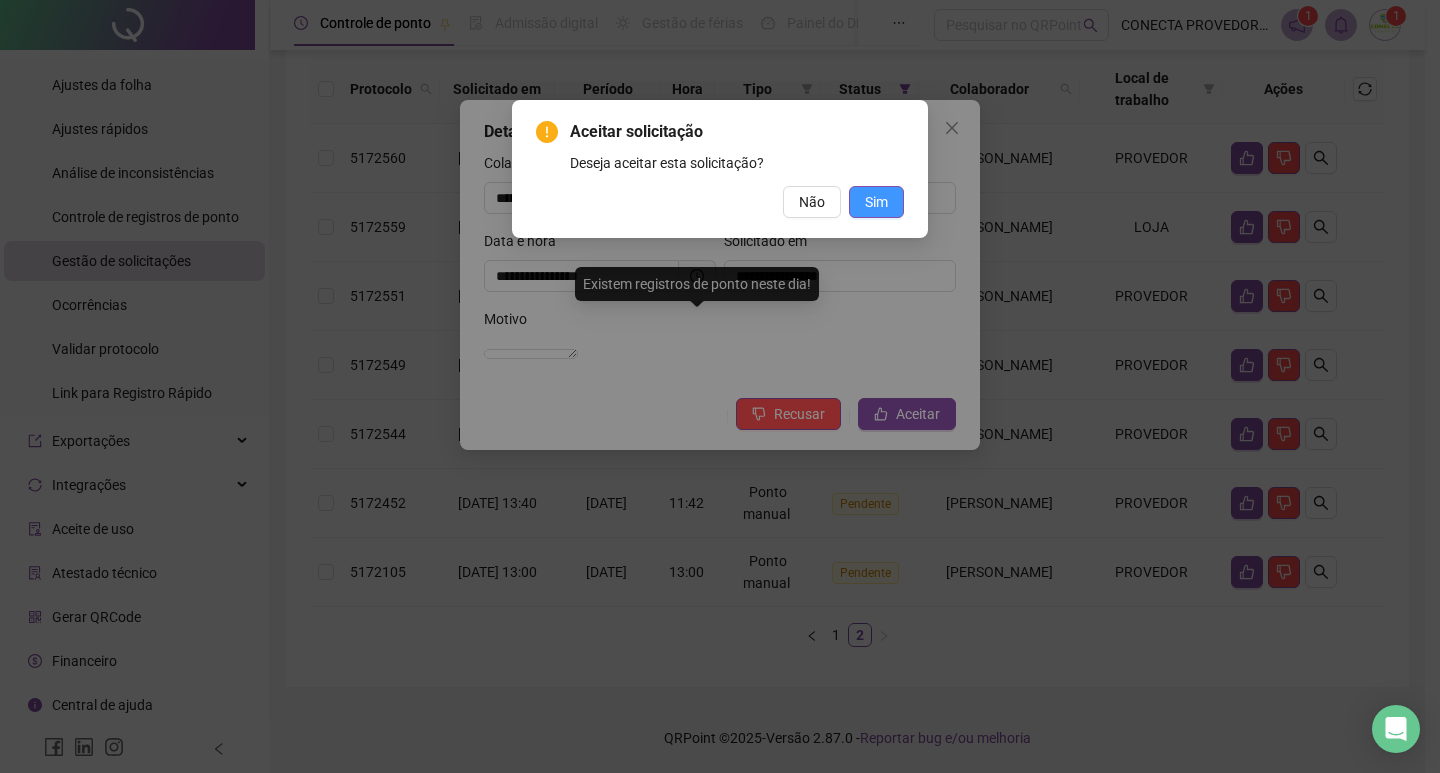 click on "Sim" at bounding box center (876, 202) 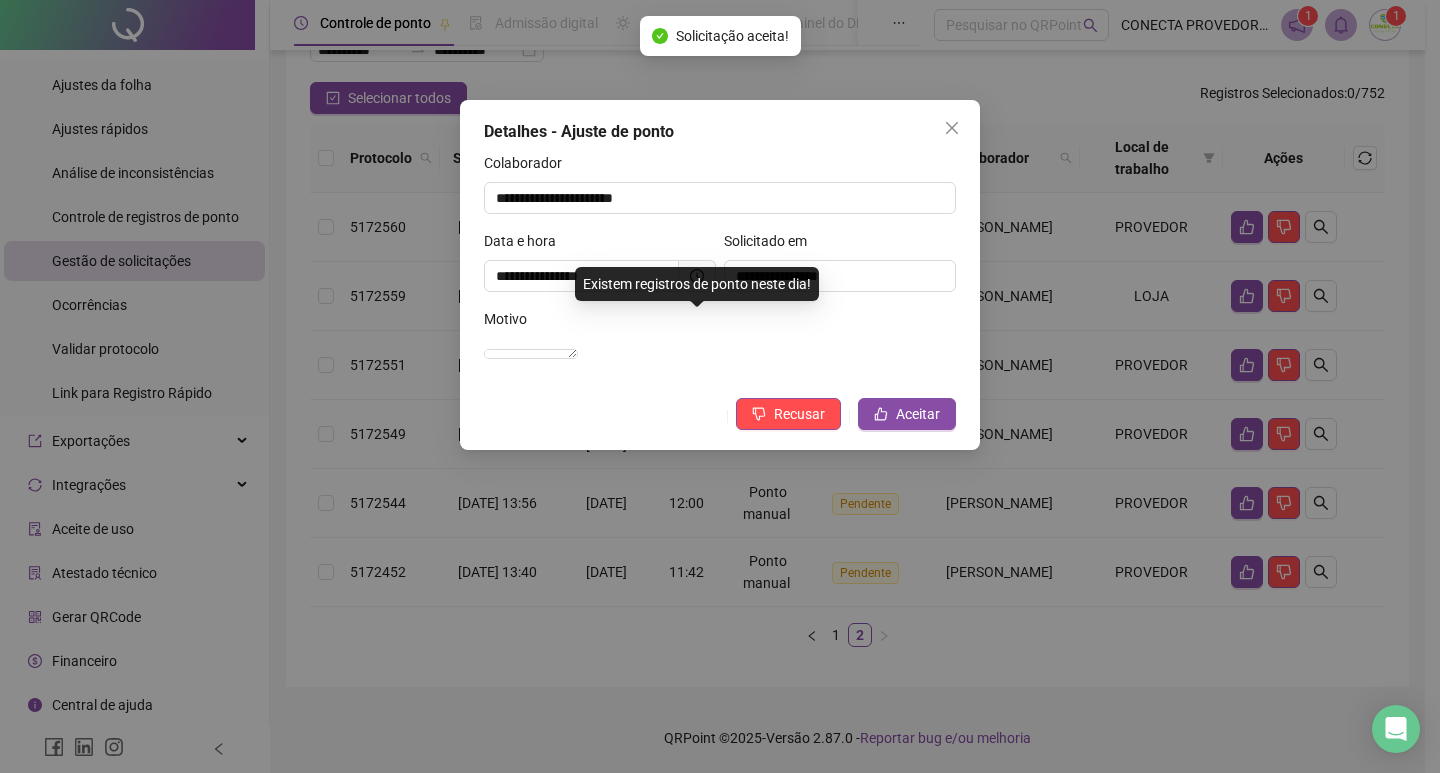scroll, scrollTop: 194, scrollLeft: 0, axis: vertical 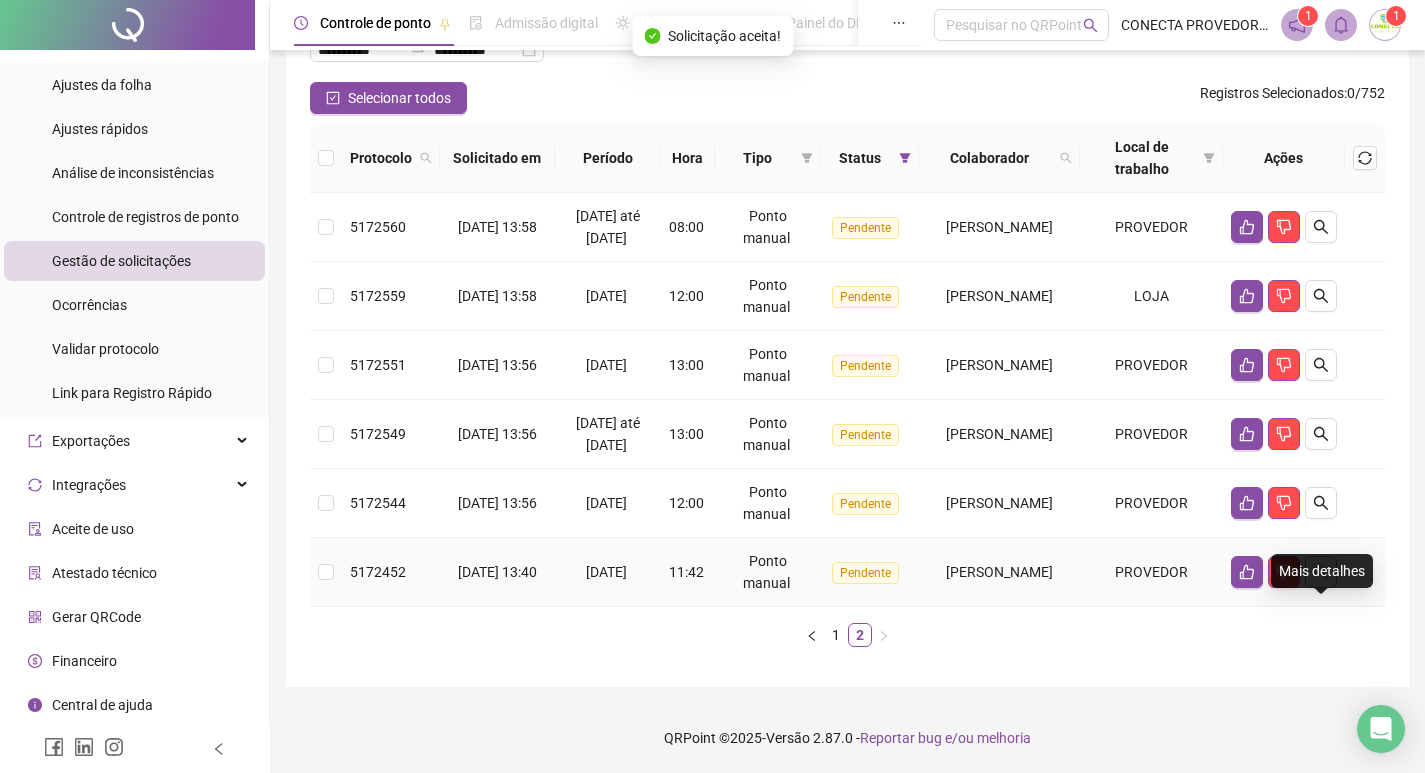 click 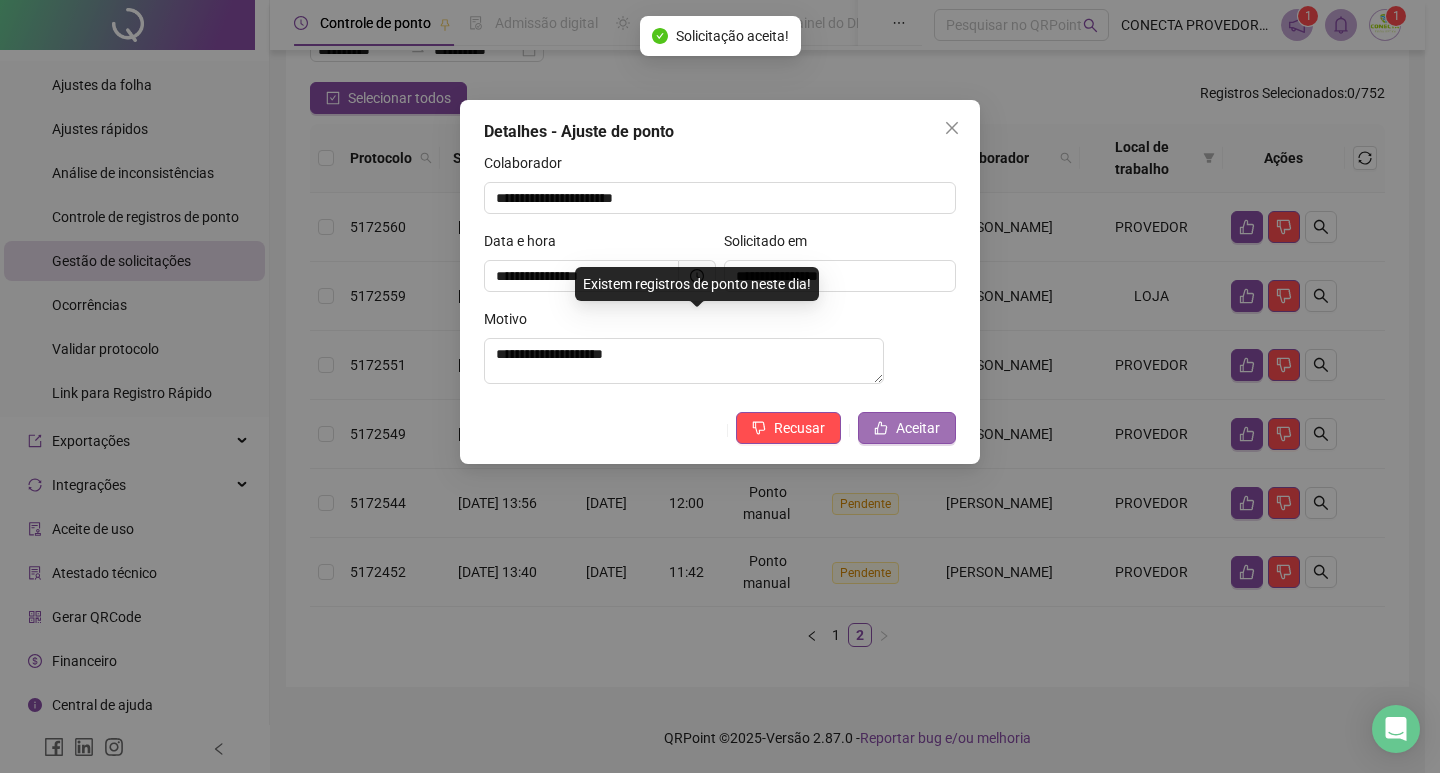 click on "Aceitar" at bounding box center [918, 428] 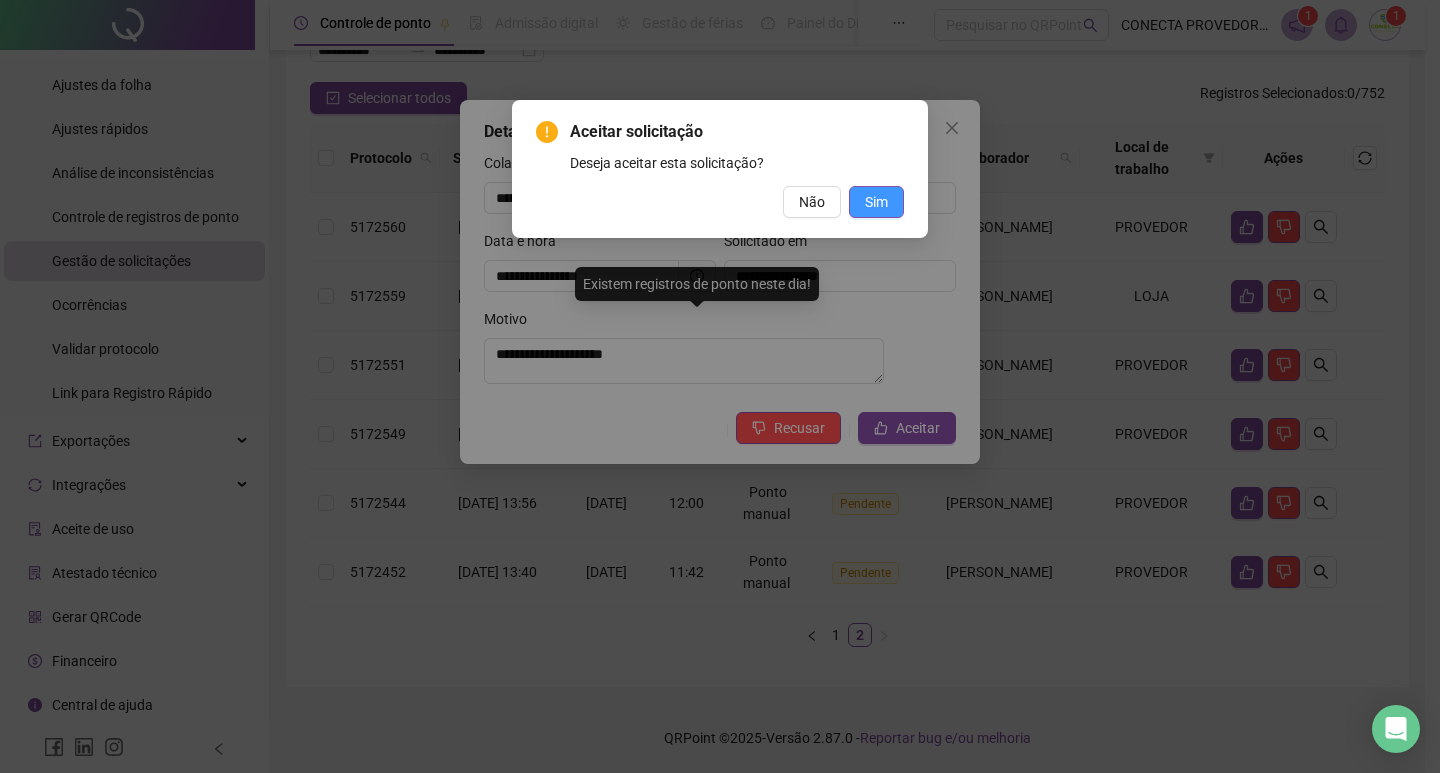 click on "Sim" at bounding box center [876, 202] 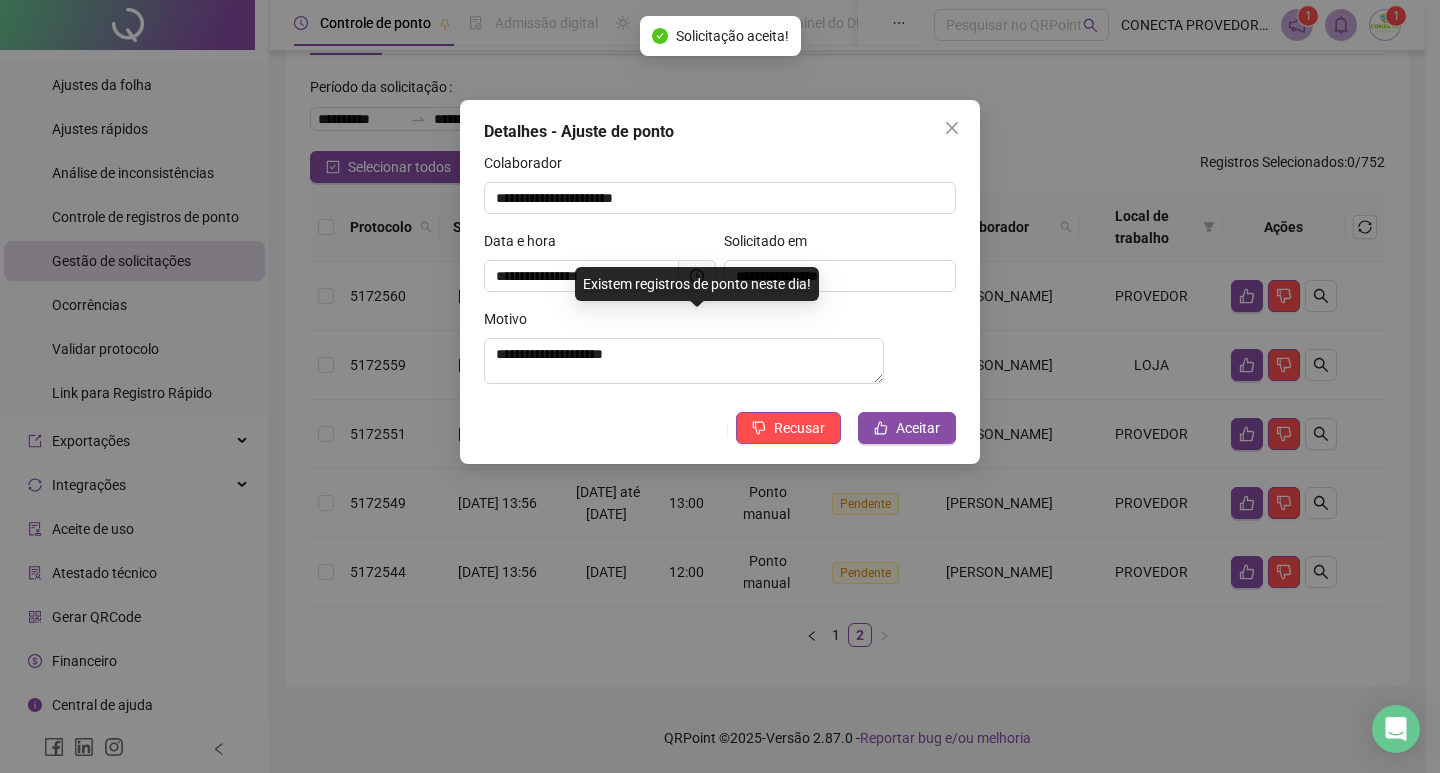 scroll, scrollTop: 125, scrollLeft: 0, axis: vertical 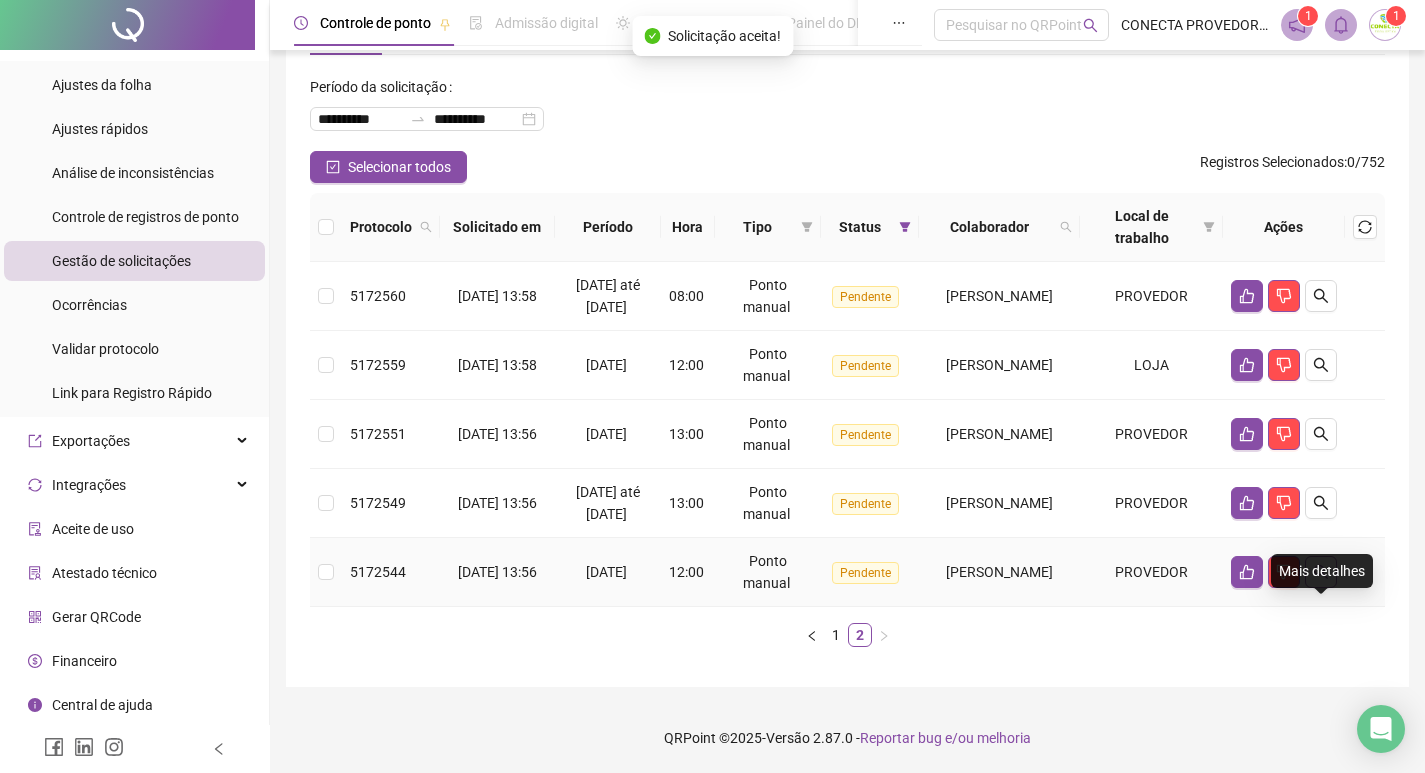 click 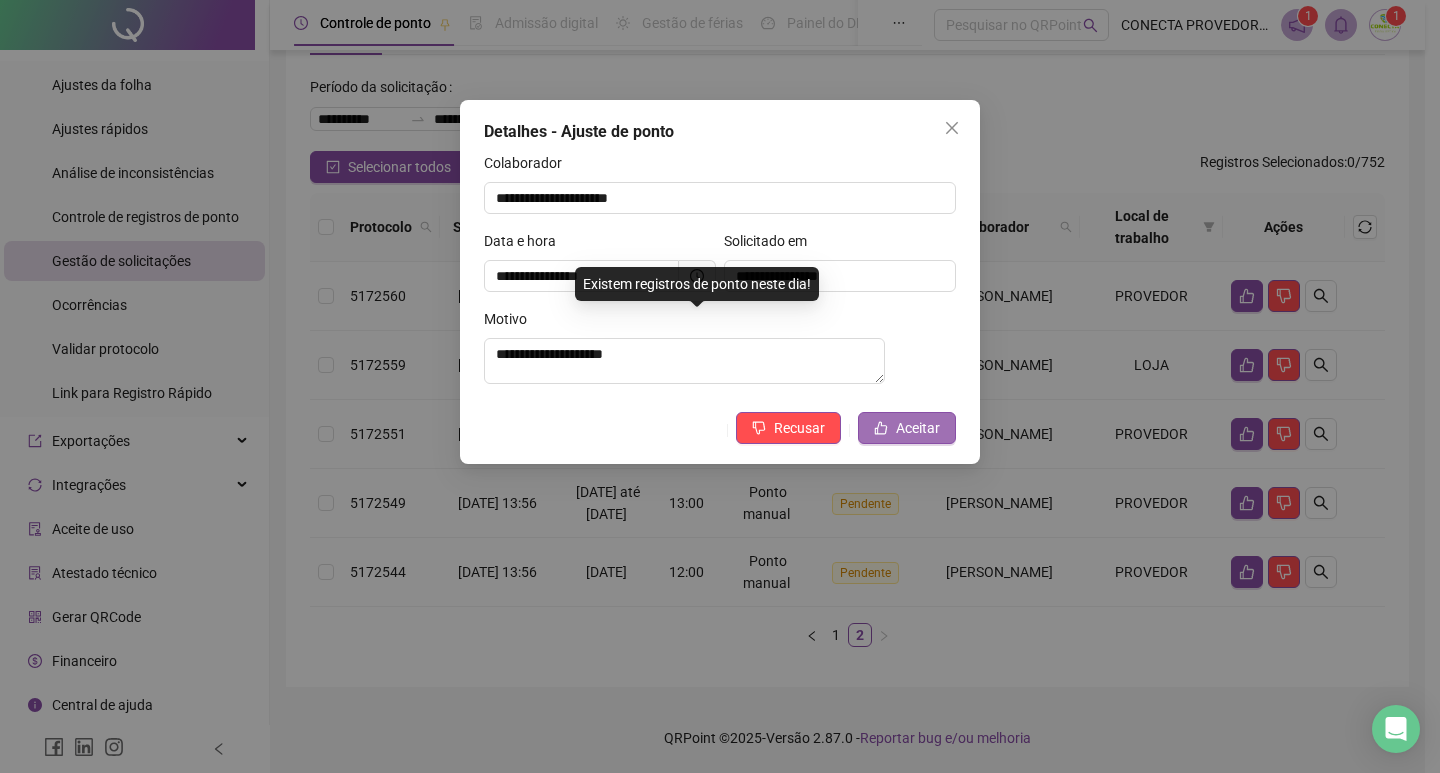 click on "Aceitar" at bounding box center [918, 428] 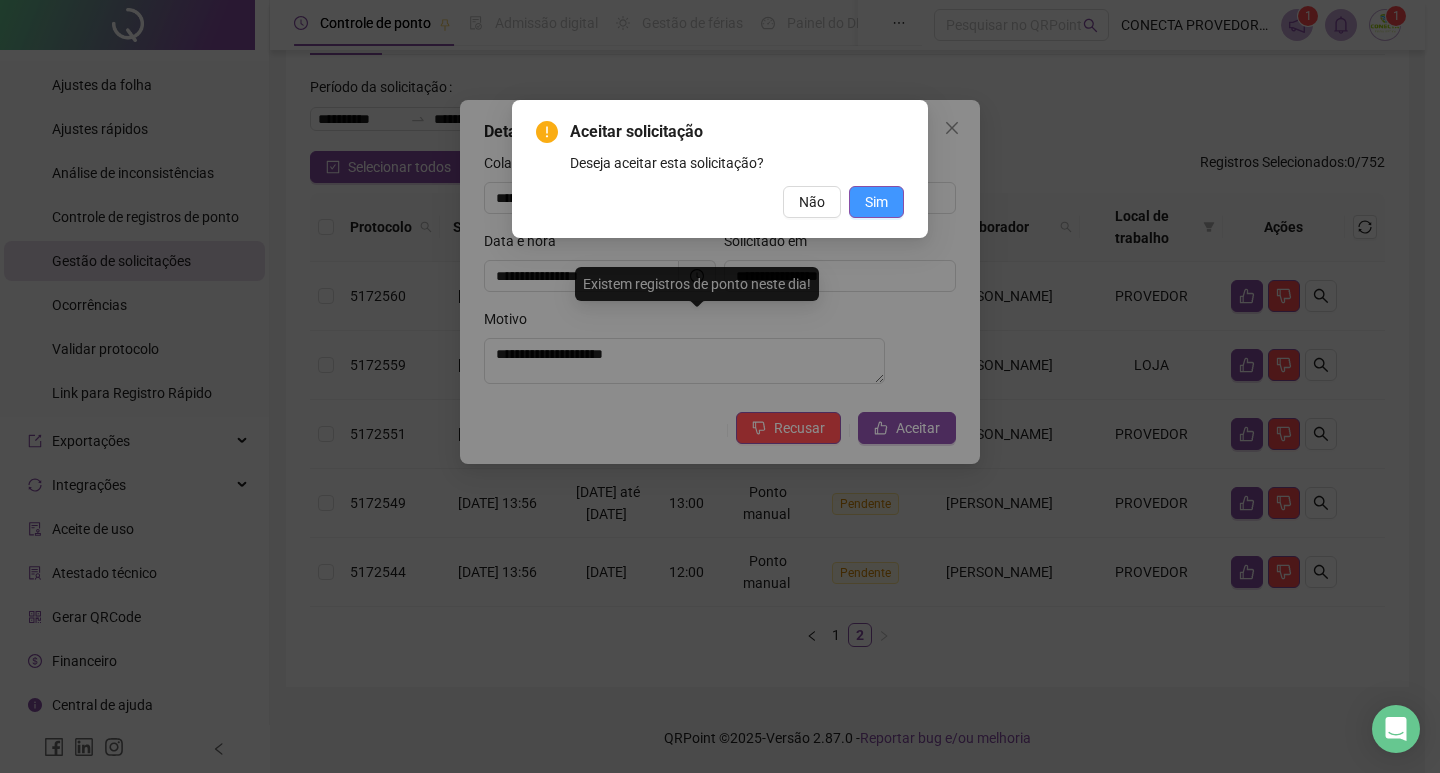 click on "Sim" at bounding box center [876, 202] 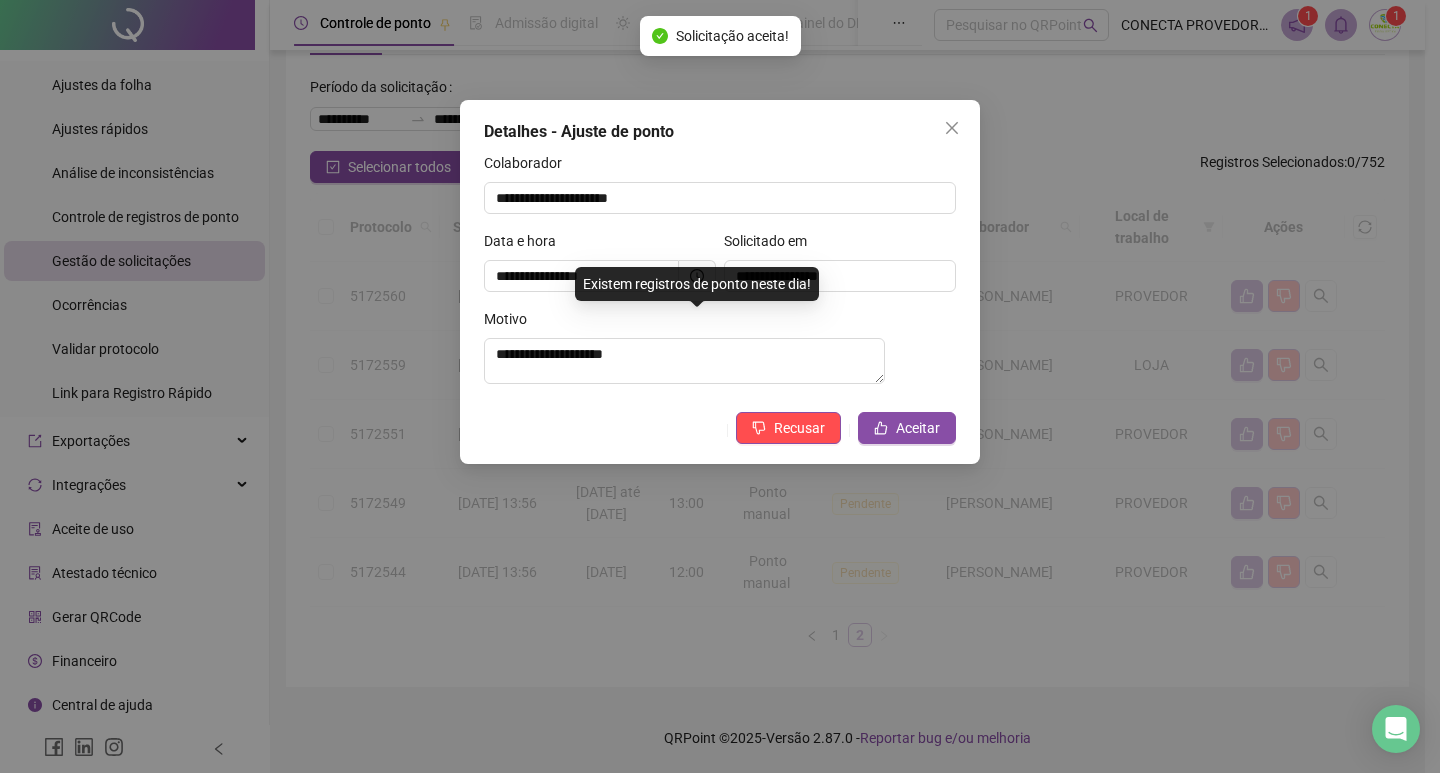 scroll, scrollTop: 56, scrollLeft: 0, axis: vertical 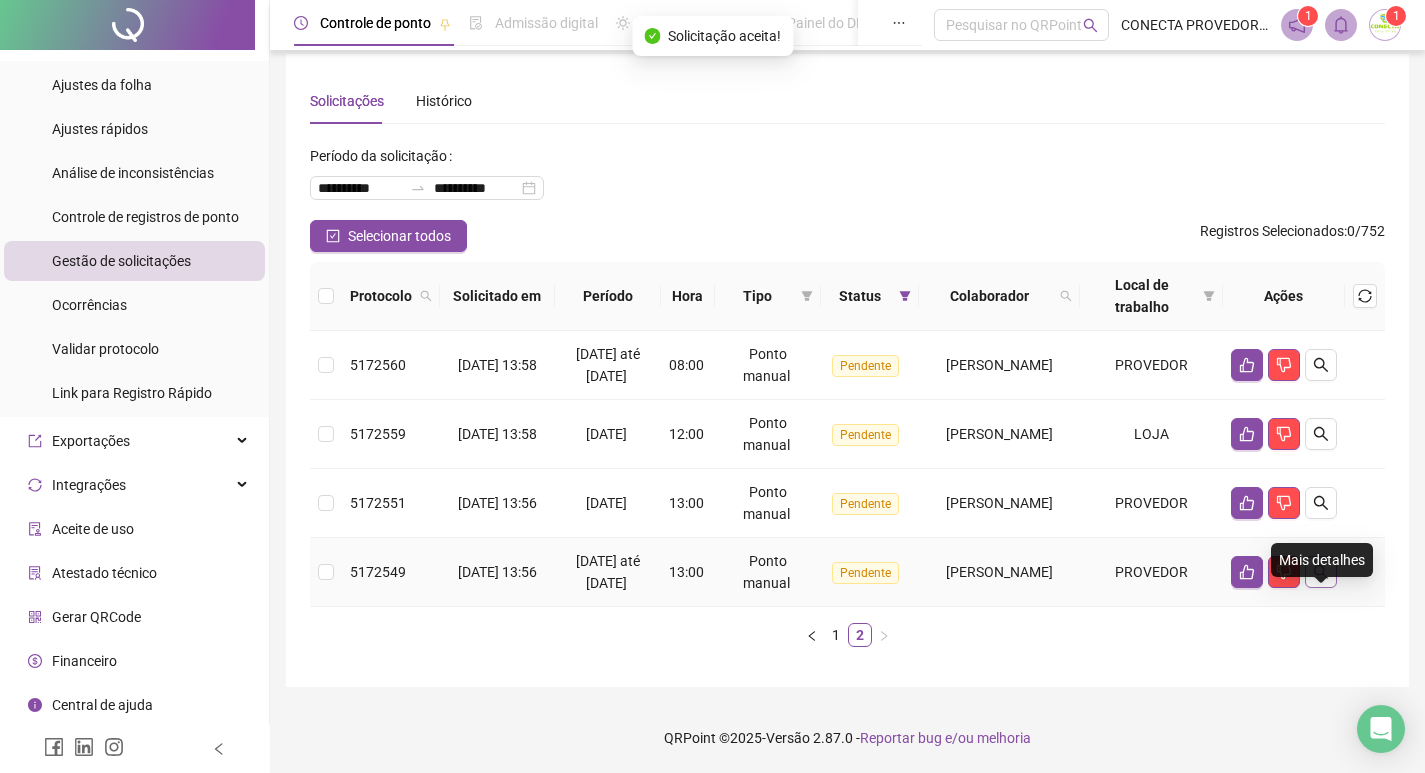 click at bounding box center [1321, 572] 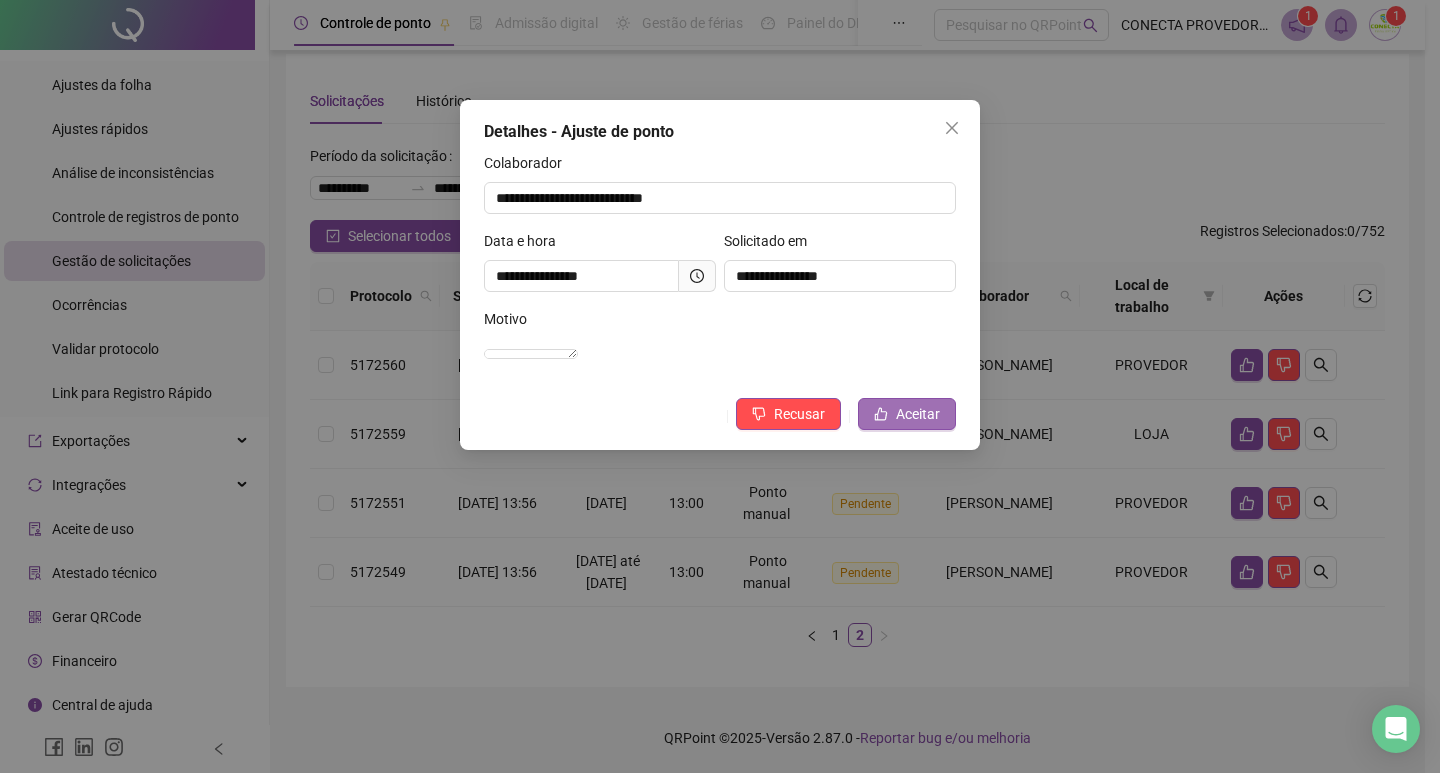 click on "Aceitar" at bounding box center (918, 414) 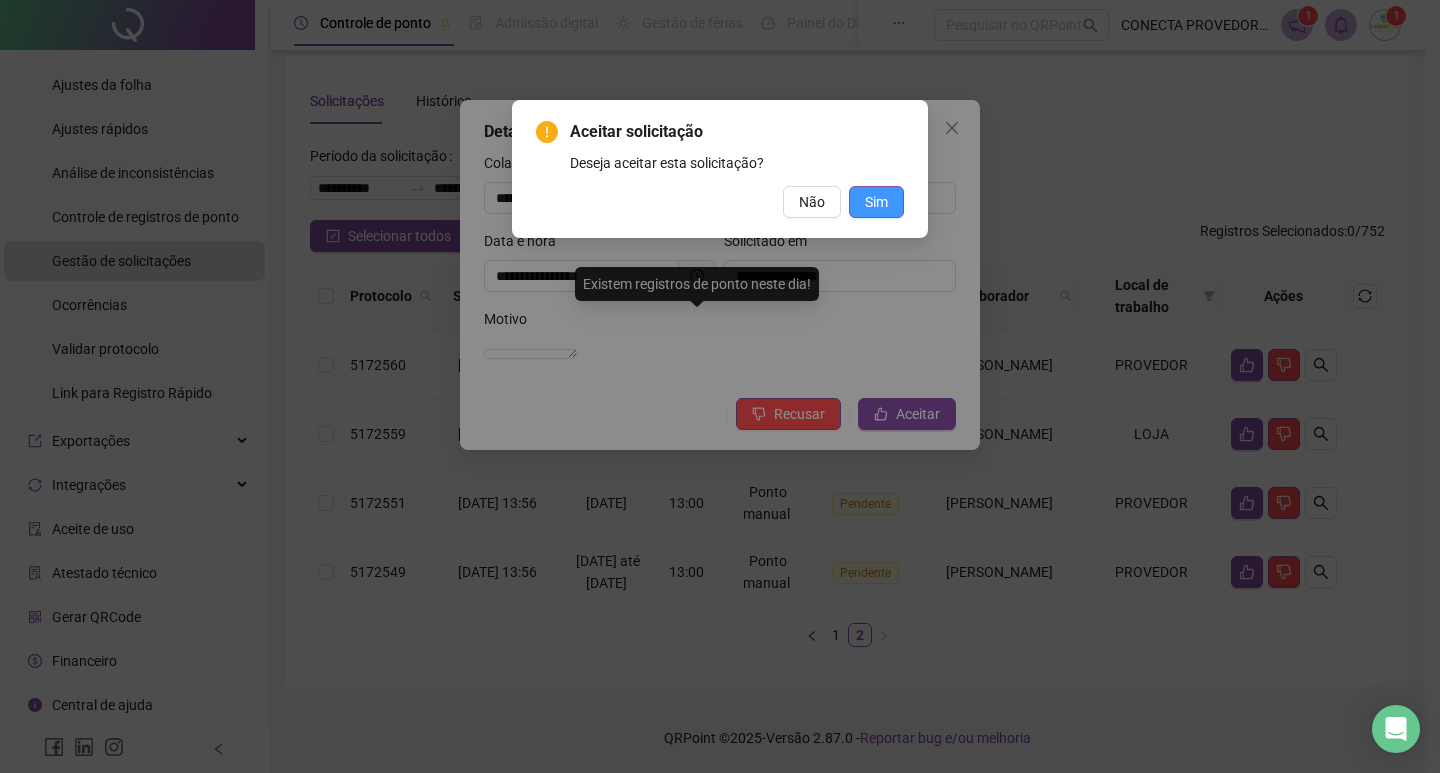 click on "Sim" at bounding box center (876, 202) 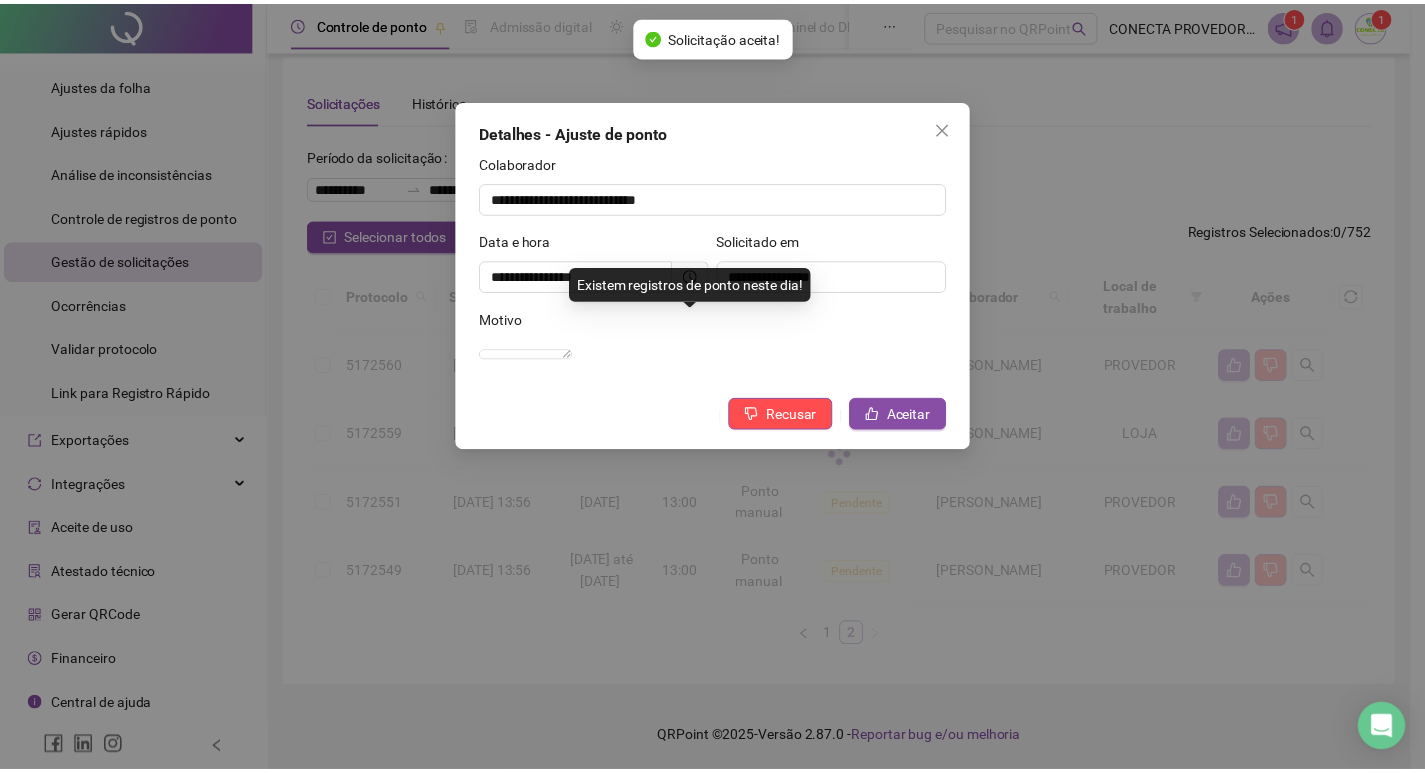 scroll, scrollTop: 0, scrollLeft: 0, axis: both 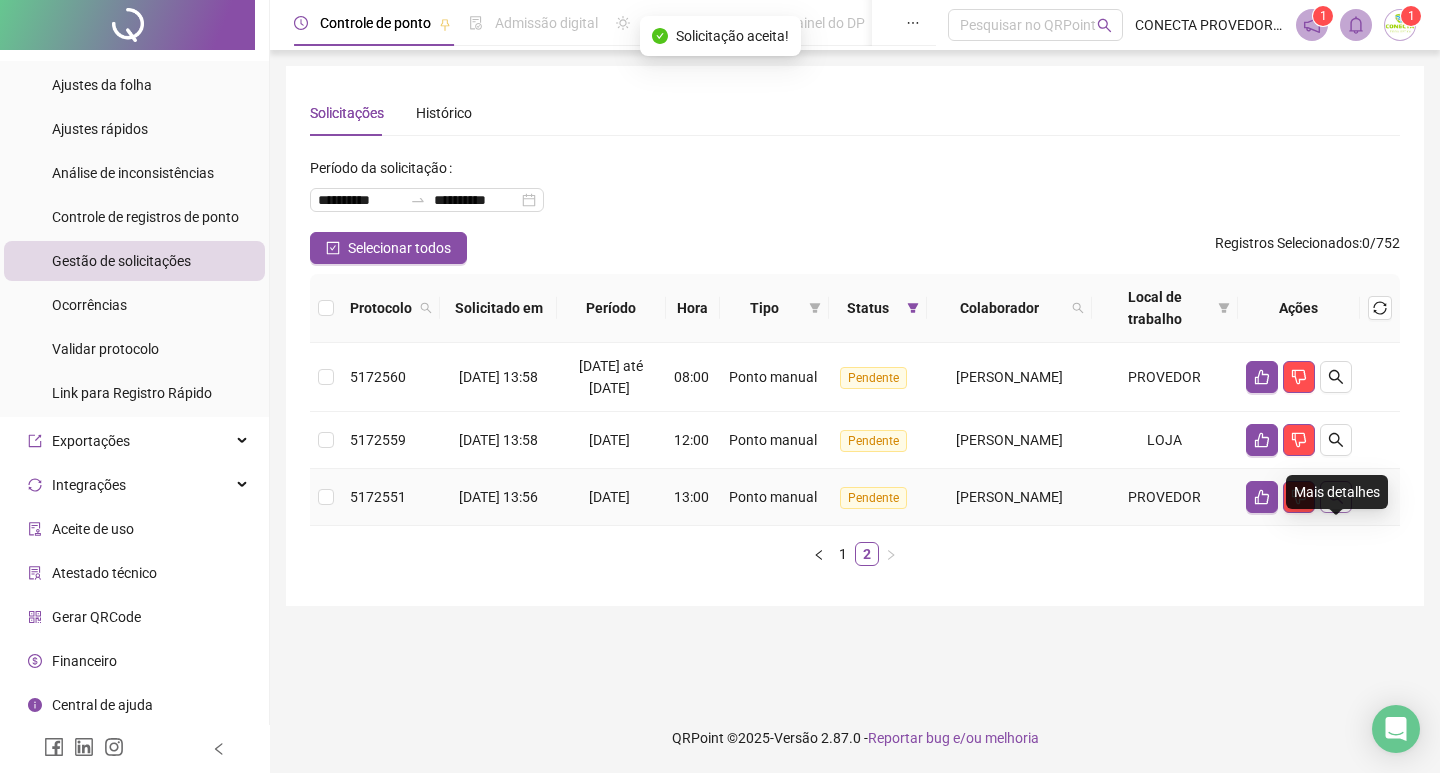 click at bounding box center [1336, 497] 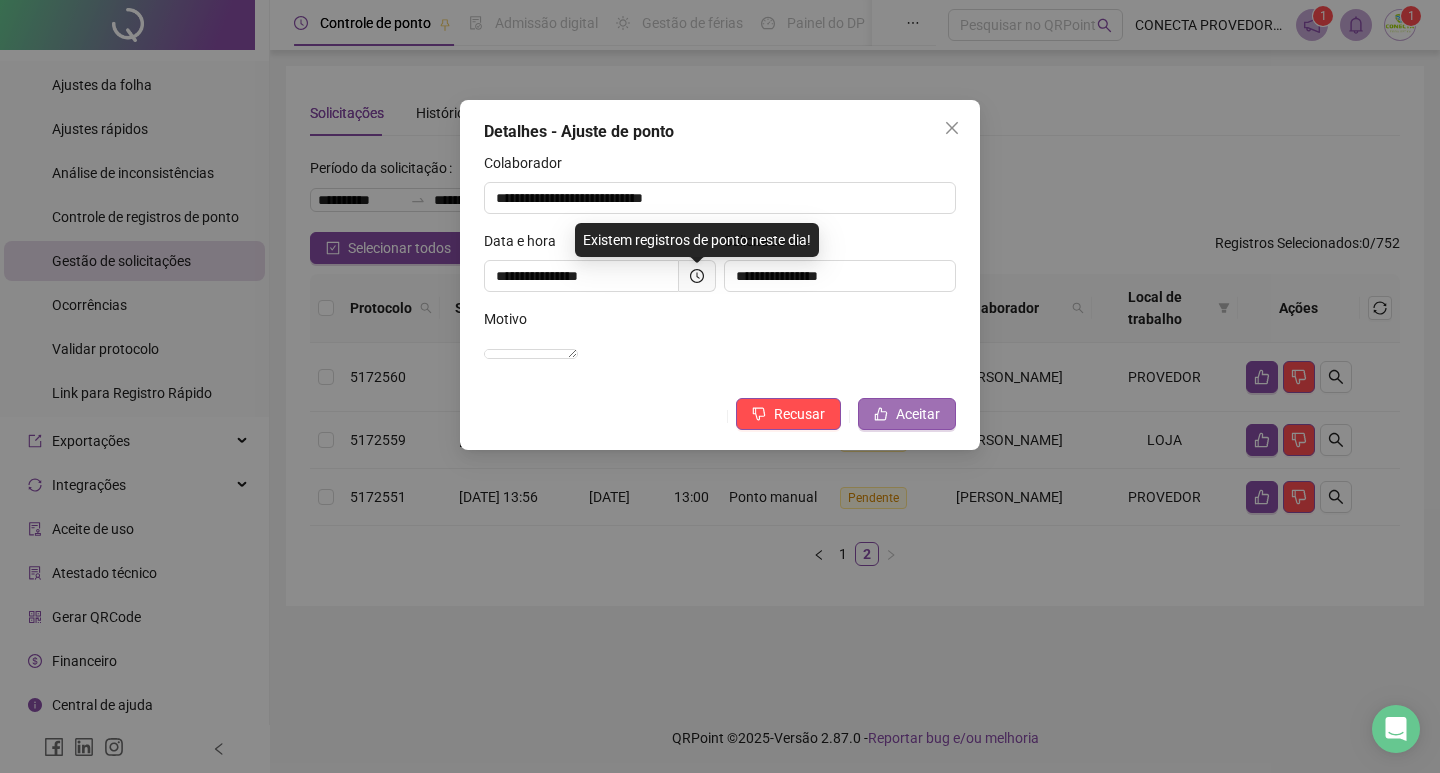 click 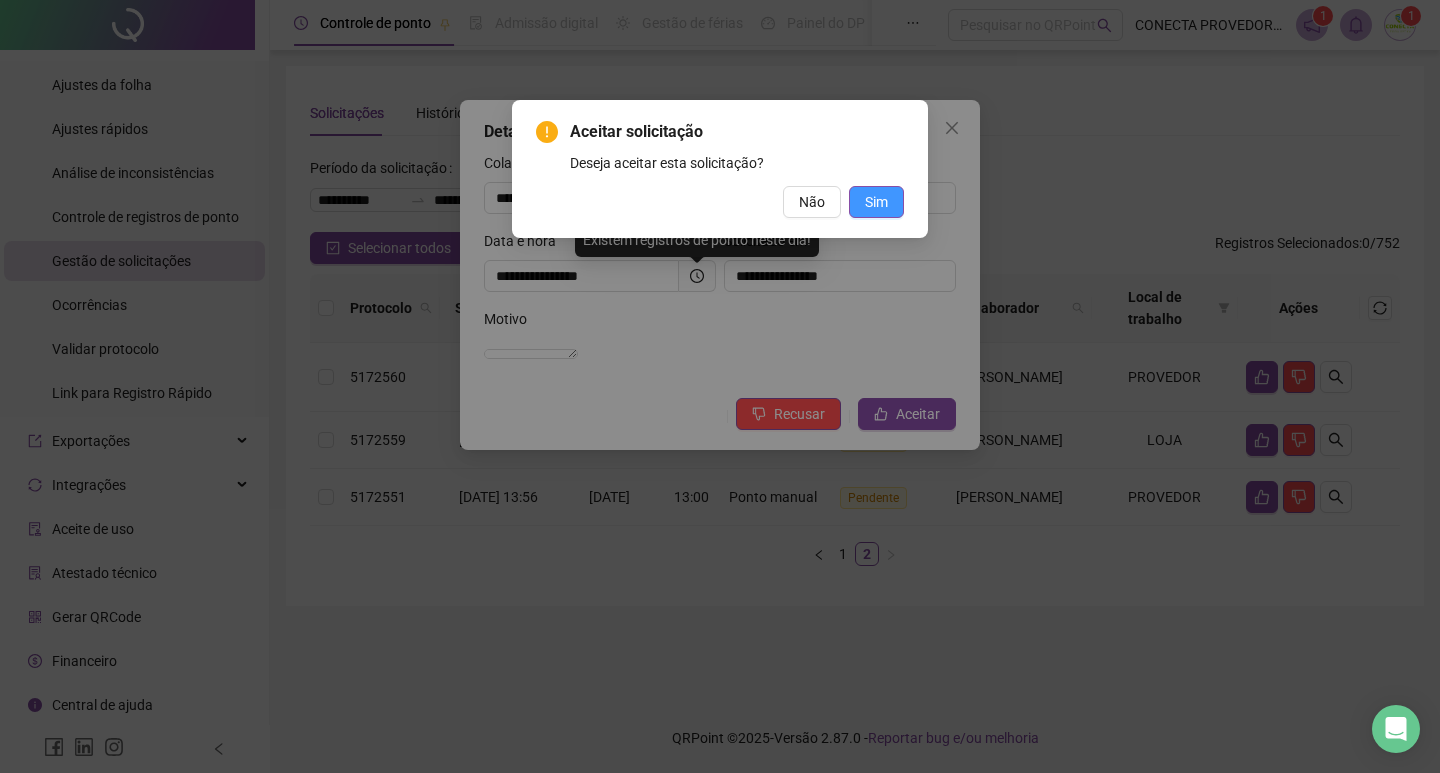 click on "Sim" at bounding box center (876, 202) 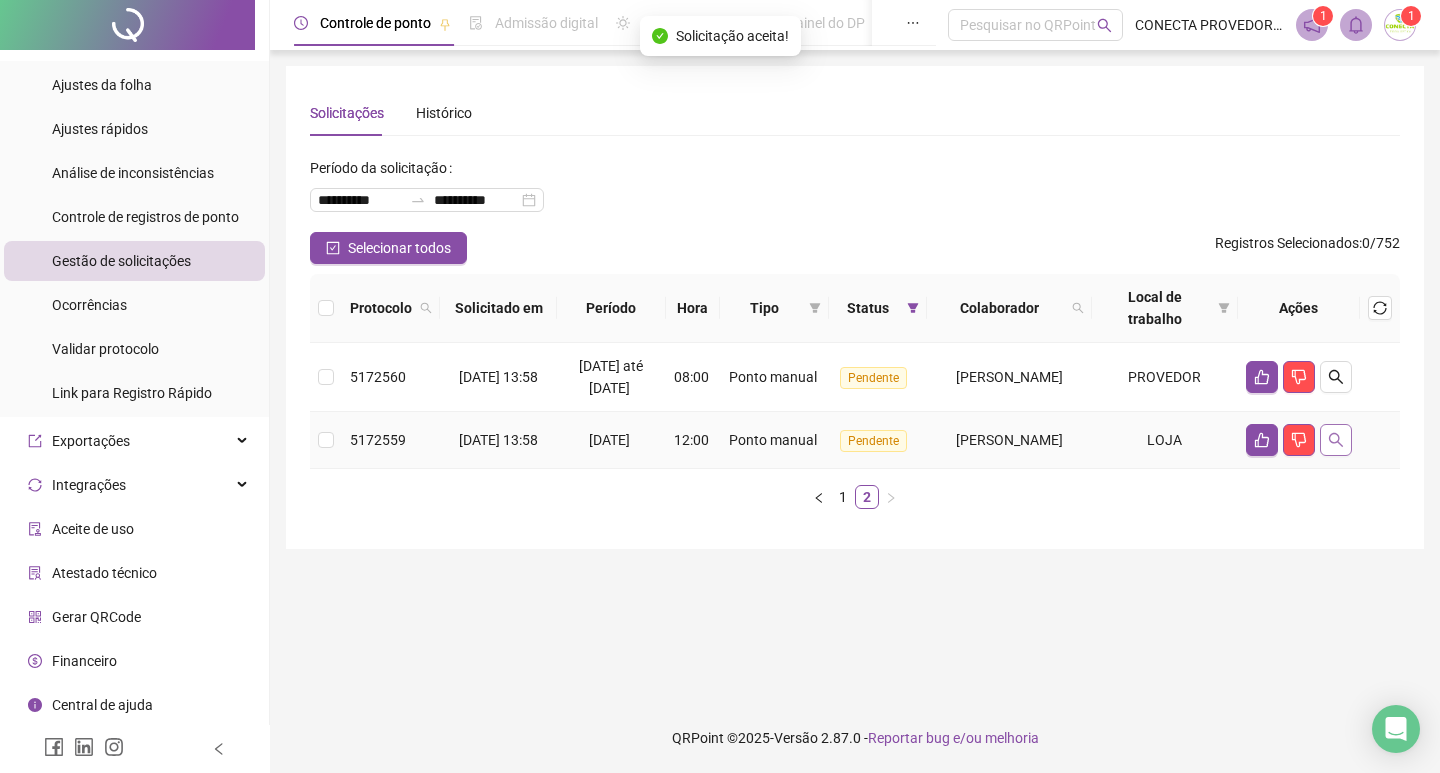 click 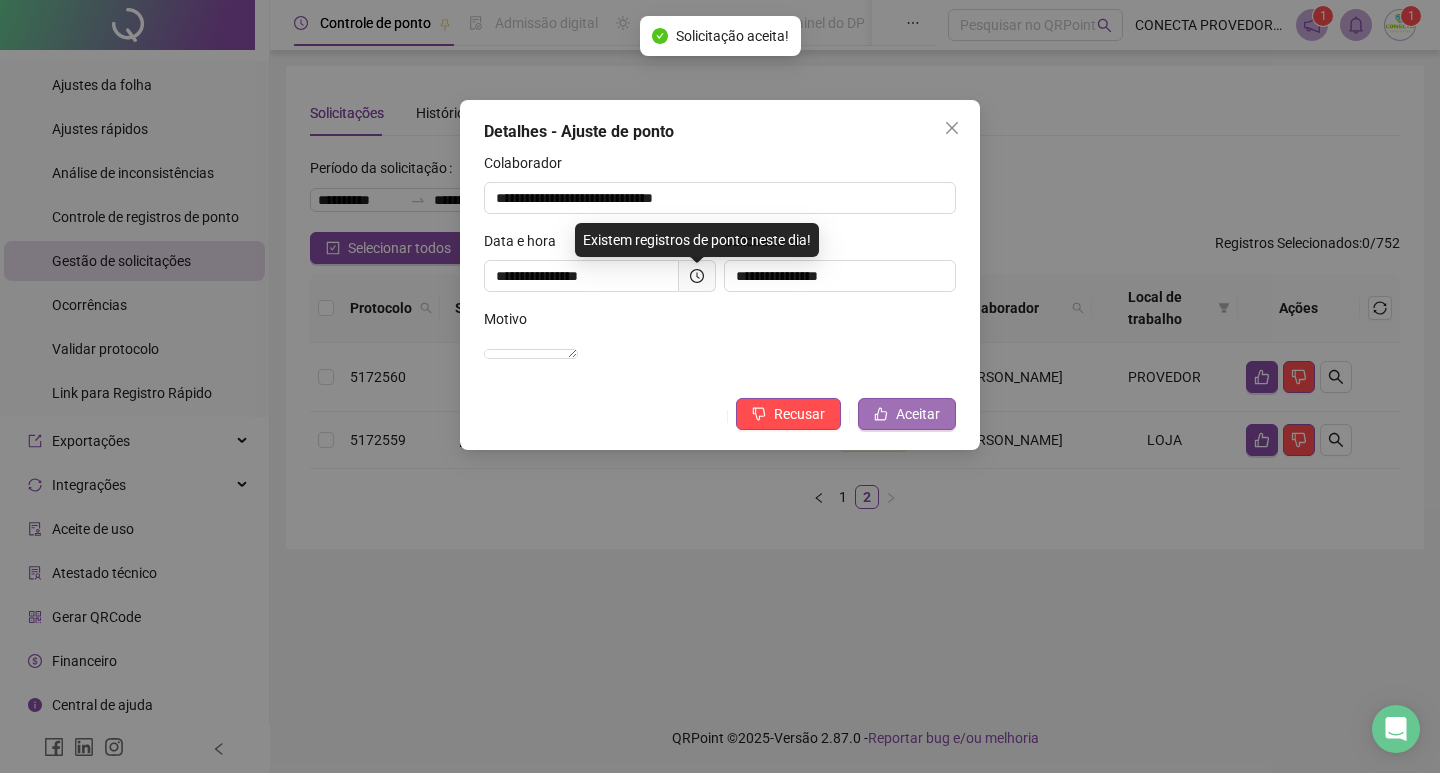 click on "Aceitar" at bounding box center [918, 414] 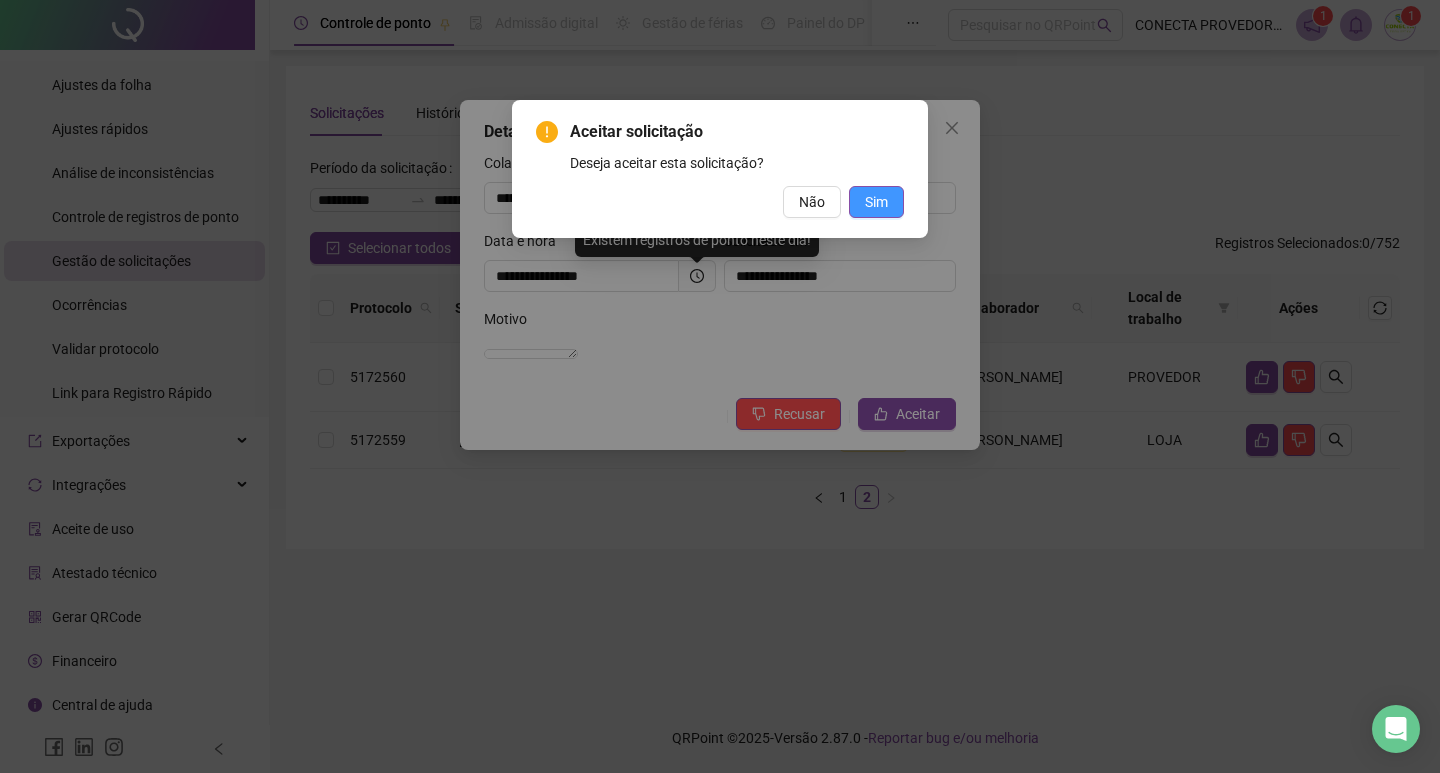 click on "Sim" at bounding box center [876, 202] 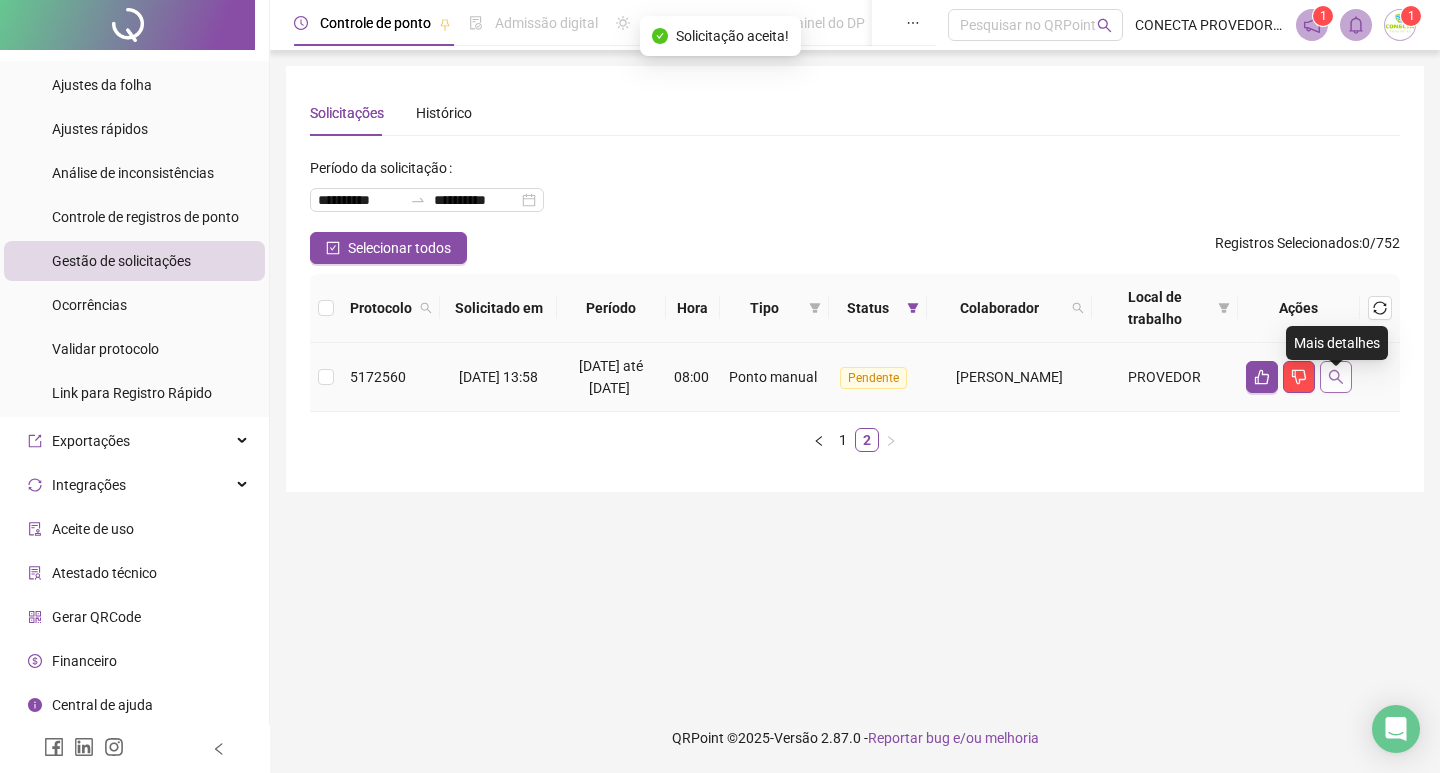 click 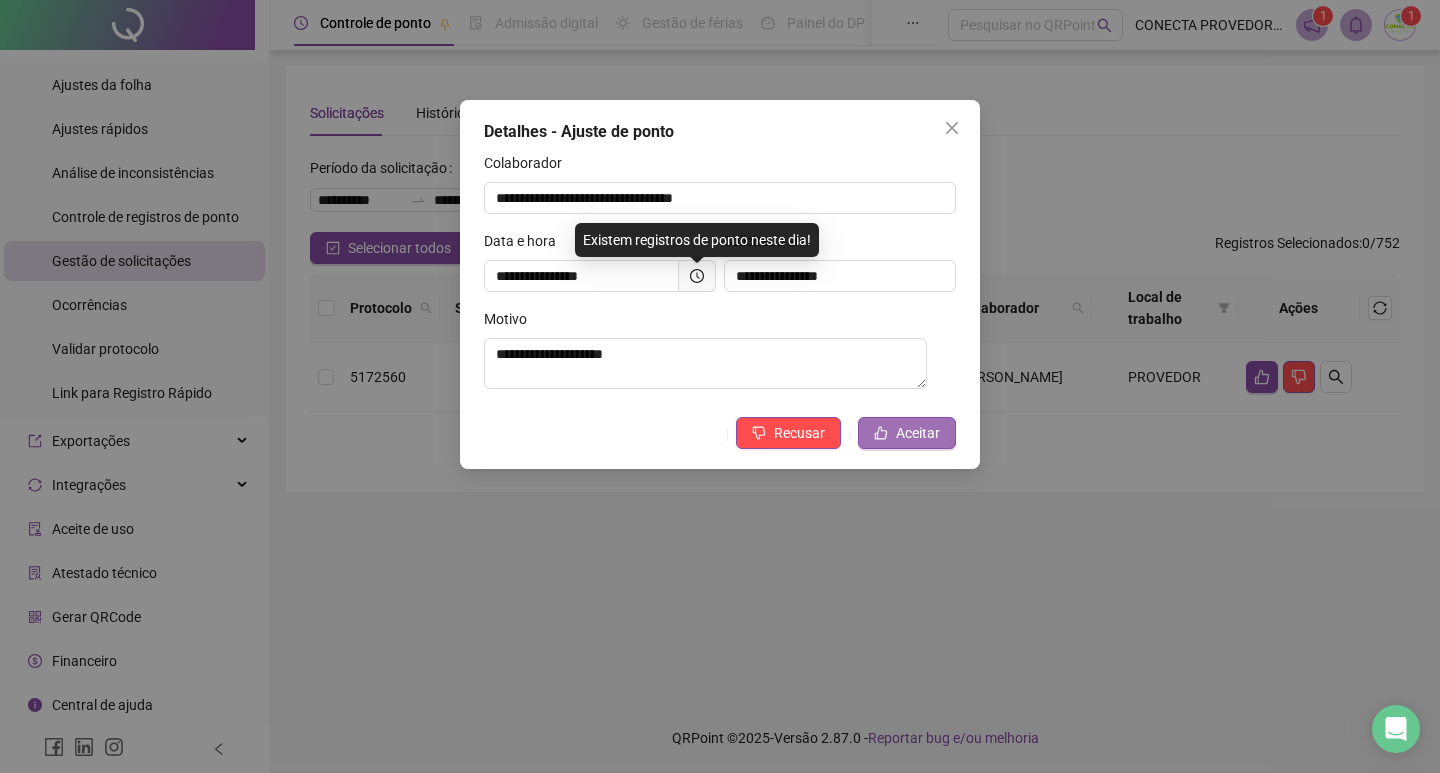 click 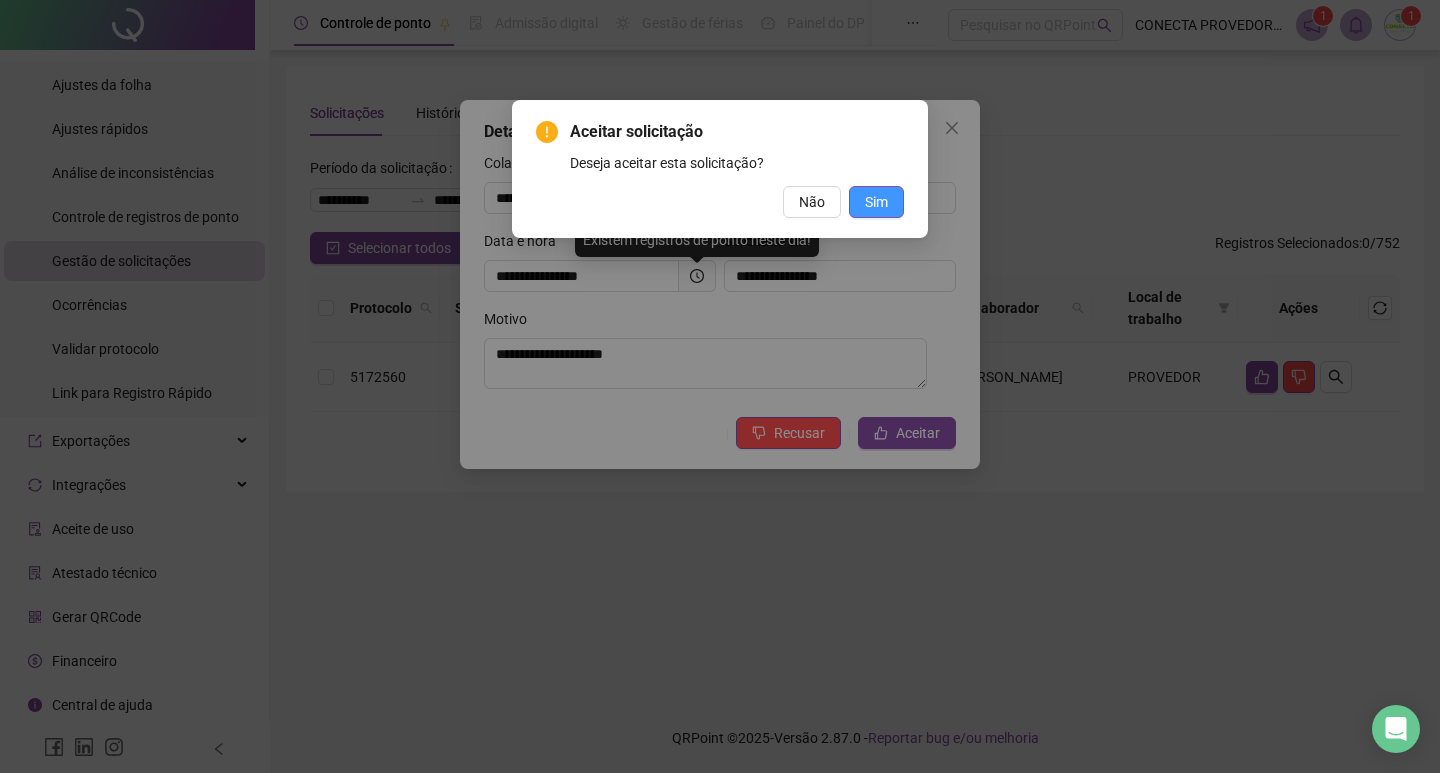 click on "Sim" at bounding box center [876, 202] 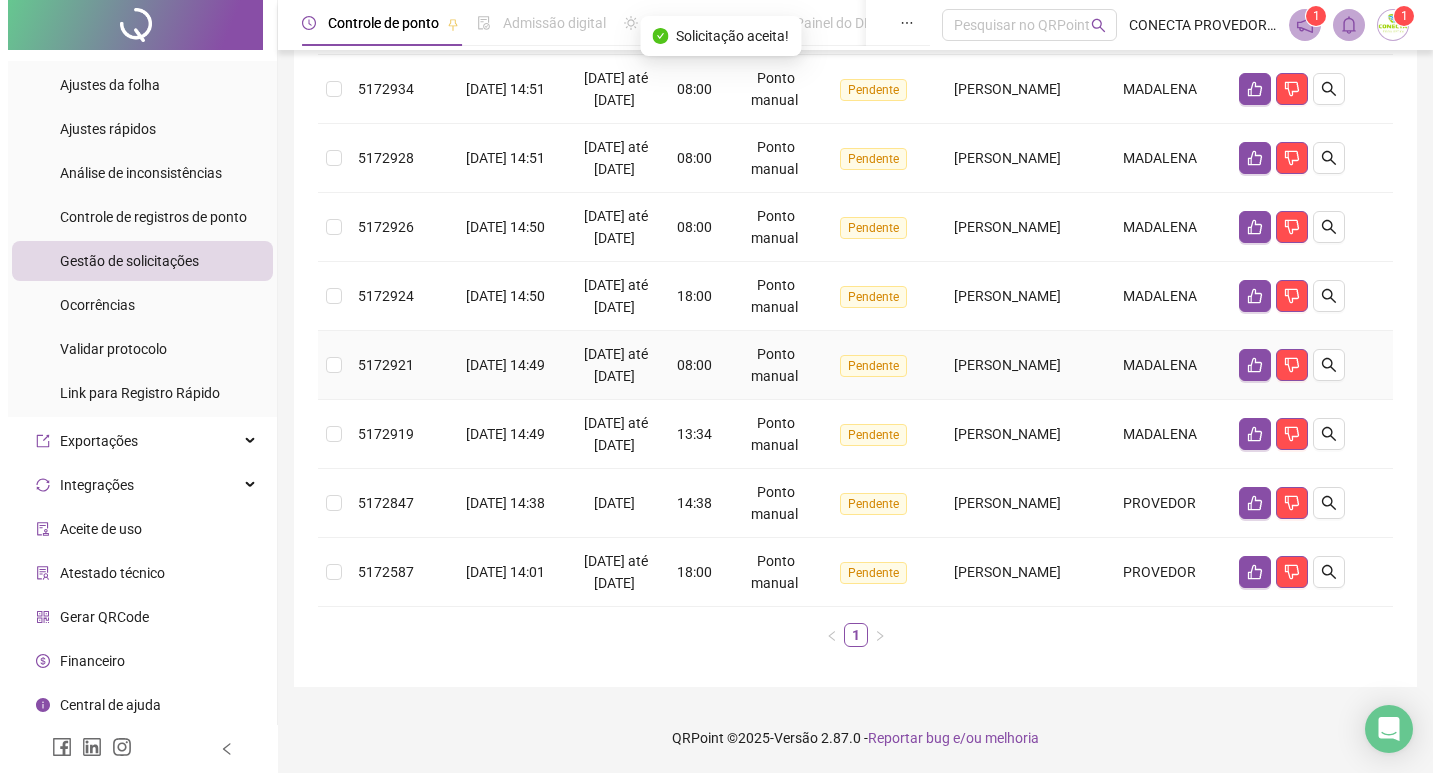 scroll, scrollTop: 806, scrollLeft: 0, axis: vertical 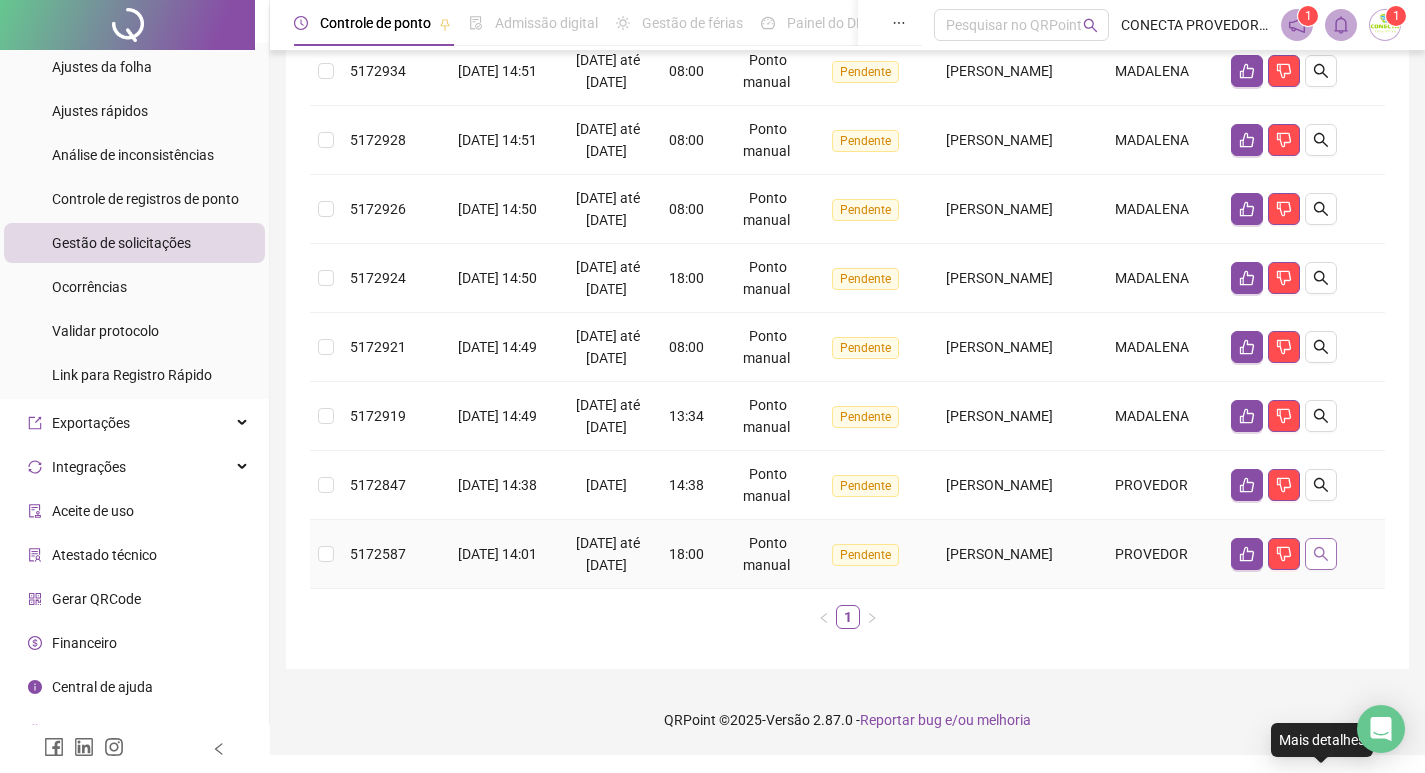 click 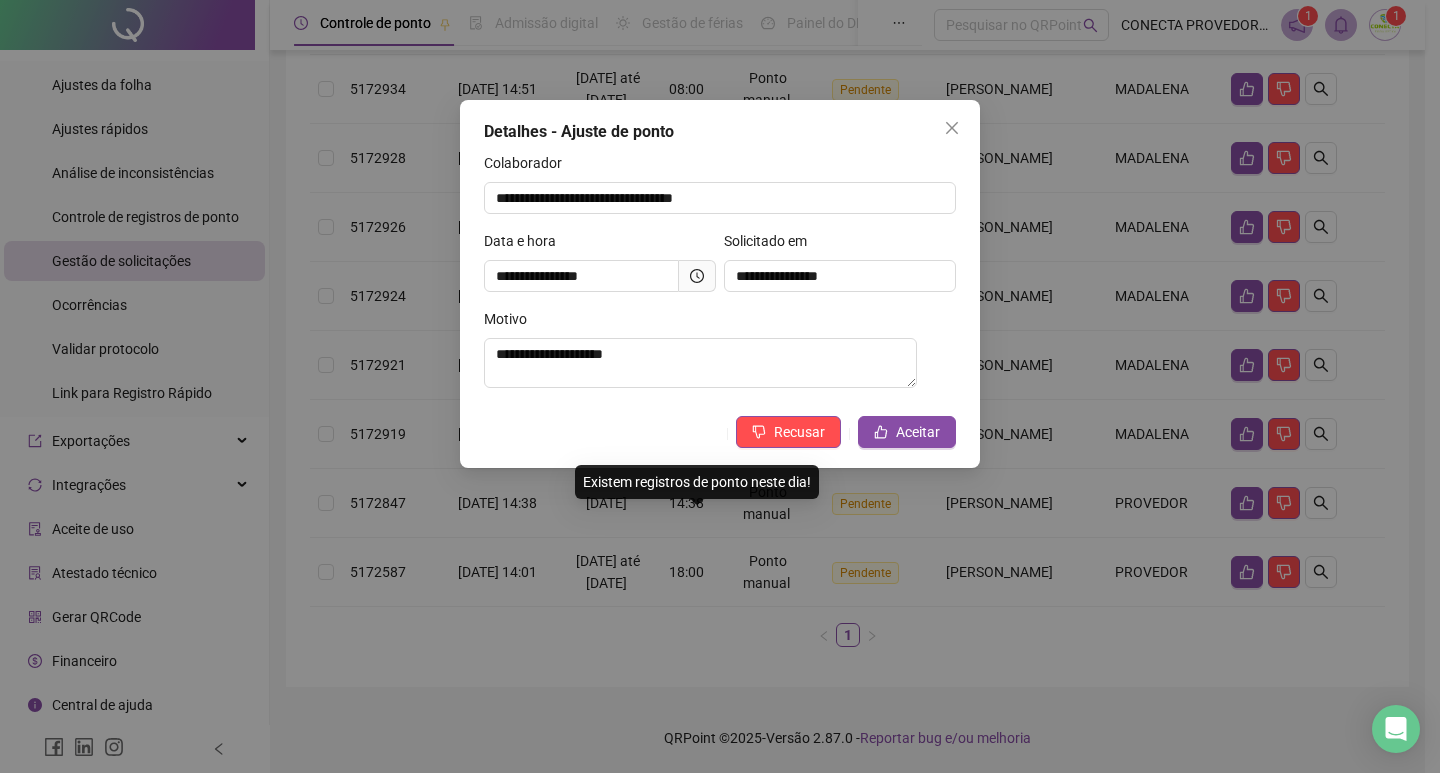 click 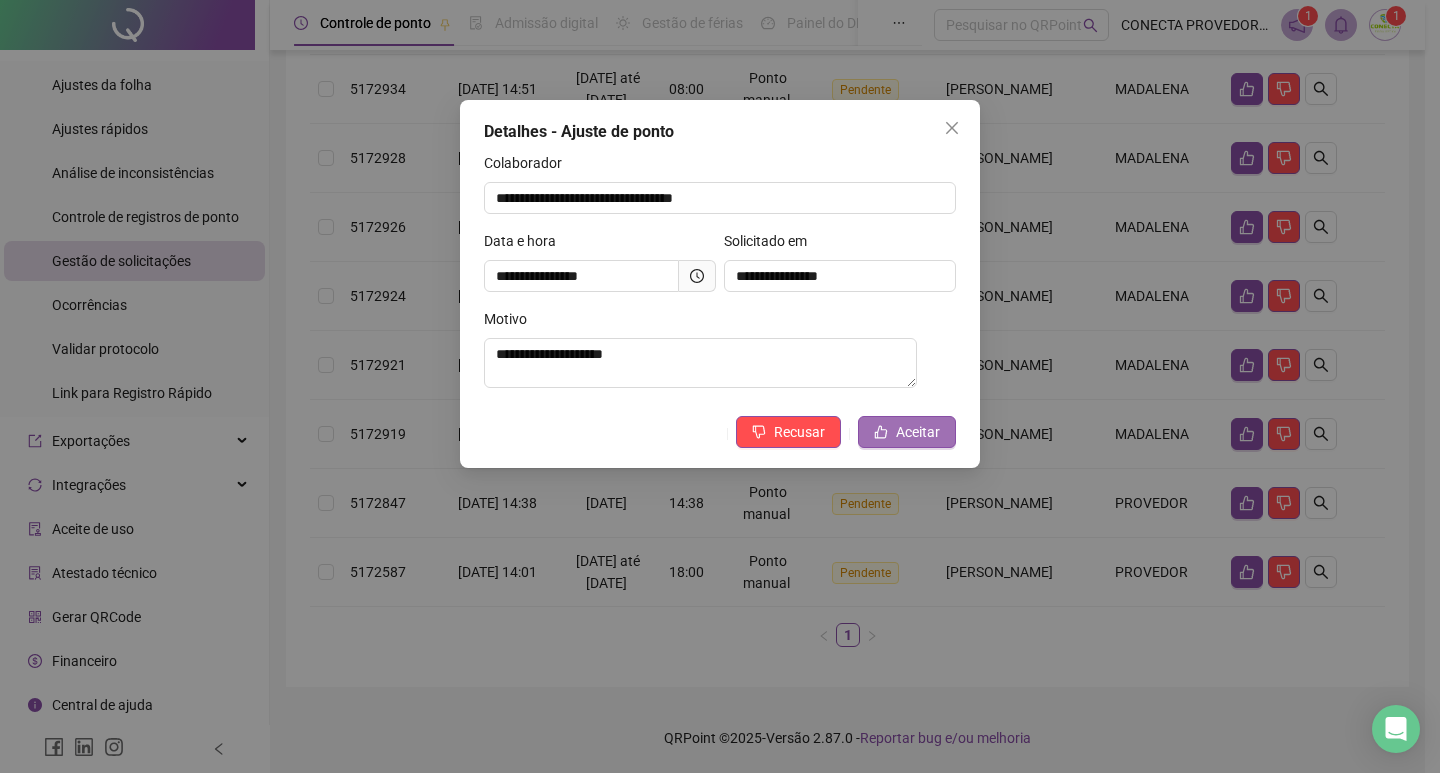 click on "Aceitar" at bounding box center [918, 432] 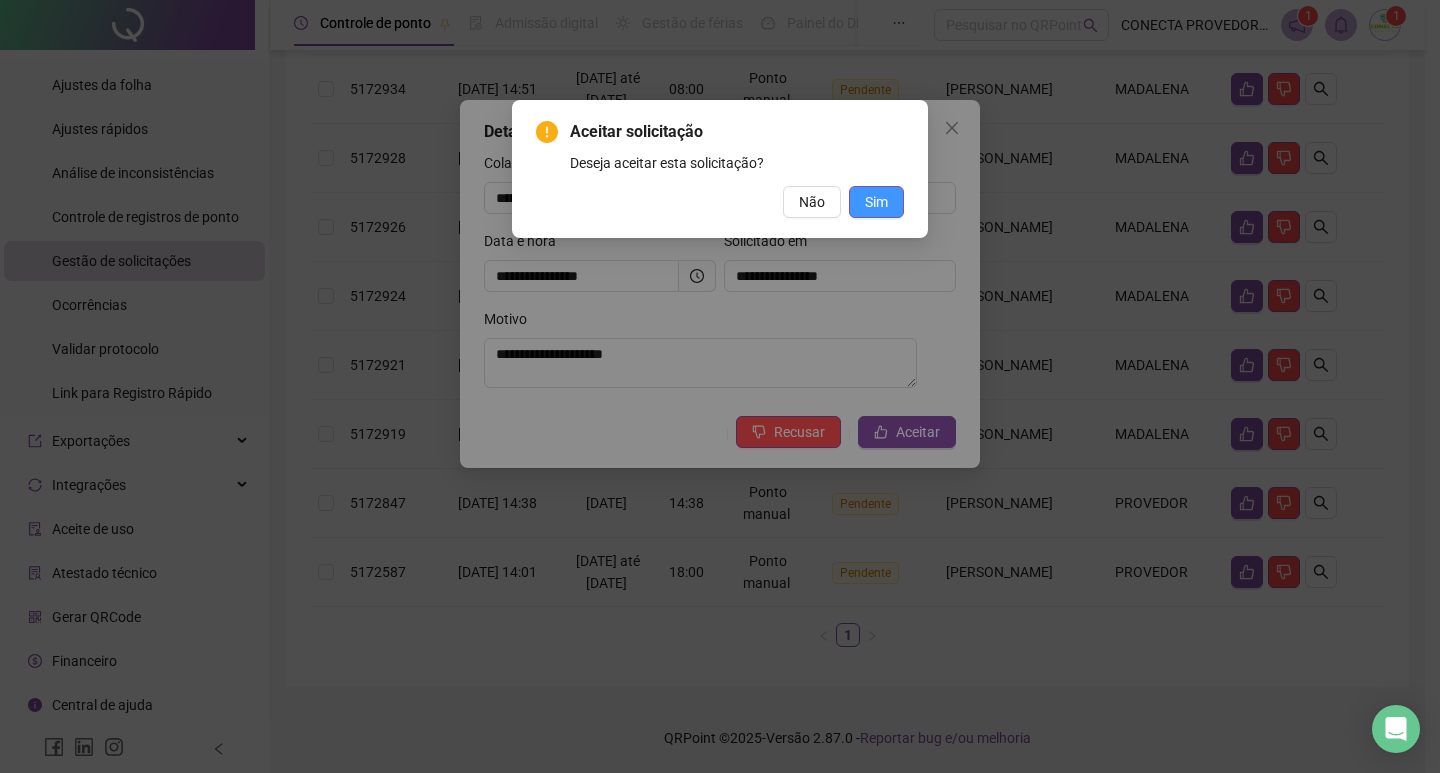 click on "Sim" at bounding box center (876, 202) 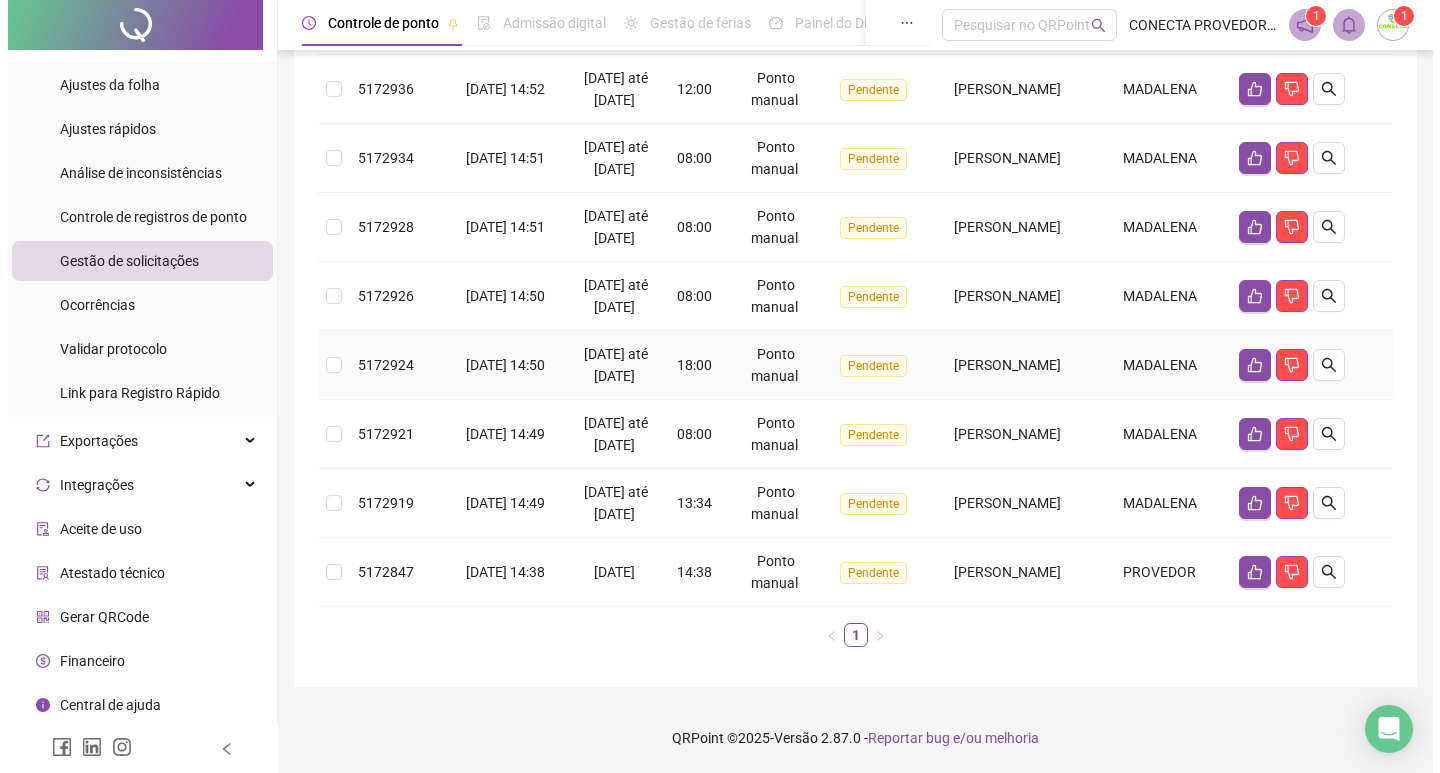 scroll, scrollTop: 715, scrollLeft: 0, axis: vertical 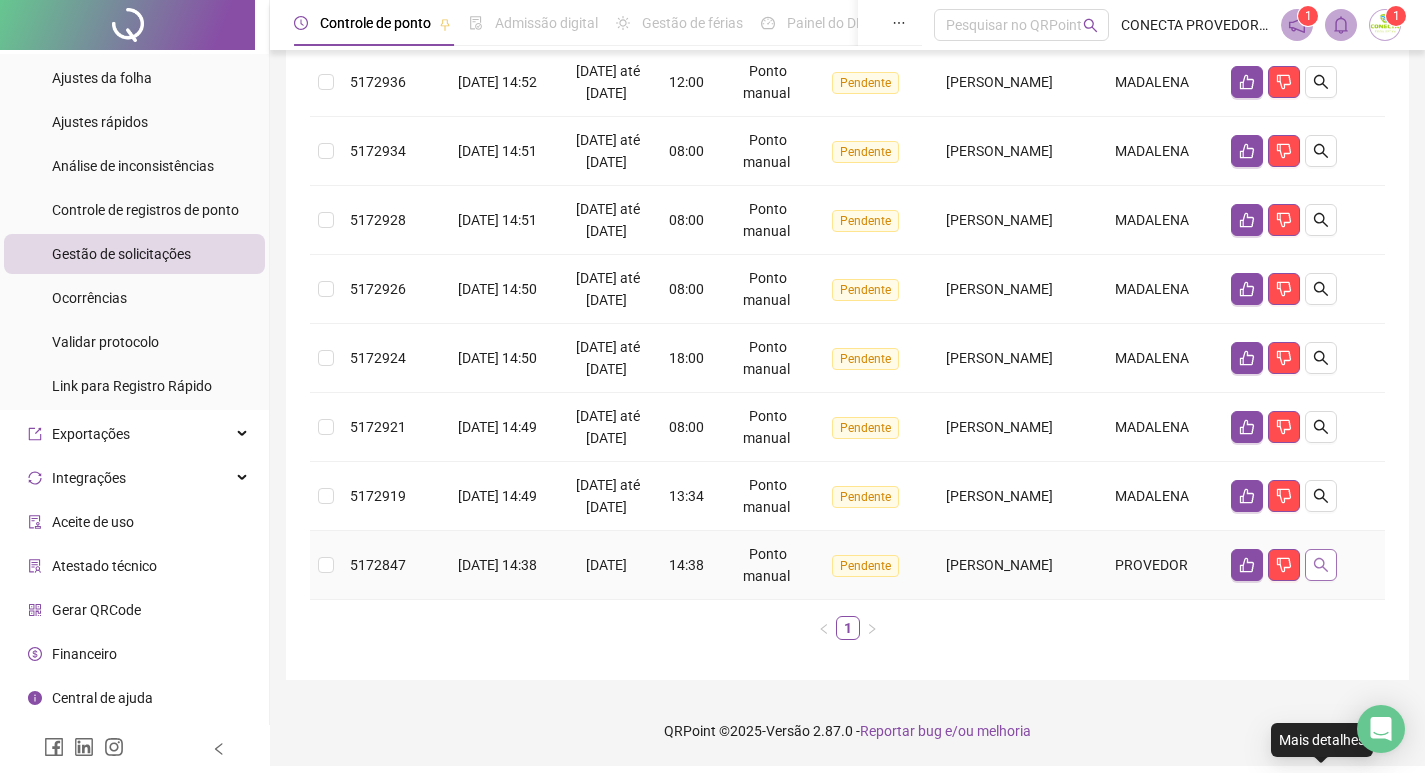 click at bounding box center (1321, 565) 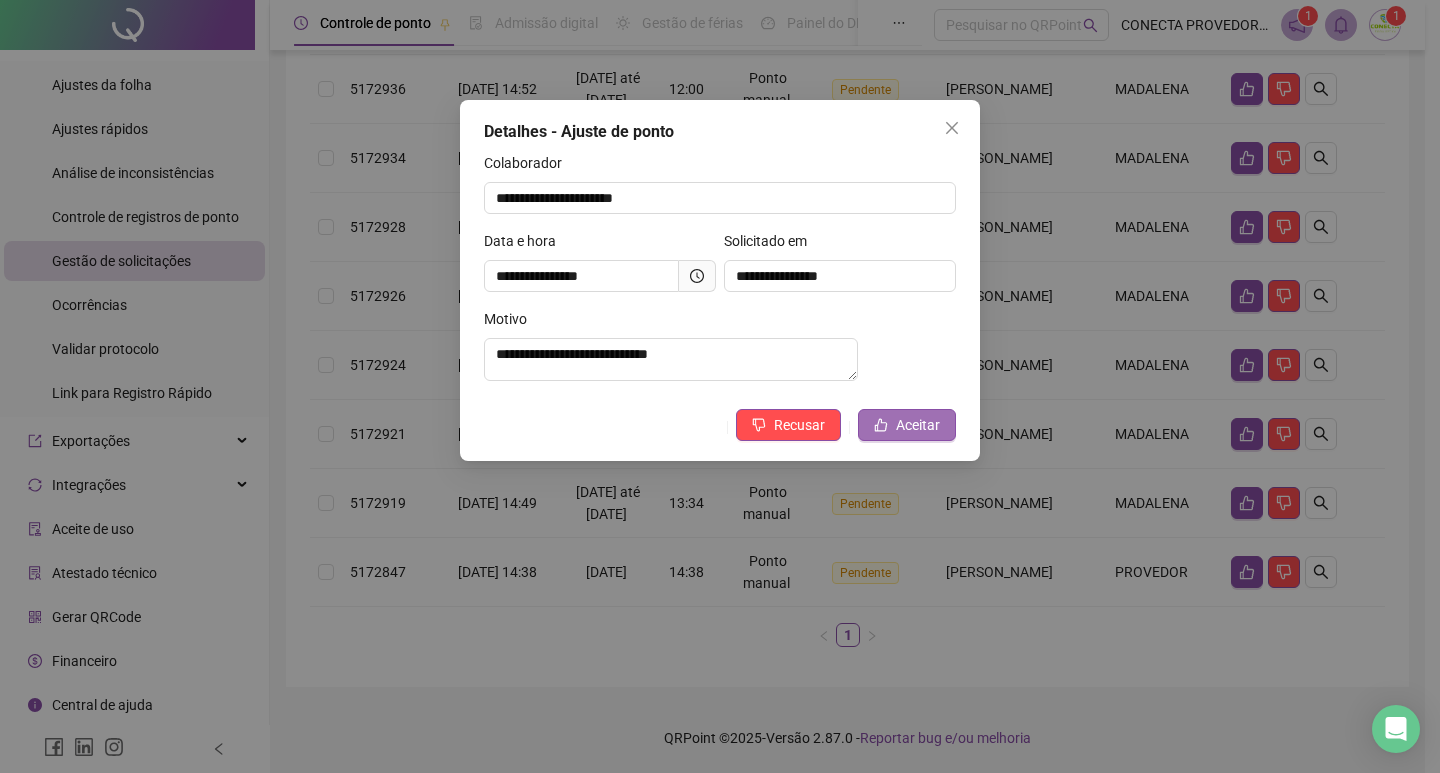 click on "Aceitar" at bounding box center [918, 425] 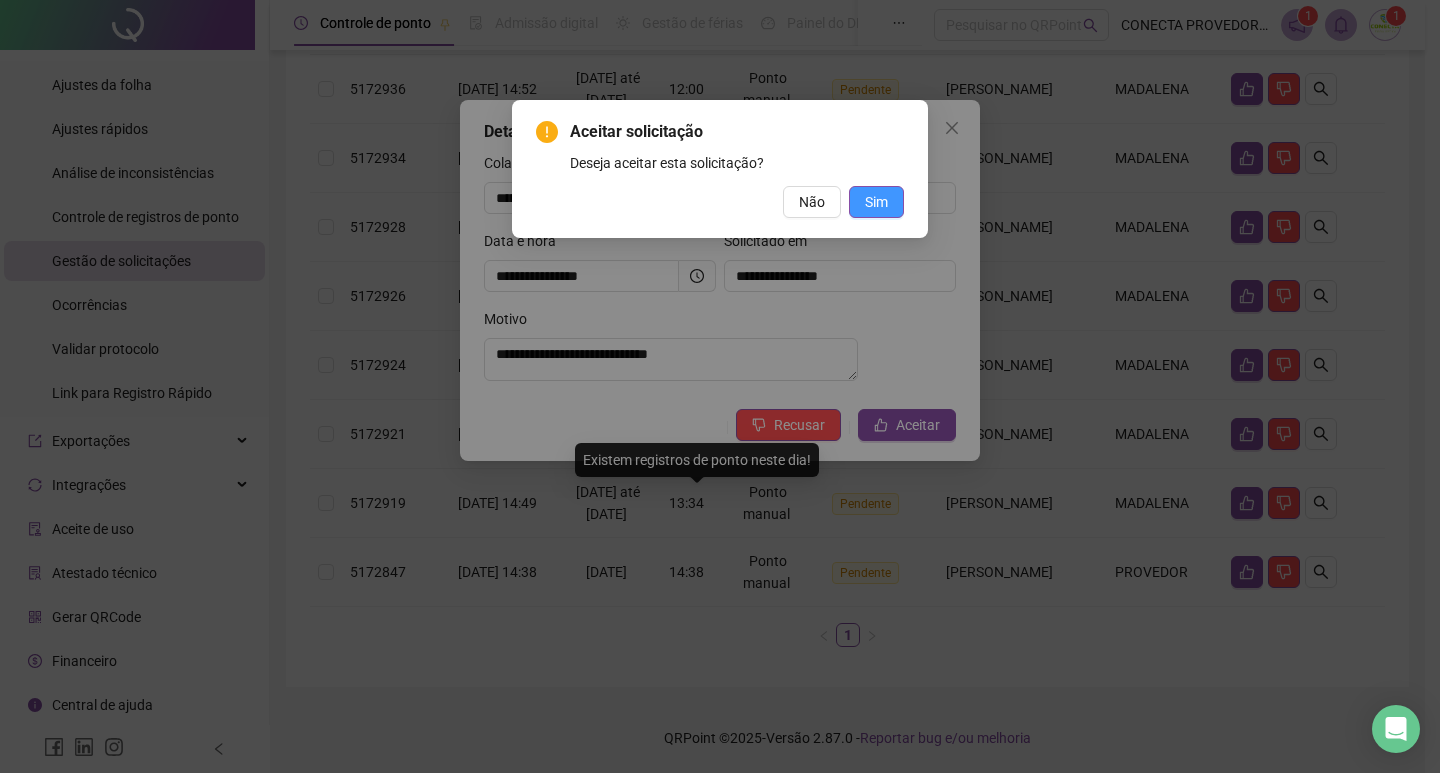 click on "Sim" at bounding box center [876, 202] 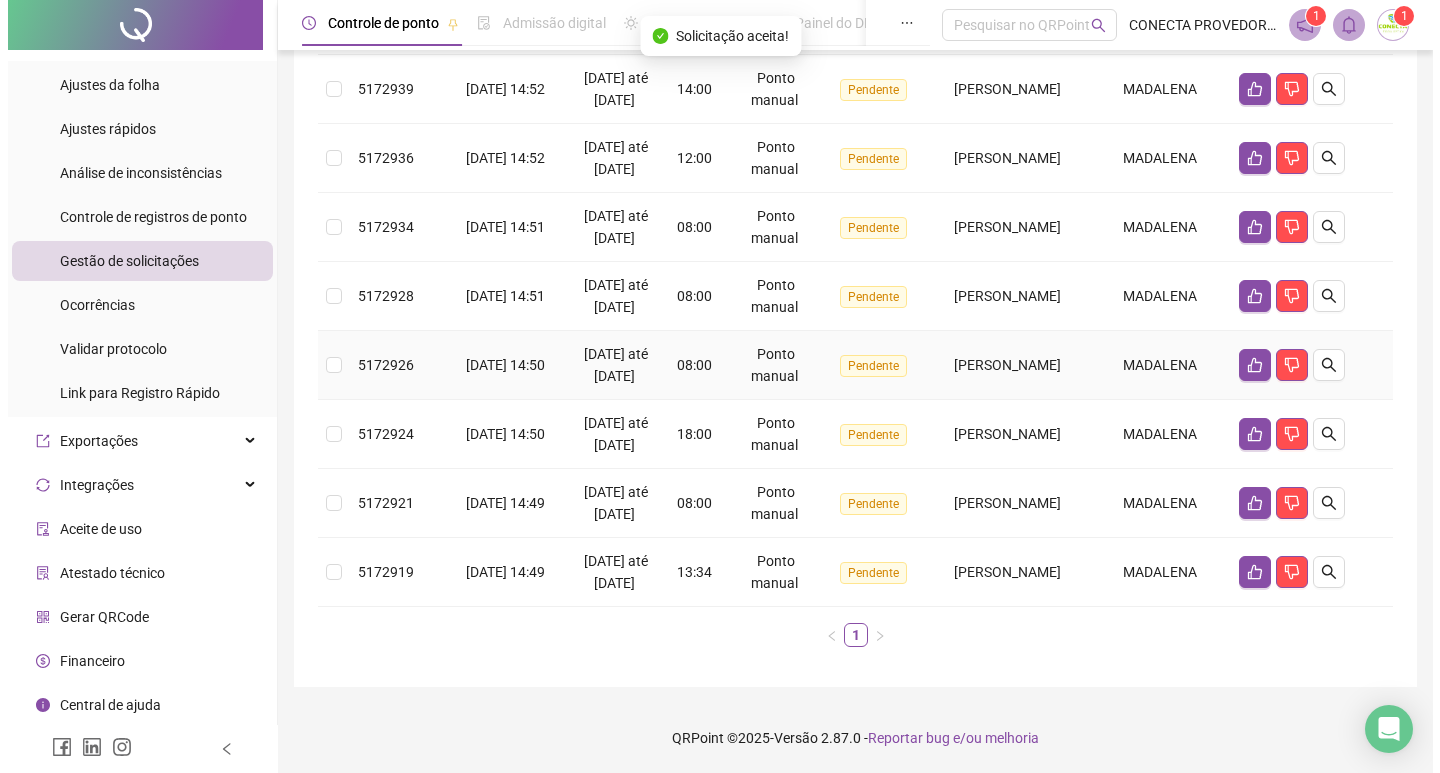 scroll, scrollTop: 646, scrollLeft: 0, axis: vertical 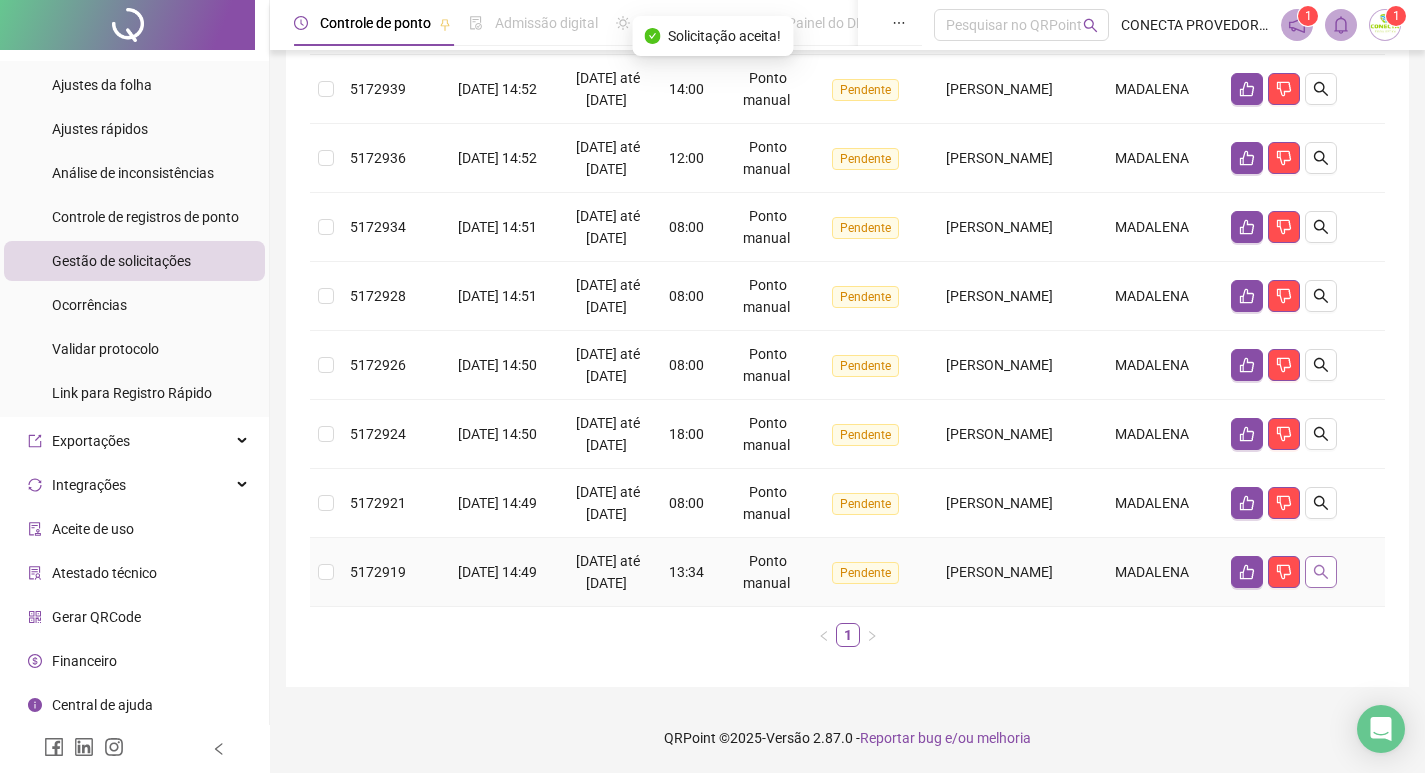 click 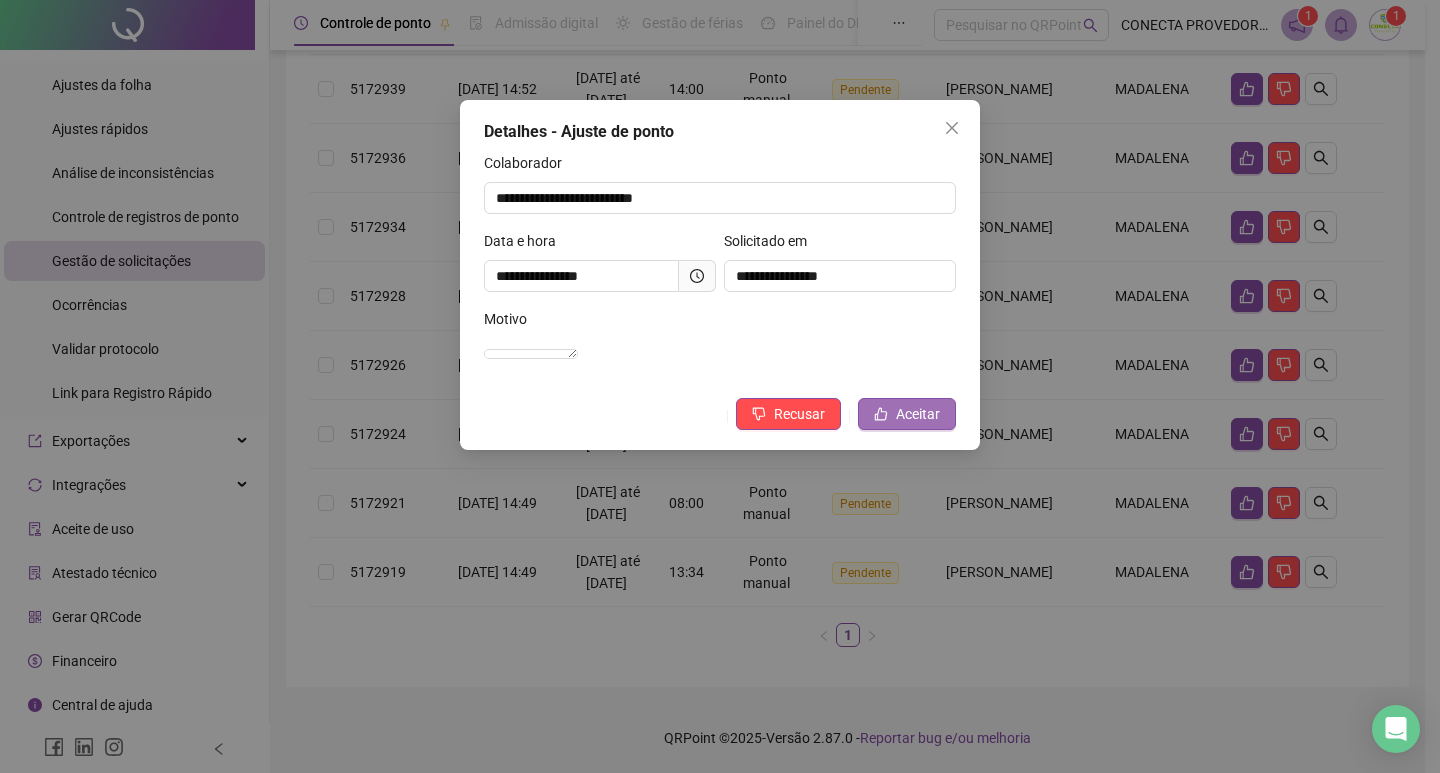 click on "Aceitar" at bounding box center (918, 414) 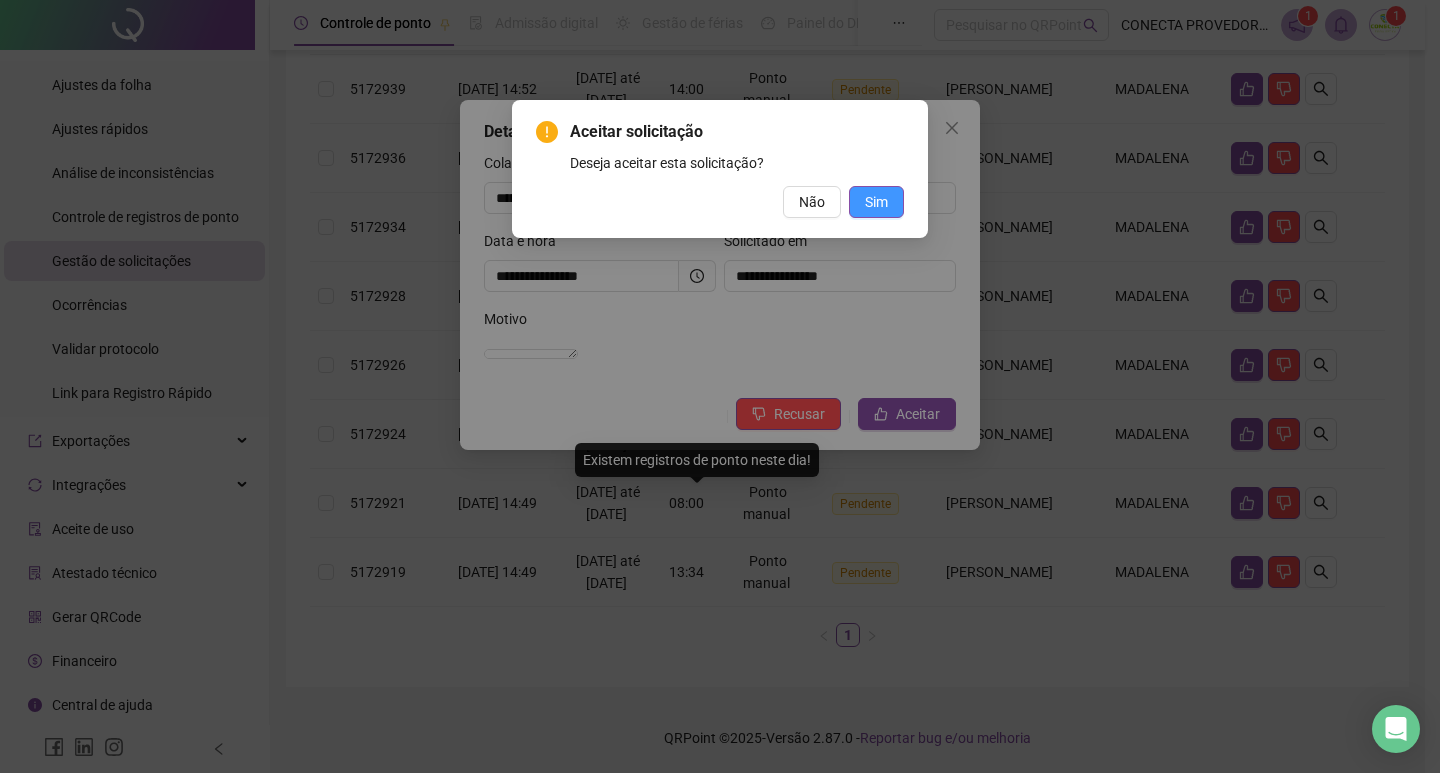 click on "Sim" at bounding box center (876, 202) 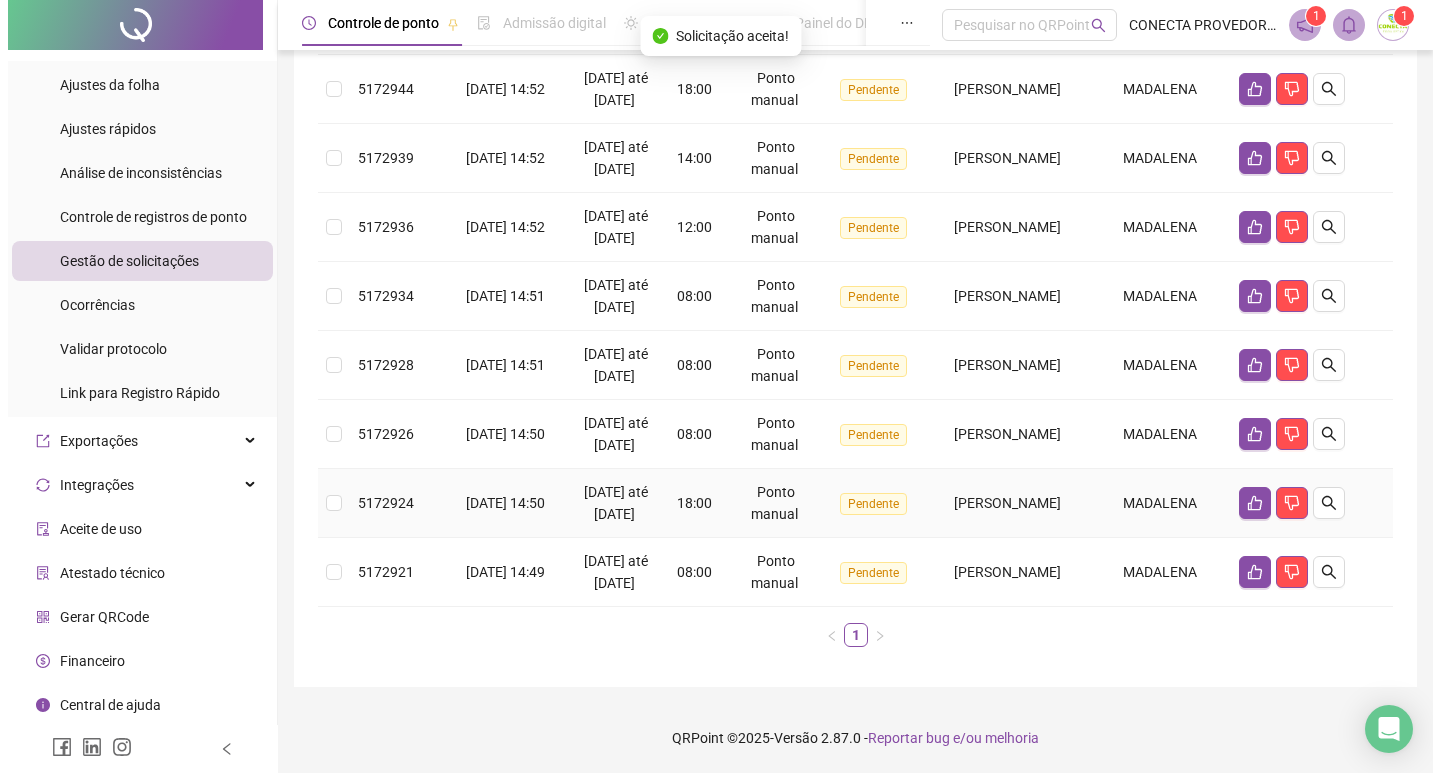 scroll, scrollTop: 555, scrollLeft: 0, axis: vertical 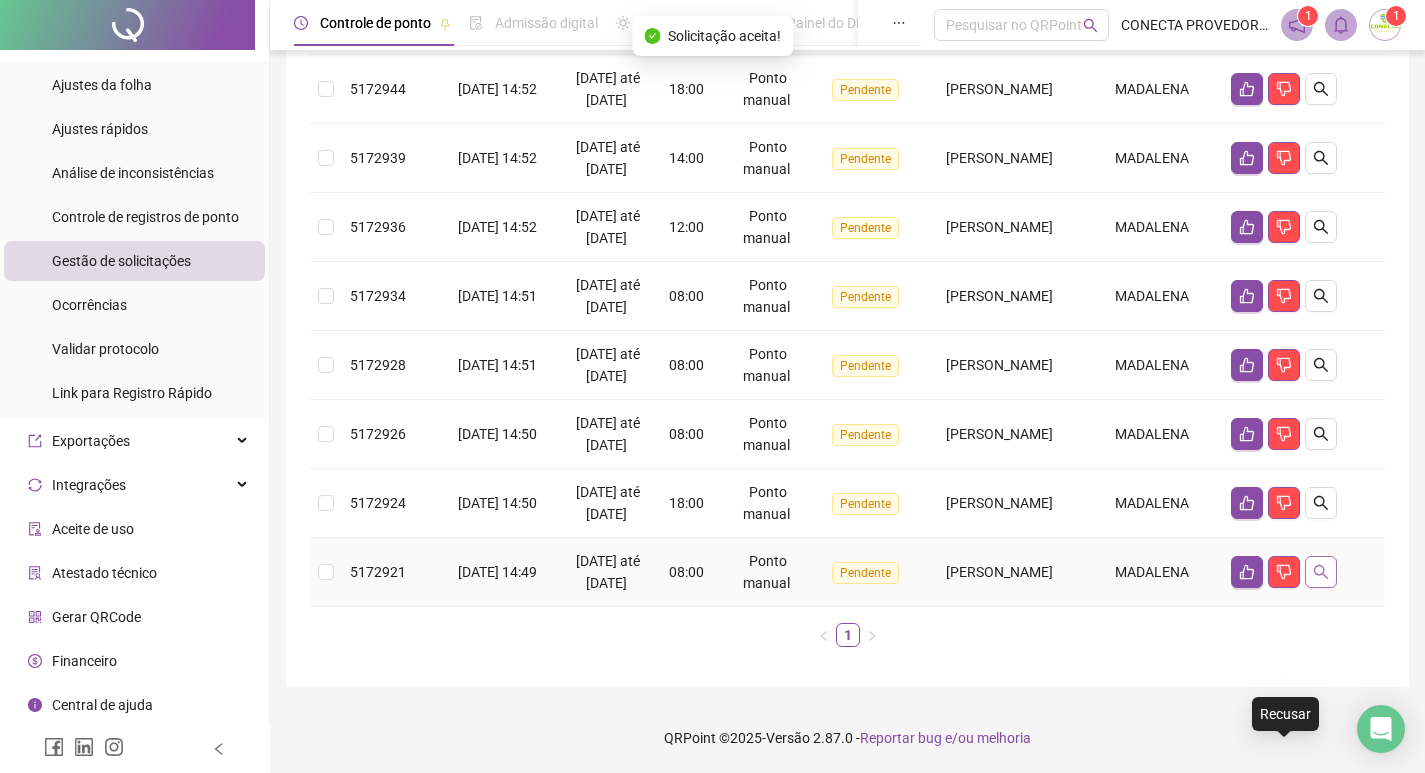 click 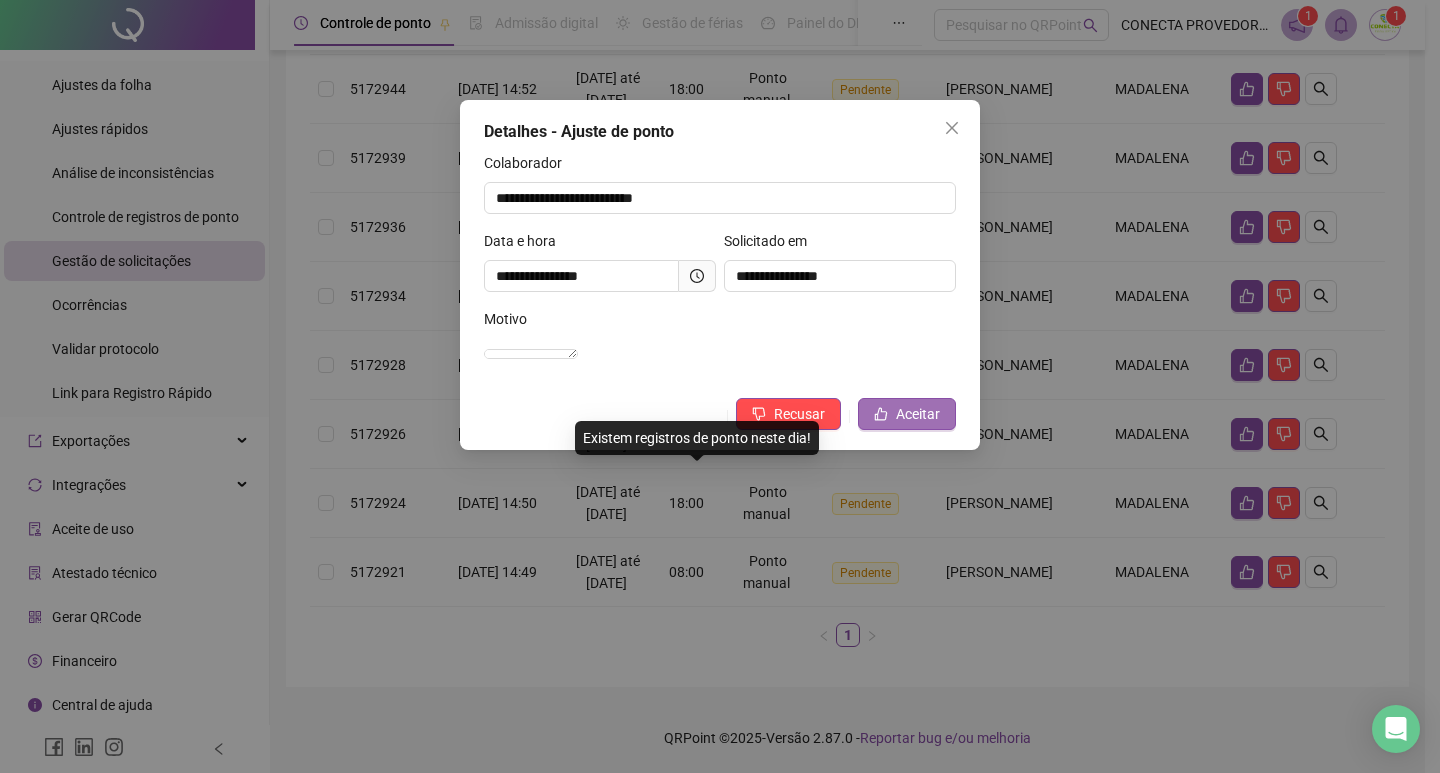 click on "Aceitar" at bounding box center (918, 414) 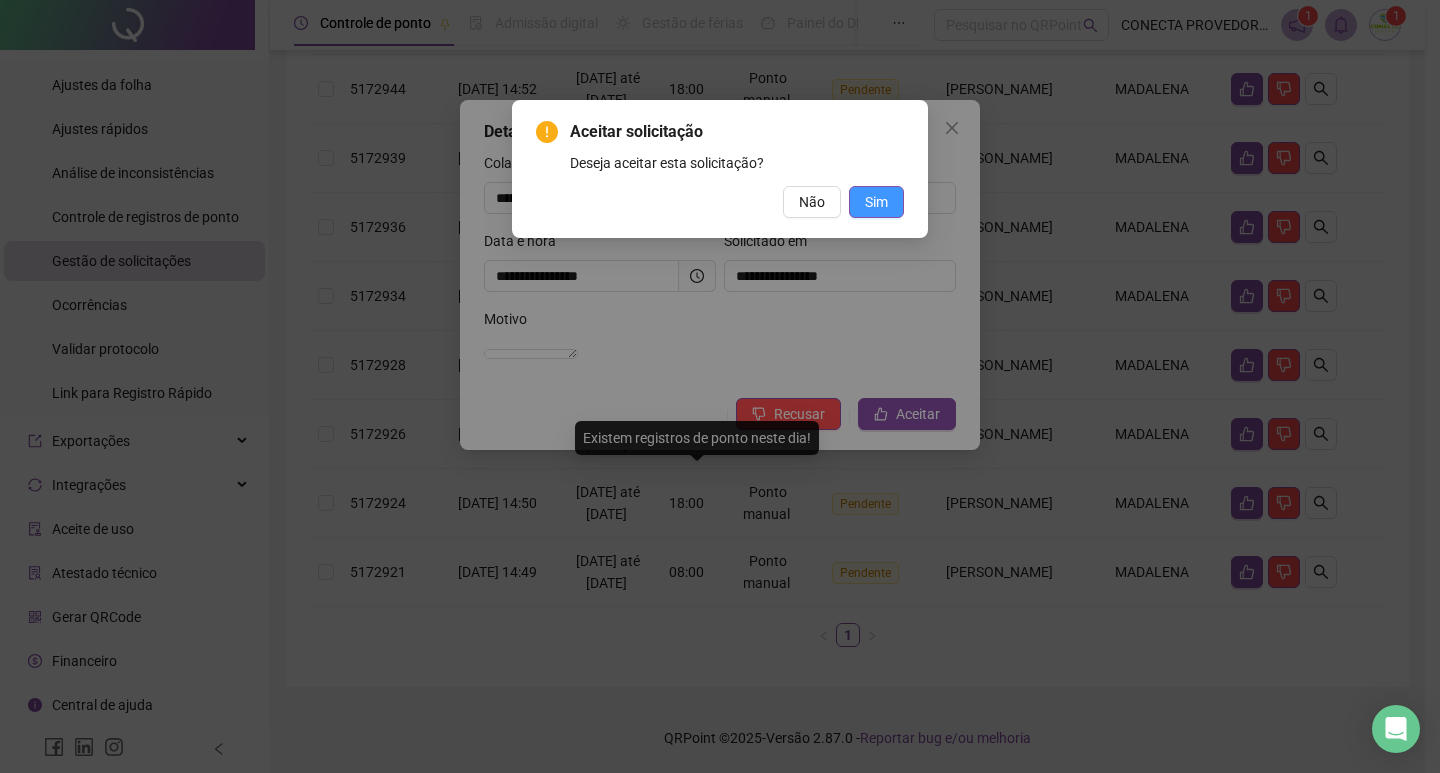 click on "Sim" at bounding box center [876, 202] 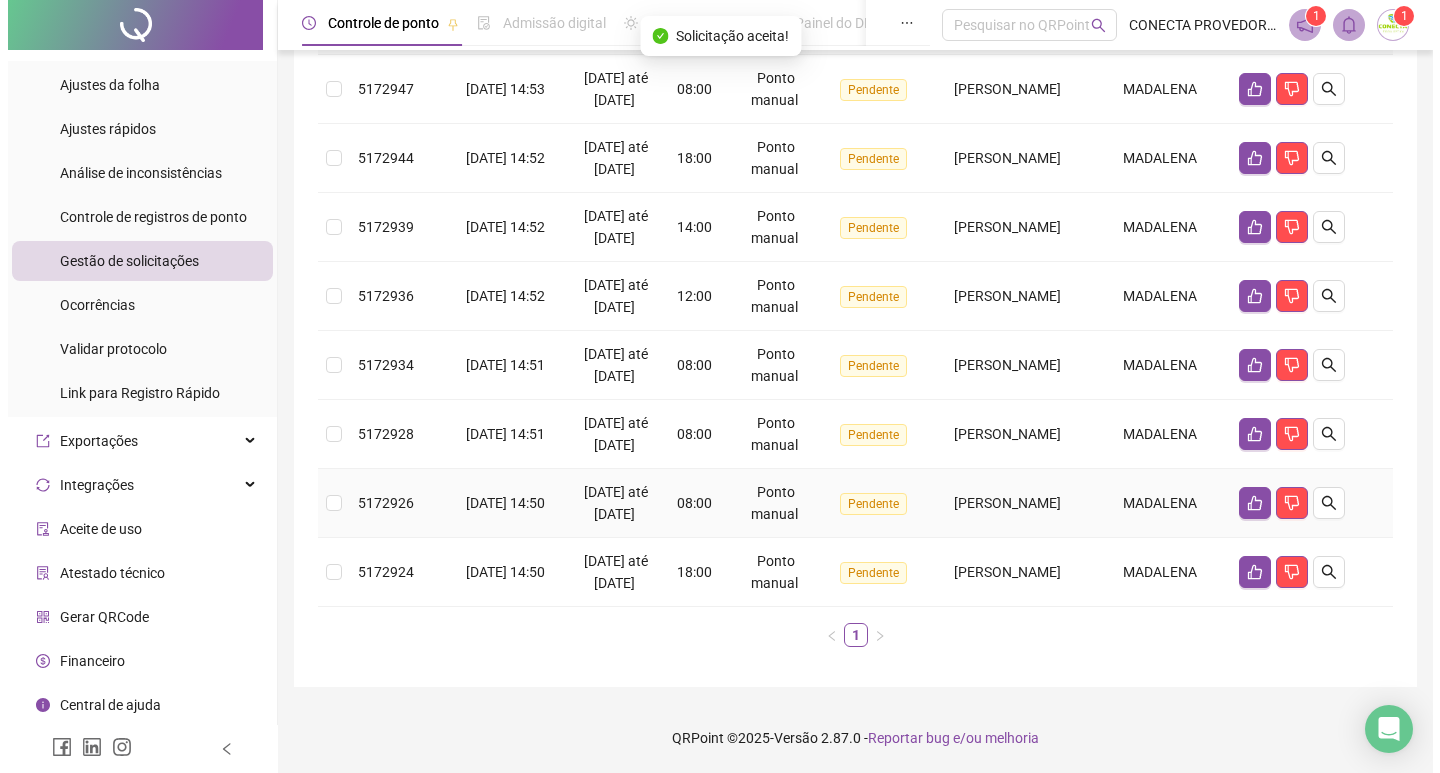 scroll, scrollTop: 464, scrollLeft: 0, axis: vertical 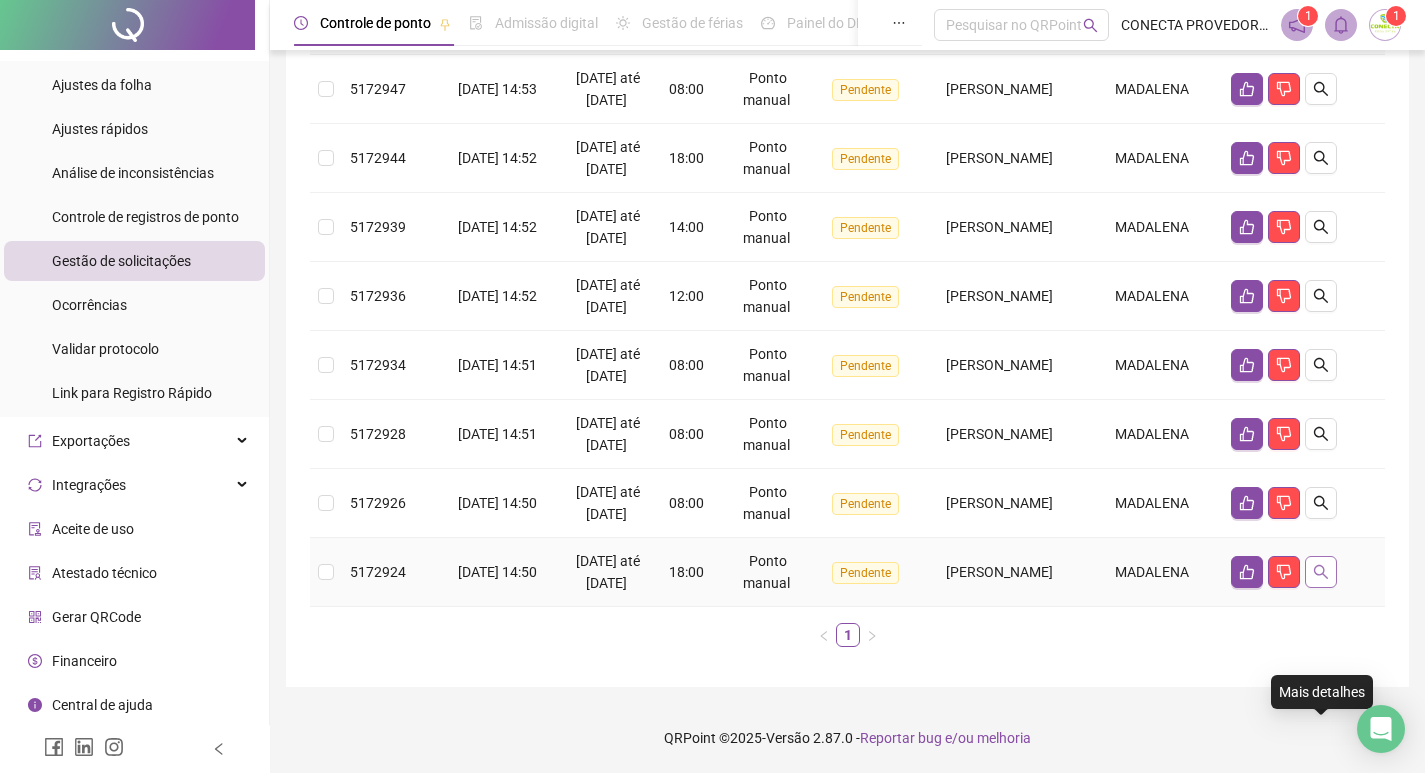 click at bounding box center (1321, 572) 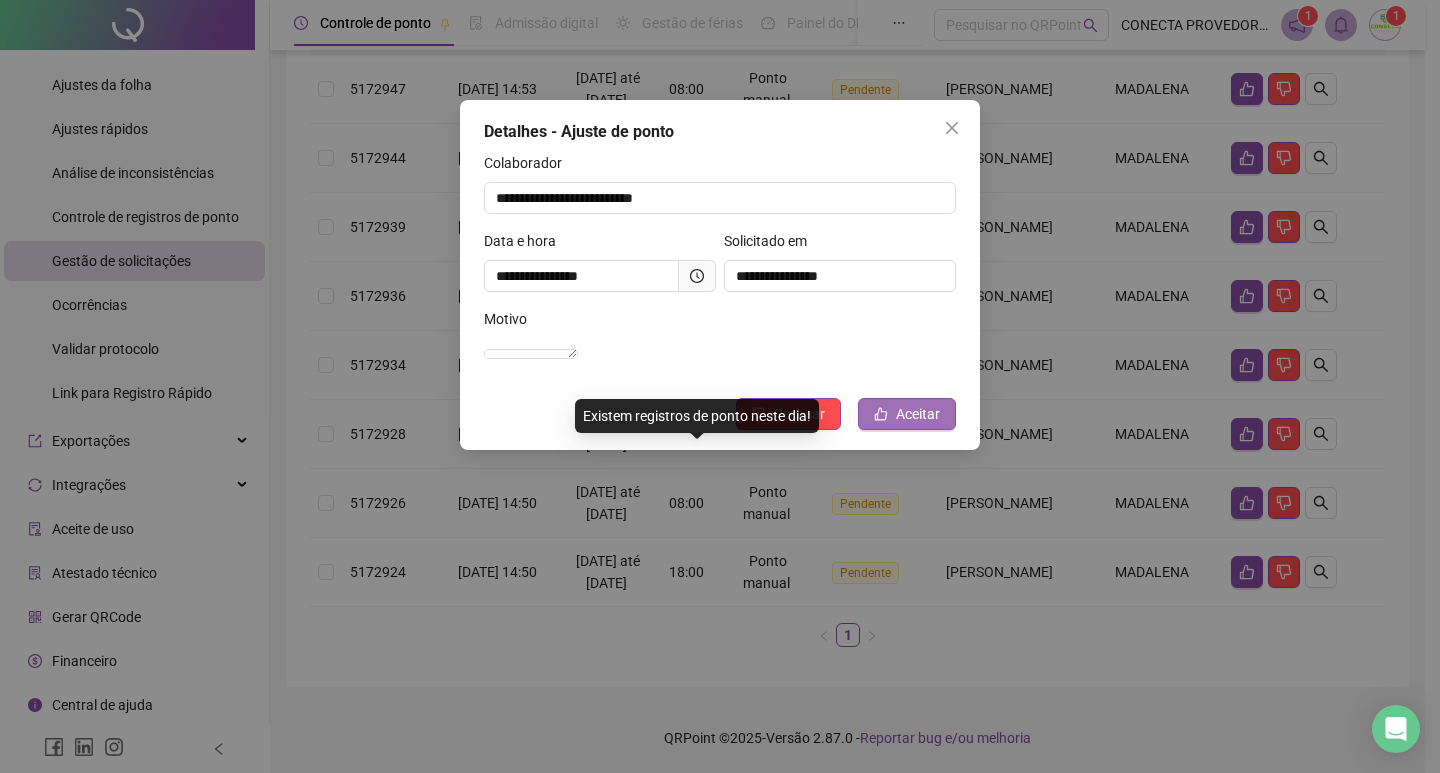 click on "Aceitar" at bounding box center [918, 414] 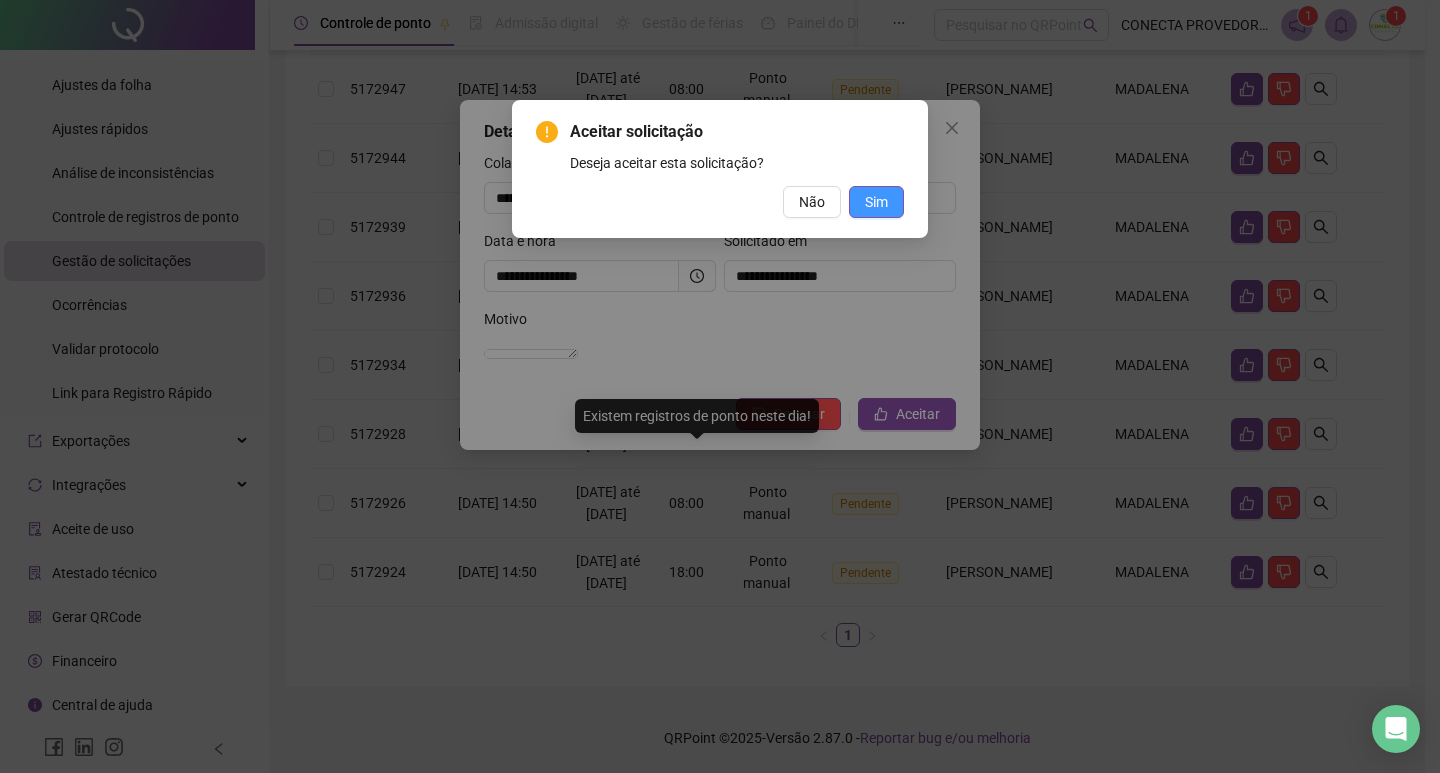 click on "Sim" at bounding box center (876, 202) 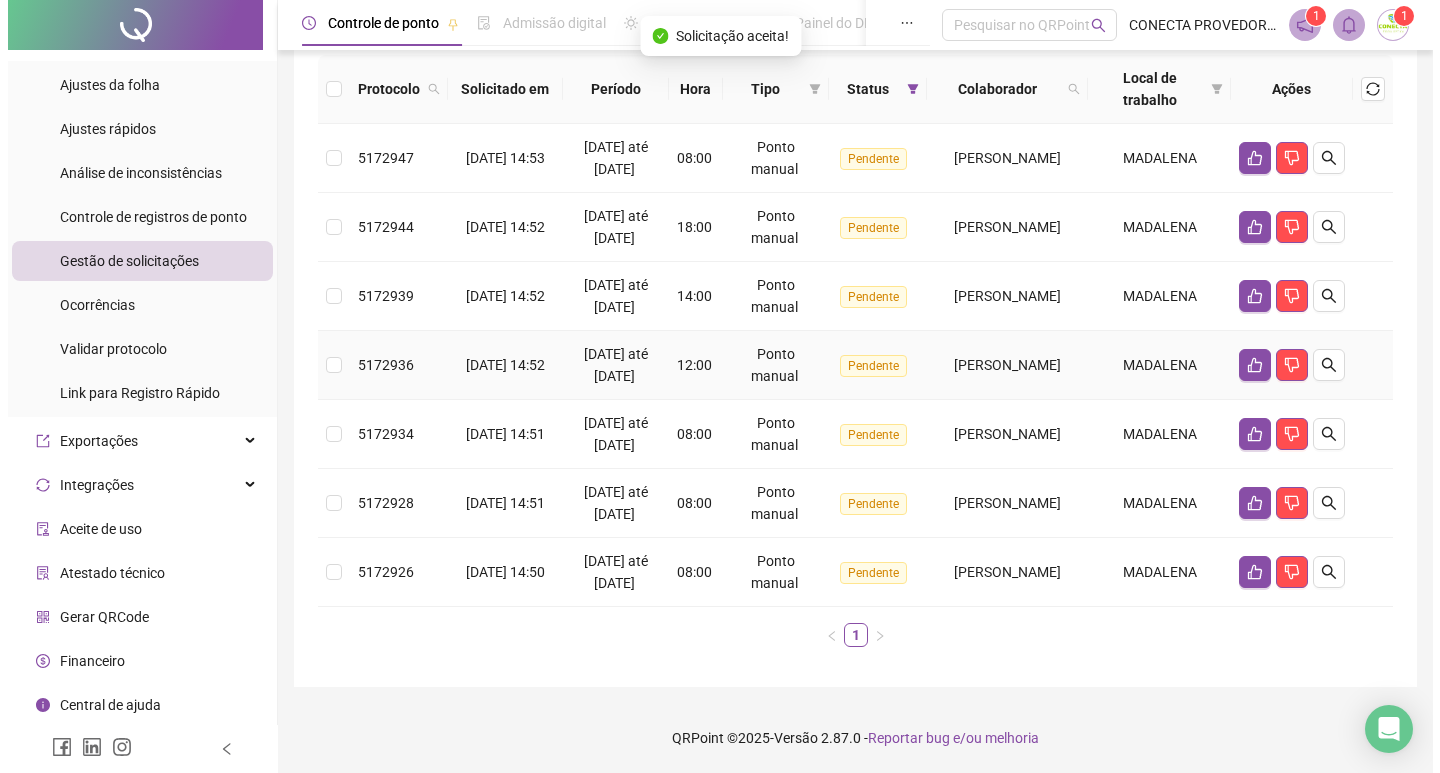 scroll, scrollTop: 373, scrollLeft: 0, axis: vertical 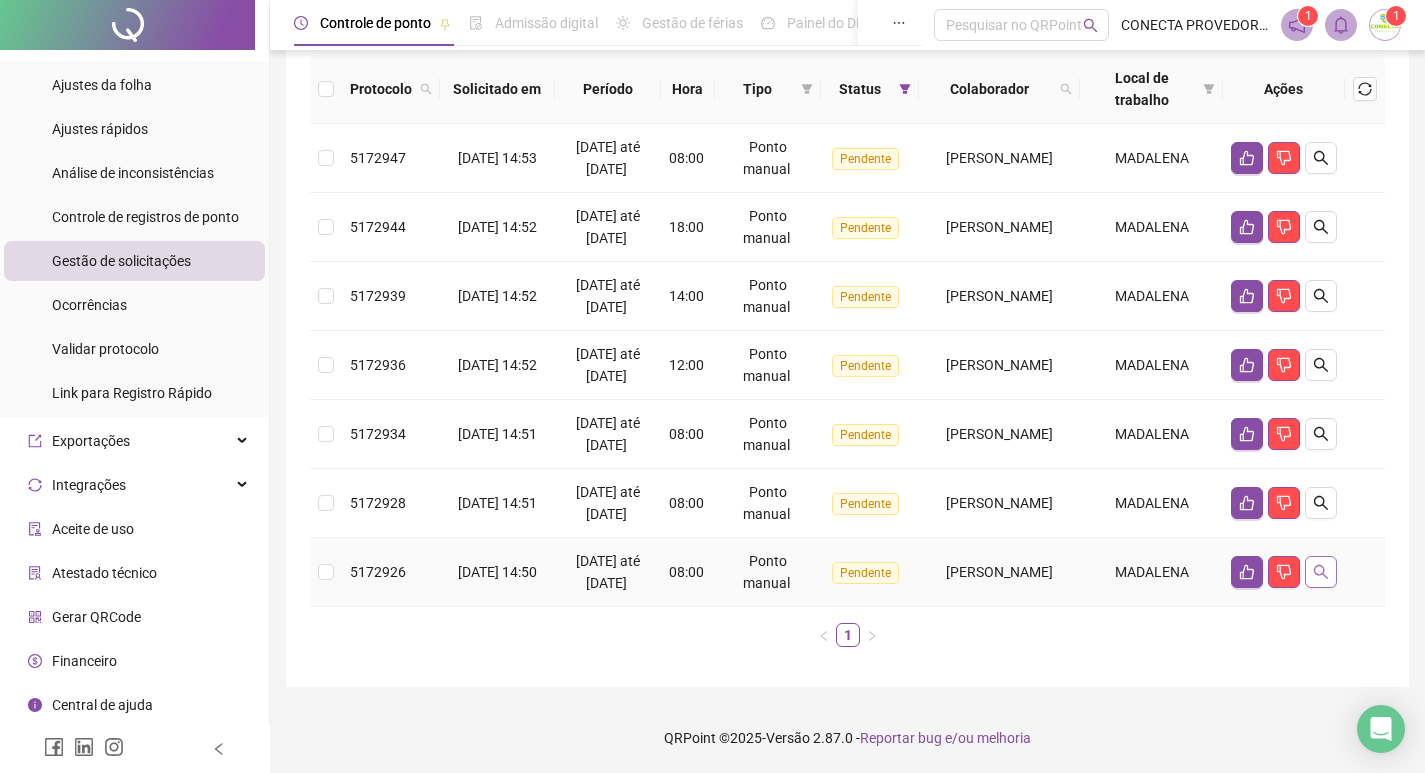 click 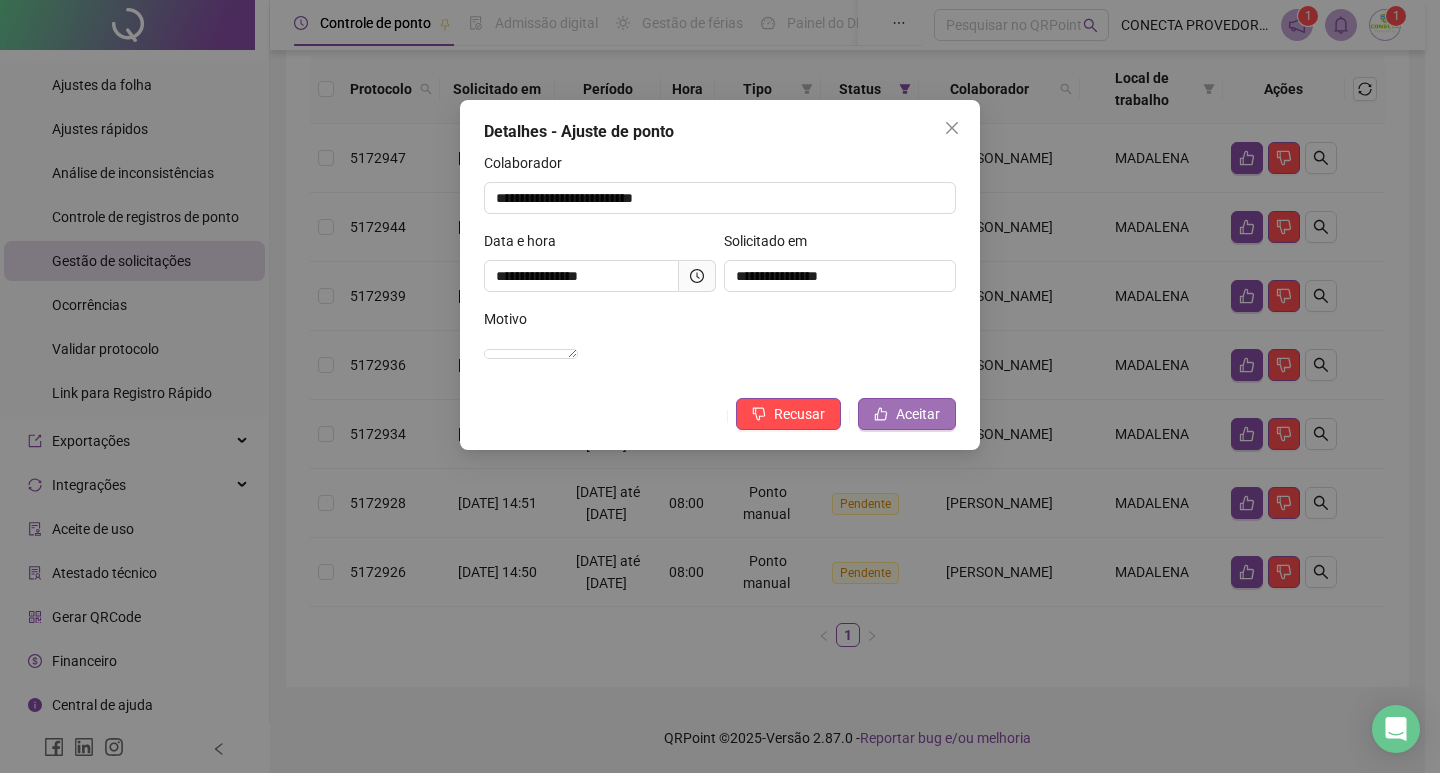 click on "Aceitar" at bounding box center [918, 414] 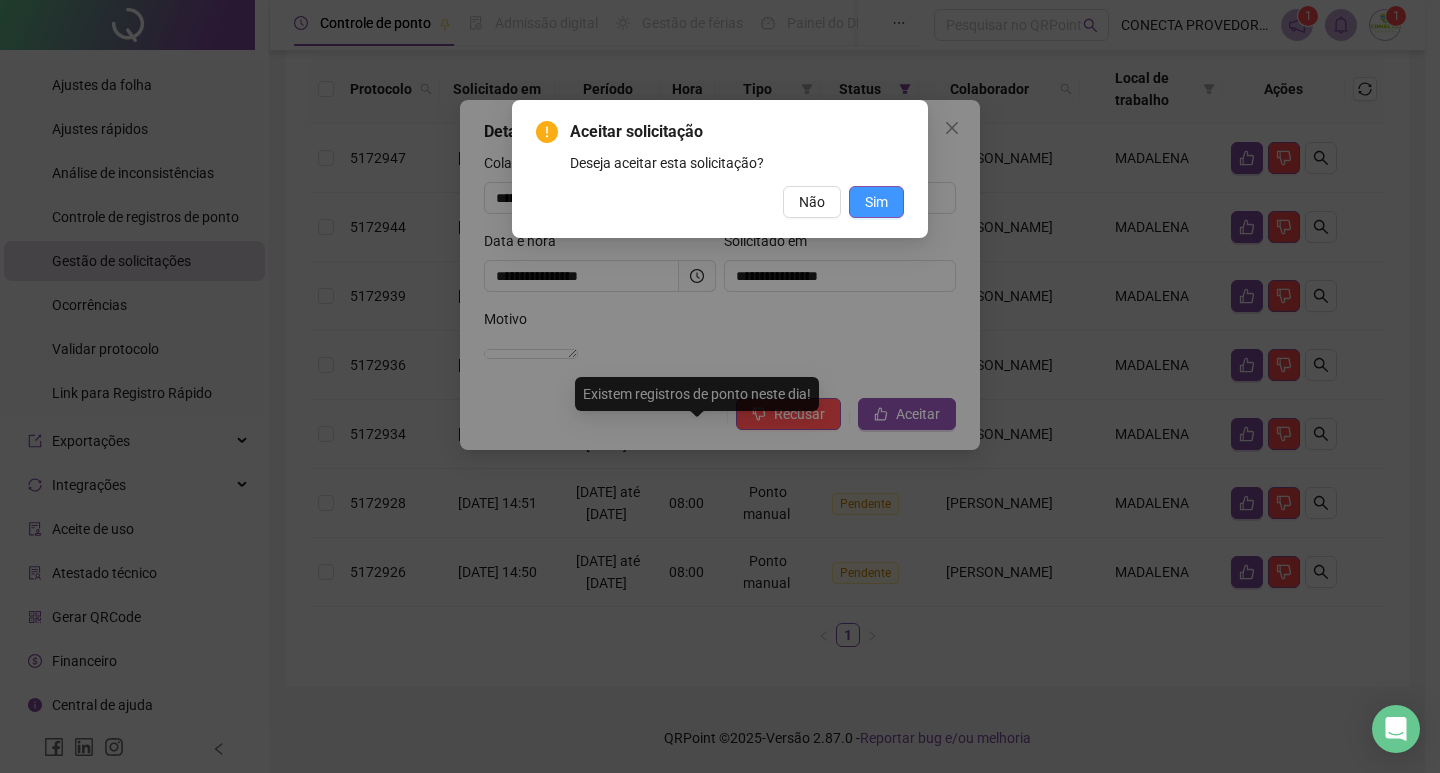 click on "Sim" at bounding box center (876, 202) 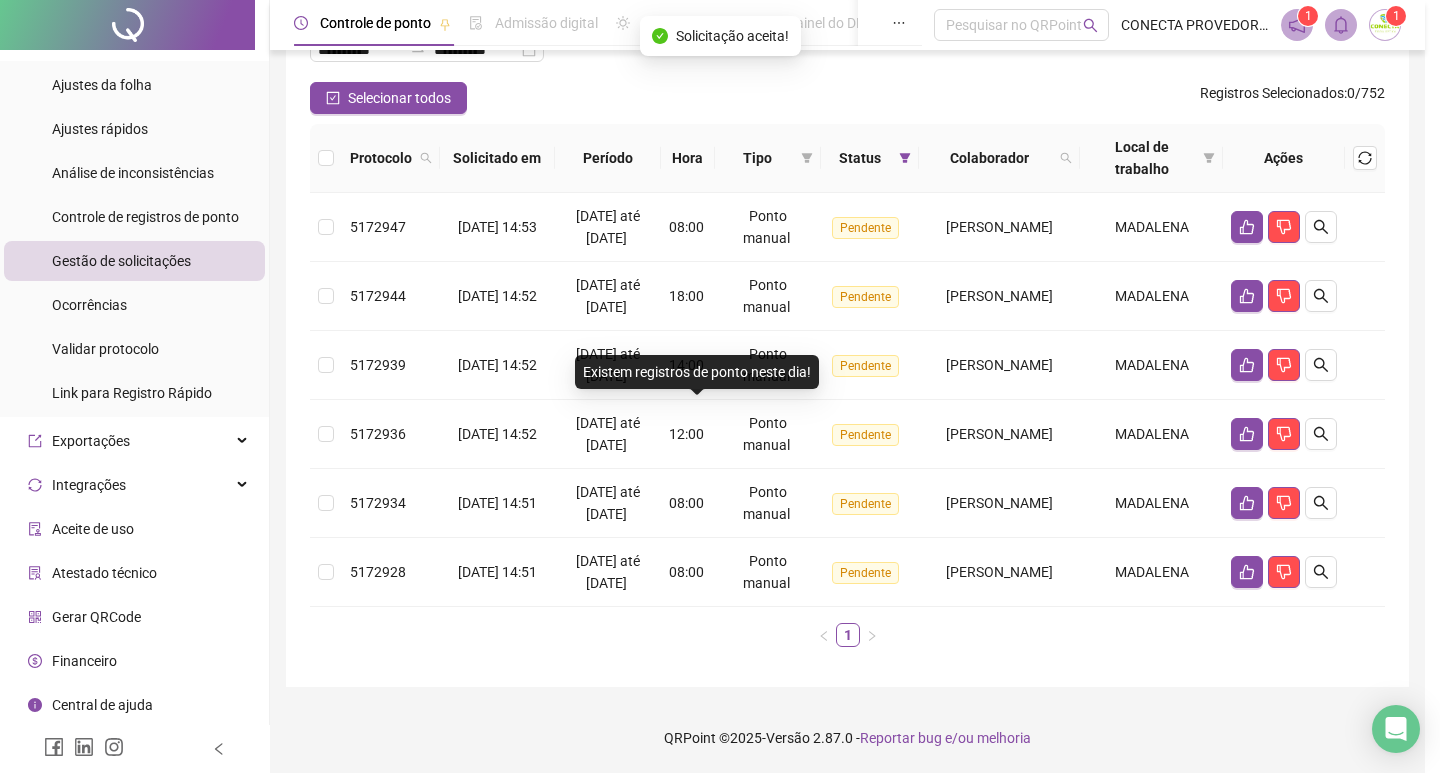 scroll, scrollTop: 150, scrollLeft: 0, axis: vertical 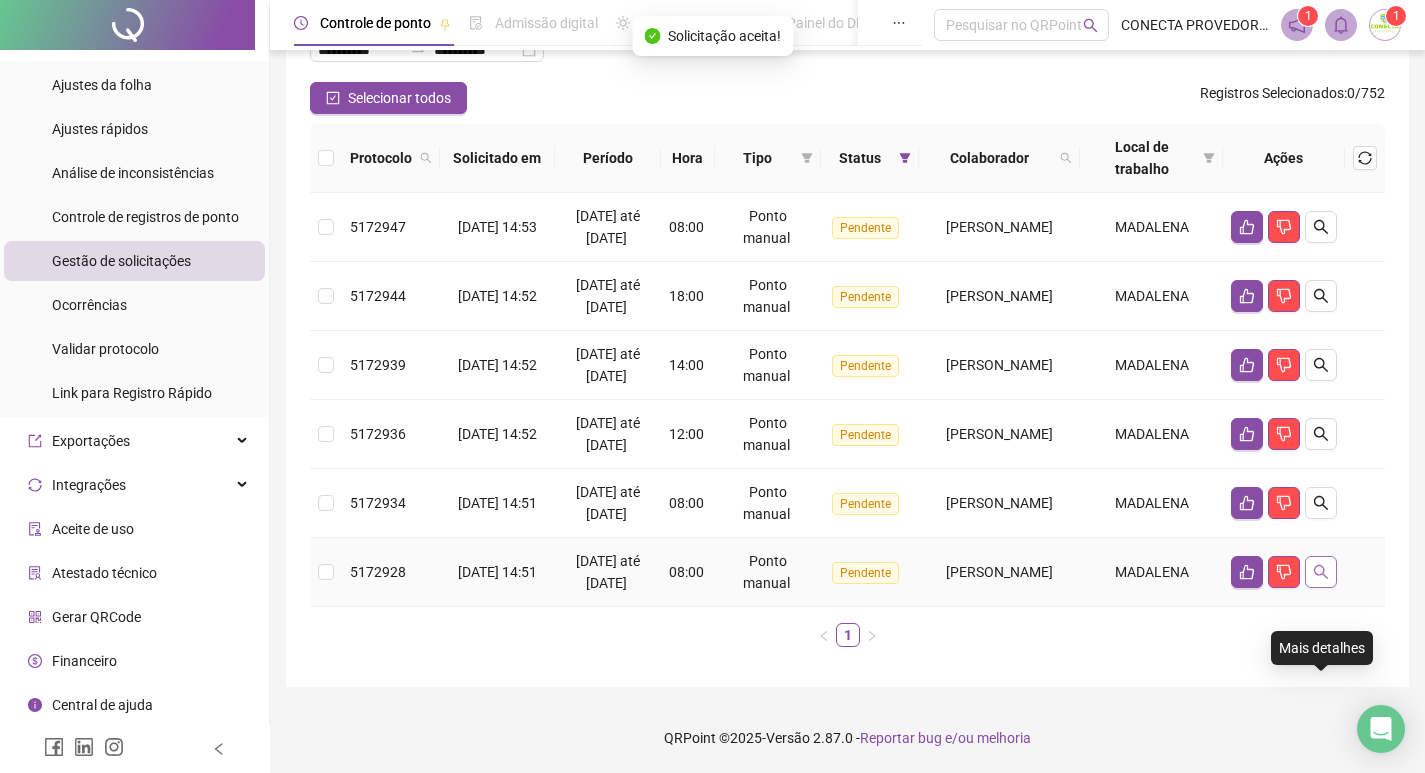 click 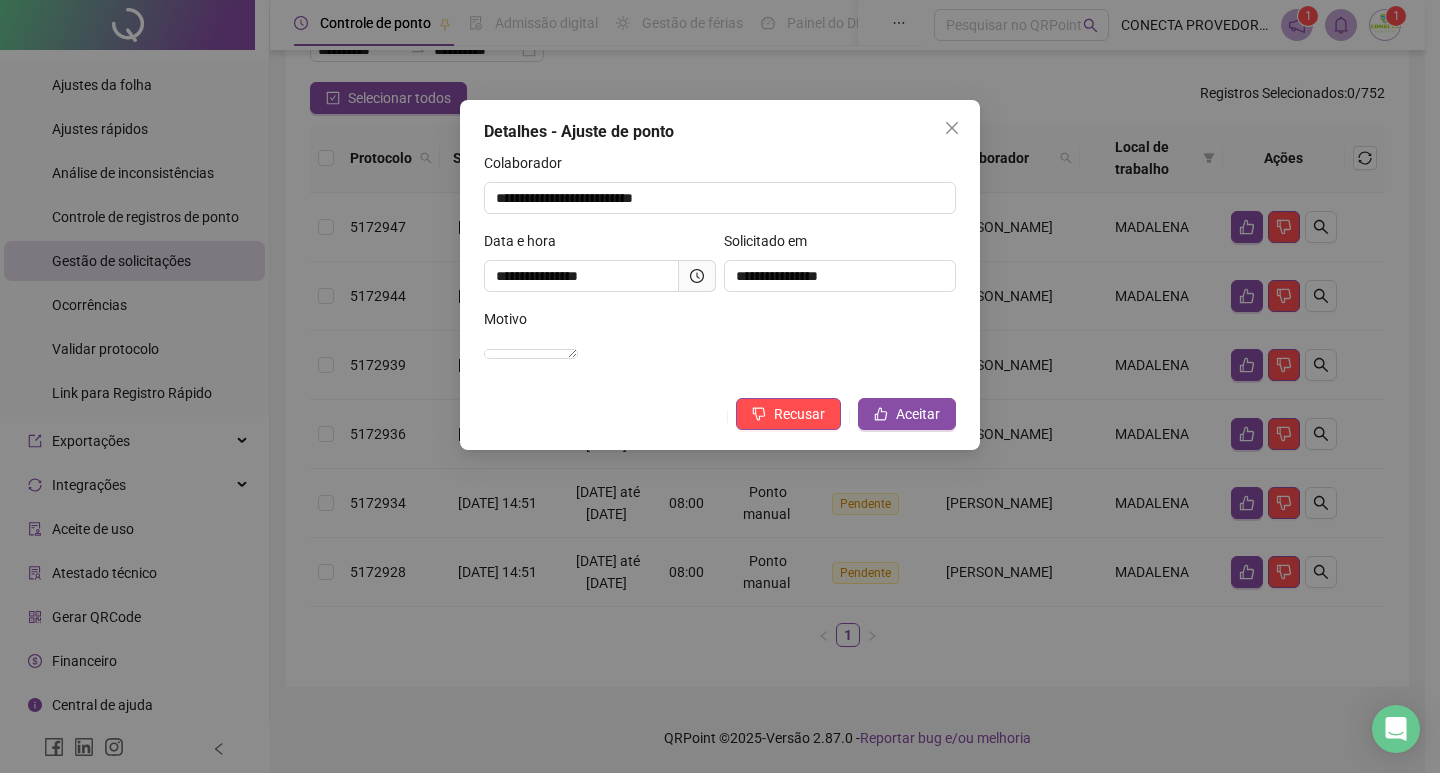 click on "**********" at bounding box center (720, 275) 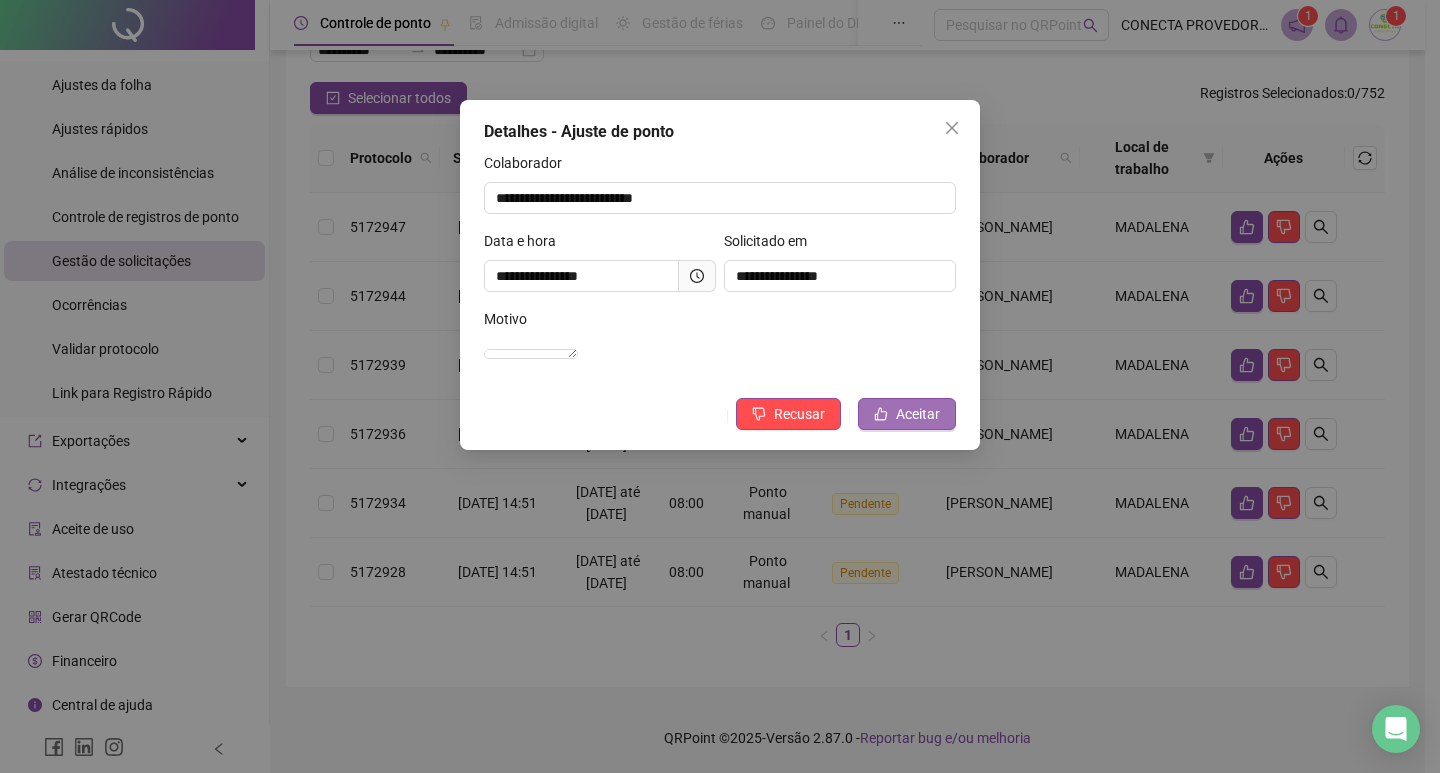 click on "Aceitar" at bounding box center (918, 414) 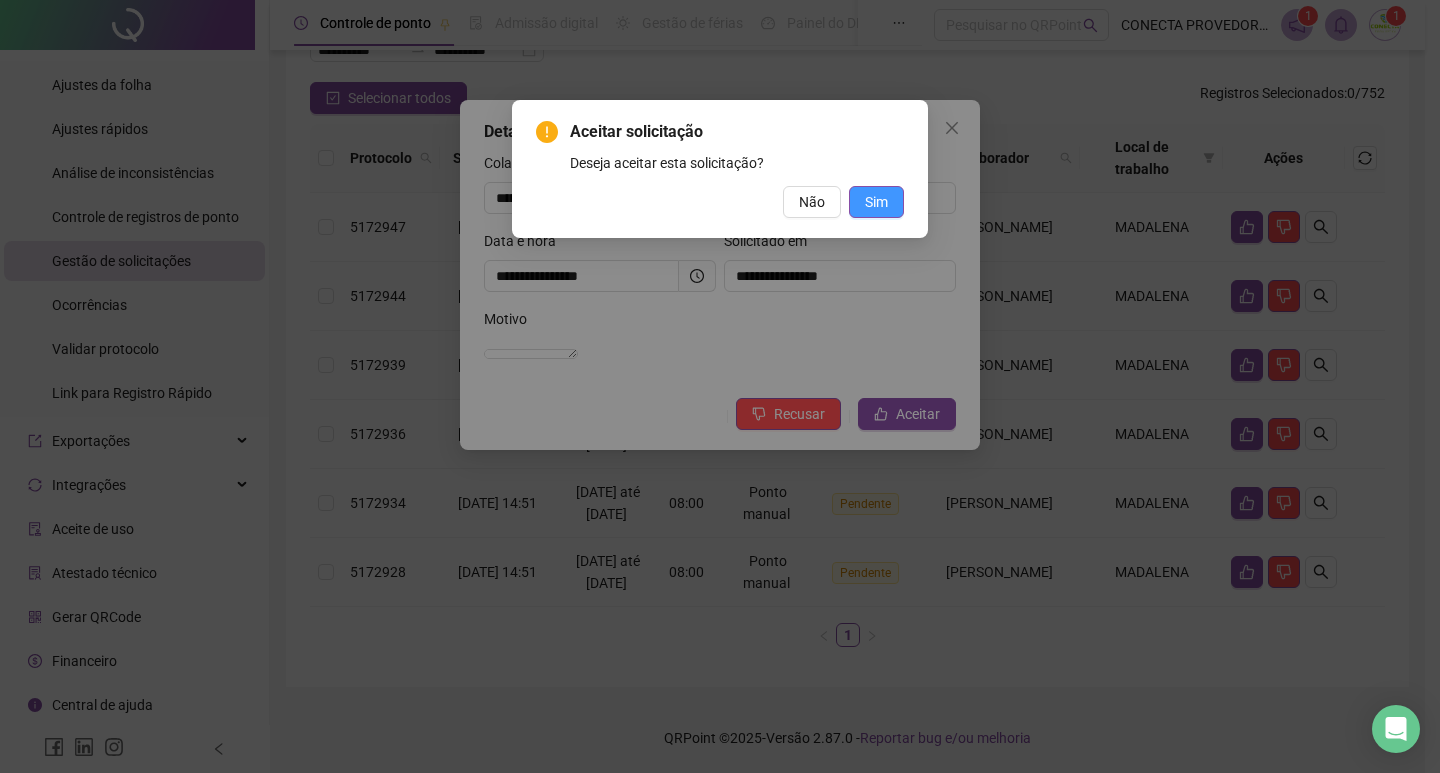 click on "Sim" at bounding box center (876, 202) 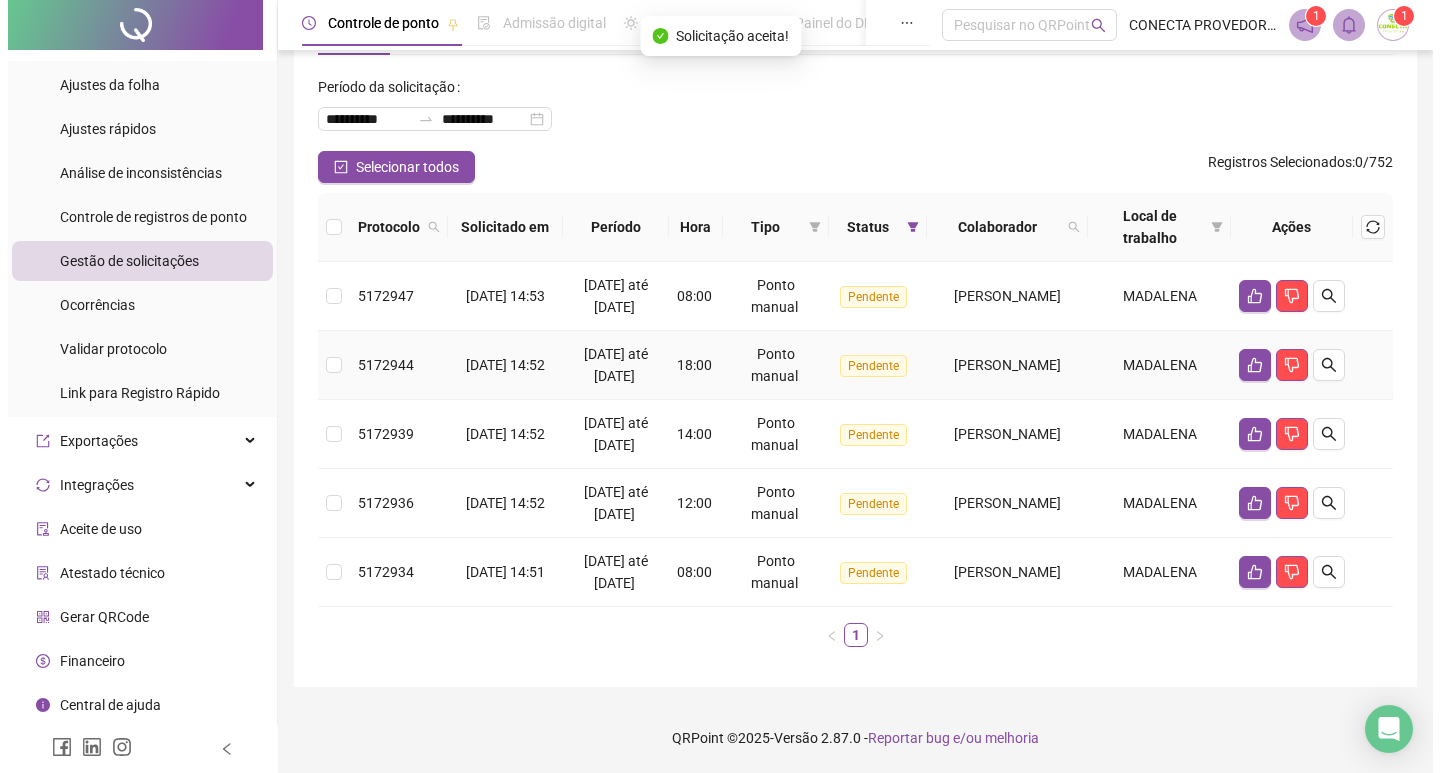 scroll, scrollTop: 191, scrollLeft: 0, axis: vertical 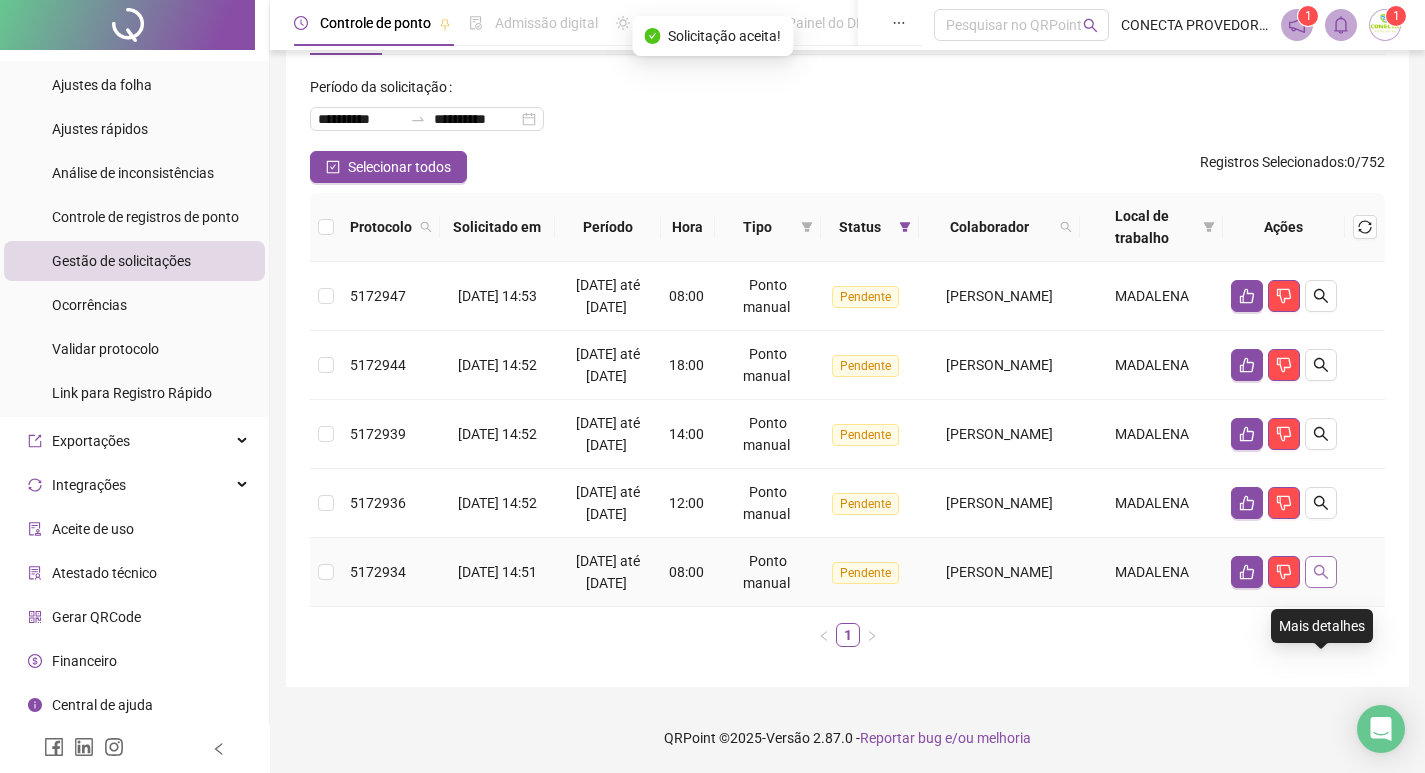 click 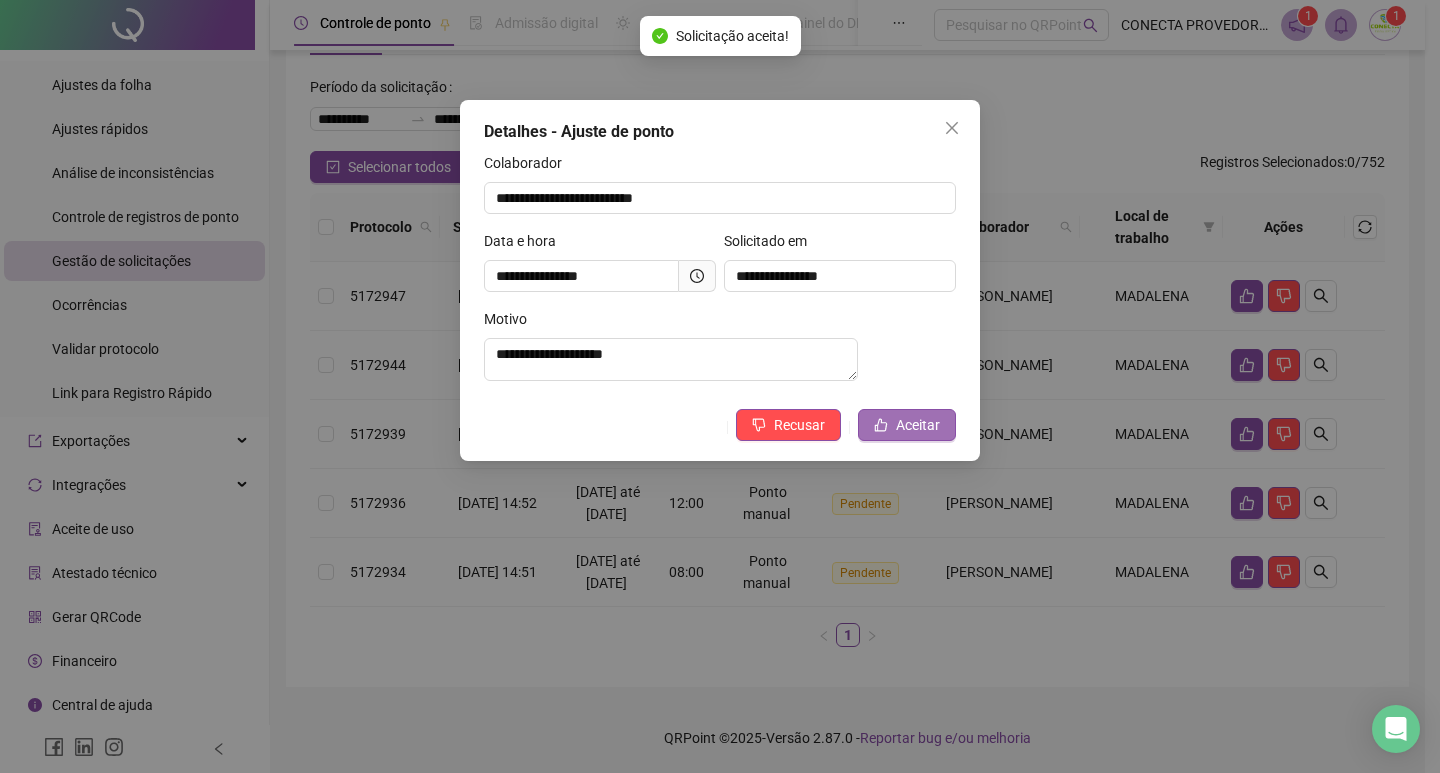click on "Aceitar" at bounding box center (907, 425) 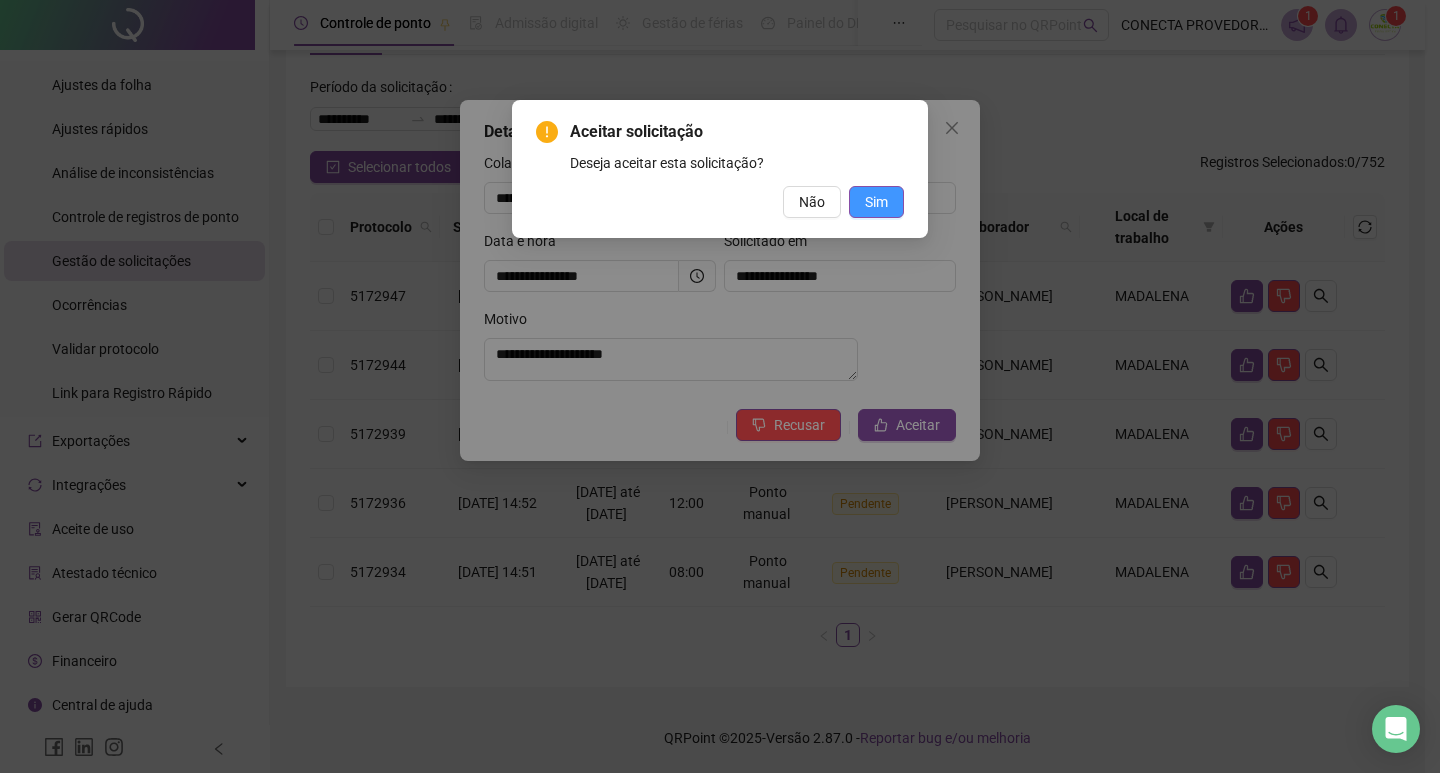 click on "Sim" at bounding box center [876, 202] 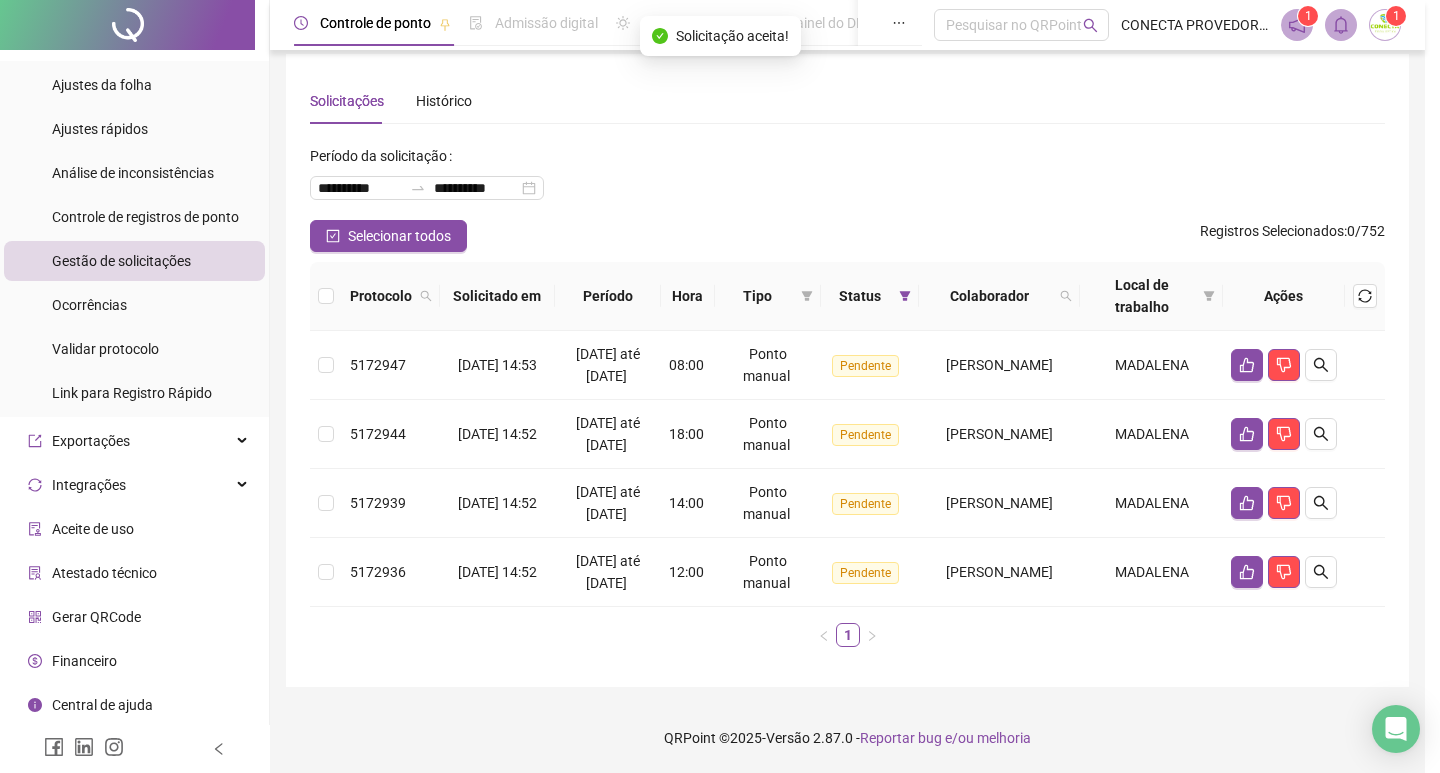 scroll, scrollTop: 12, scrollLeft: 0, axis: vertical 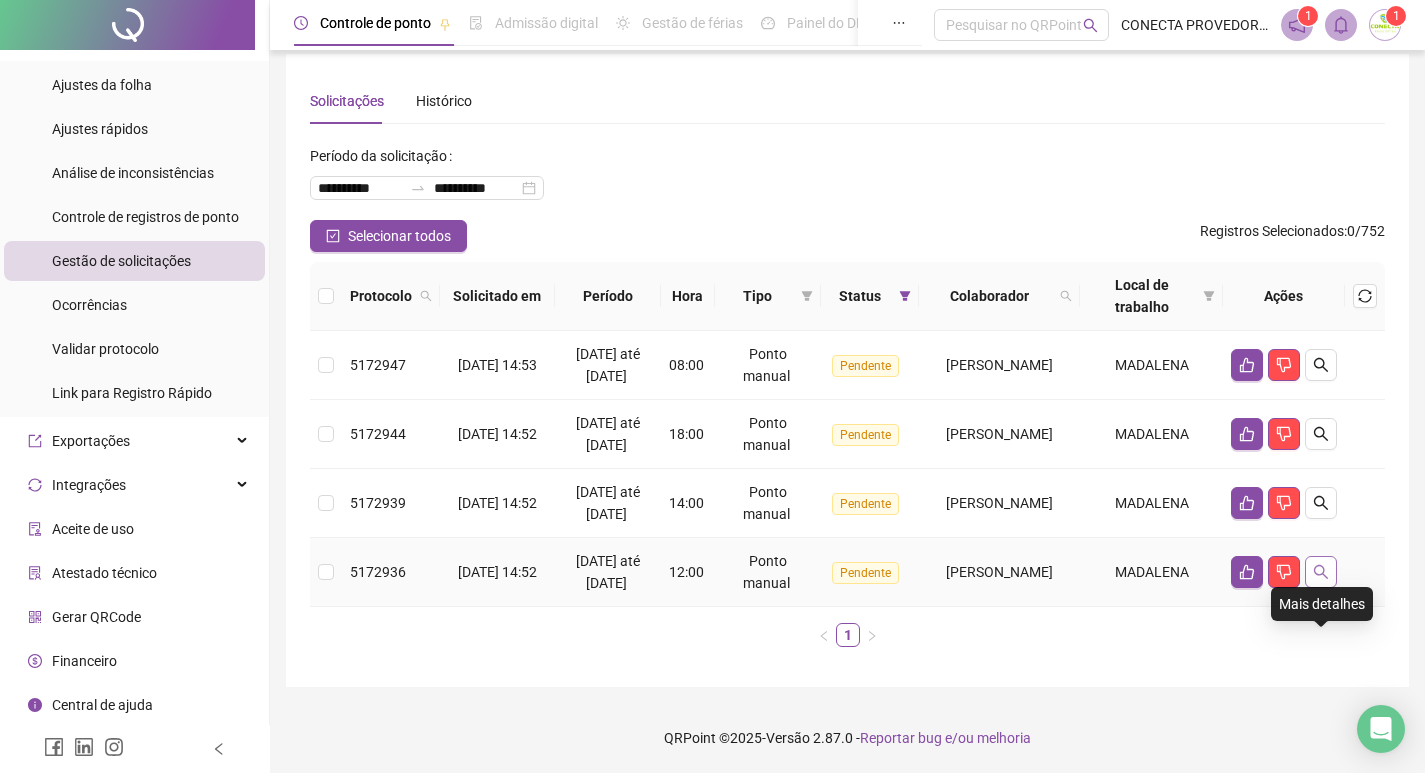 click 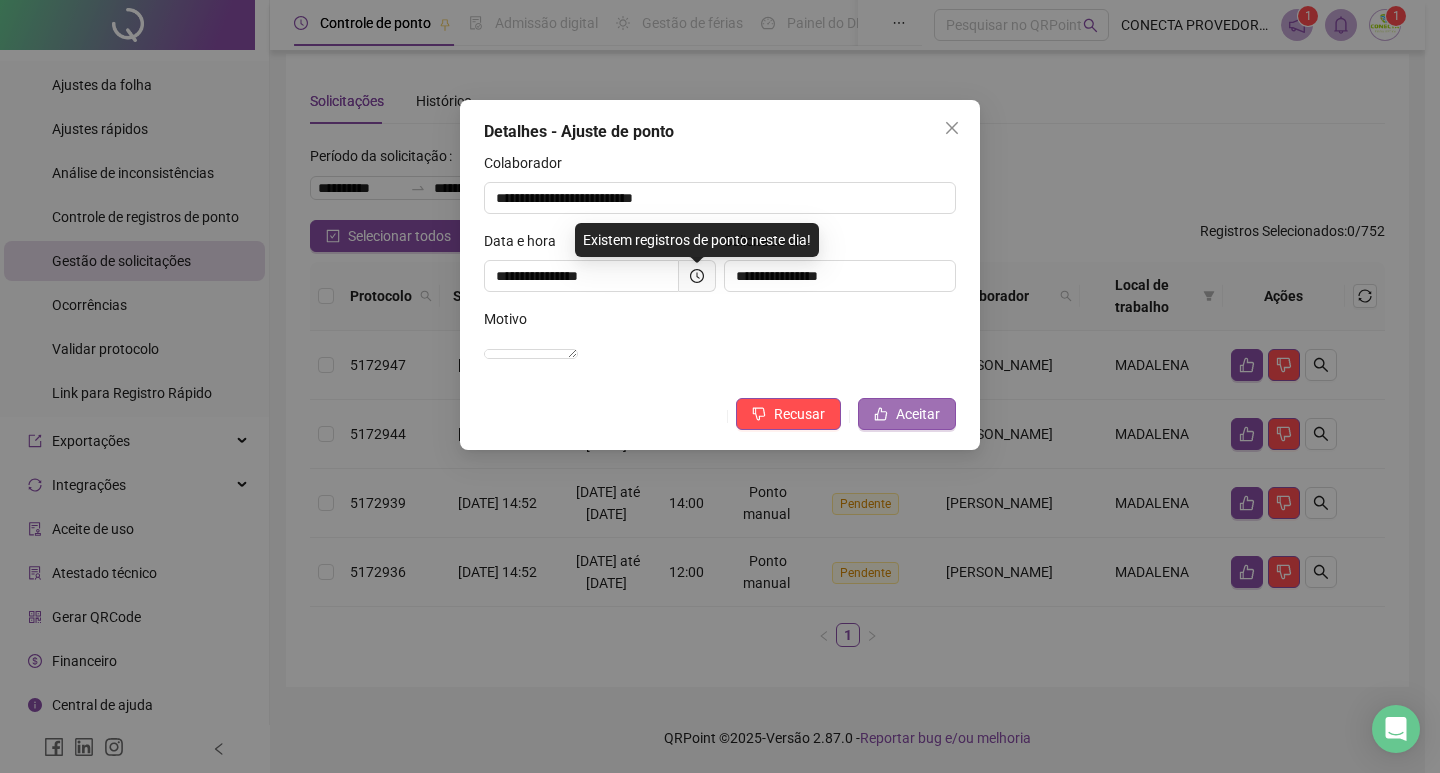 click on "Aceitar" at bounding box center [918, 414] 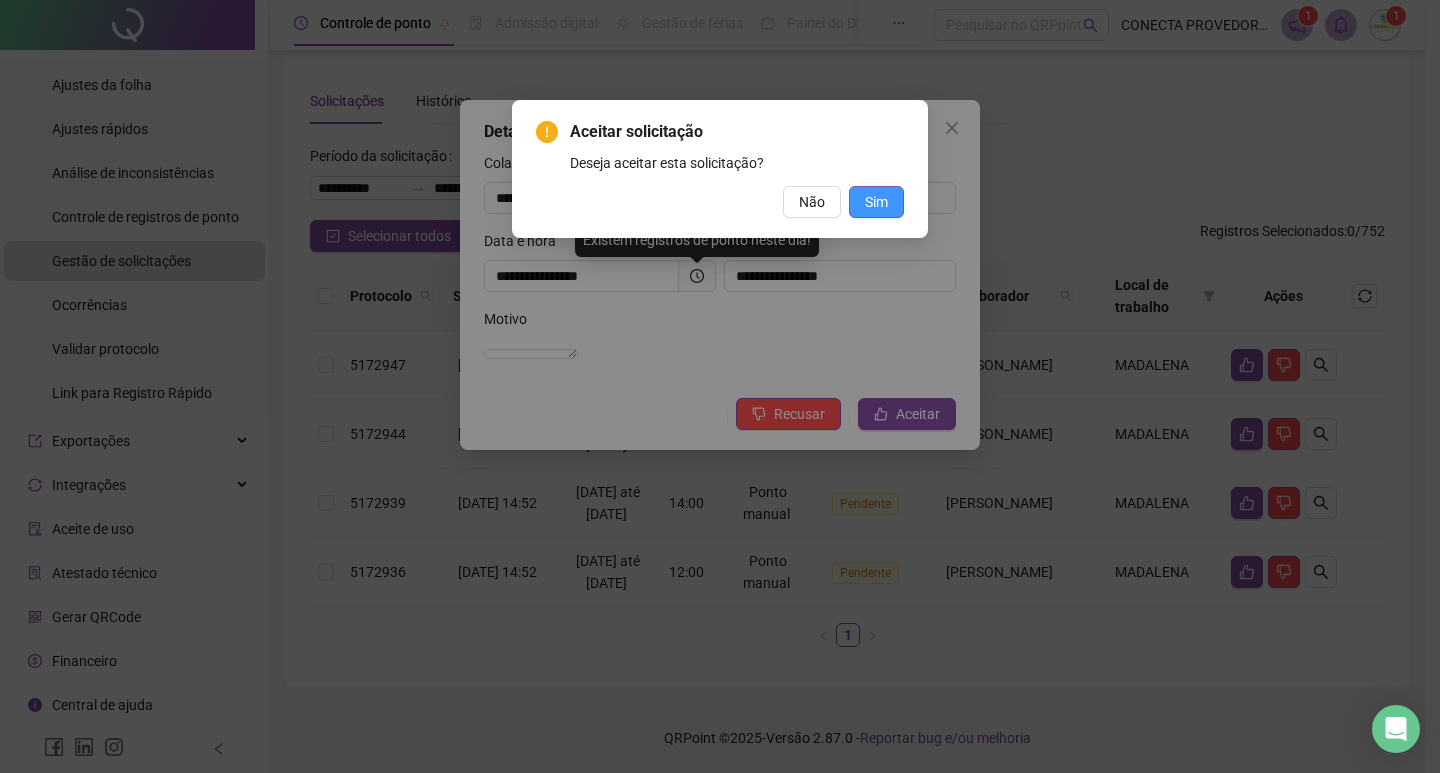 click on "Sim" at bounding box center (876, 202) 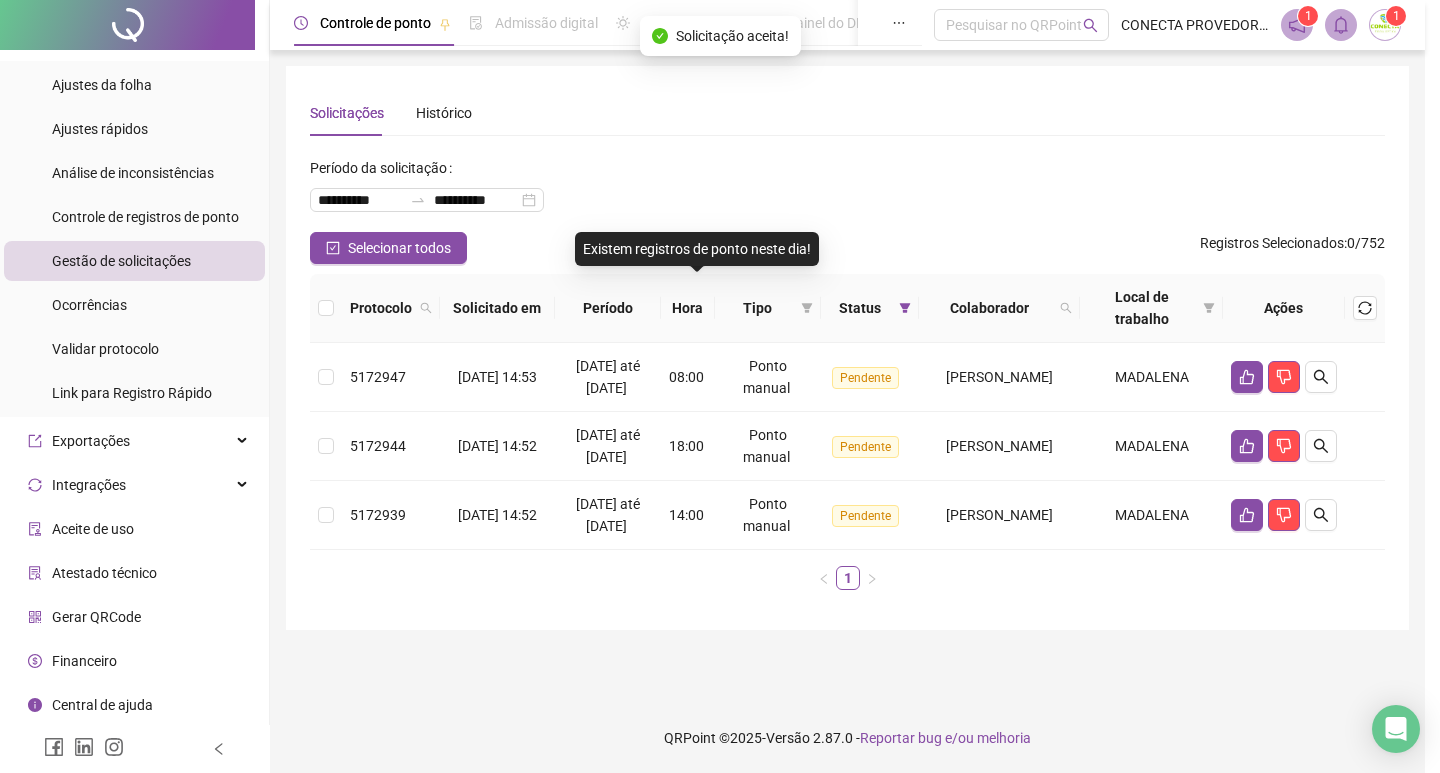 scroll, scrollTop: 0, scrollLeft: 0, axis: both 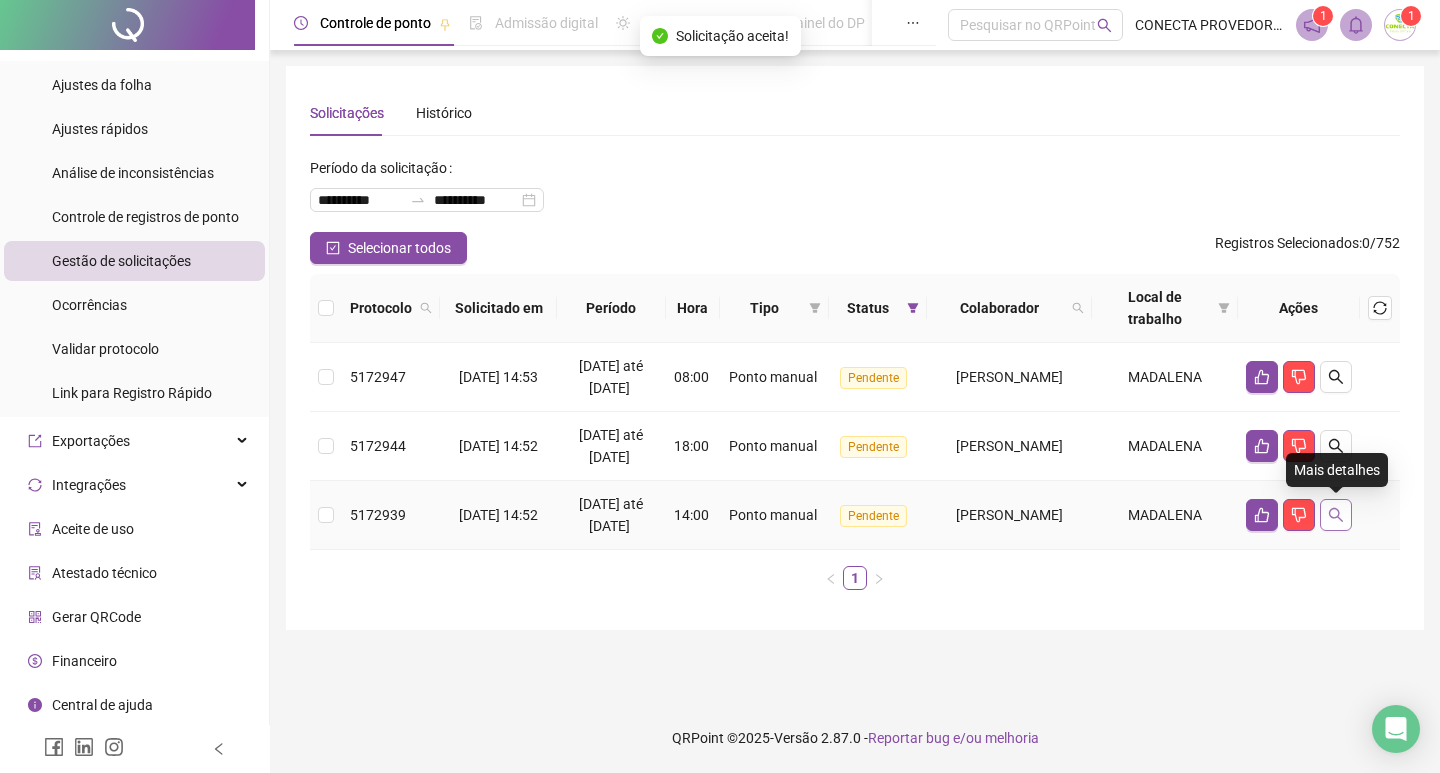 click 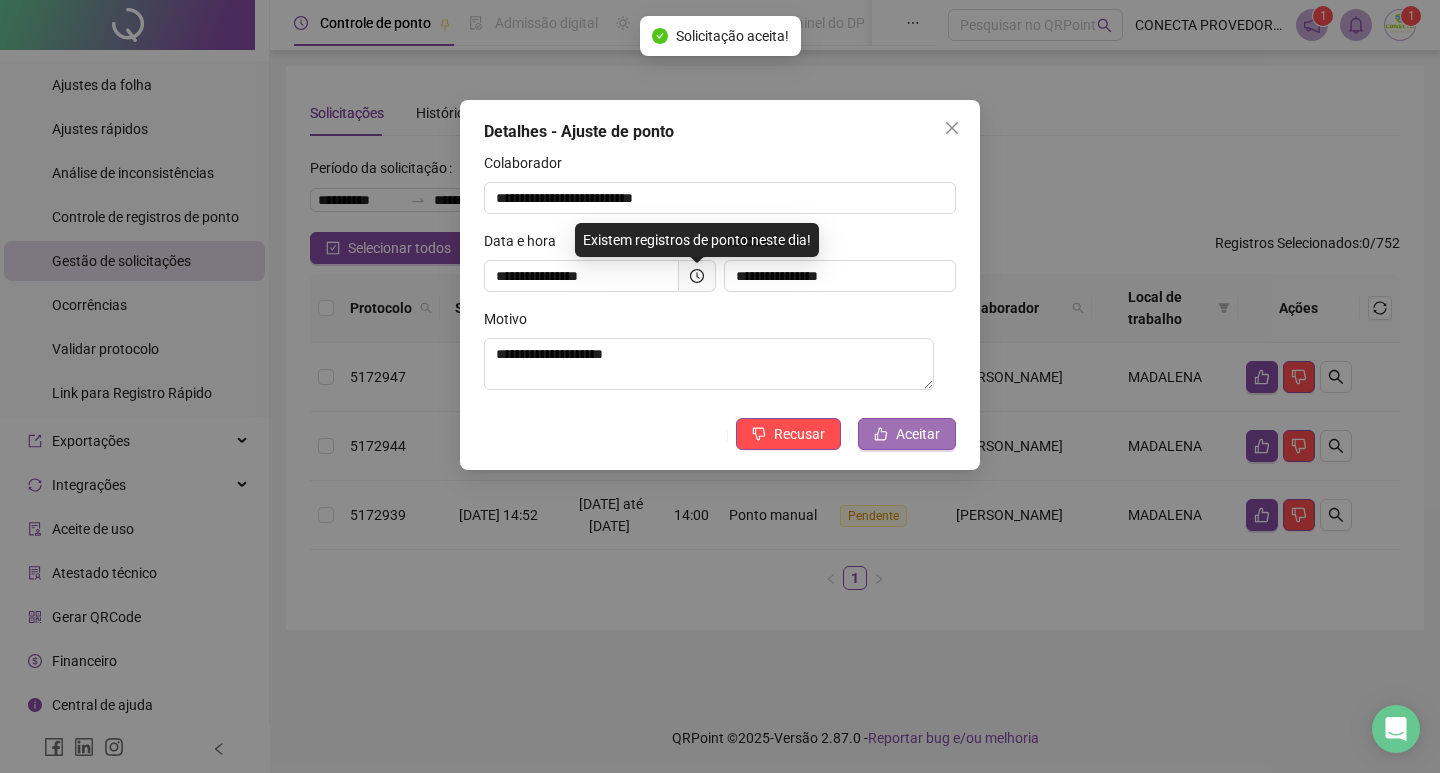 click on "Aceitar" at bounding box center (918, 434) 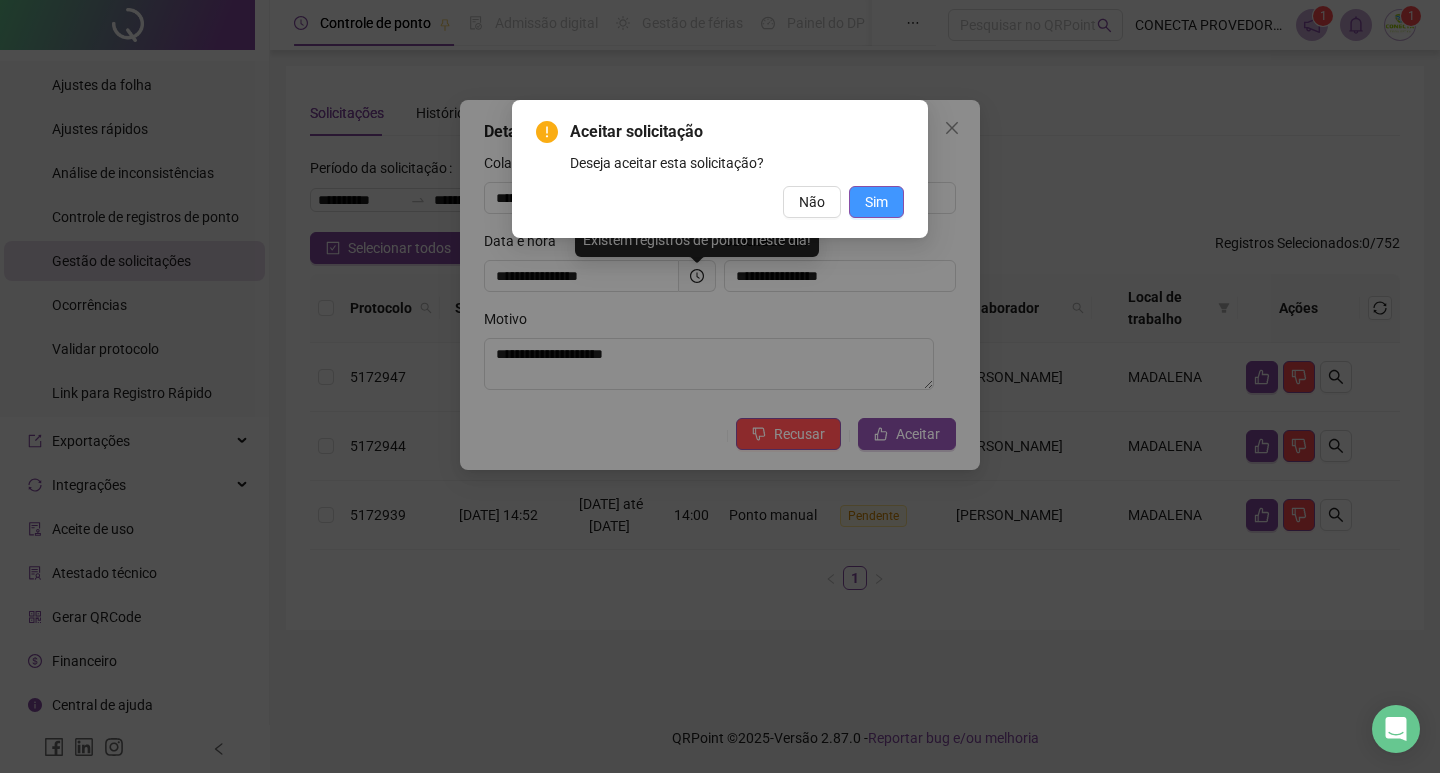 click on "Sim" at bounding box center (876, 202) 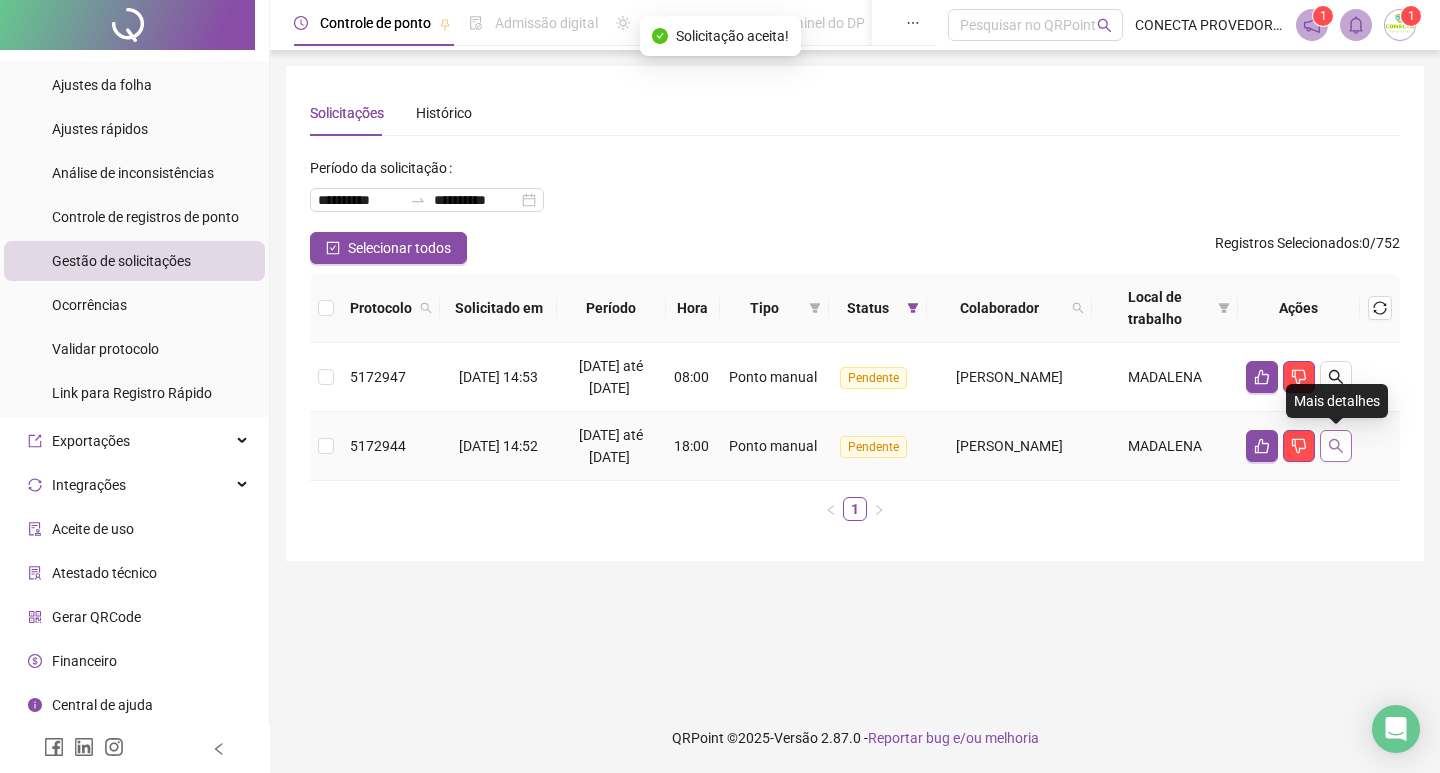 click 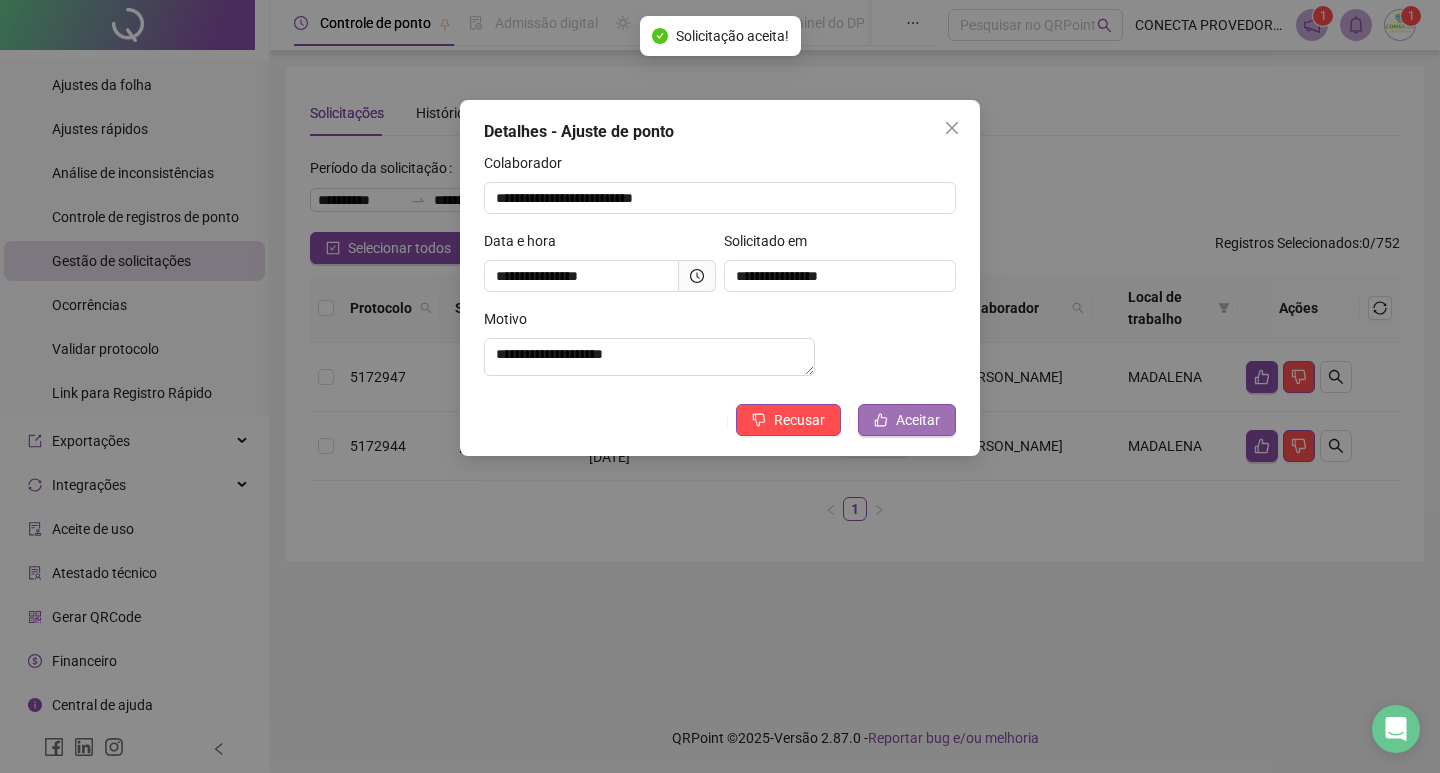 click on "Aceitar" at bounding box center (918, 420) 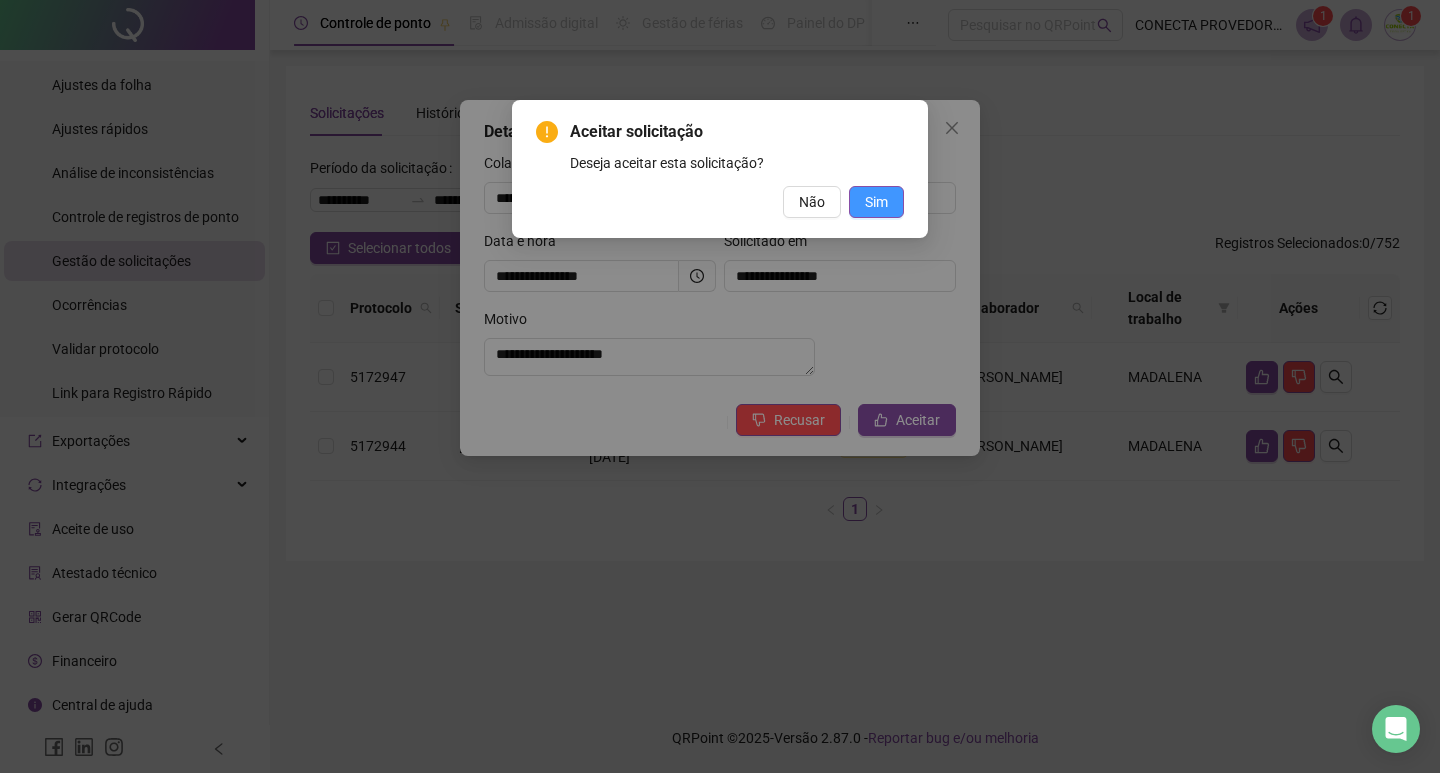 click on "Sim" at bounding box center (876, 202) 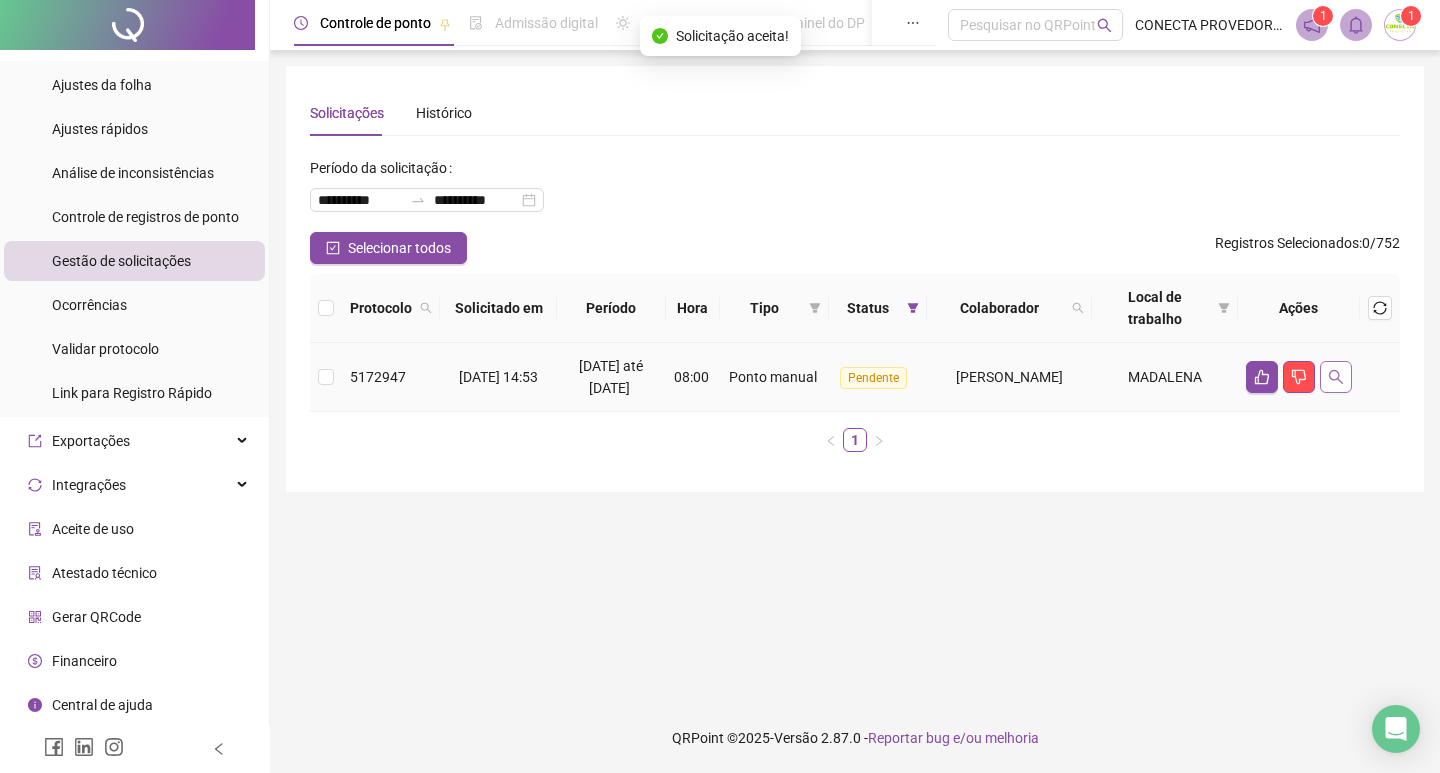 click 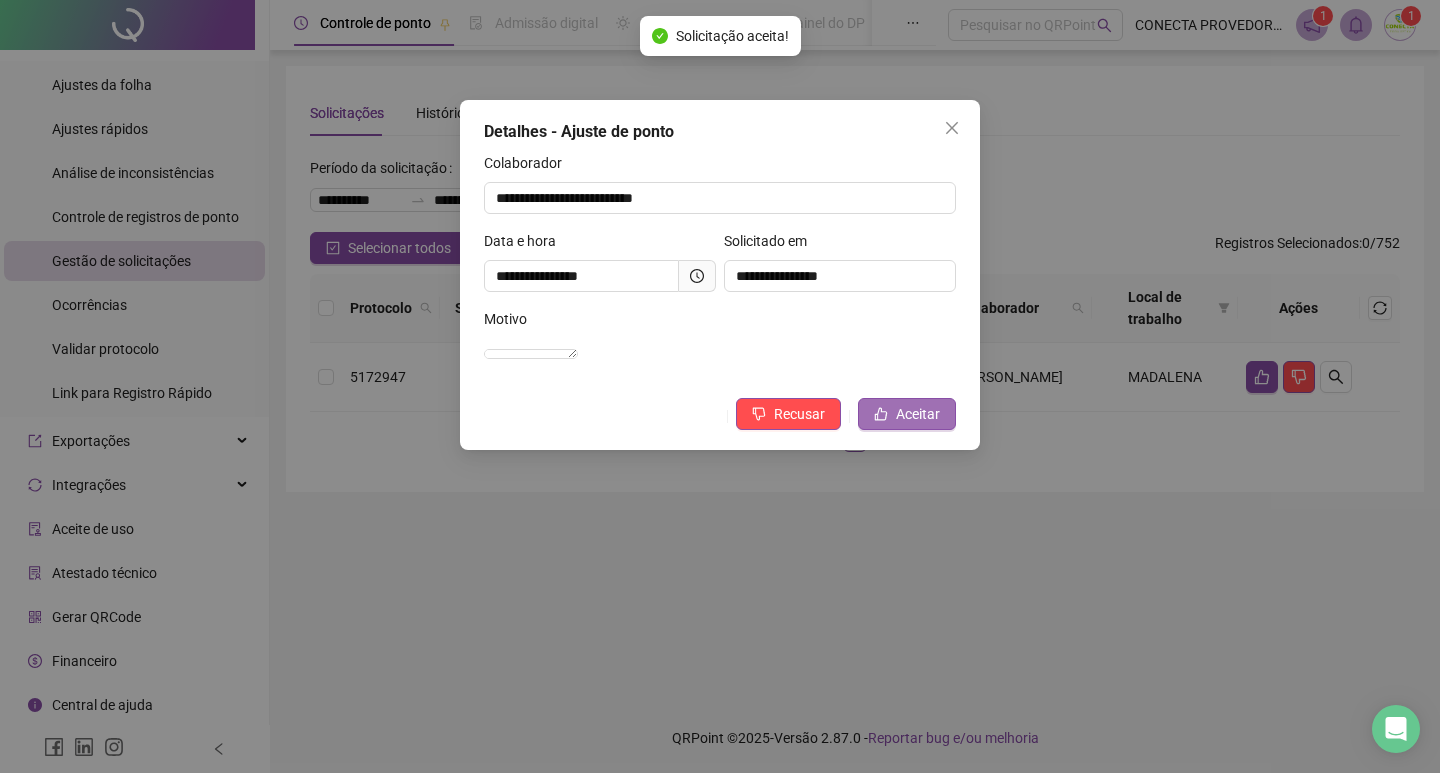 click on "Aceitar" at bounding box center (907, 414) 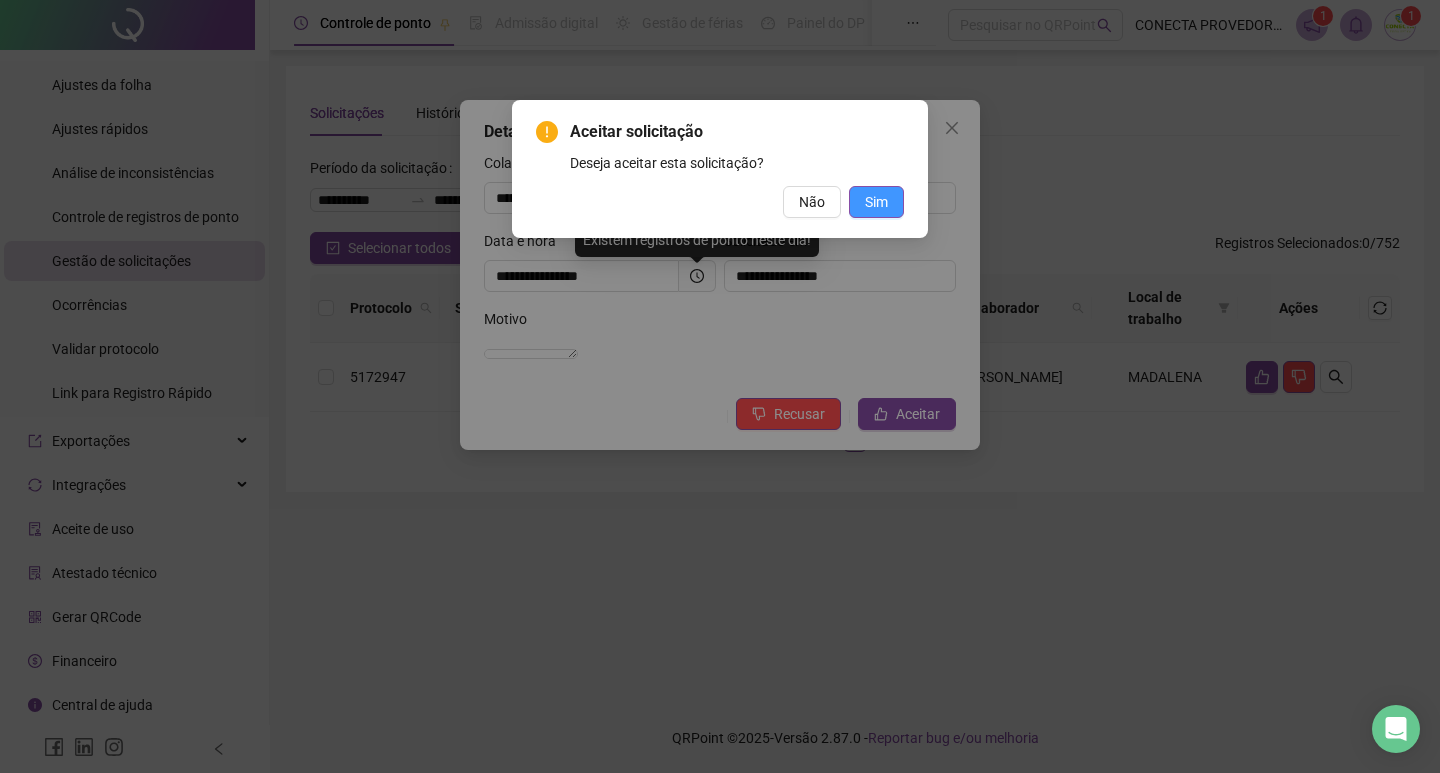 click on "Sim" at bounding box center (876, 202) 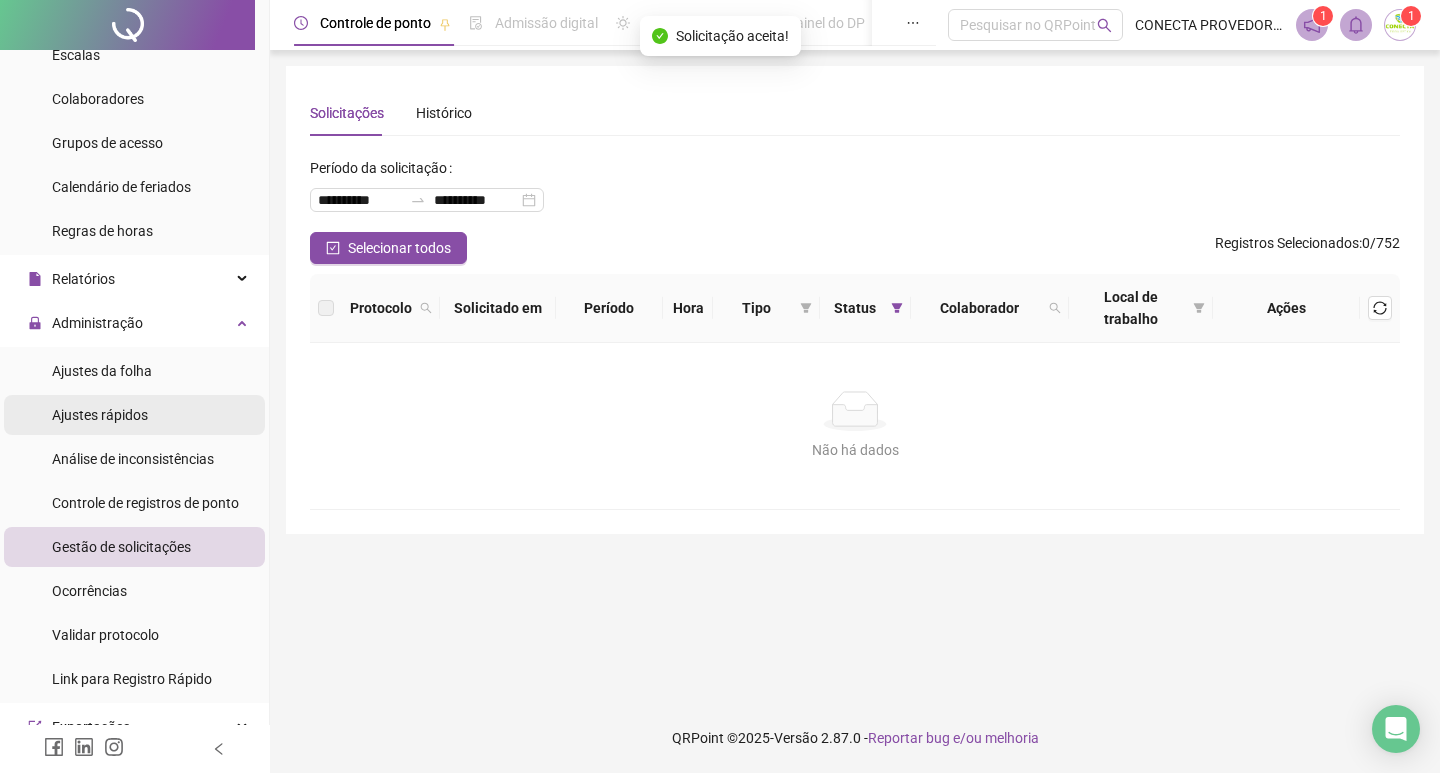 scroll, scrollTop: 185, scrollLeft: 0, axis: vertical 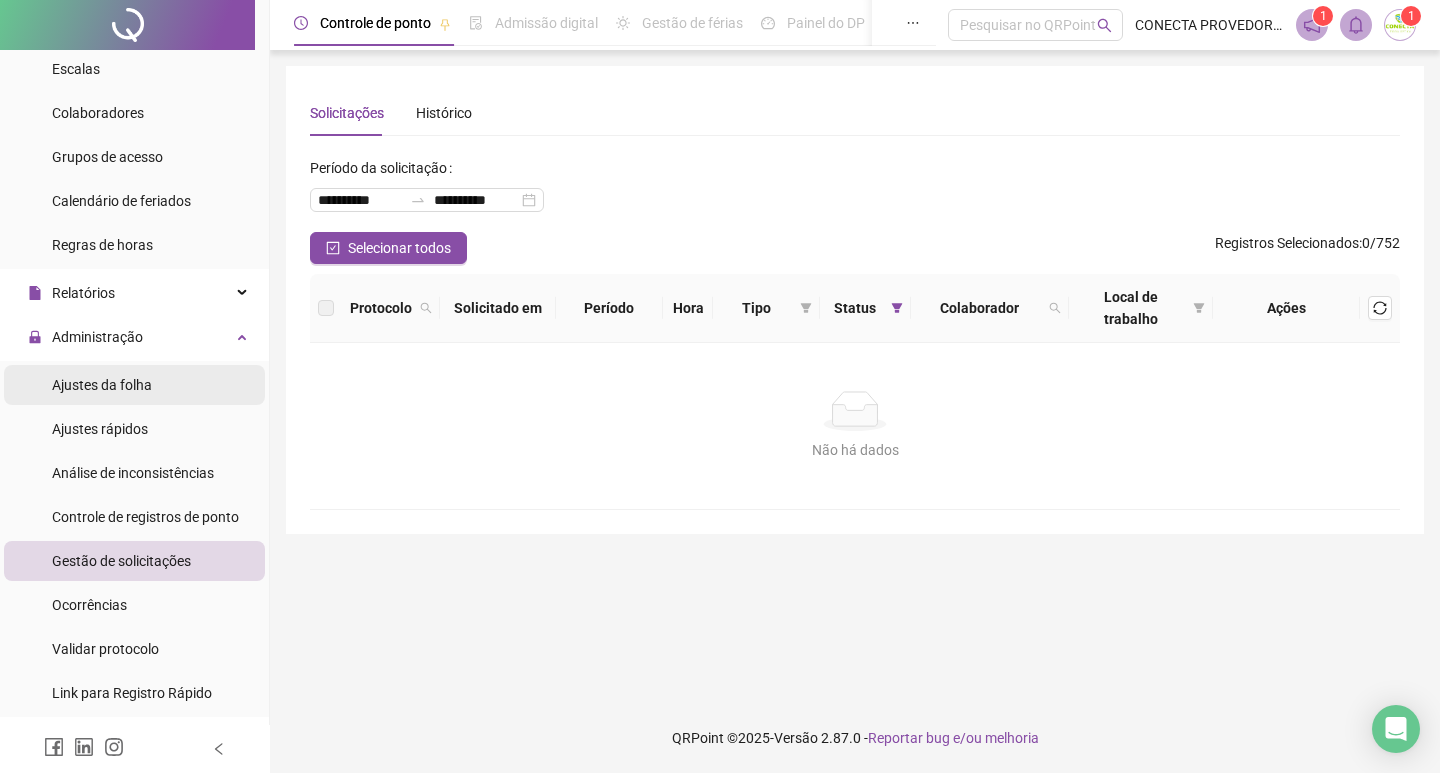 click on "Ajustes da folha" at bounding box center (134, 385) 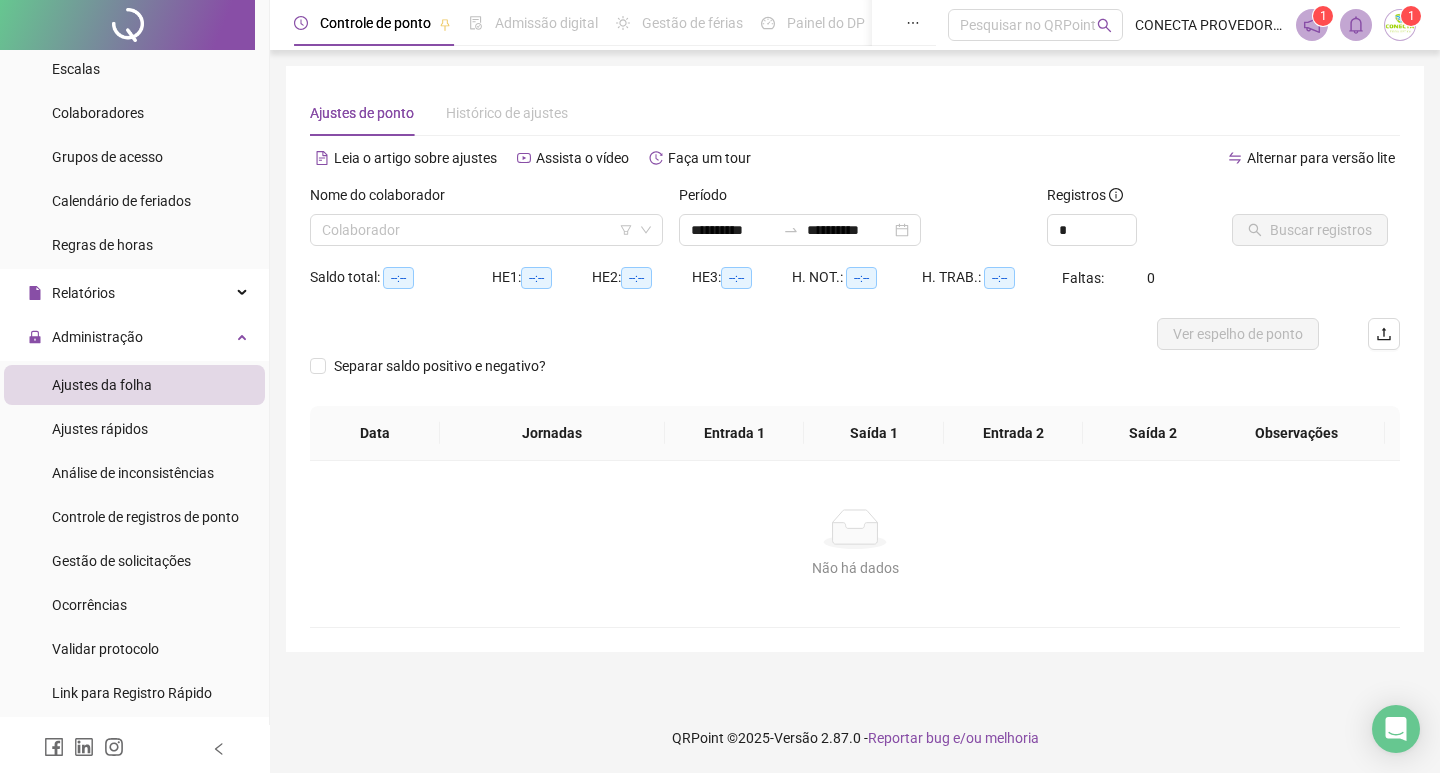 type on "**********" 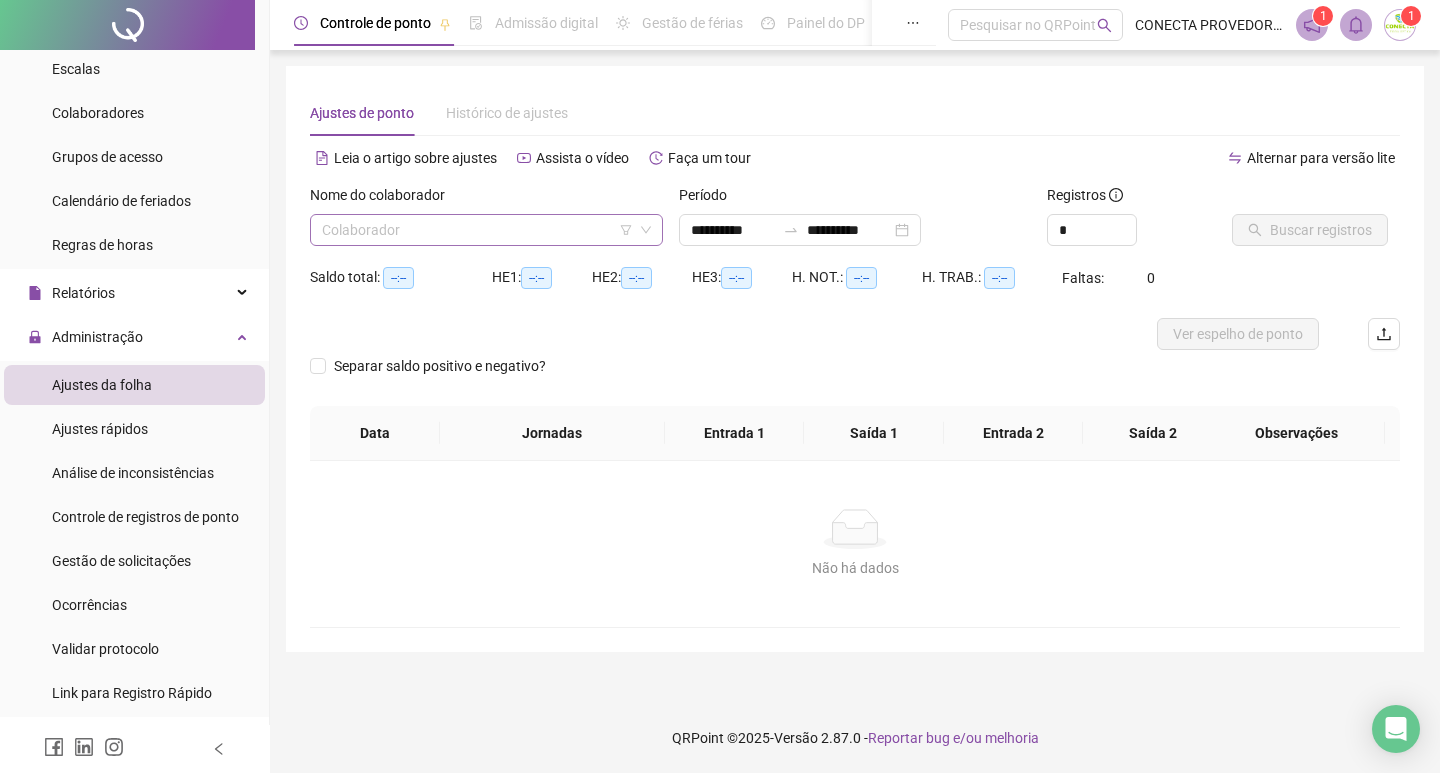 click at bounding box center [480, 230] 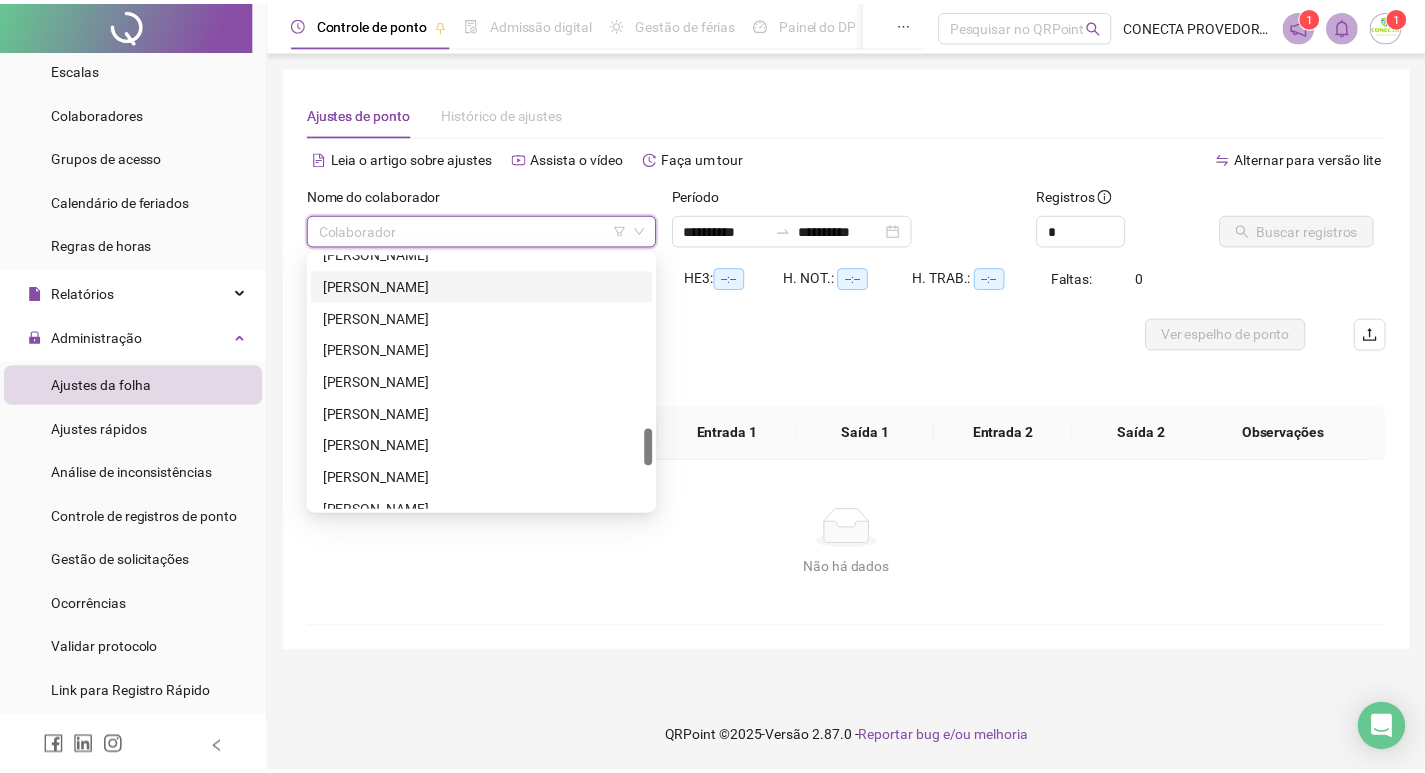 scroll, scrollTop: 1100, scrollLeft: 0, axis: vertical 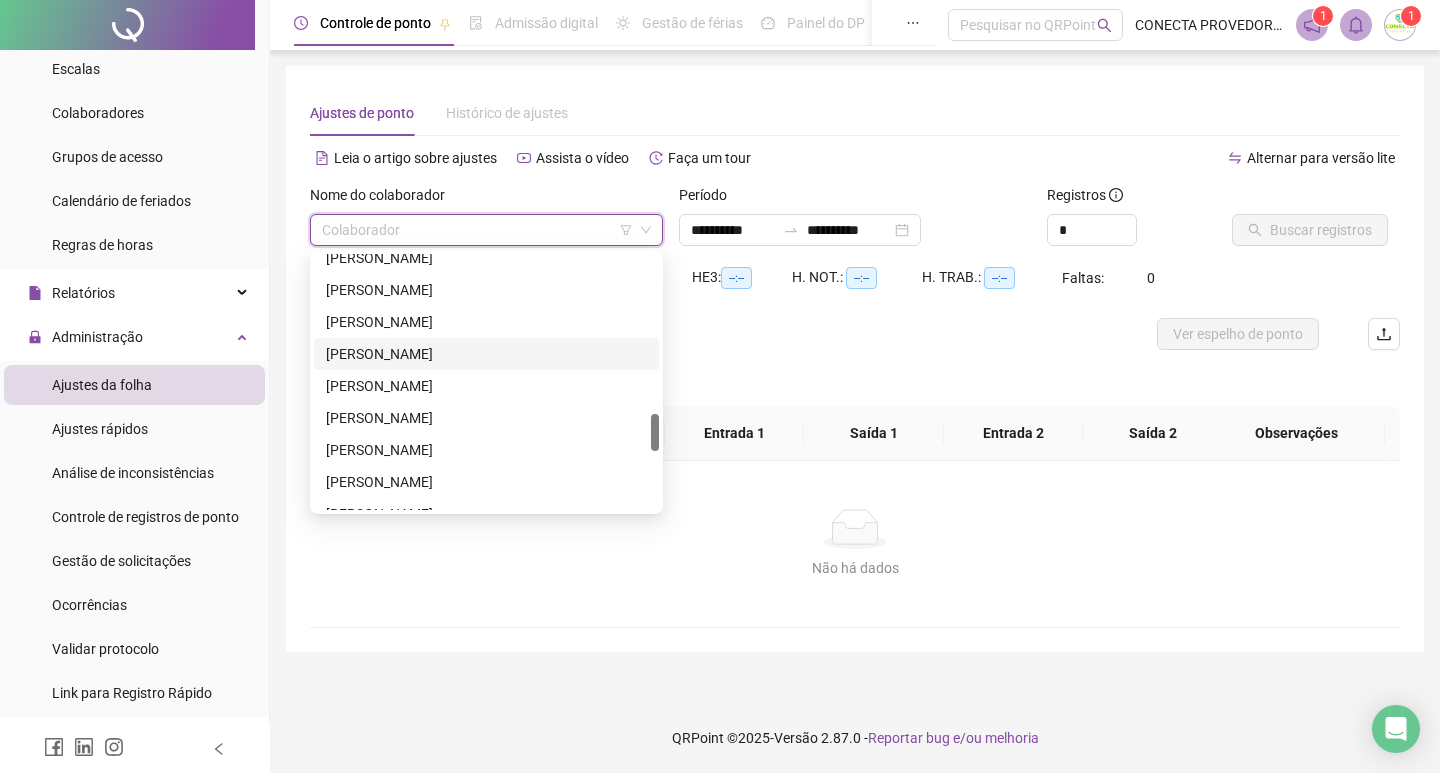 click on "[PERSON_NAME]" at bounding box center [486, 354] 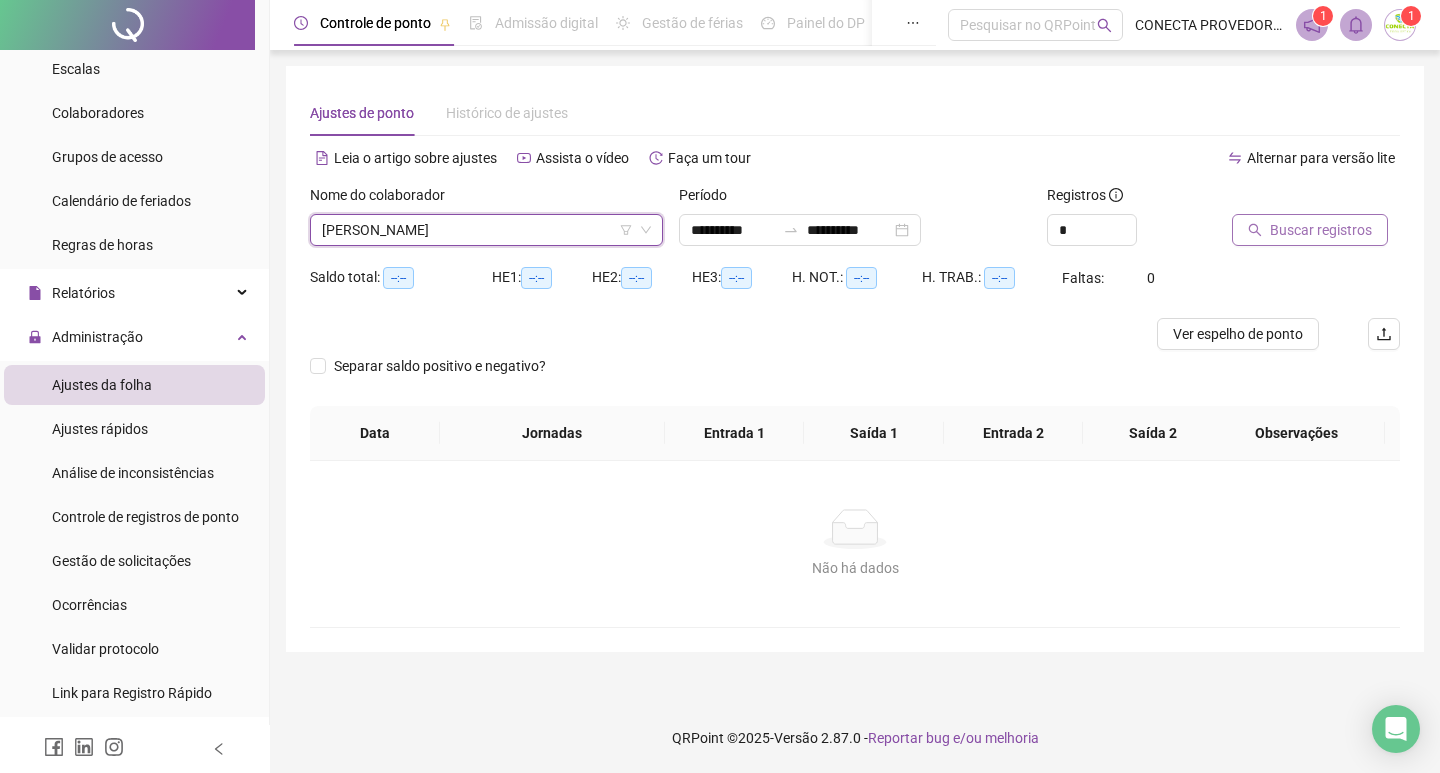 click on "Buscar registros" at bounding box center (1310, 230) 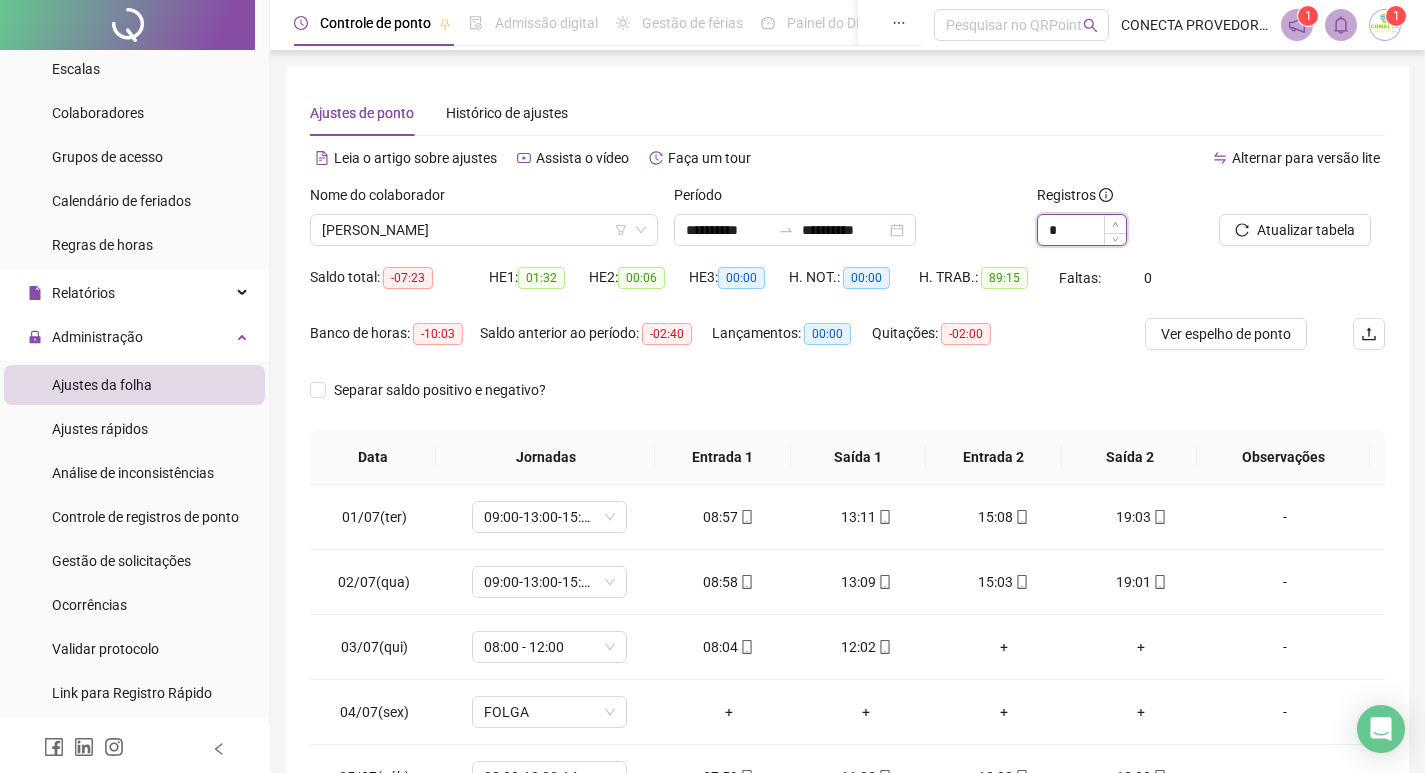 click at bounding box center [1115, 224] 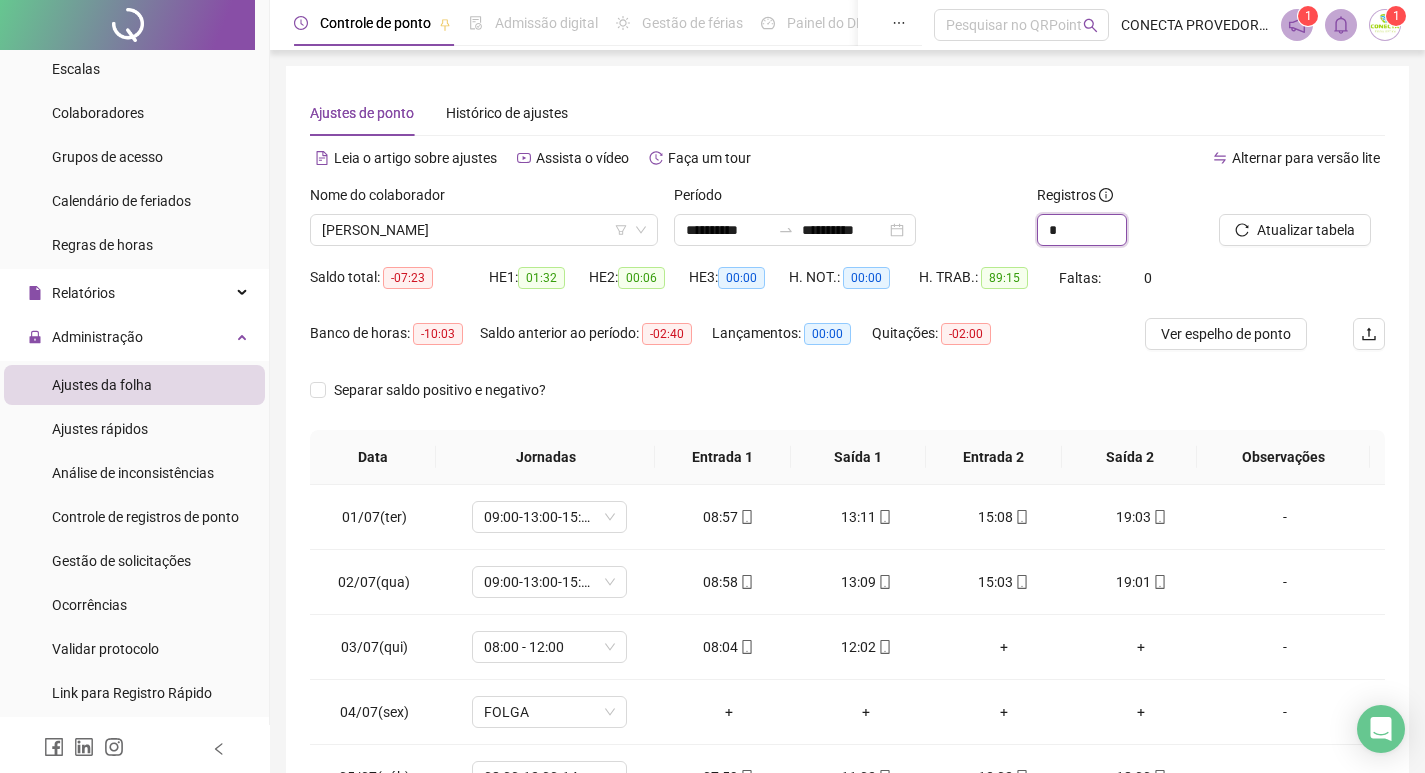 type on "*" 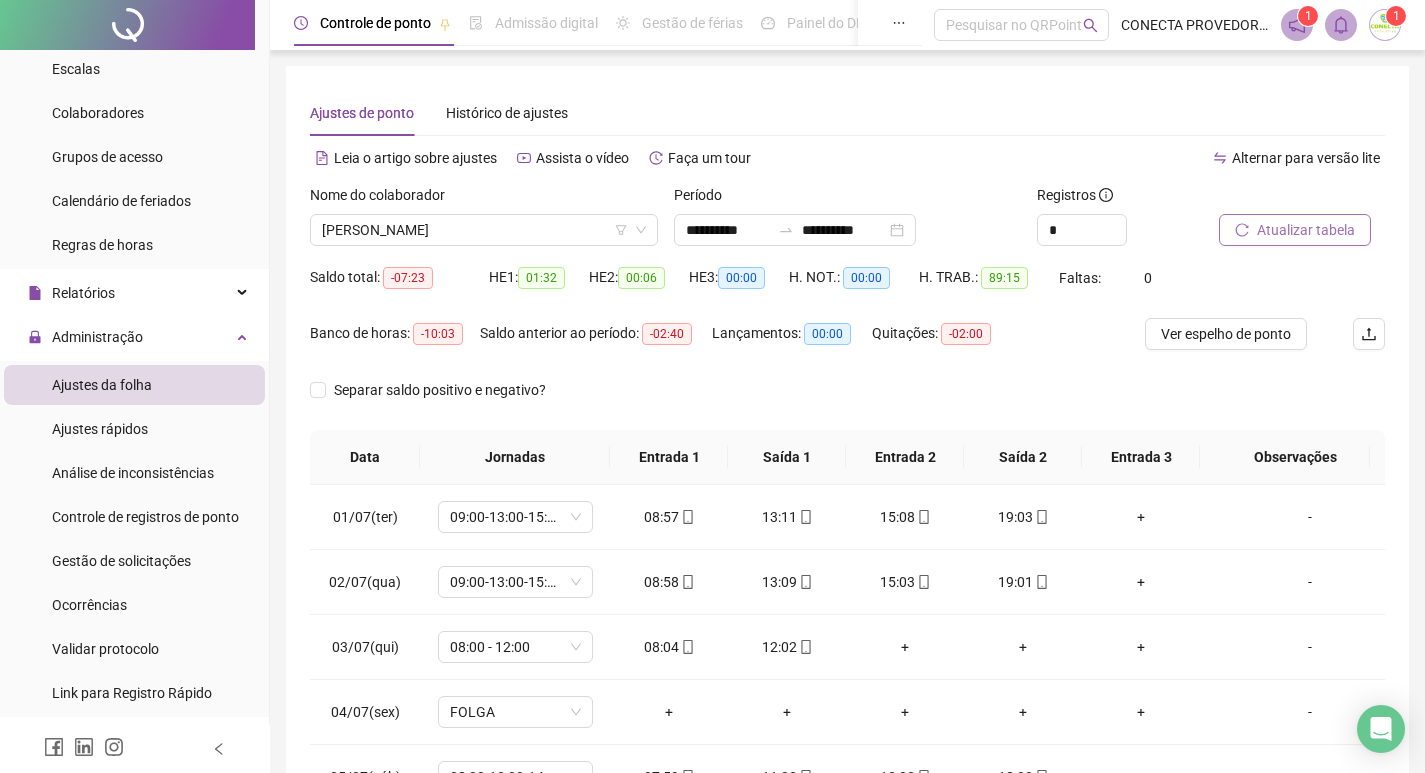 click on "Atualizar tabela" at bounding box center (1295, 230) 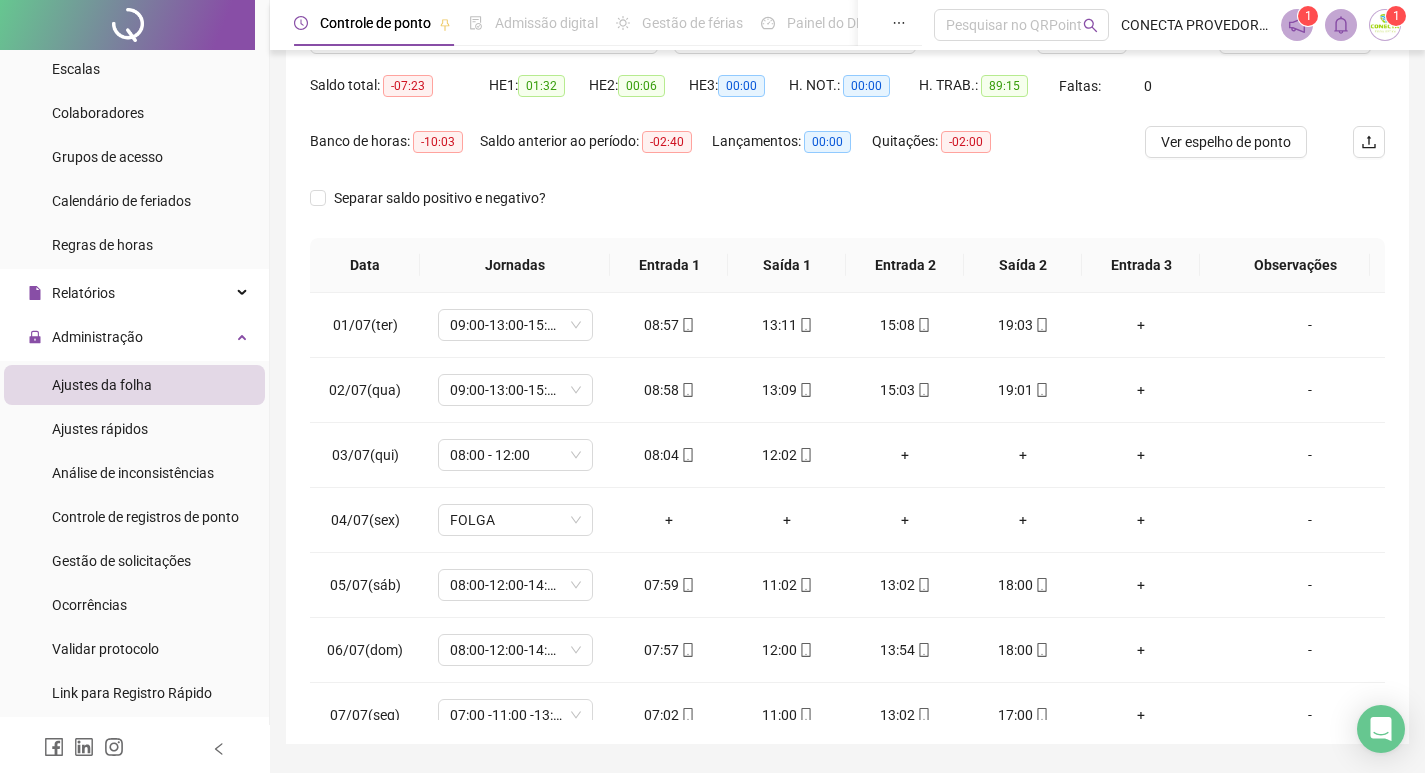 scroll, scrollTop: 200, scrollLeft: 0, axis: vertical 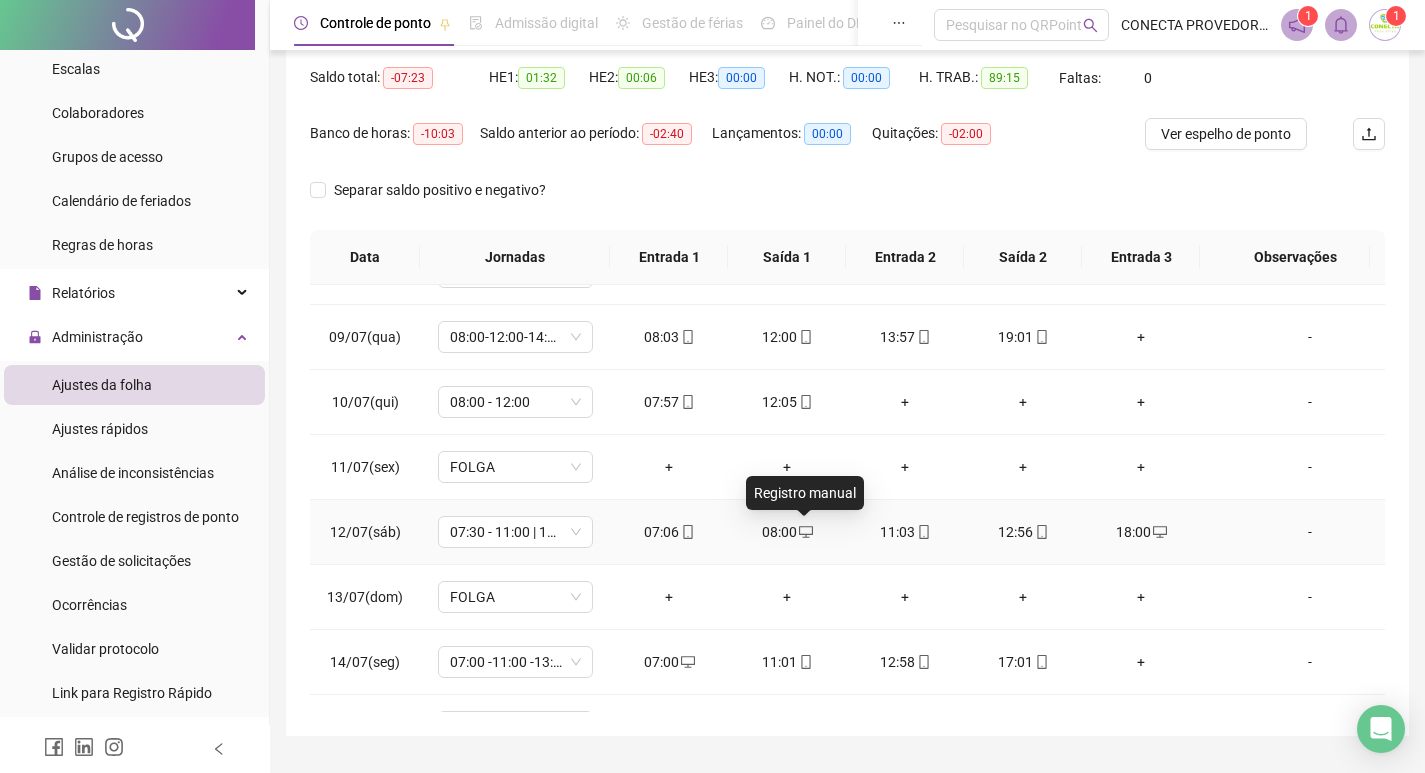 click 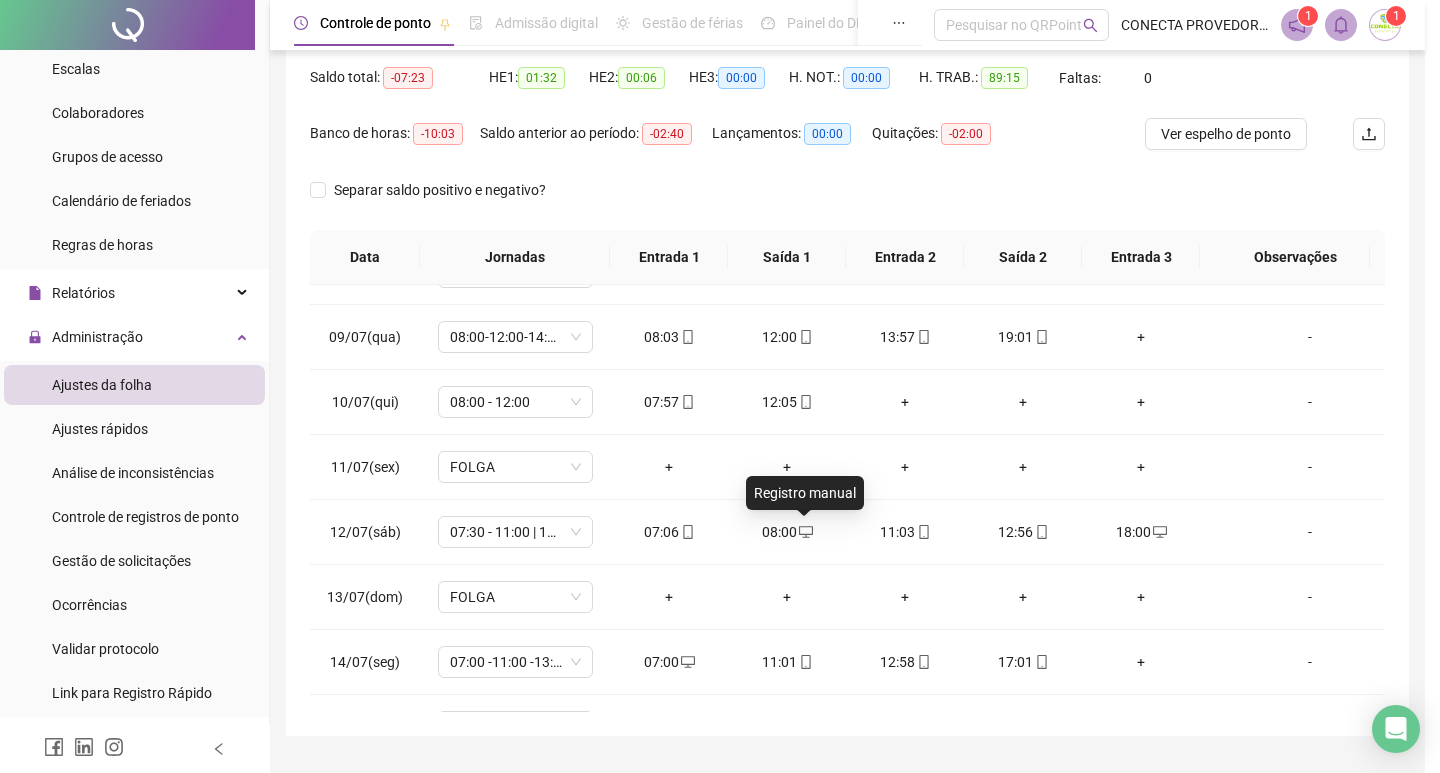 type on "**********" 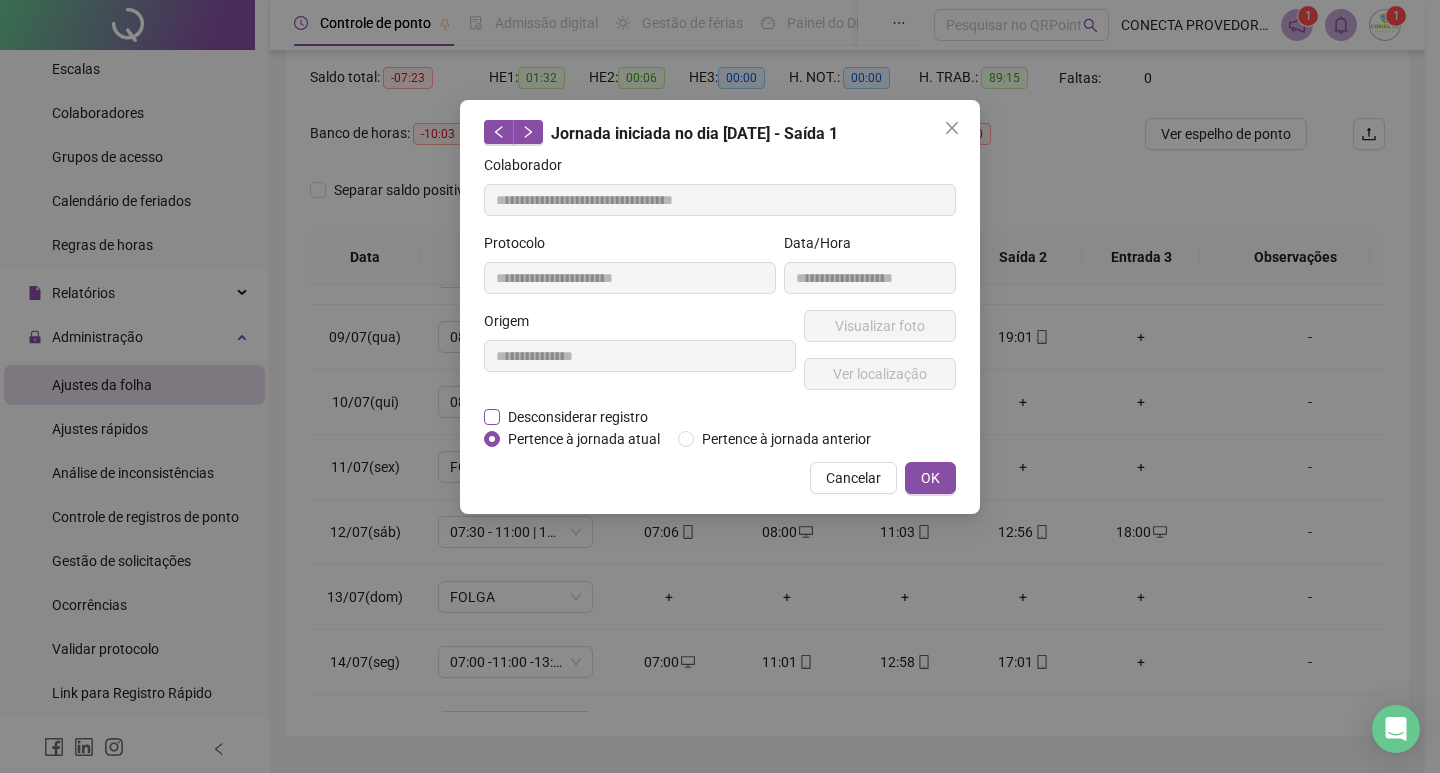 click on "Desconsiderar registro" at bounding box center (578, 417) 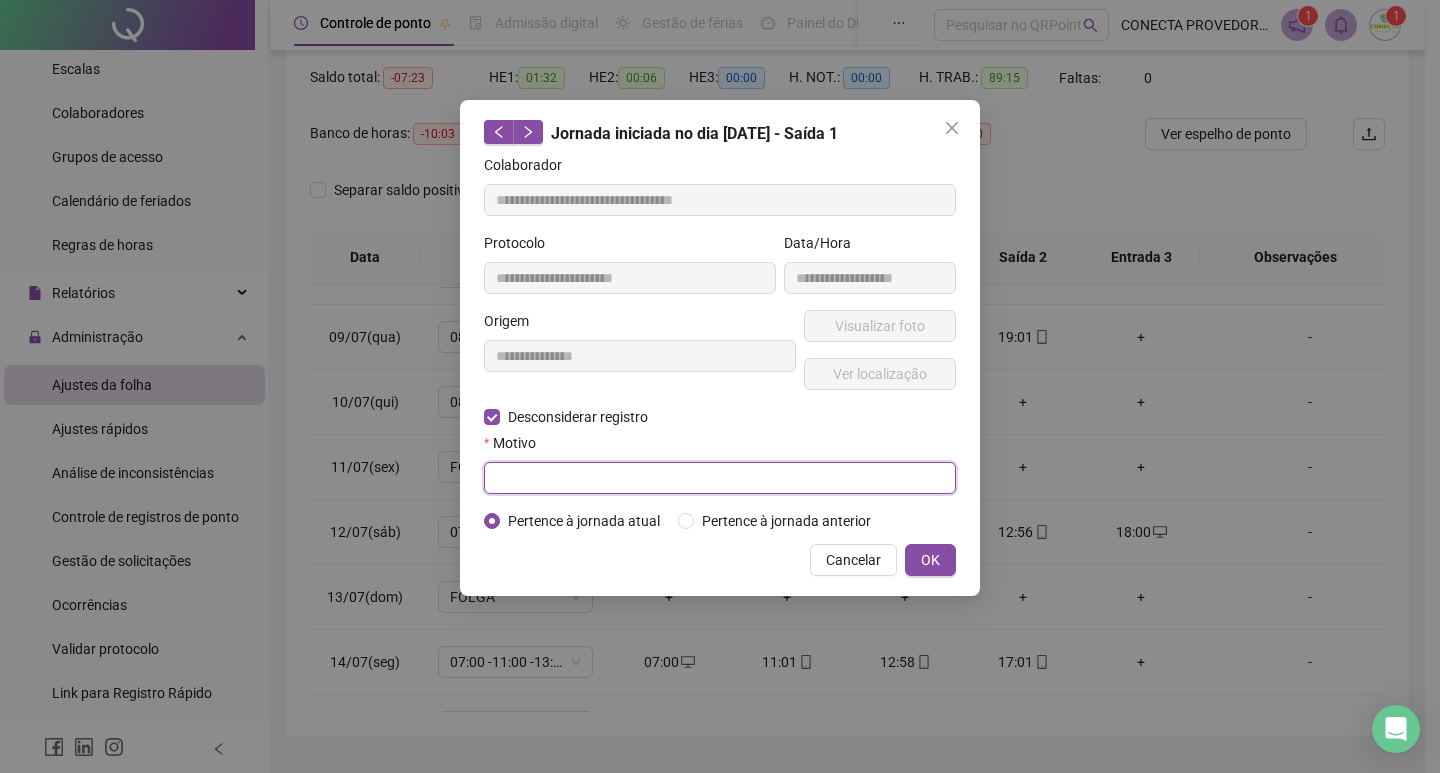 click at bounding box center (720, 478) 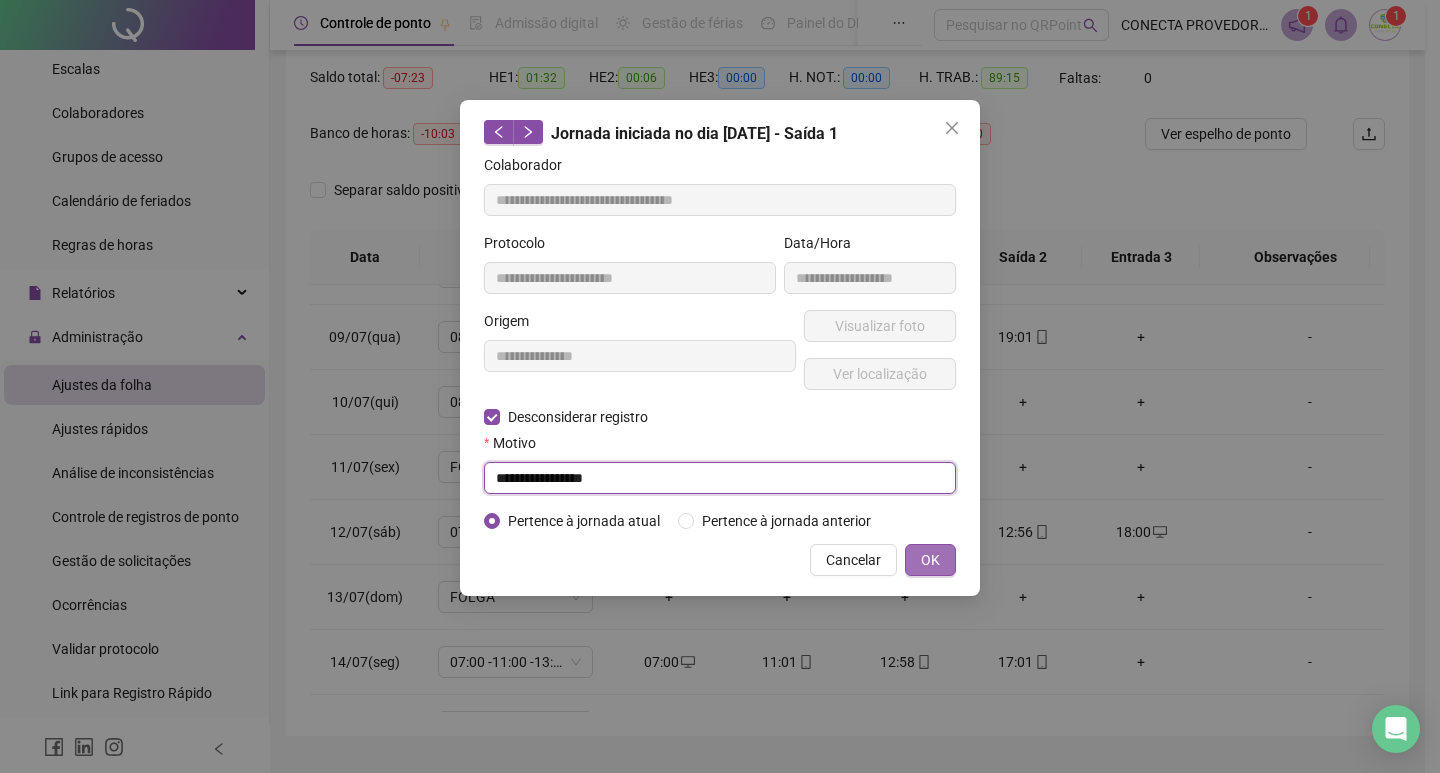 type on "**********" 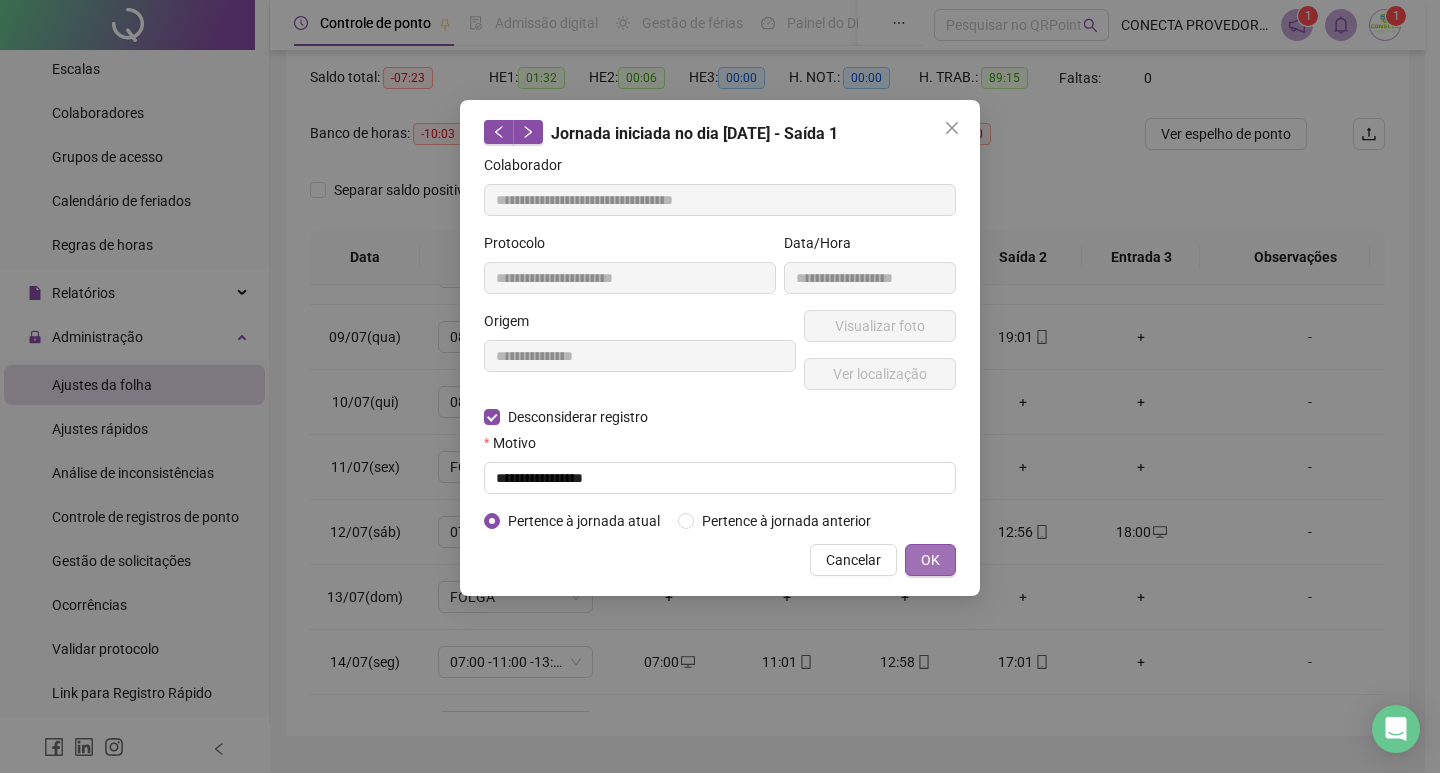 click on "OK" at bounding box center [930, 560] 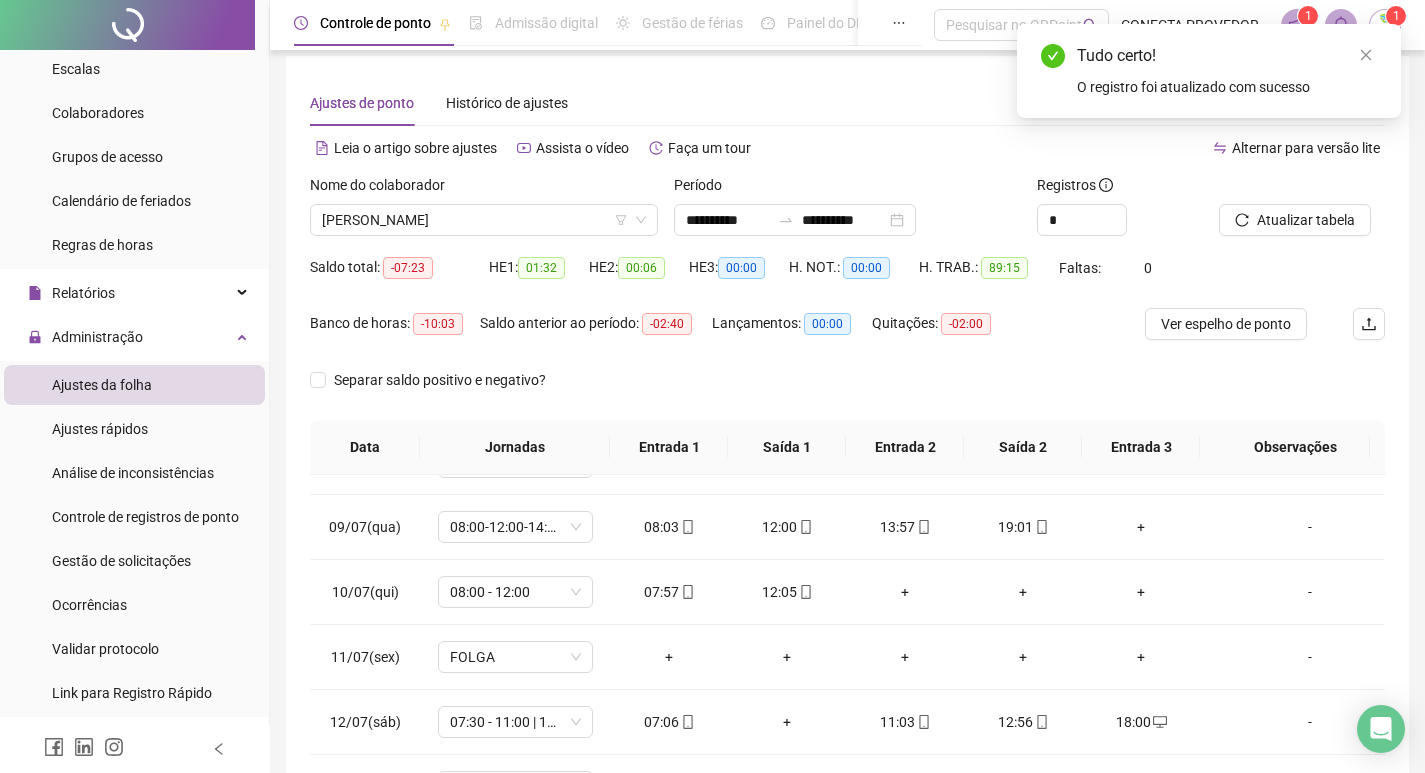 scroll, scrollTop: 0, scrollLeft: 0, axis: both 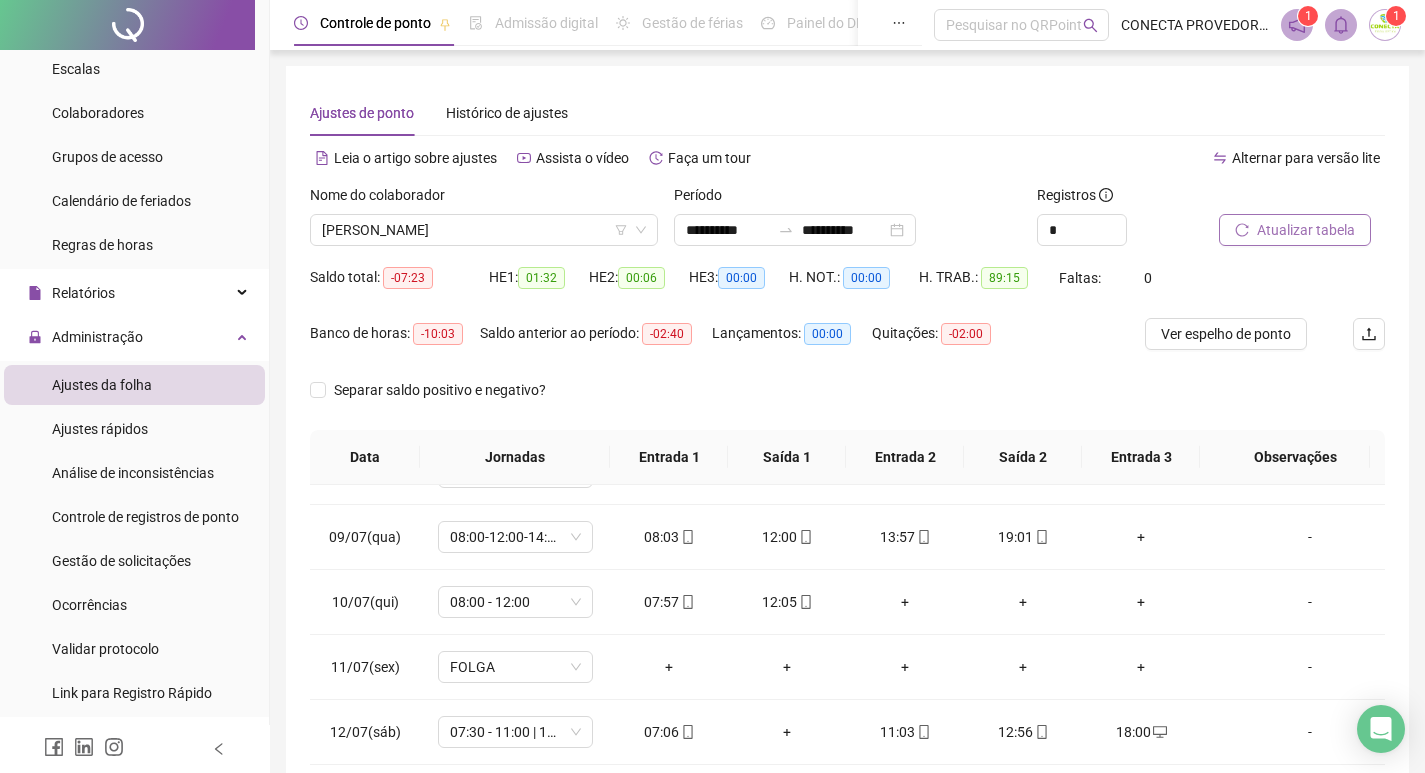 click on "Atualizar tabela" at bounding box center (1306, 230) 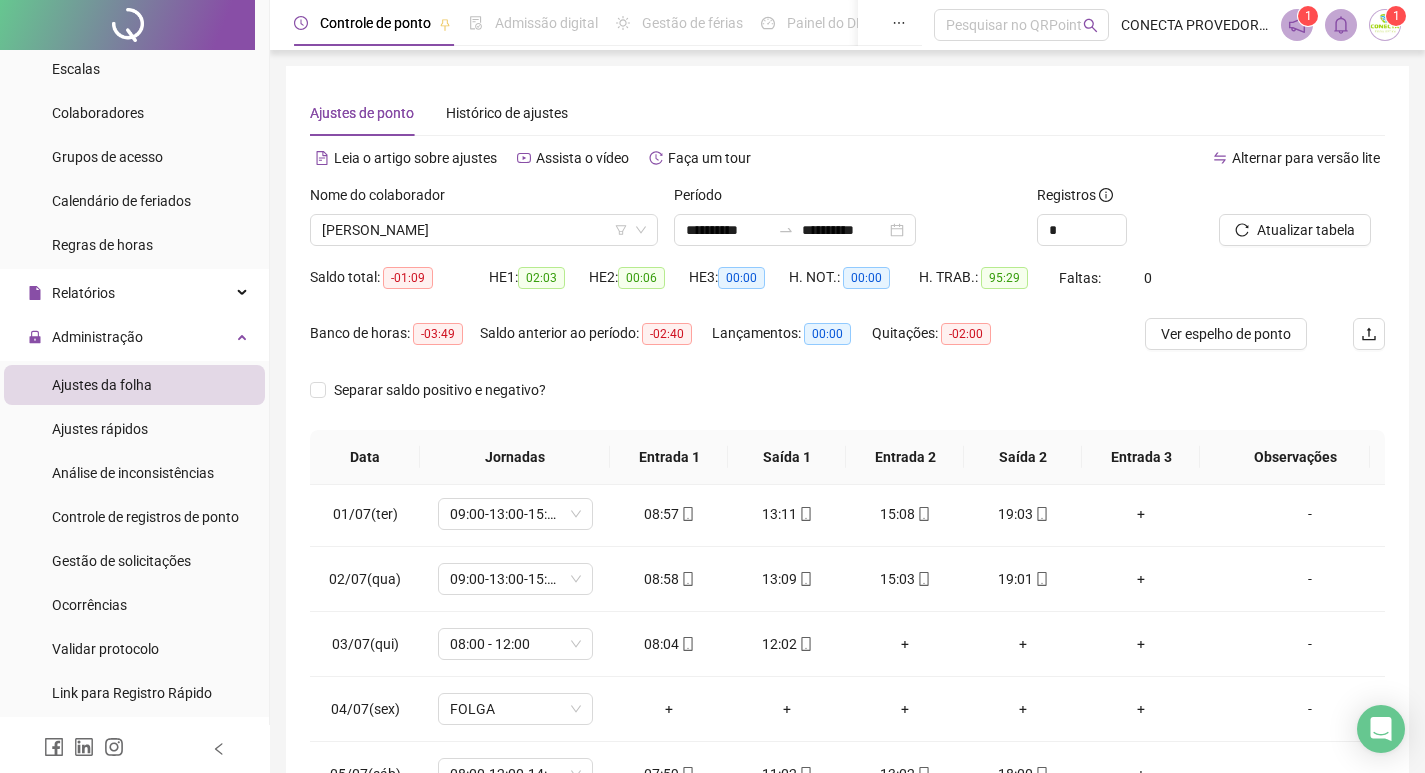 scroll, scrollTop: 0, scrollLeft: 0, axis: both 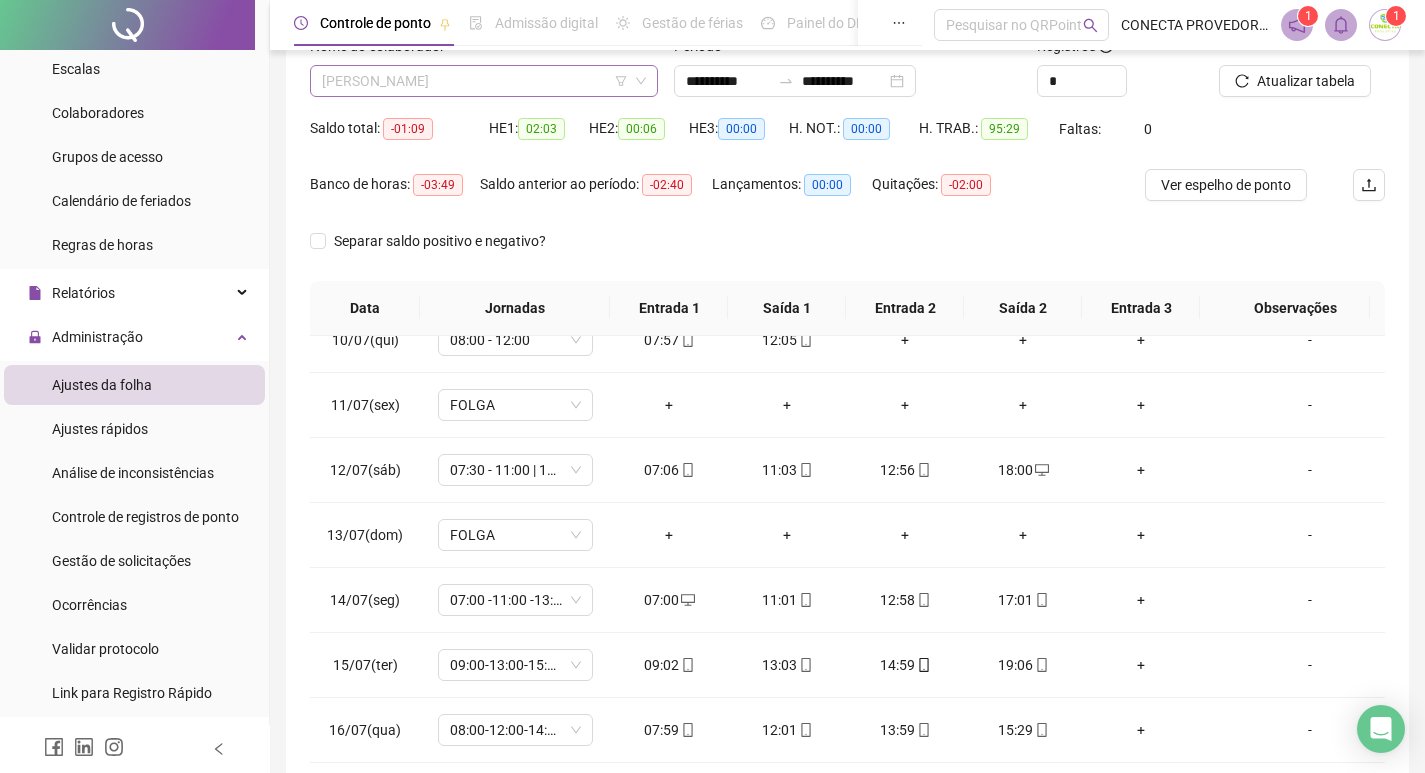 click on "[PERSON_NAME]" at bounding box center [484, 81] 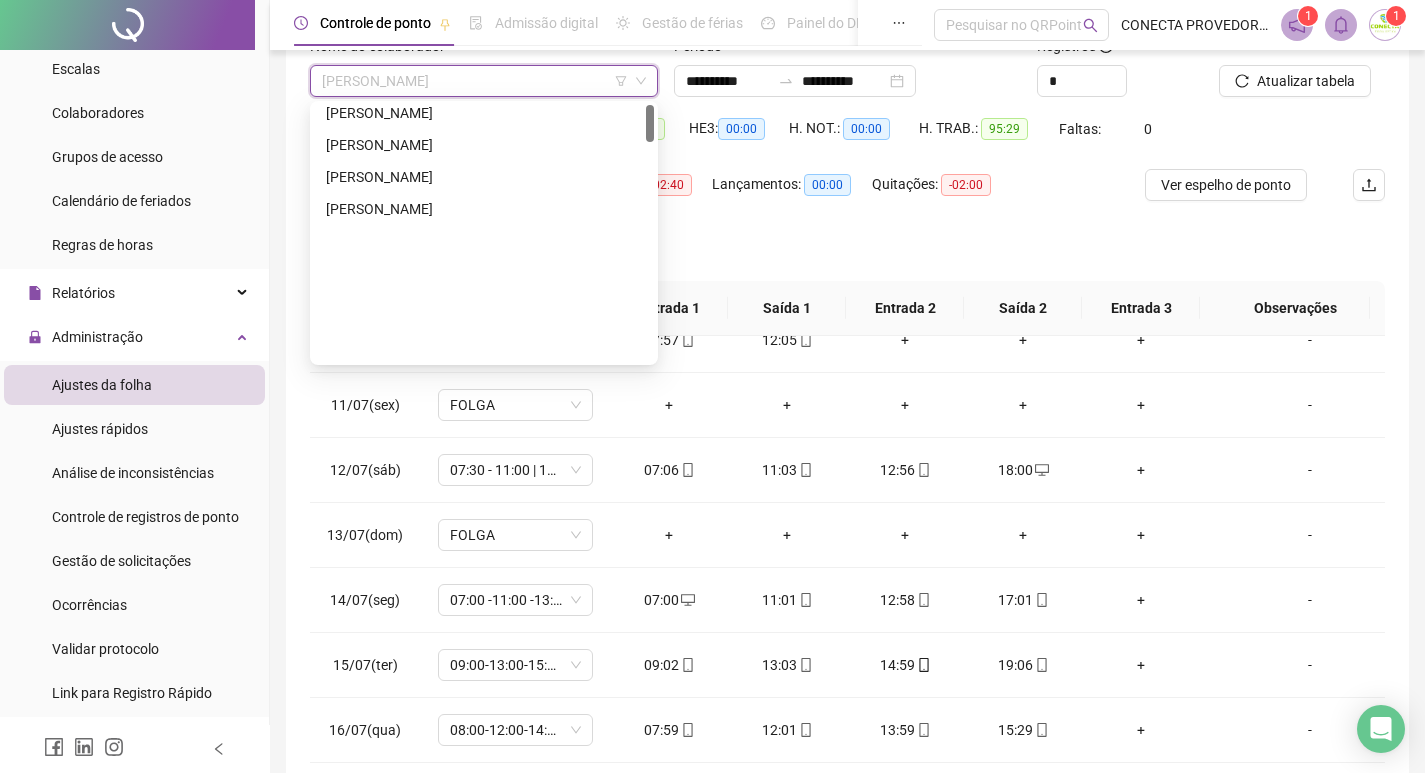 scroll, scrollTop: 0, scrollLeft: 0, axis: both 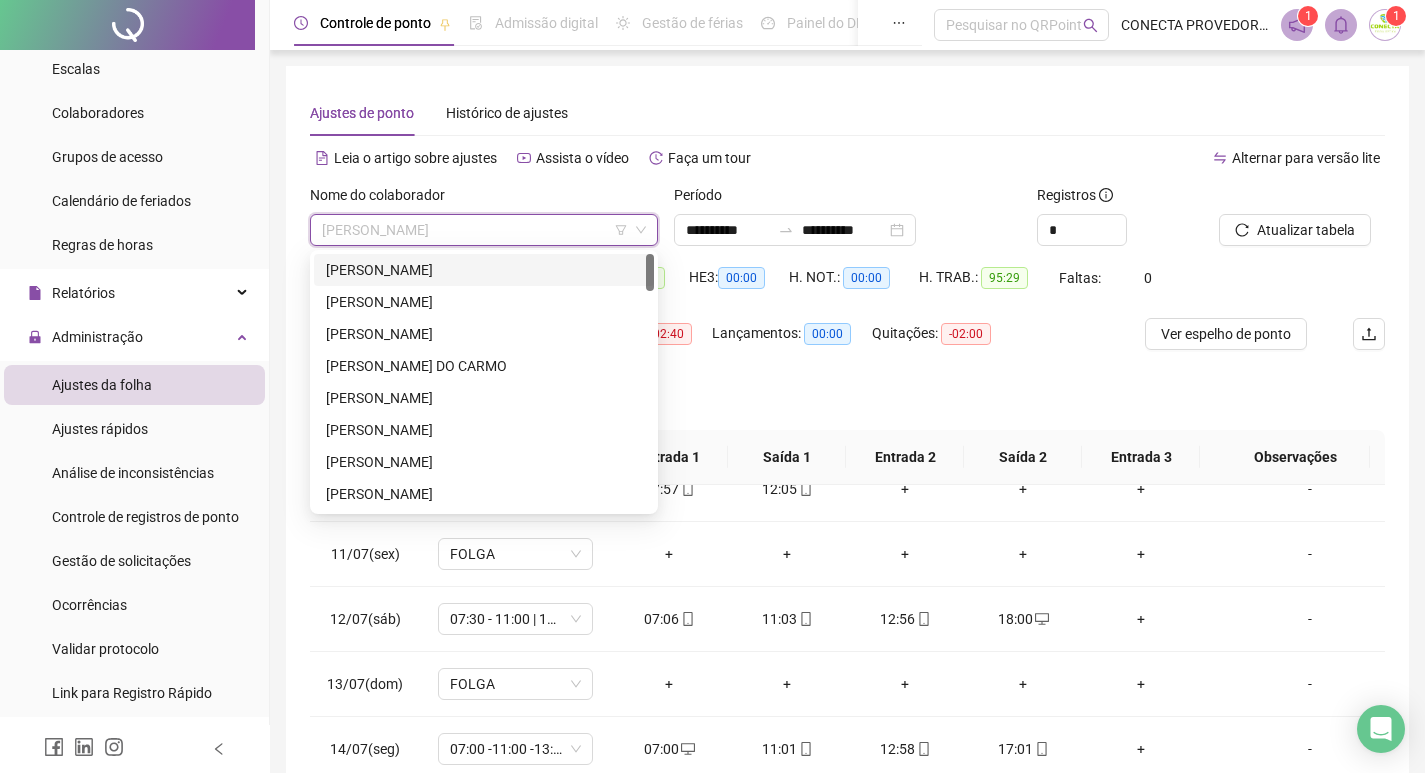 click on "[PERSON_NAME]" at bounding box center (484, 270) 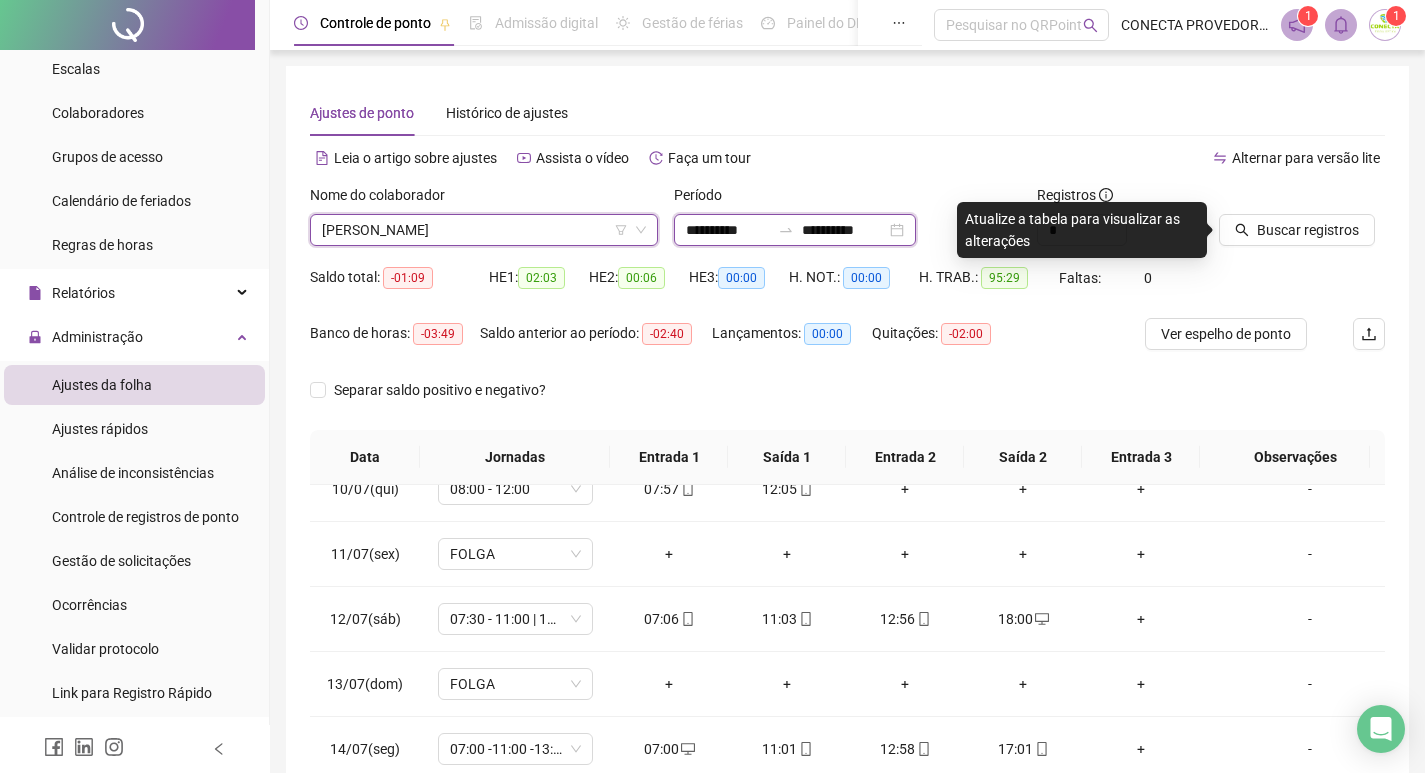 click on "**********" at bounding box center (844, 230) 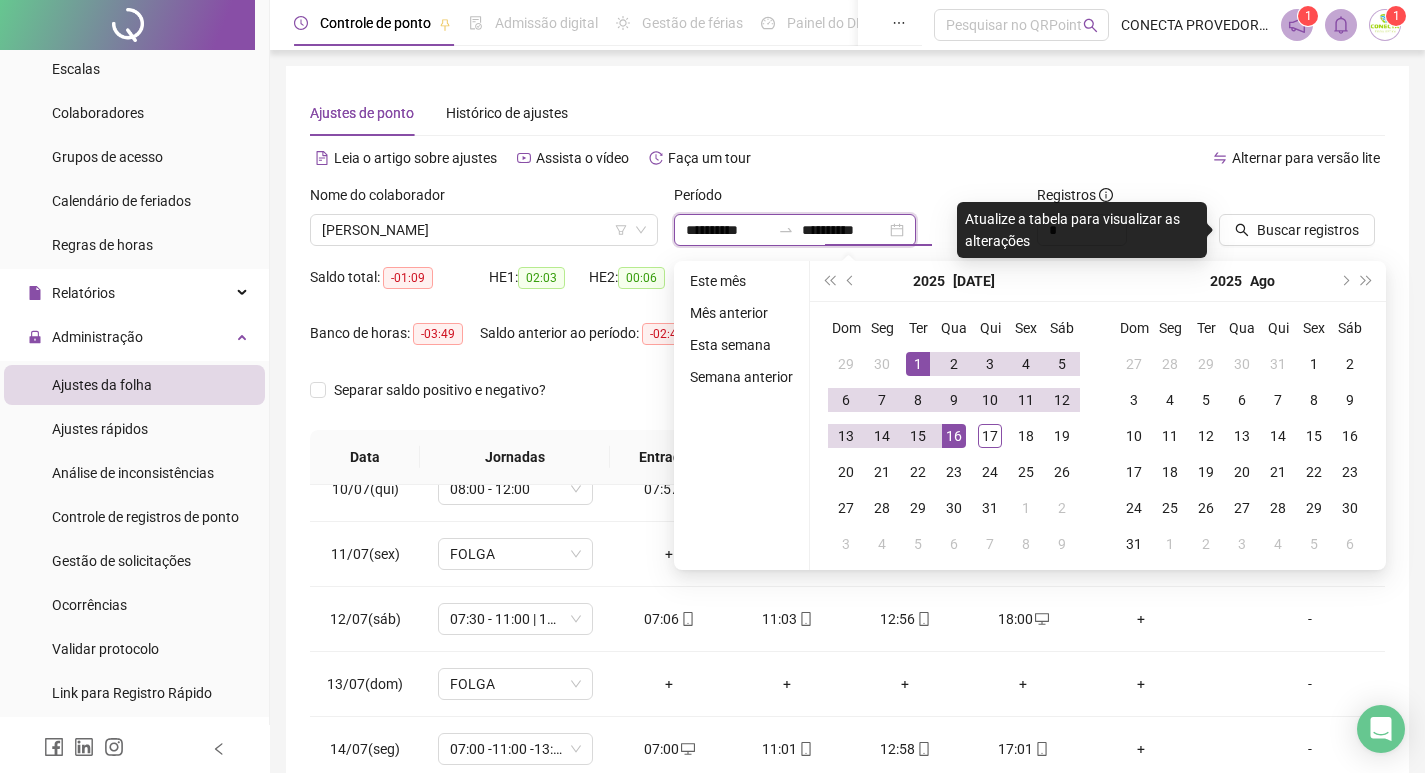 type on "**********" 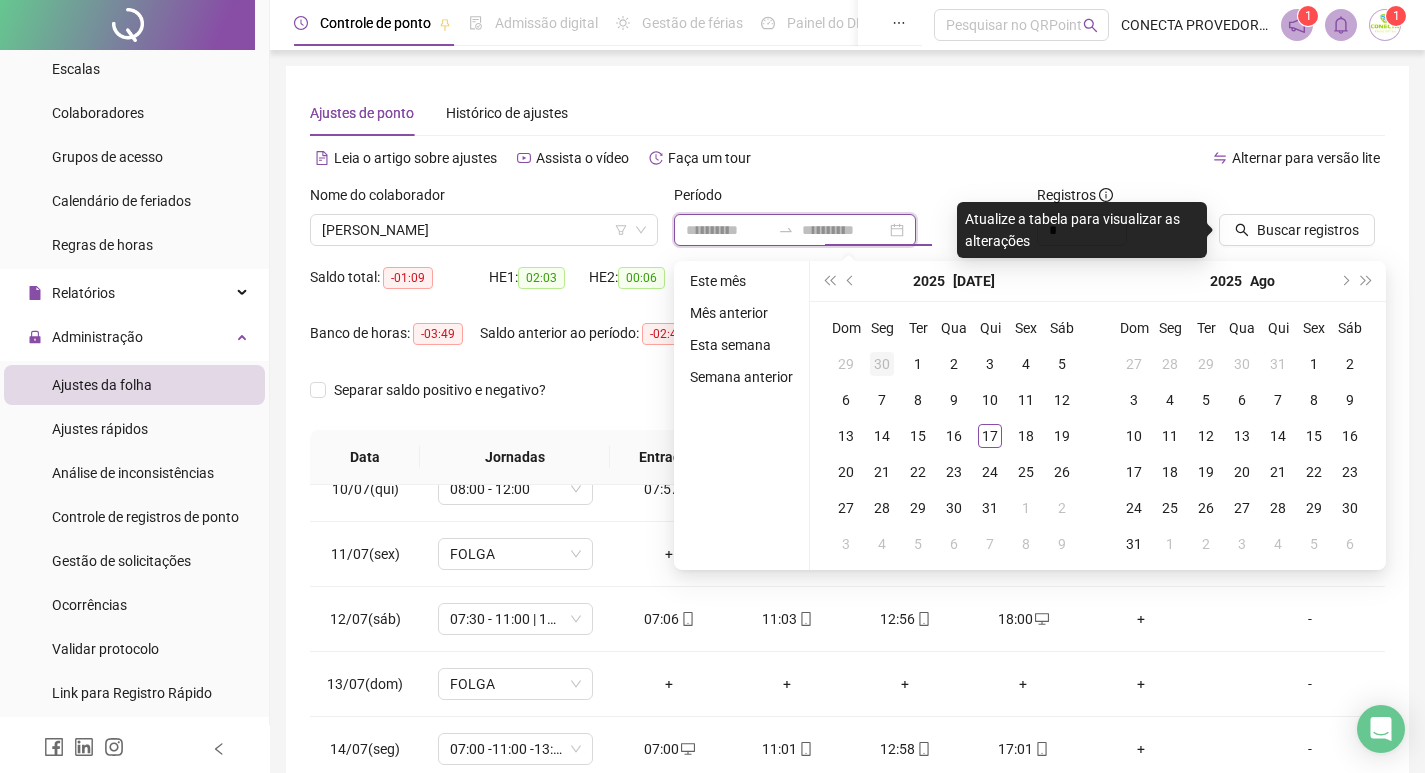 type on "**********" 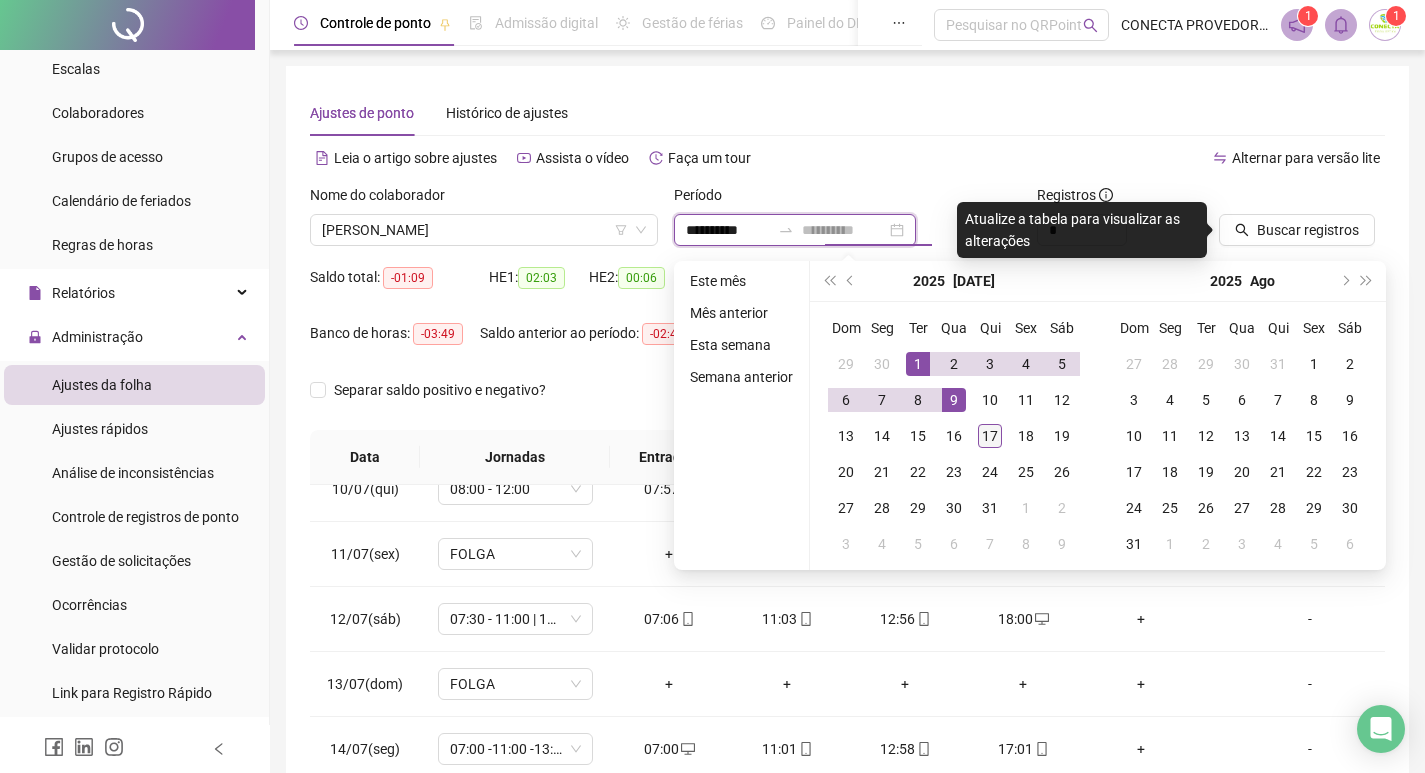 type on "**********" 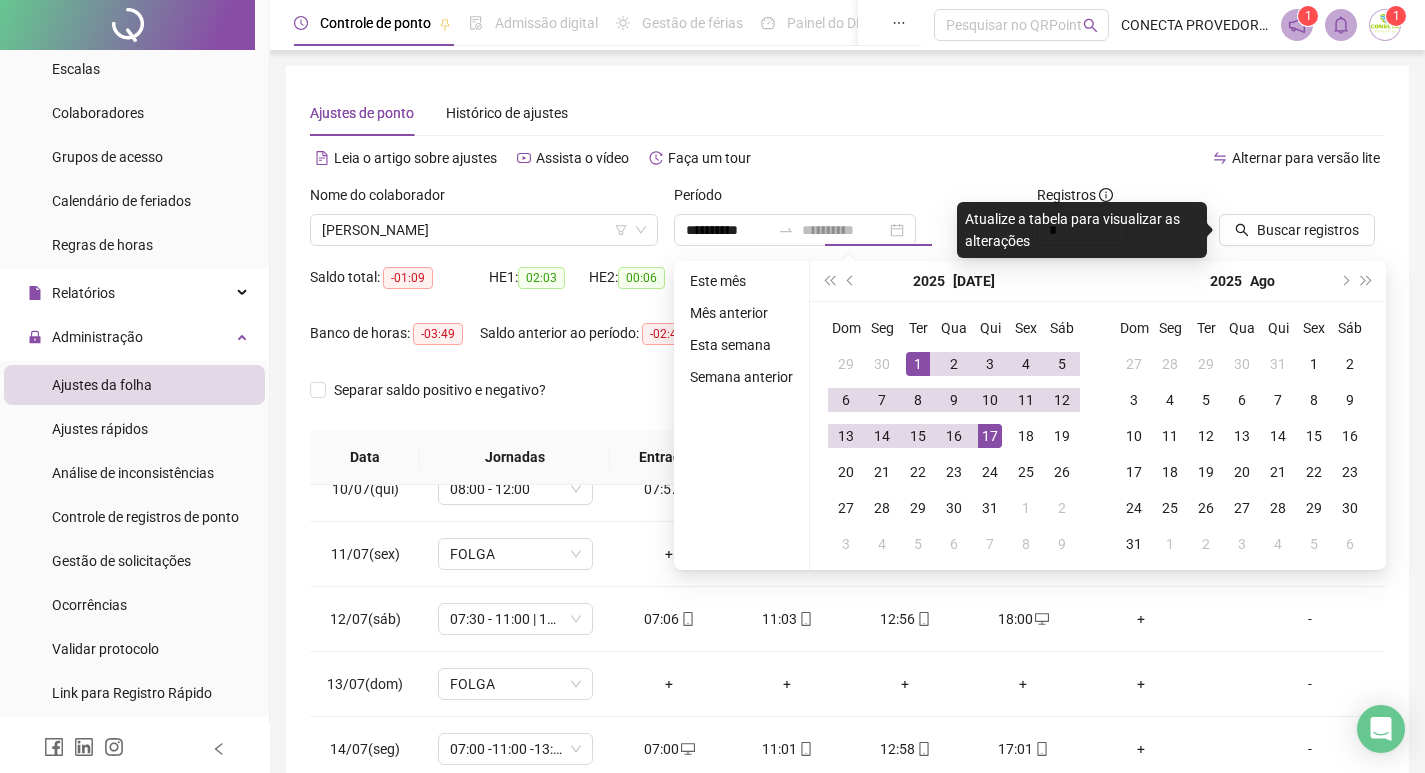 click on "17" at bounding box center [990, 436] 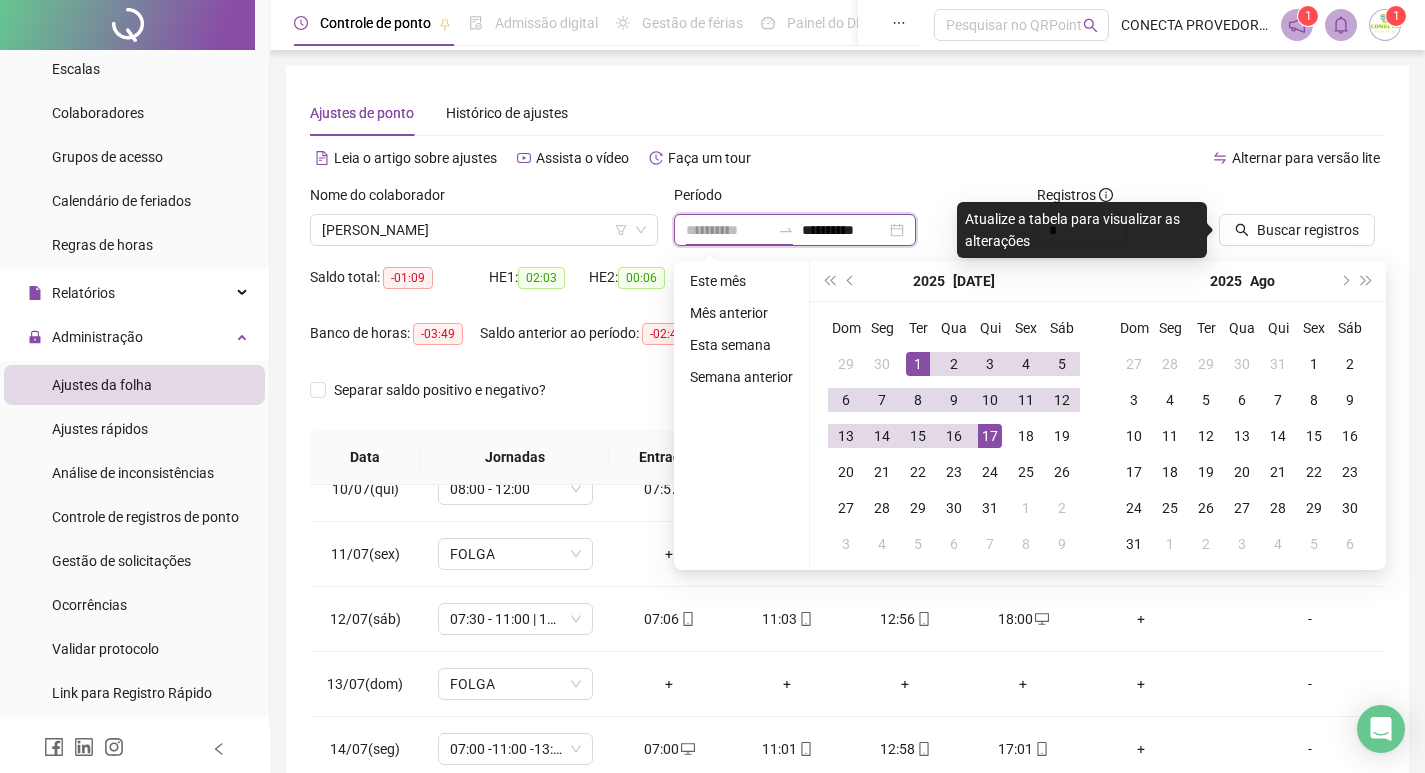 type on "**********" 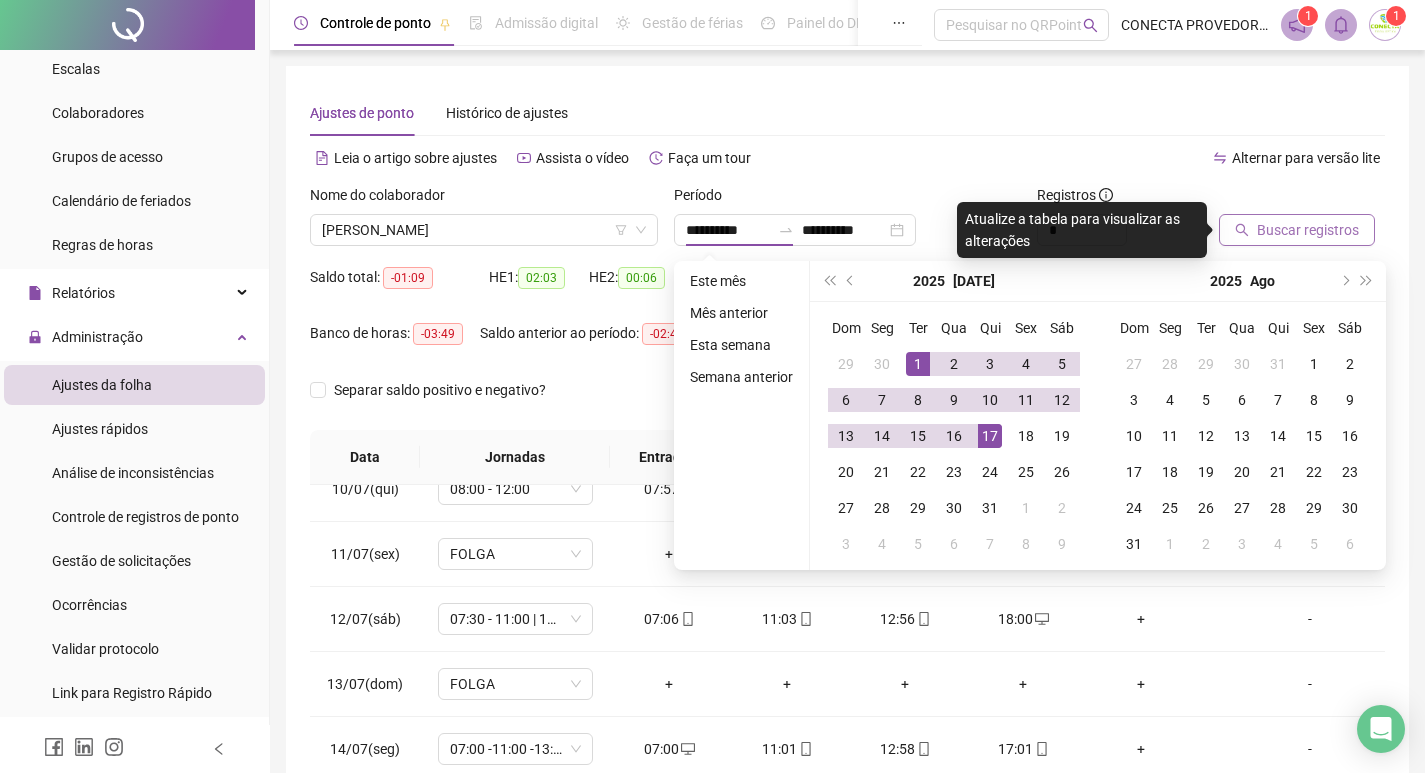 click on "Buscar registros" at bounding box center (1308, 230) 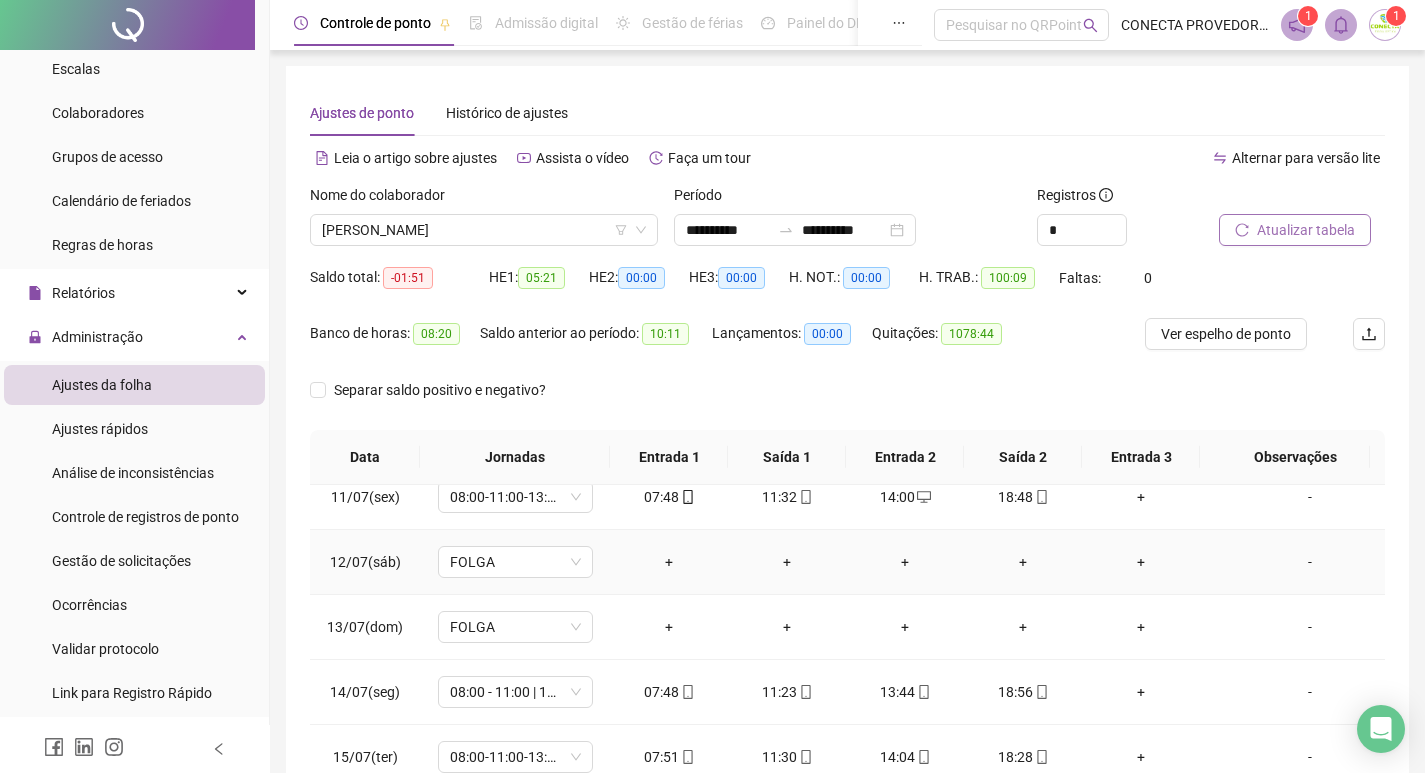 scroll, scrollTop: 693, scrollLeft: 0, axis: vertical 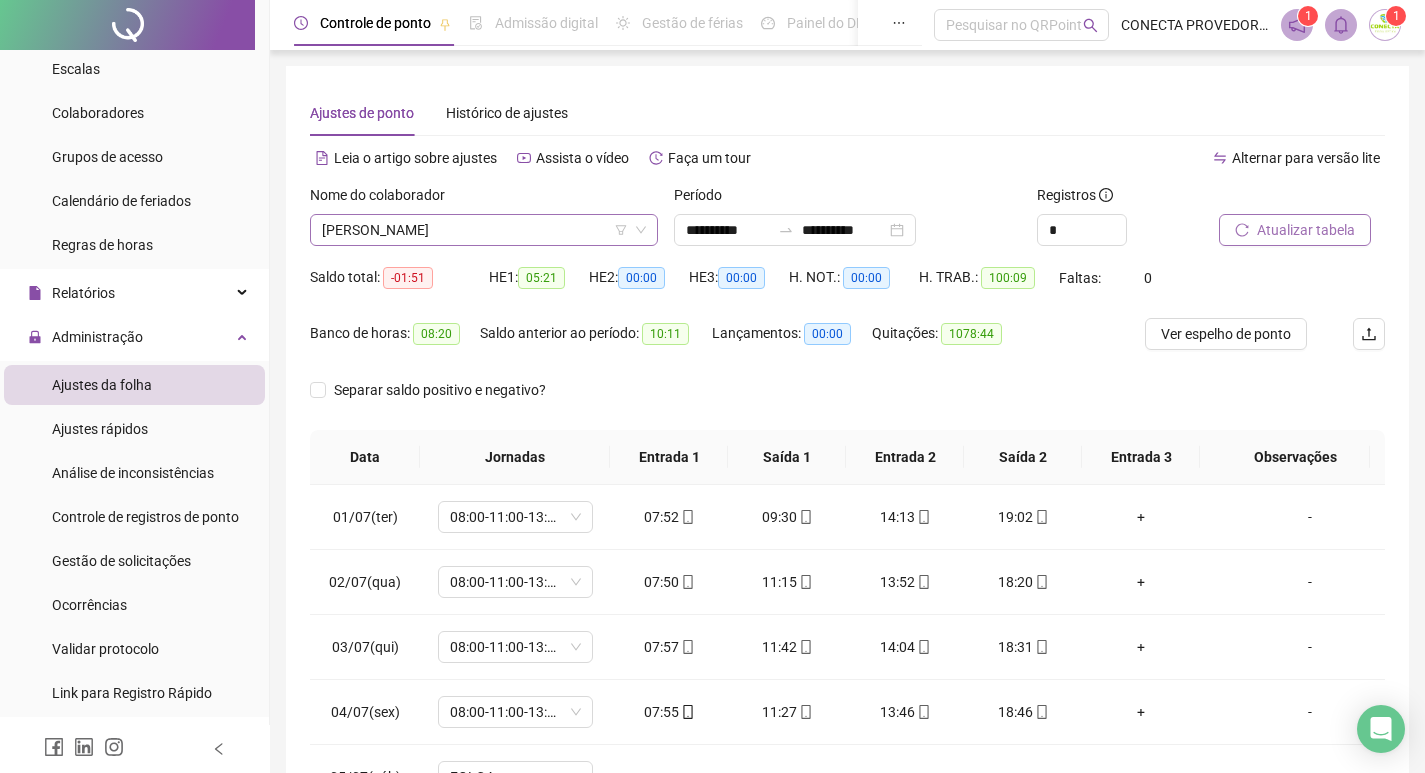 click on "[PERSON_NAME]" at bounding box center (484, 230) 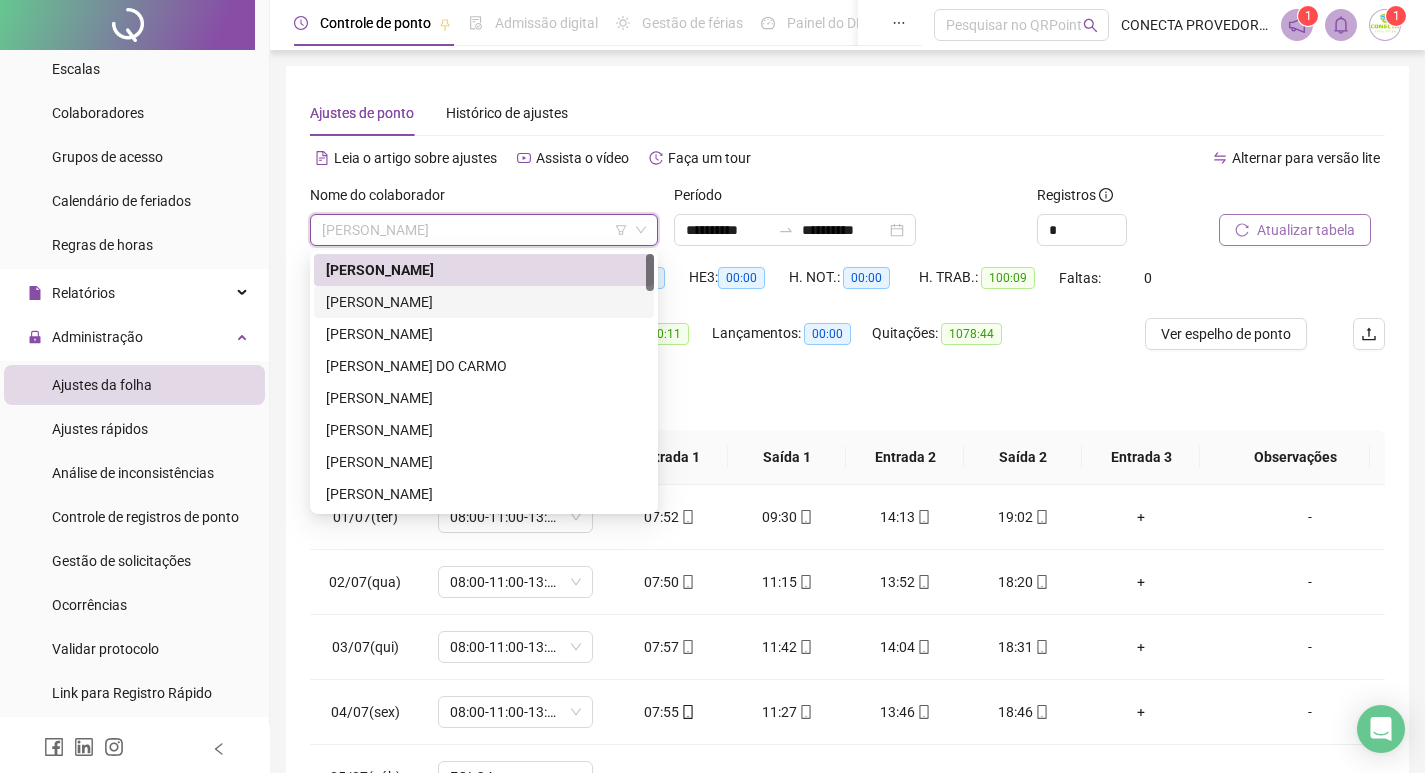 click on "[PERSON_NAME]" at bounding box center (484, 302) 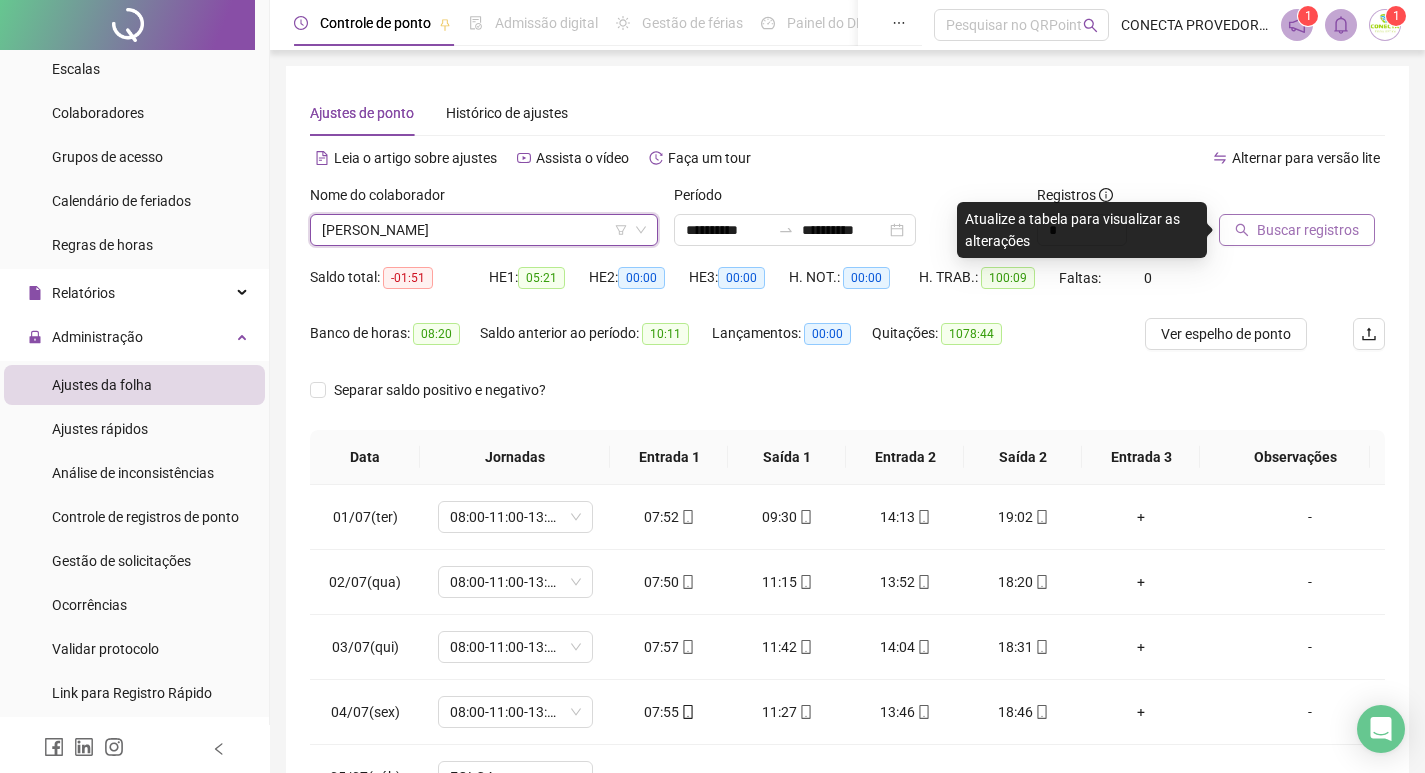 click on "Buscar registros" at bounding box center (1297, 230) 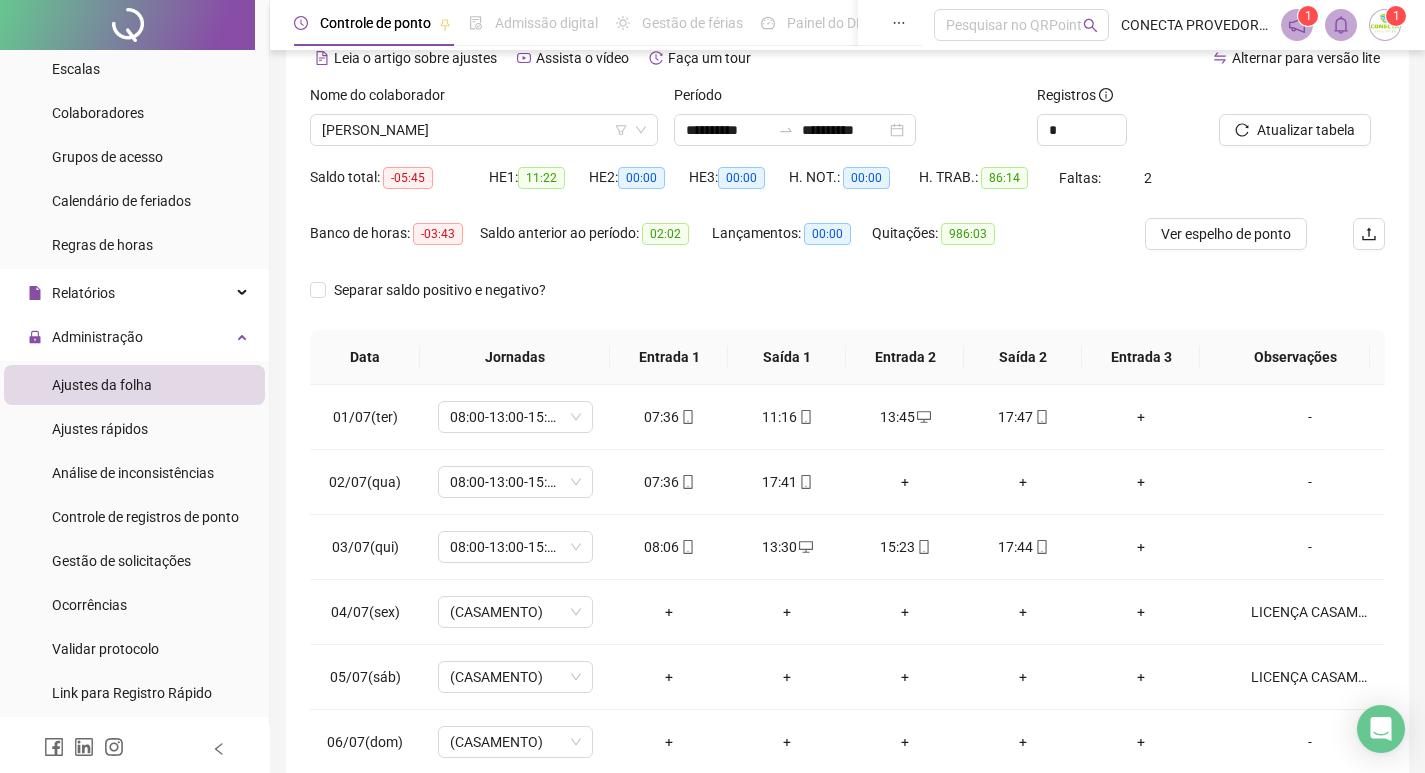 scroll, scrollTop: 200, scrollLeft: 0, axis: vertical 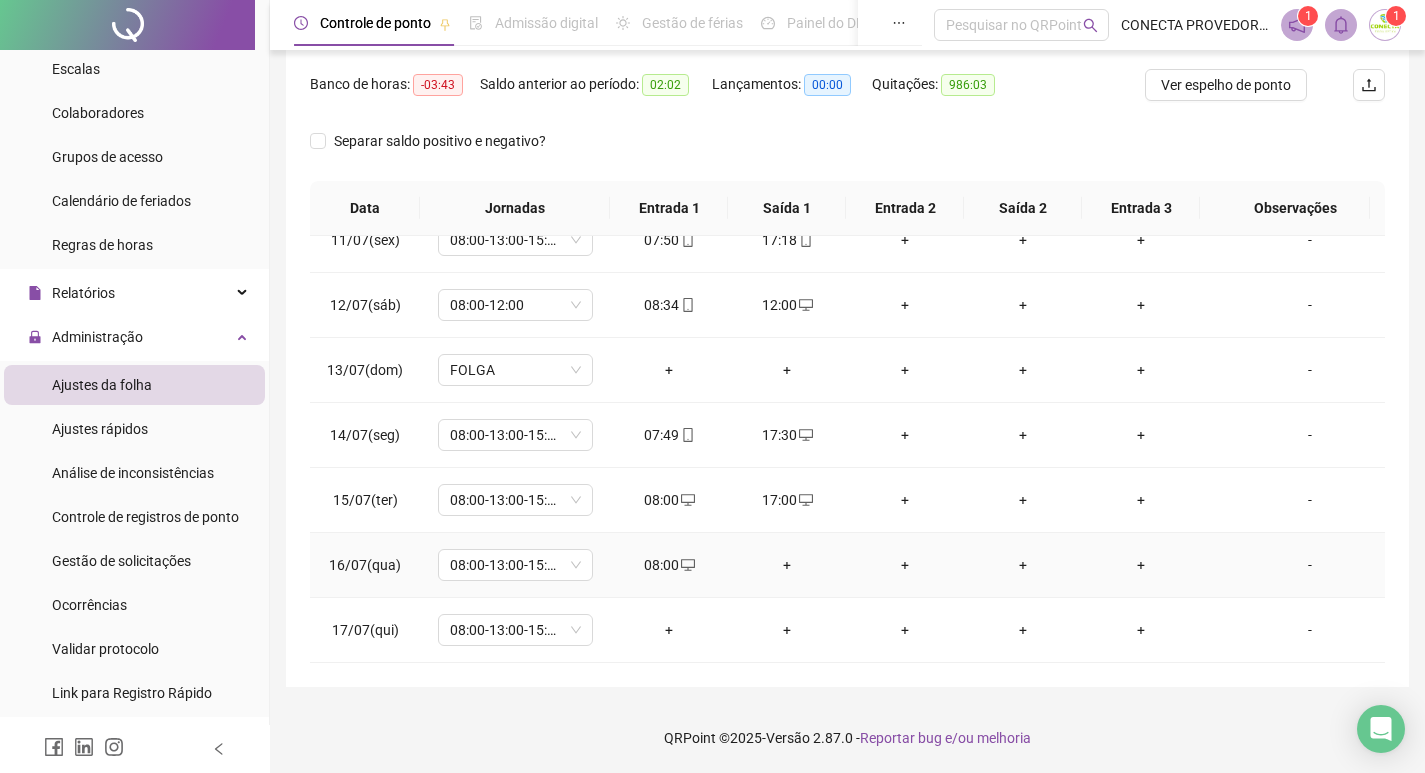 click on "-" at bounding box center [1310, 565] 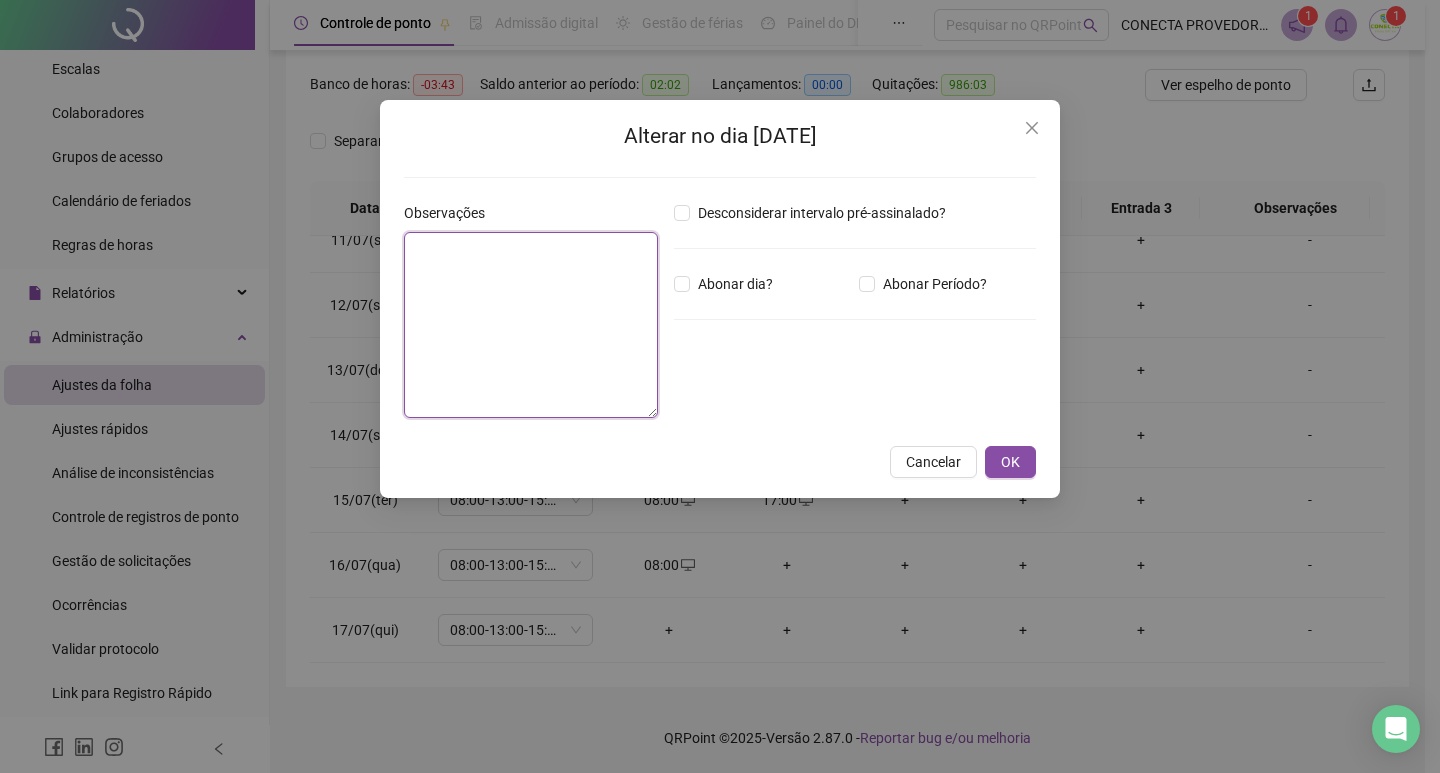 click at bounding box center (531, 325) 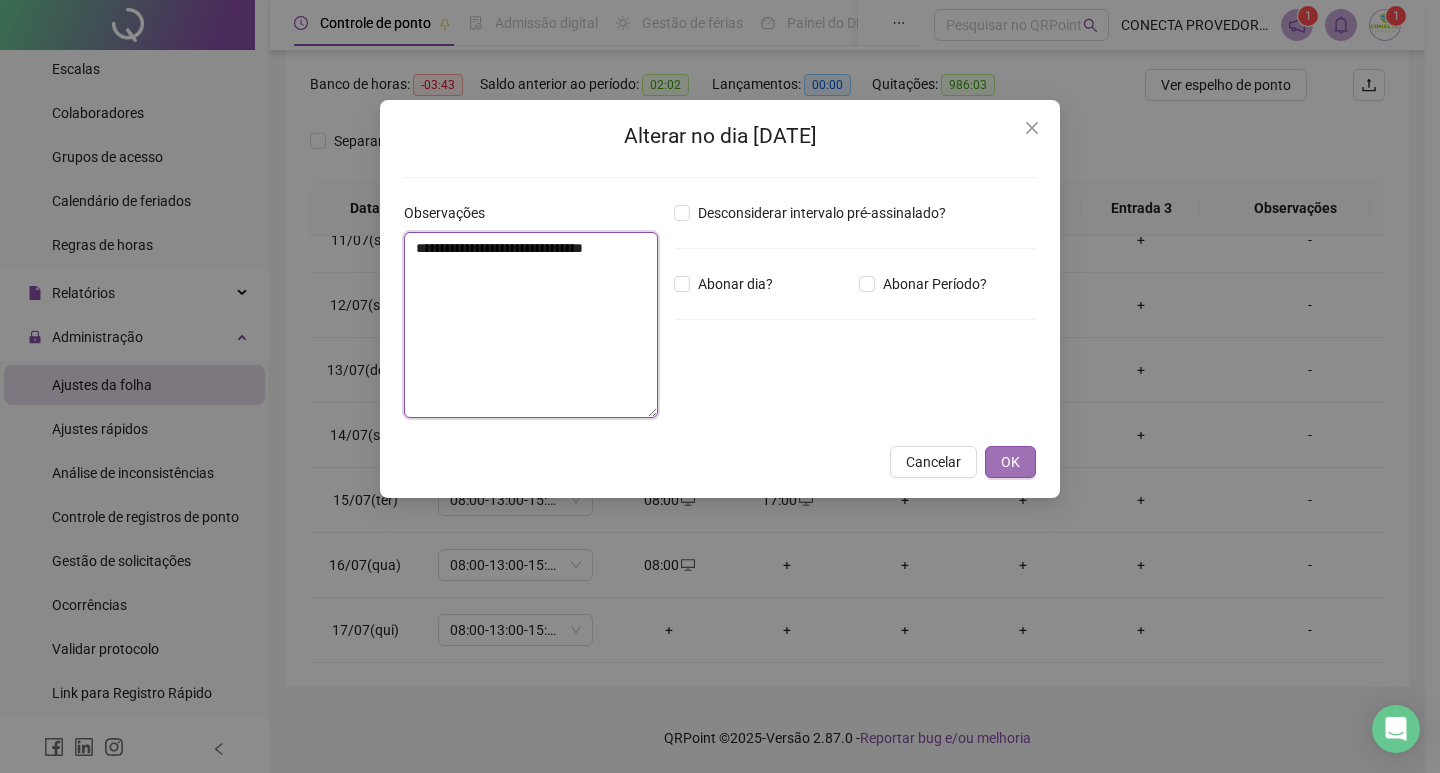 type on "**********" 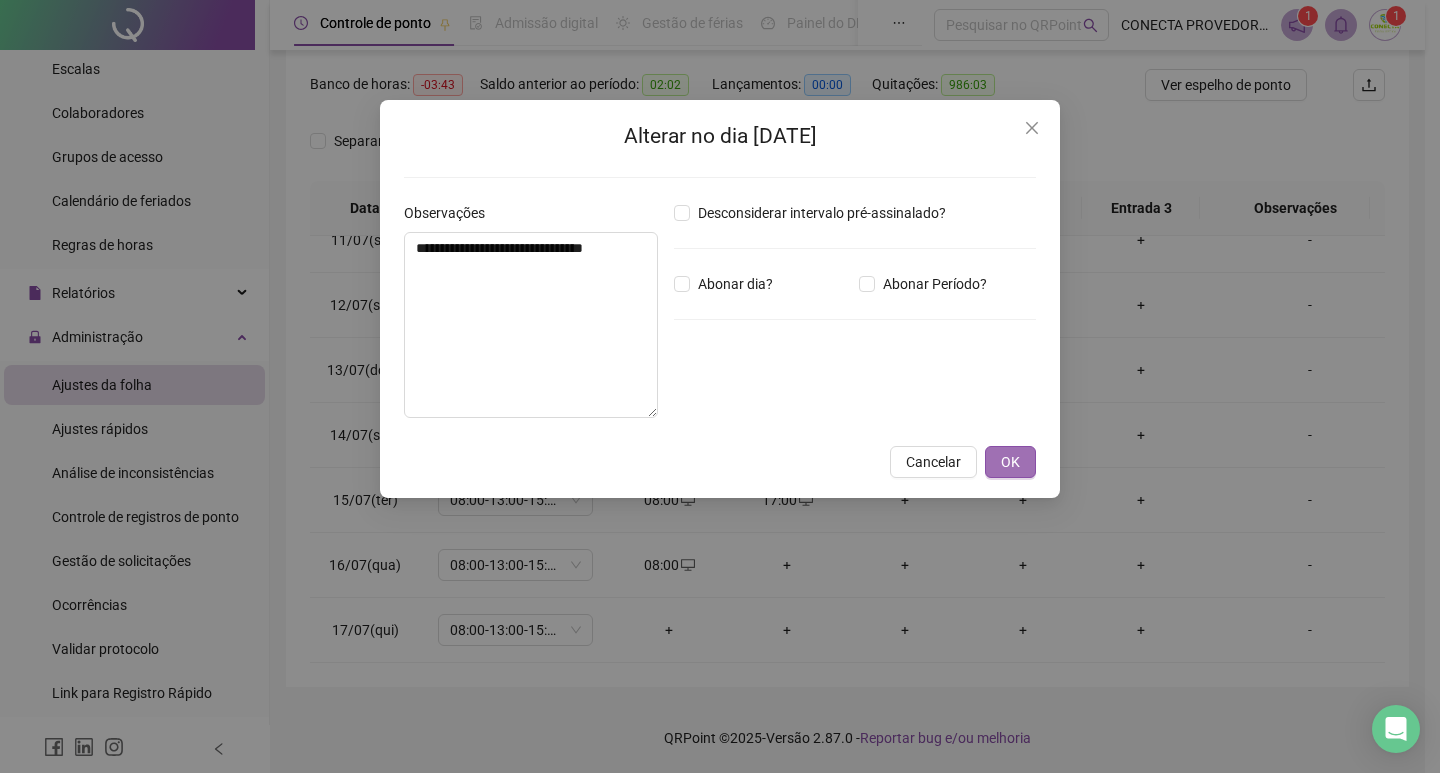 click on "OK" at bounding box center (1010, 462) 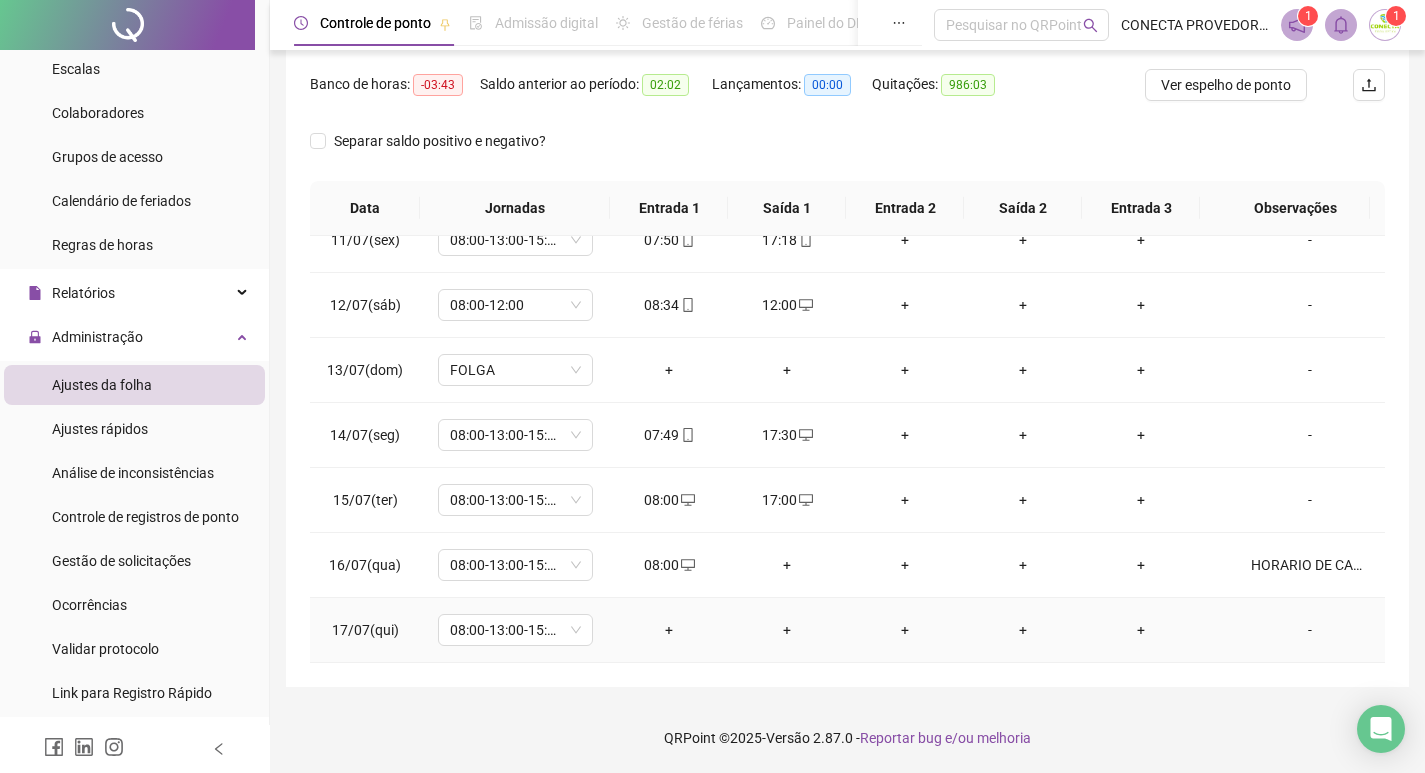 click on "-" at bounding box center [1310, 630] 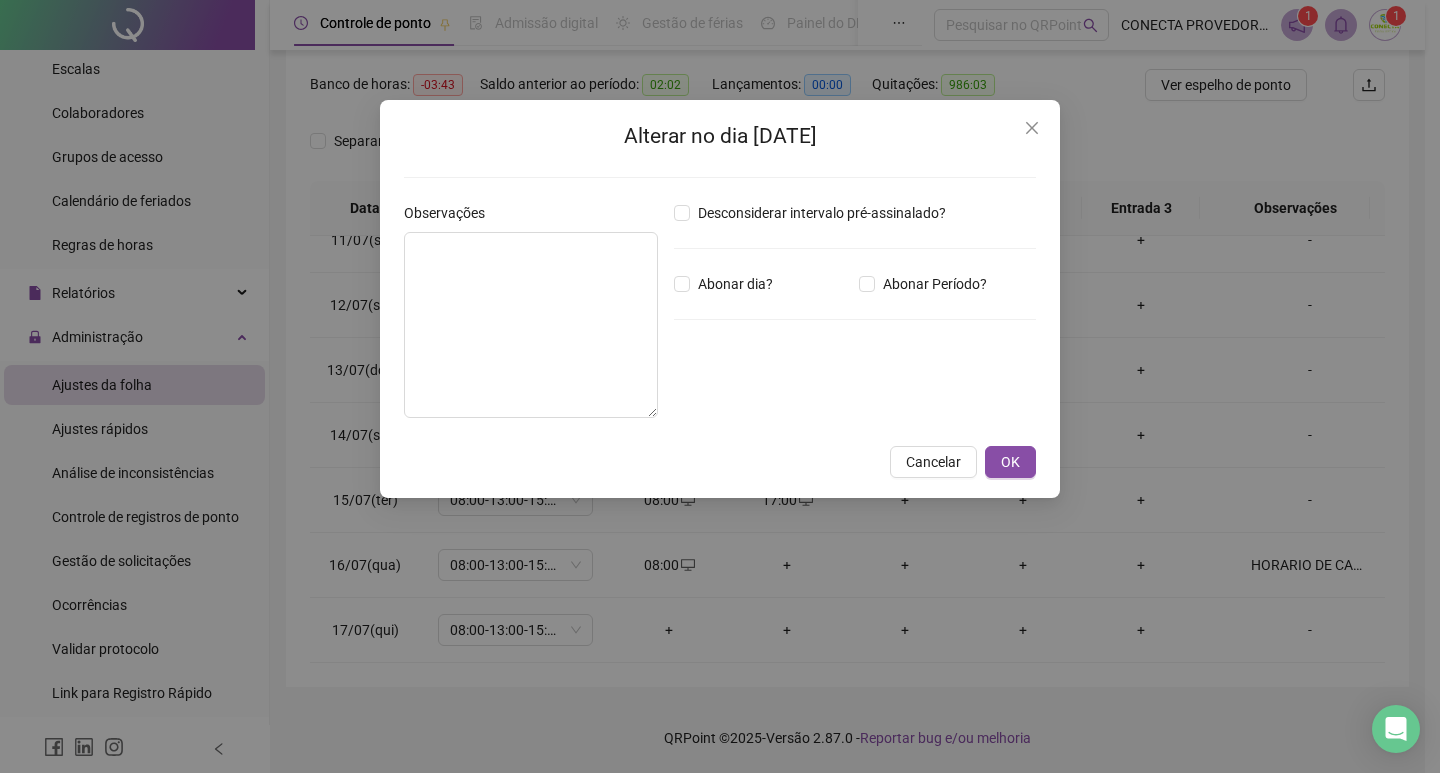 click on "Alterar no dia   [DATE] Observações Desconsiderar intervalo pré-assinalado? Abonar dia? Abonar Período? Horas a abonar ***** Aplicar regime de compensação Cancelar OK" at bounding box center (720, 386) 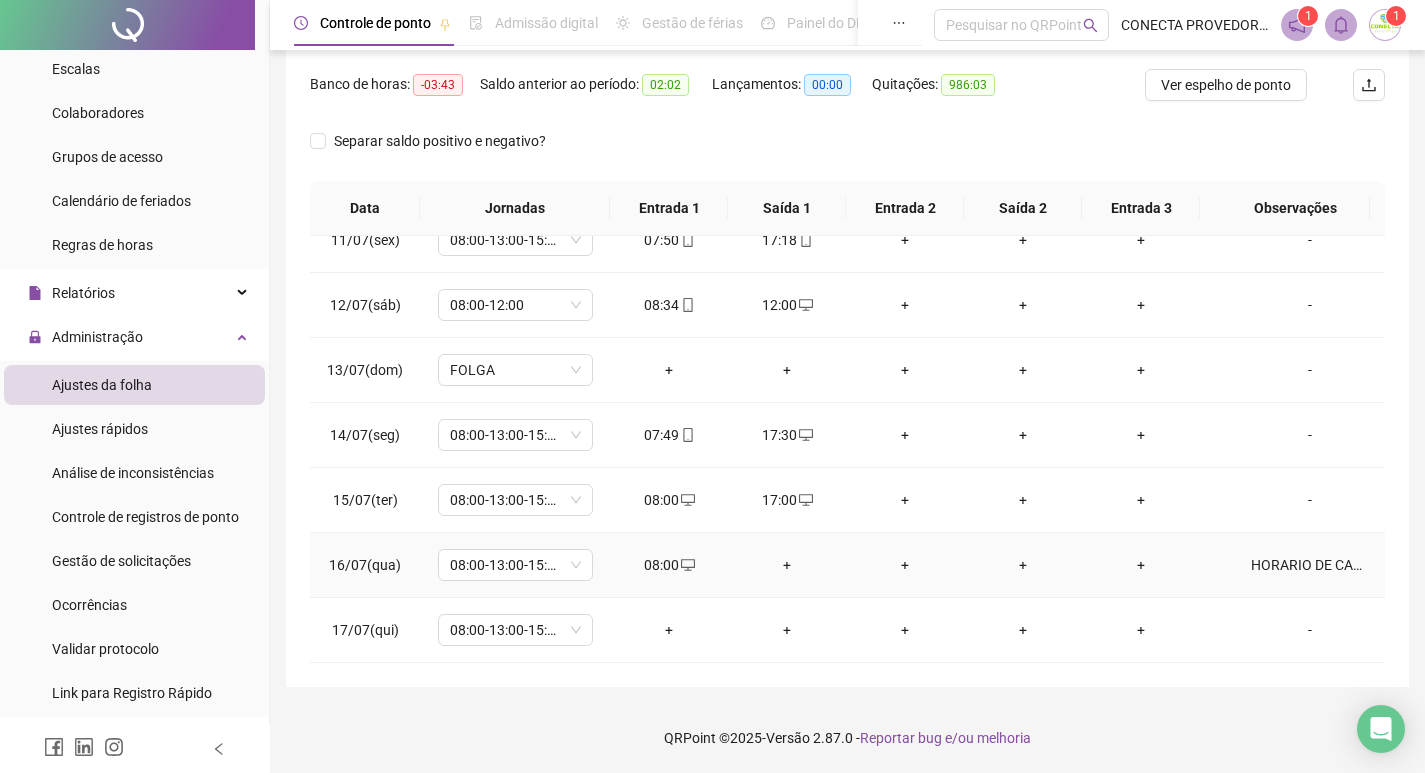click on "HORARIO DE CASA DEVIDO IMPREVISTO" at bounding box center [1310, 565] 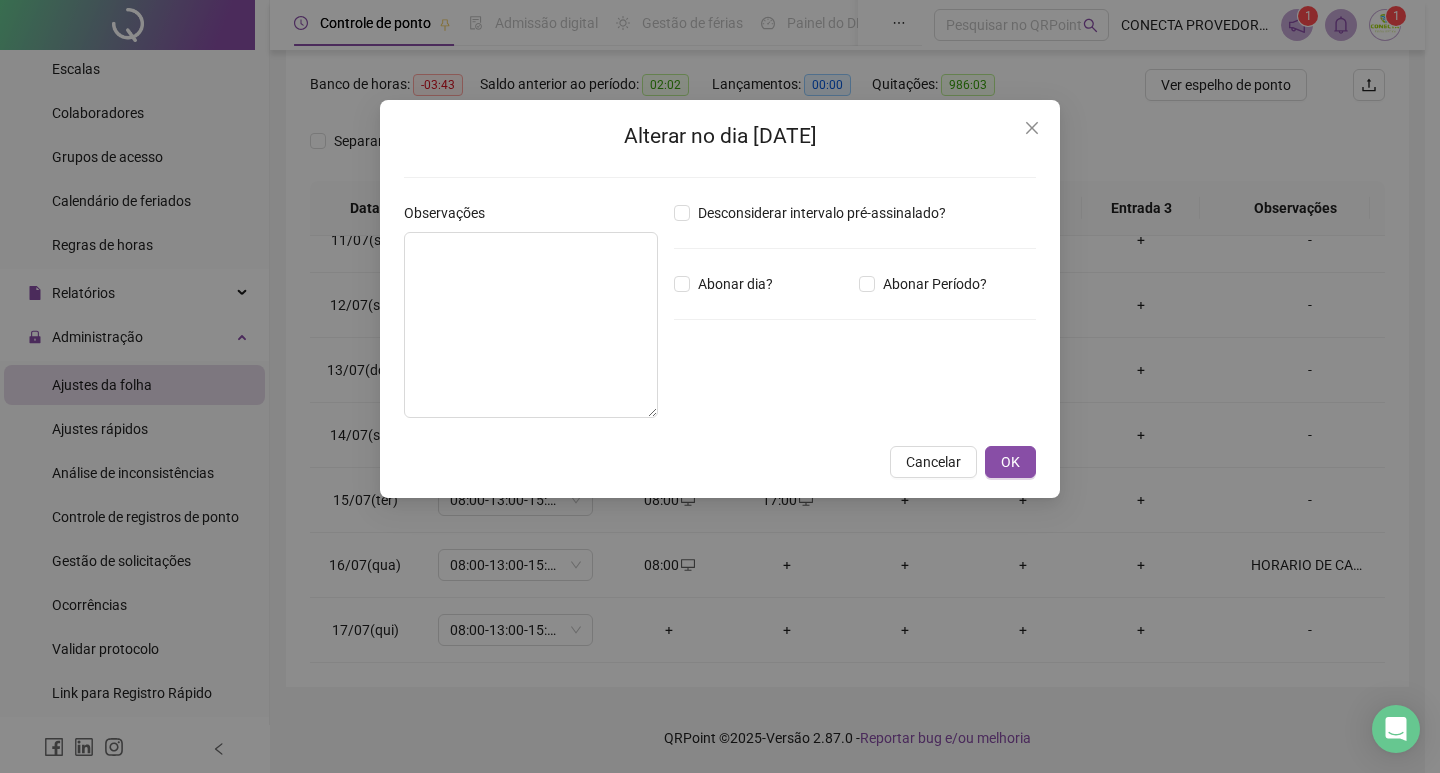 type on "**********" 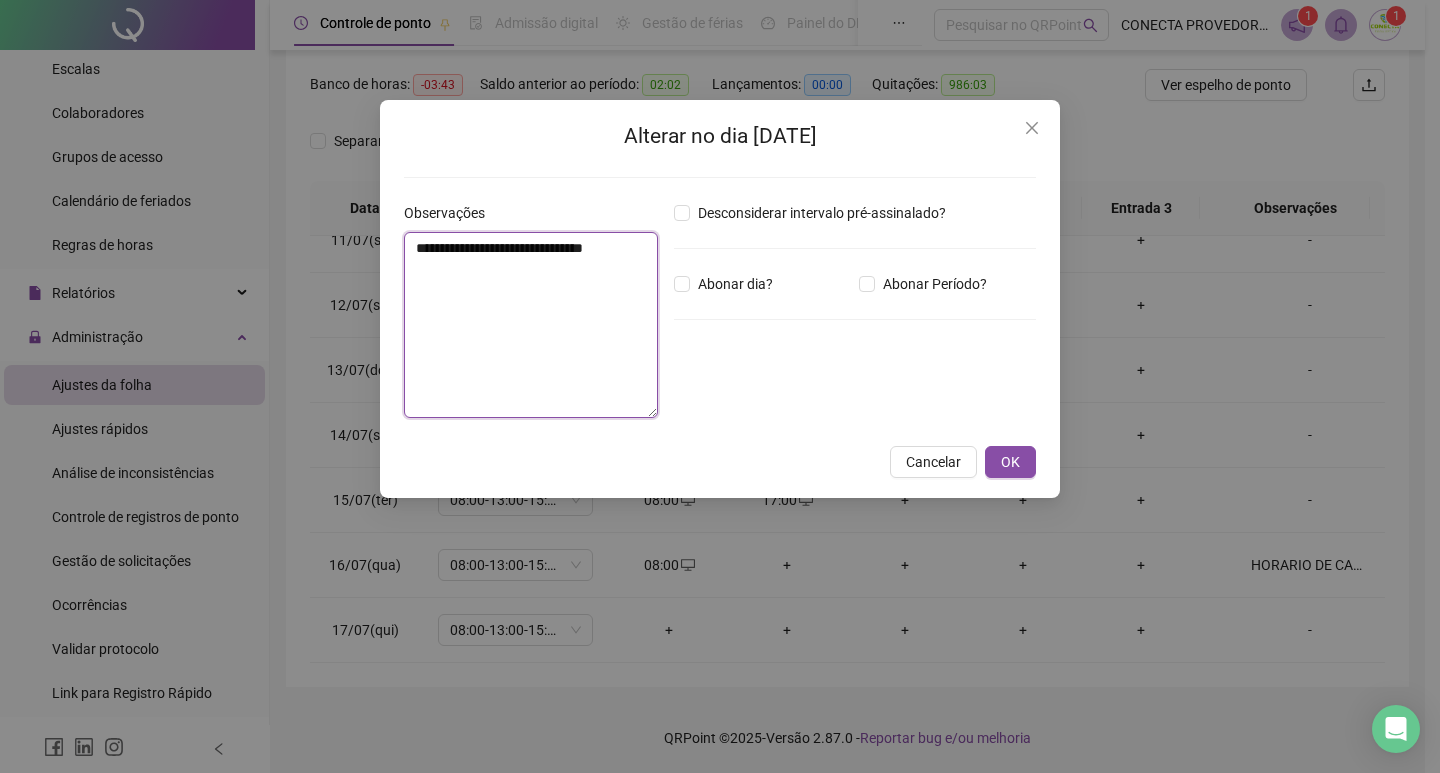 drag, startPoint x: 411, startPoint y: 249, endPoint x: 491, endPoint y: 264, distance: 81.394104 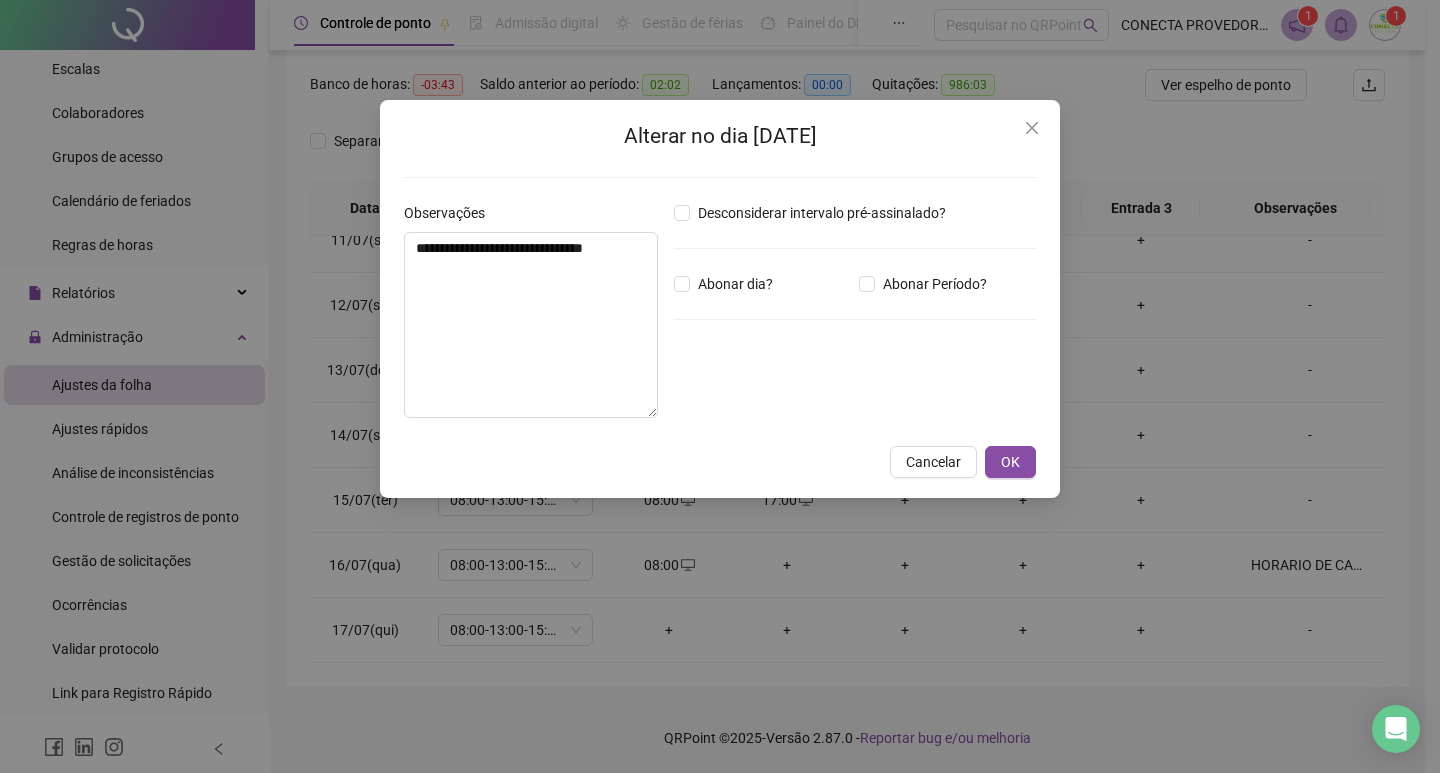 click 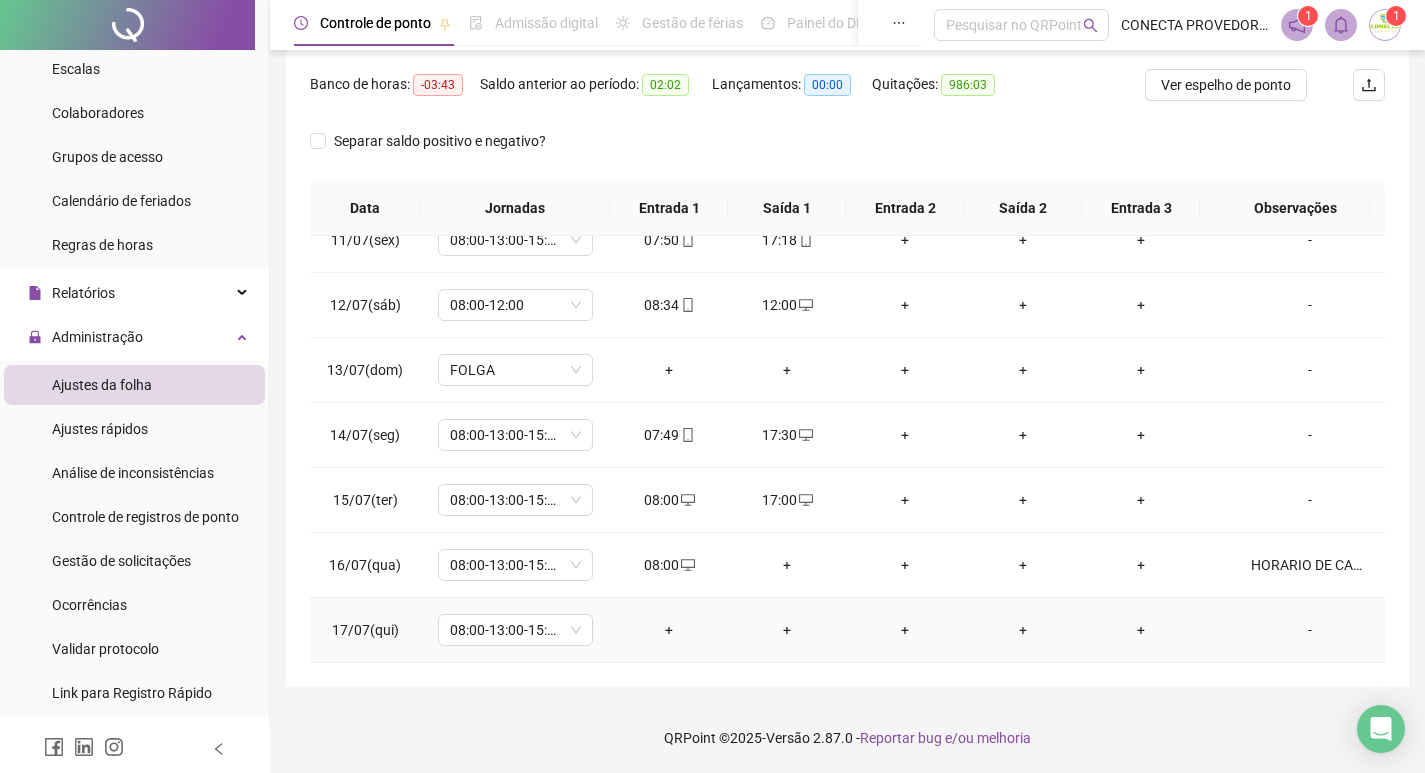 click on "-" at bounding box center (1310, 630) 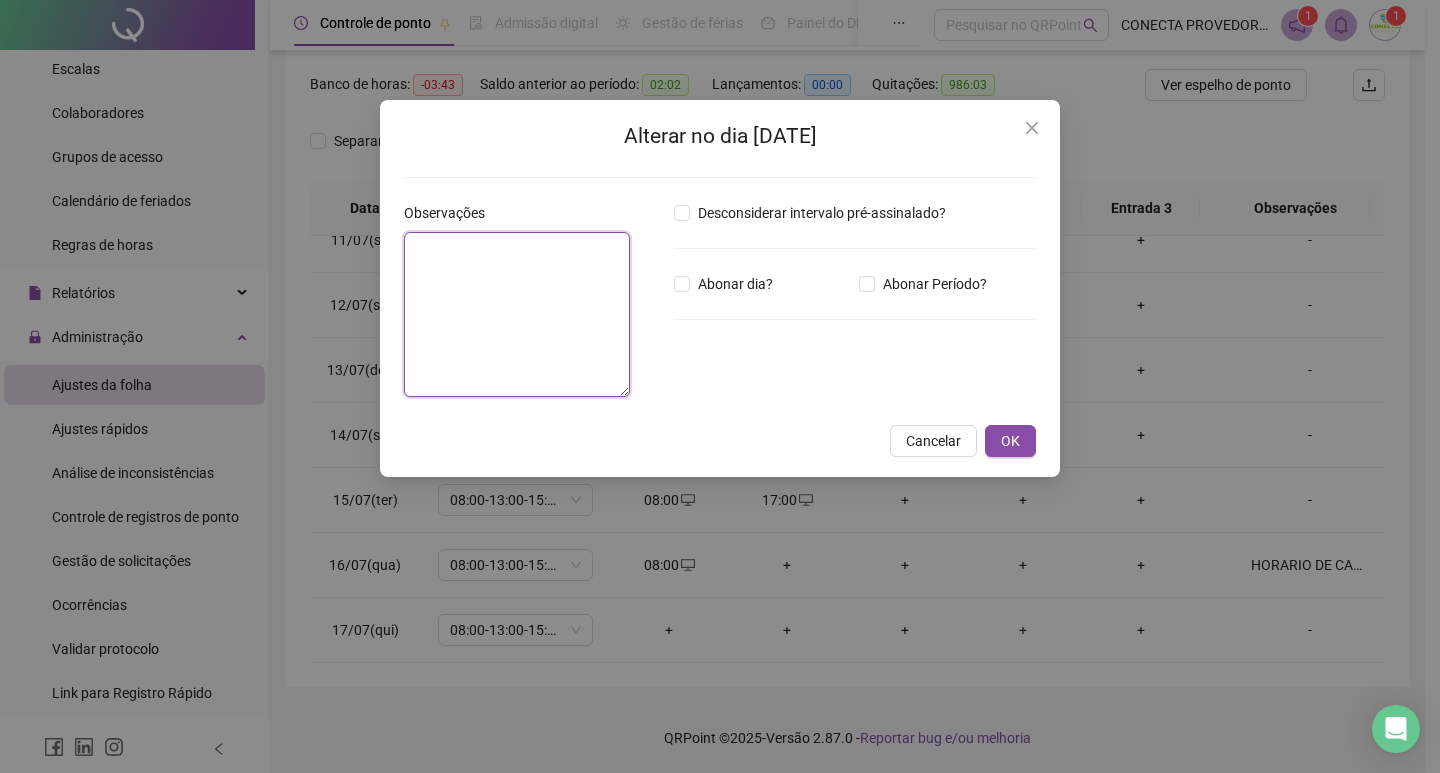 click at bounding box center [517, 314] 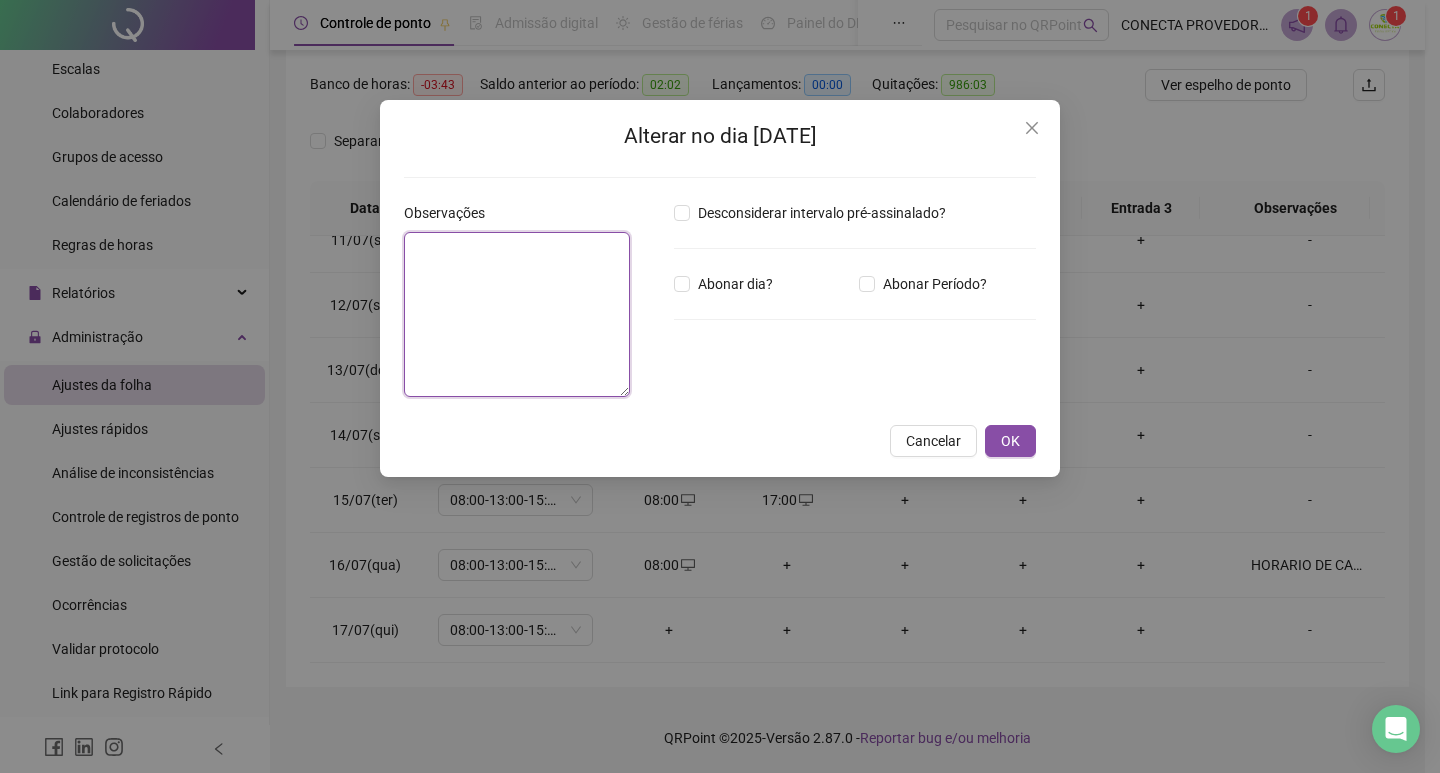paste on "**********" 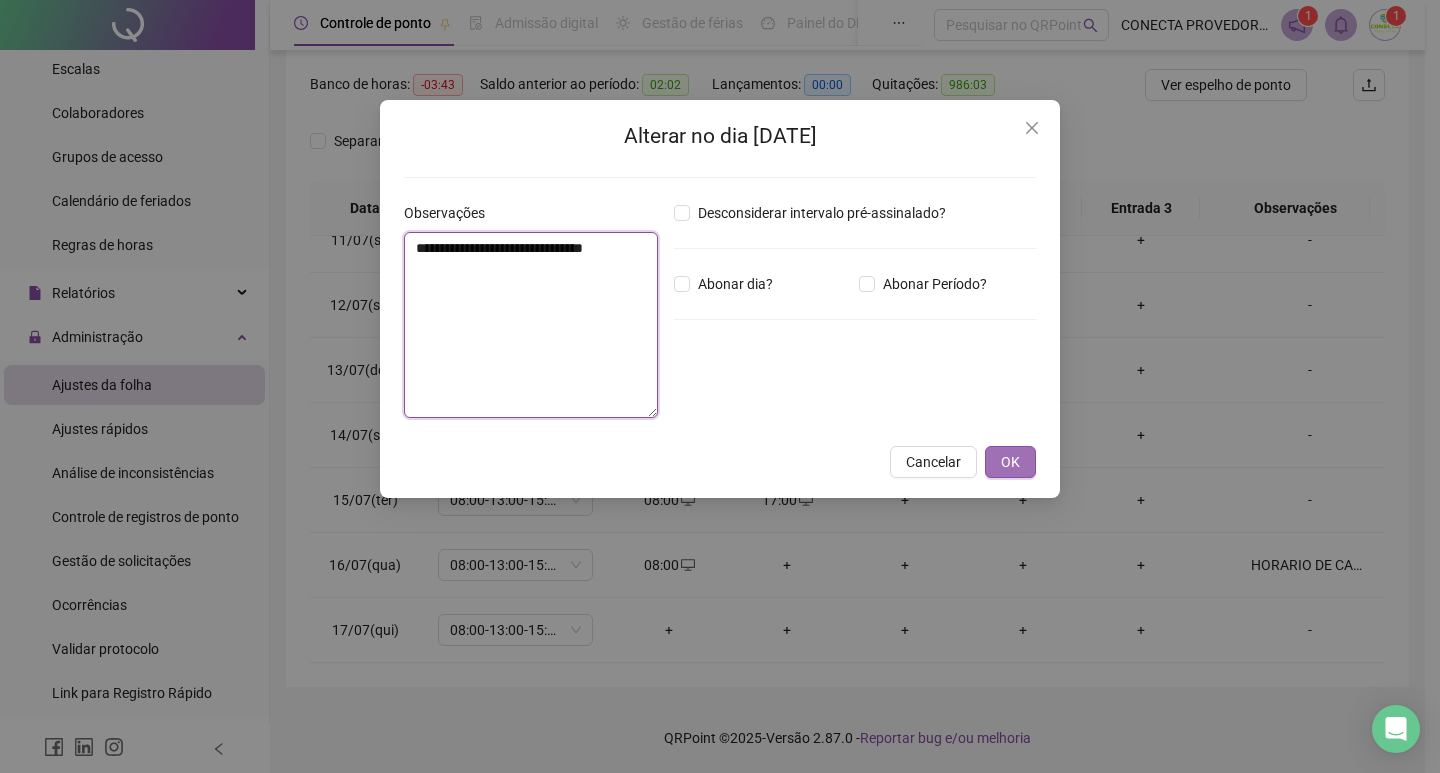type on "**********" 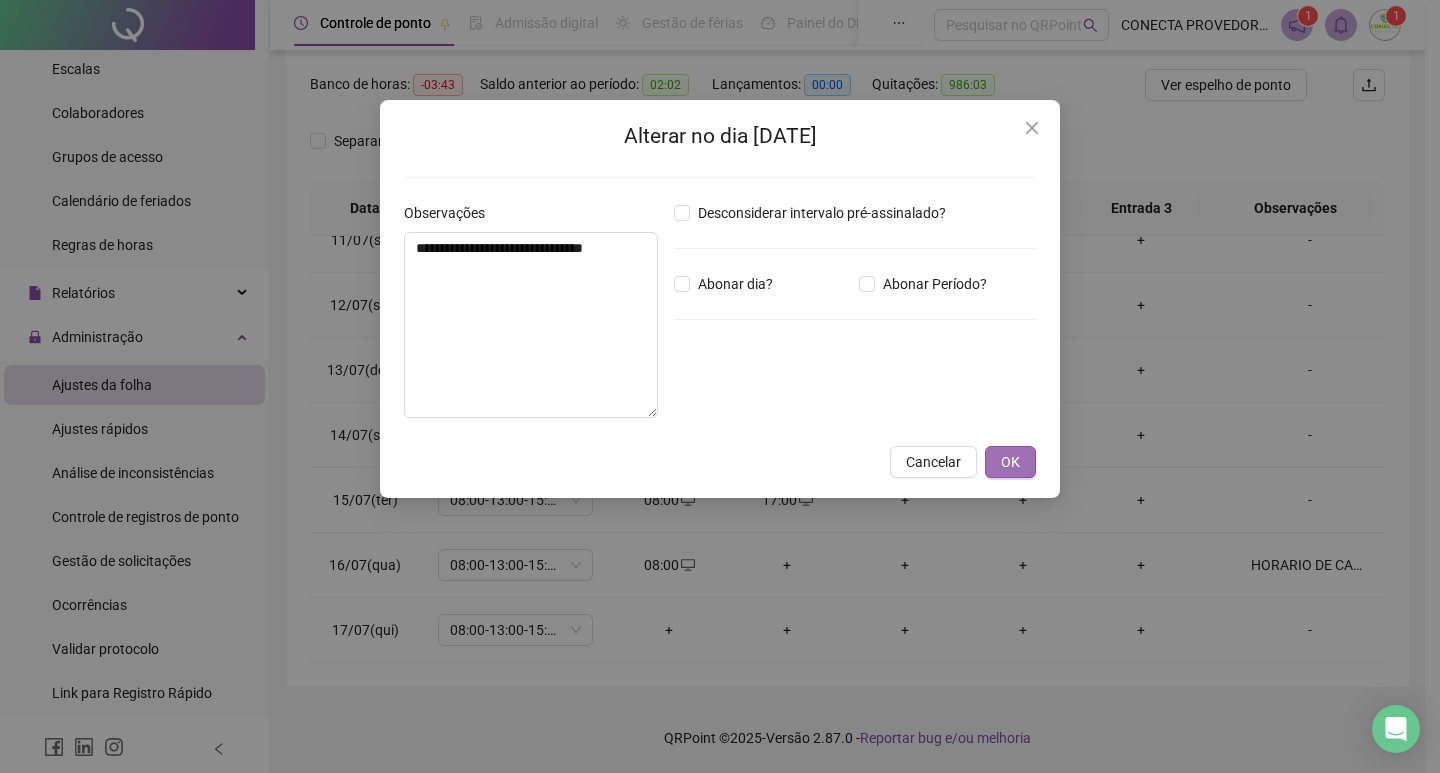 click on "OK" at bounding box center (1010, 462) 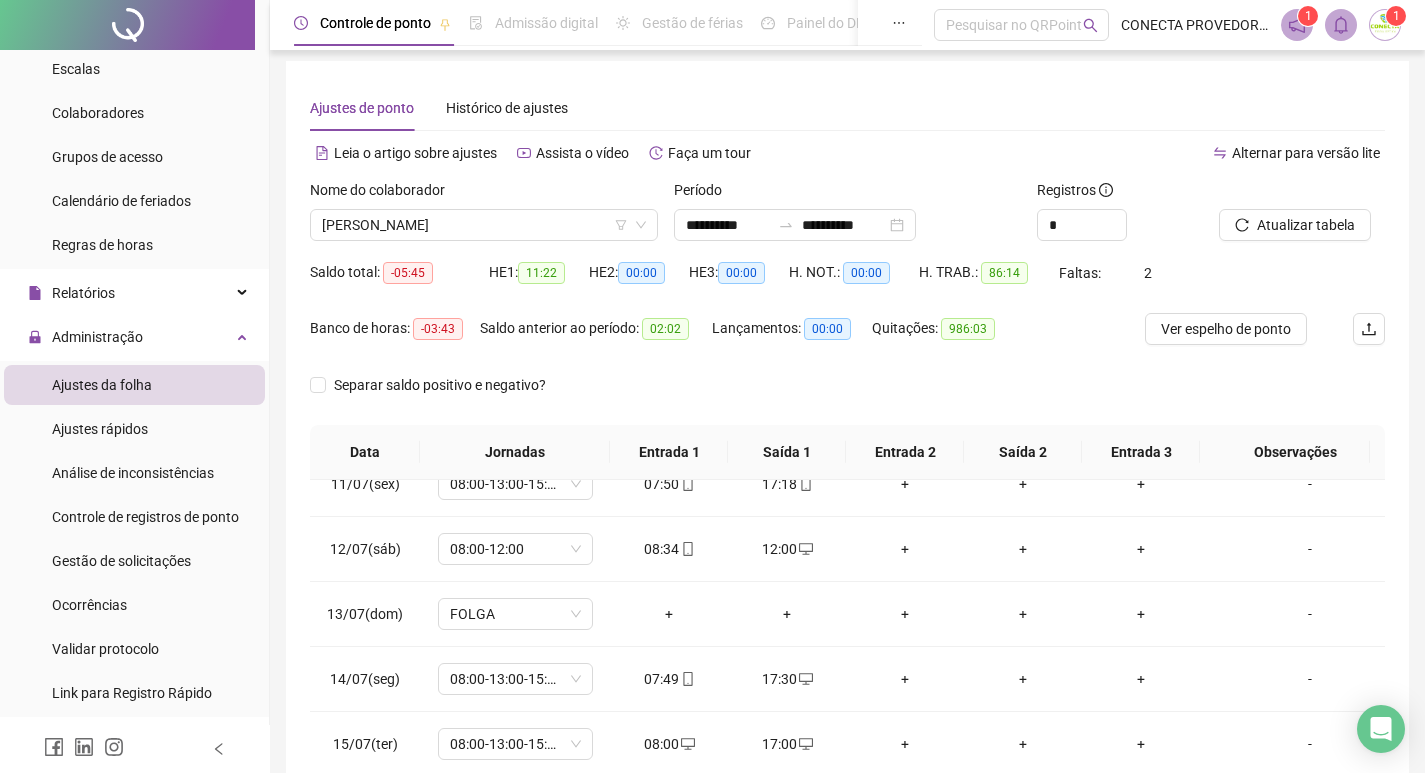 scroll, scrollTop: 0, scrollLeft: 0, axis: both 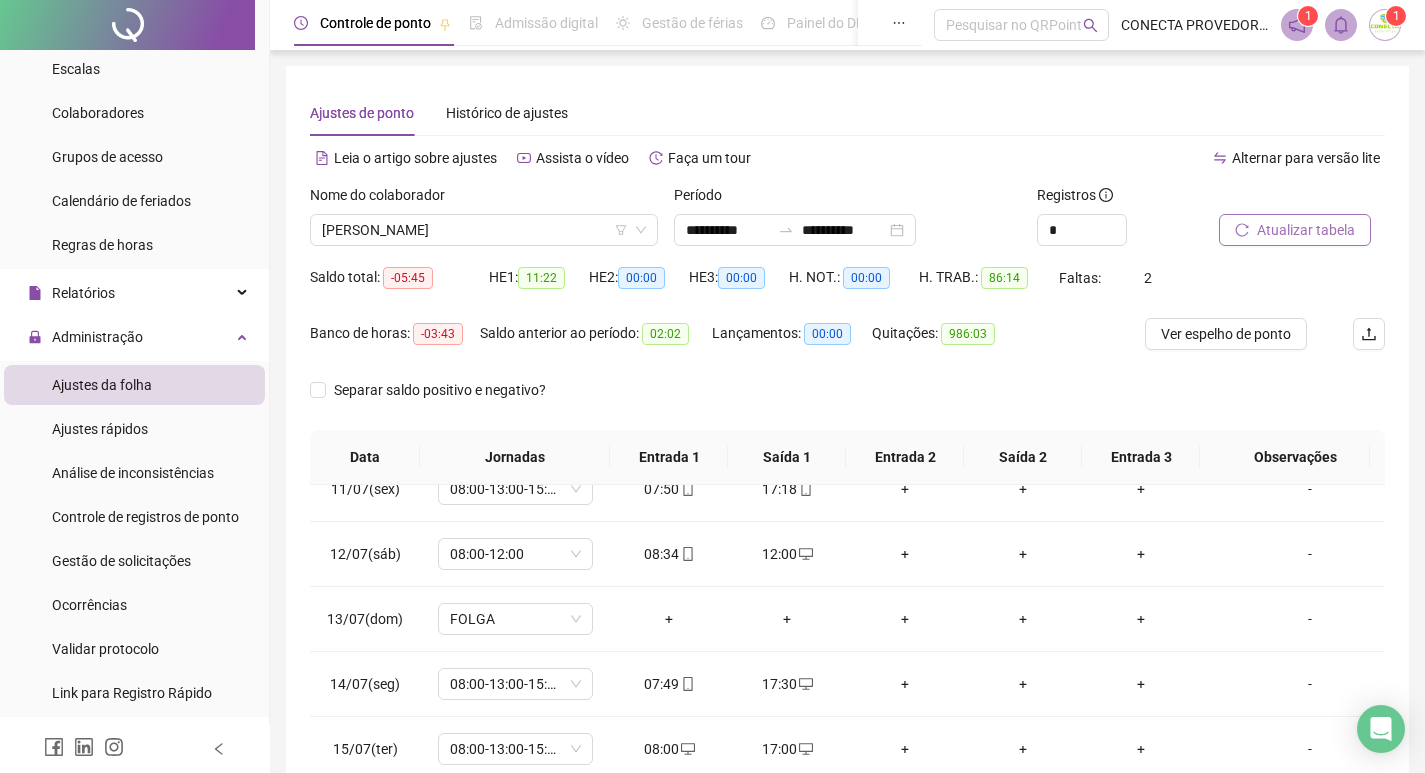 click on "Atualizar tabela" at bounding box center [1295, 230] 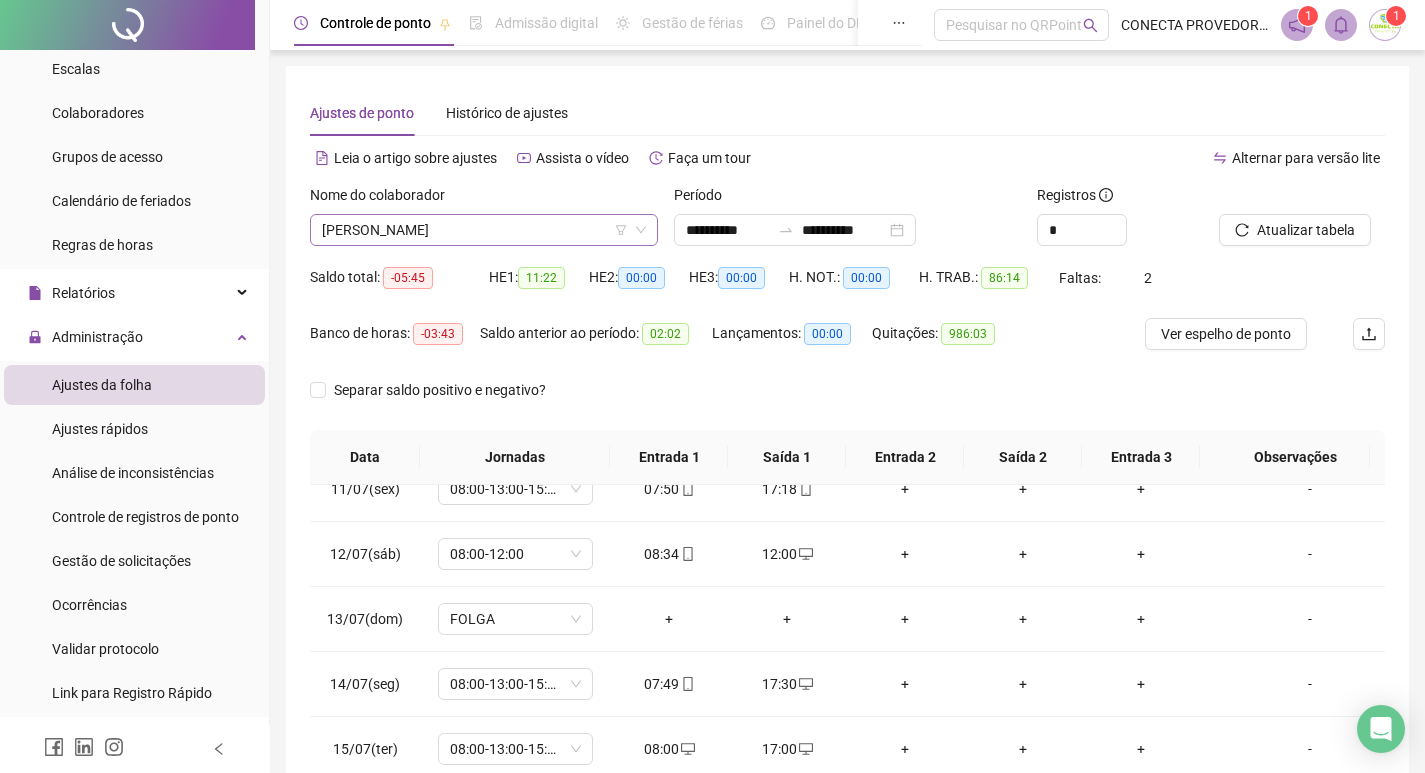 click on "[PERSON_NAME]" at bounding box center [484, 230] 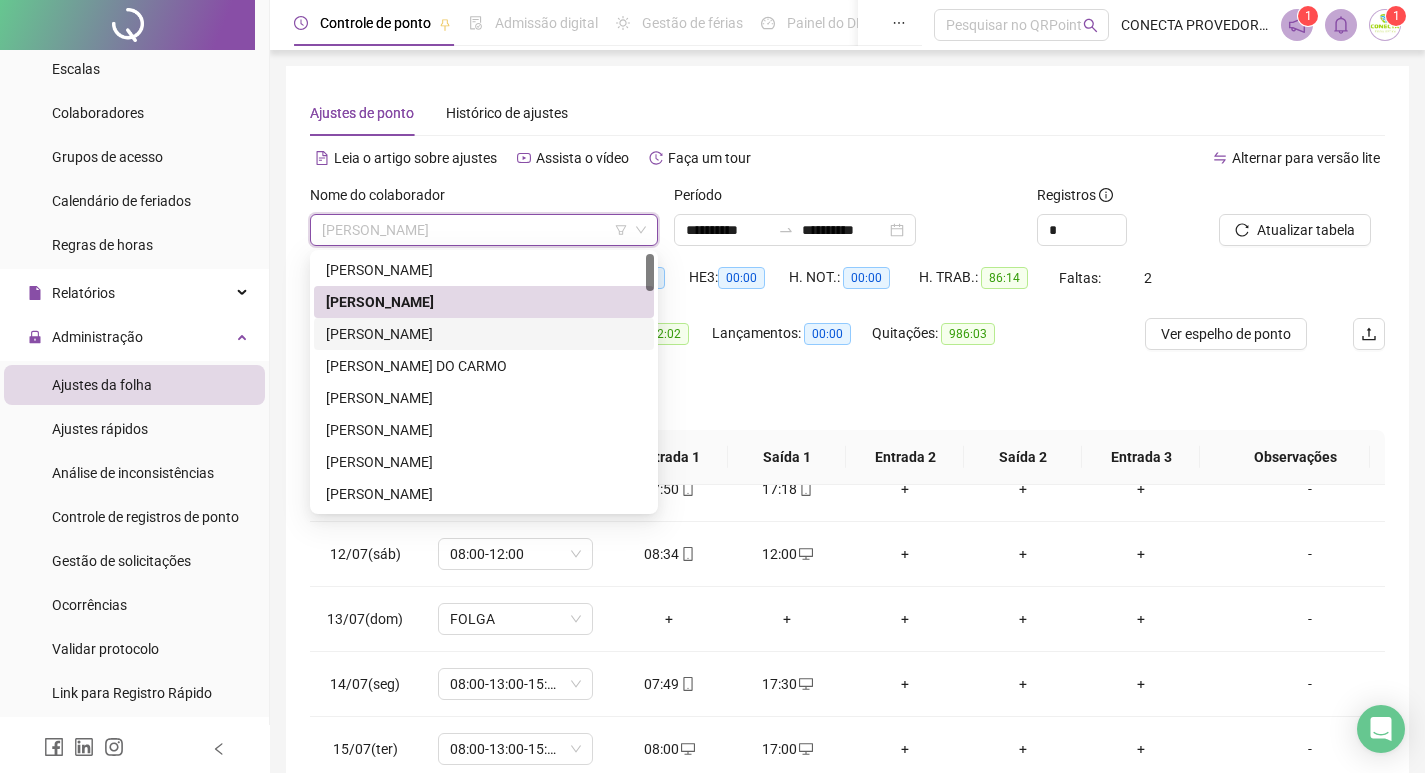 click on "[PERSON_NAME]" at bounding box center [484, 334] 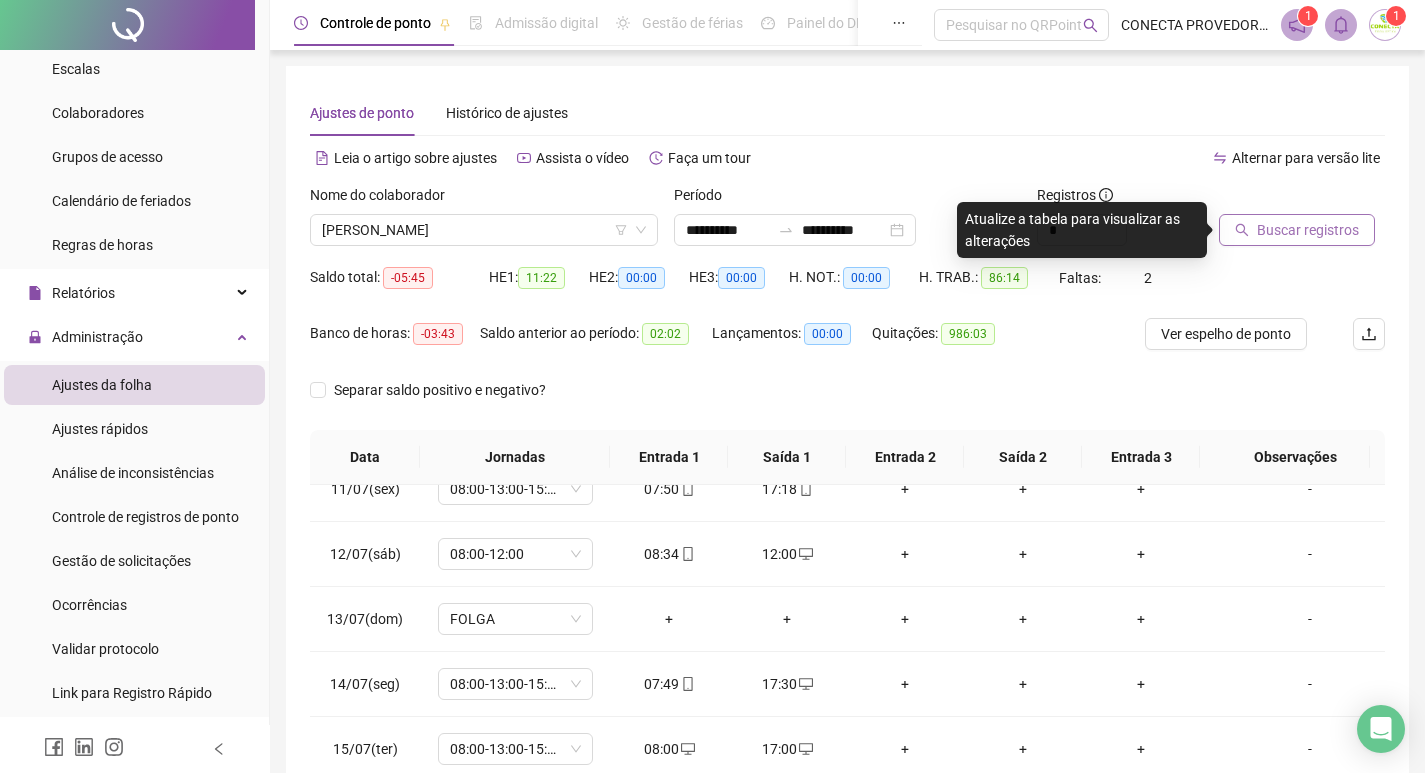click on "Buscar registros" at bounding box center (1297, 230) 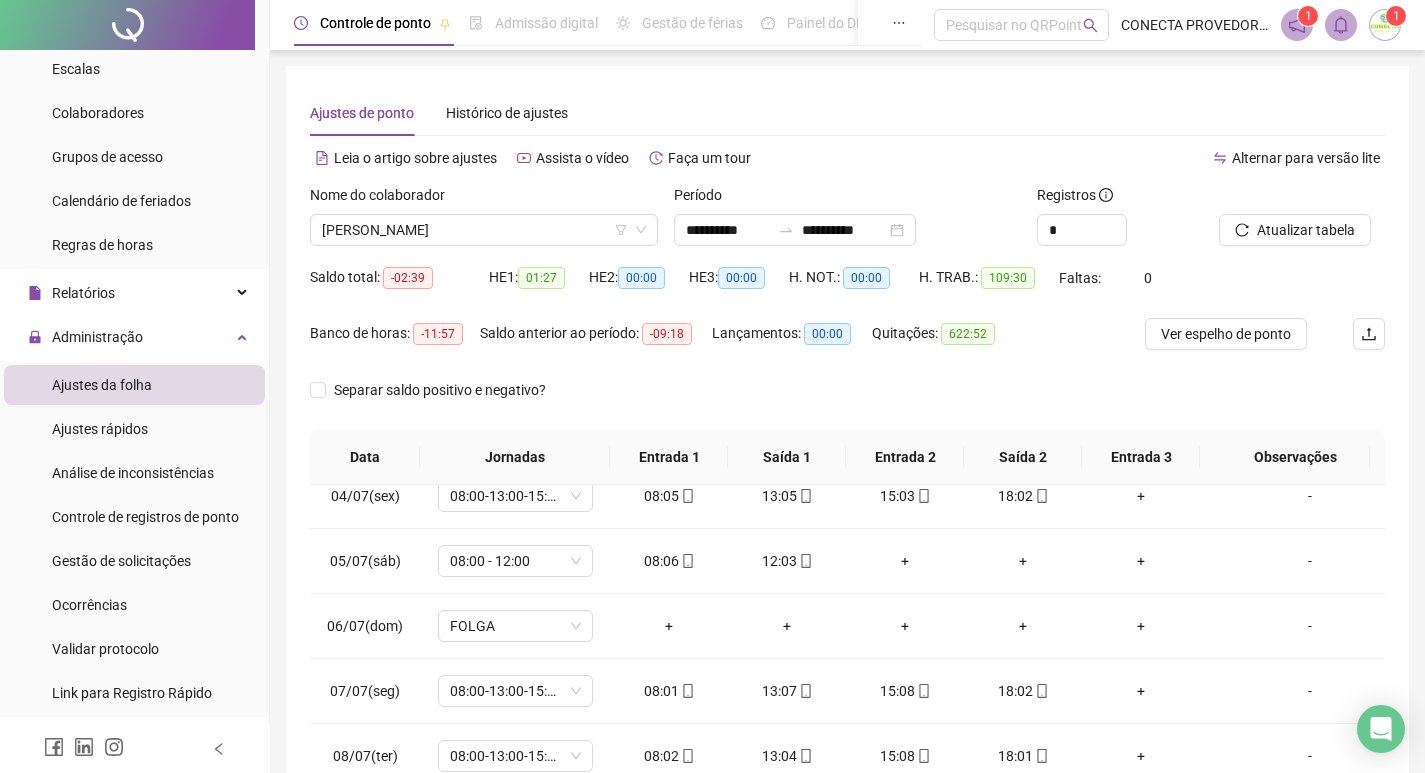scroll, scrollTop: 0, scrollLeft: 0, axis: both 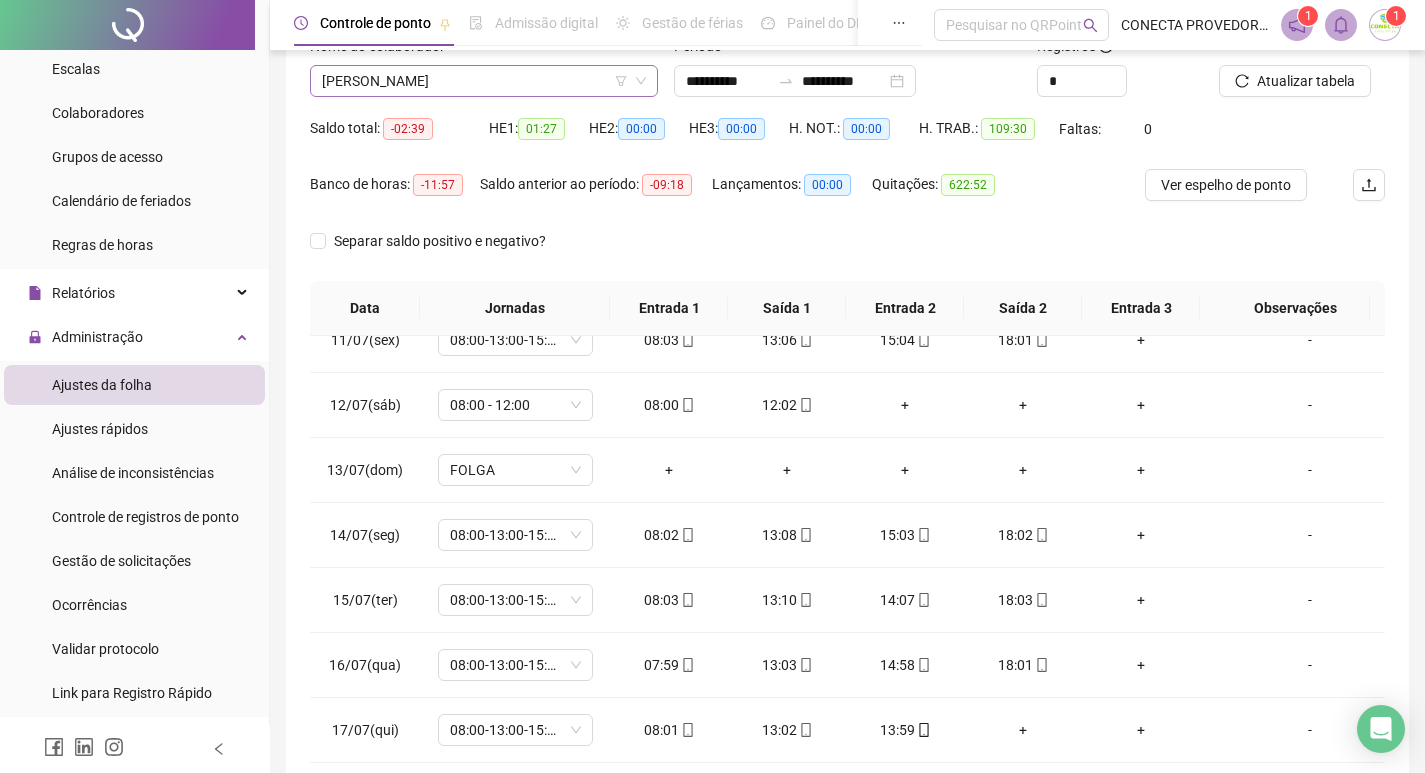 click on "[PERSON_NAME]" at bounding box center [484, 81] 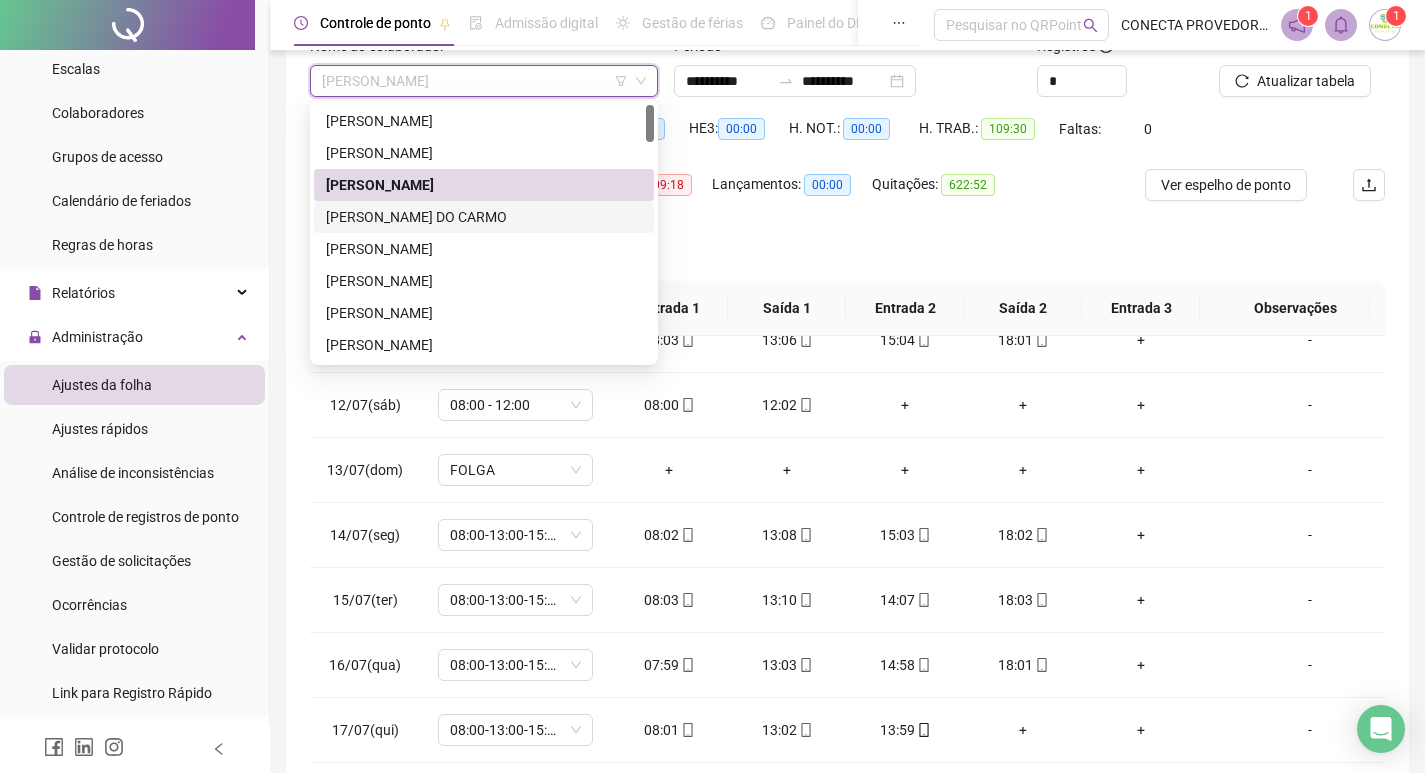 click on "[PERSON_NAME] DO CARMO" at bounding box center (484, 217) 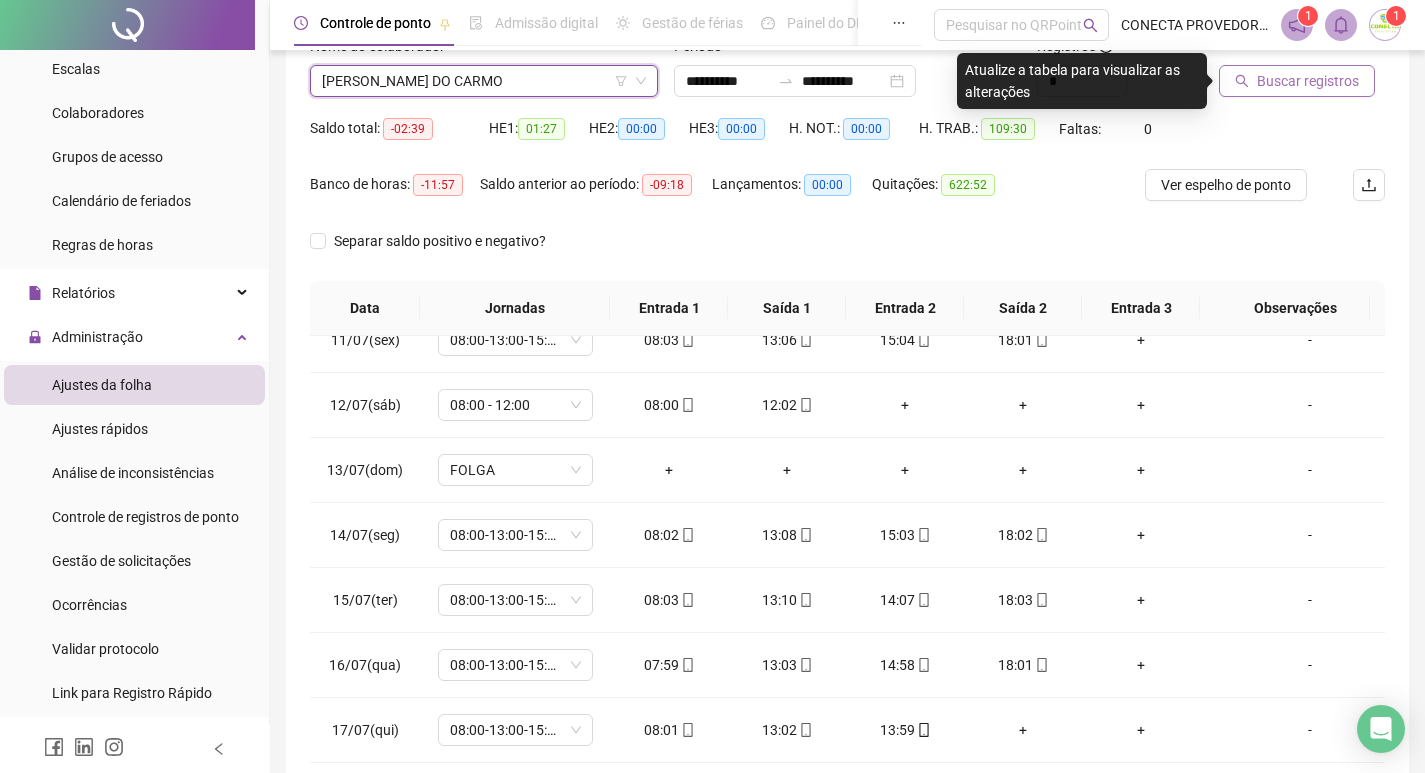 click on "Buscar registros" at bounding box center (1297, 81) 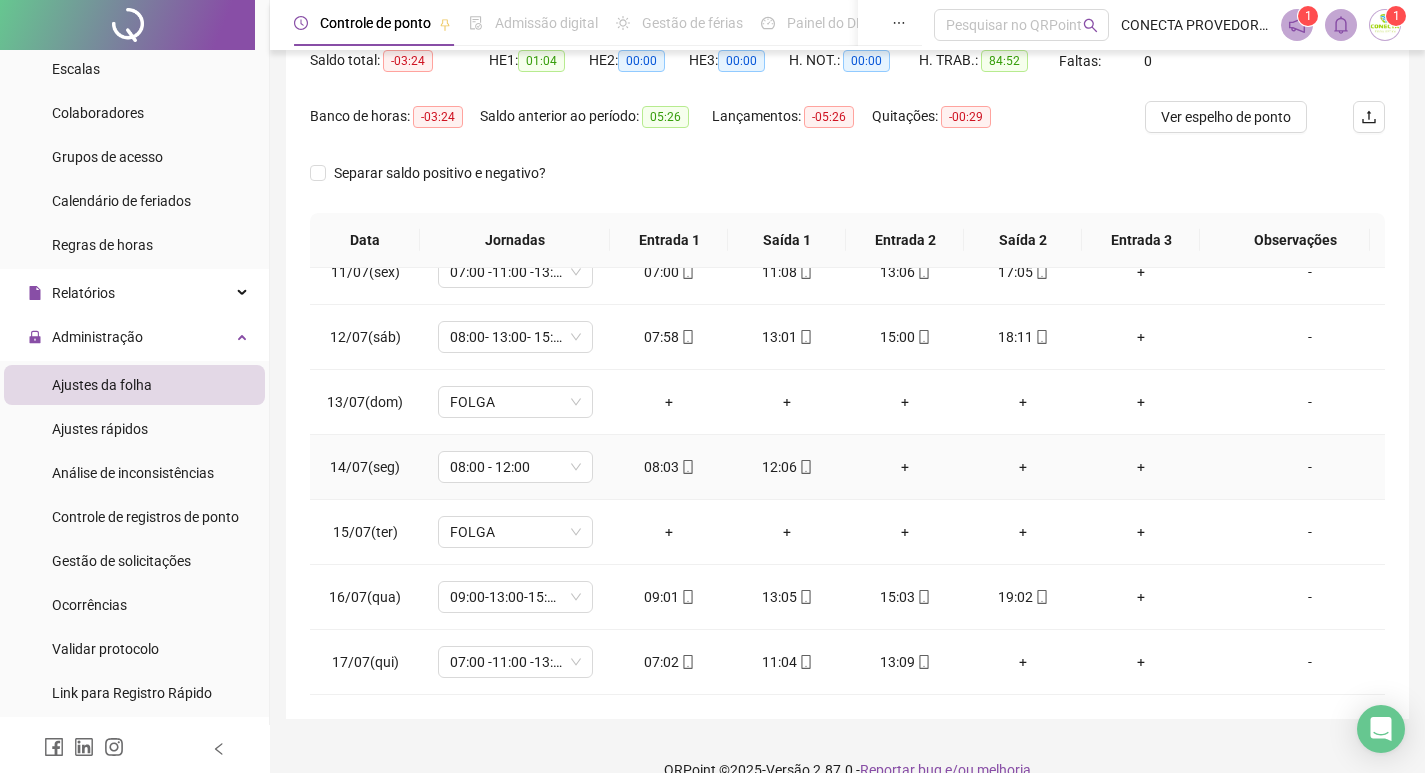 scroll, scrollTop: 249, scrollLeft: 0, axis: vertical 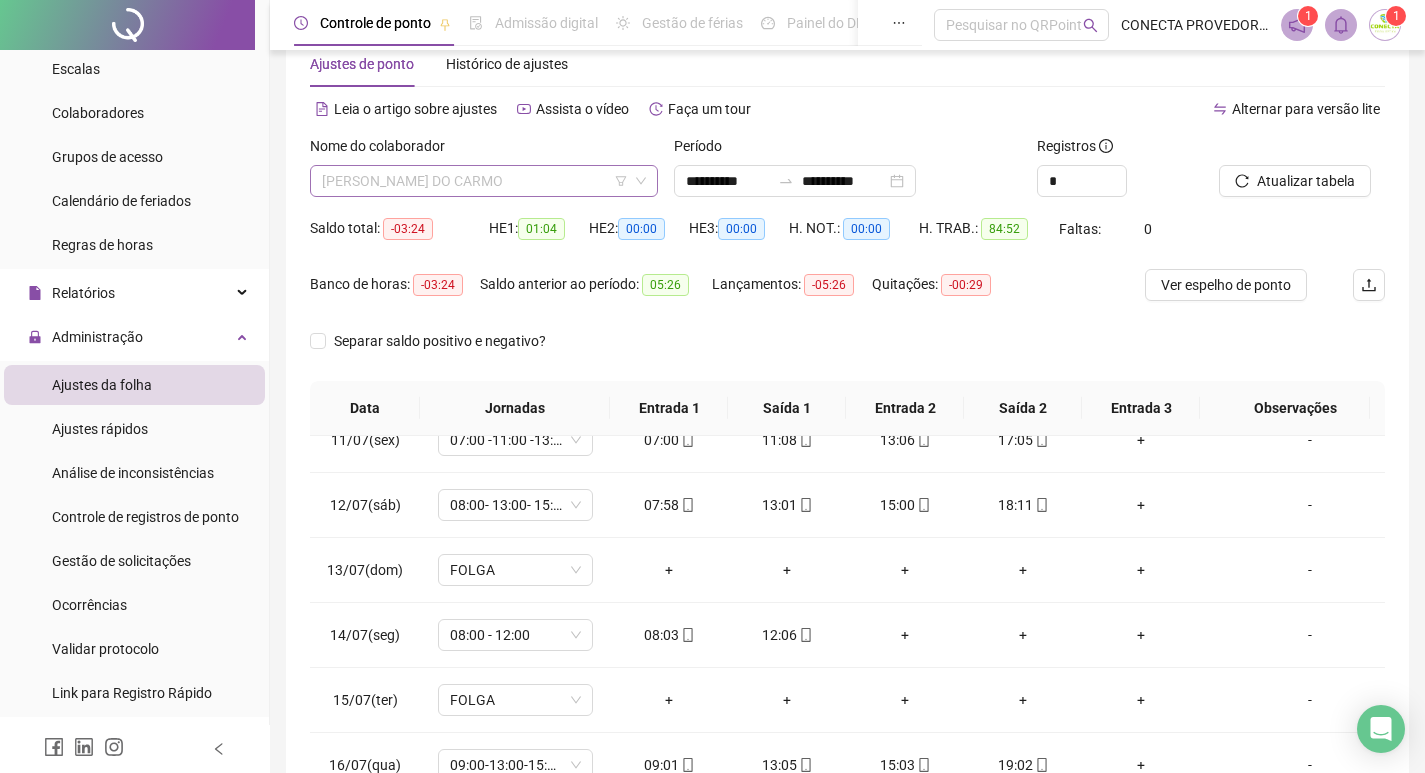 click on "[PERSON_NAME] DO CARMO" at bounding box center [484, 181] 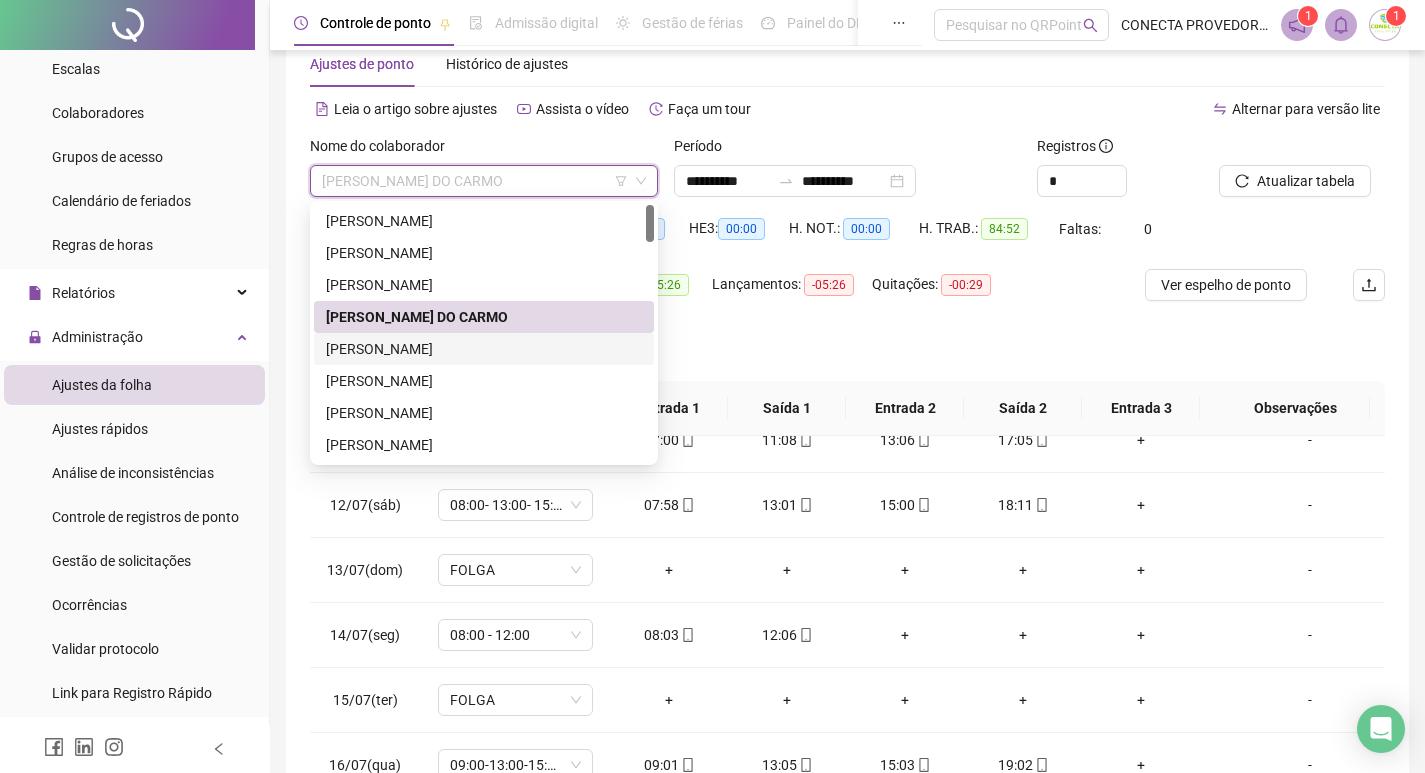 click on "[PERSON_NAME]" at bounding box center [484, 349] 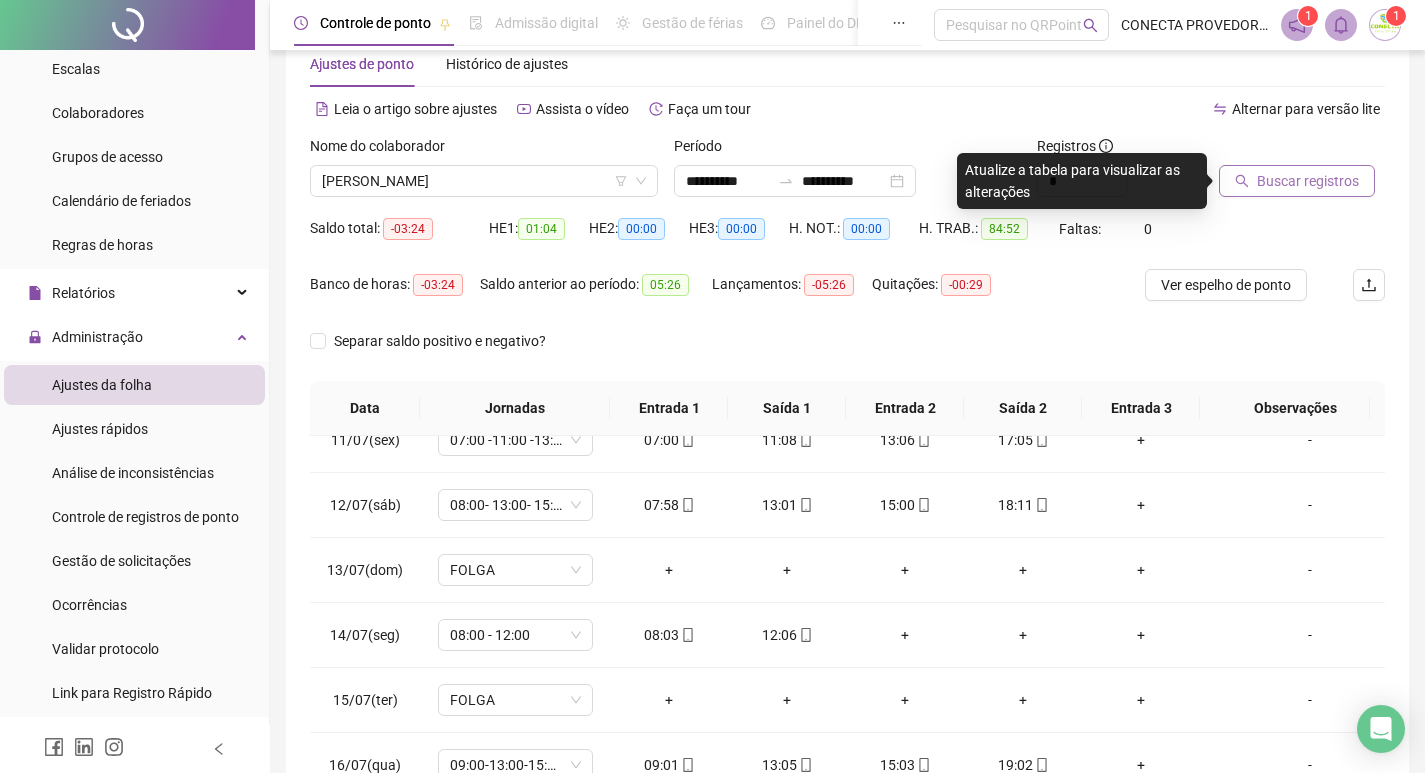 click on "Buscar registros" at bounding box center (1308, 181) 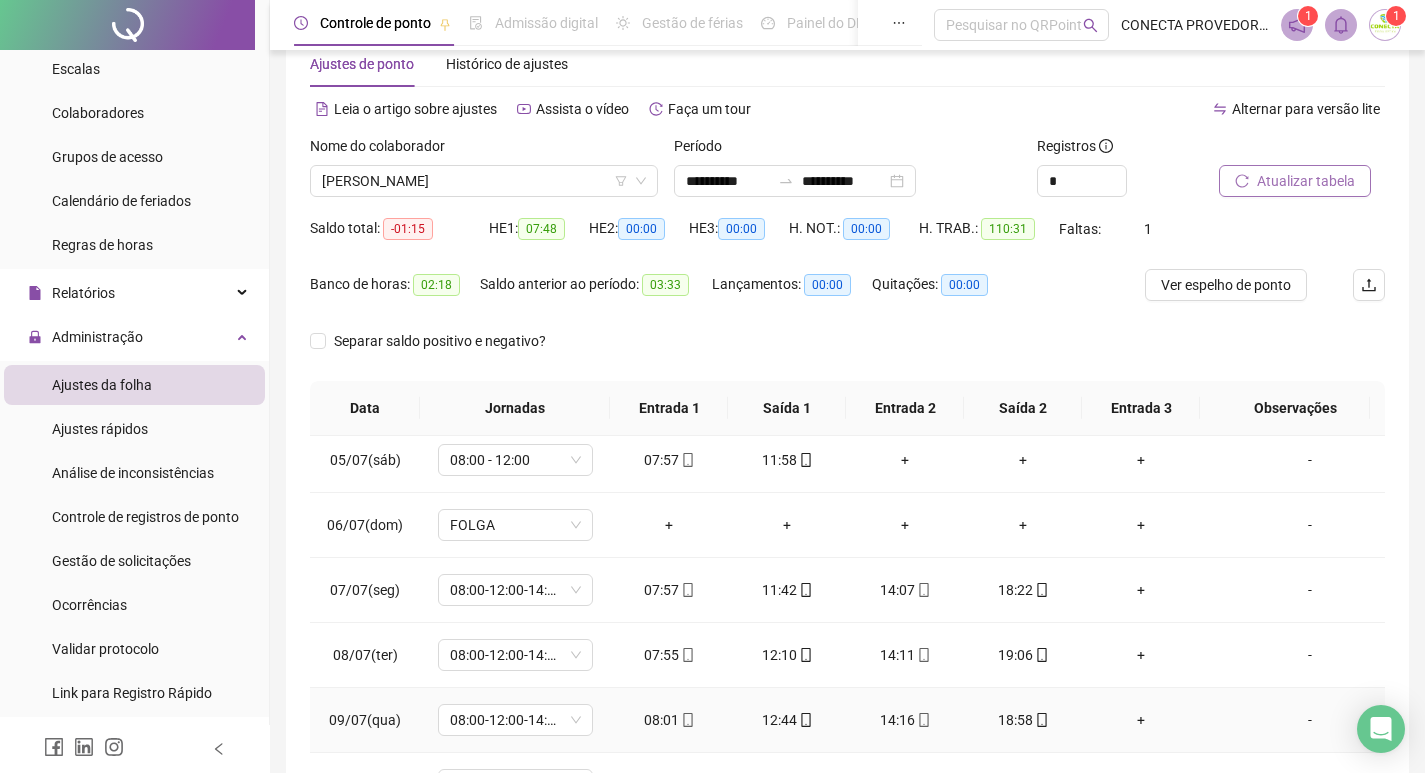 scroll, scrollTop: 0, scrollLeft: 0, axis: both 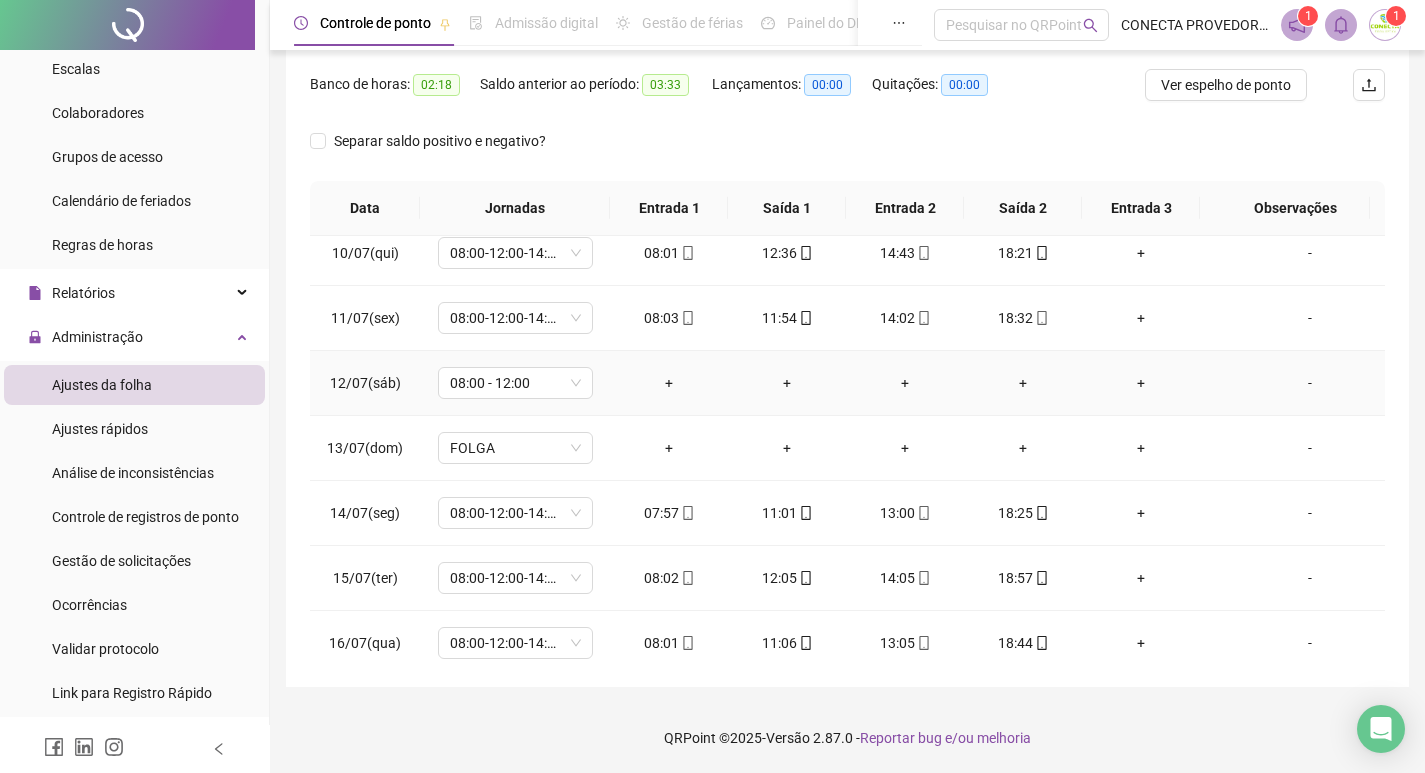 click on "-" at bounding box center (1310, 383) 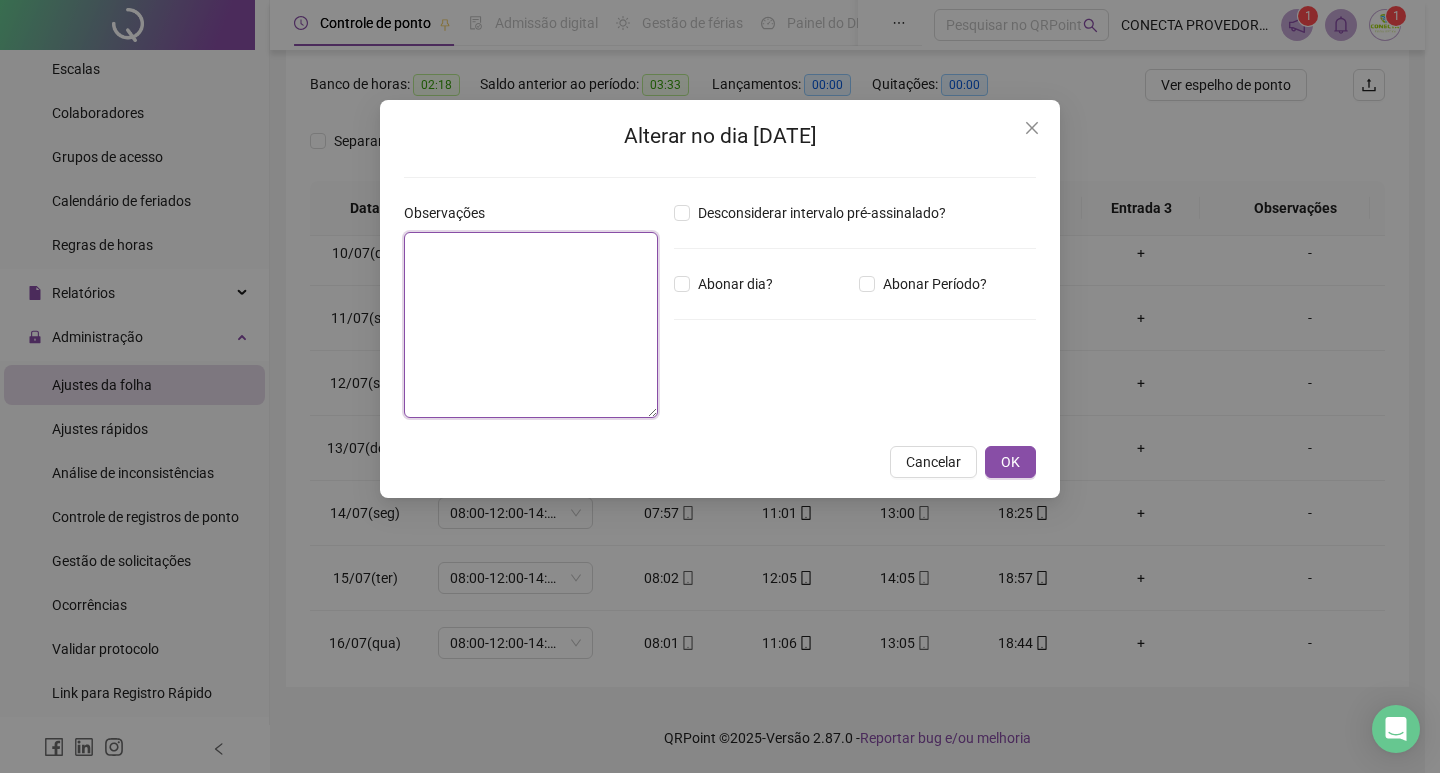 click at bounding box center [531, 325] 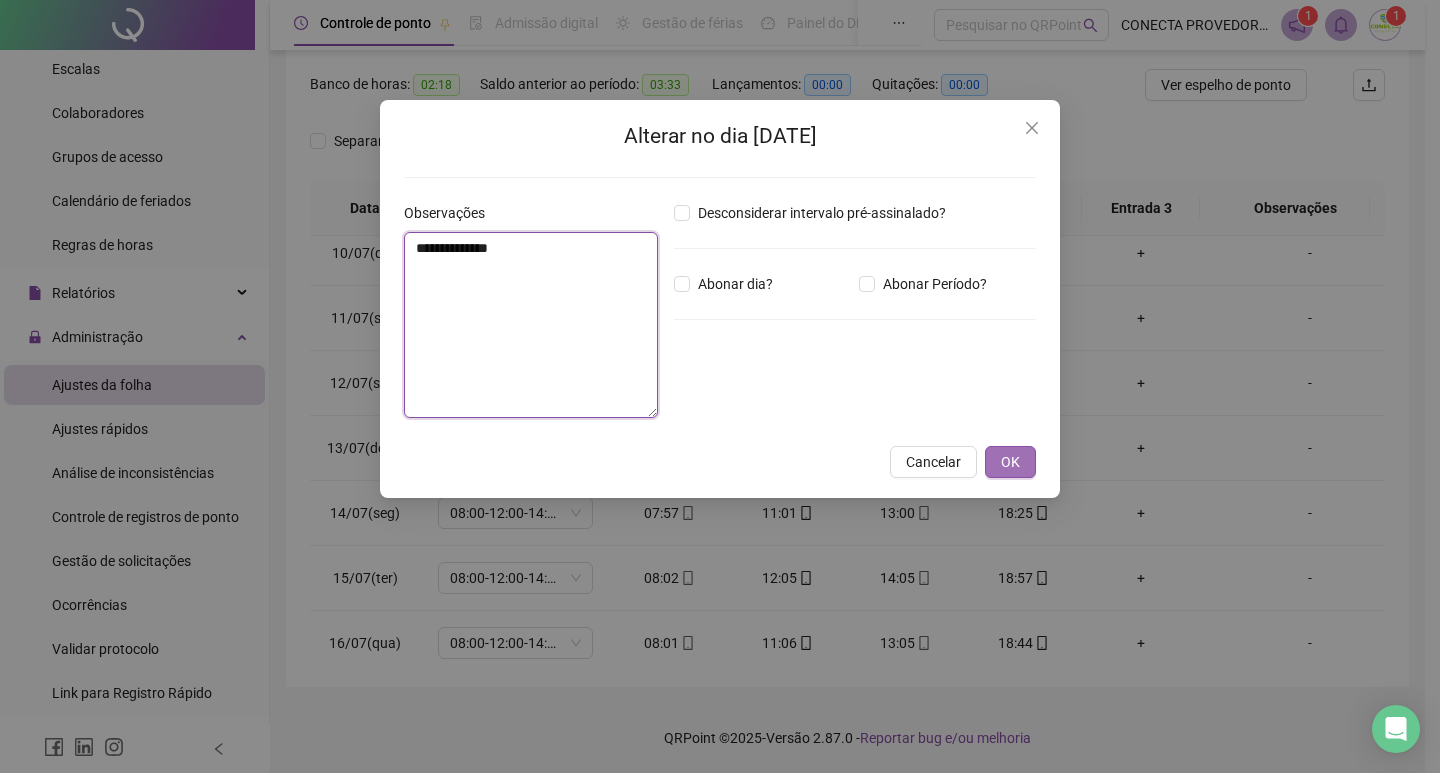 type on "**********" 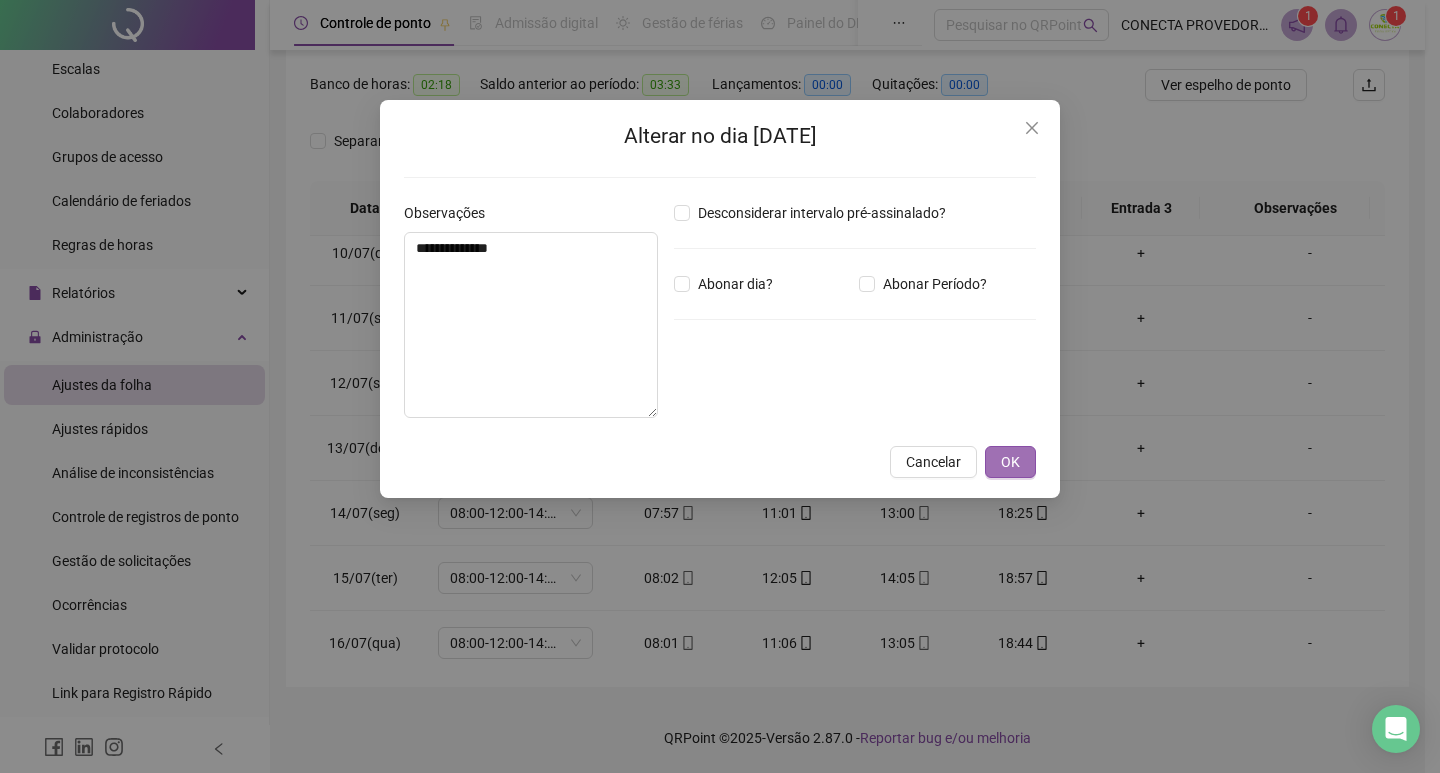 click on "OK" at bounding box center (1010, 462) 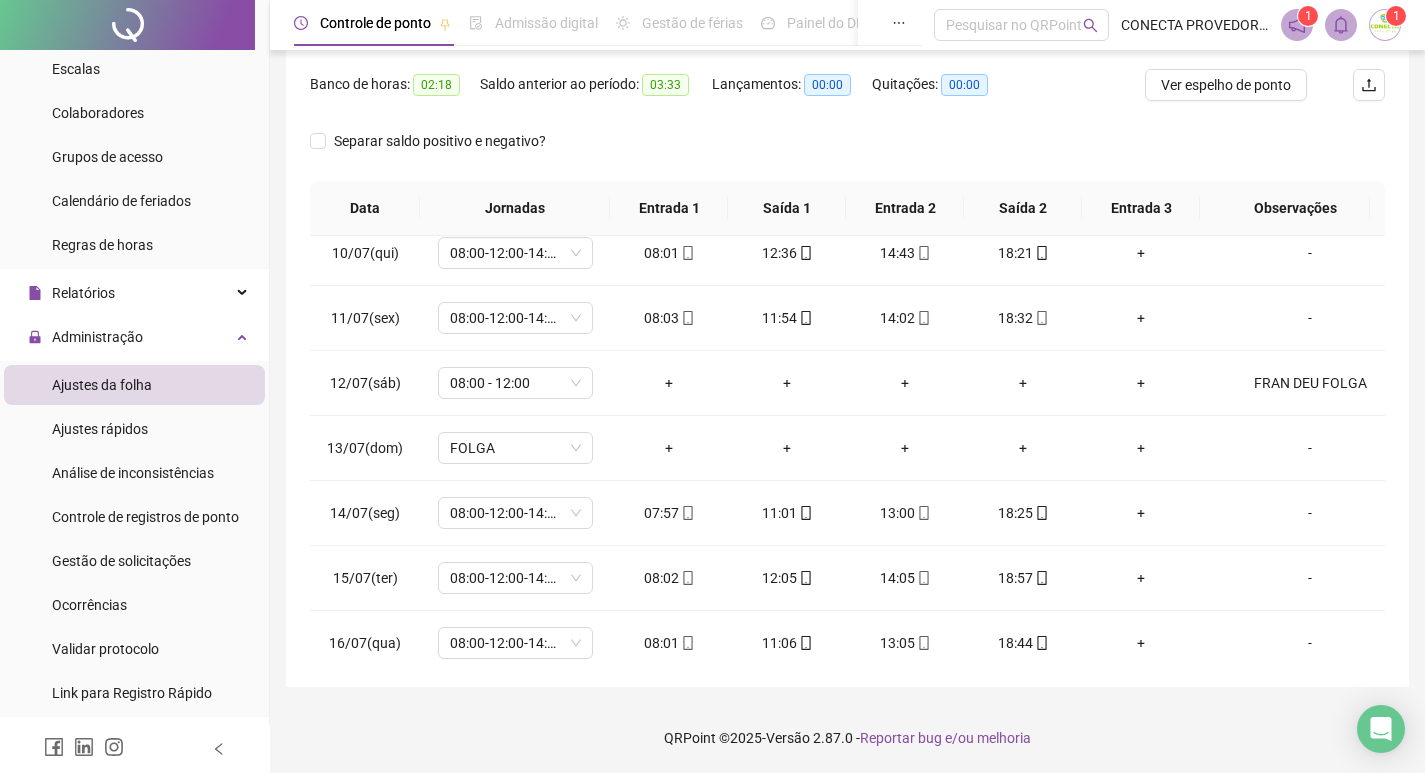 scroll, scrollTop: 49, scrollLeft: 0, axis: vertical 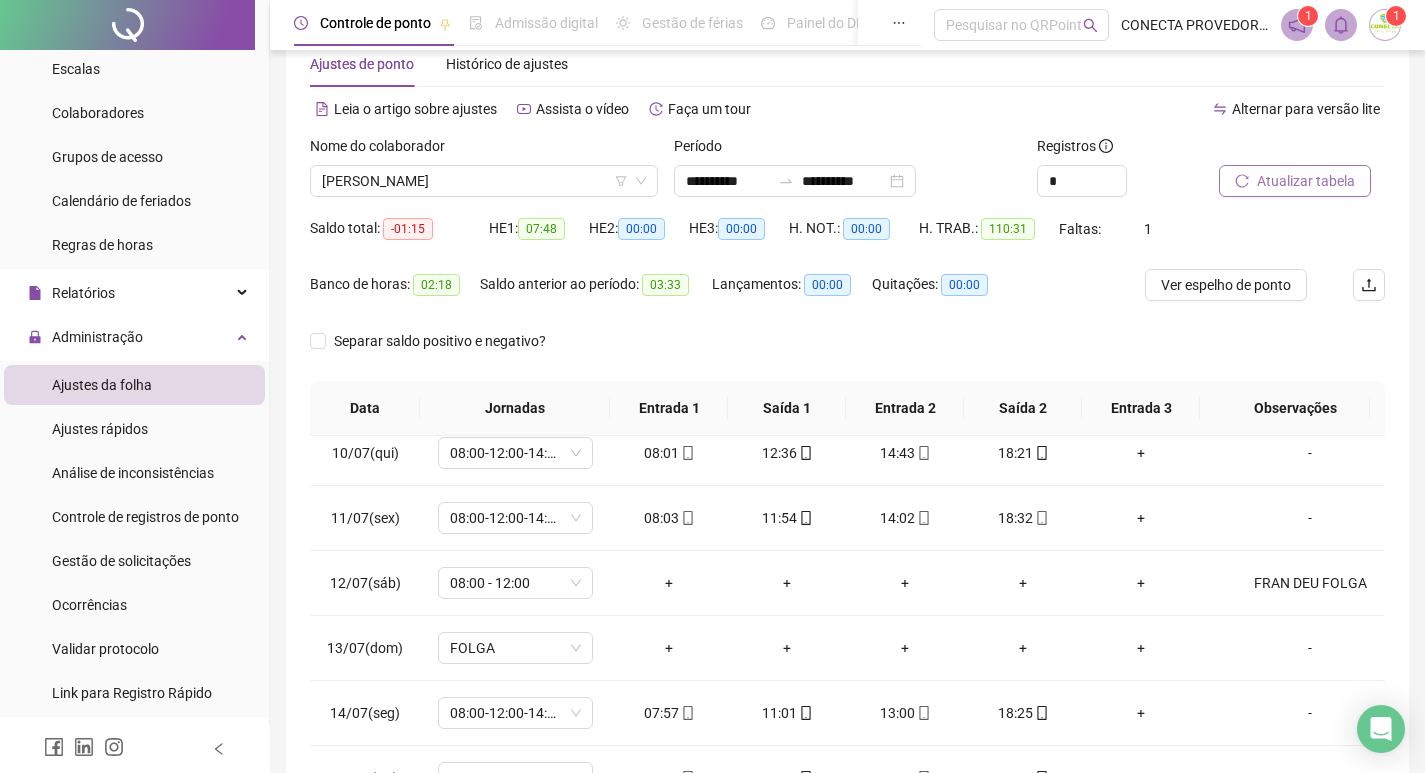 click on "Atualizar tabela" at bounding box center (1306, 181) 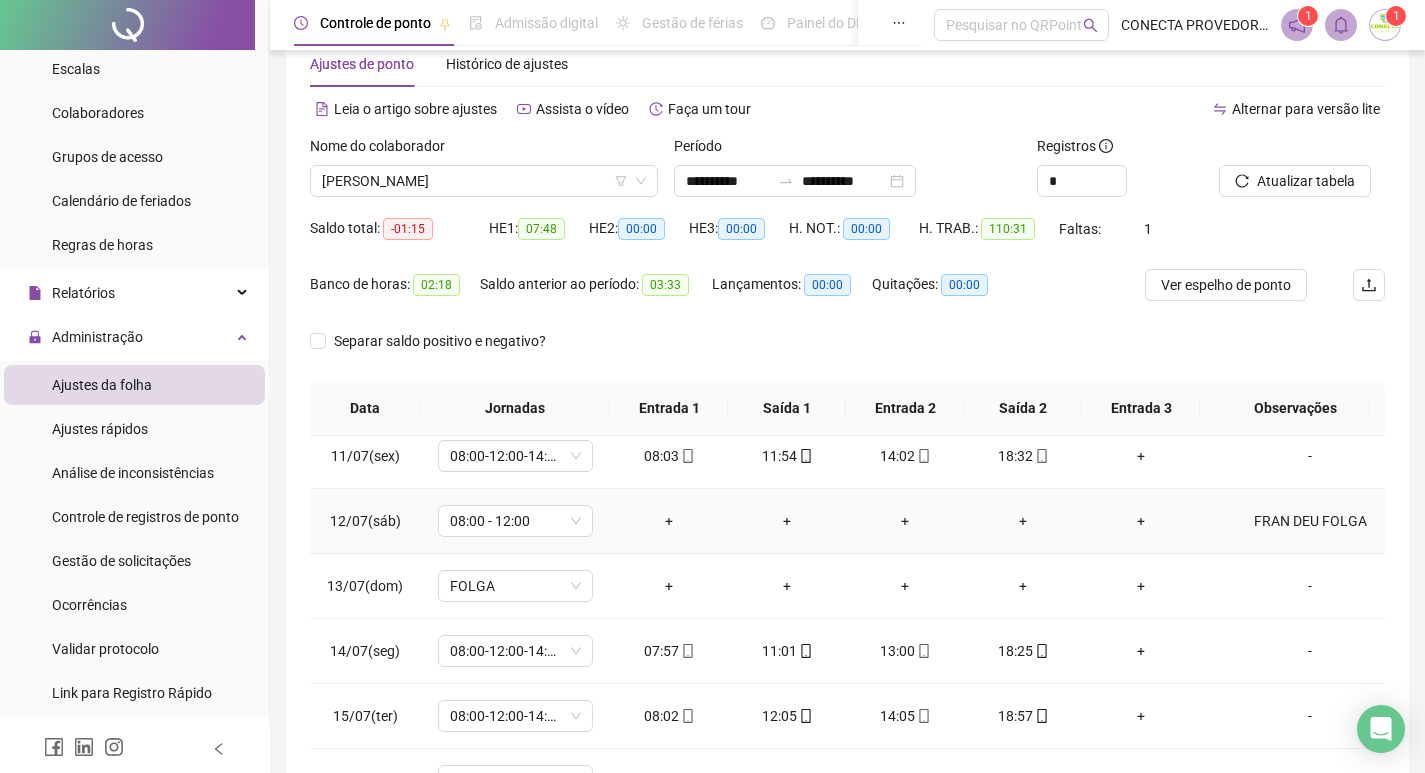 scroll, scrollTop: 693, scrollLeft: 0, axis: vertical 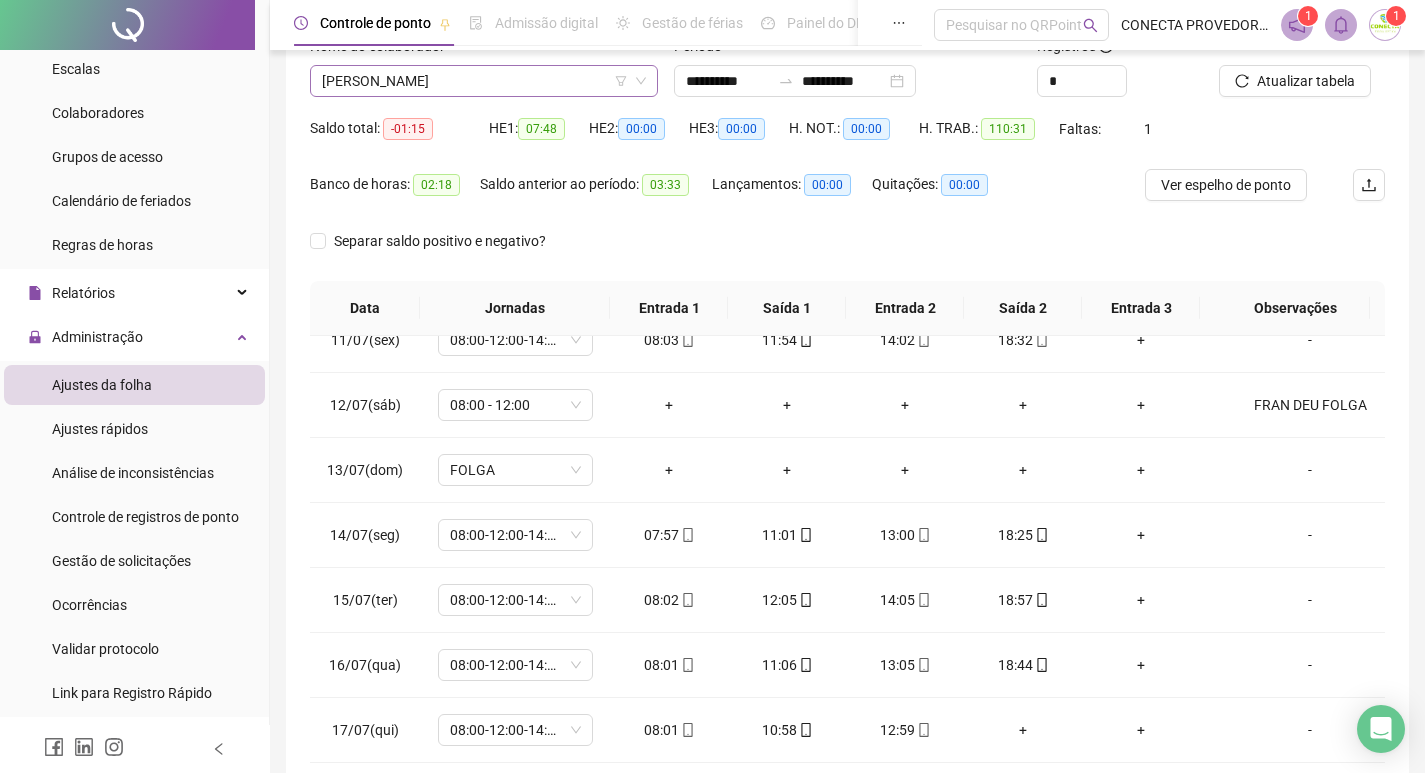 click on "[PERSON_NAME]" at bounding box center (484, 81) 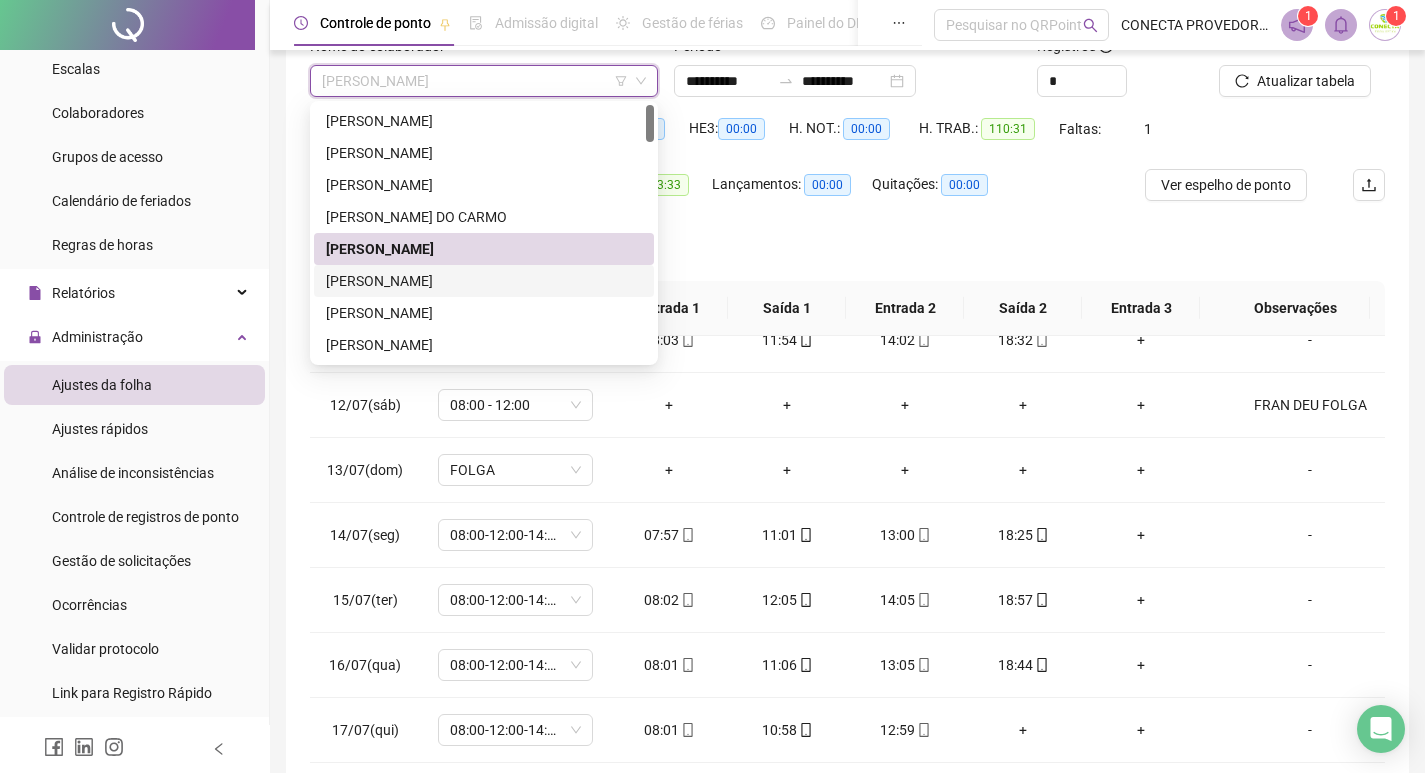 click on "[PERSON_NAME]" at bounding box center (484, 281) 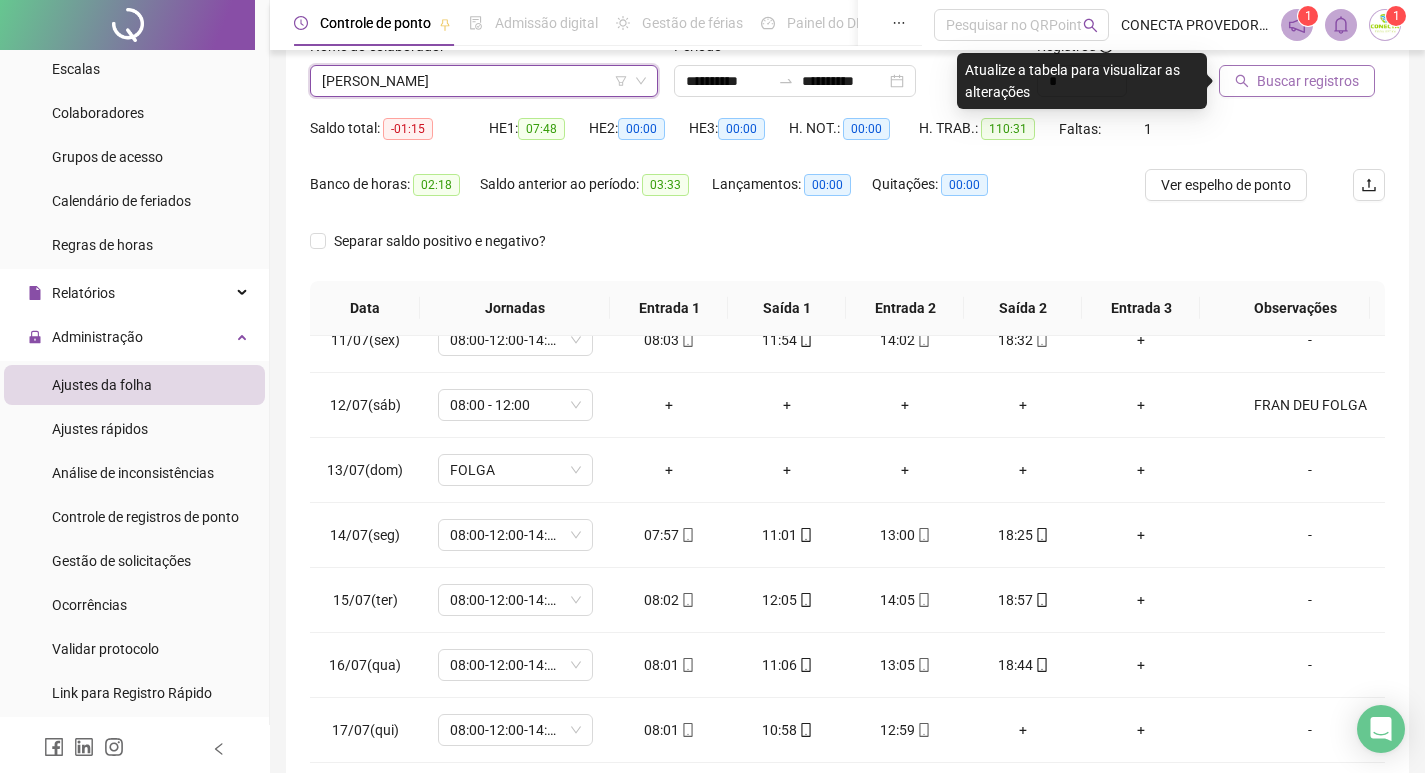click on "Buscar registros" at bounding box center [1297, 81] 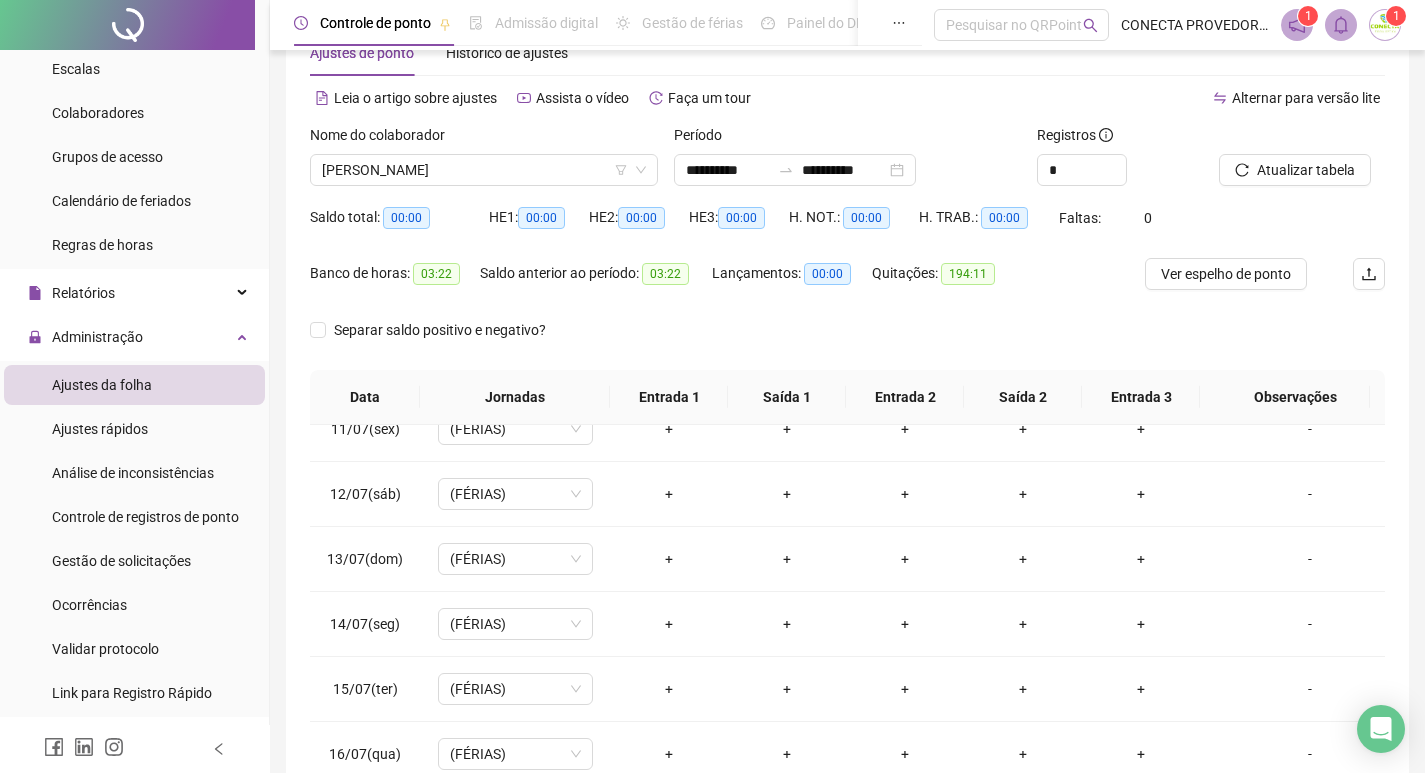 scroll, scrollTop: 49, scrollLeft: 0, axis: vertical 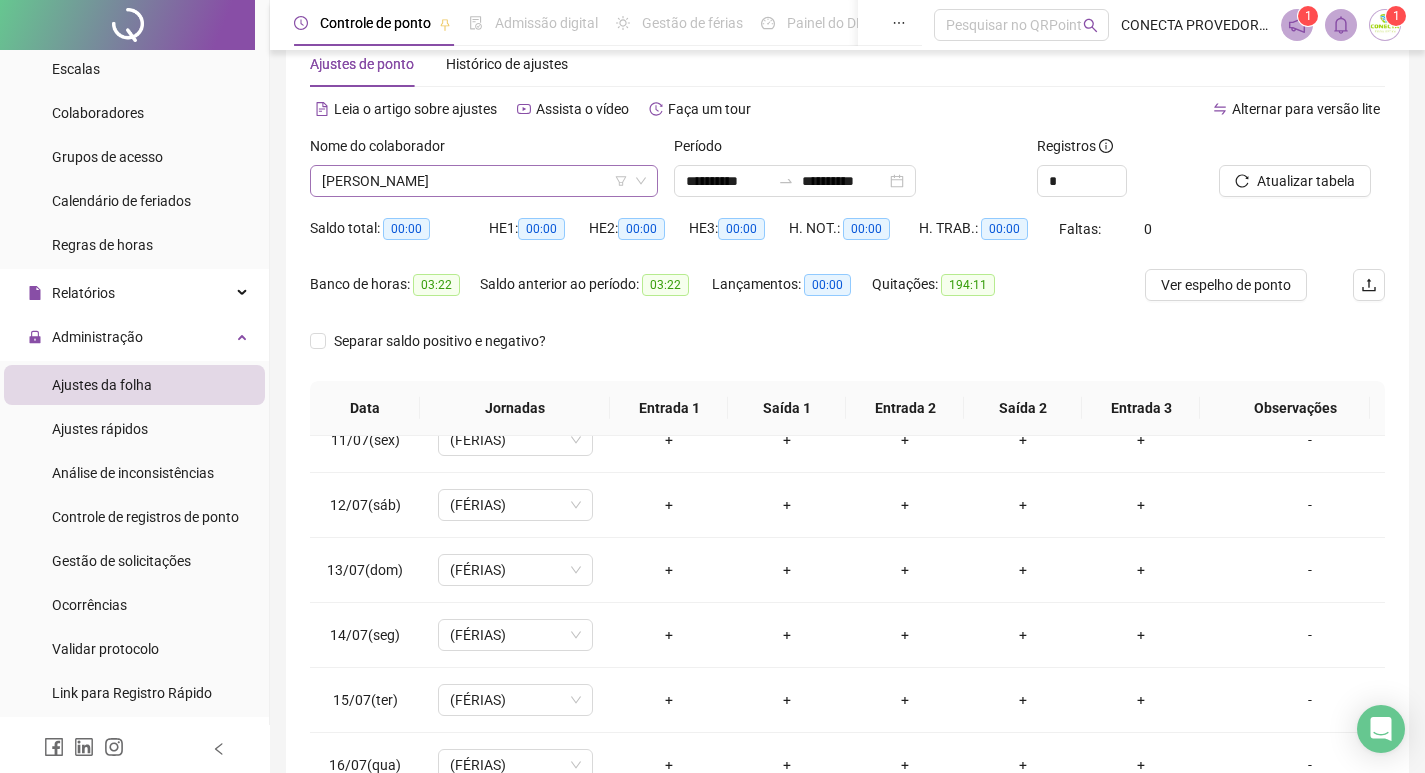 click on "[PERSON_NAME]" at bounding box center [484, 181] 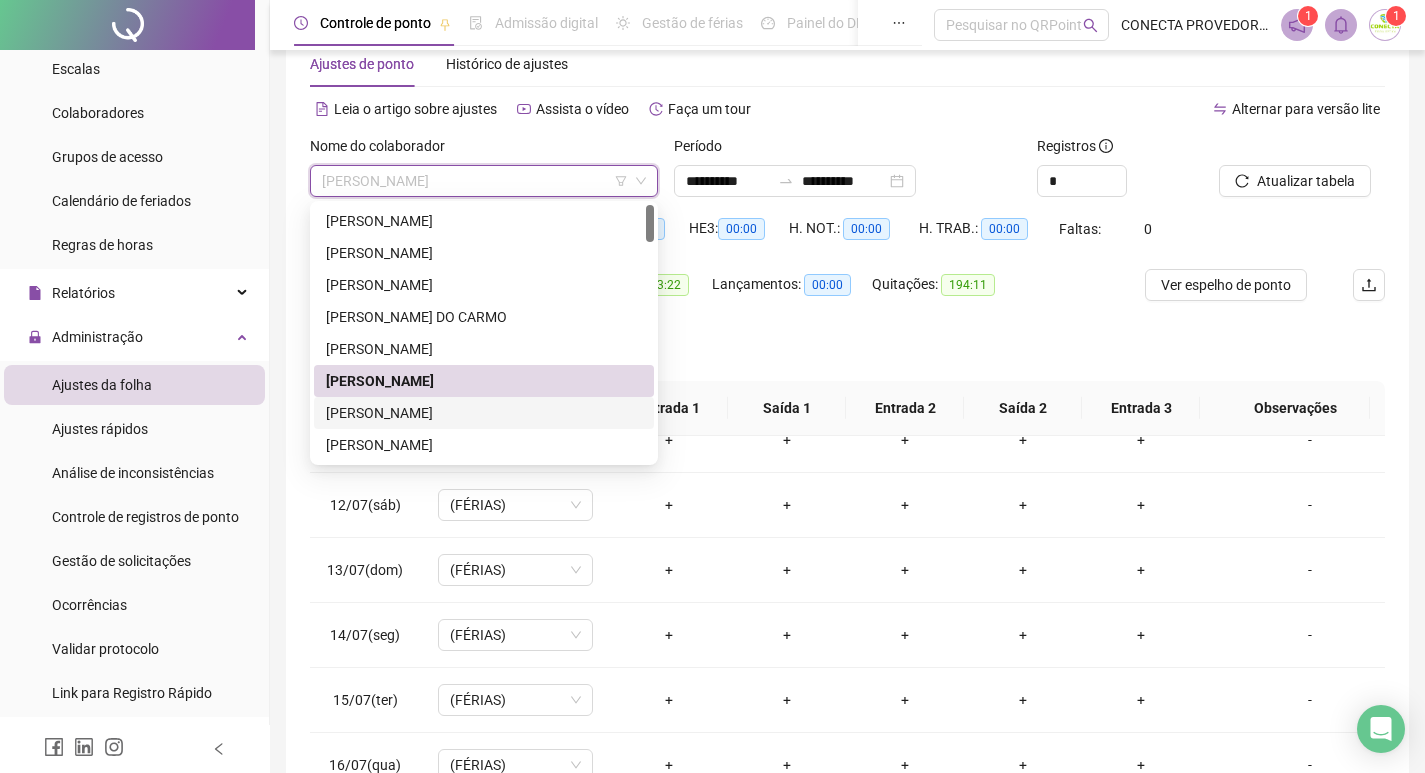 click on "[PERSON_NAME]" at bounding box center [484, 413] 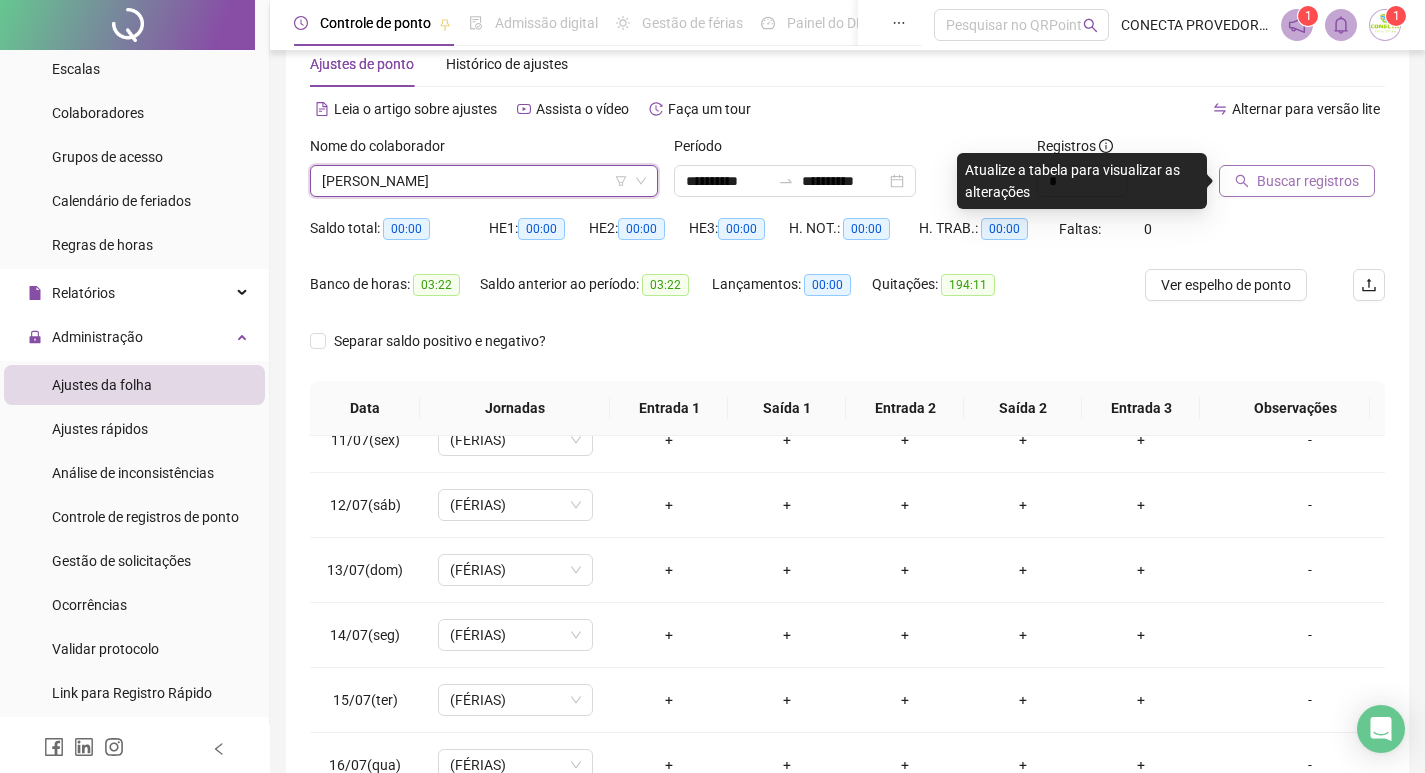 click 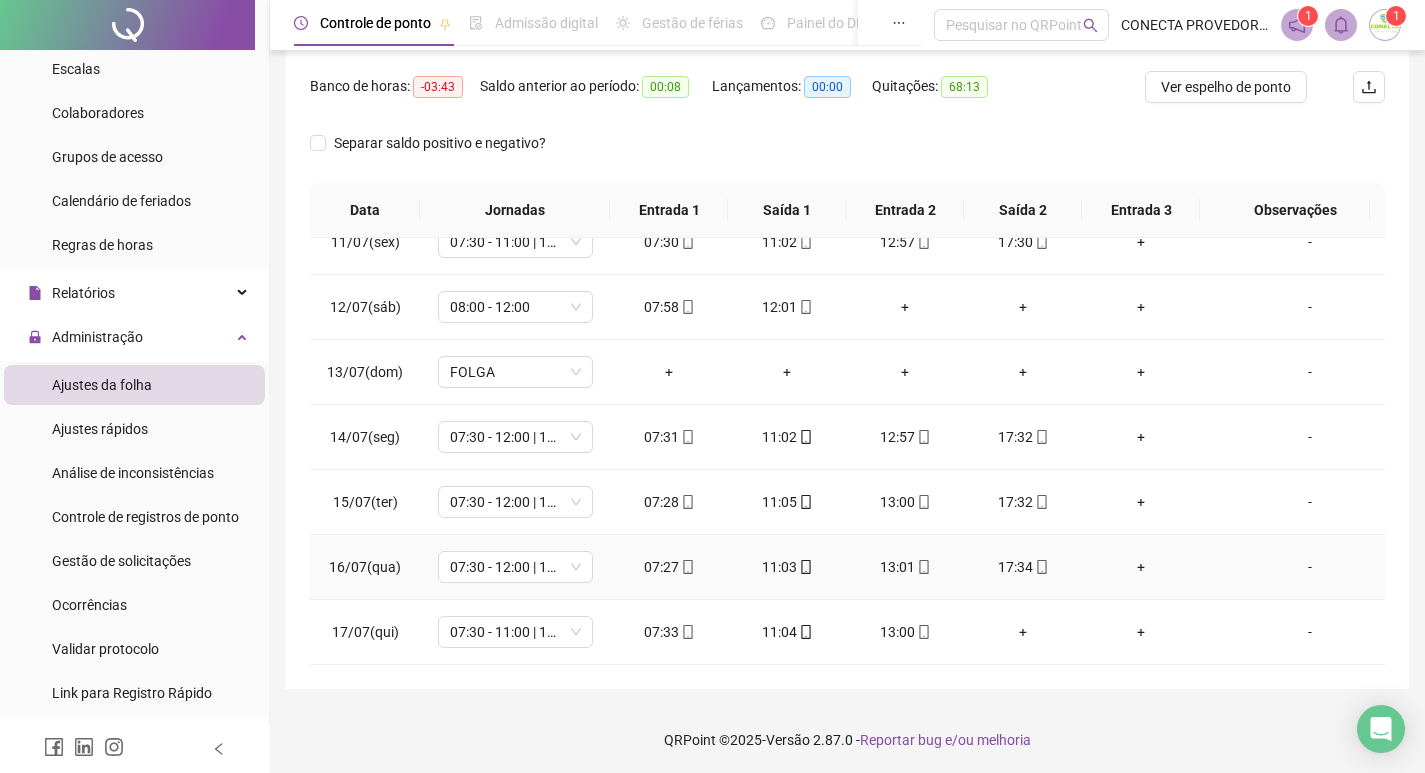 scroll, scrollTop: 249, scrollLeft: 0, axis: vertical 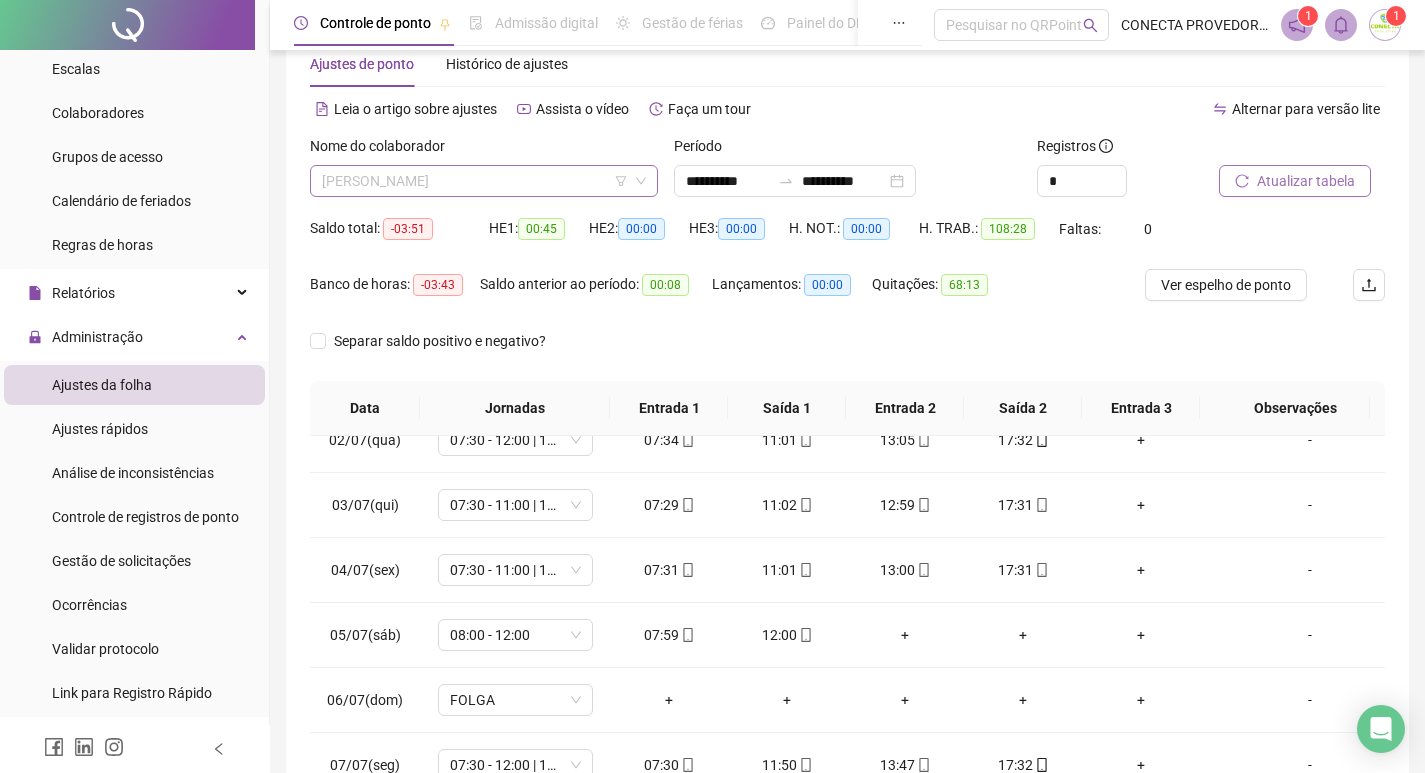 click on "[PERSON_NAME]" at bounding box center (484, 181) 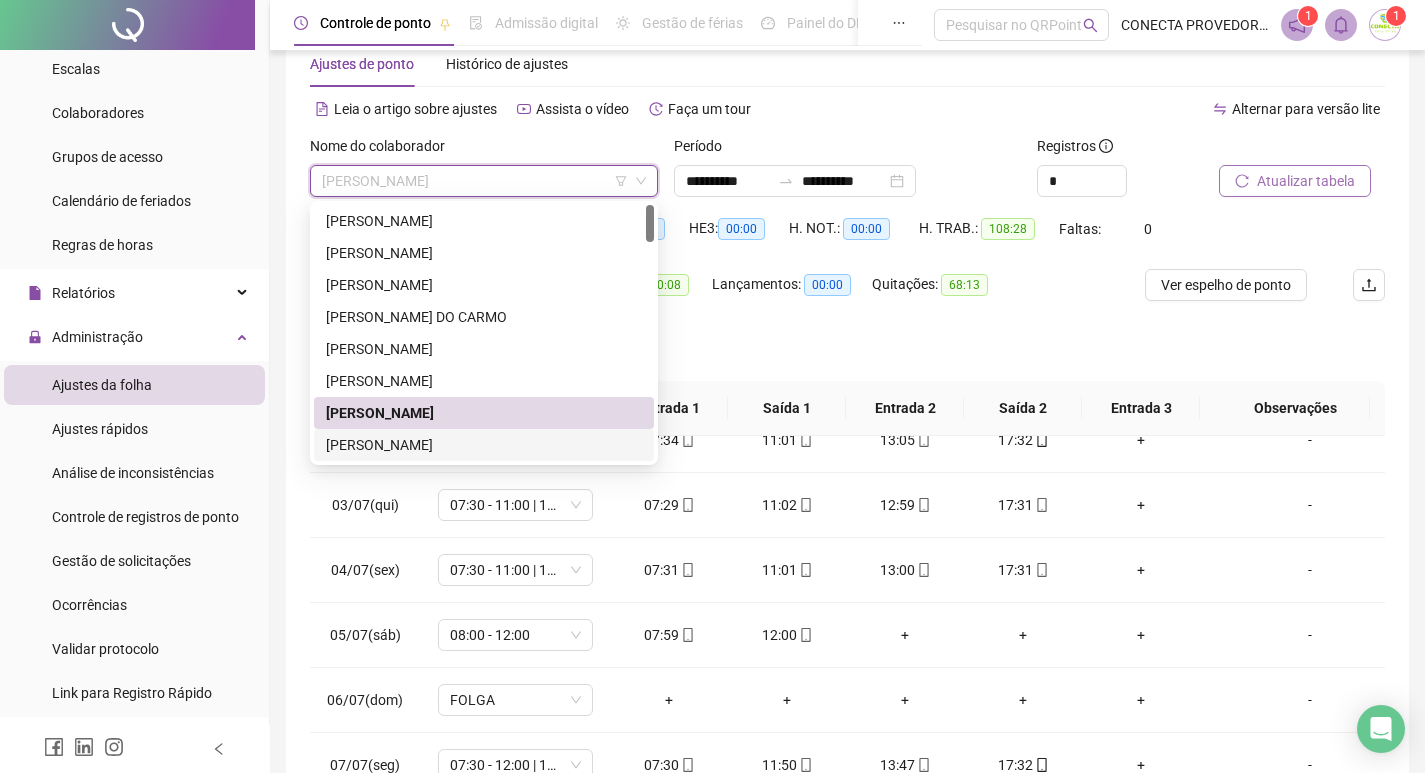 click on "[PERSON_NAME]" at bounding box center [484, 445] 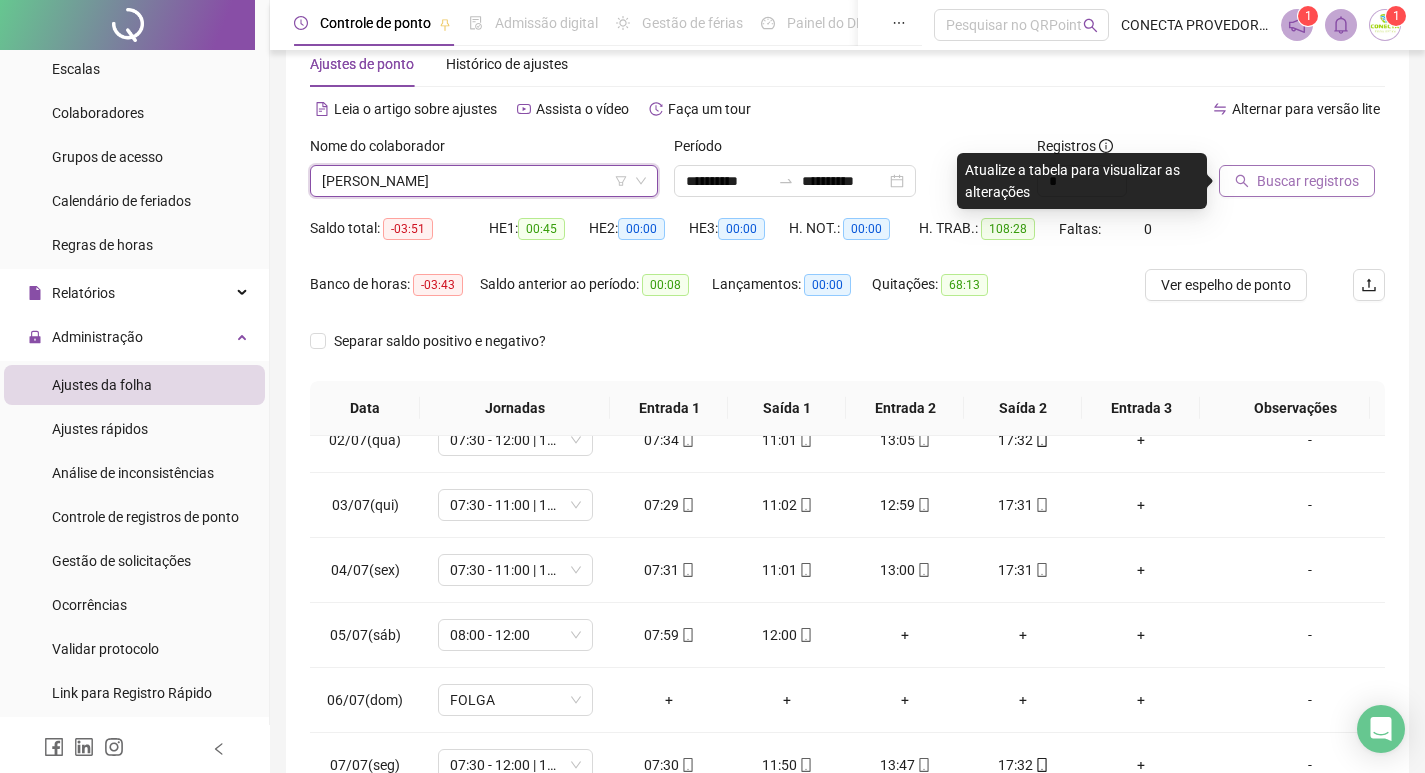 click on "Buscar registros" at bounding box center (1297, 181) 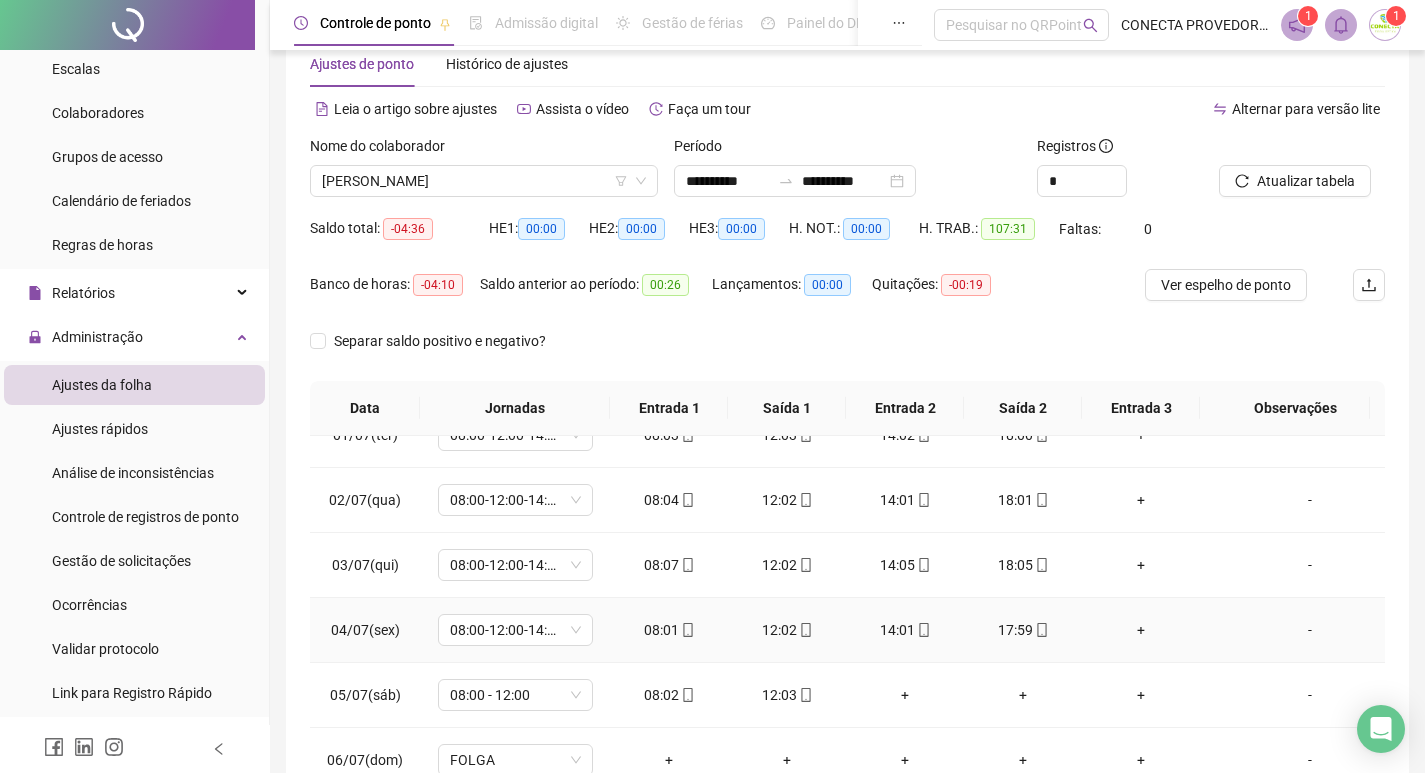 scroll, scrollTop: 0, scrollLeft: 0, axis: both 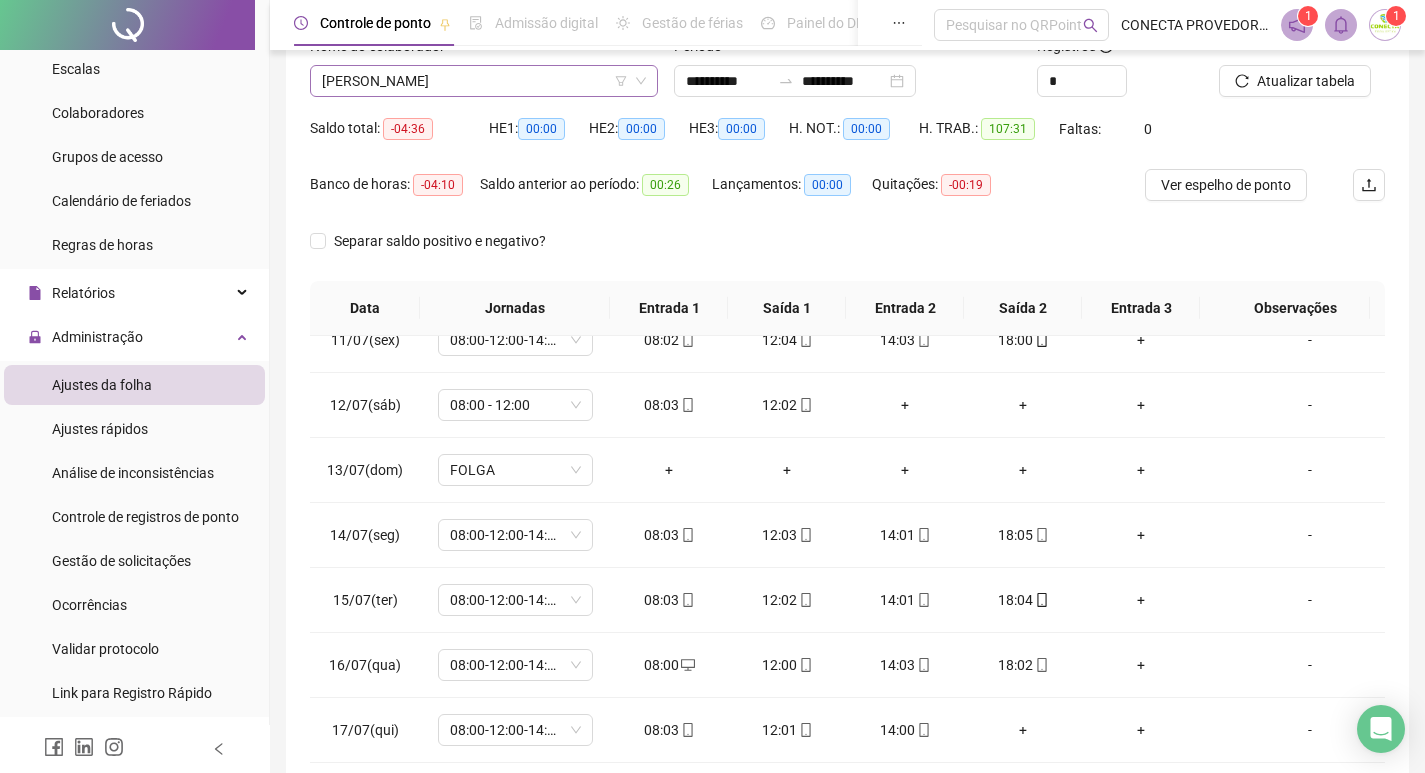 click on "[PERSON_NAME]" at bounding box center (484, 81) 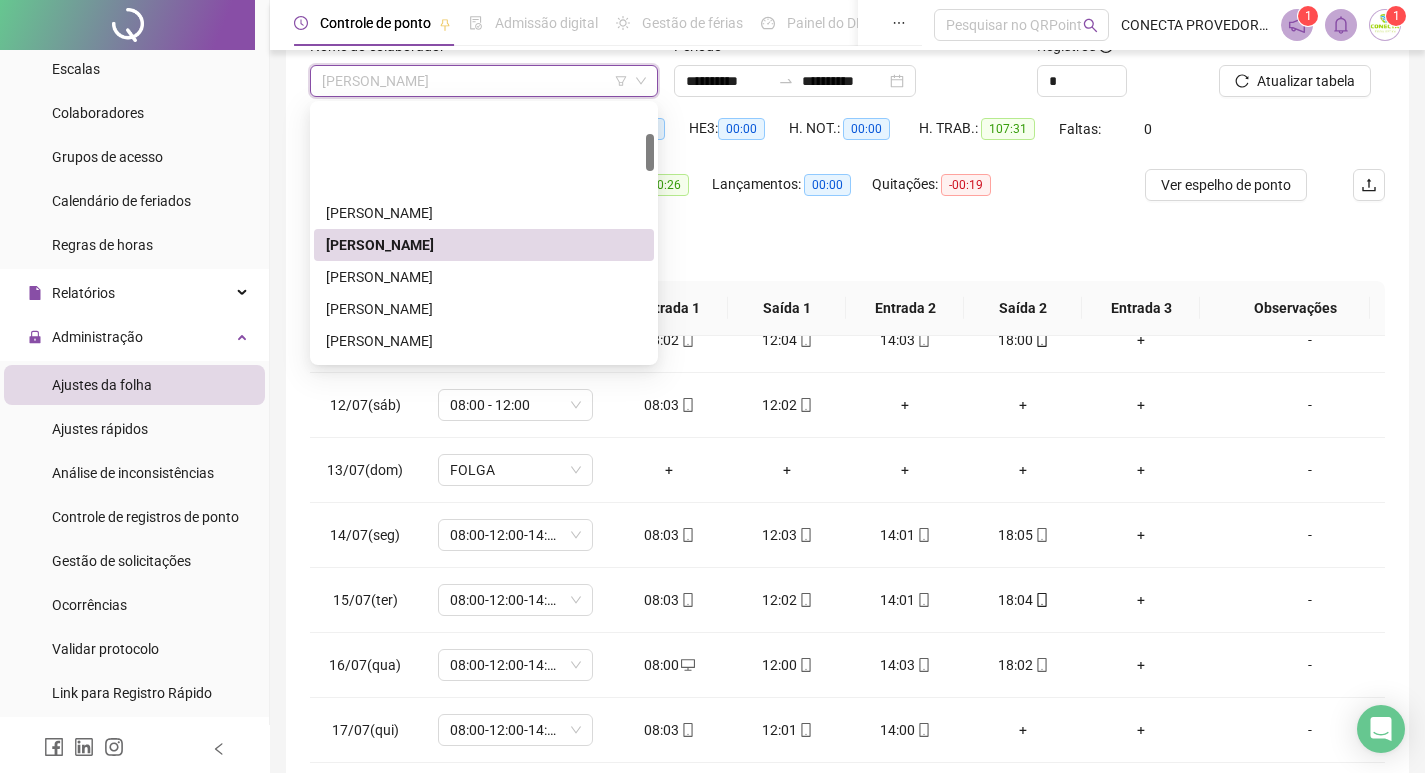 scroll, scrollTop: 200, scrollLeft: 0, axis: vertical 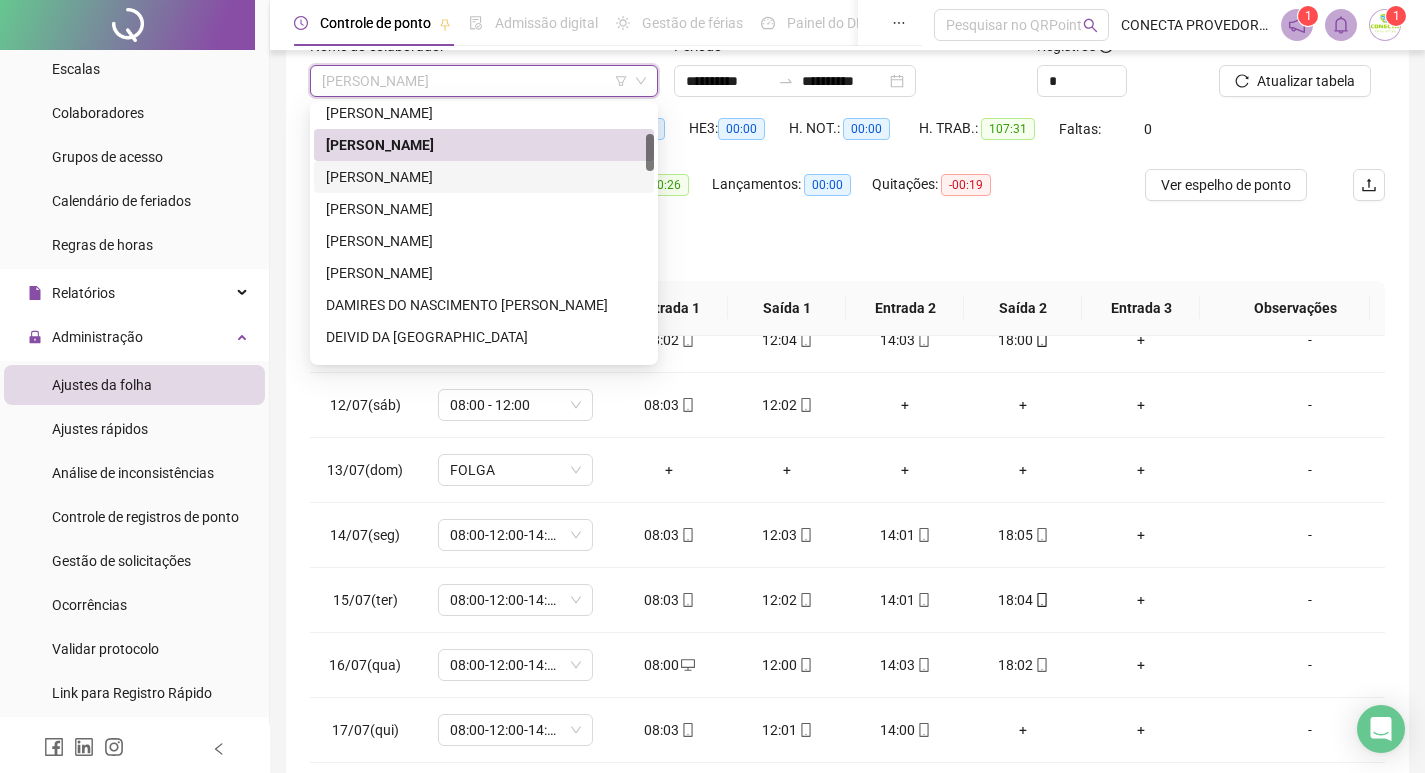 click on "[PERSON_NAME]" at bounding box center [484, 177] 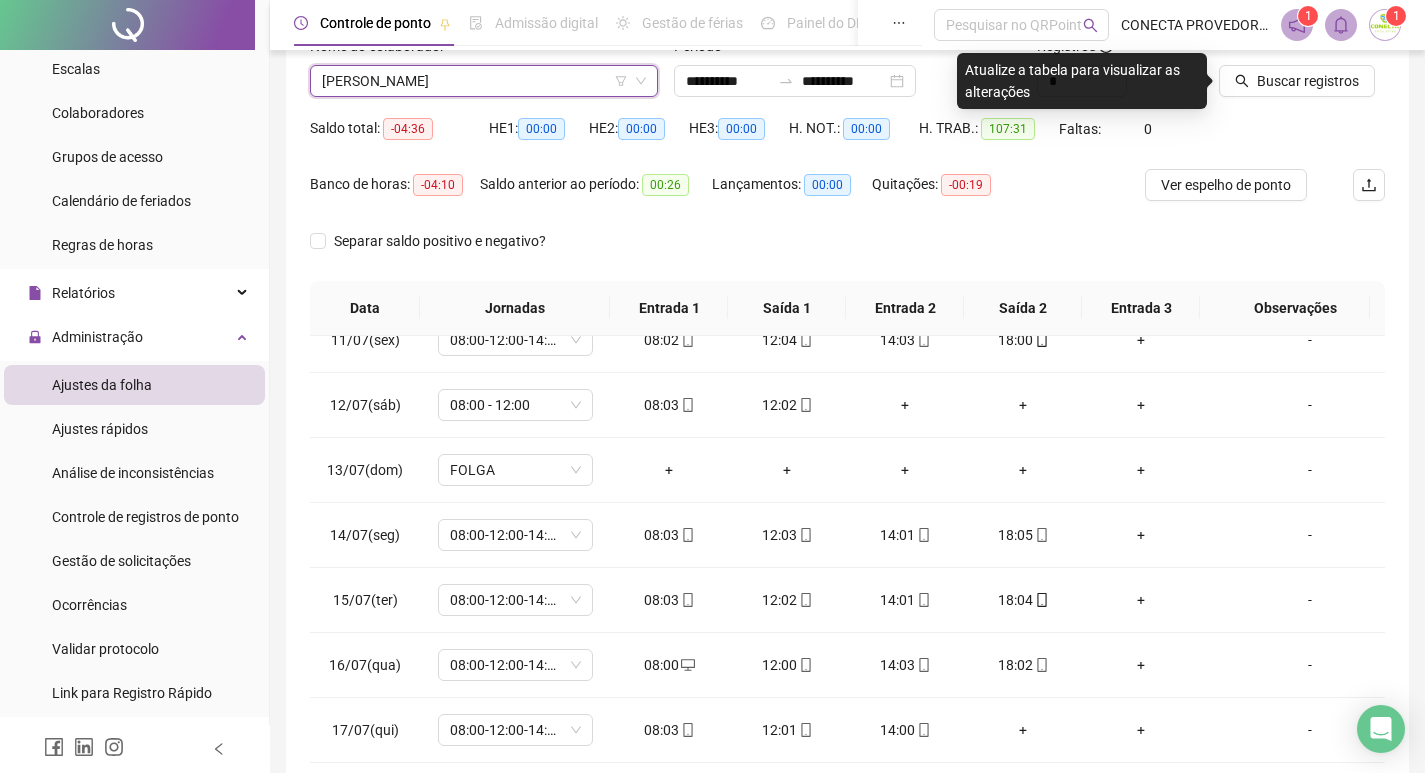 click 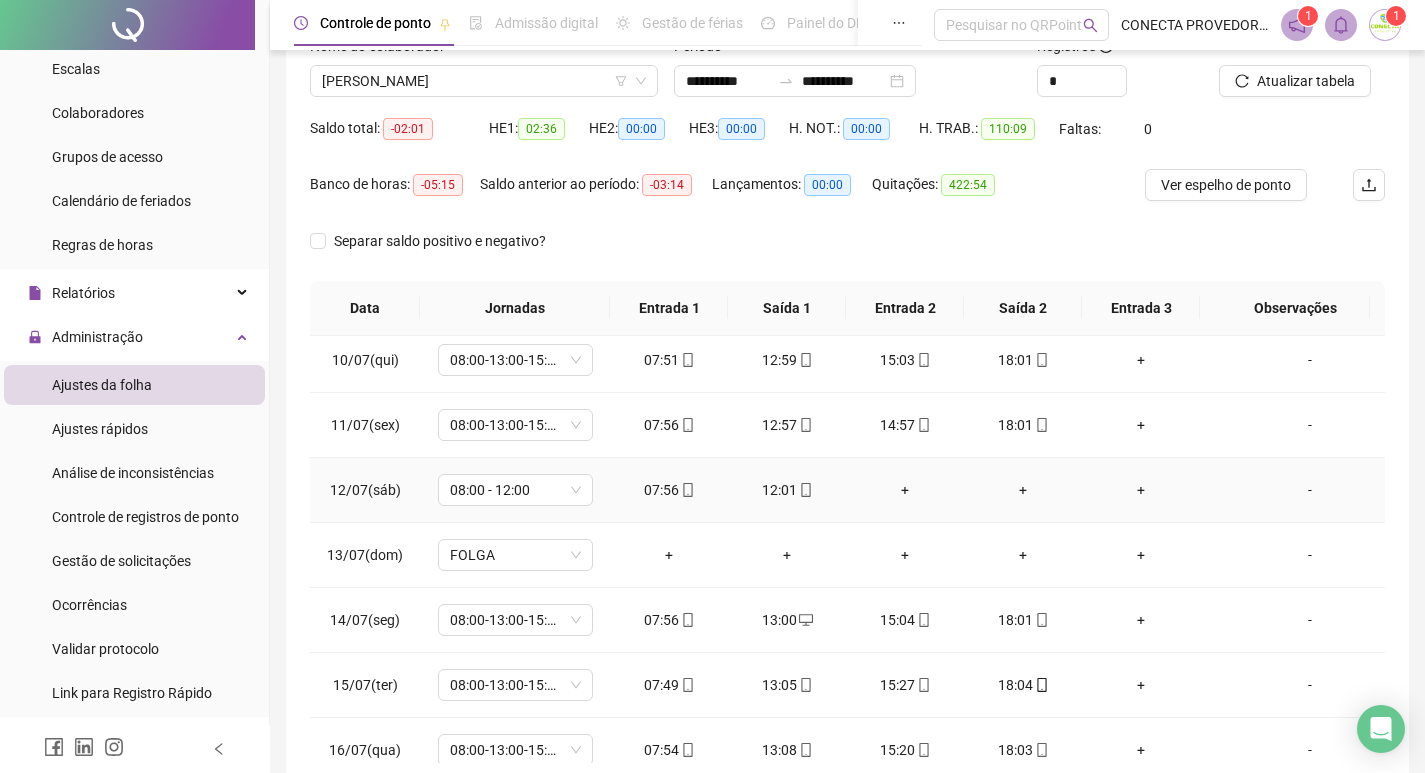 scroll, scrollTop: 693, scrollLeft: 0, axis: vertical 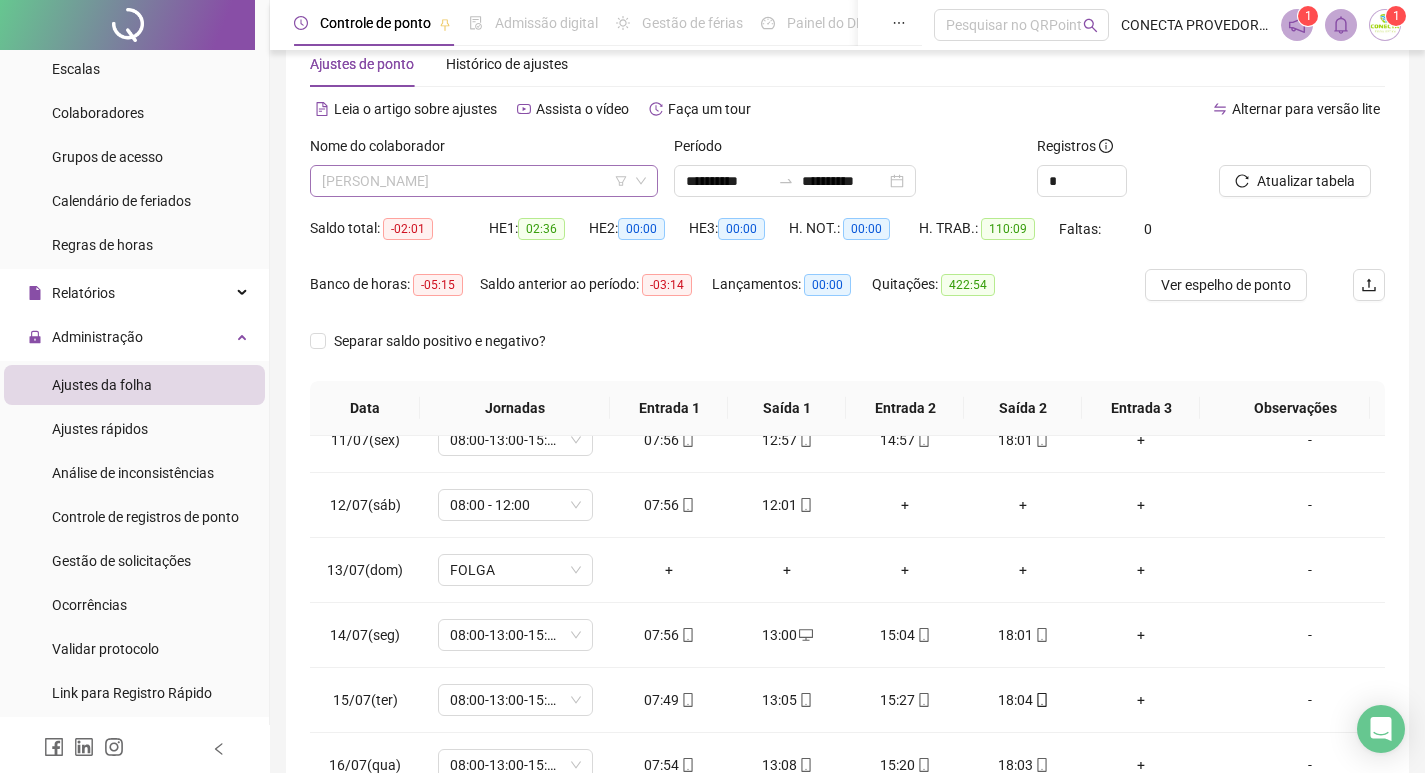 click on "[PERSON_NAME]" at bounding box center (484, 181) 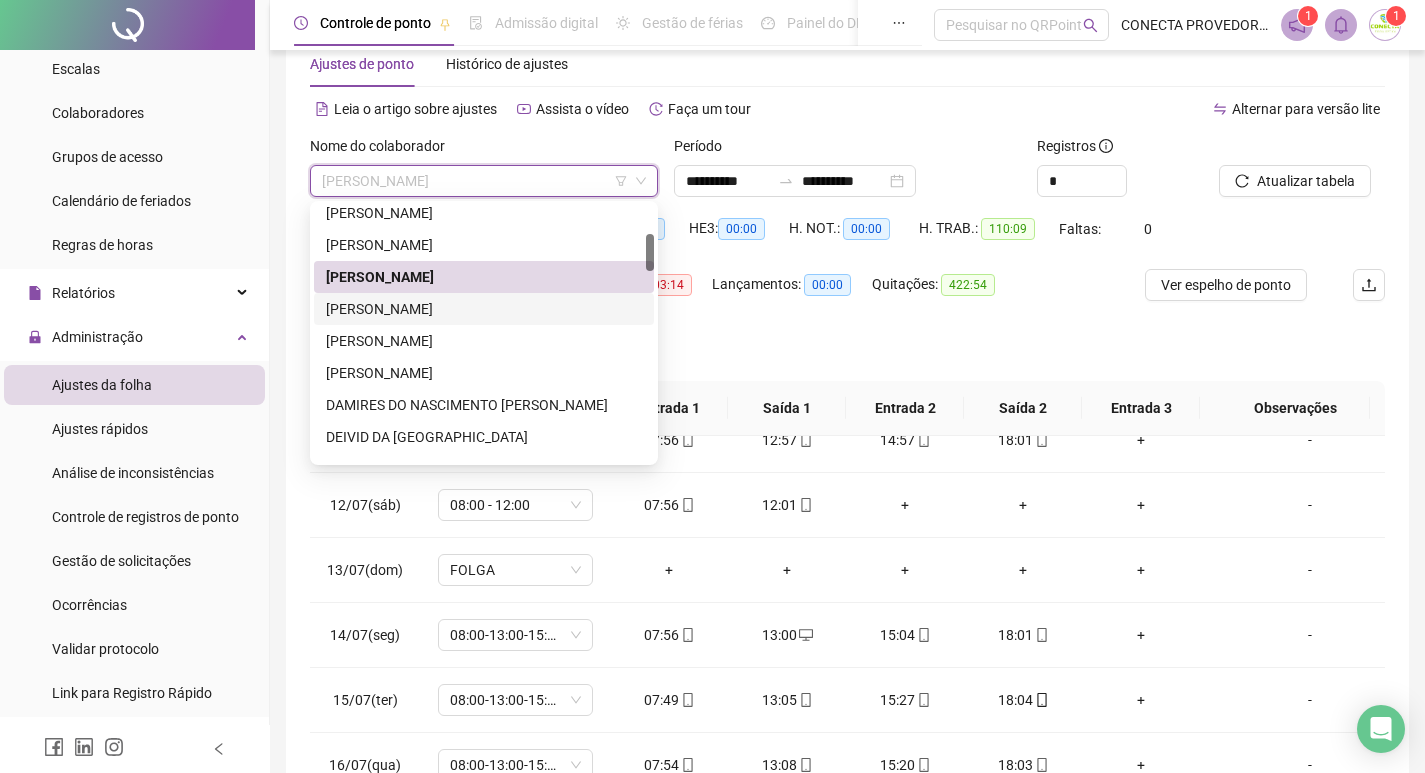 click on "[PERSON_NAME]" at bounding box center (484, 309) 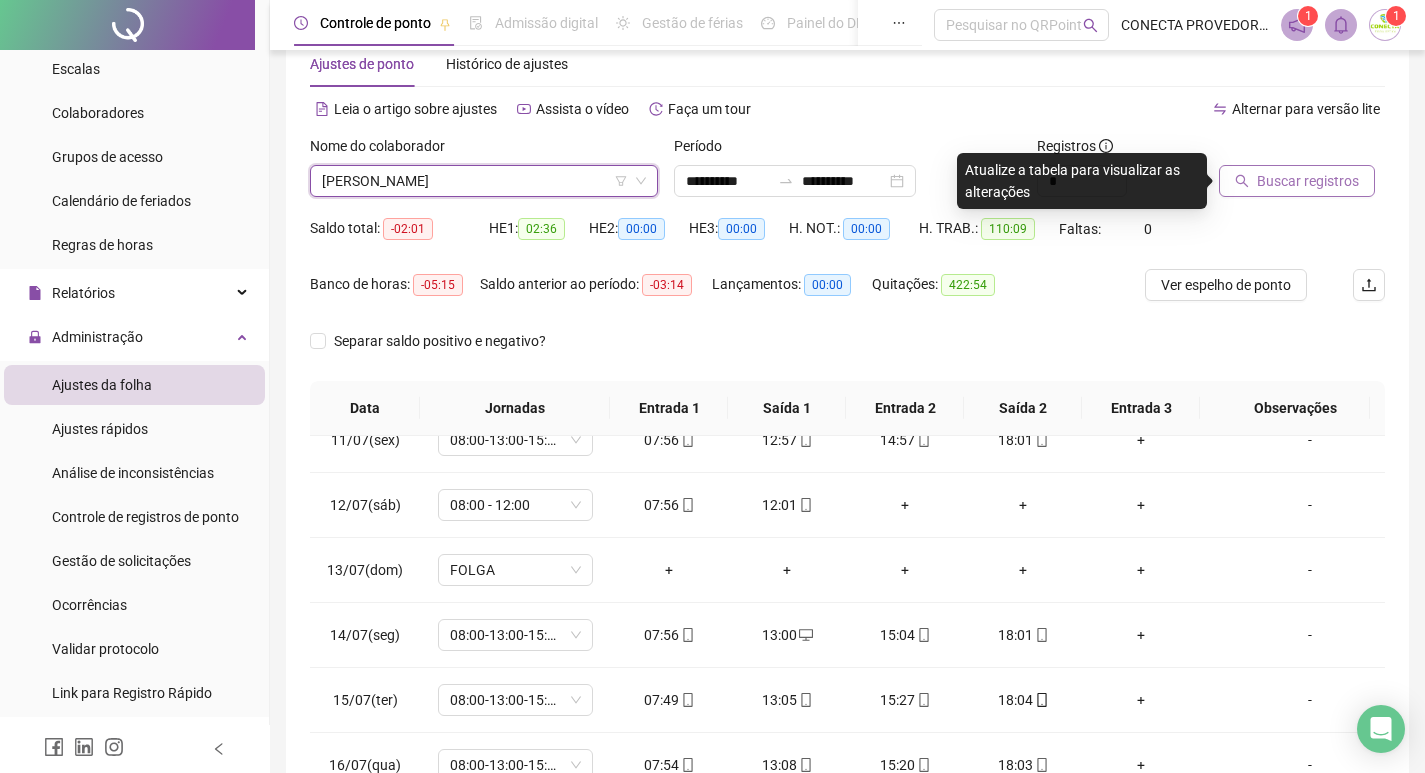 click on "Buscar registros" at bounding box center (1308, 181) 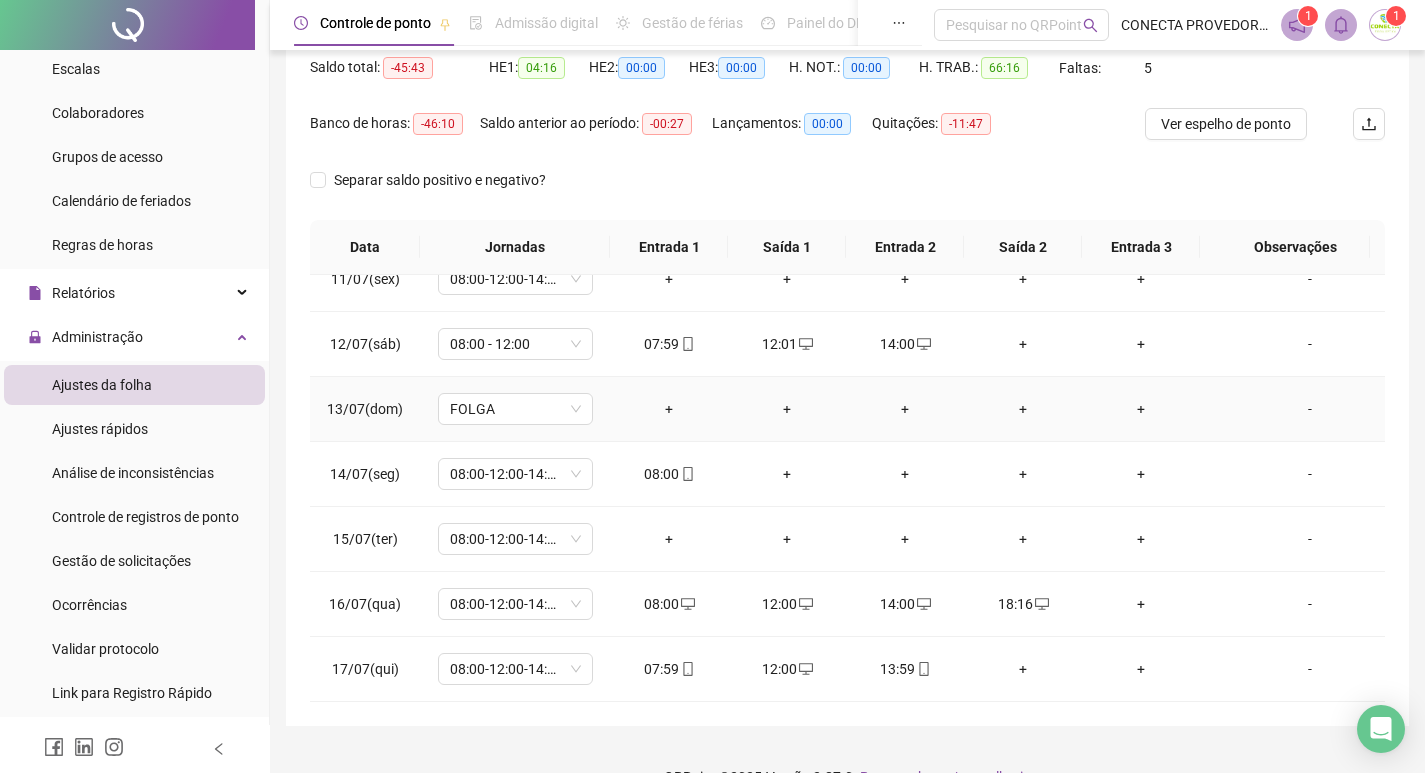 scroll, scrollTop: 249, scrollLeft: 0, axis: vertical 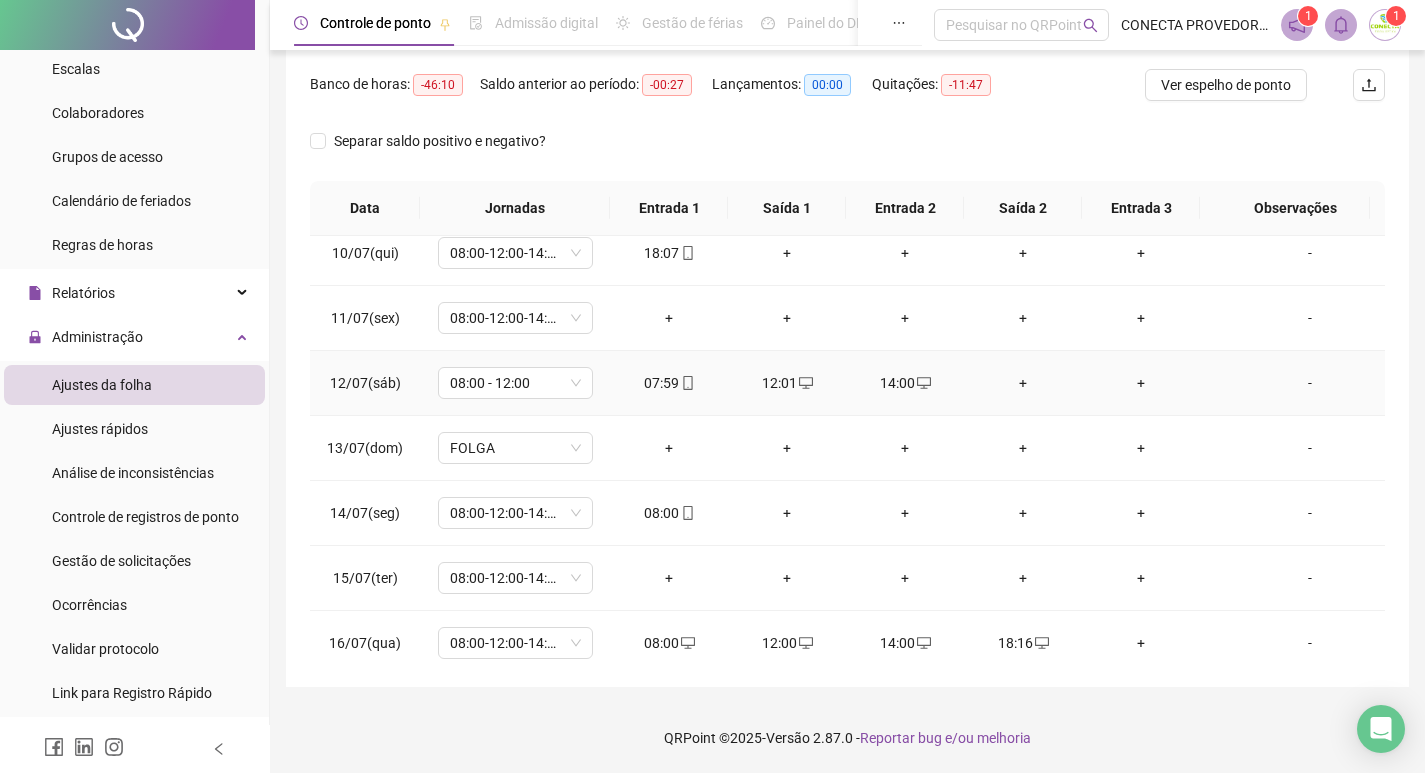 click on "14:00" at bounding box center (905, 383) 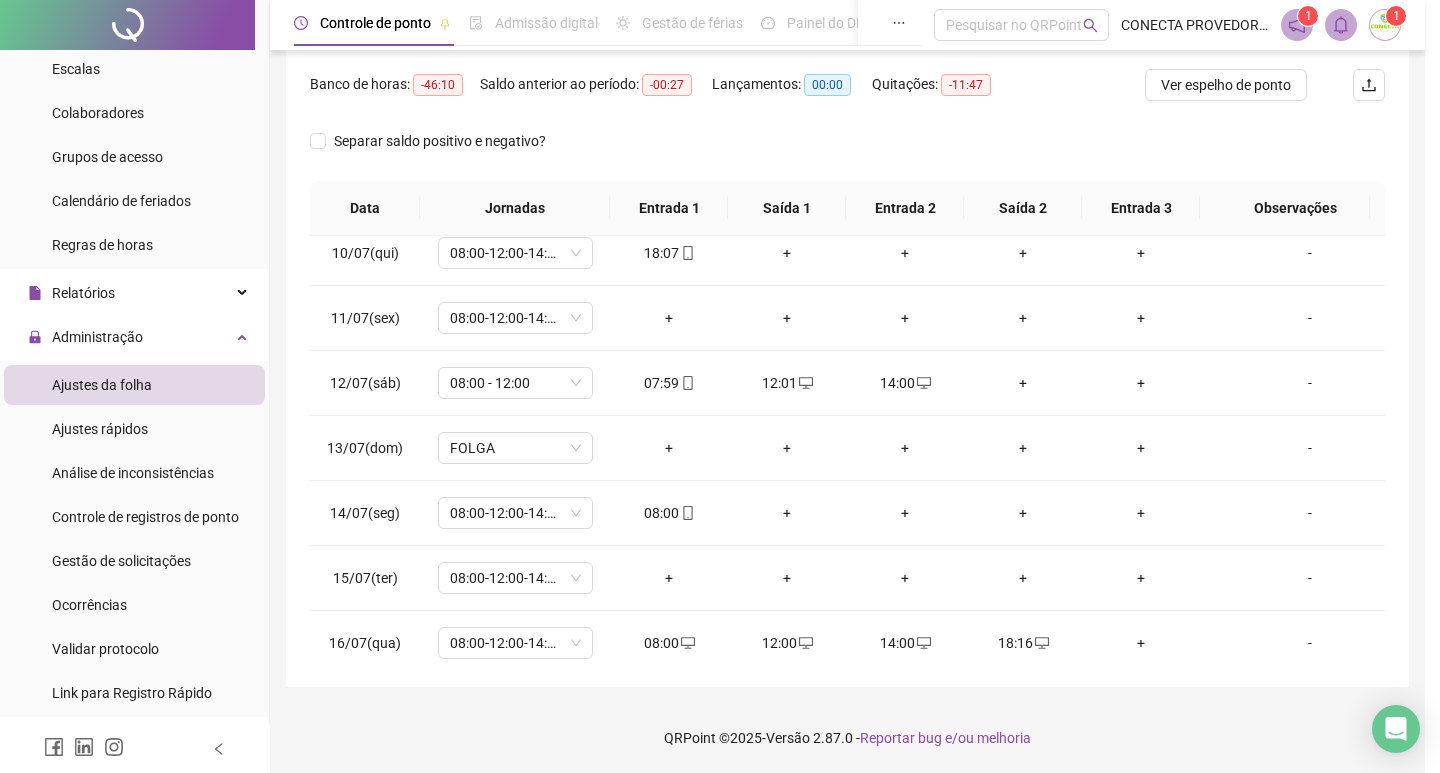 type on "**********" 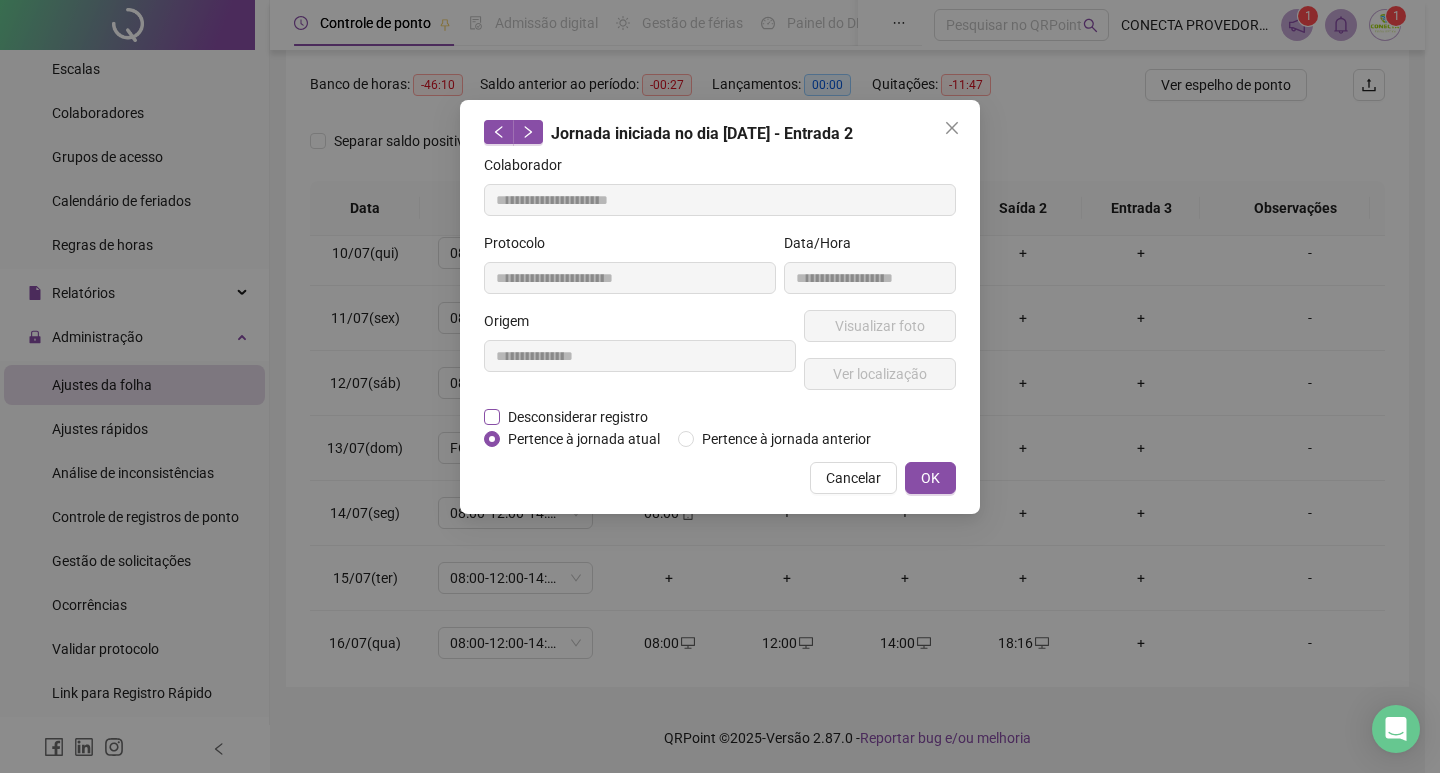 click on "Desconsiderar registro" at bounding box center (578, 417) 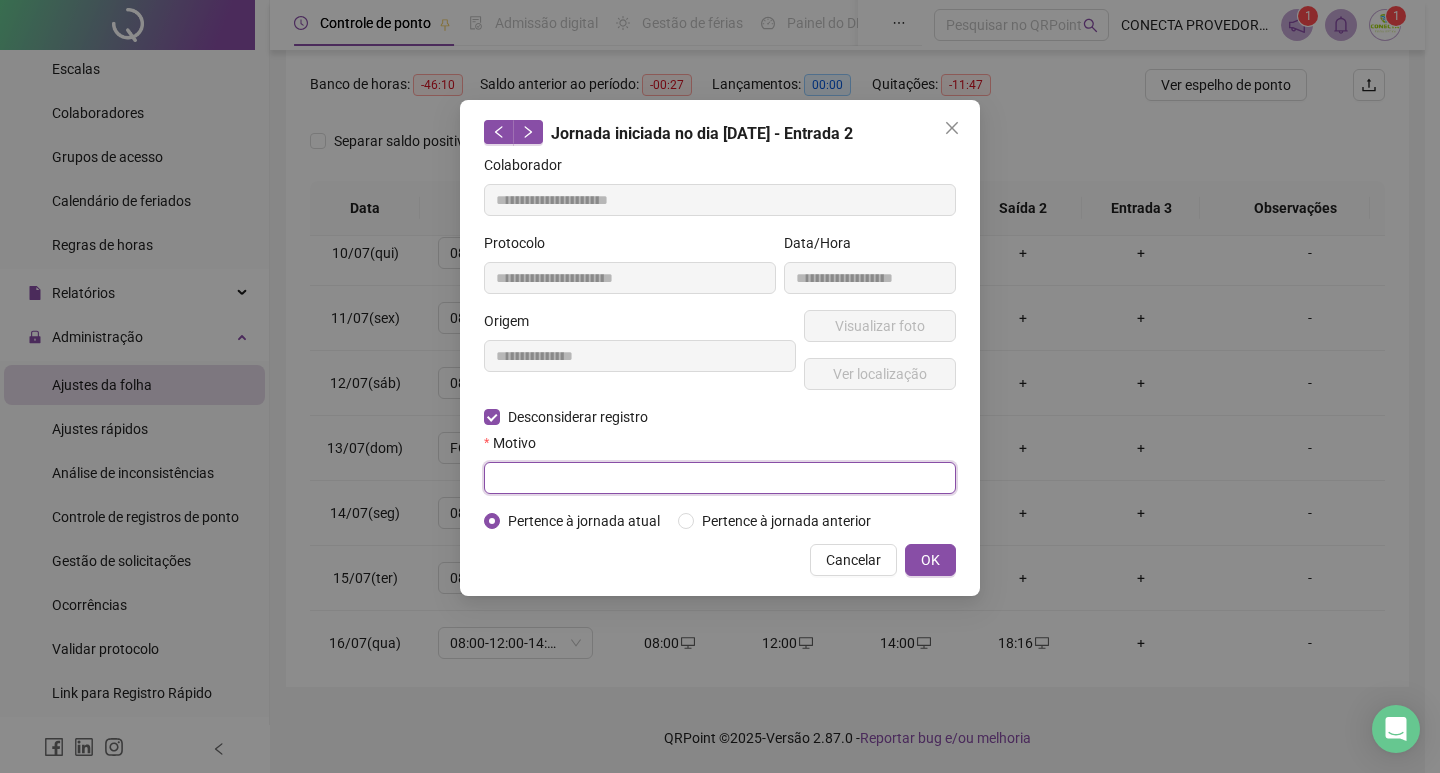 click at bounding box center [720, 478] 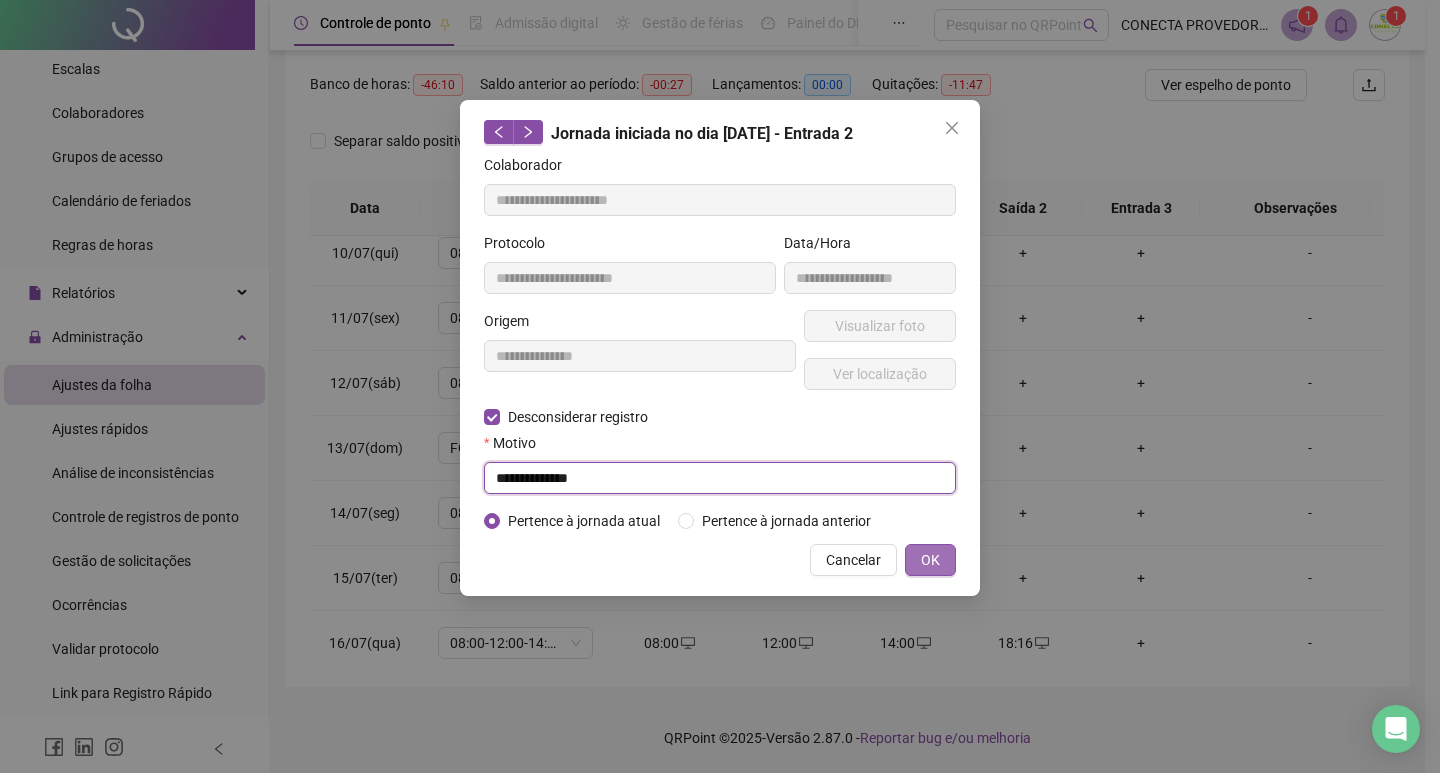 type on "**********" 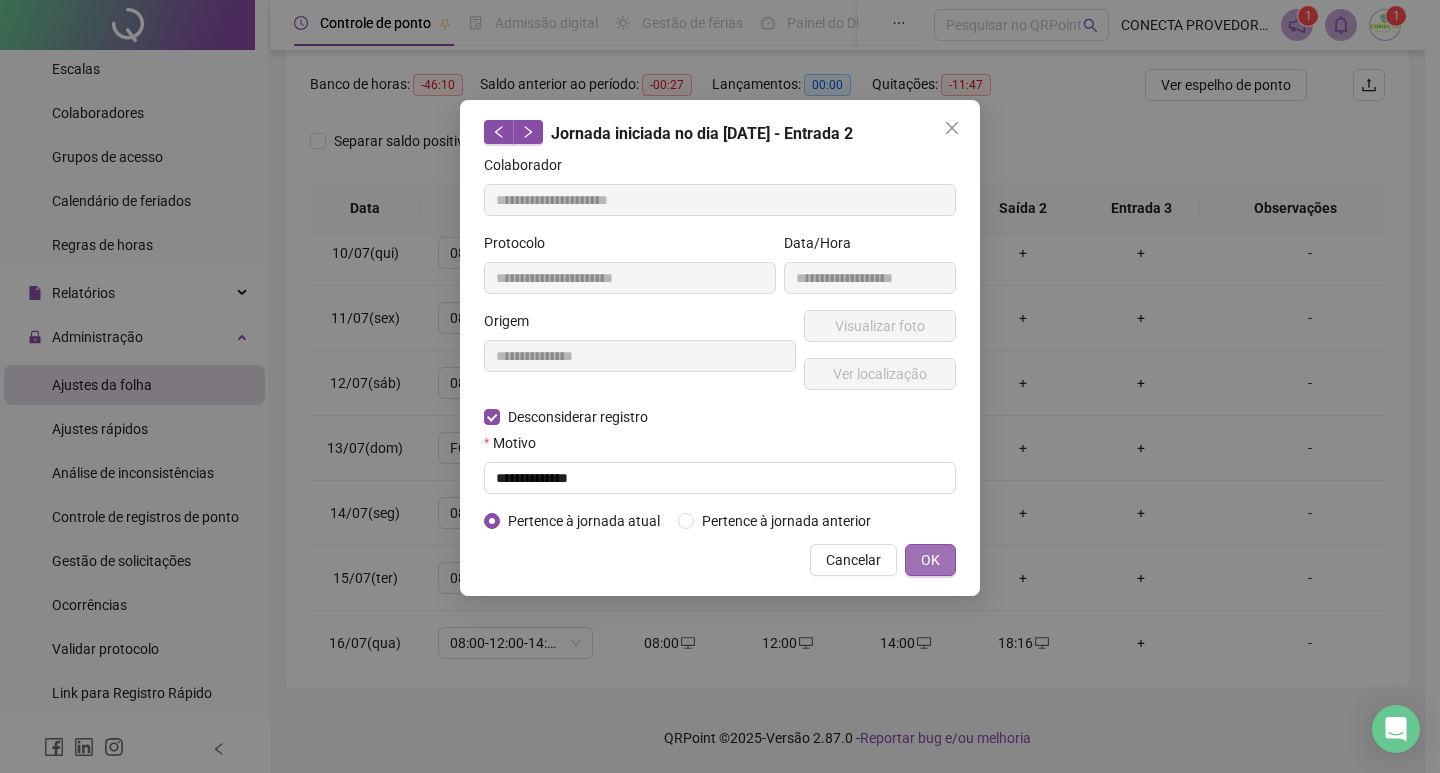 click on "OK" at bounding box center (930, 560) 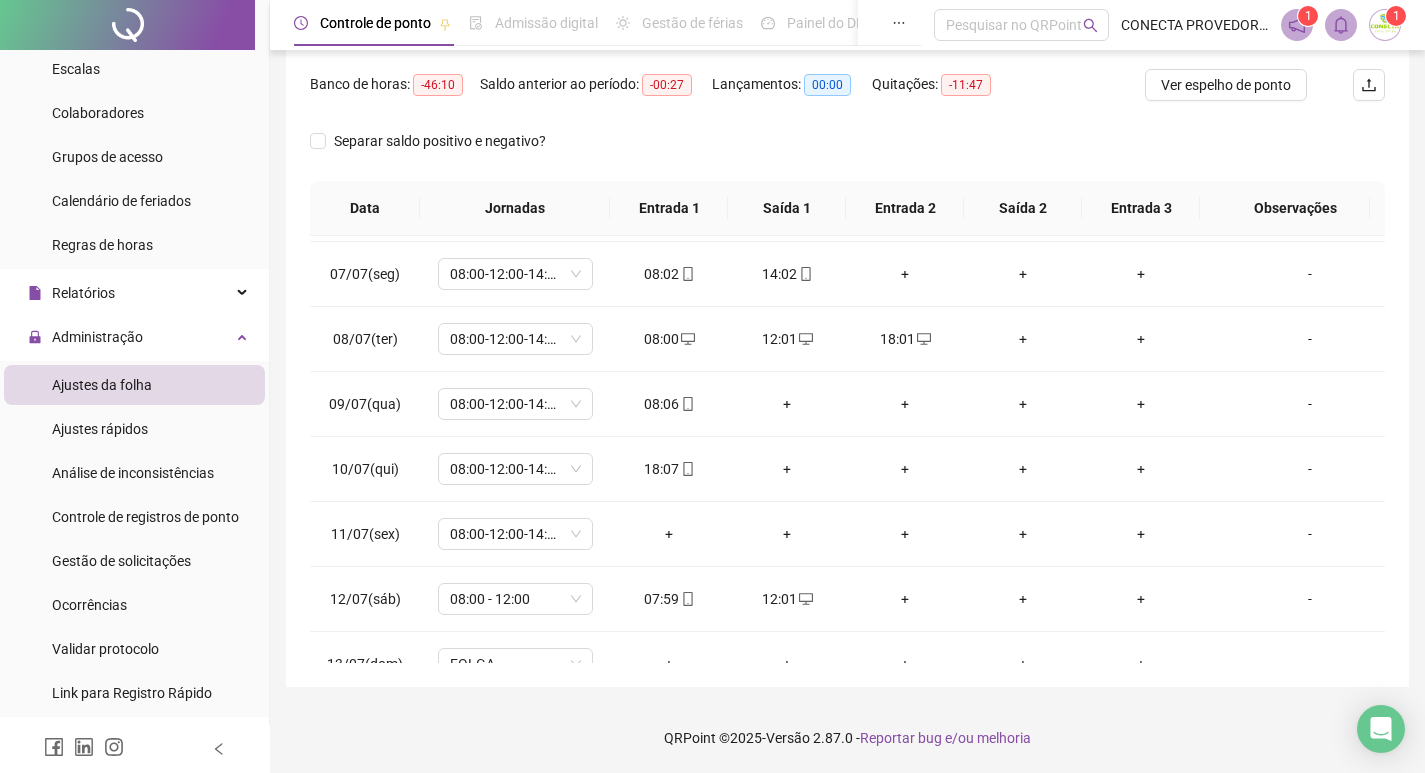 scroll, scrollTop: 293, scrollLeft: 0, axis: vertical 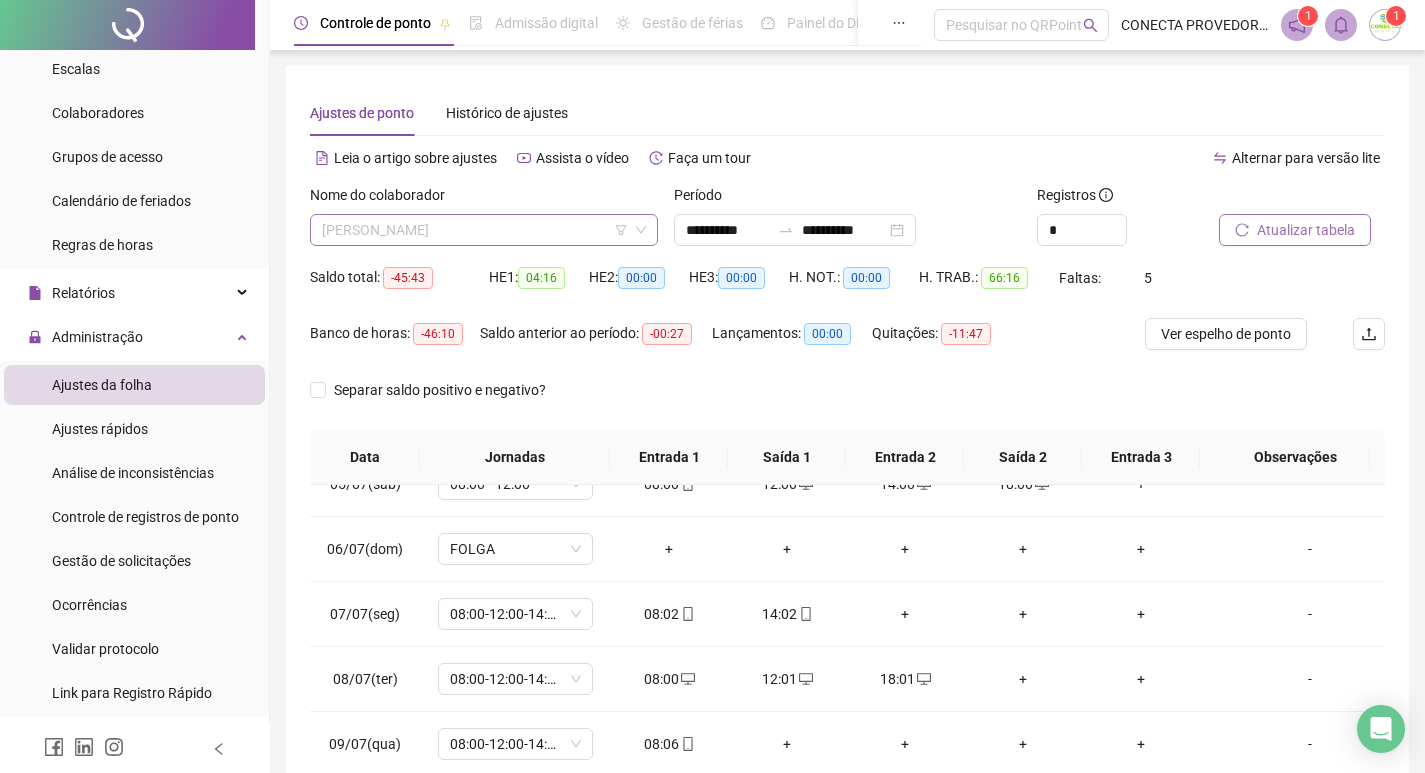 click on "[PERSON_NAME]" at bounding box center [484, 230] 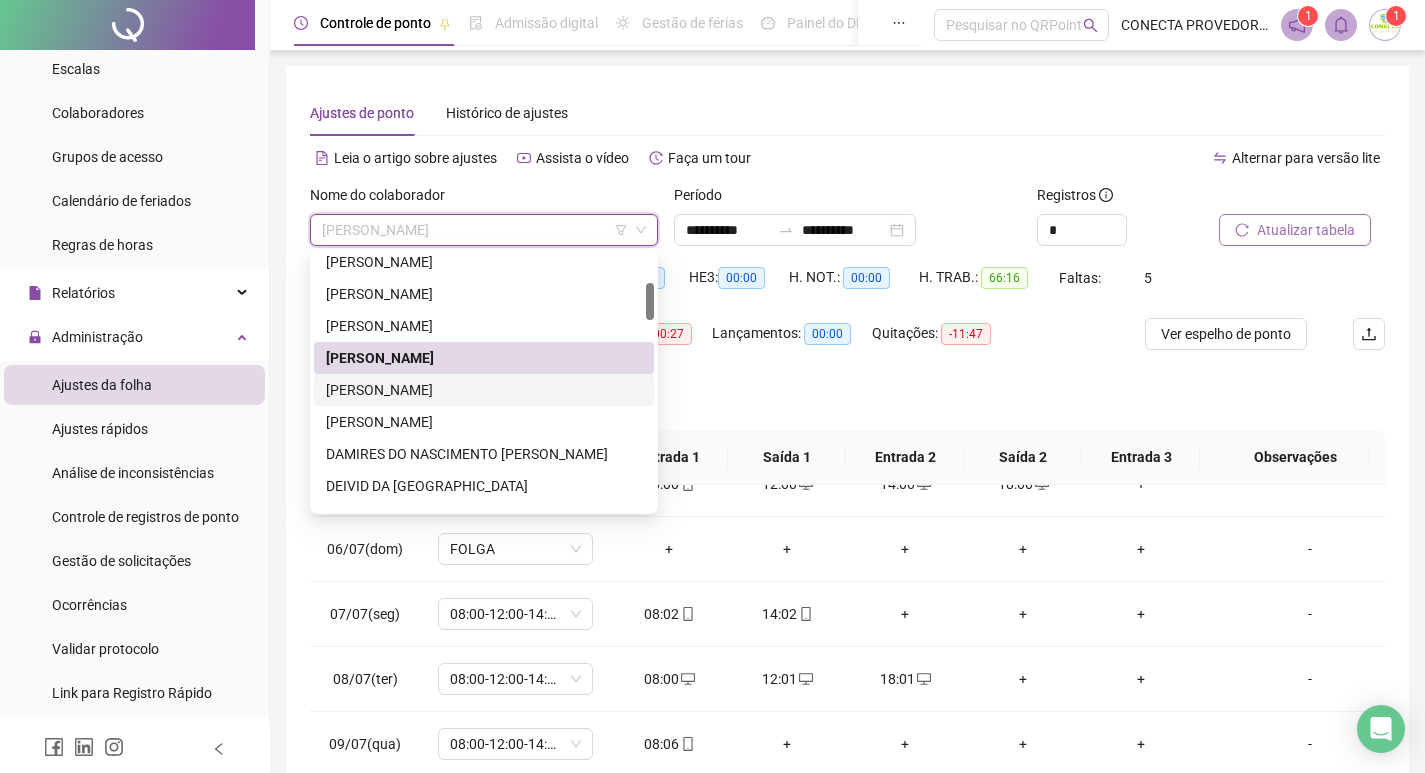 click on "[PERSON_NAME]" at bounding box center [484, 390] 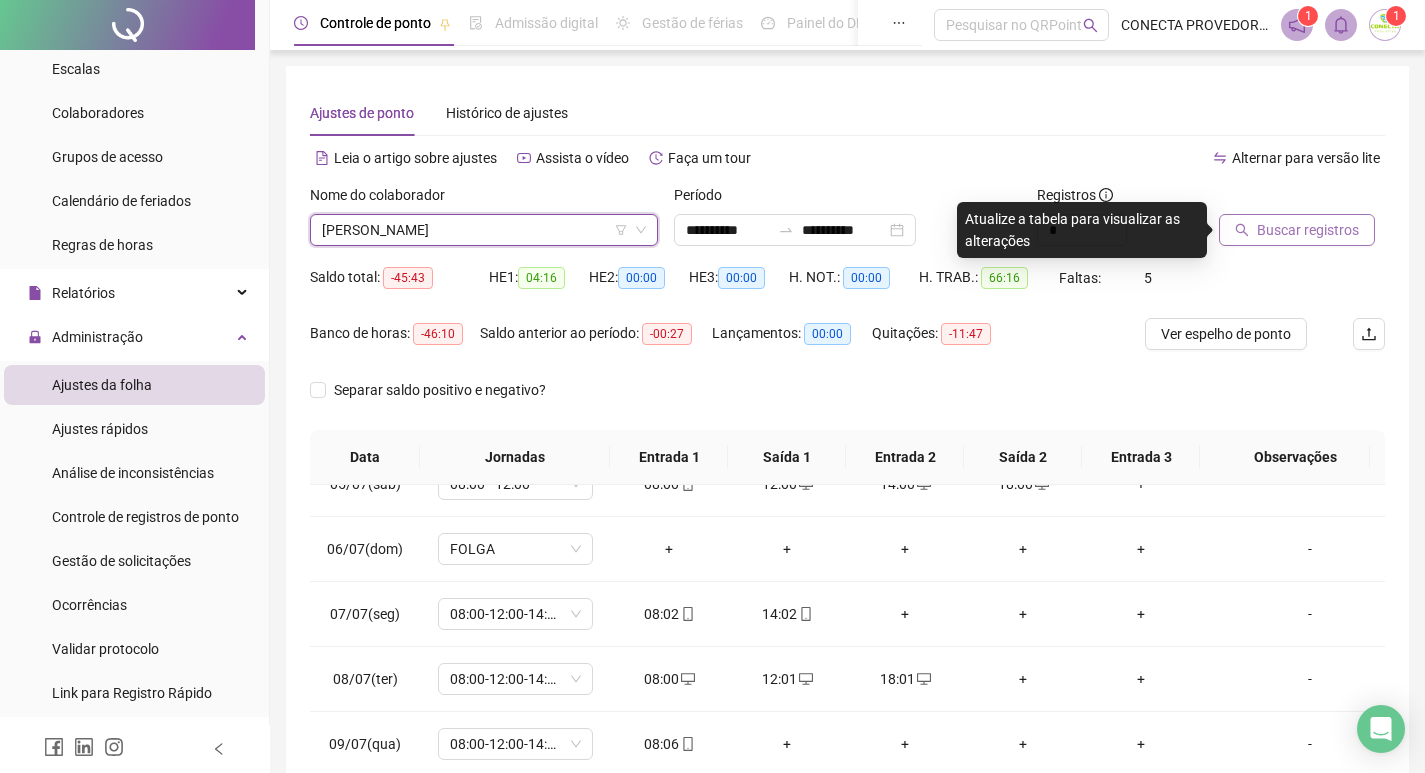 click on "Buscar registros" at bounding box center [1297, 230] 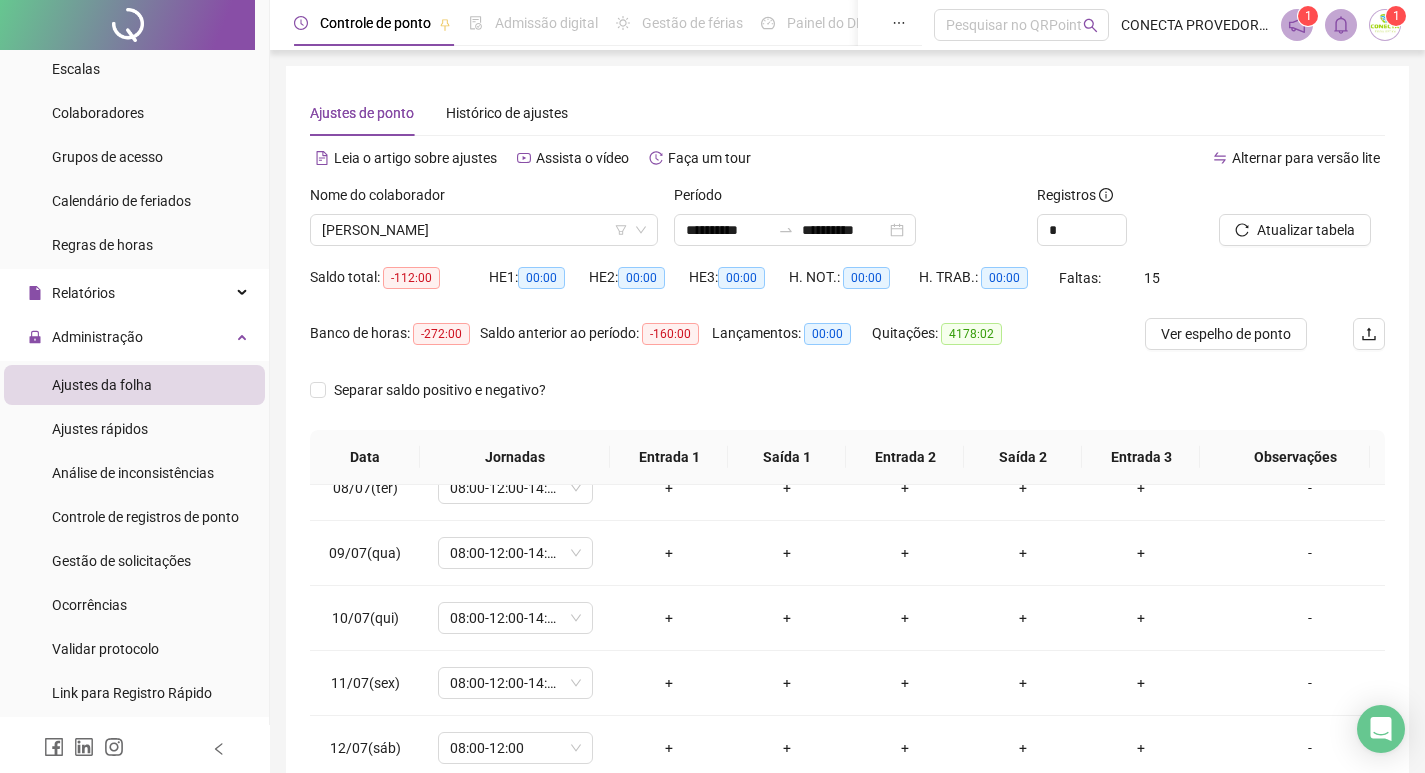 scroll, scrollTop: 693, scrollLeft: 0, axis: vertical 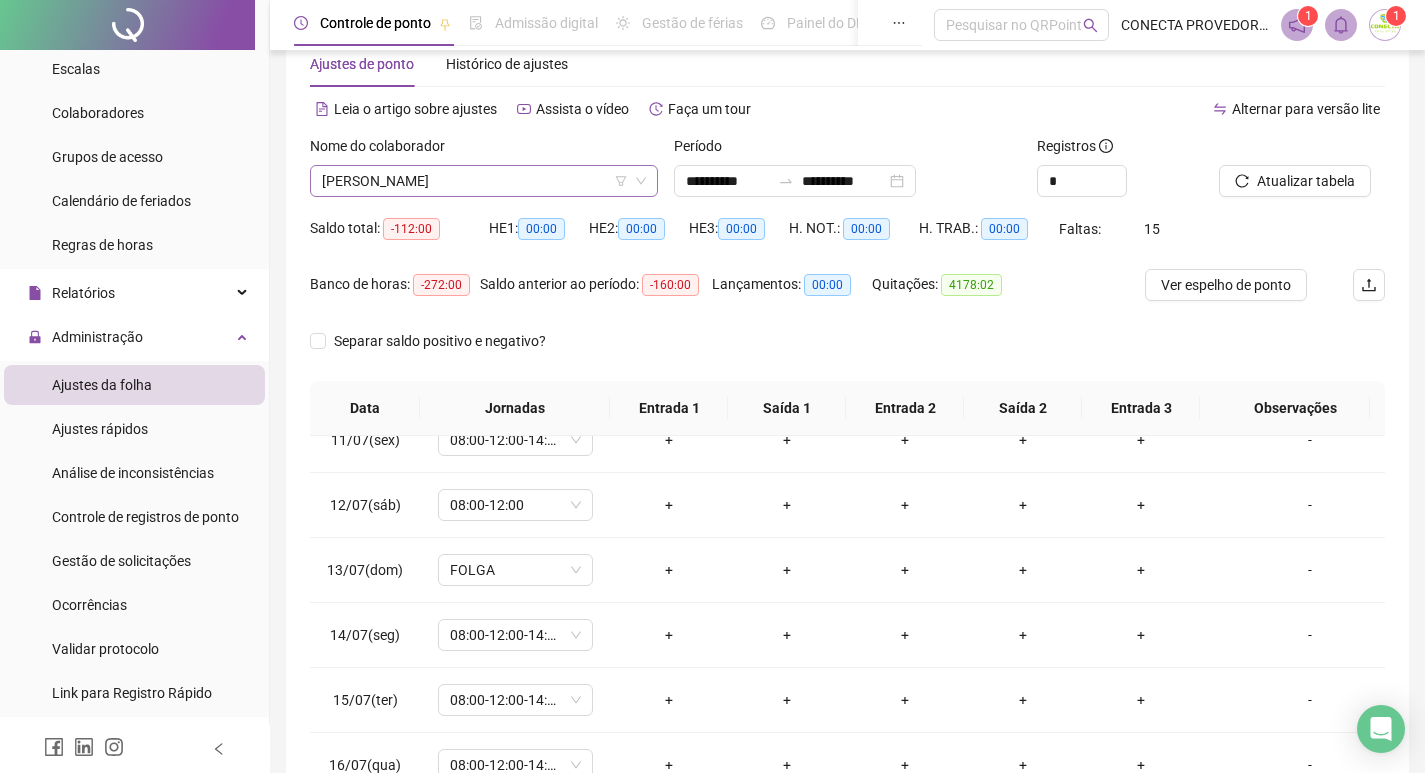 click on "[PERSON_NAME]" at bounding box center [484, 181] 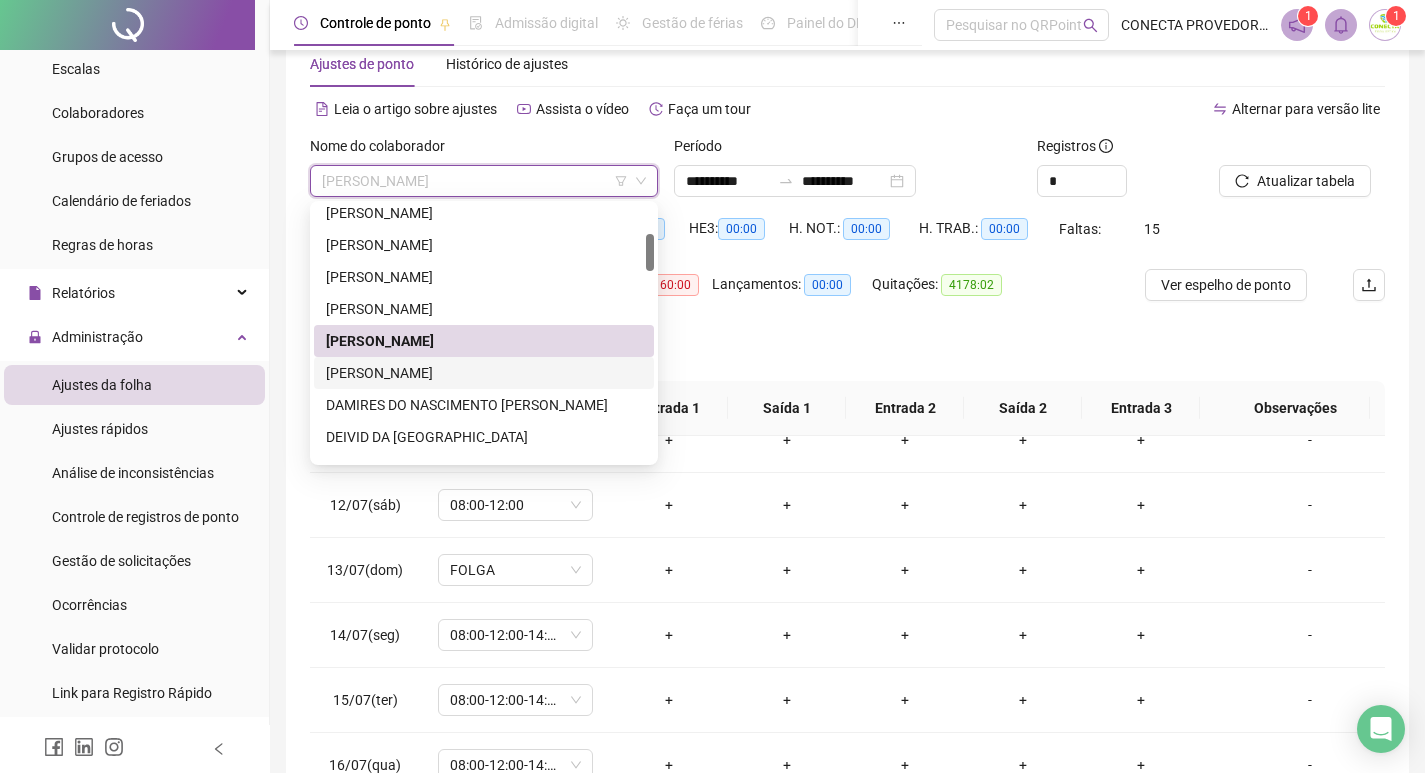 click on "[PERSON_NAME]" at bounding box center (484, 373) 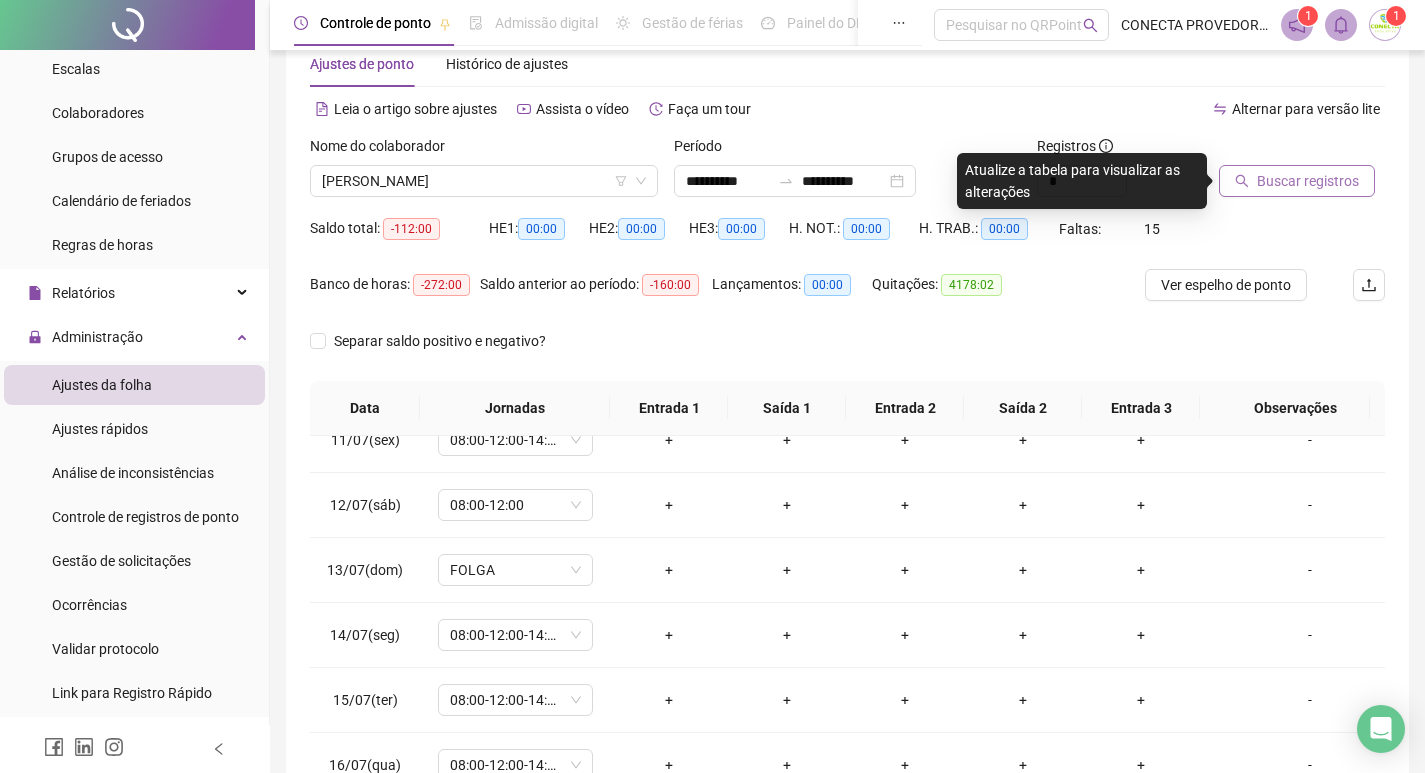 click 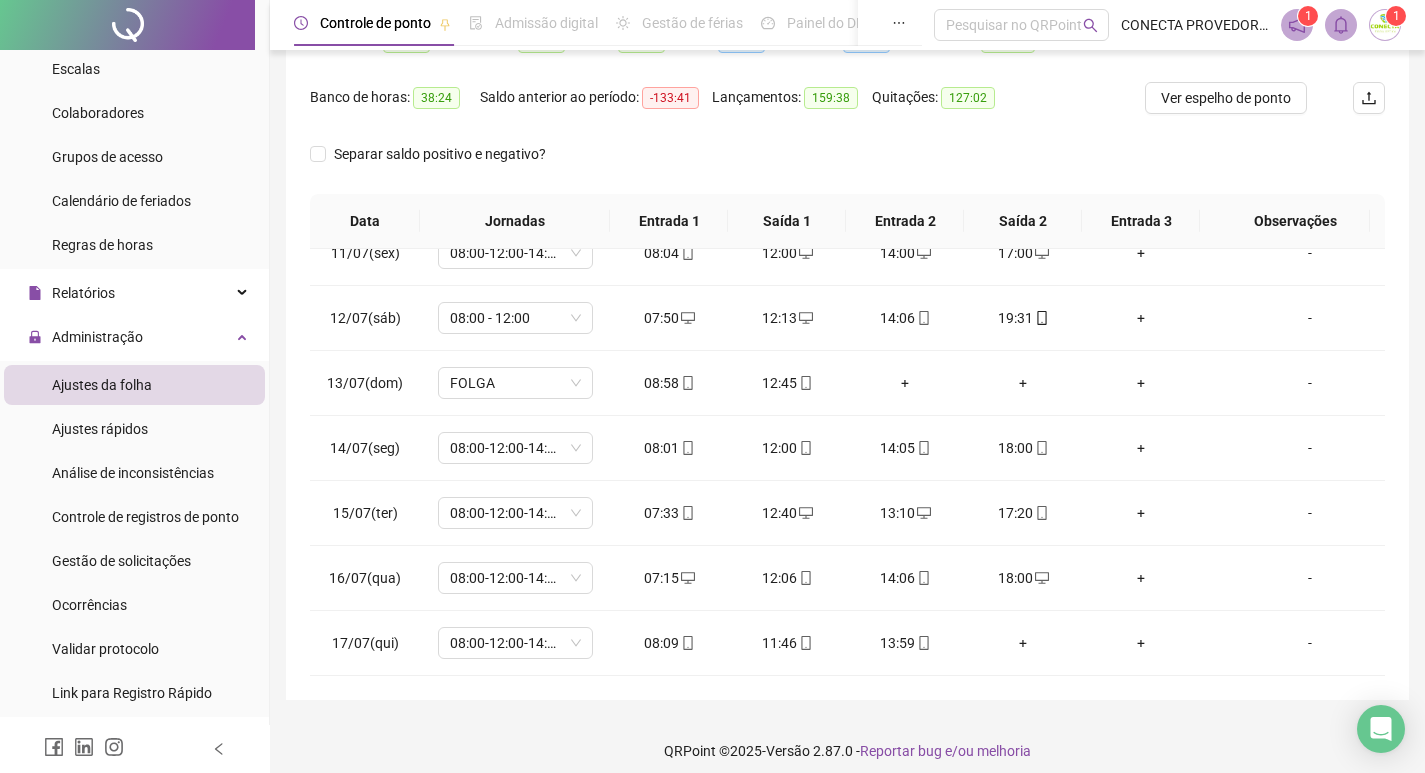 scroll, scrollTop: 149, scrollLeft: 0, axis: vertical 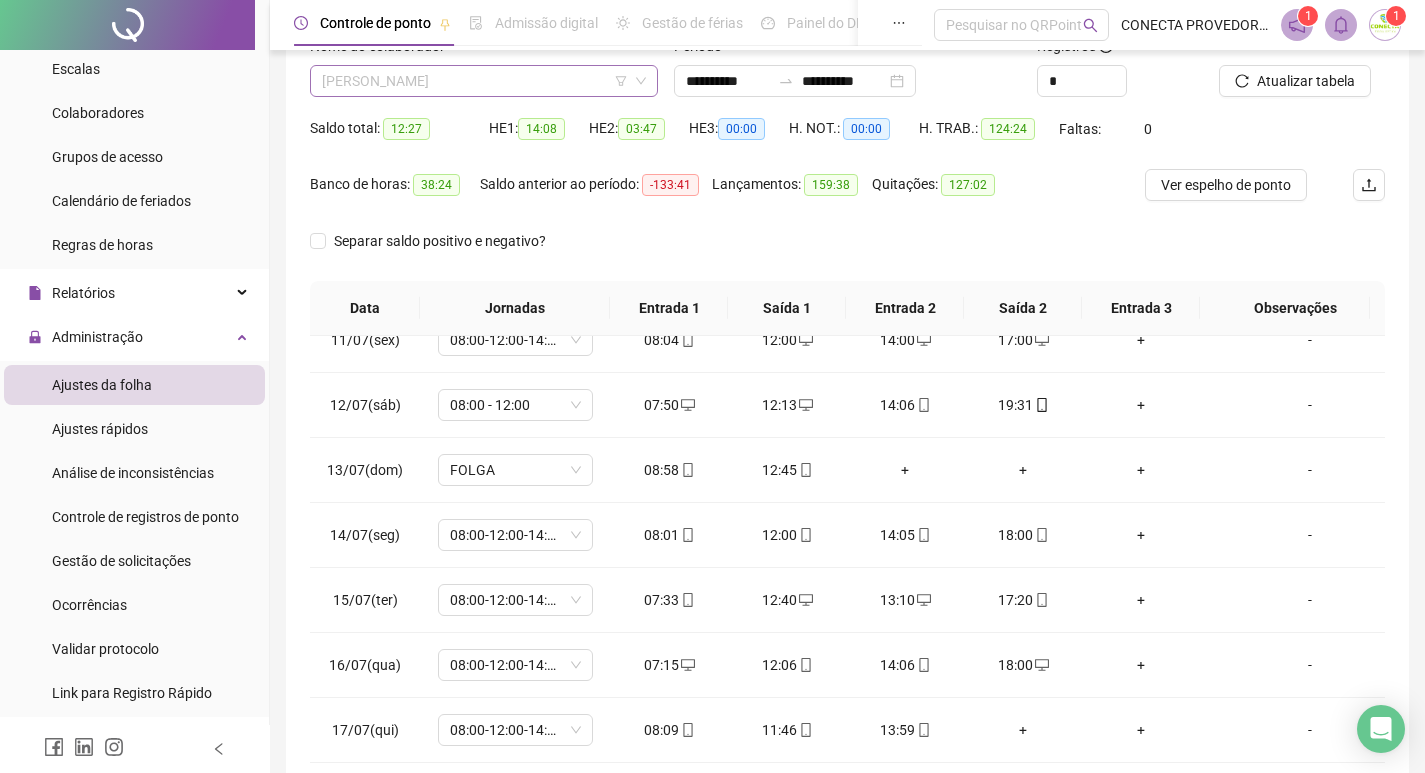 click on "[PERSON_NAME]" at bounding box center [484, 81] 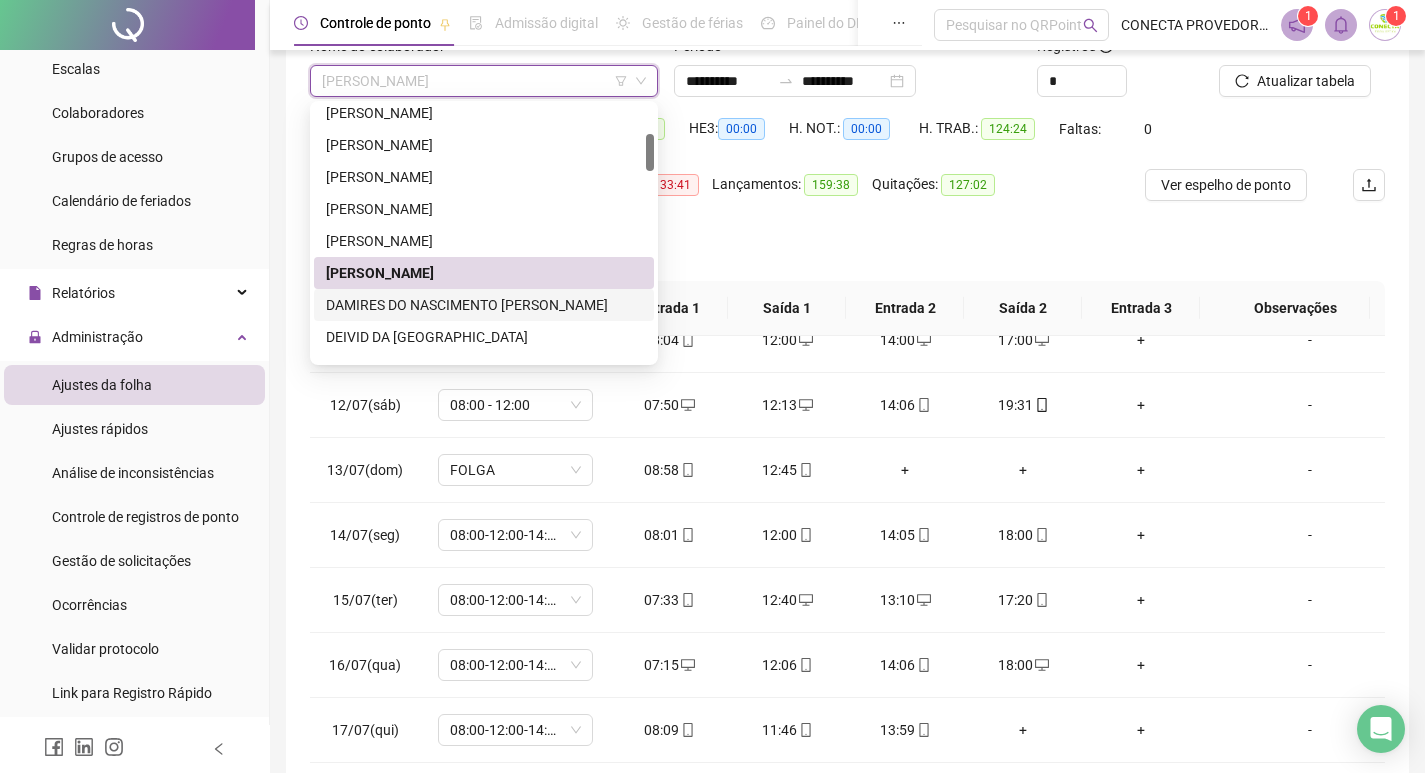 click on "DAMIRES DO NASCIMENTO [PERSON_NAME]" at bounding box center (484, 305) 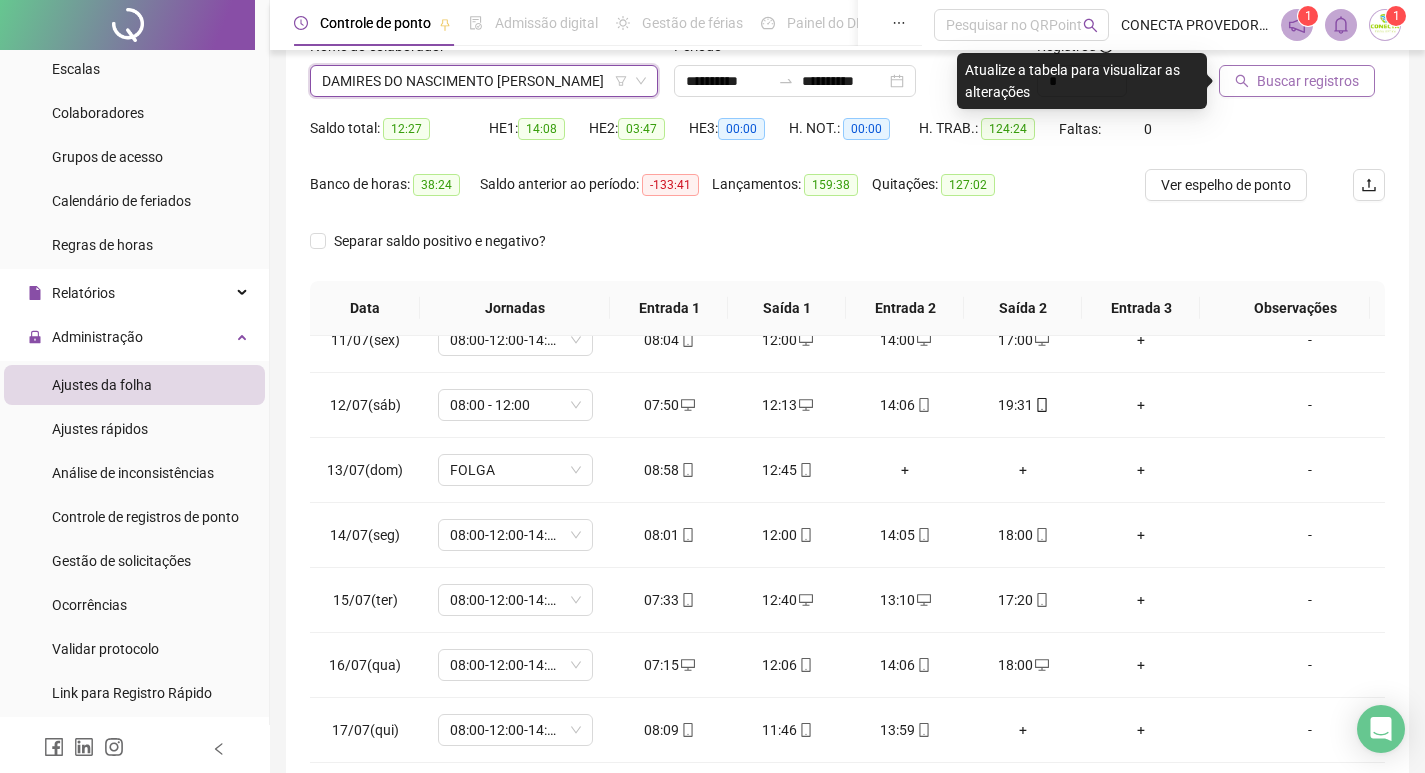 click on "Buscar registros" at bounding box center (1308, 81) 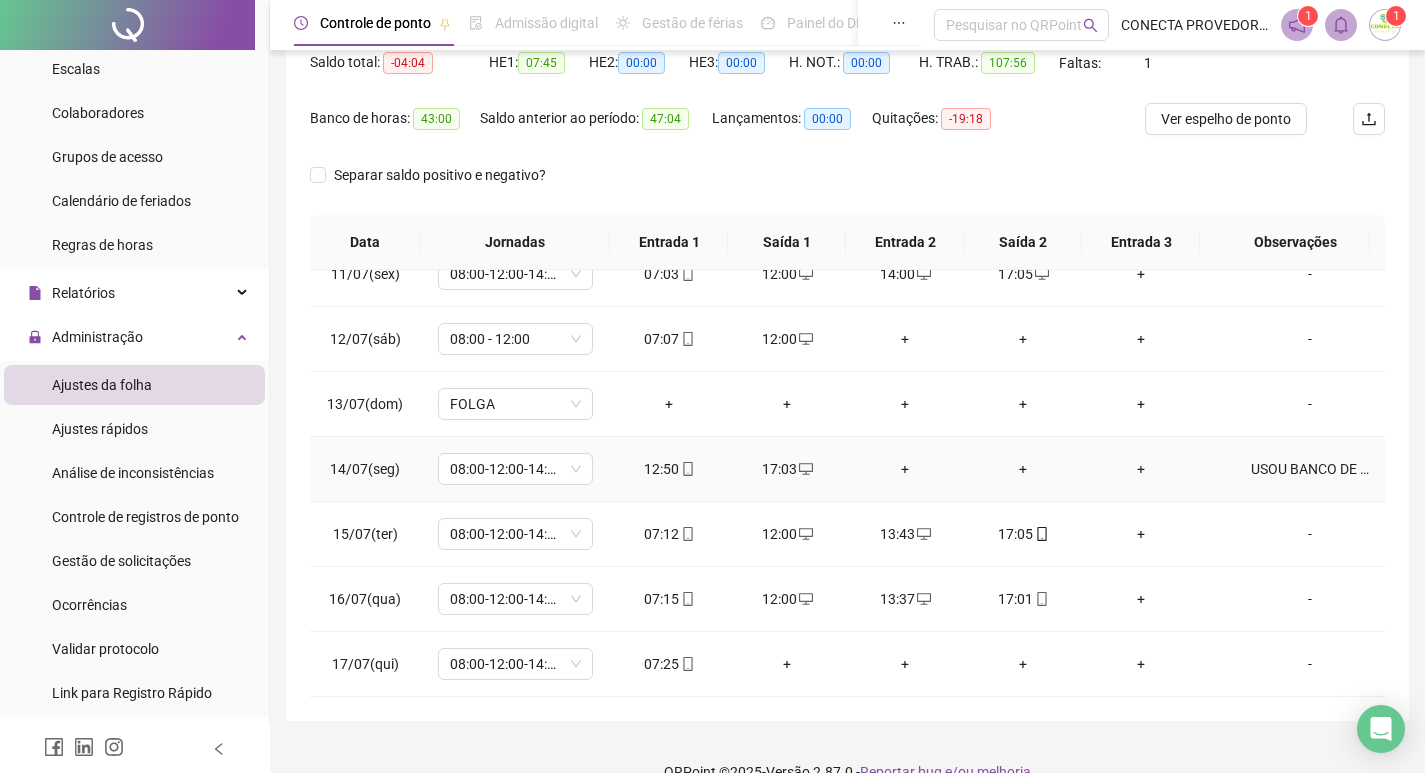 scroll, scrollTop: 249, scrollLeft: 0, axis: vertical 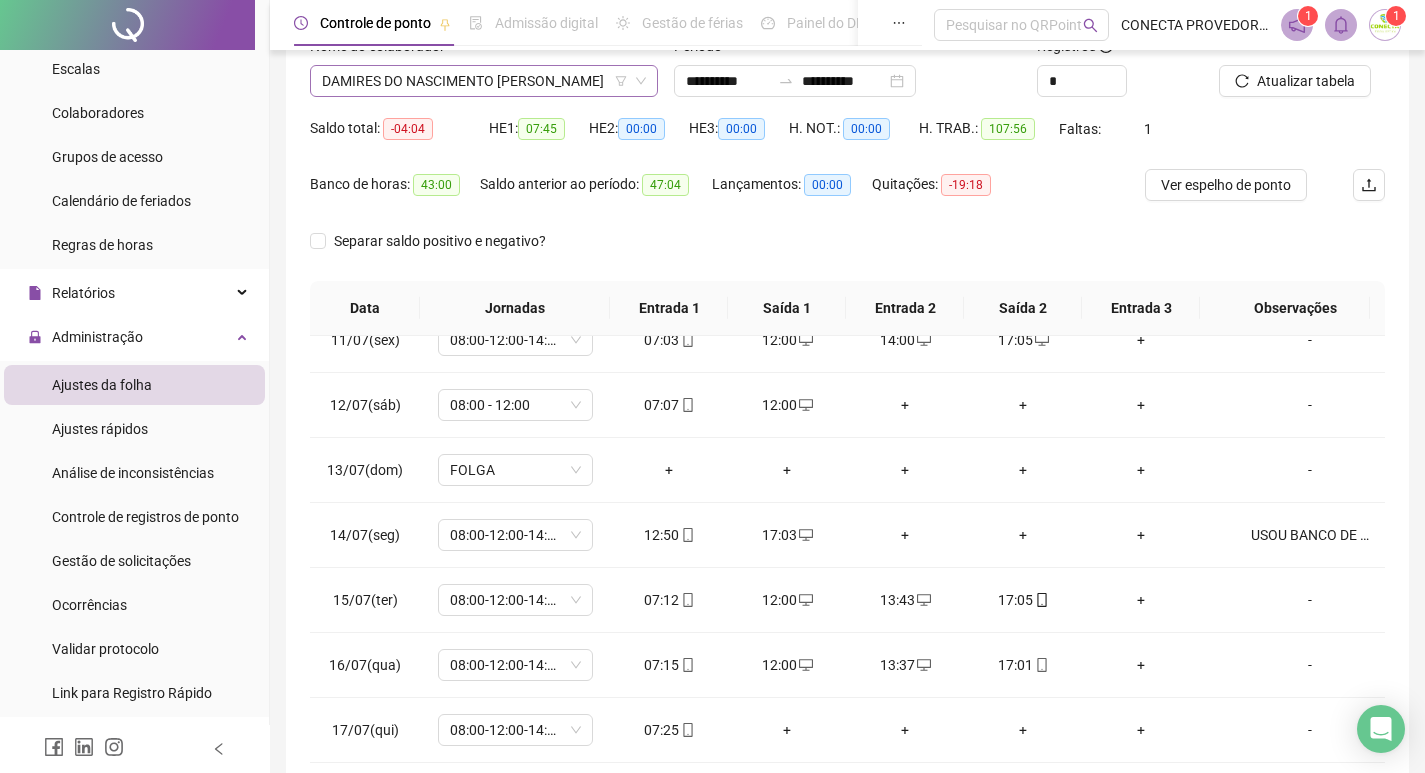 click on "DAMIRES DO NASCIMENTO [PERSON_NAME]" at bounding box center [484, 81] 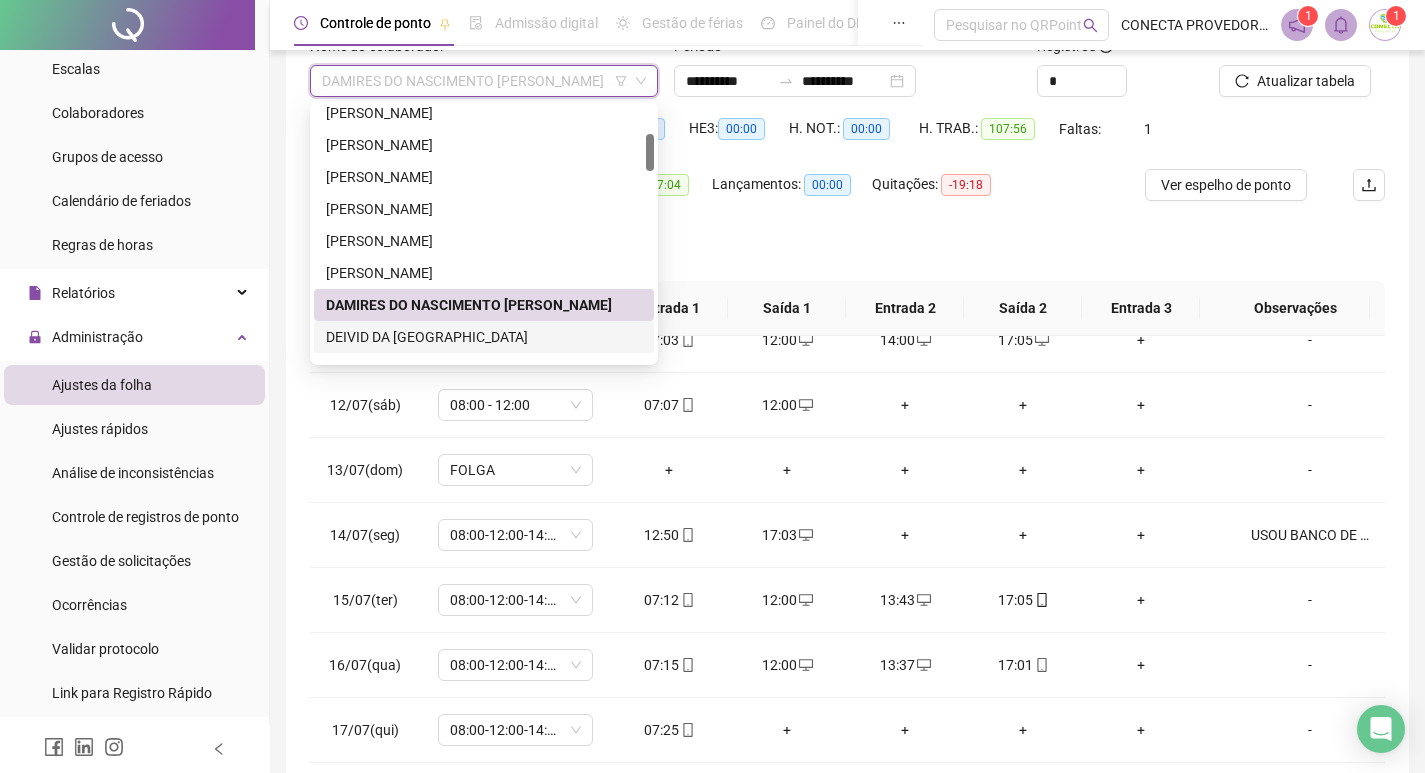 click on "DEIVID DA [GEOGRAPHIC_DATA]" at bounding box center (484, 337) 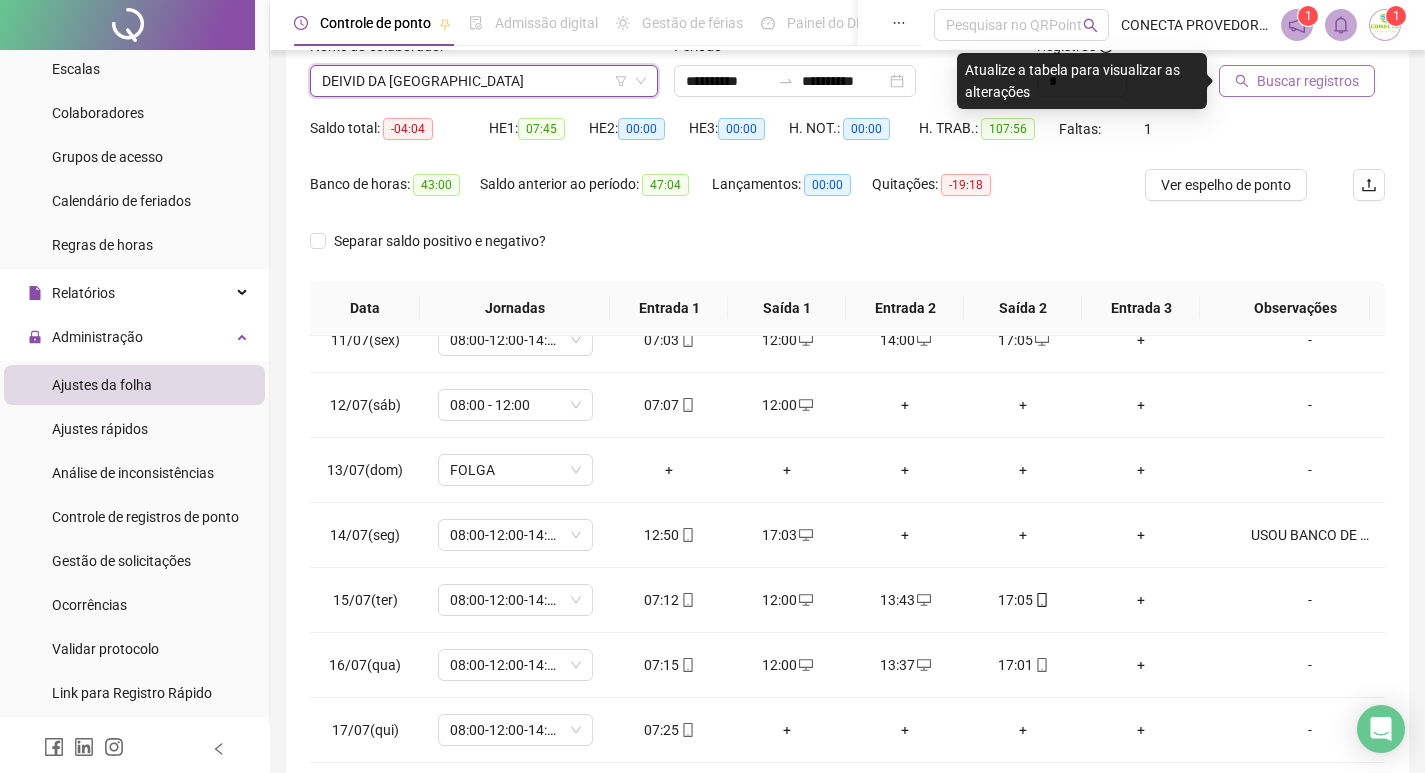 click 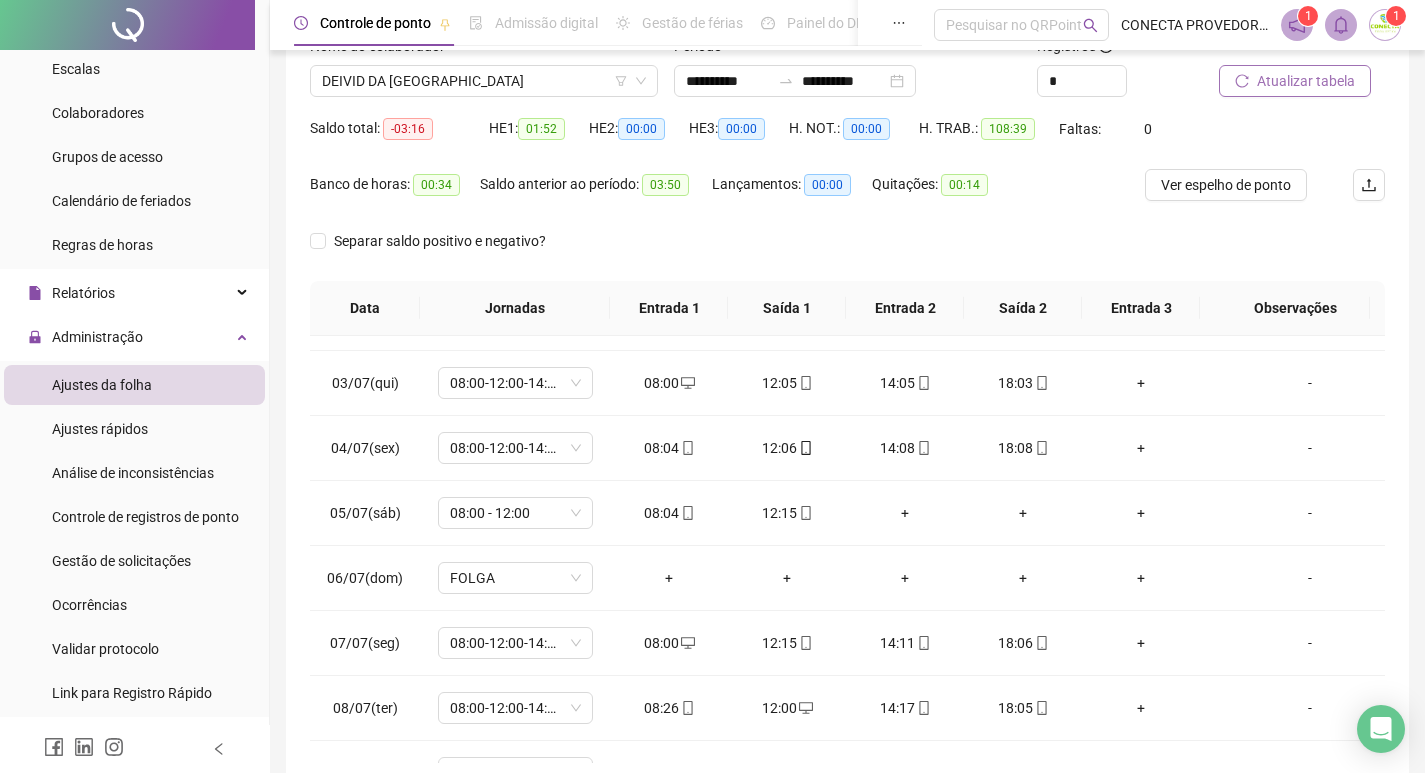 scroll, scrollTop: 0, scrollLeft: 0, axis: both 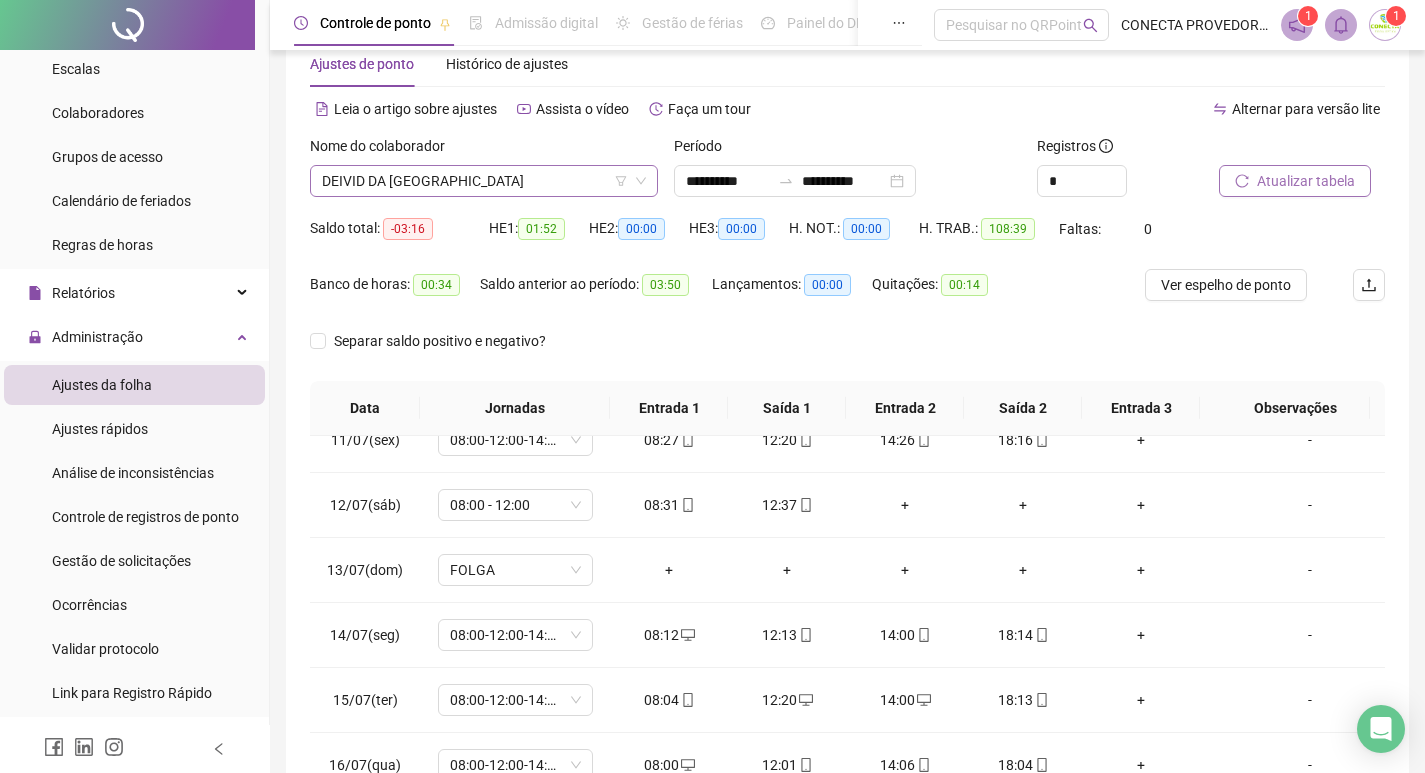 click on "DEIVID DA [GEOGRAPHIC_DATA]" at bounding box center [484, 181] 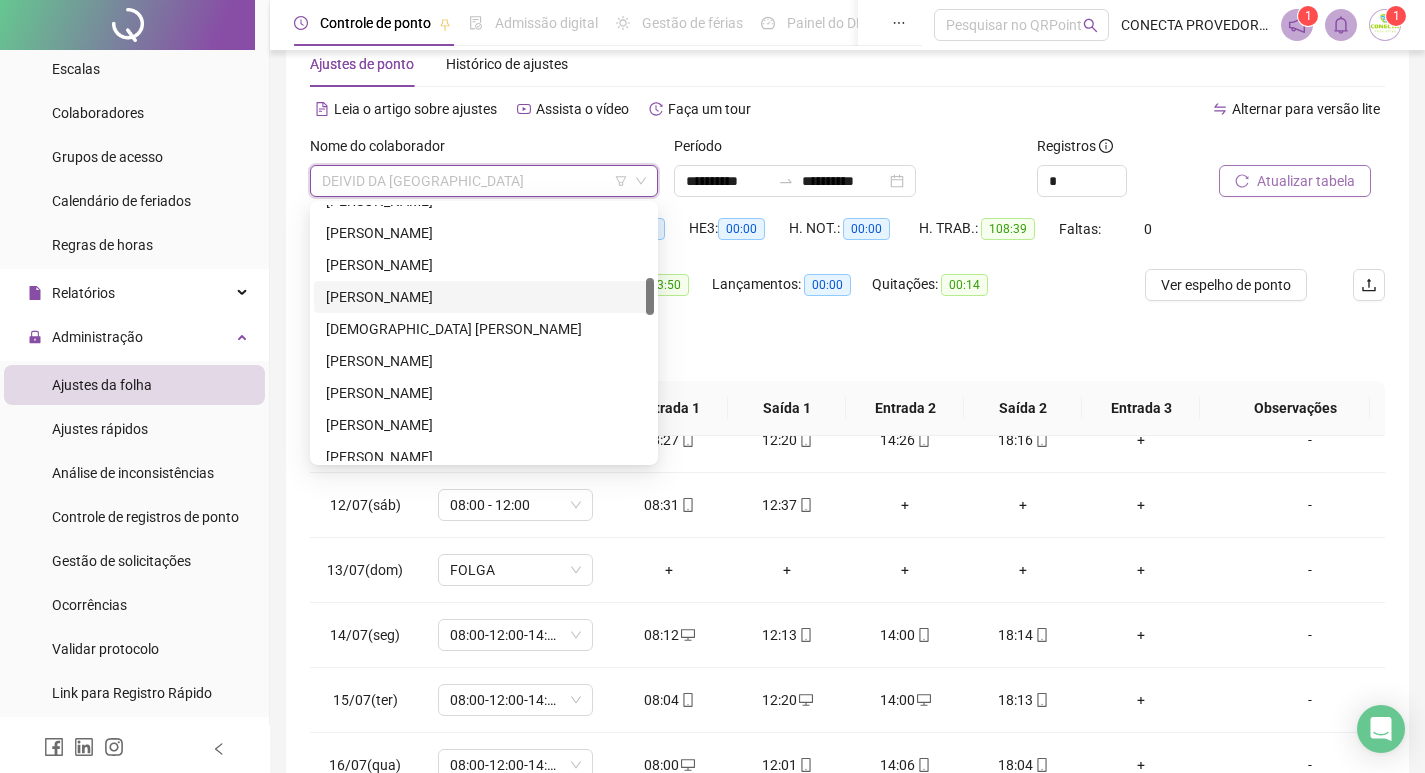 scroll, scrollTop: 400, scrollLeft: 0, axis: vertical 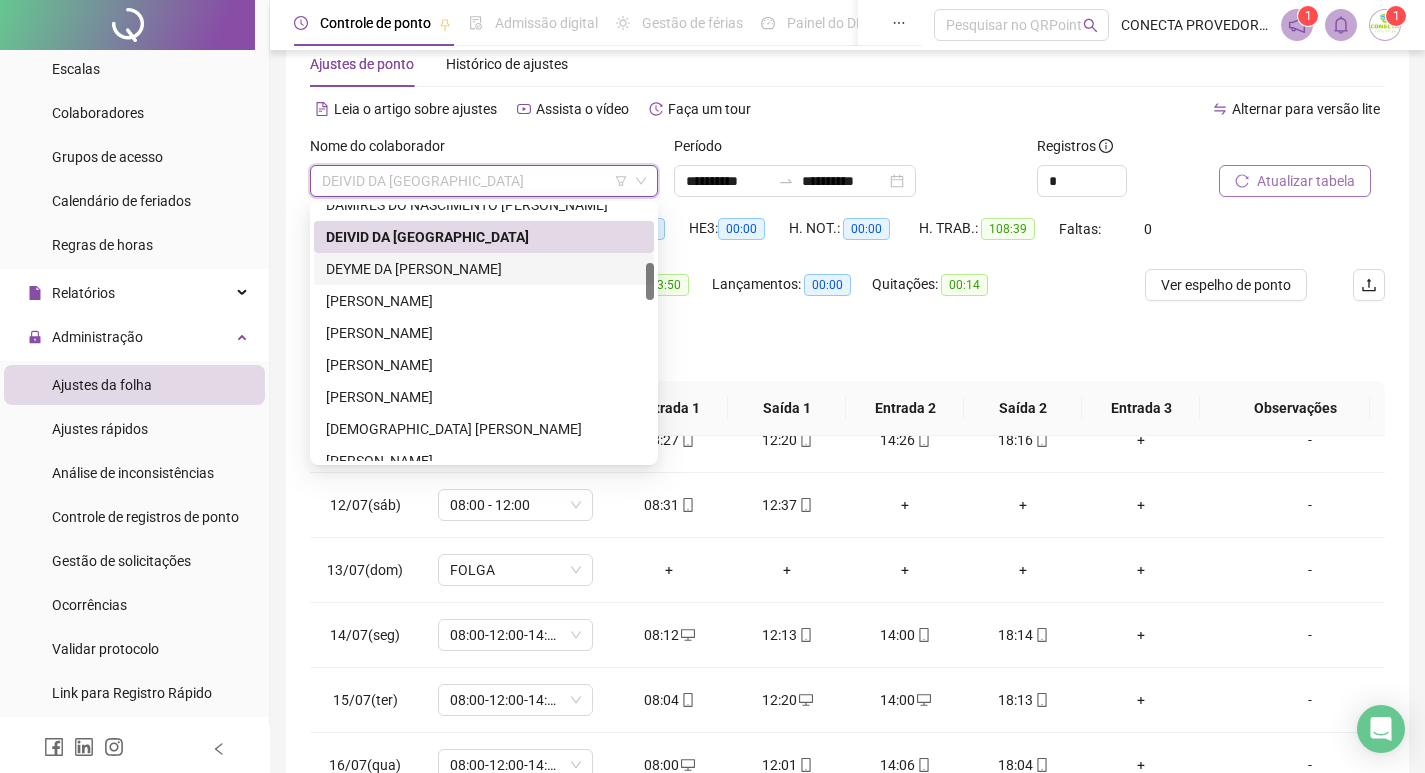 click on "DEYME DA [PERSON_NAME]" at bounding box center (484, 269) 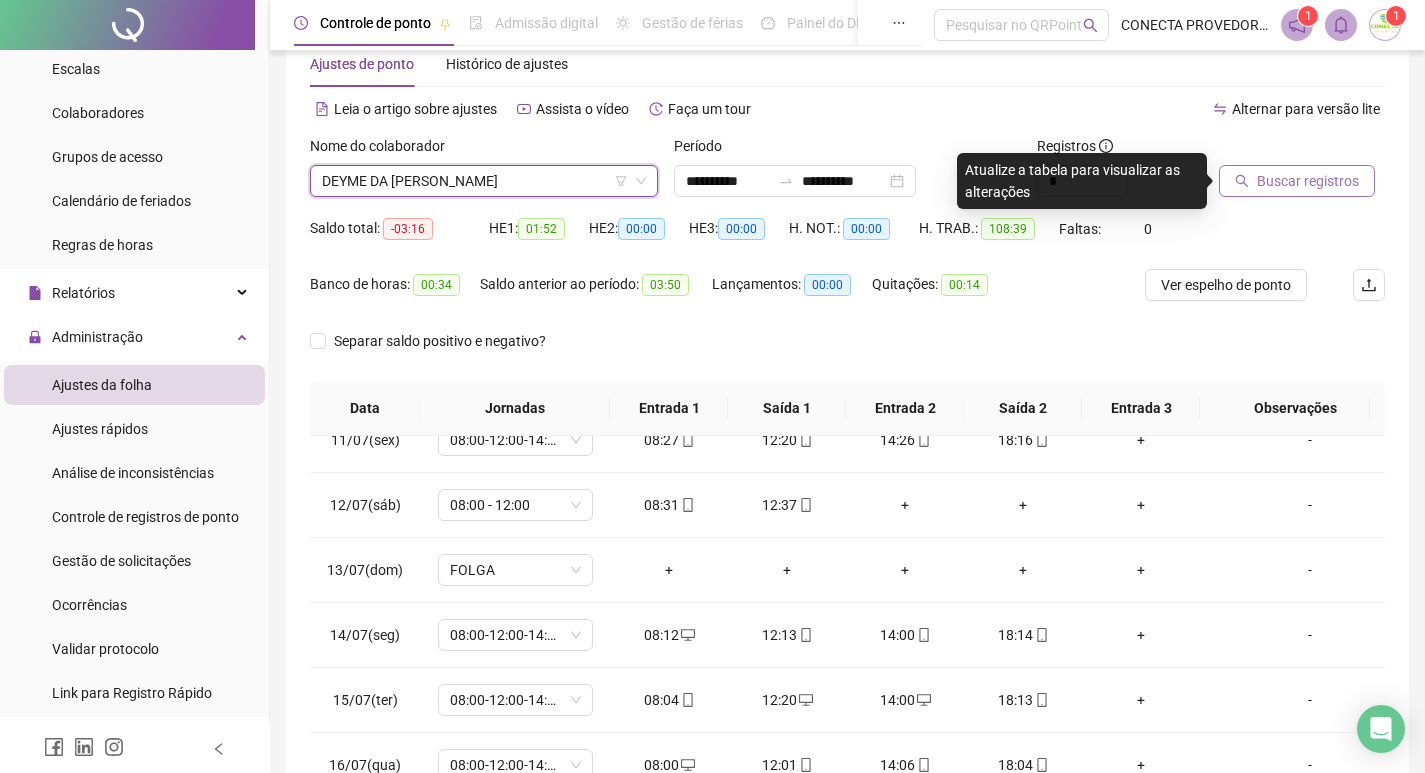 click on "DEYME DA [PERSON_NAME]" at bounding box center [484, 181] 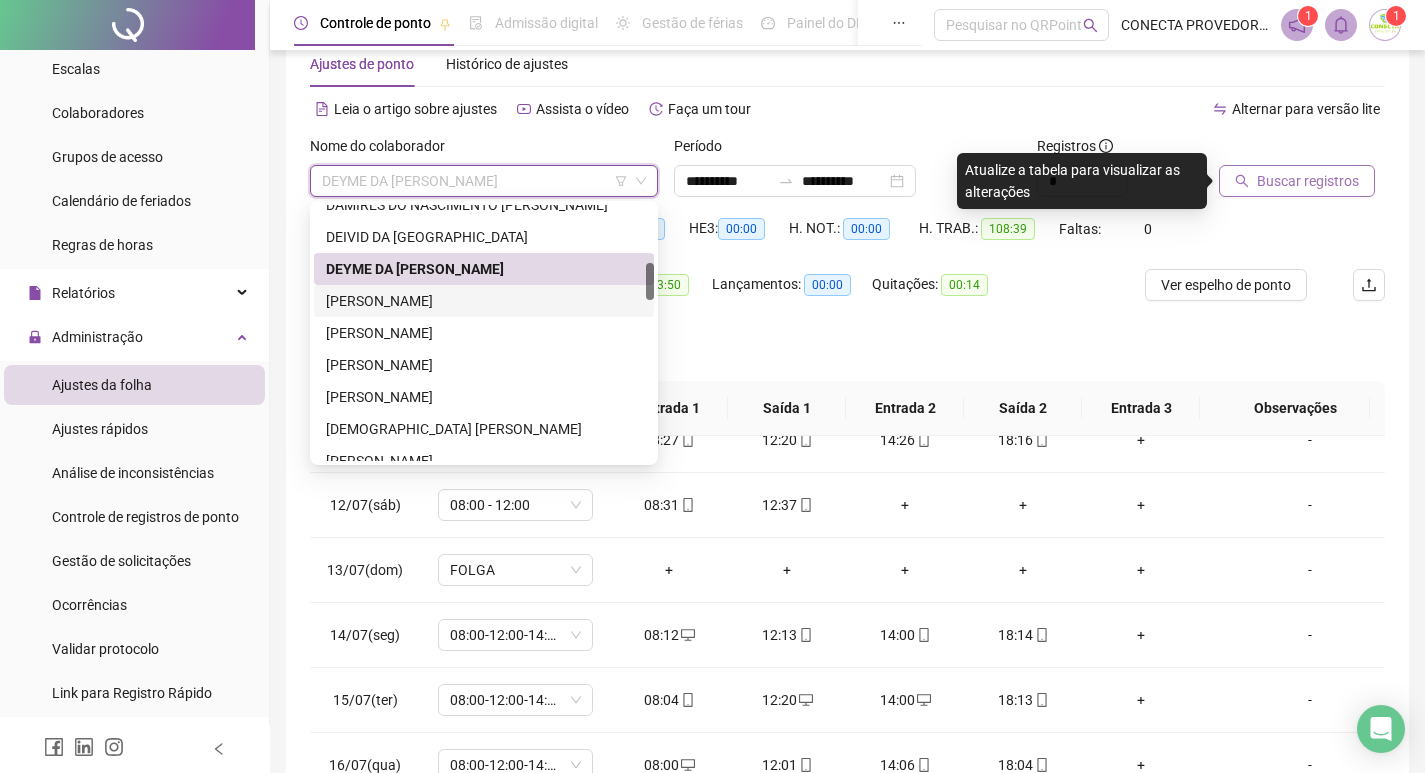 click on "[PERSON_NAME]" at bounding box center [484, 301] 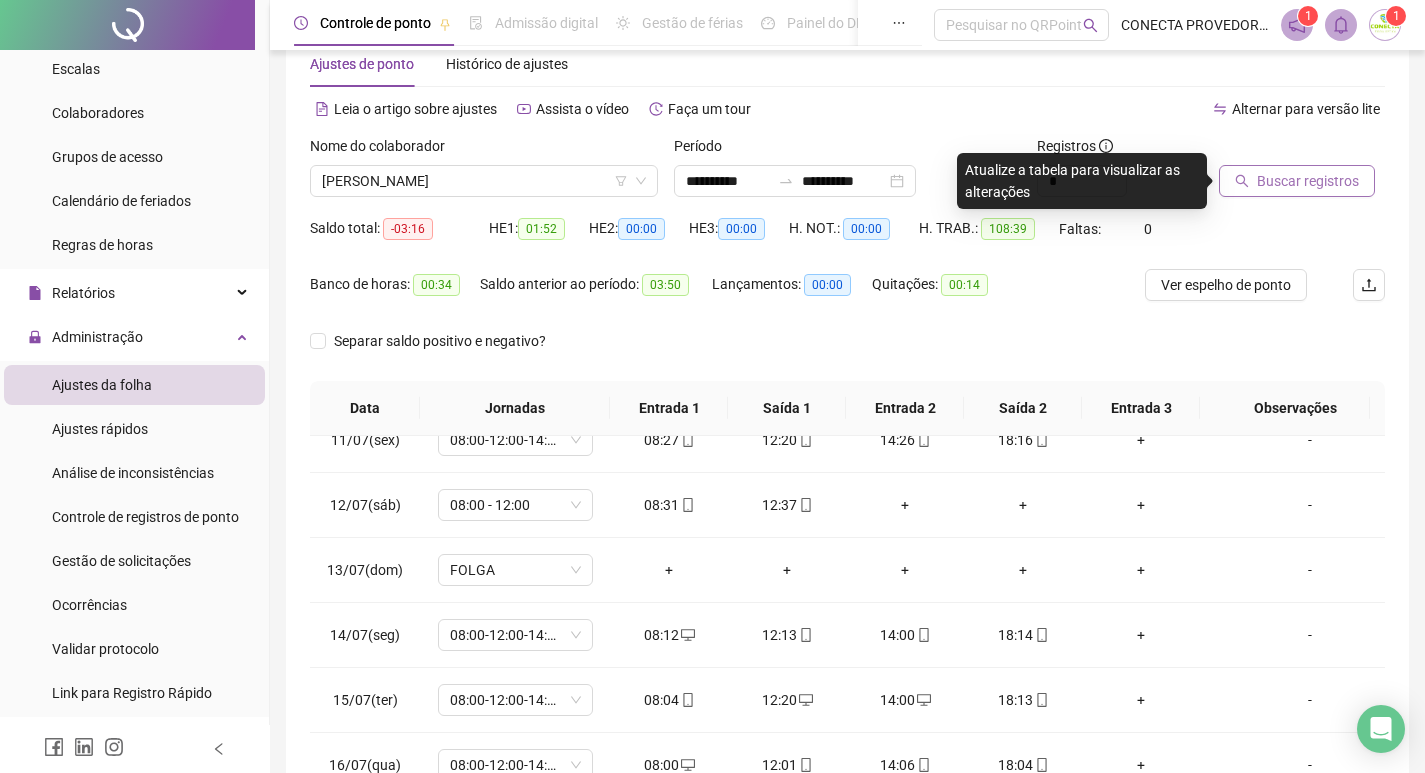 click on "Buscar registros" at bounding box center [1297, 181] 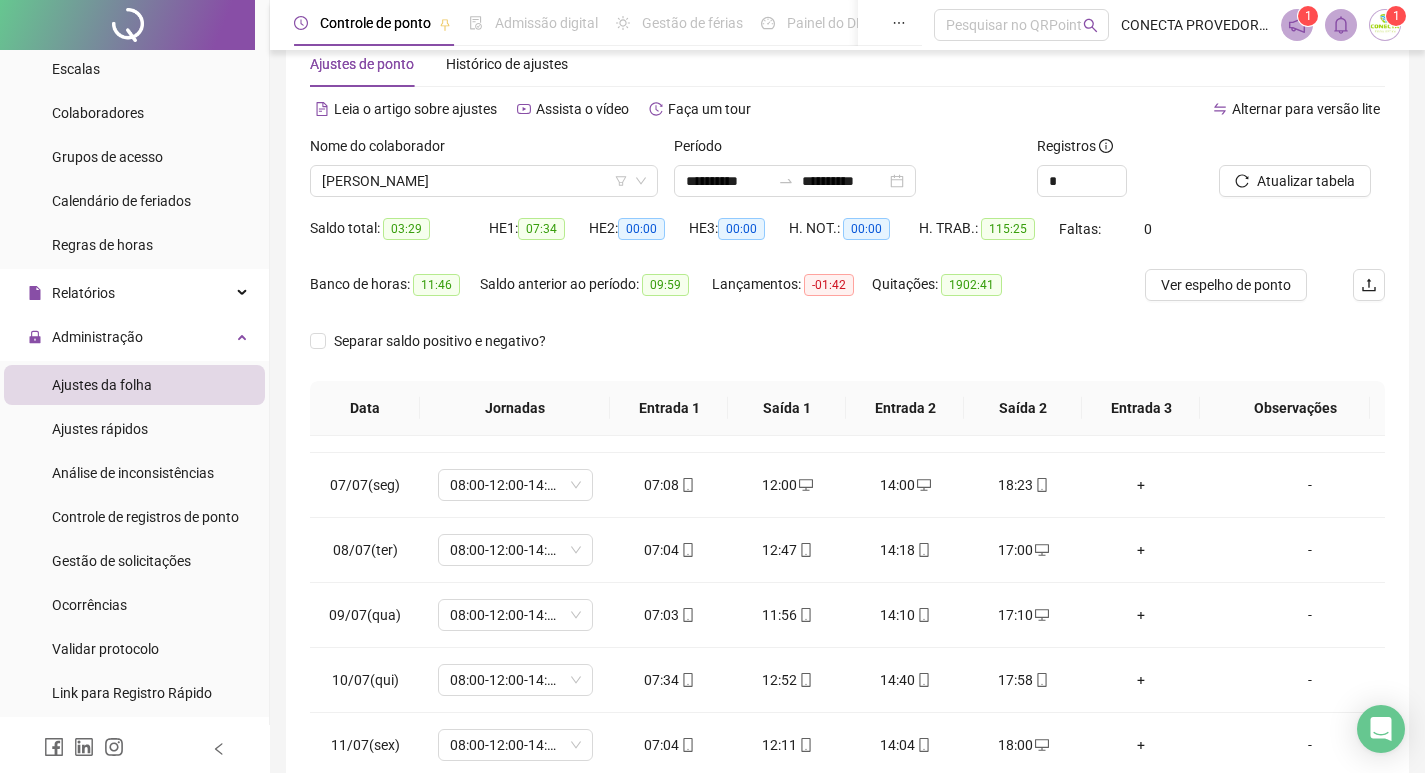 scroll, scrollTop: 693, scrollLeft: 0, axis: vertical 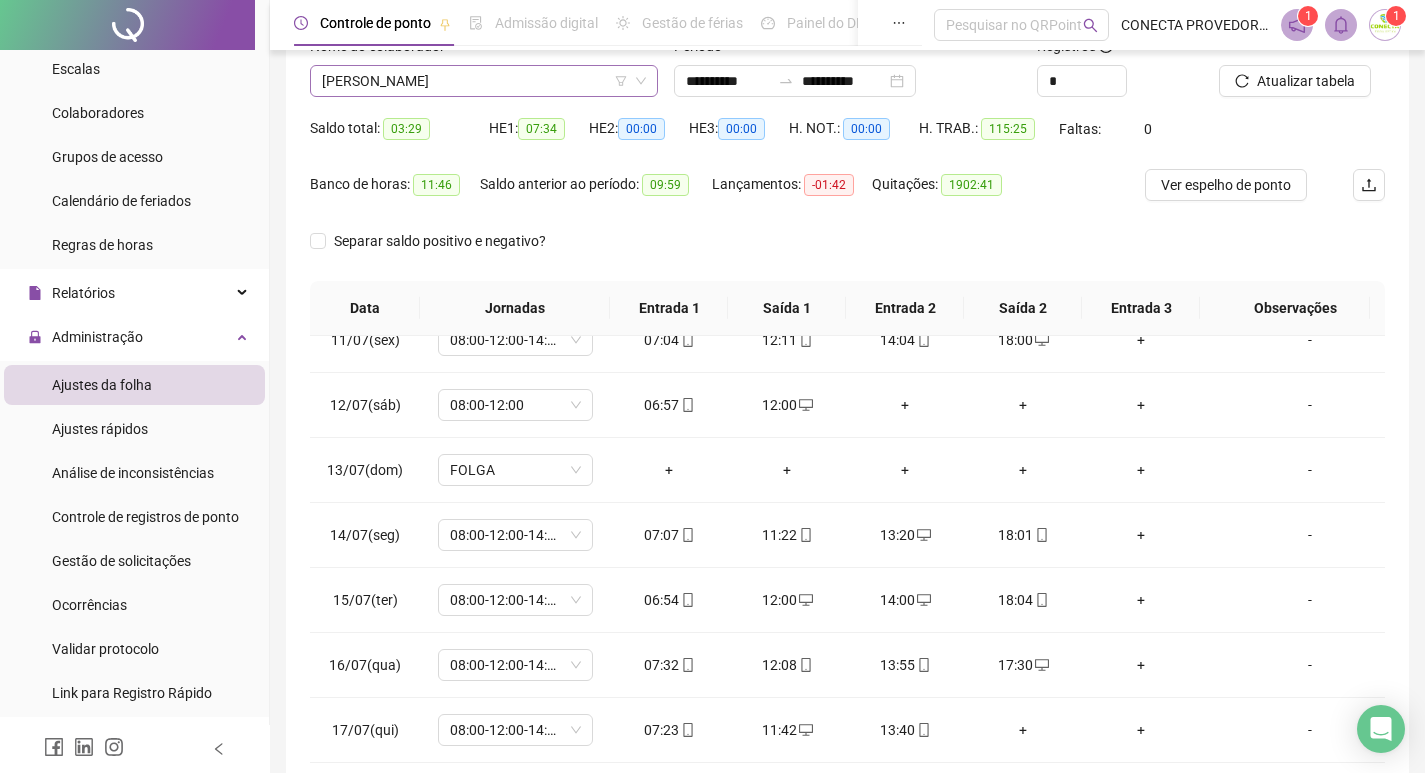 click on "[PERSON_NAME]" at bounding box center (484, 81) 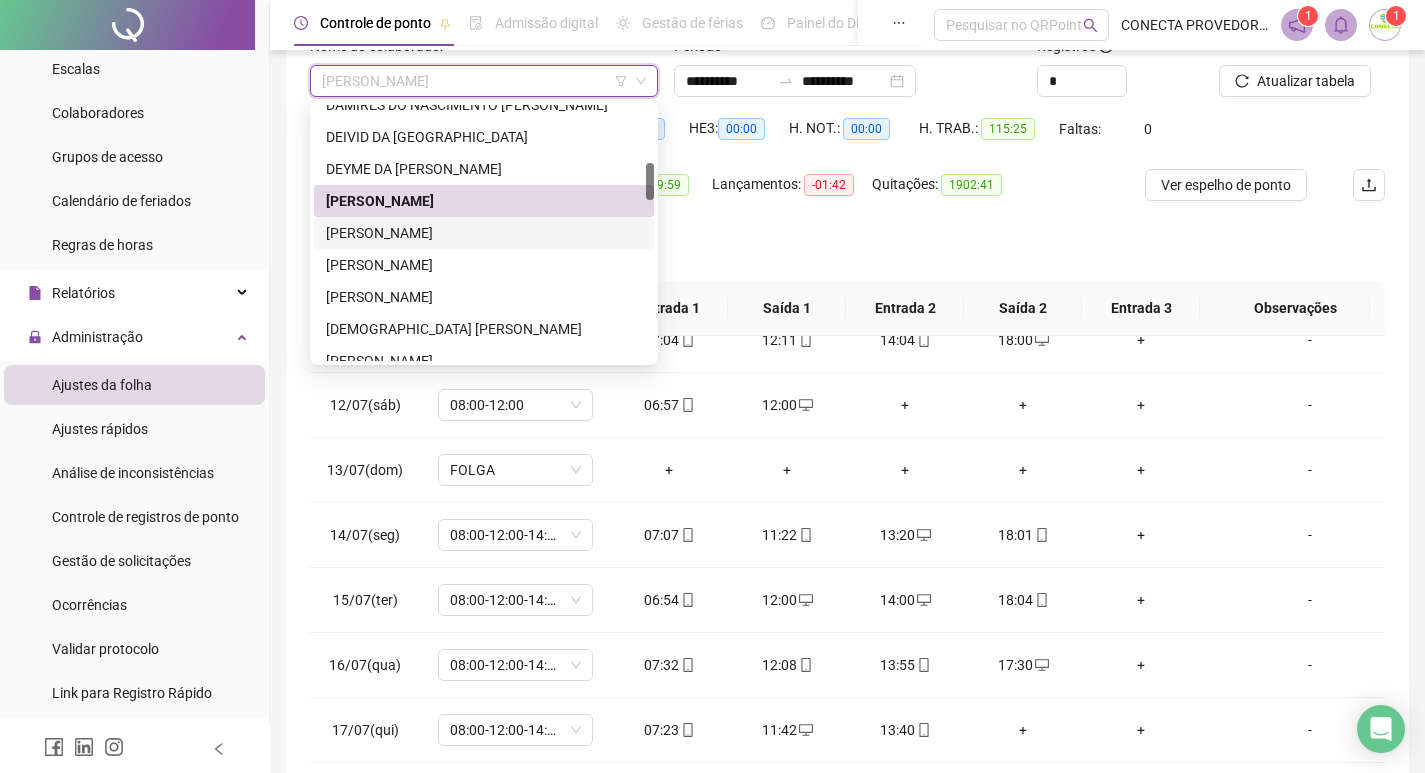 click on "[PERSON_NAME]" at bounding box center [484, 233] 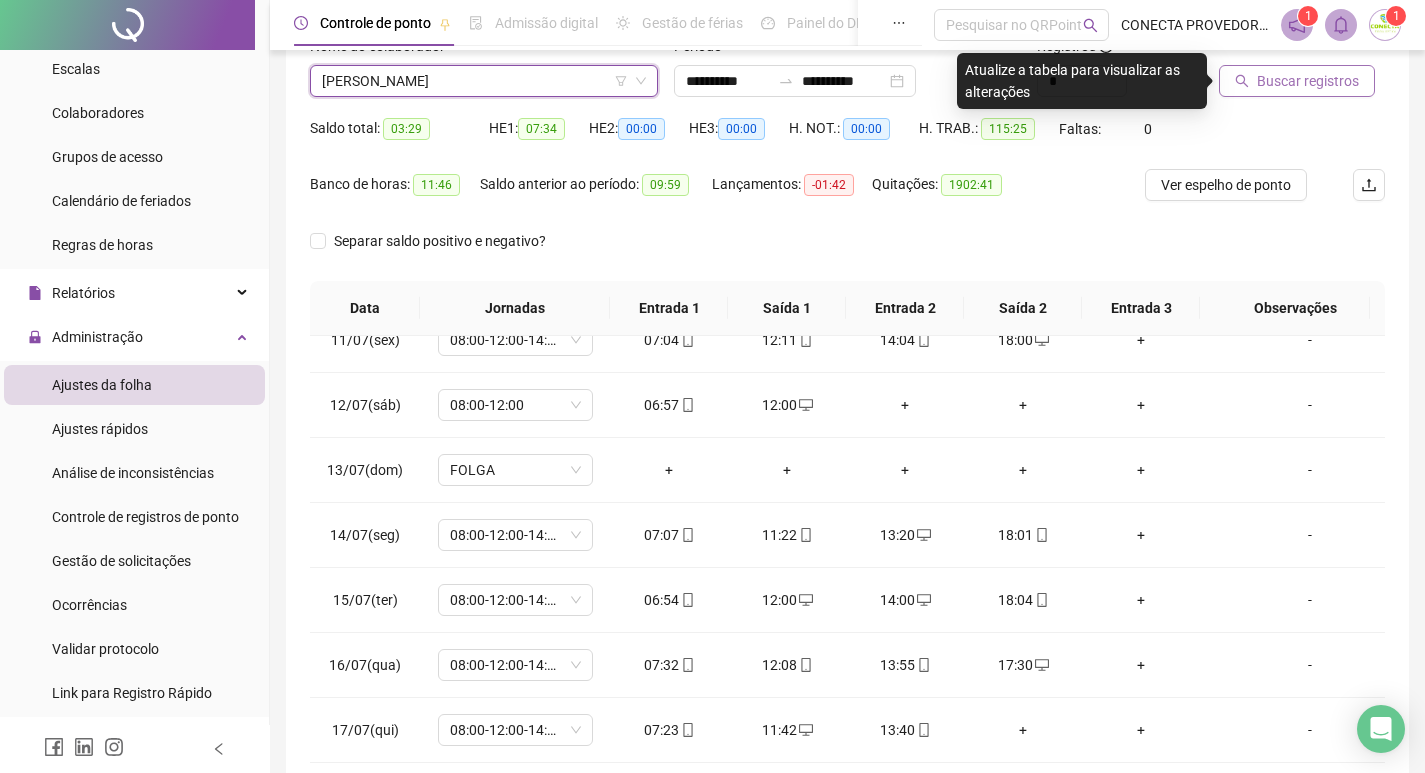 click on "Buscar registros" at bounding box center [1308, 81] 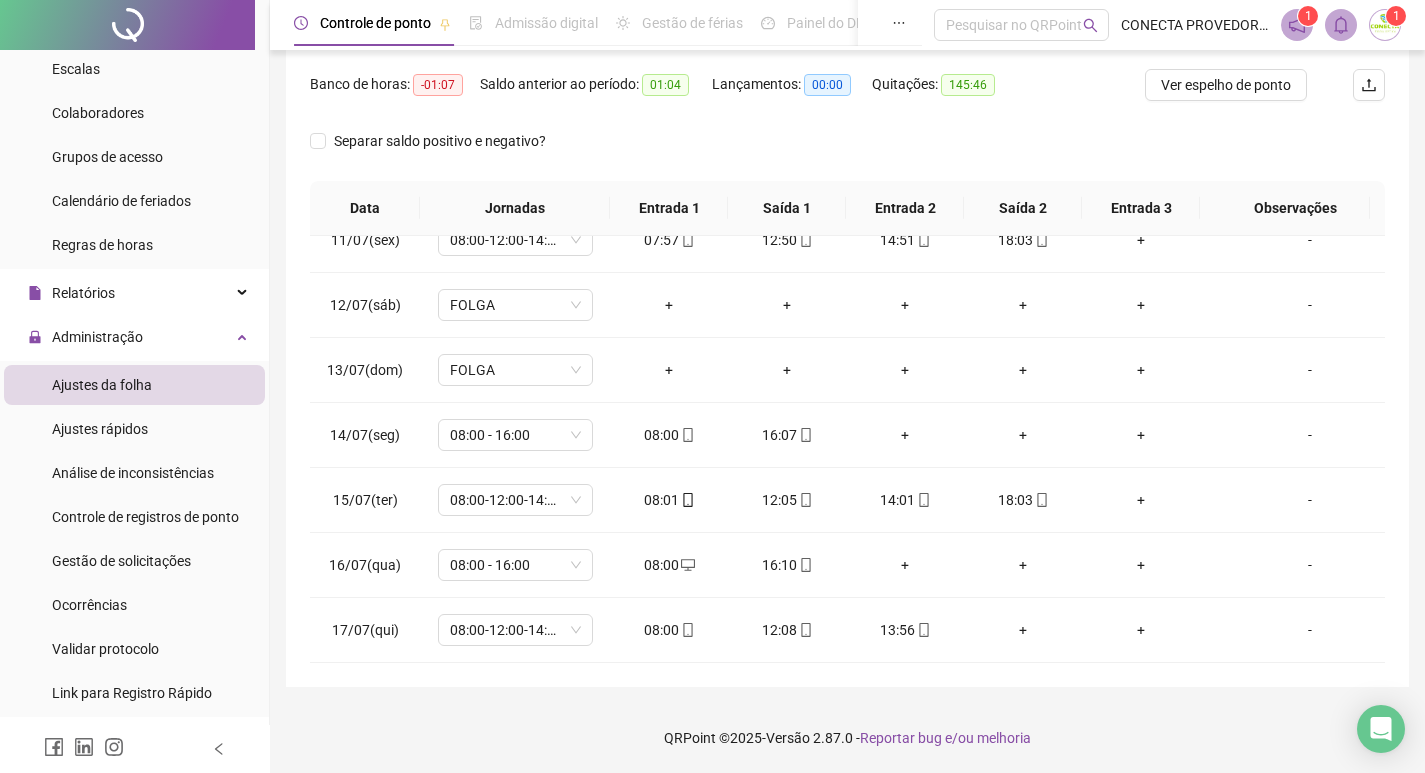 scroll, scrollTop: 149, scrollLeft: 0, axis: vertical 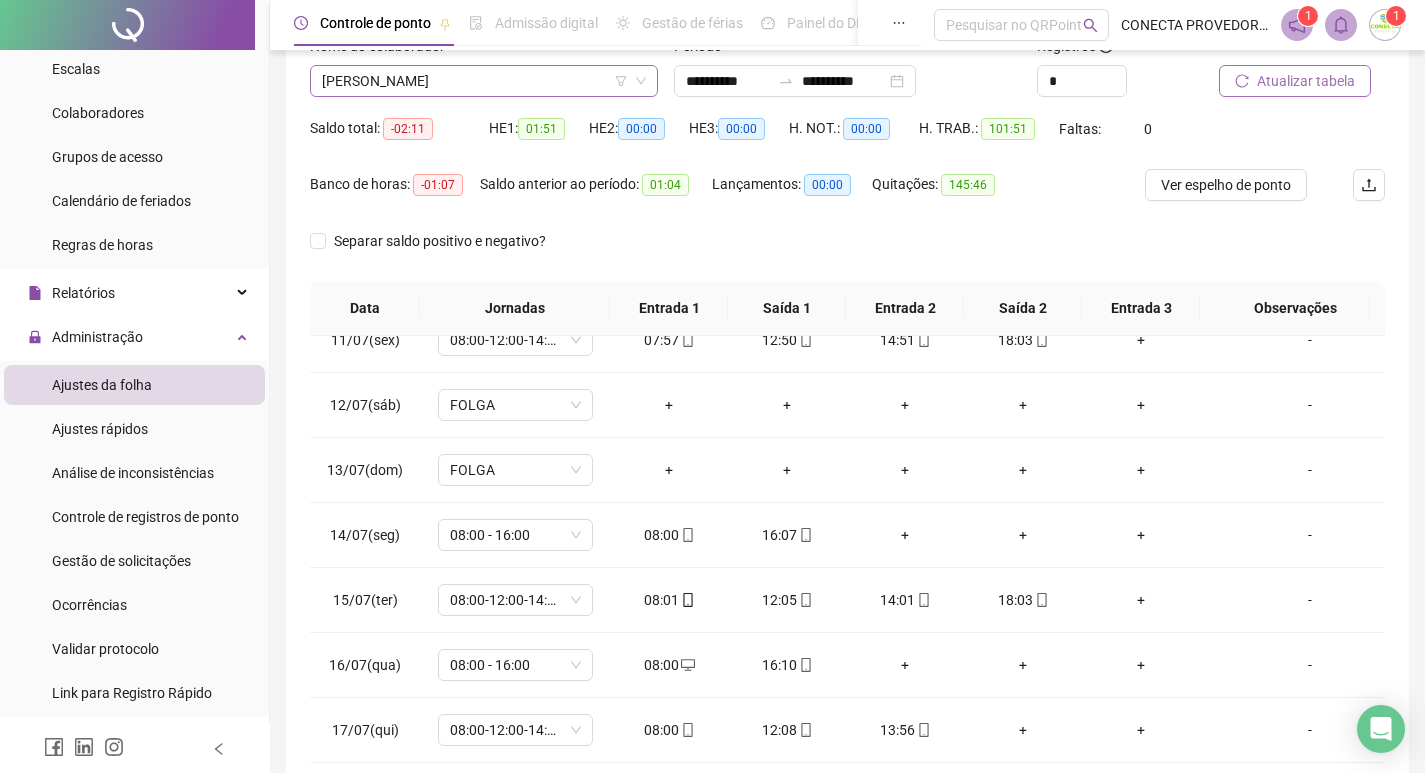 click on "[PERSON_NAME]" at bounding box center (484, 81) 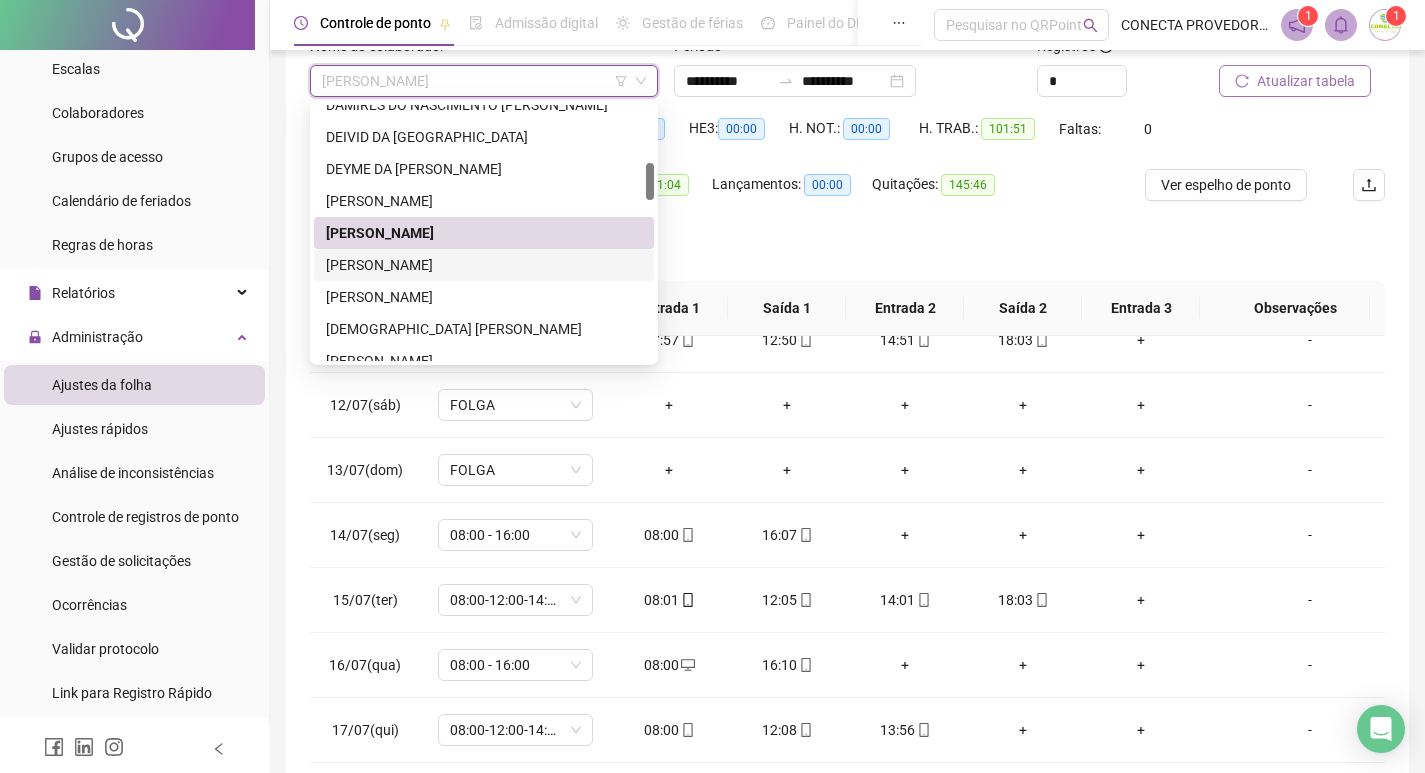 click on "[PERSON_NAME]" at bounding box center (484, 265) 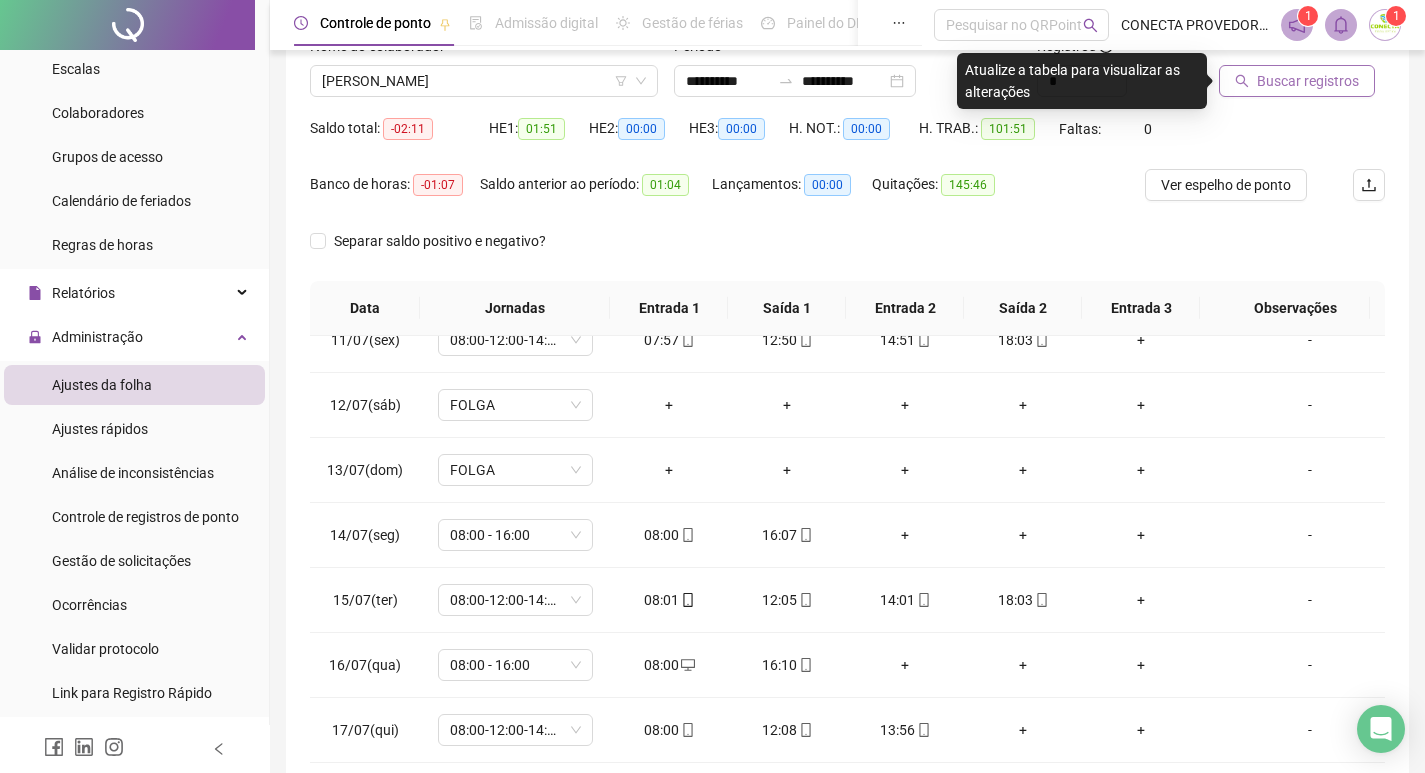 click on "Buscar registros" at bounding box center (1308, 81) 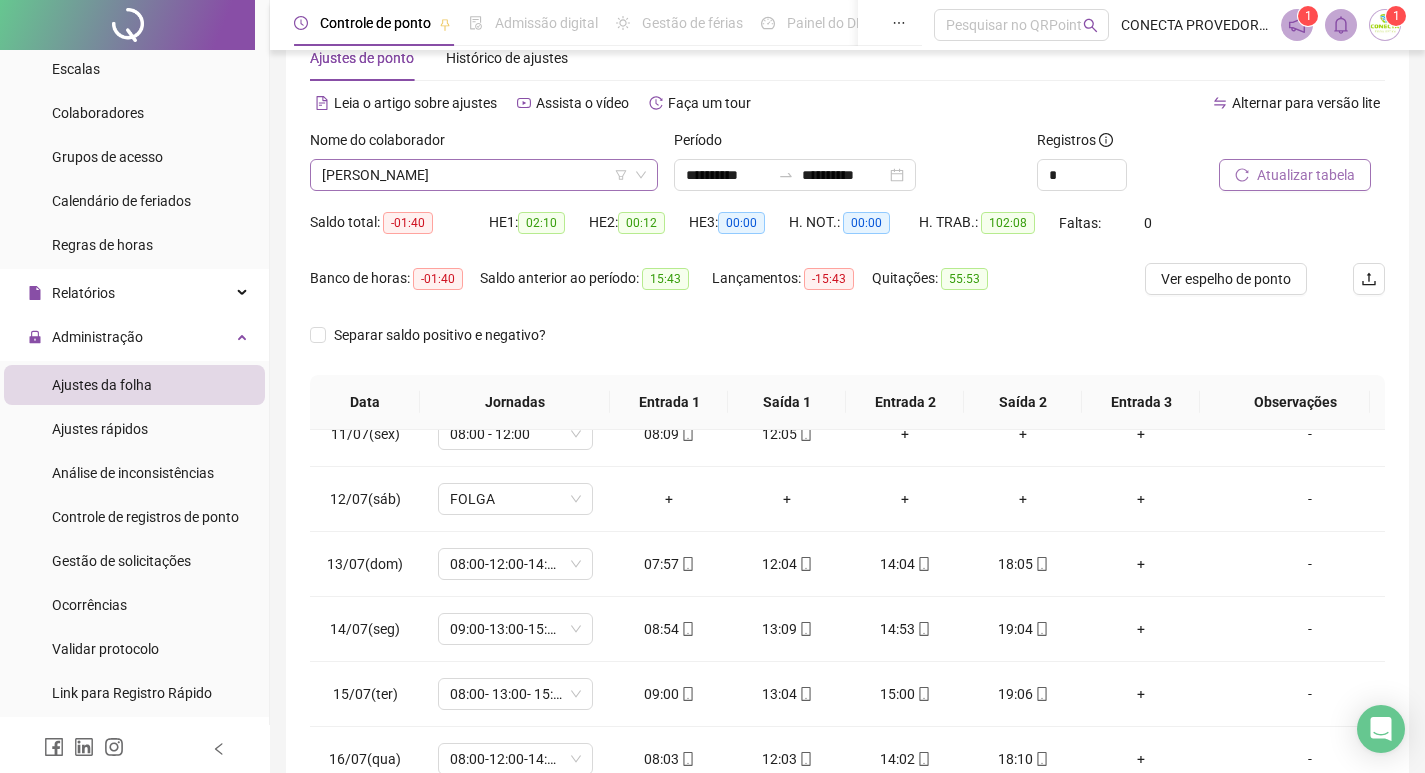 scroll, scrollTop: 49, scrollLeft: 0, axis: vertical 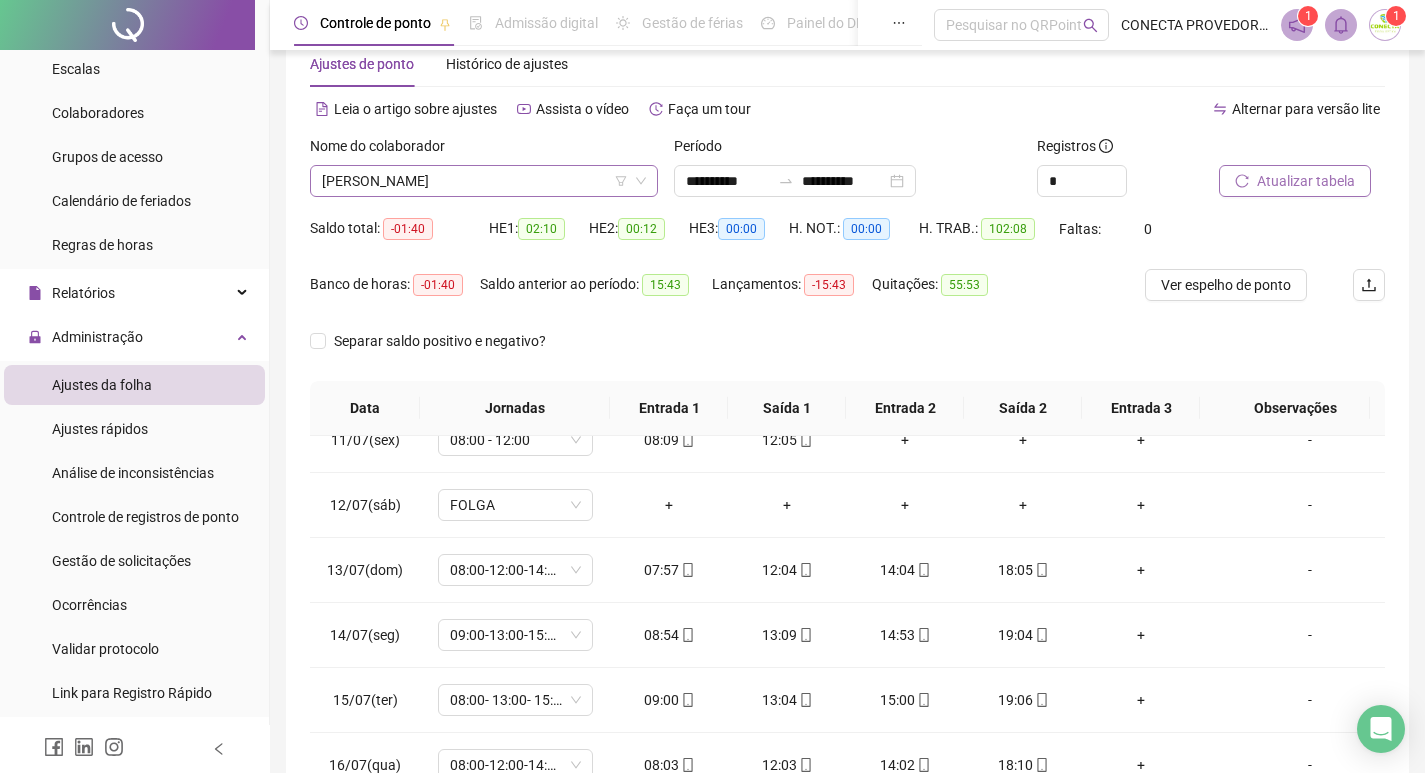 click on "[PERSON_NAME]" at bounding box center [484, 181] 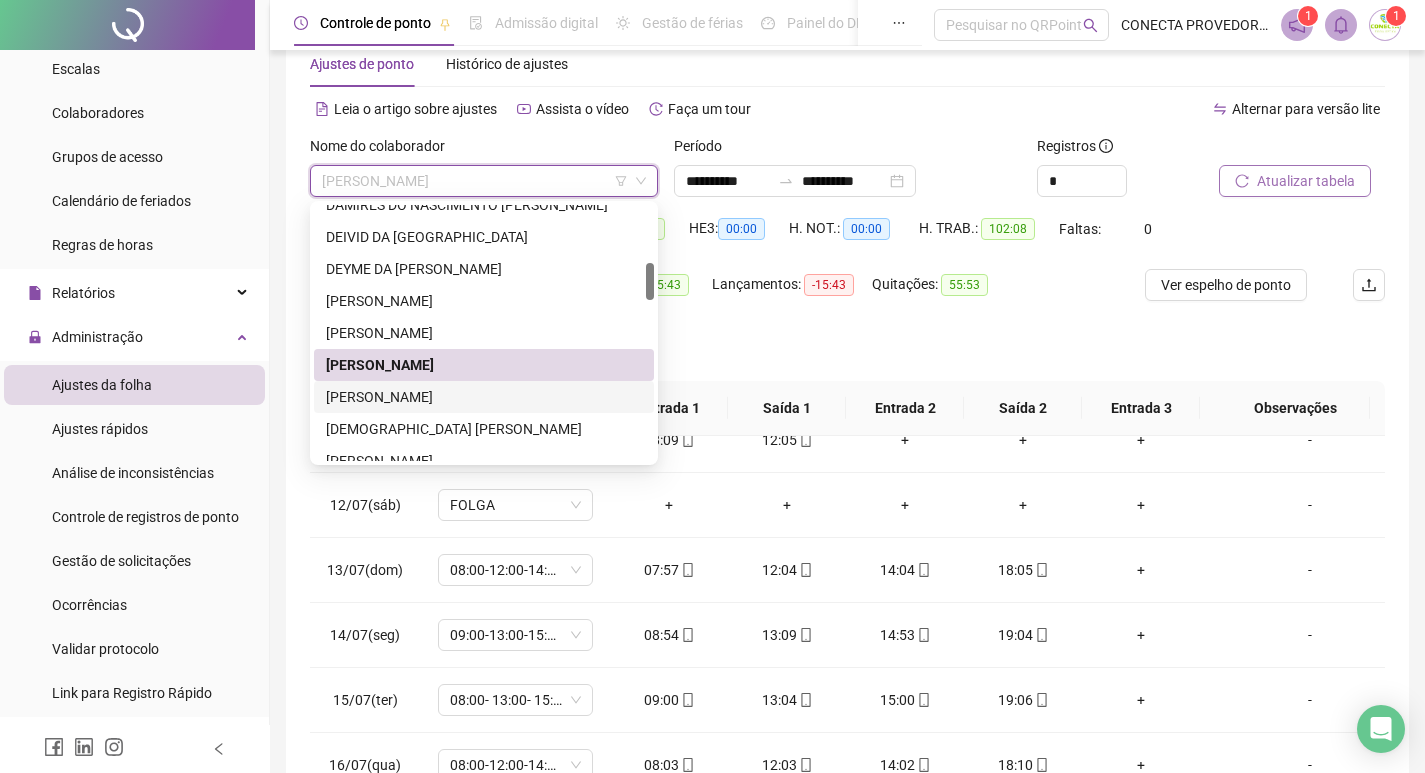 click on "[PERSON_NAME]" at bounding box center (484, 397) 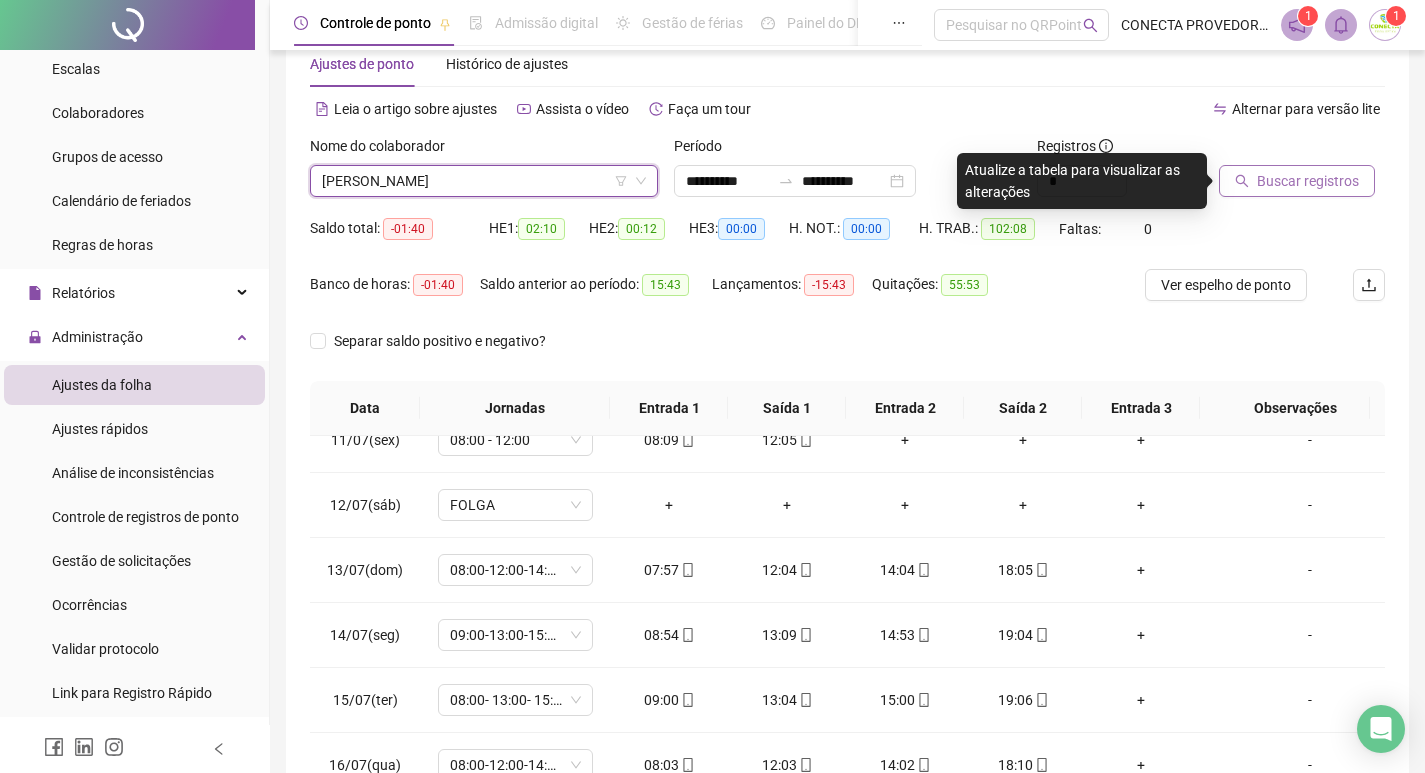 click on "Buscar registros" at bounding box center [1308, 181] 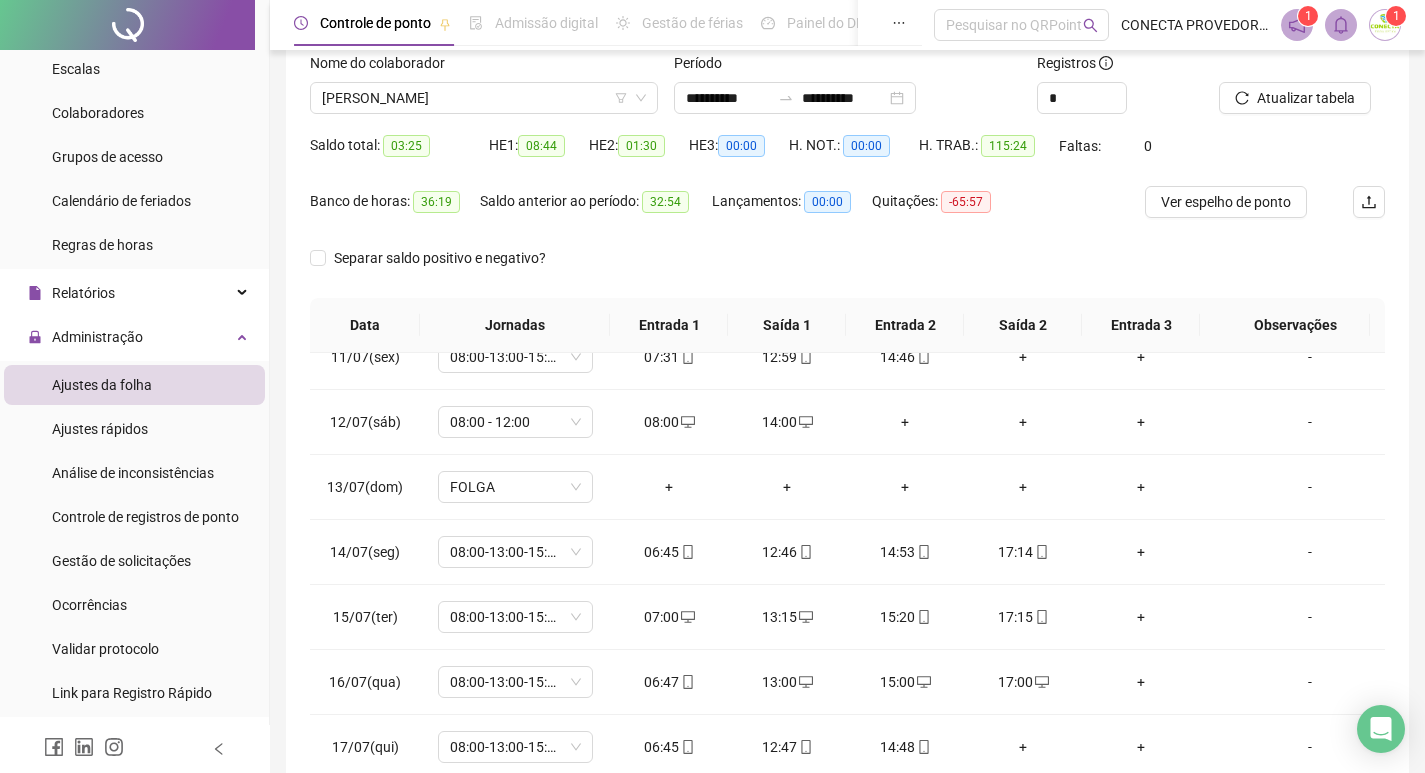 scroll, scrollTop: 249, scrollLeft: 0, axis: vertical 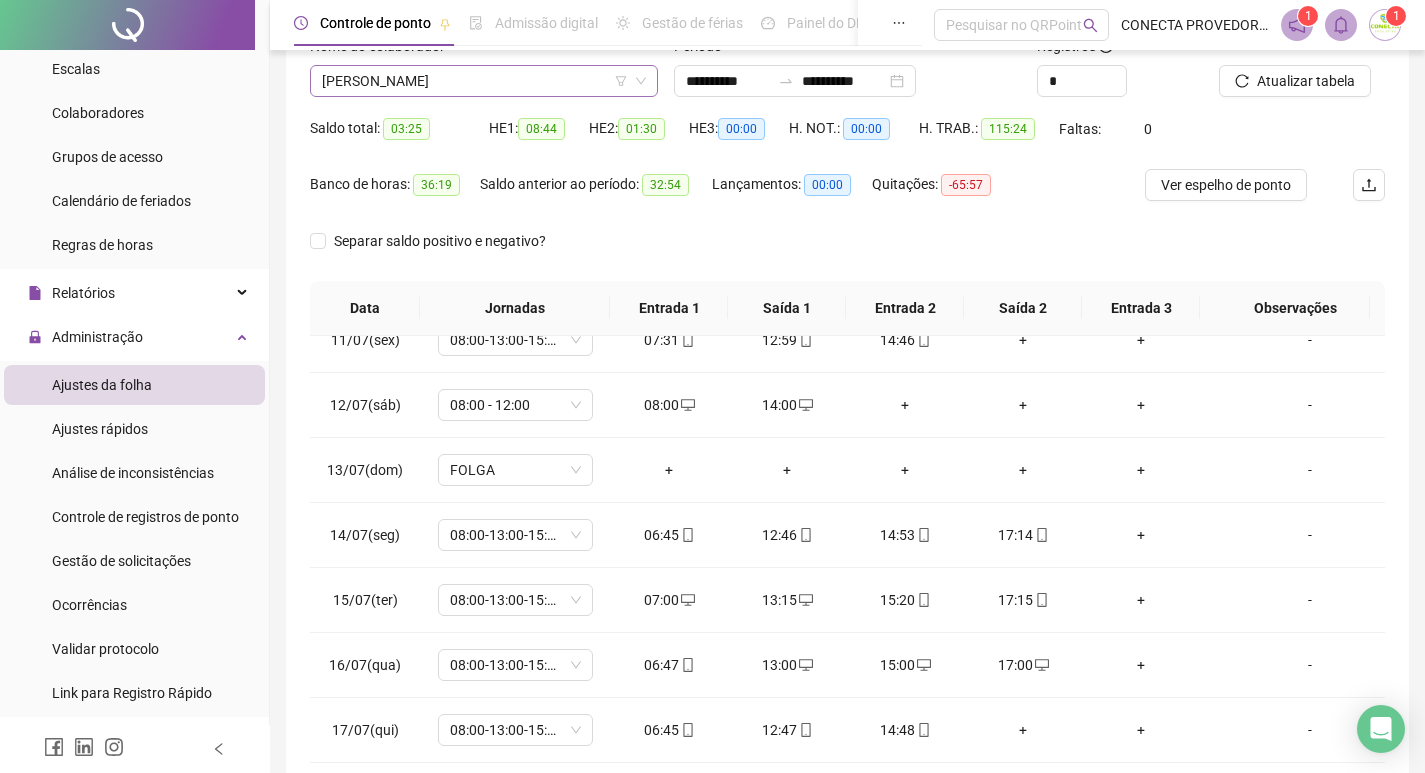 click on "[PERSON_NAME]" at bounding box center [484, 81] 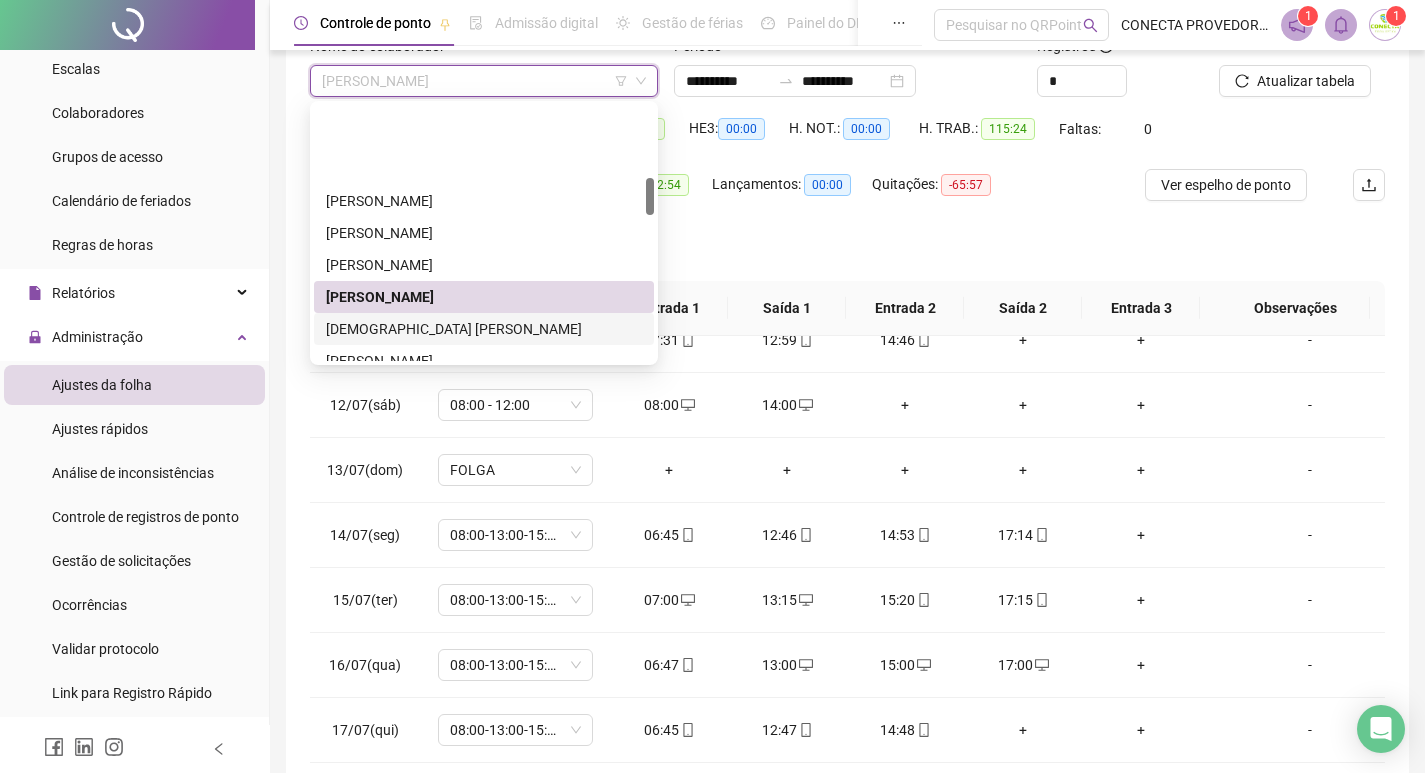 scroll, scrollTop: 500, scrollLeft: 0, axis: vertical 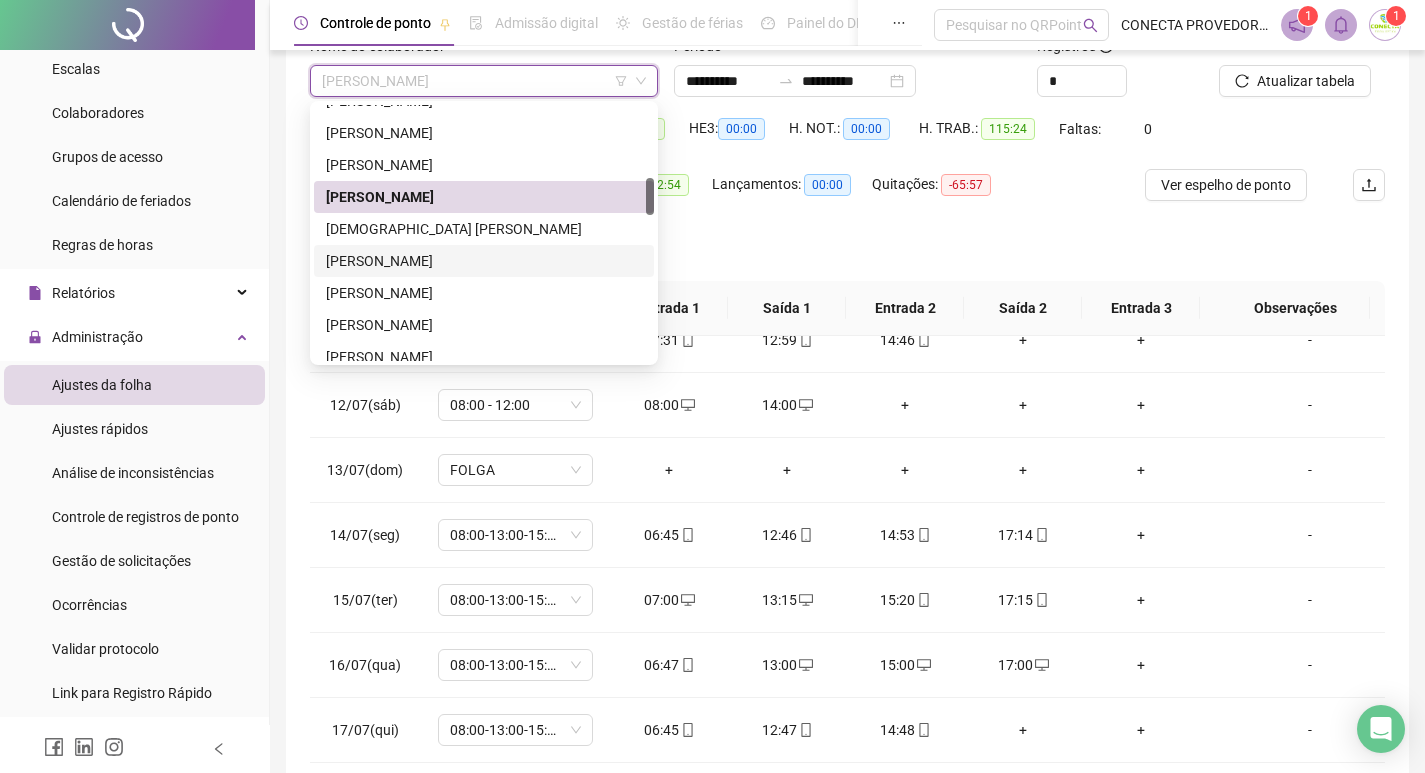 click on "[PERSON_NAME]" at bounding box center (484, 261) 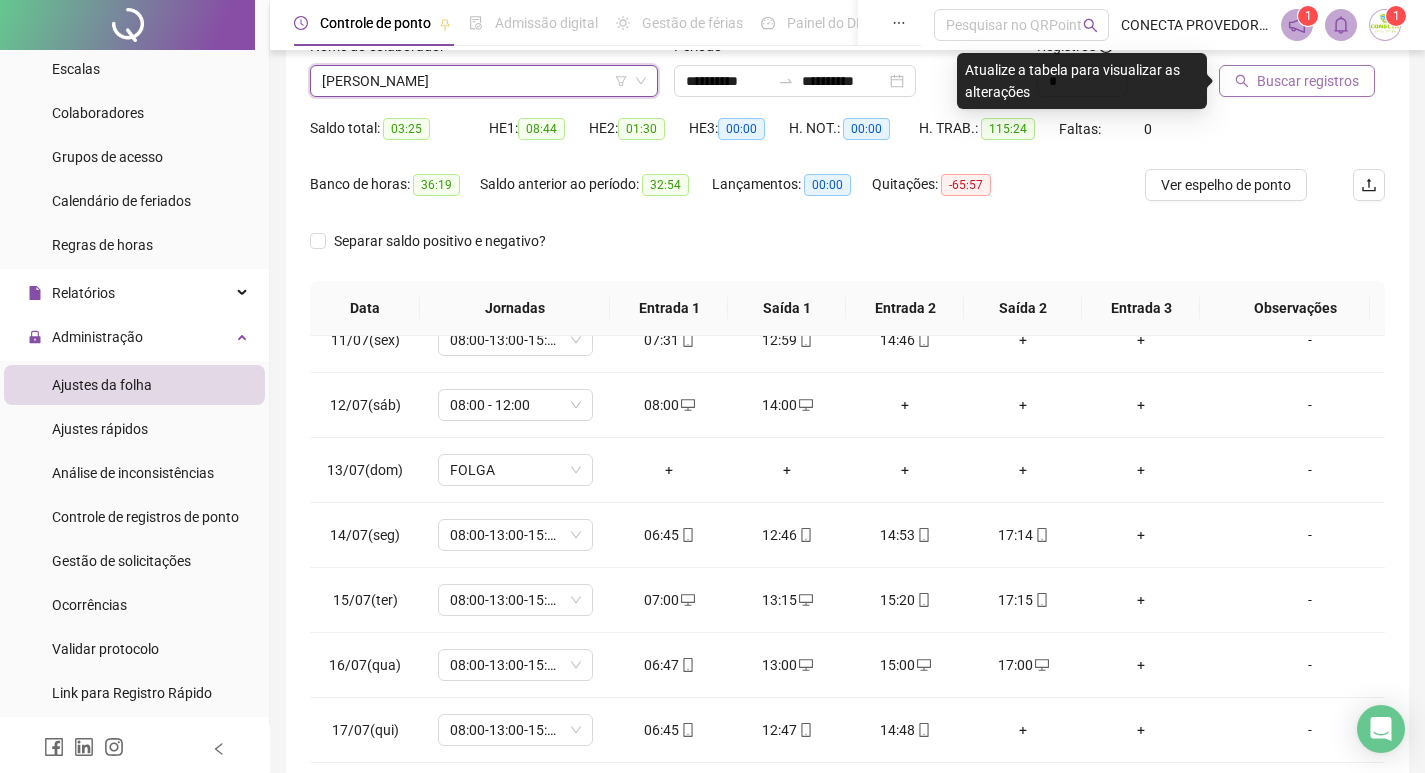click on "Buscar registros" at bounding box center (1297, 81) 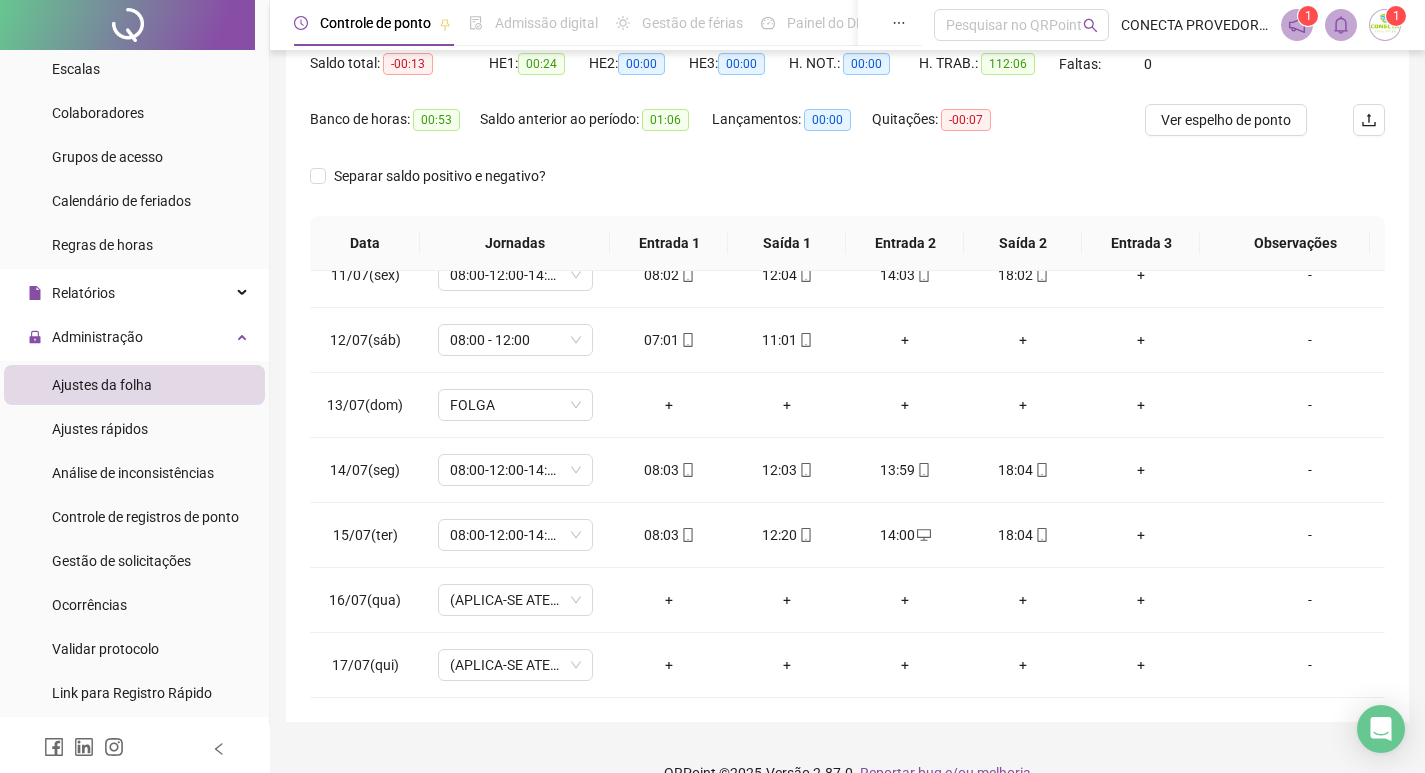 scroll, scrollTop: 249, scrollLeft: 0, axis: vertical 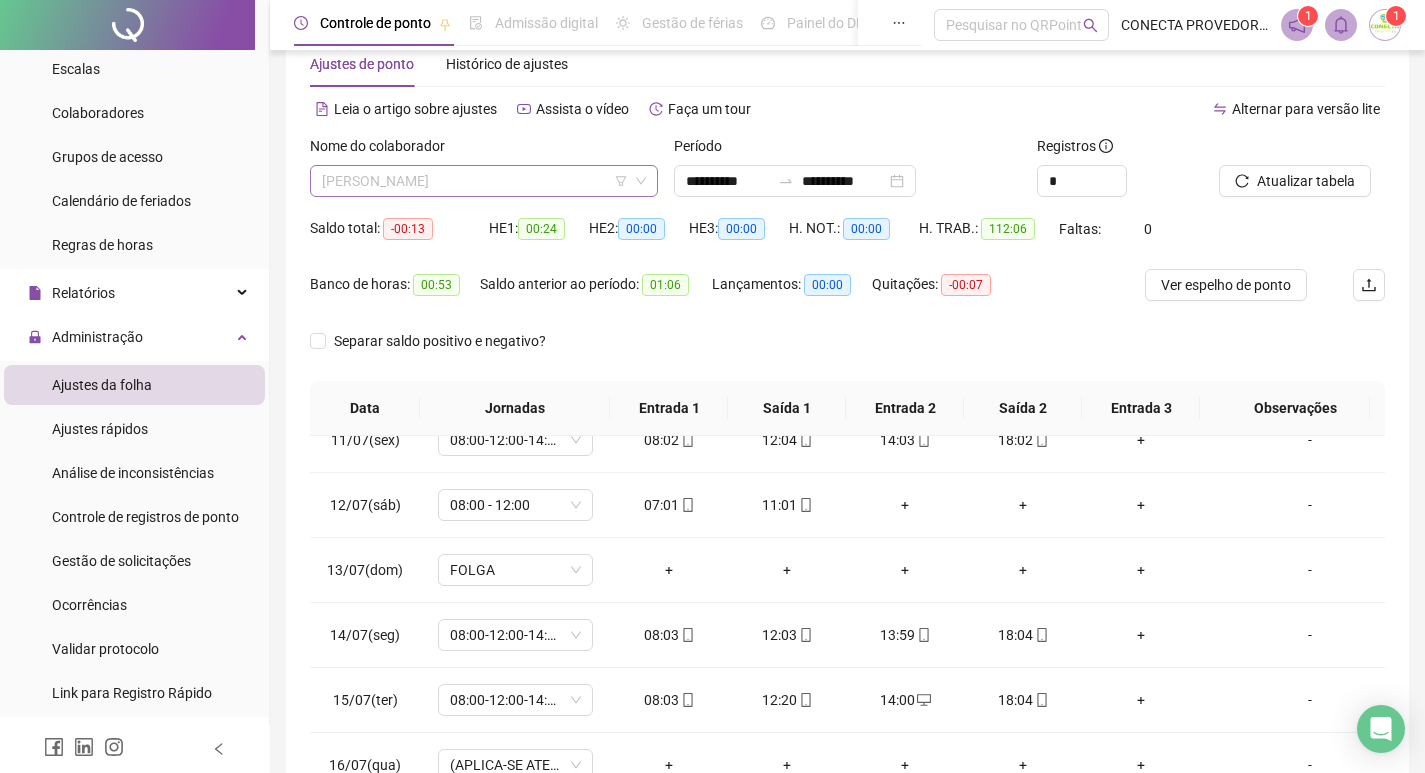 click on "[PERSON_NAME]" at bounding box center [484, 181] 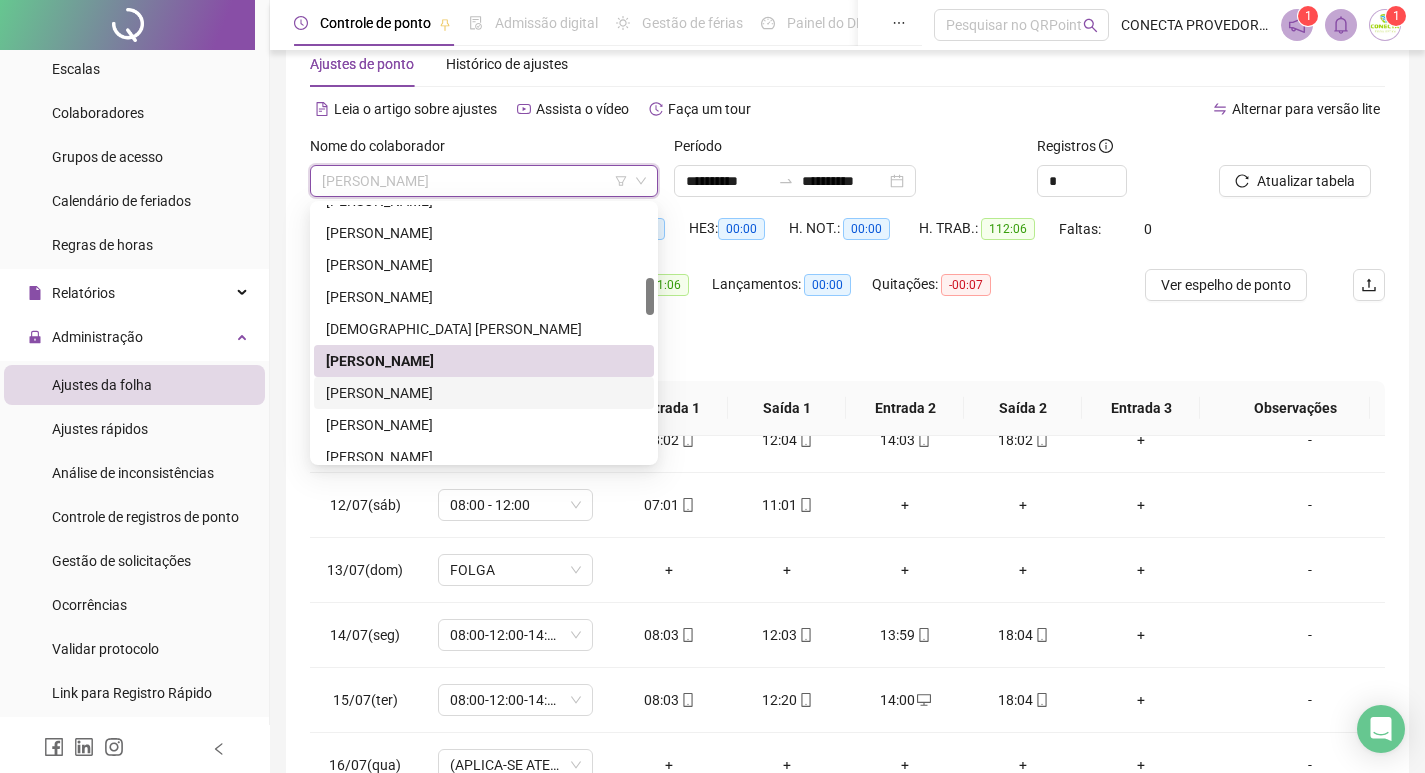 click on "[PERSON_NAME]" at bounding box center [484, 393] 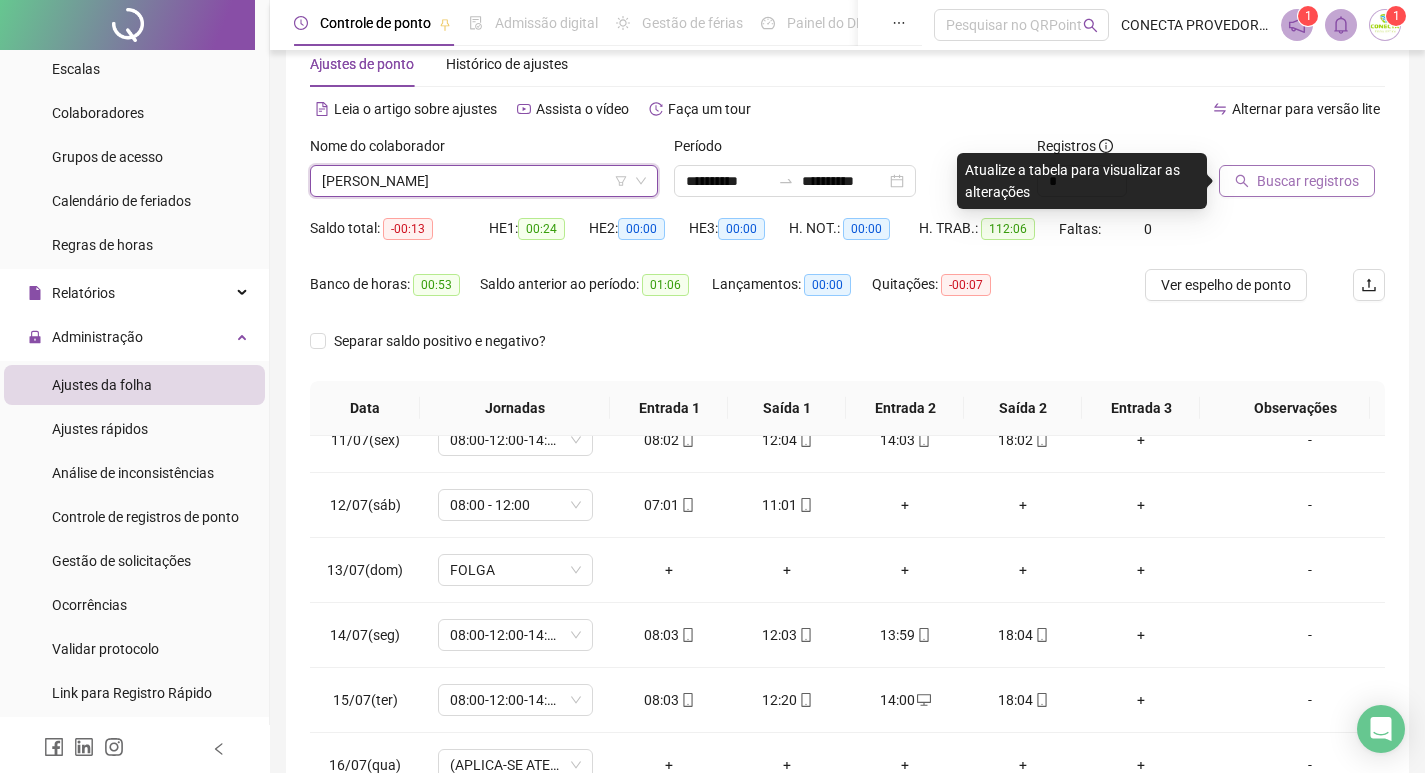 click on "Buscar registros" at bounding box center [1297, 181] 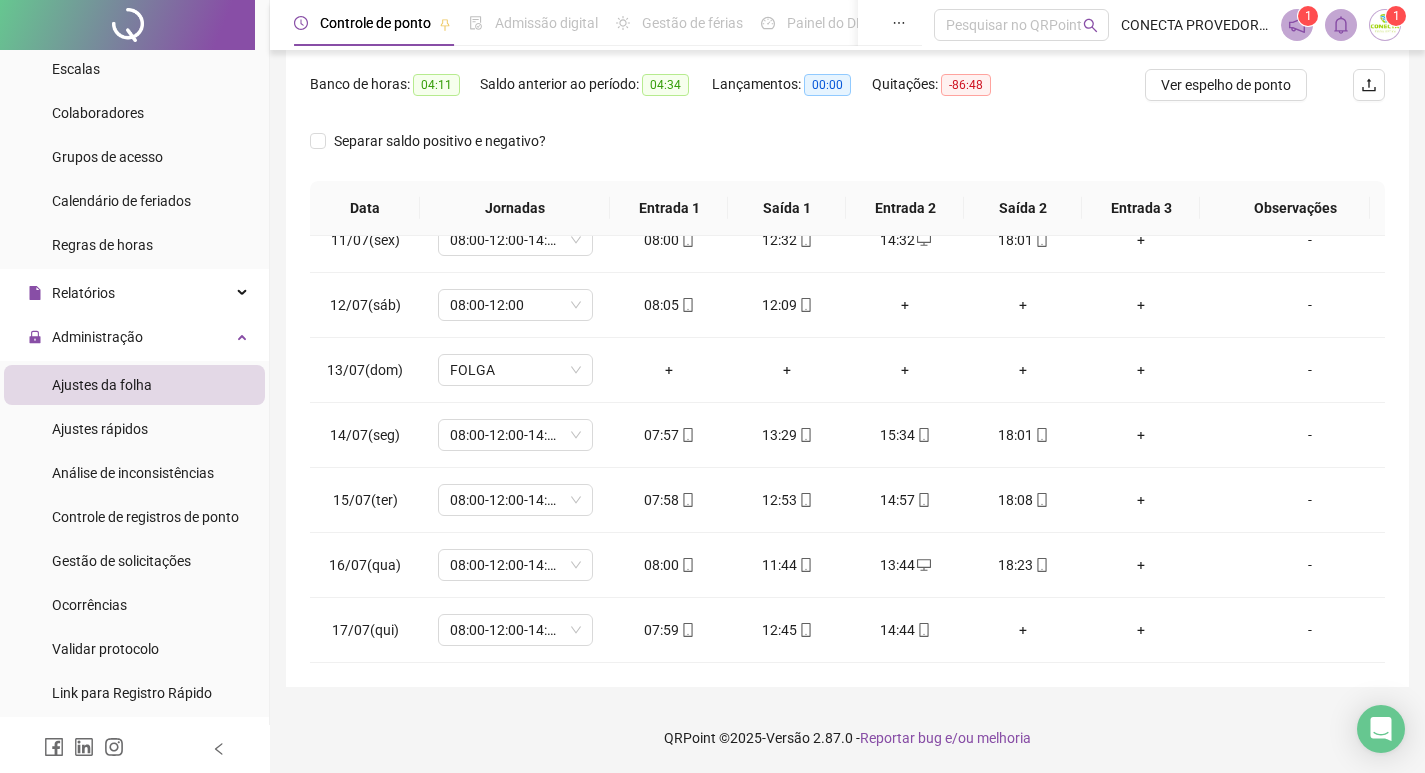 scroll, scrollTop: 149, scrollLeft: 0, axis: vertical 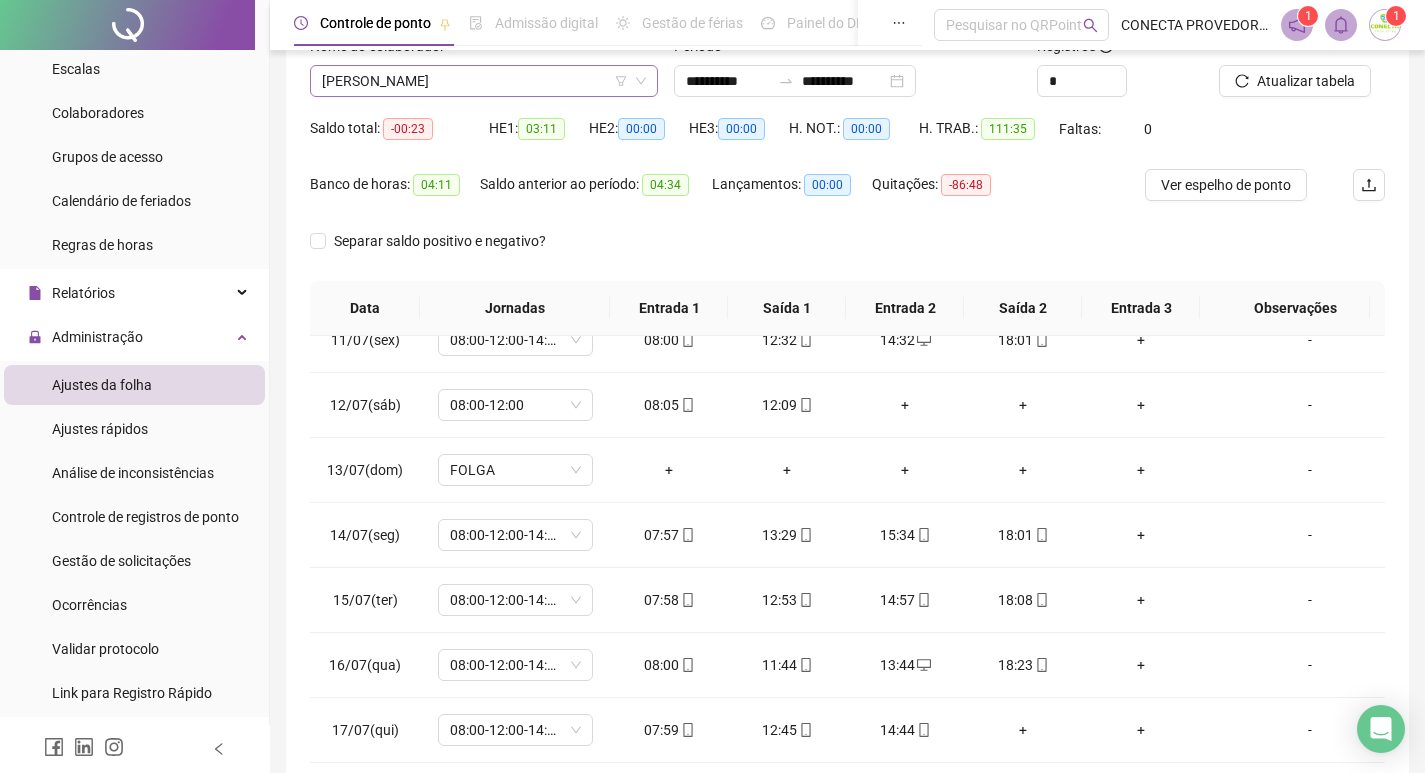 click on "[PERSON_NAME]" at bounding box center (484, 81) 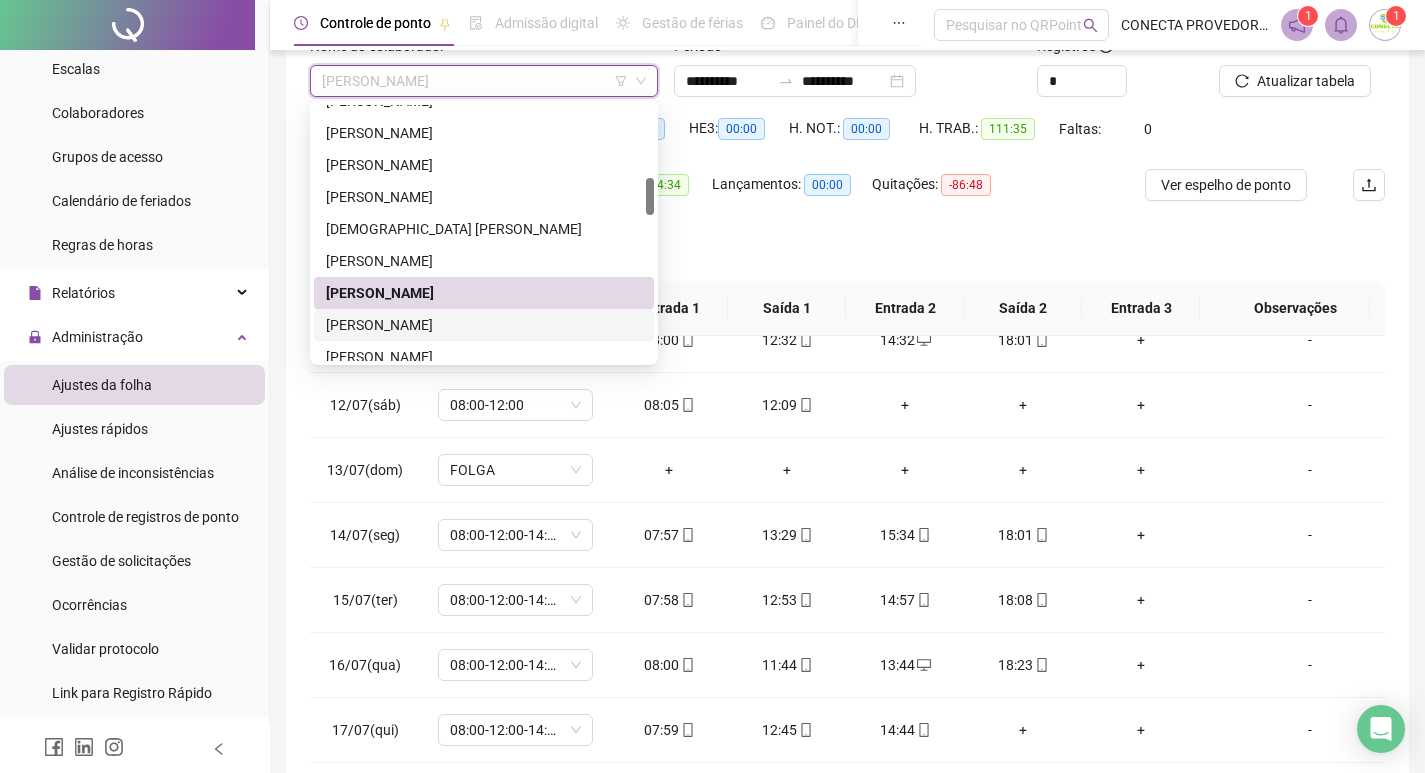 click on "[PERSON_NAME]" at bounding box center [484, 325] 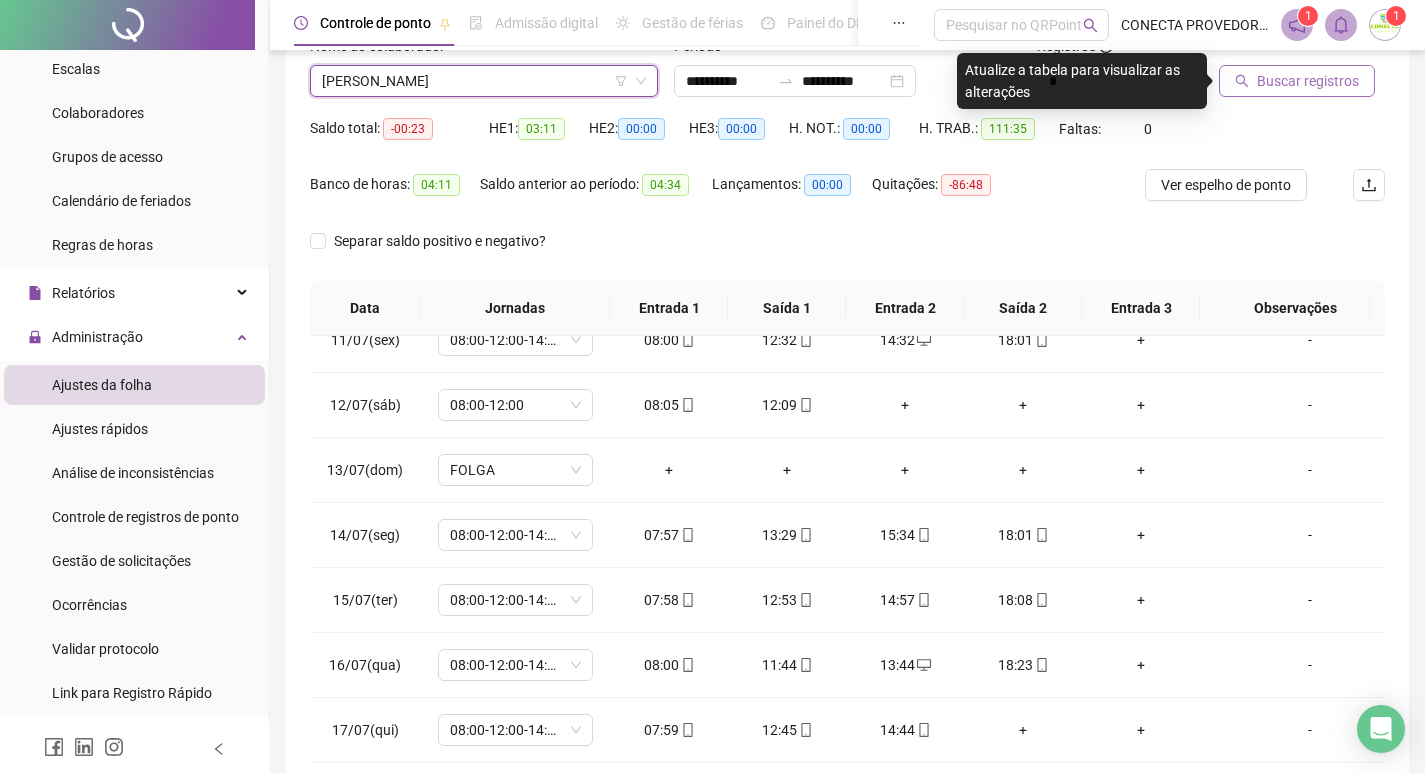 click on "Buscar registros" at bounding box center (1308, 81) 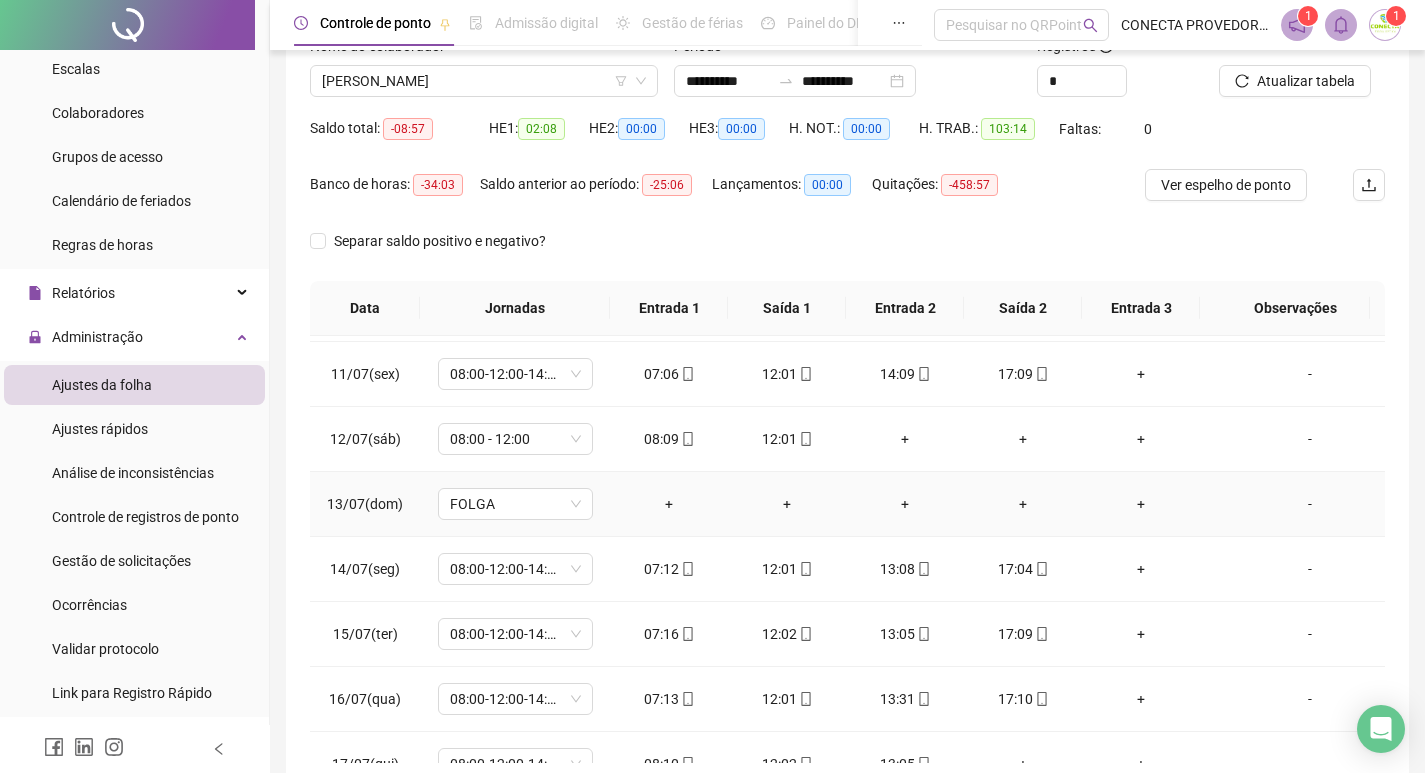 scroll, scrollTop: 693, scrollLeft: 0, axis: vertical 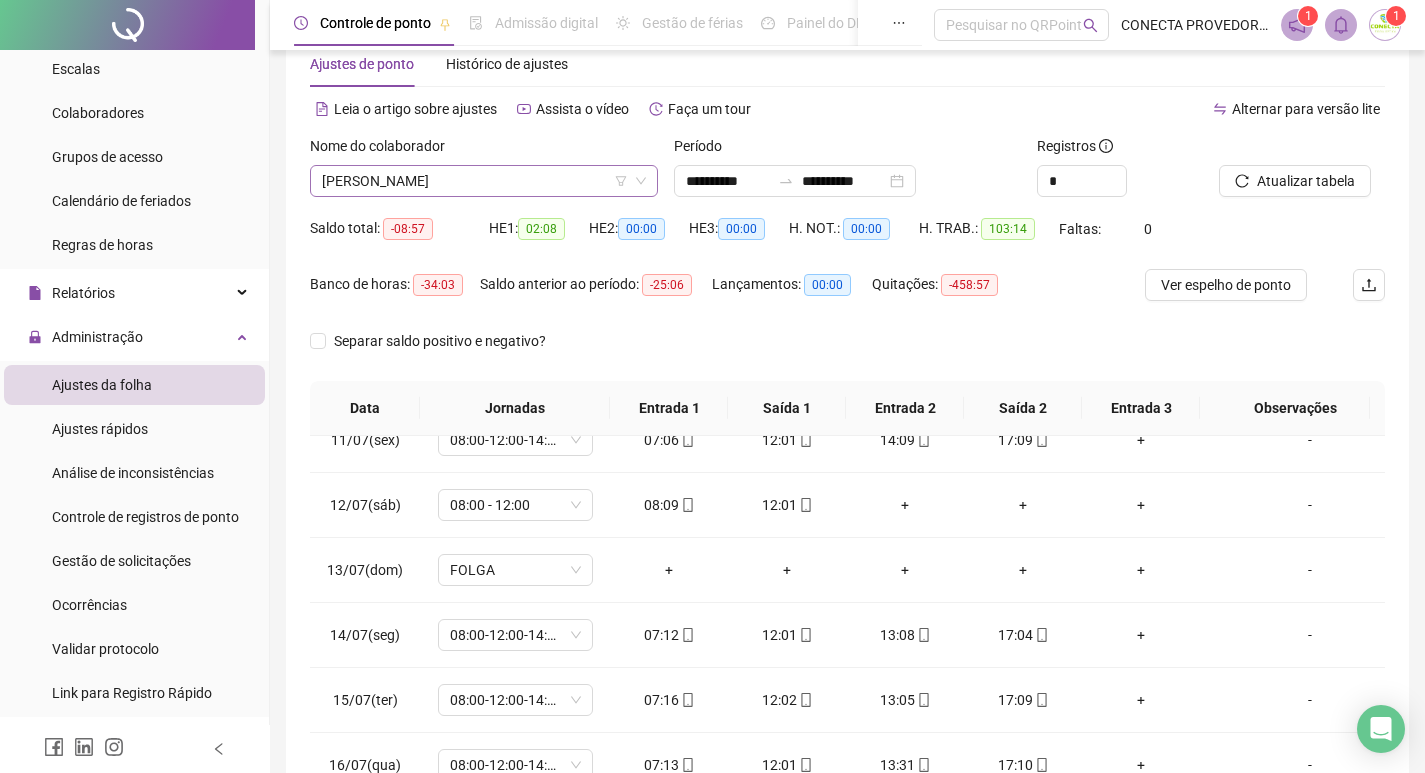 click on "[PERSON_NAME]" at bounding box center (484, 181) 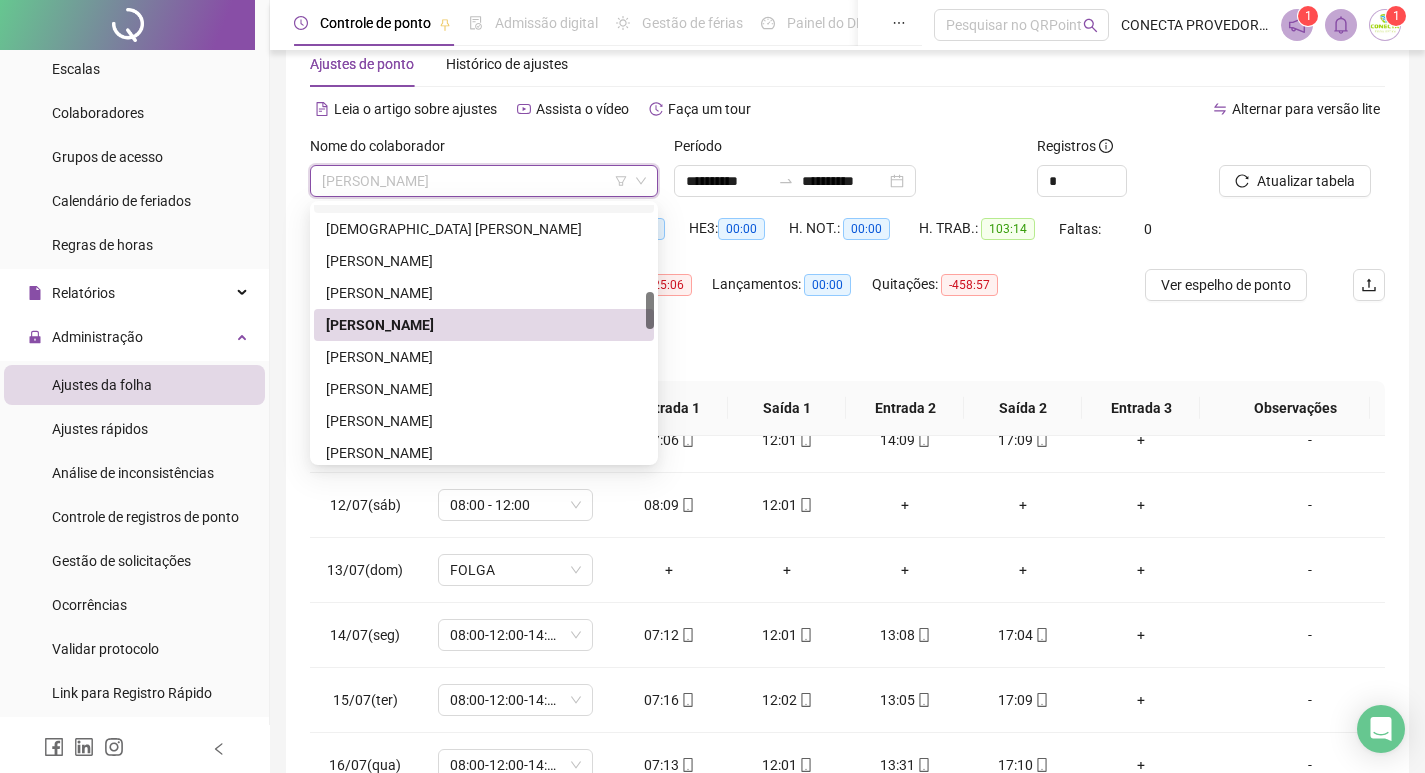 scroll, scrollTop: 700, scrollLeft: 0, axis: vertical 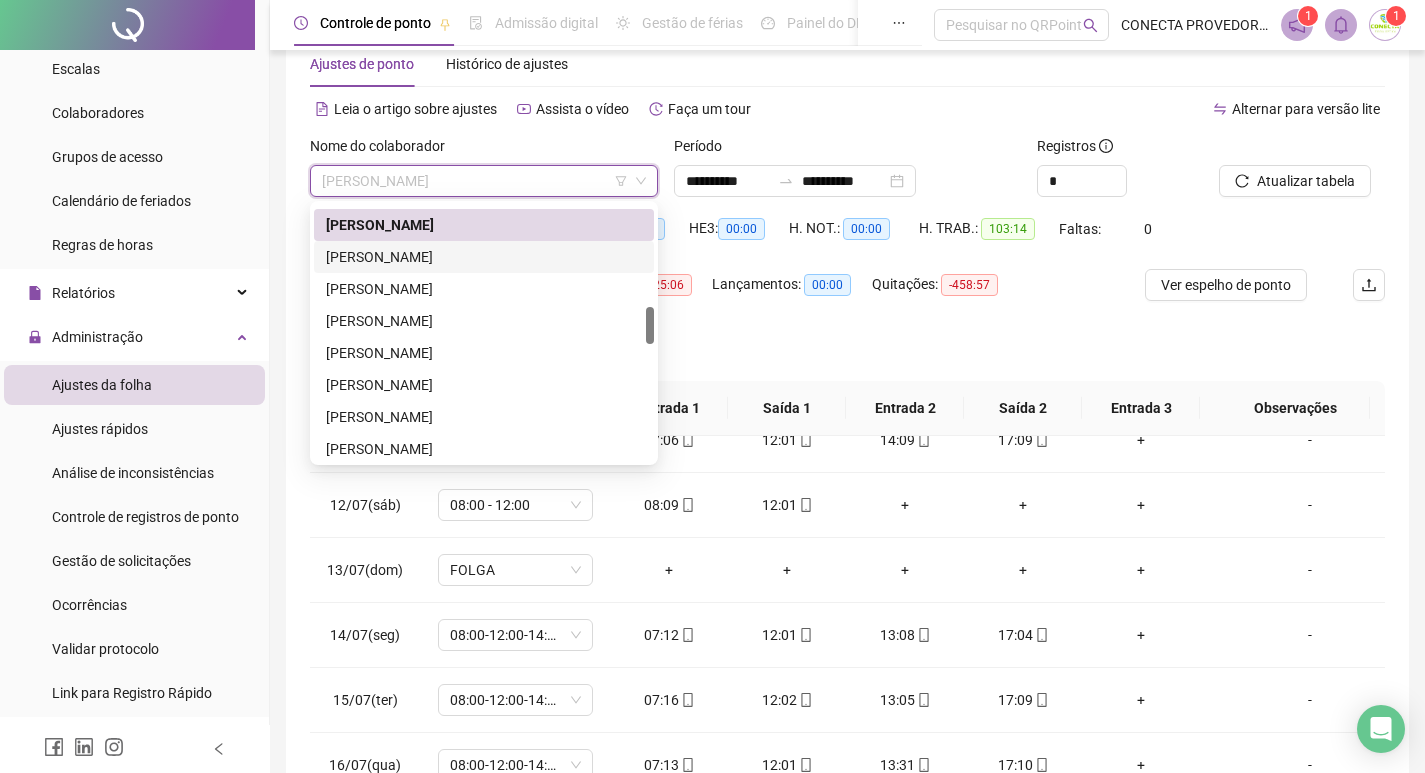 click on "[PERSON_NAME]" at bounding box center [484, 257] 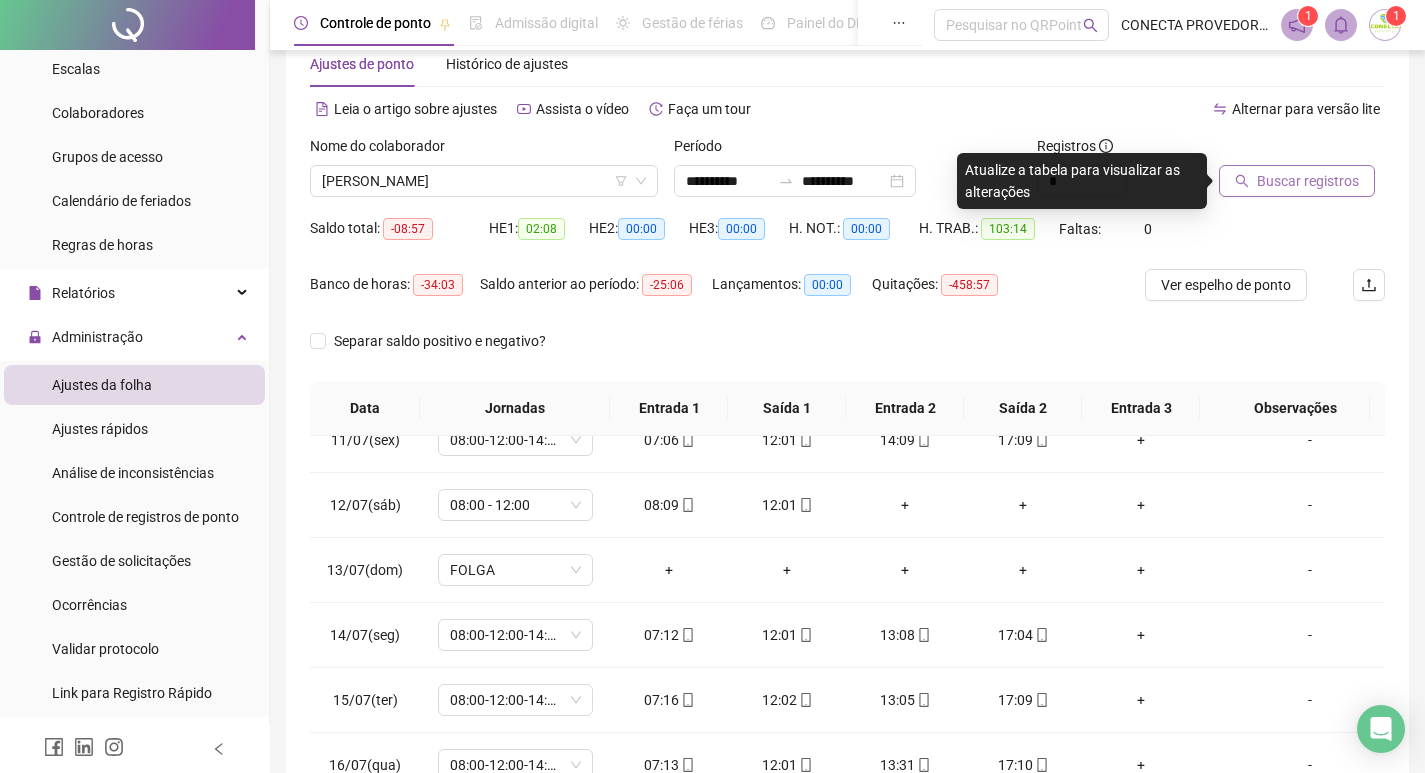 click on "Buscar registros" at bounding box center (1308, 181) 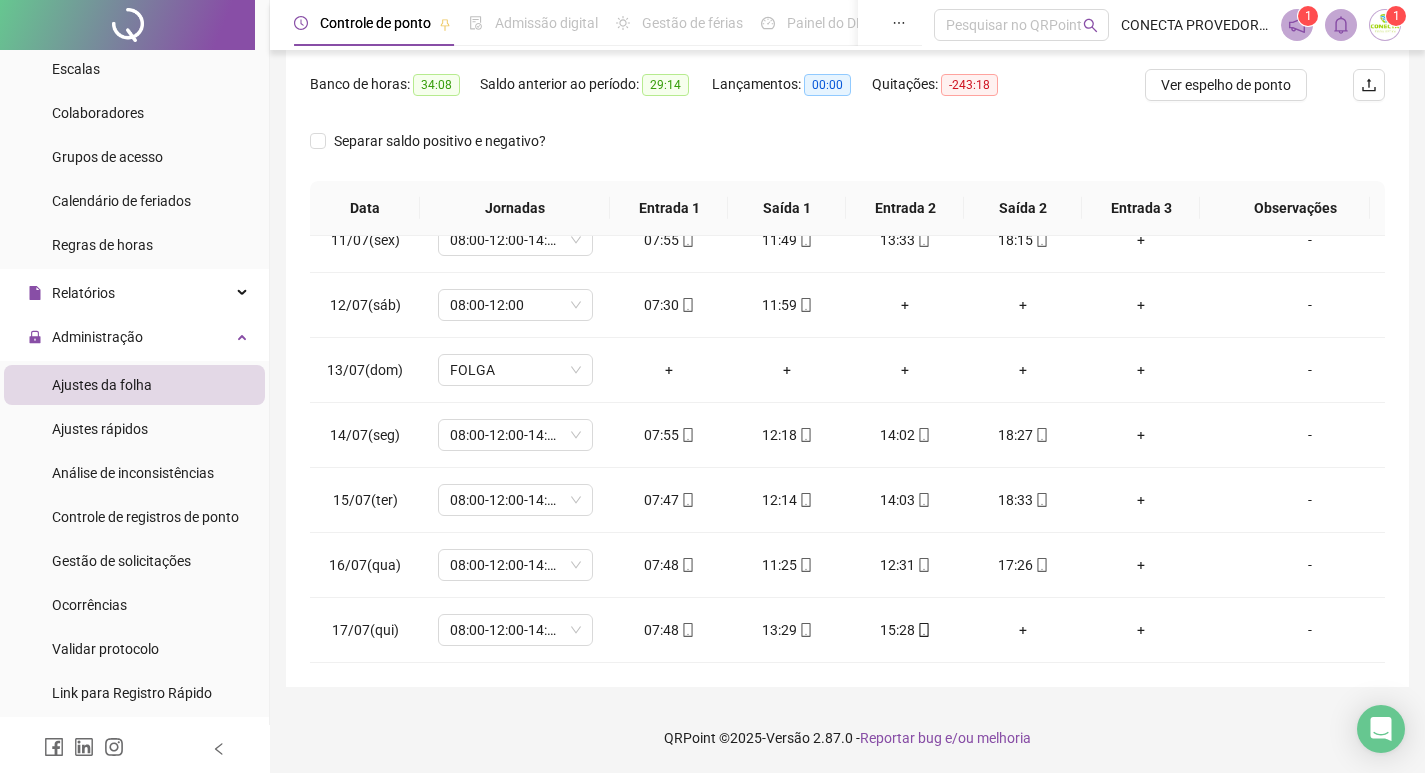 scroll, scrollTop: 149, scrollLeft: 0, axis: vertical 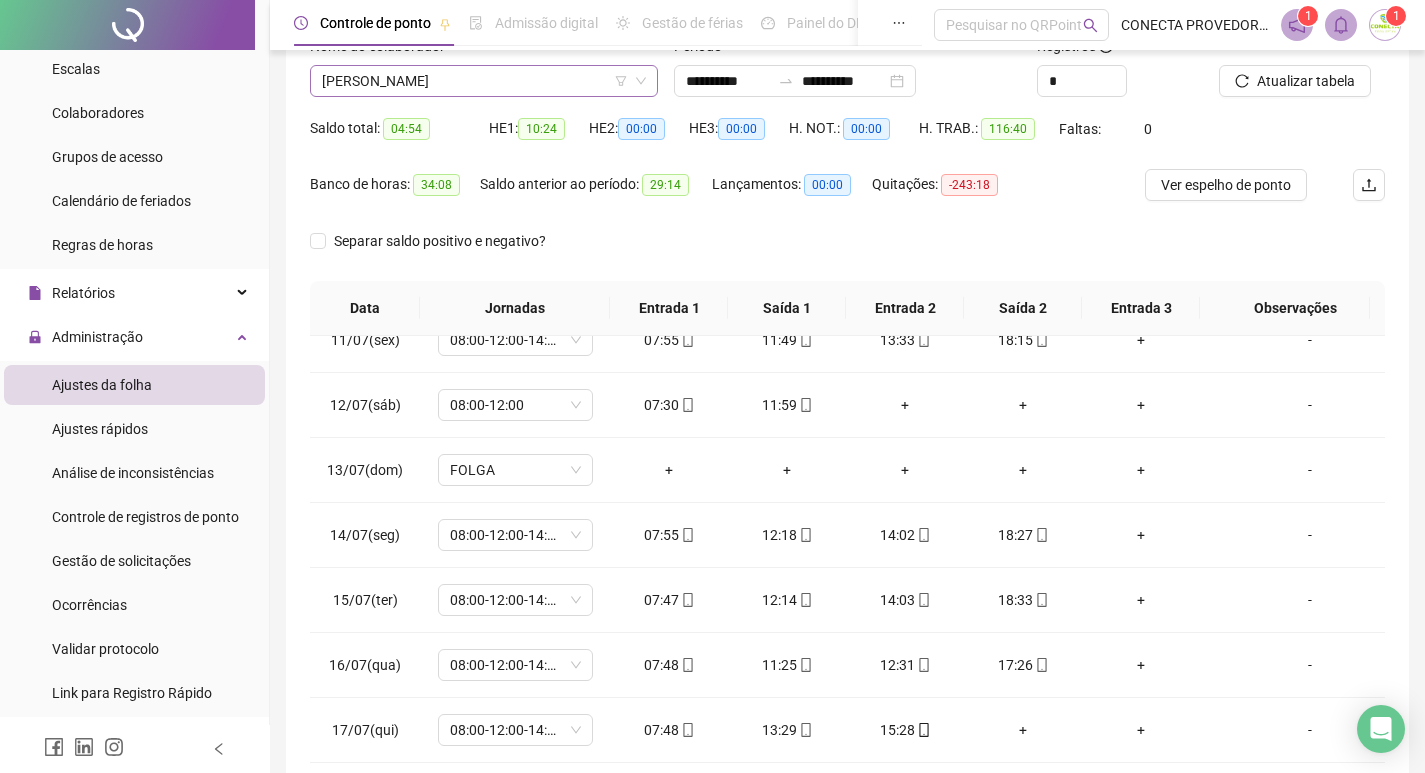 click on "[PERSON_NAME]" at bounding box center (484, 81) 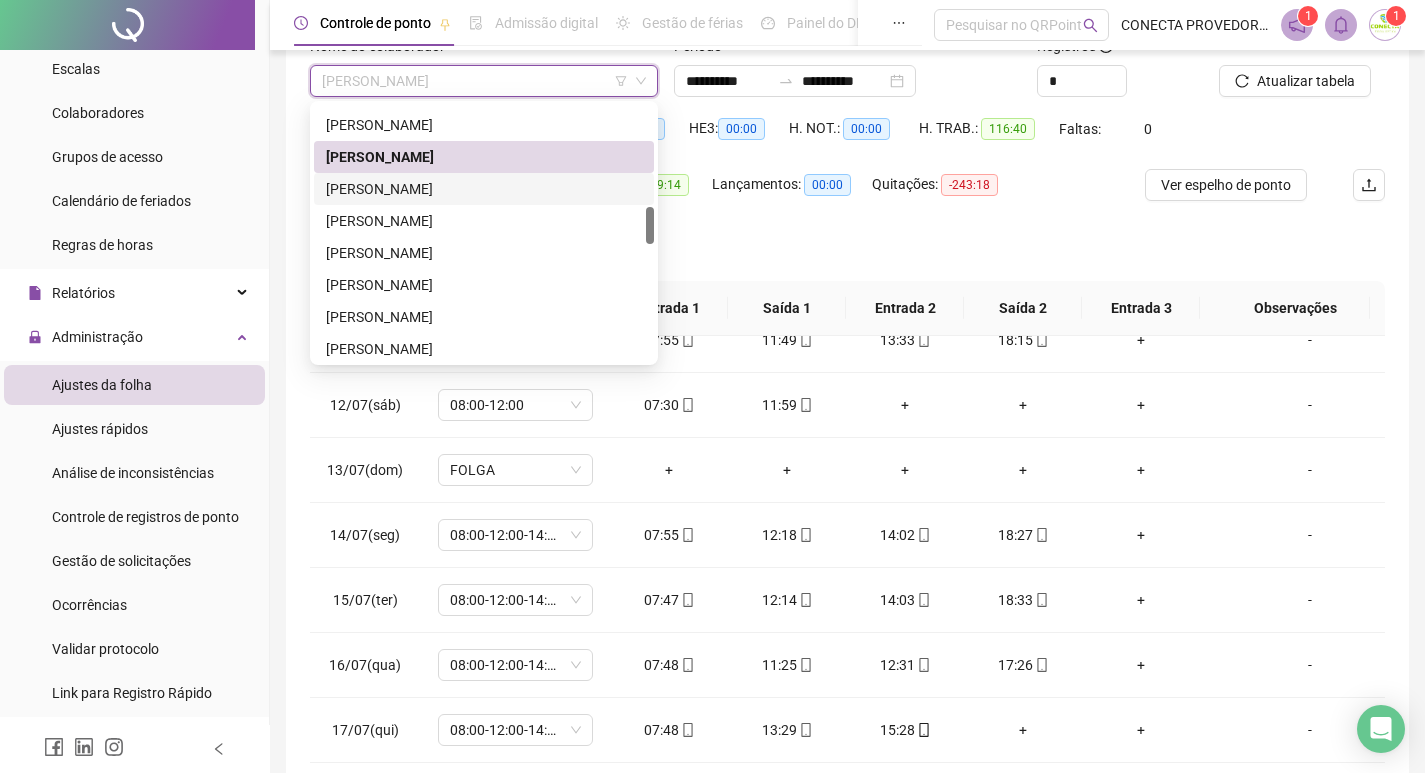 click on "[PERSON_NAME]" at bounding box center (484, 189) 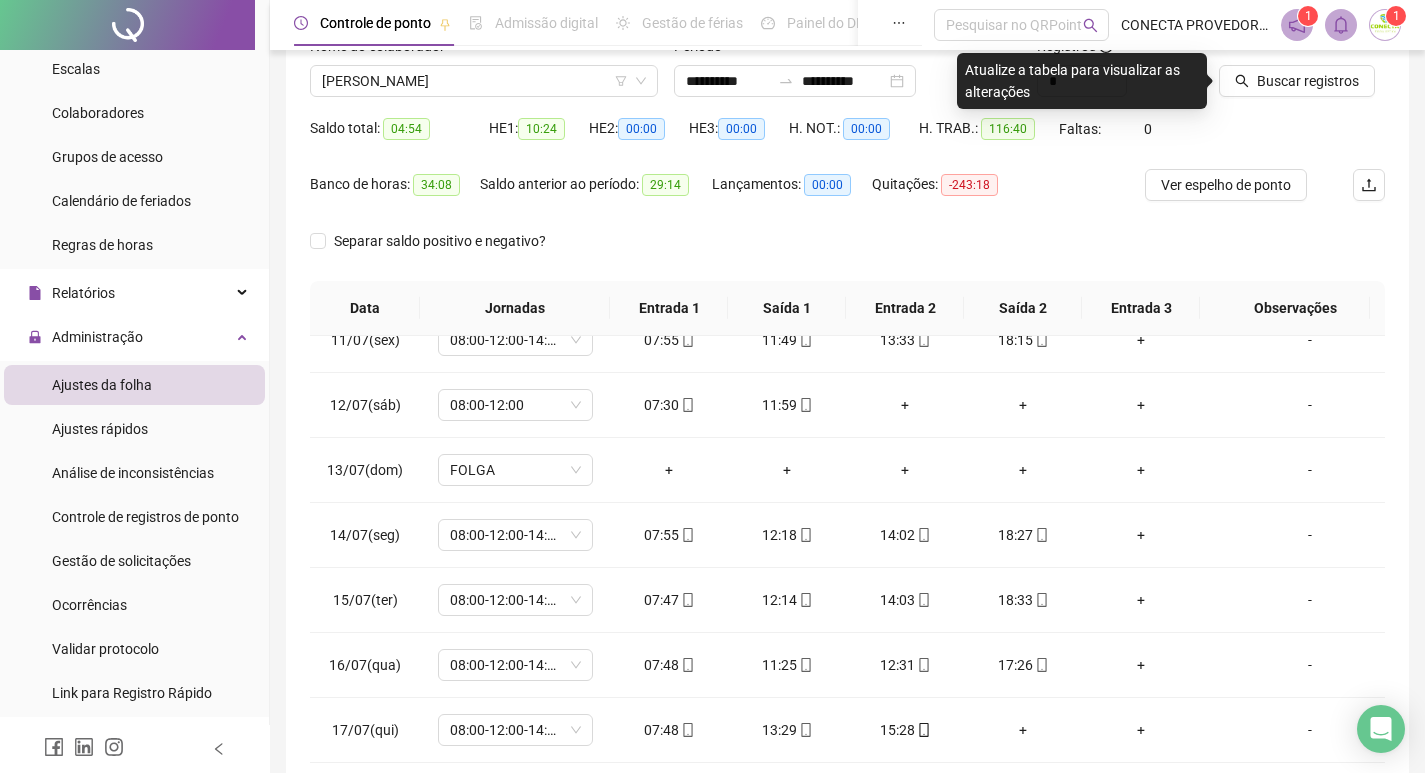click 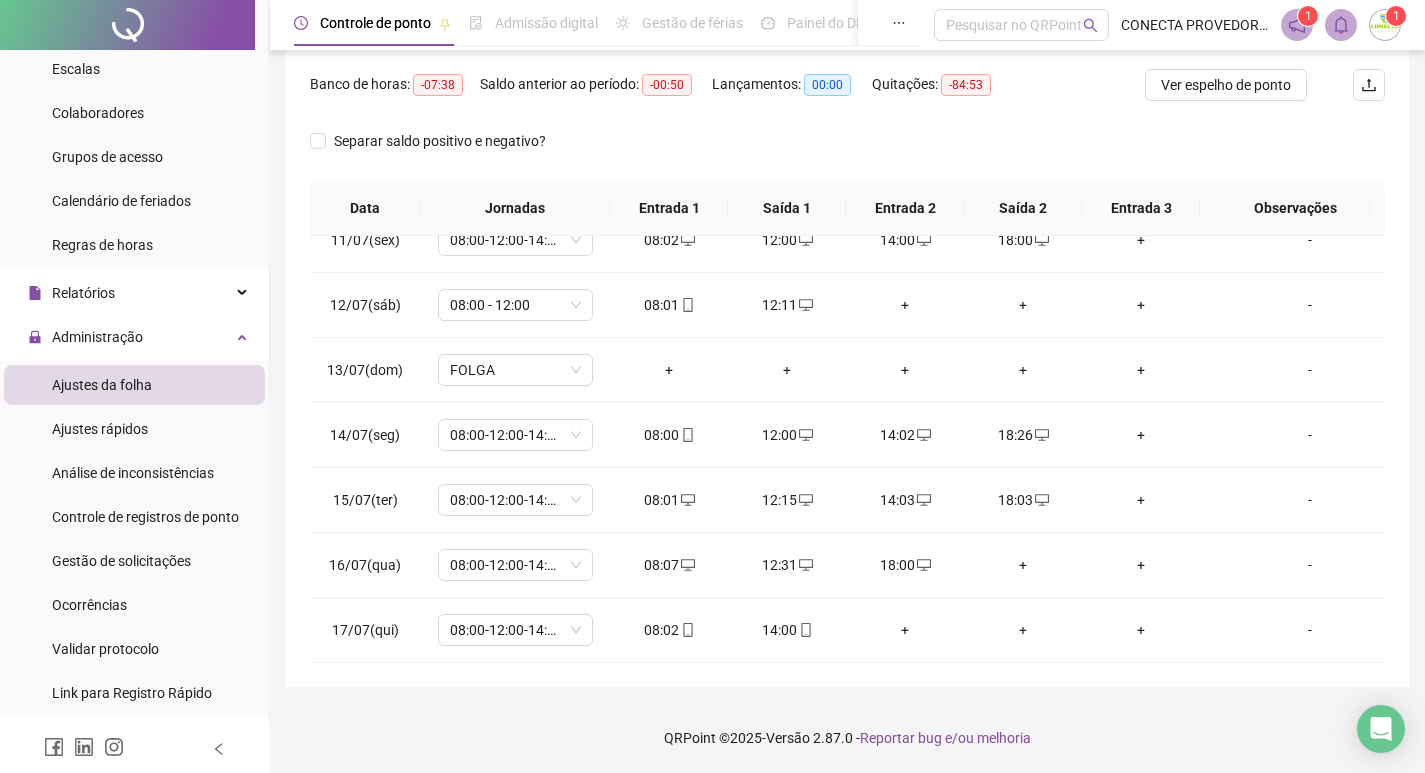 scroll, scrollTop: 149, scrollLeft: 0, axis: vertical 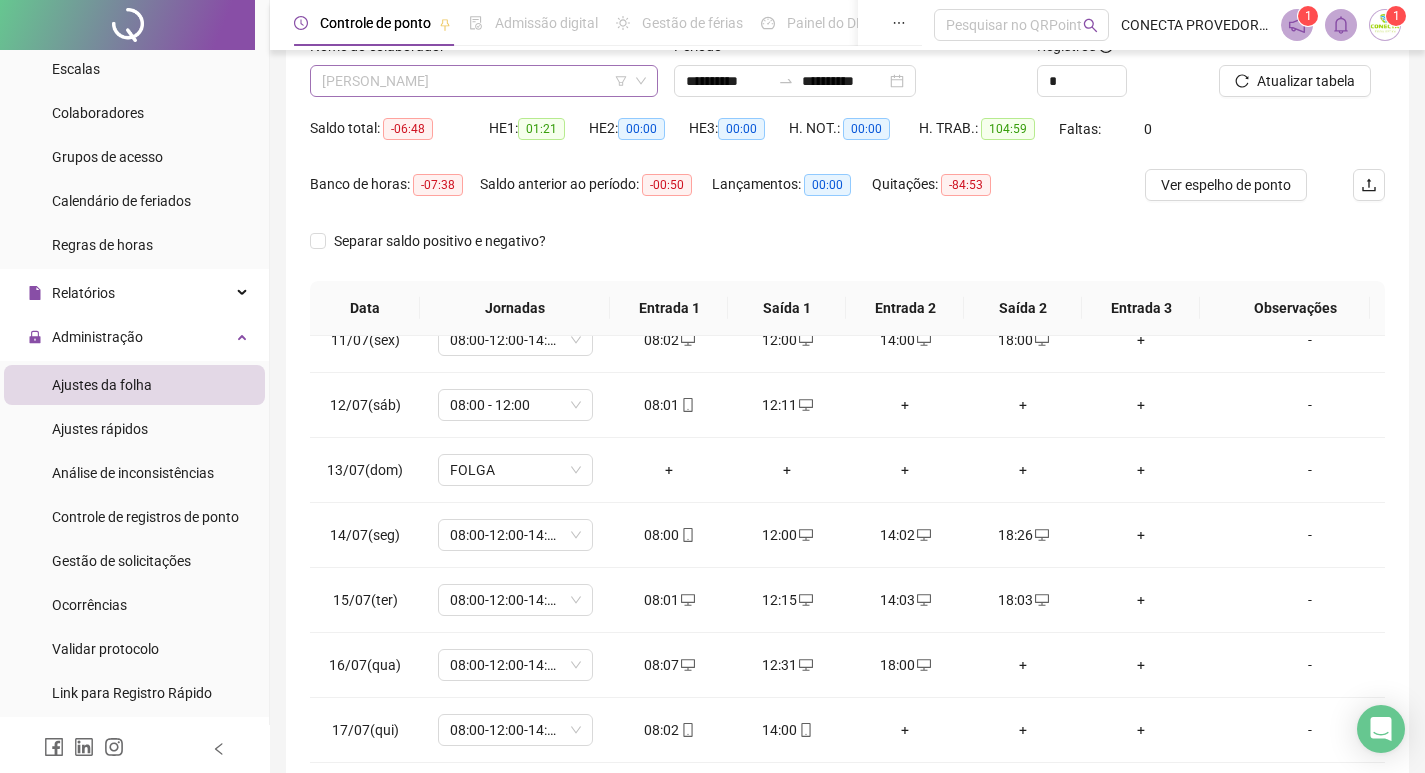 click on "[PERSON_NAME]" at bounding box center [484, 81] 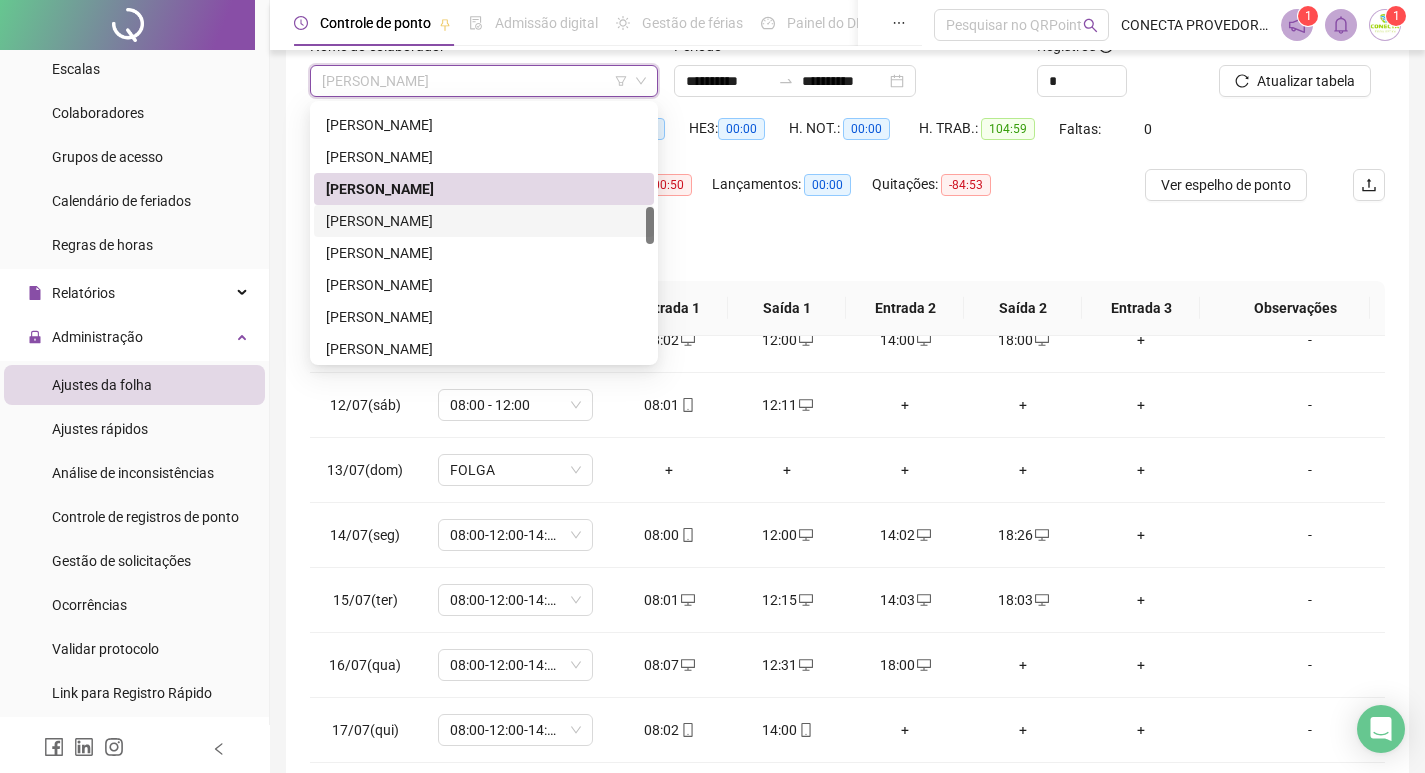 click on "[PERSON_NAME]" at bounding box center [484, 221] 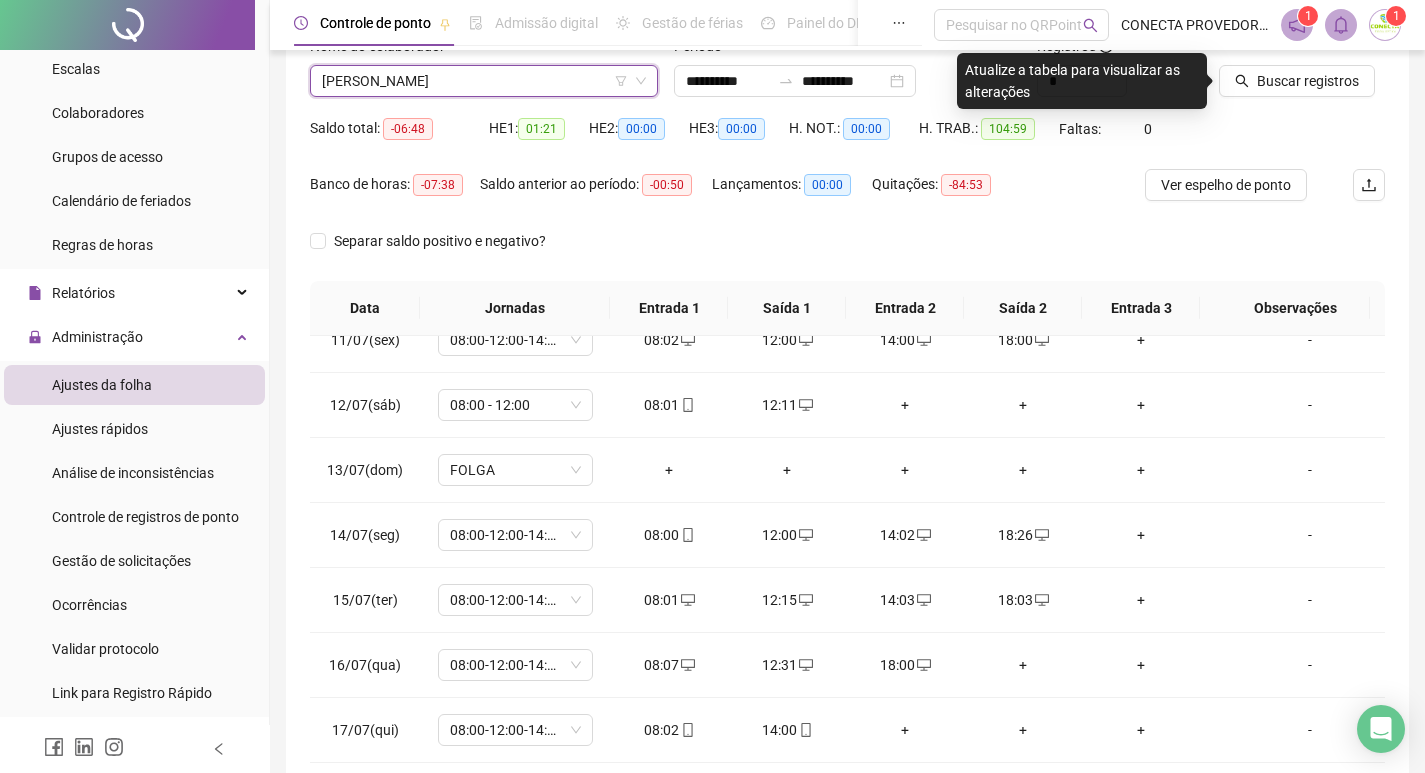 click on "[PERSON_NAME]" at bounding box center [484, 81] 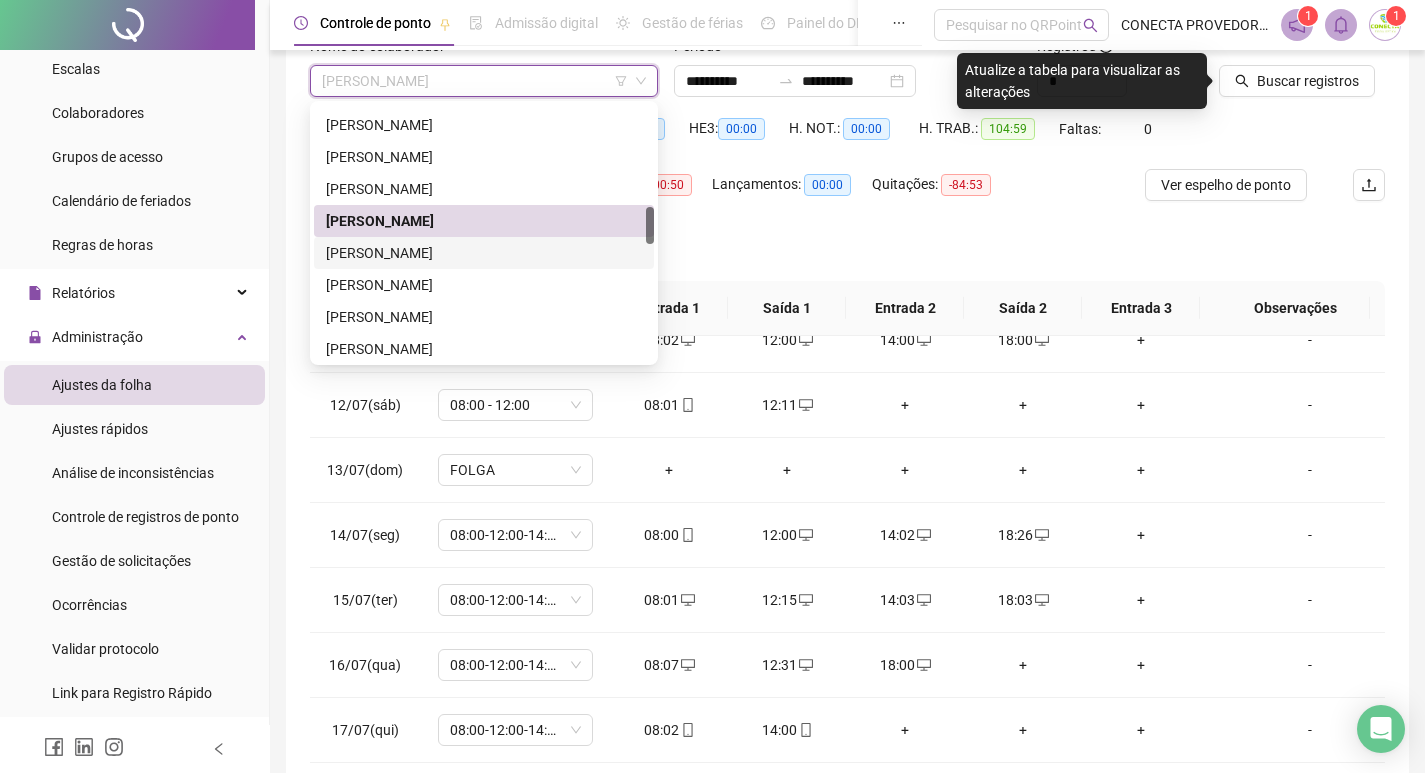 click on "[PERSON_NAME]" at bounding box center [484, 253] 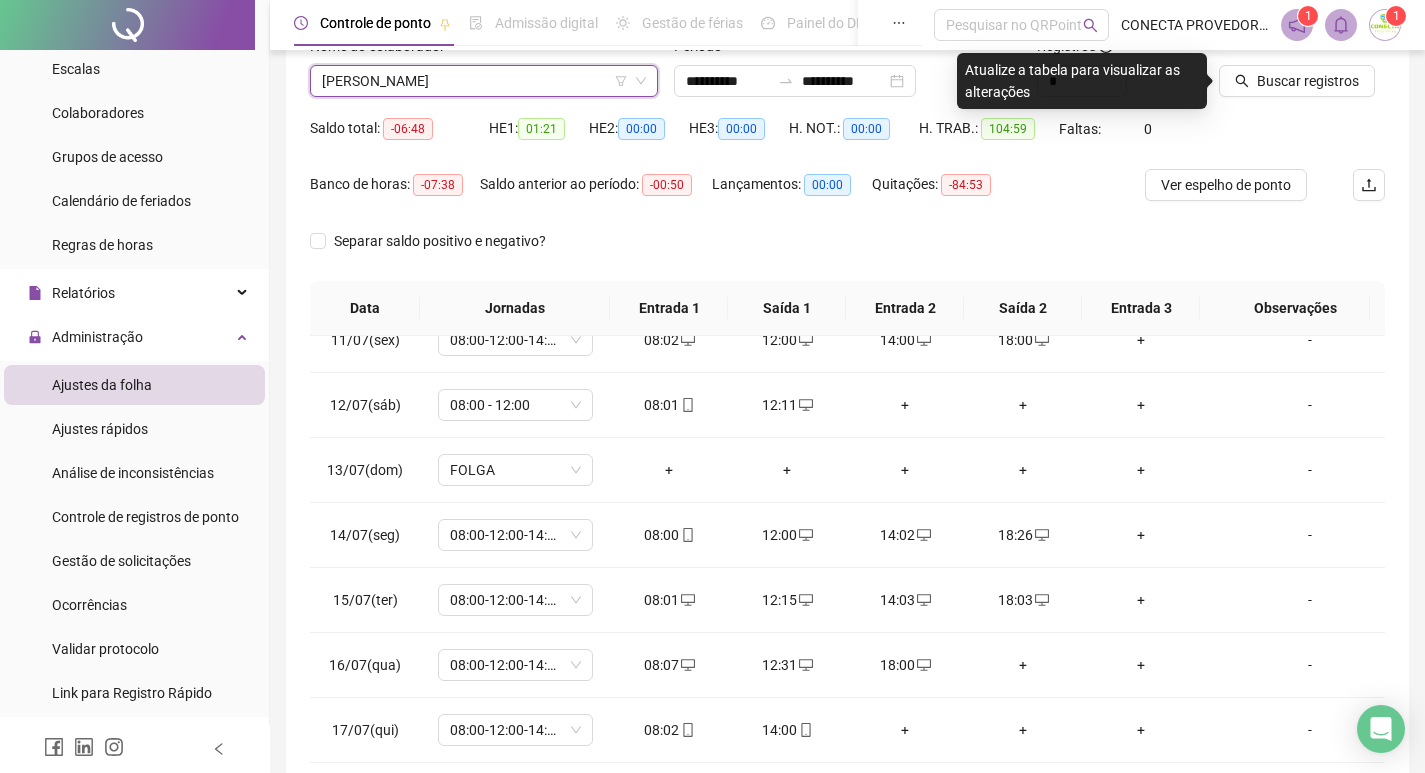 drag, startPoint x: 1276, startPoint y: 74, endPoint x: 1289, endPoint y: 157, distance: 84.0119 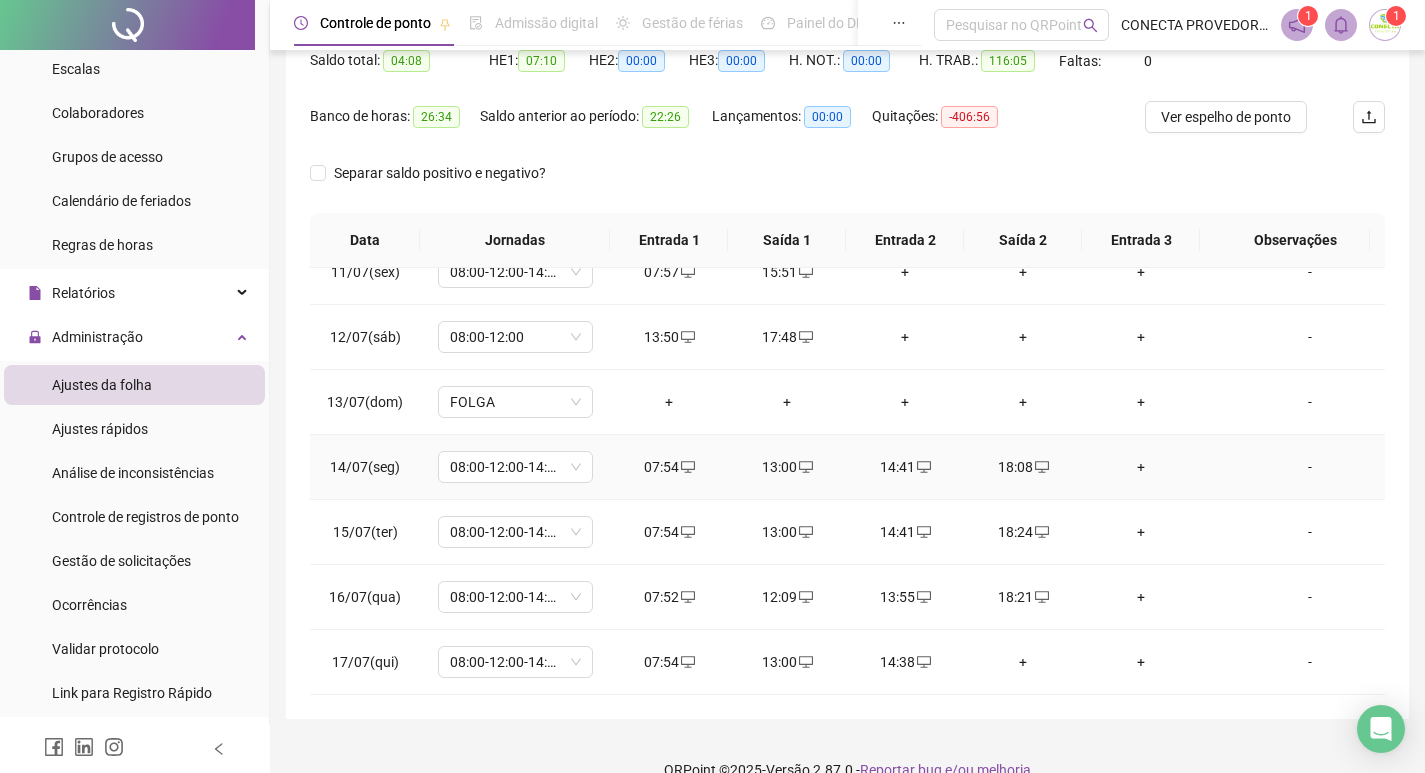 scroll, scrollTop: 249, scrollLeft: 0, axis: vertical 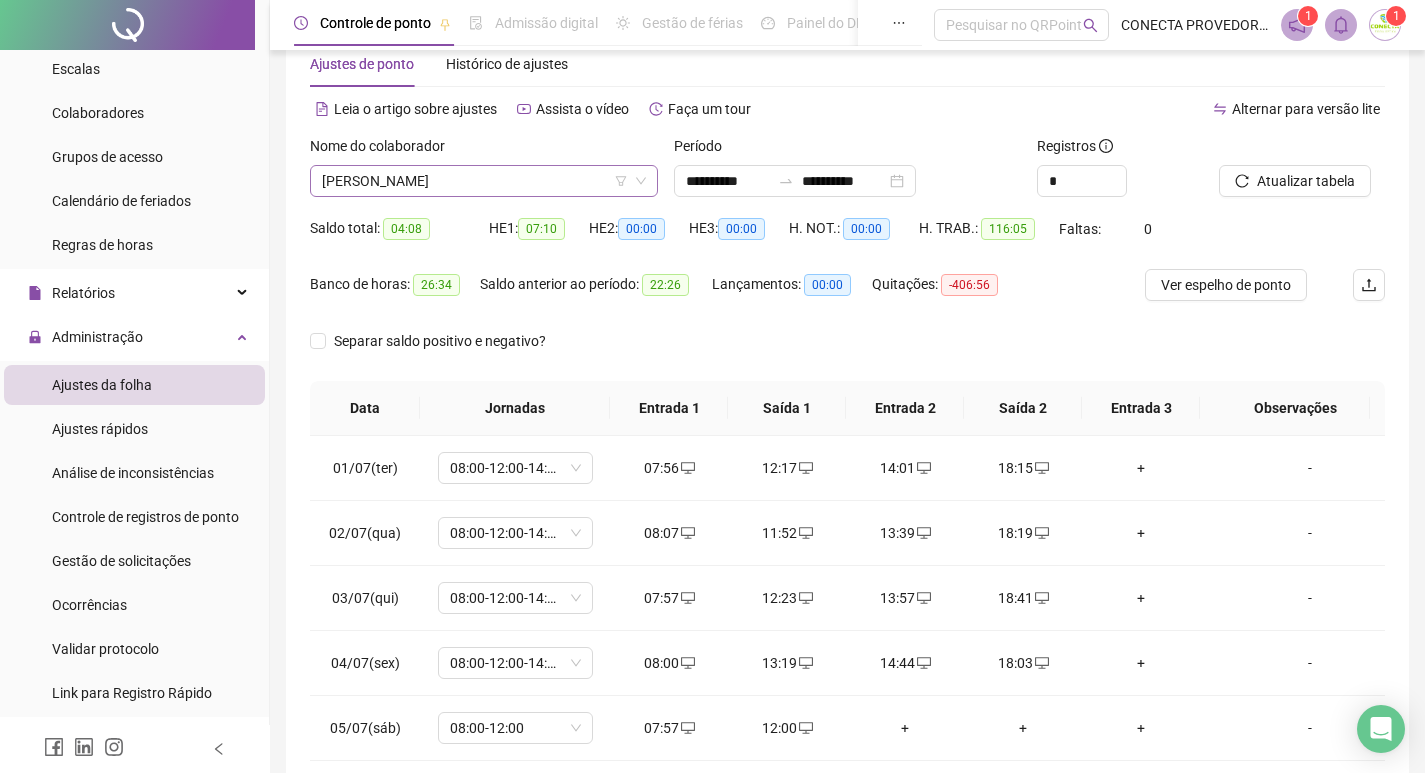 click on "[PERSON_NAME]" at bounding box center [484, 181] 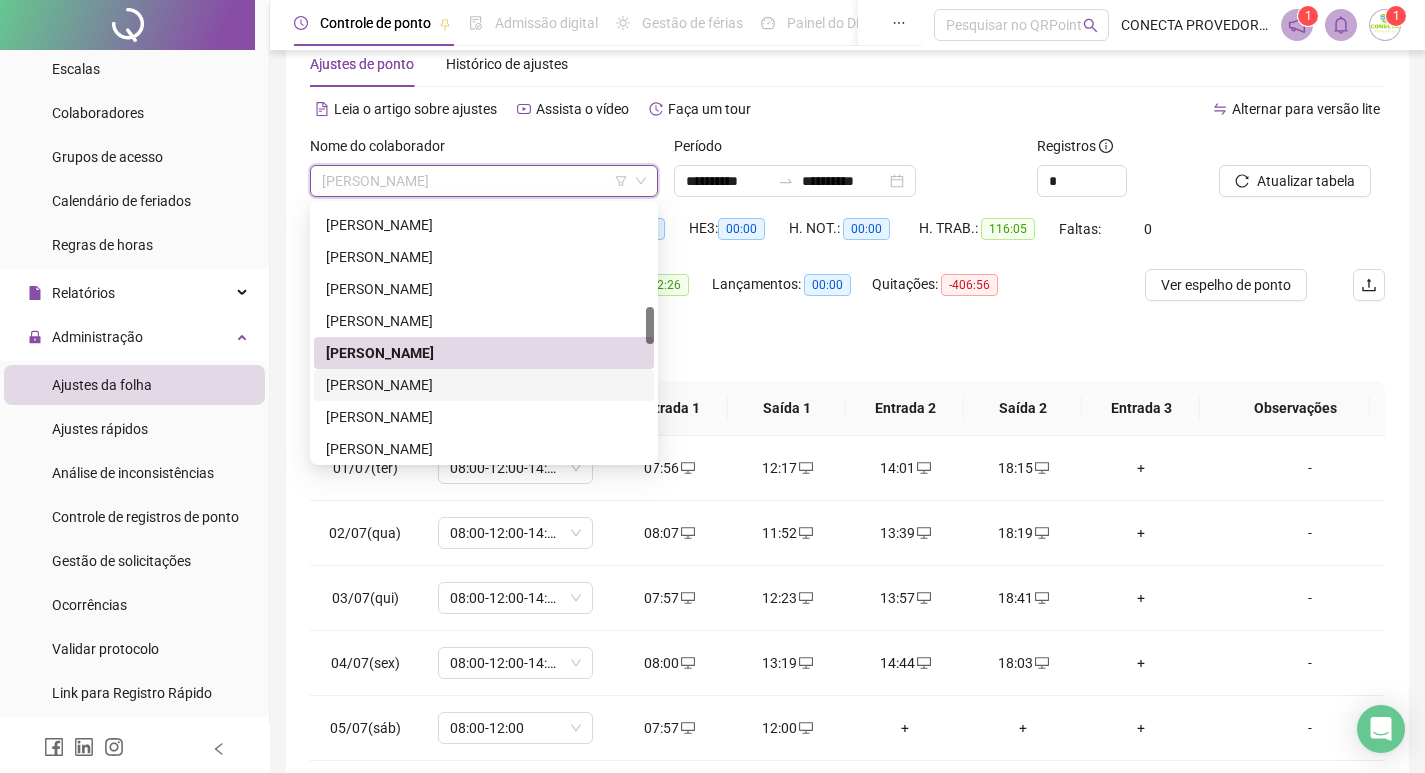 click on "[PERSON_NAME]" at bounding box center [484, 385] 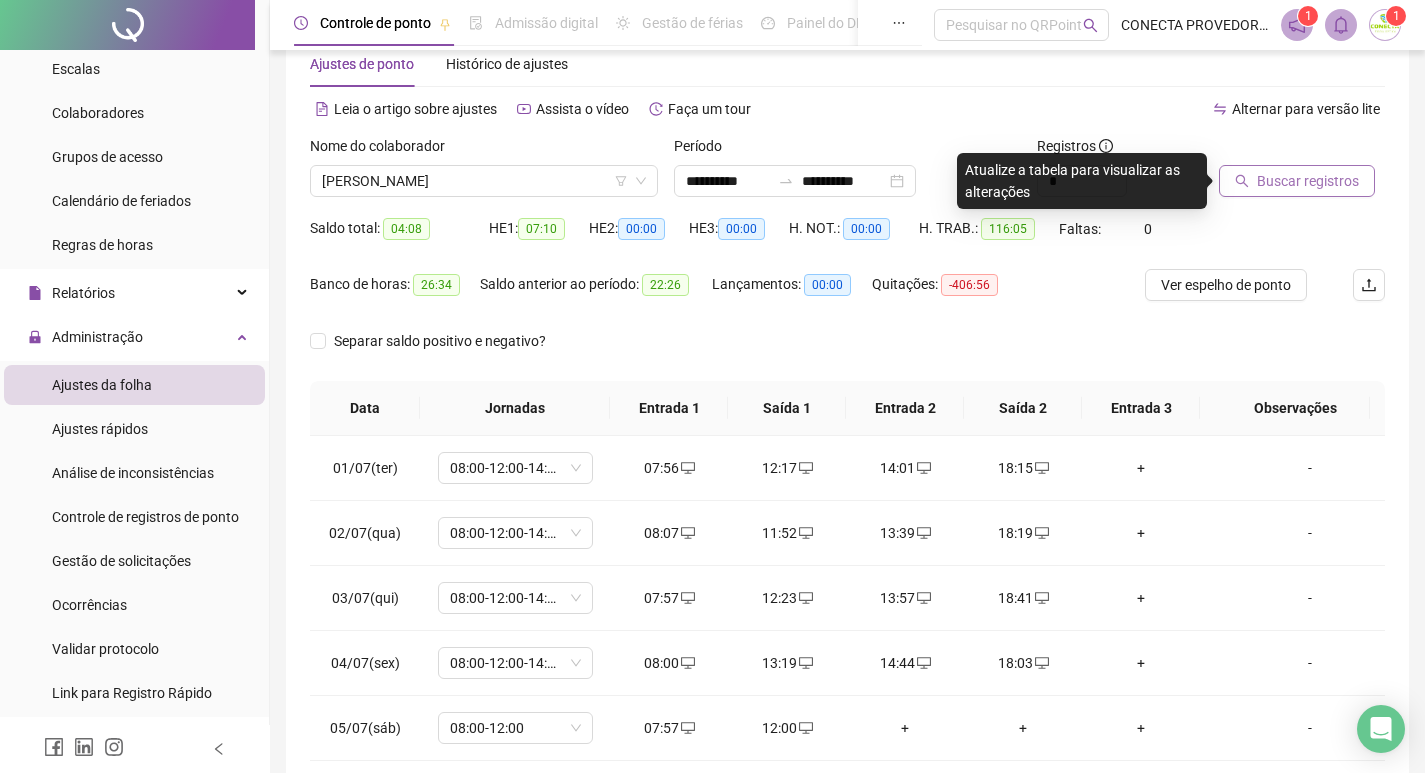 click on "Buscar registros" at bounding box center (1308, 181) 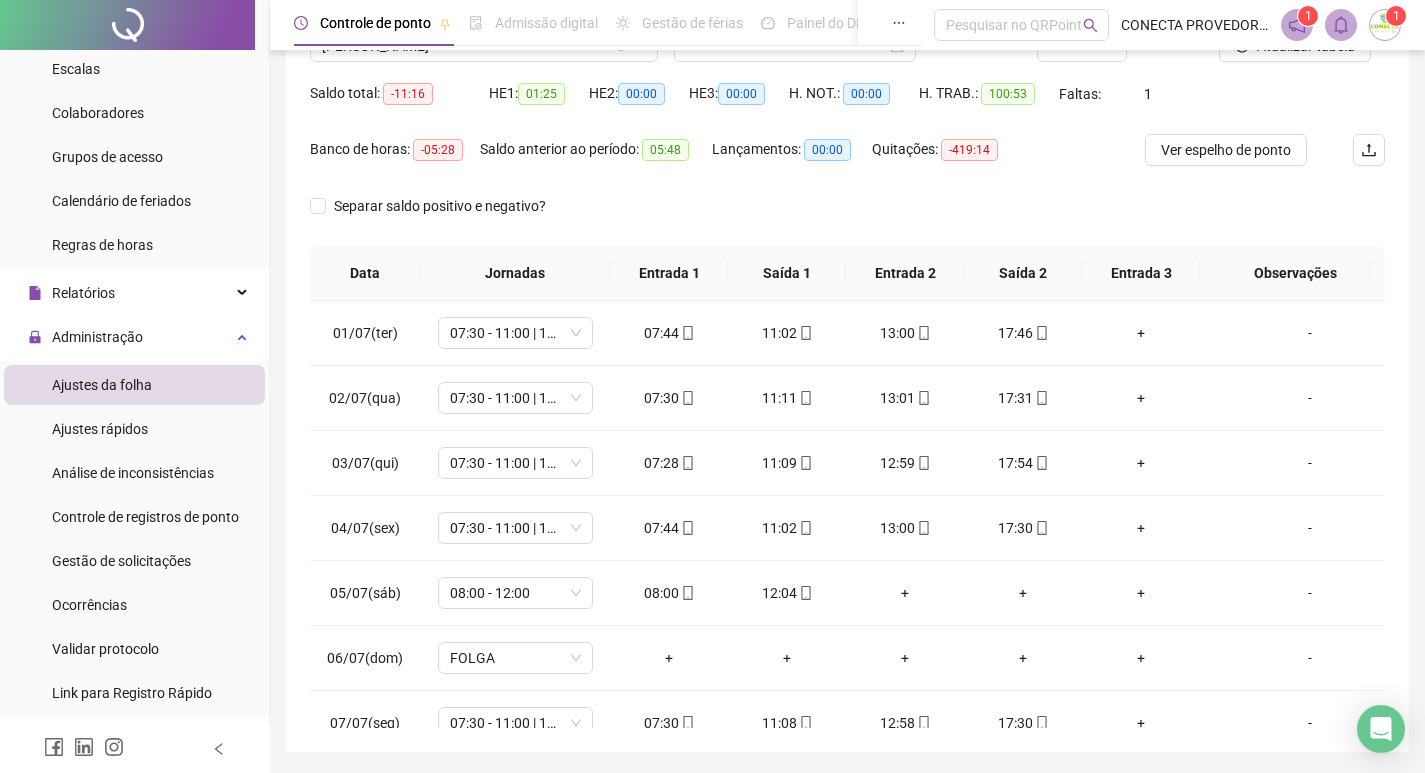 scroll, scrollTop: 249, scrollLeft: 0, axis: vertical 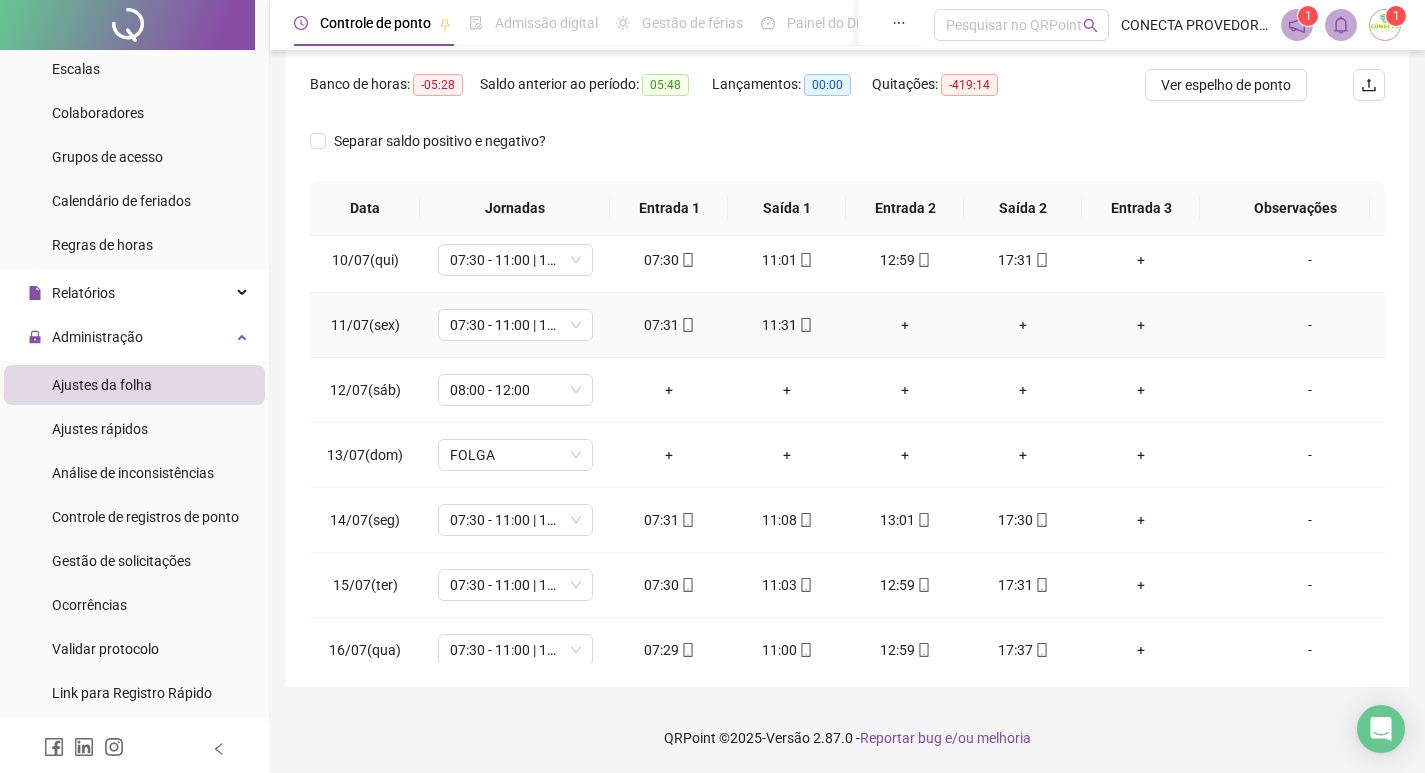 click on "-" at bounding box center (1310, 325) 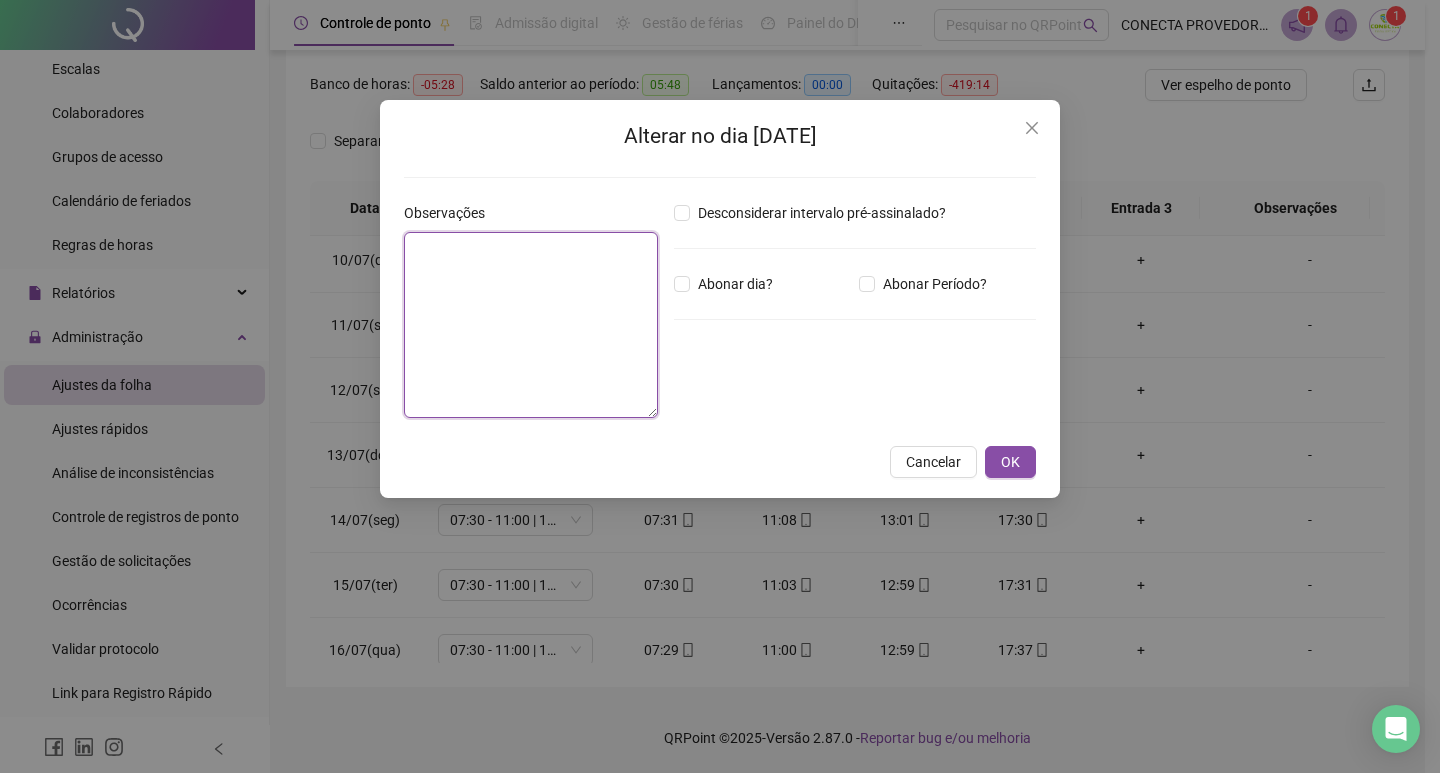 click at bounding box center (531, 325) 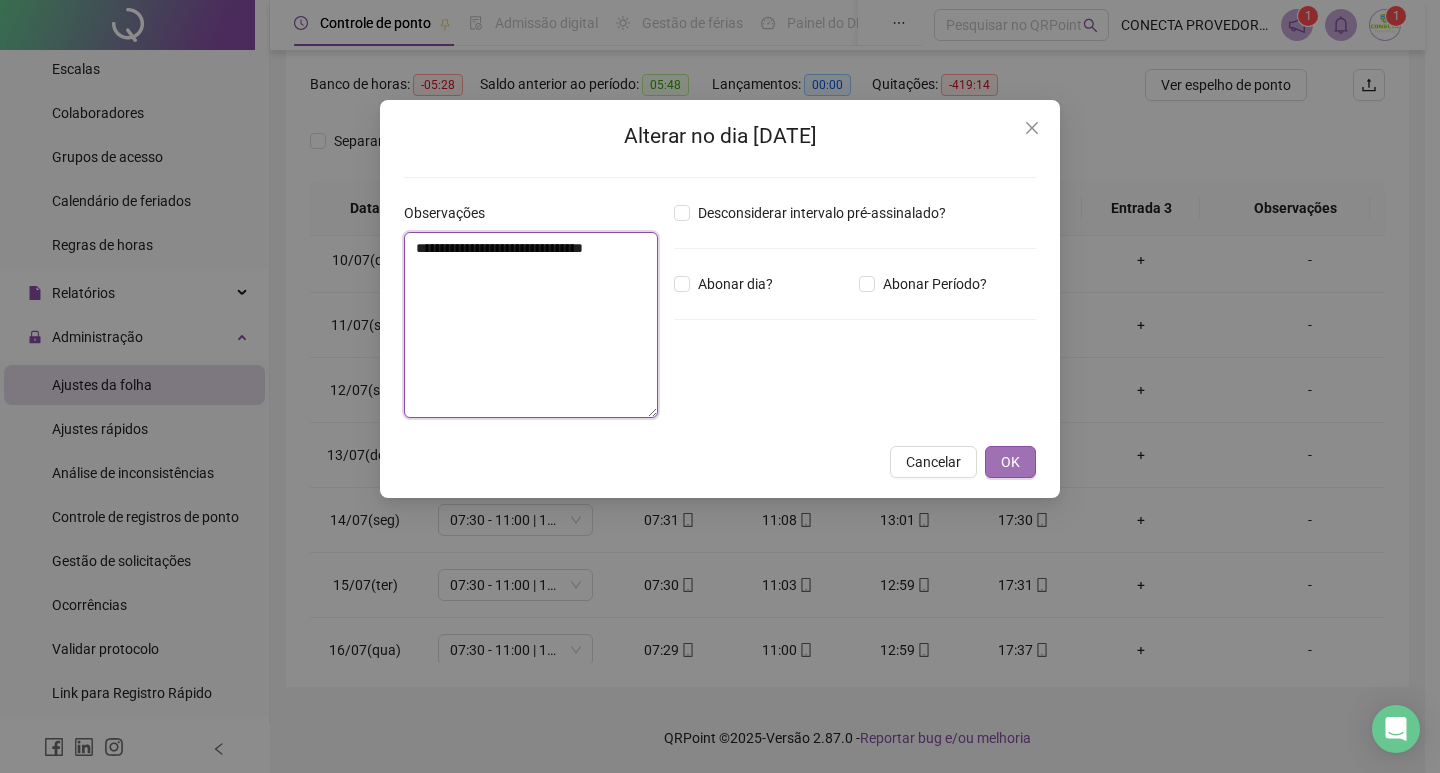 type on "**********" 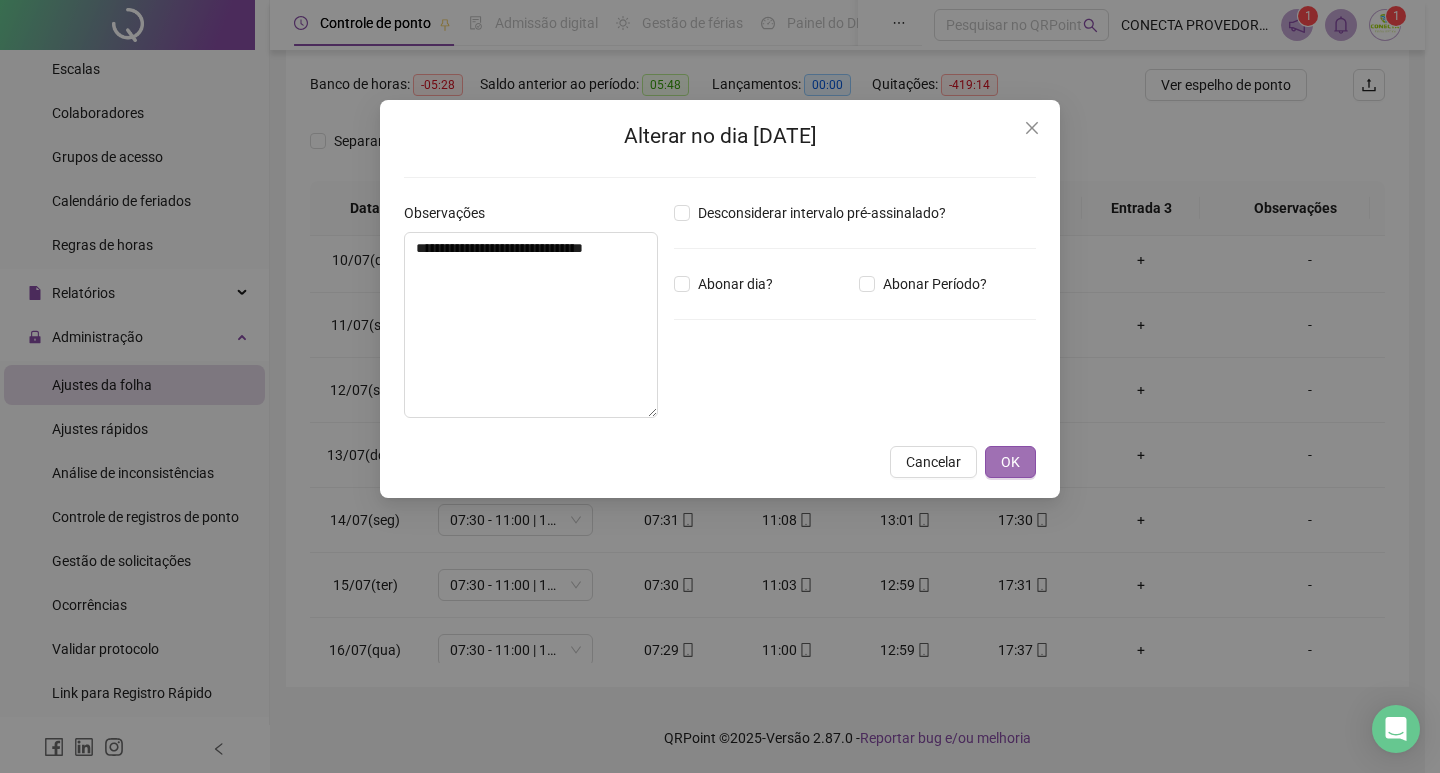 click on "OK" at bounding box center (1010, 462) 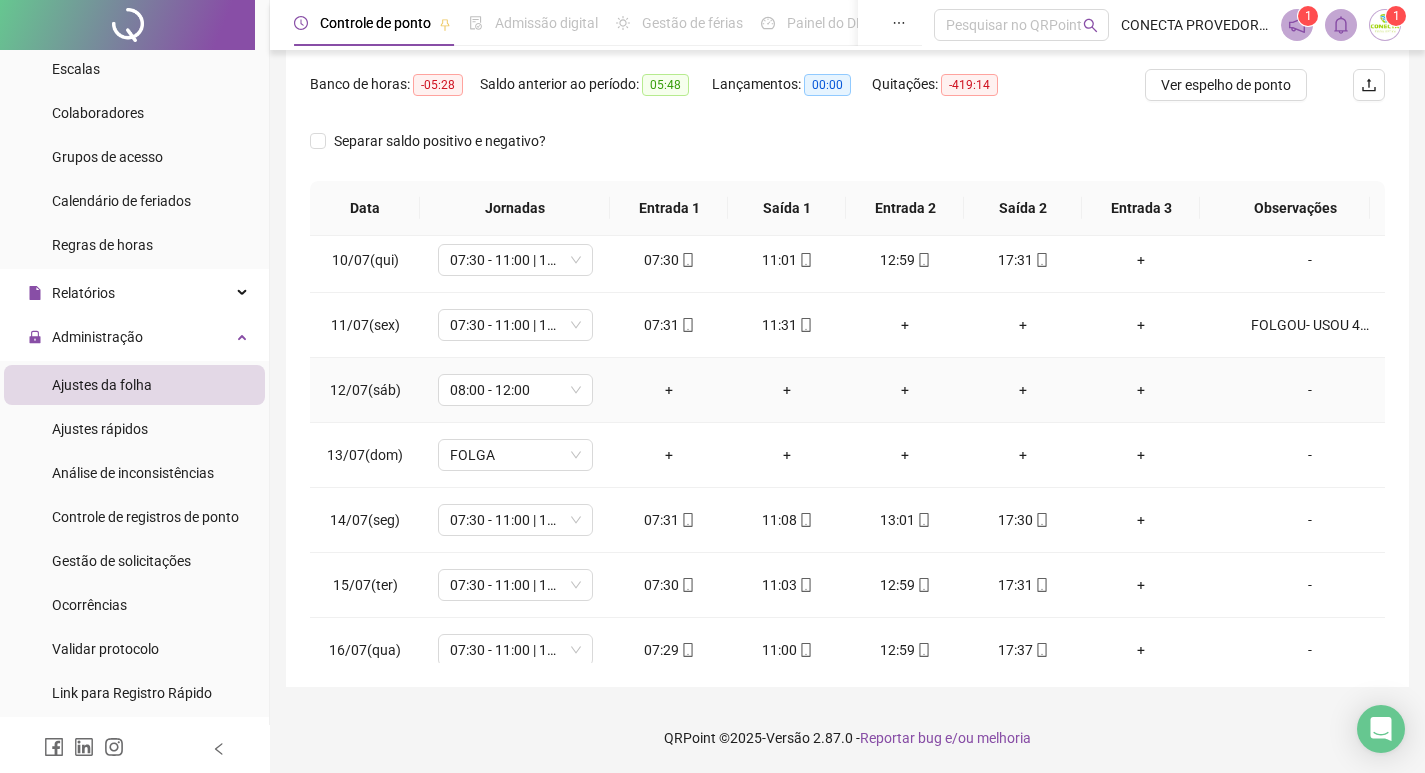 click on "-" at bounding box center [1310, 390] 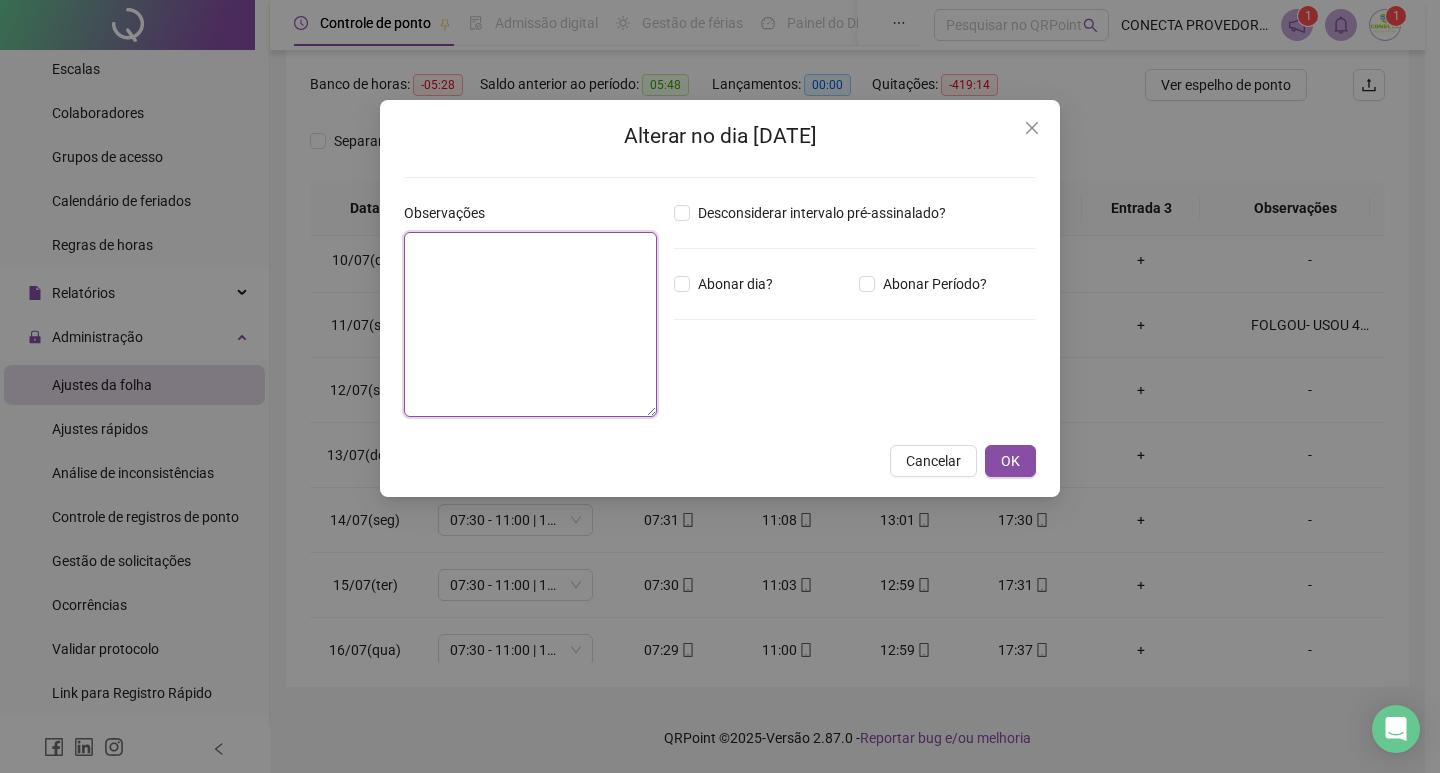 click at bounding box center (530, 324) 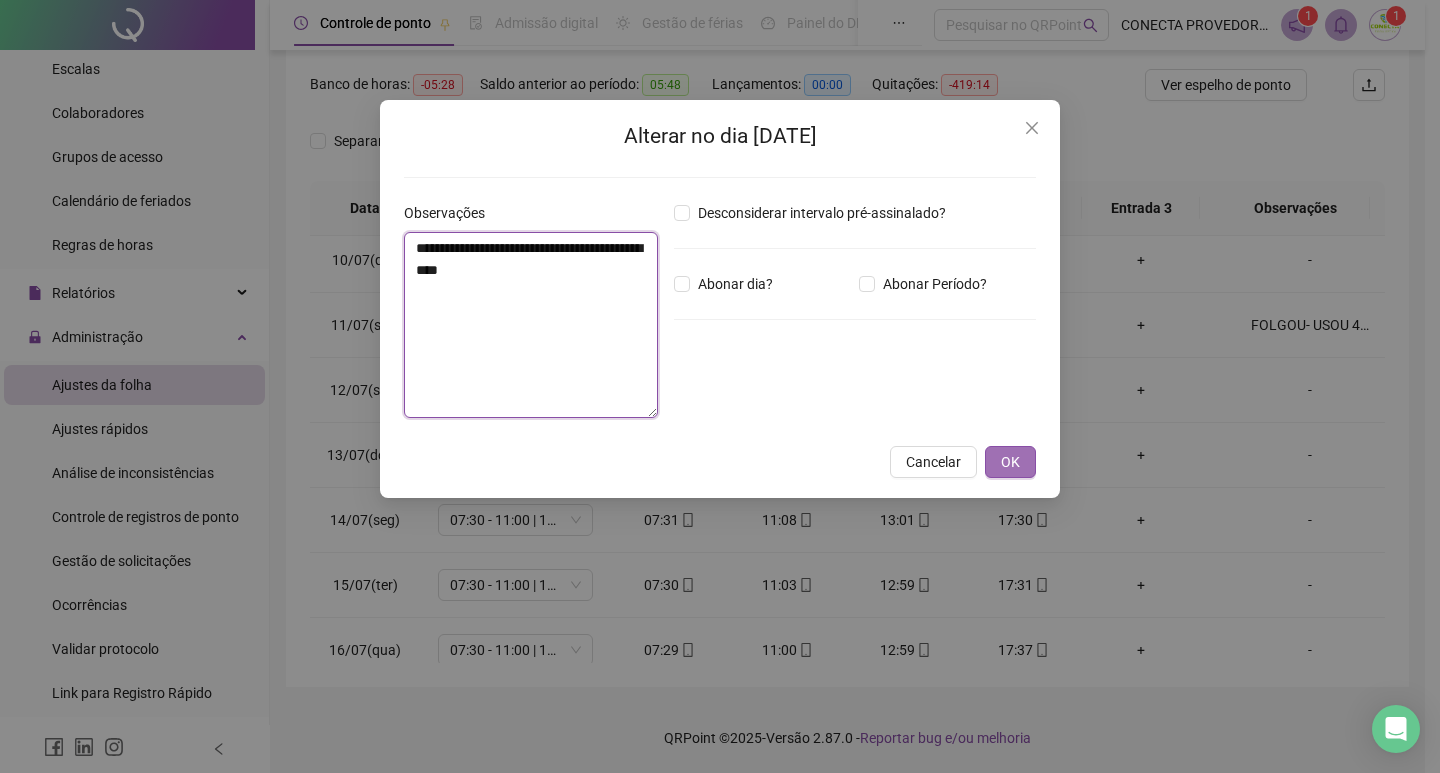 type on "**********" 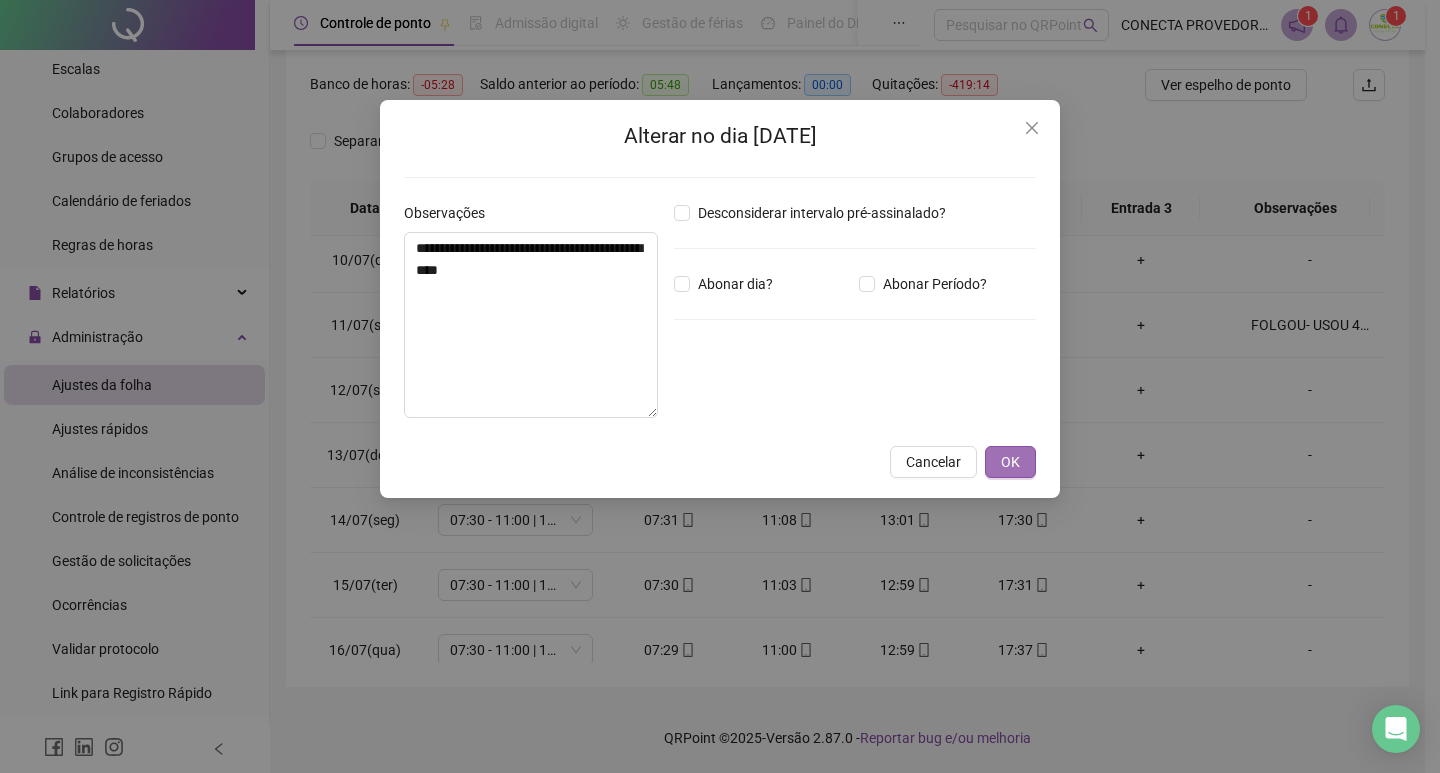 click on "OK" at bounding box center [1010, 462] 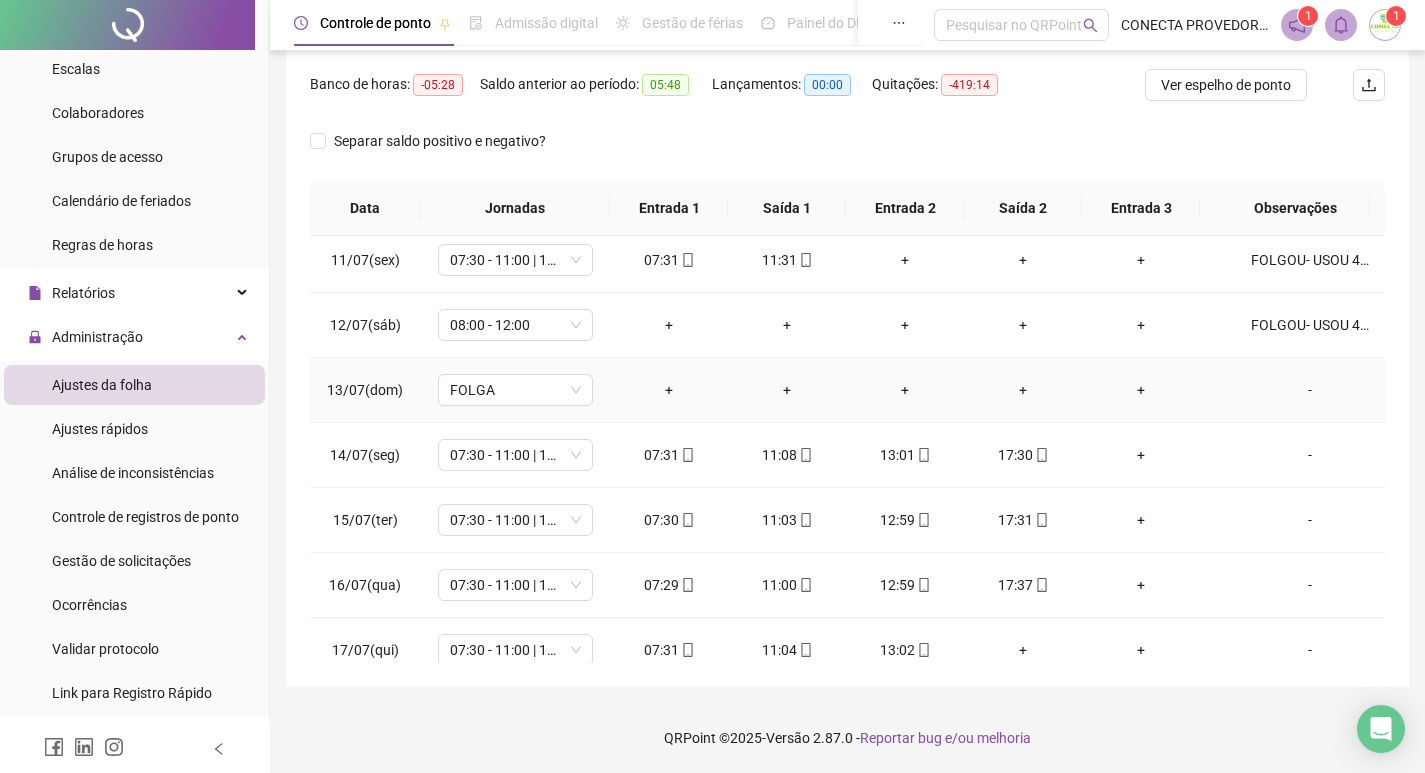 scroll, scrollTop: 693, scrollLeft: 0, axis: vertical 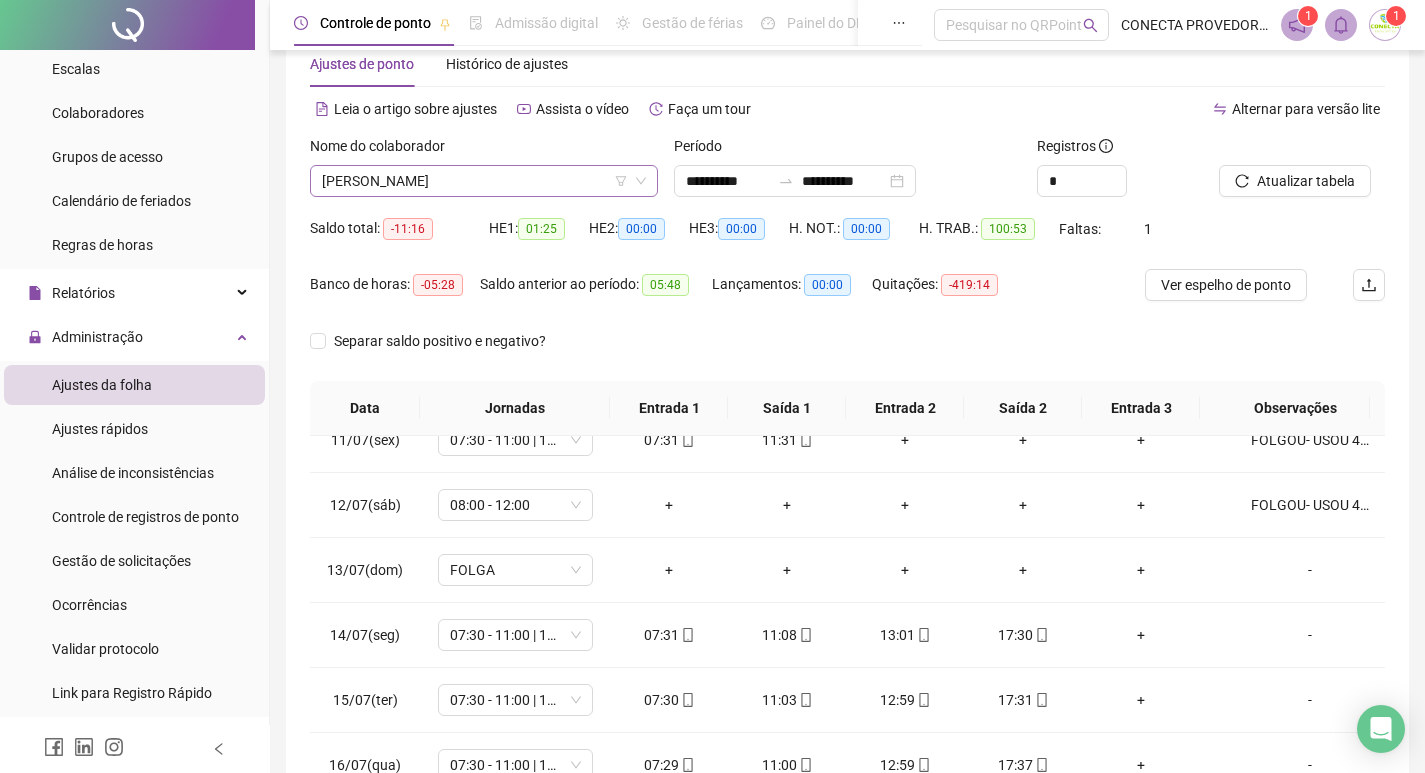click on "[PERSON_NAME]" at bounding box center [484, 181] 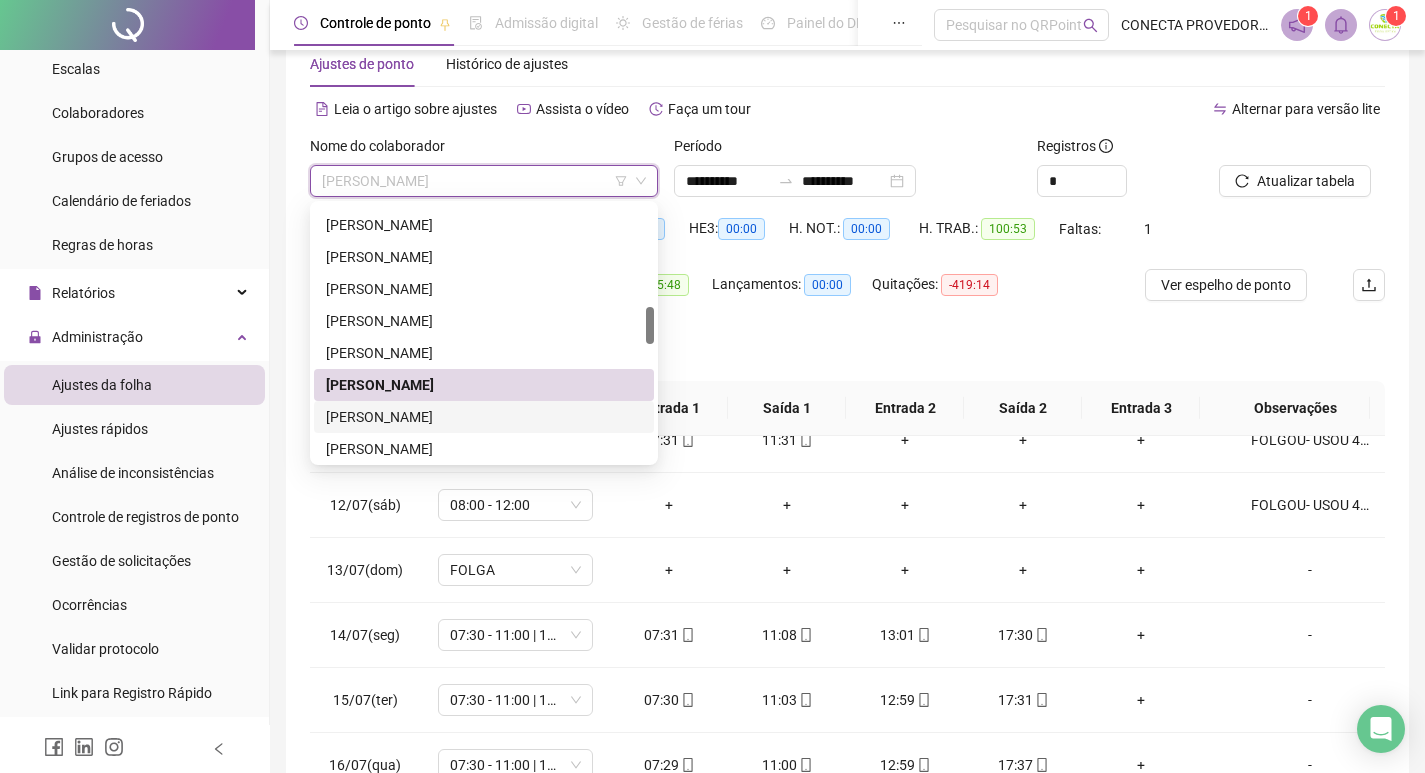 click on "[PERSON_NAME]" at bounding box center (484, 417) 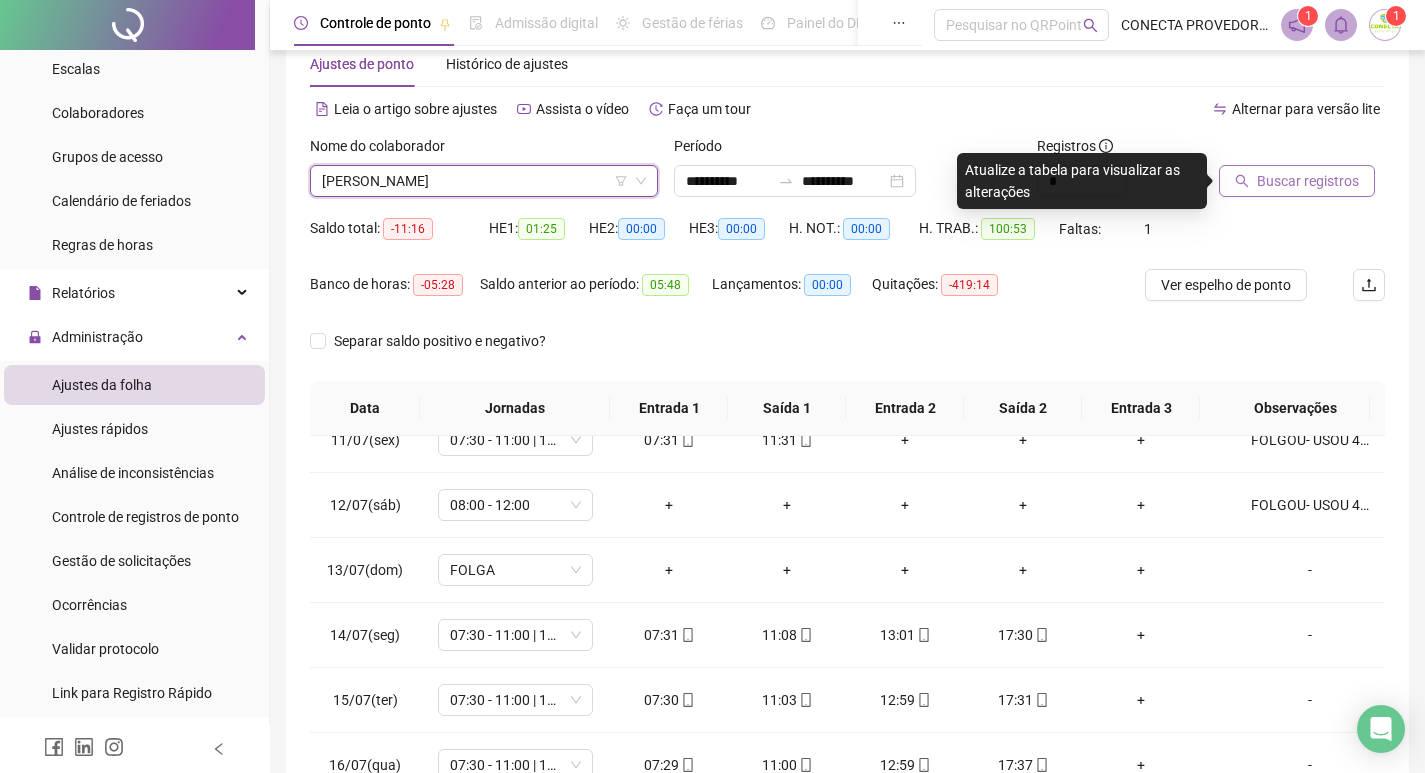 click on "Buscar registros" at bounding box center [1297, 181] 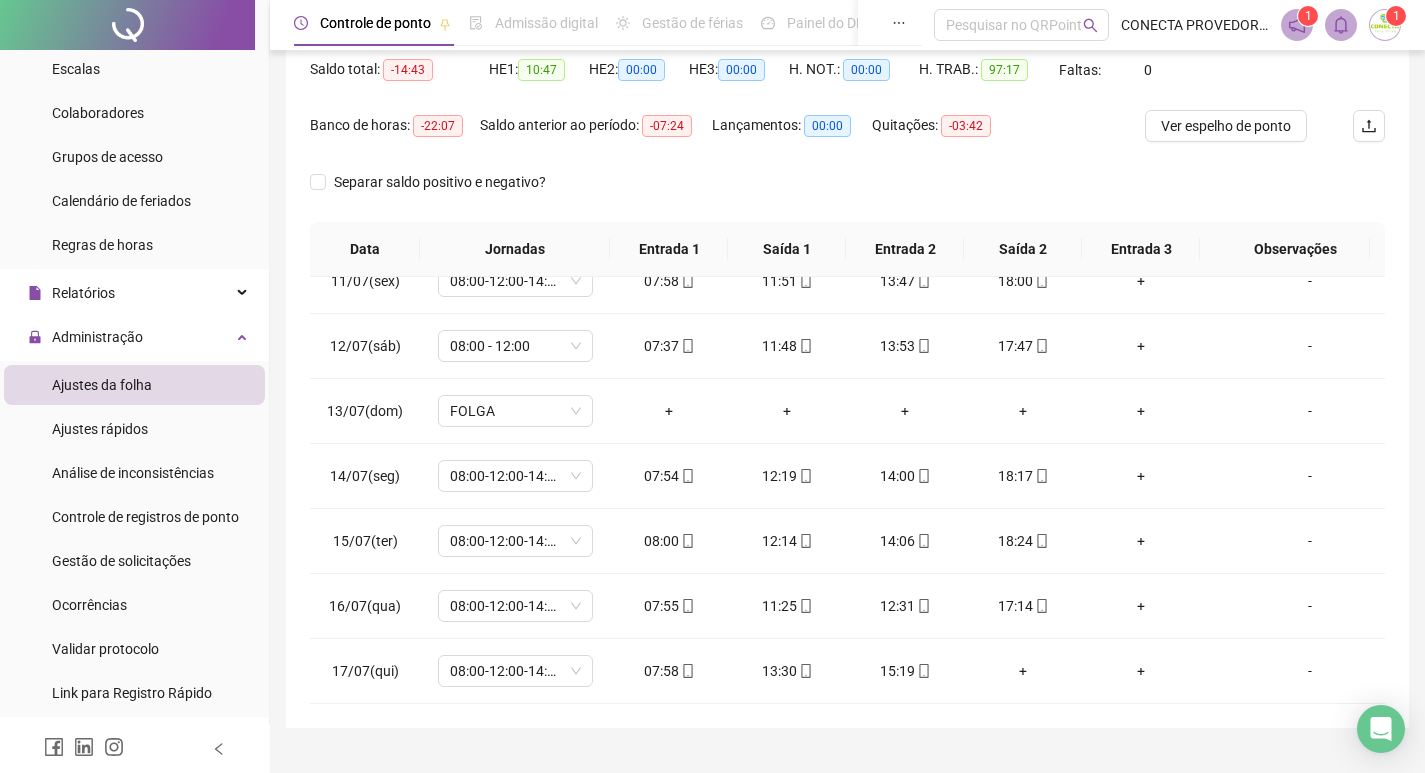 scroll, scrollTop: 149, scrollLeft: 0, axis: vertical 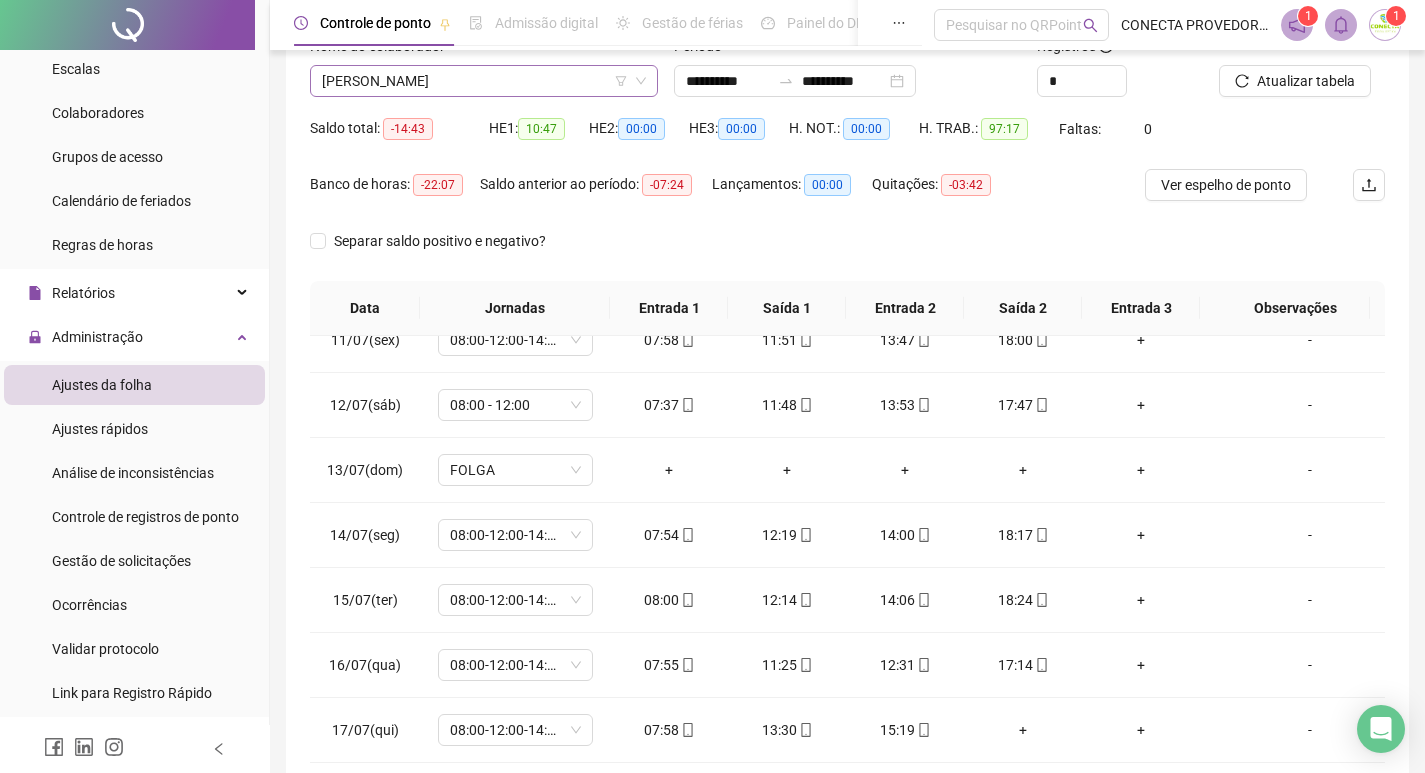 click on "[PERSON_NAME]" at bounding box center (484, 81) 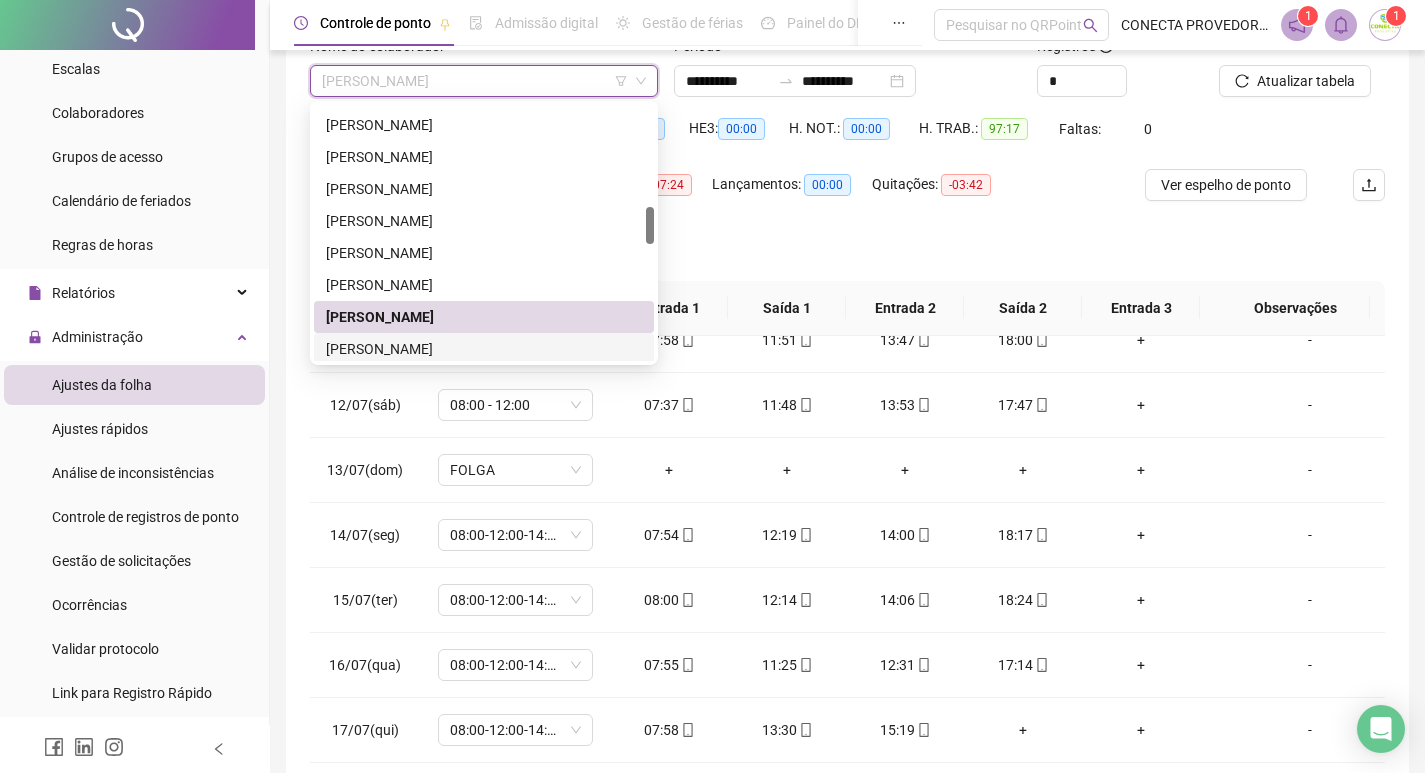 click on "[PERSON_NAME]" at bounding box center (484, 349) 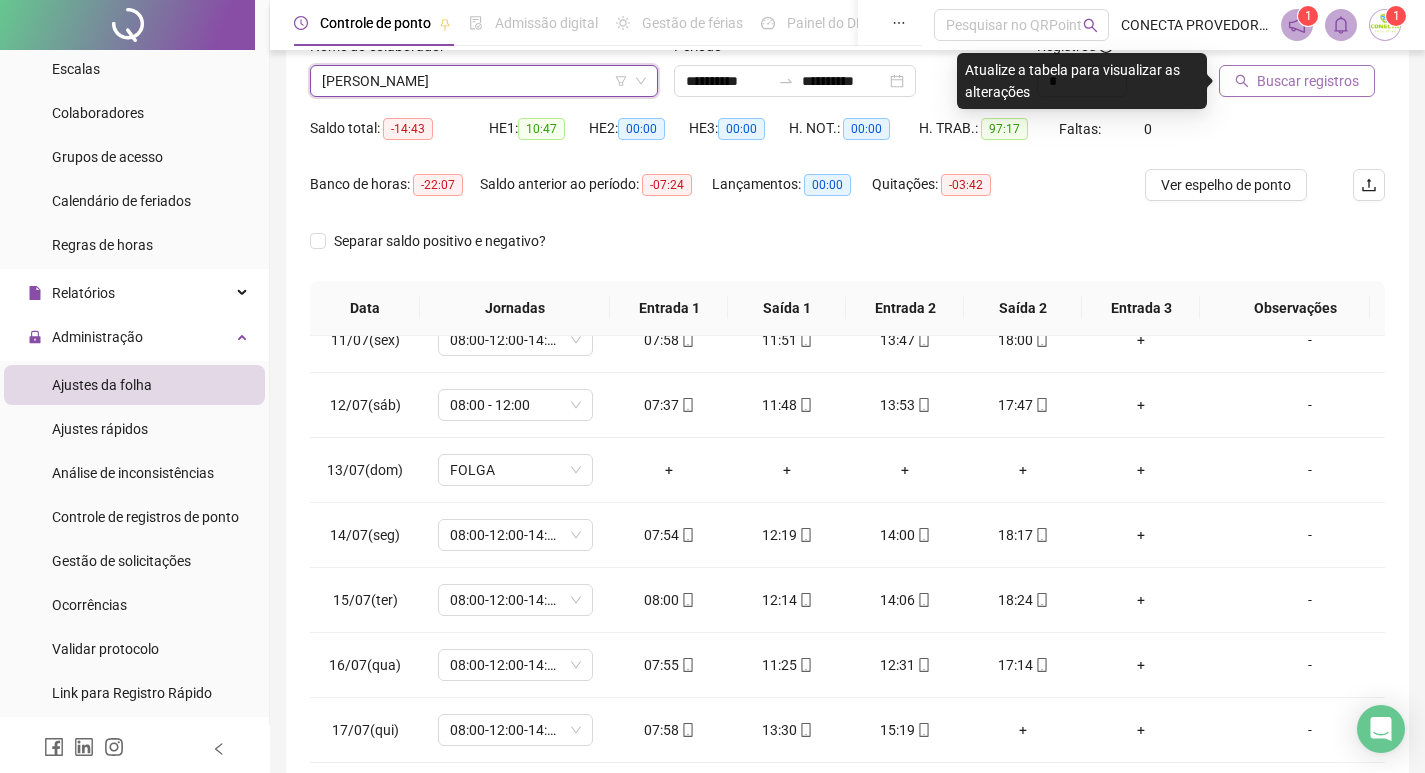 click on "Buscar registros" at bounding box center [1308, 81] 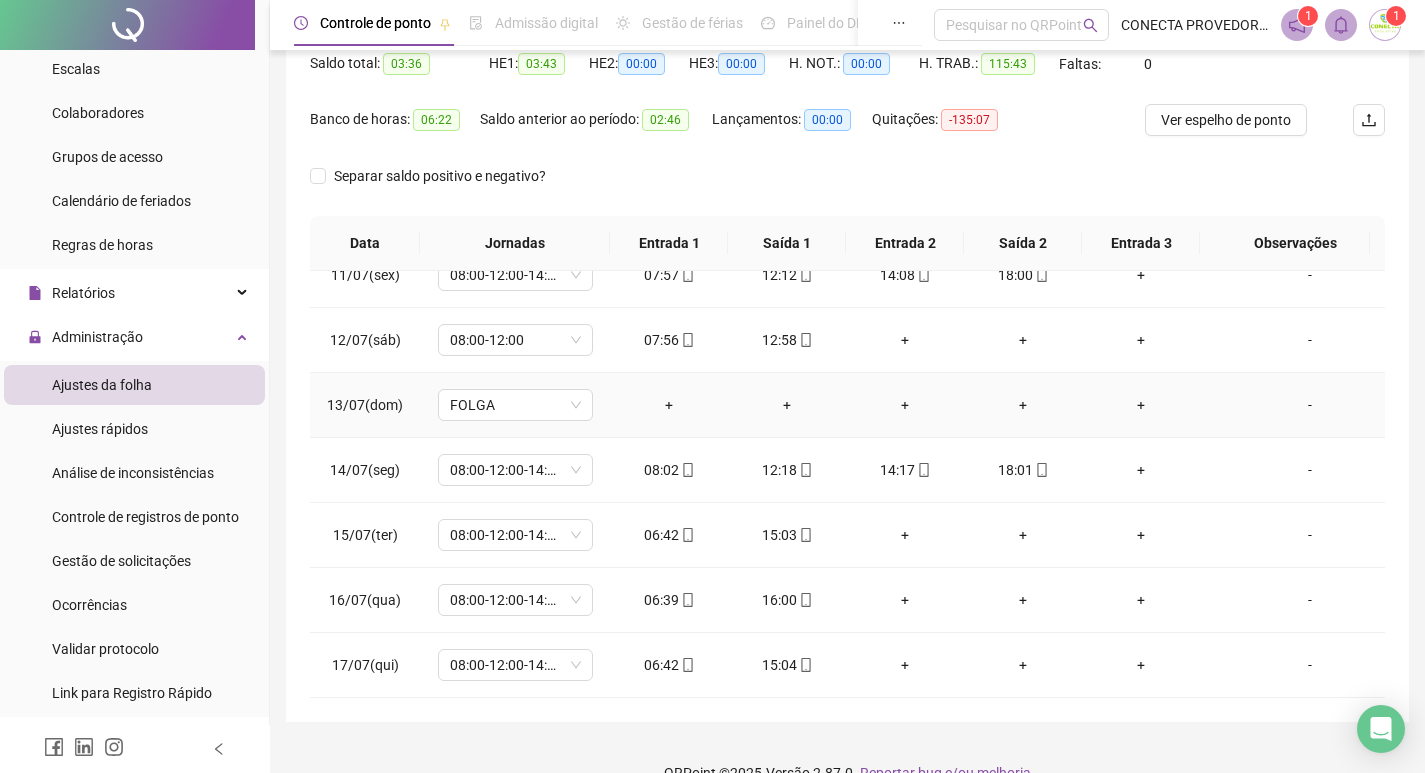 scroll, scrollTop: 249, scrollLeft: 0, axis: vertical 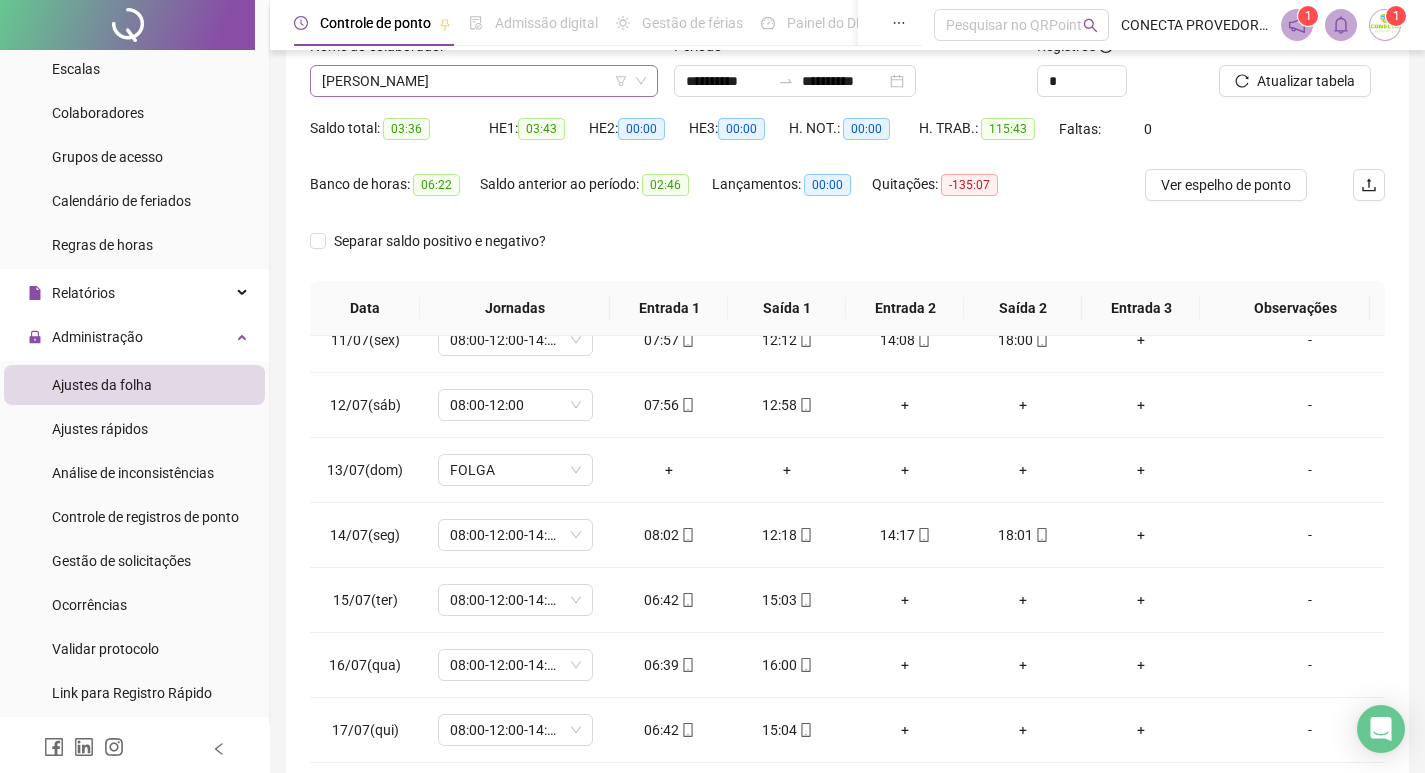 click on "[PERSON_NAME]" at bounding box center (484, 81) 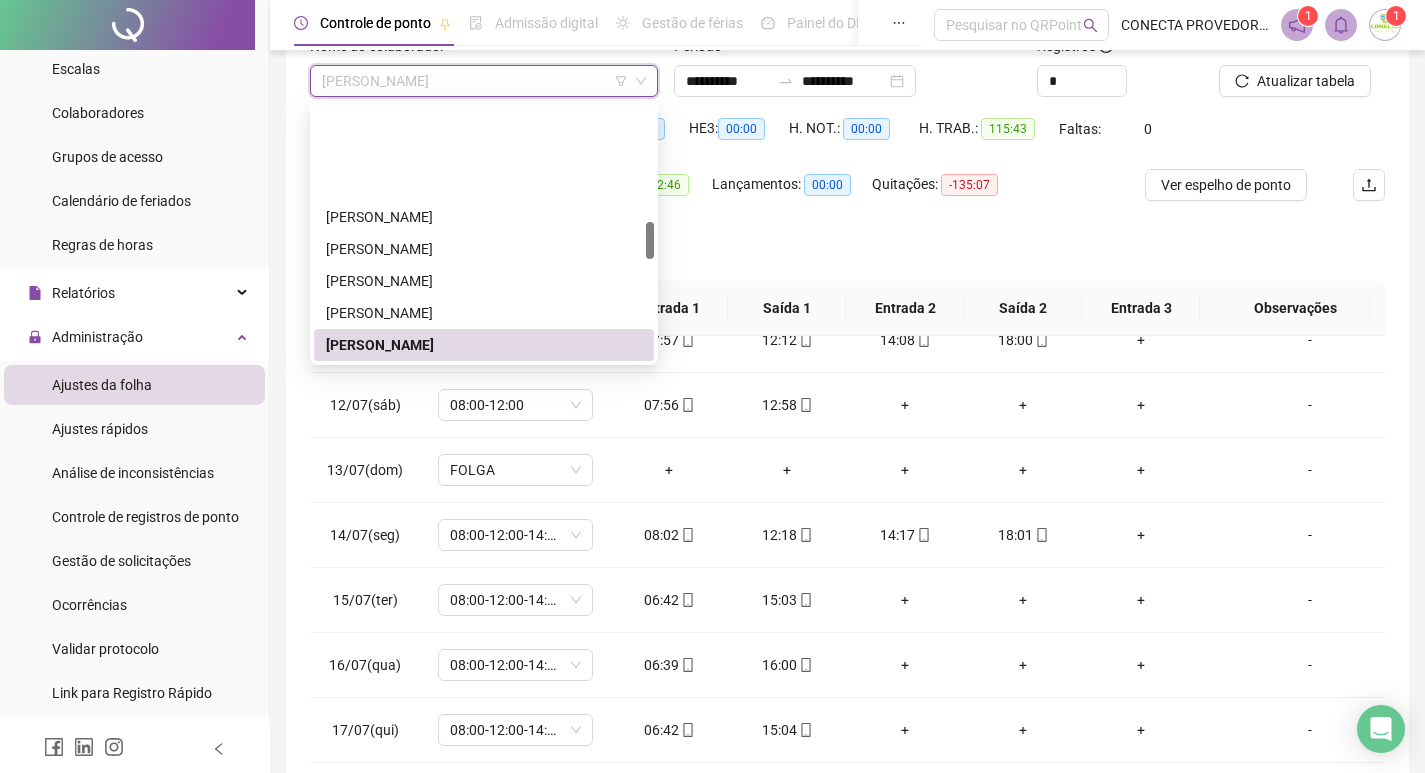 scroll, scrollTop: 804, scrollLeft: 0, axis: vertical 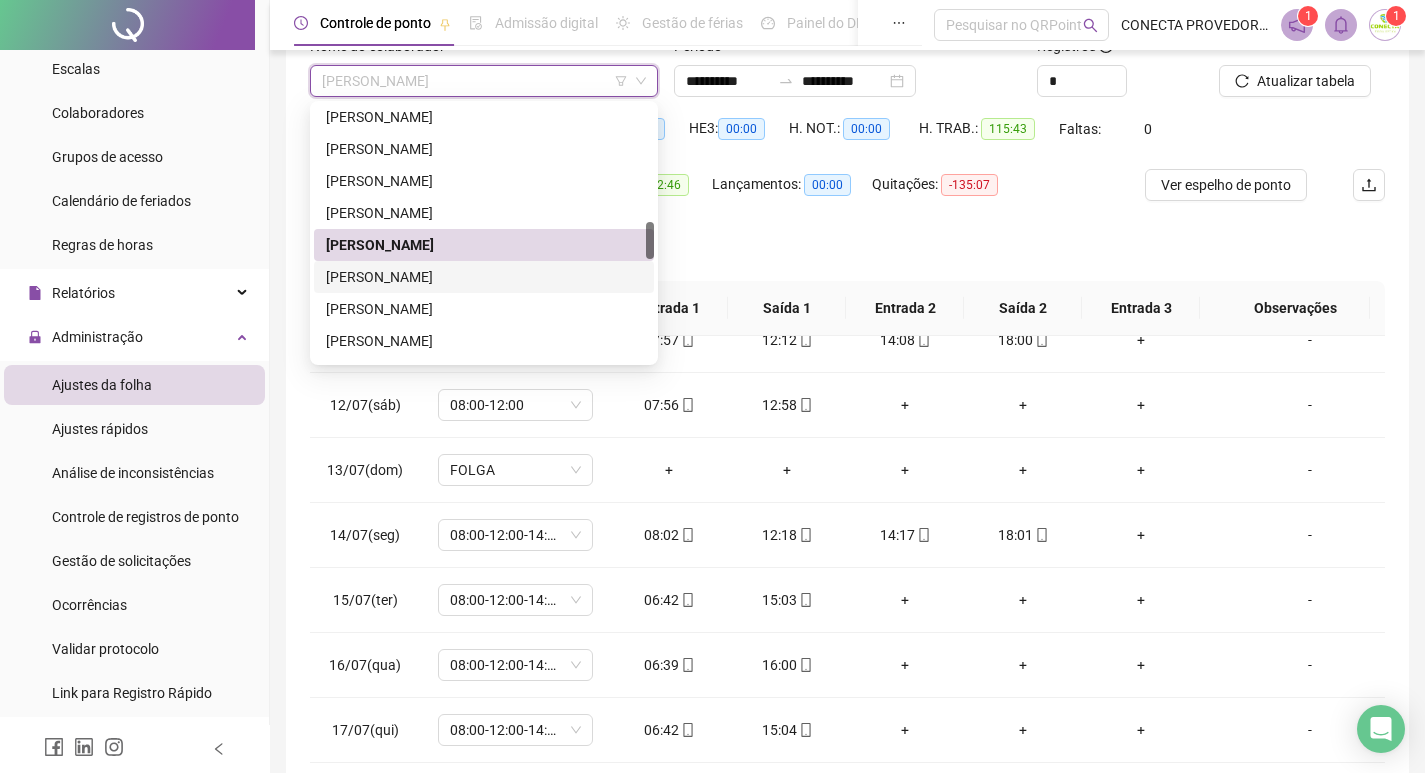 click on "[PERSON_NAME]" at bounding box center [484, 277] 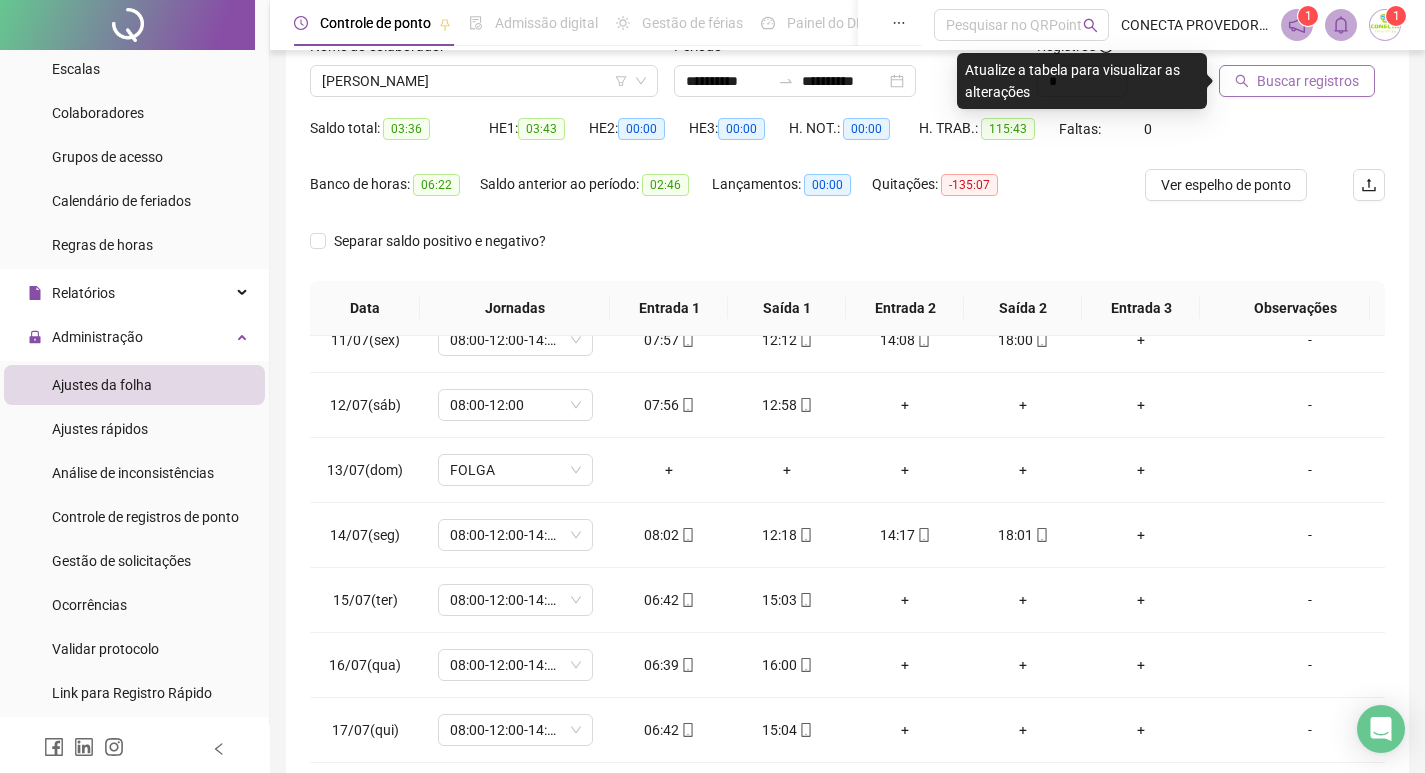 click 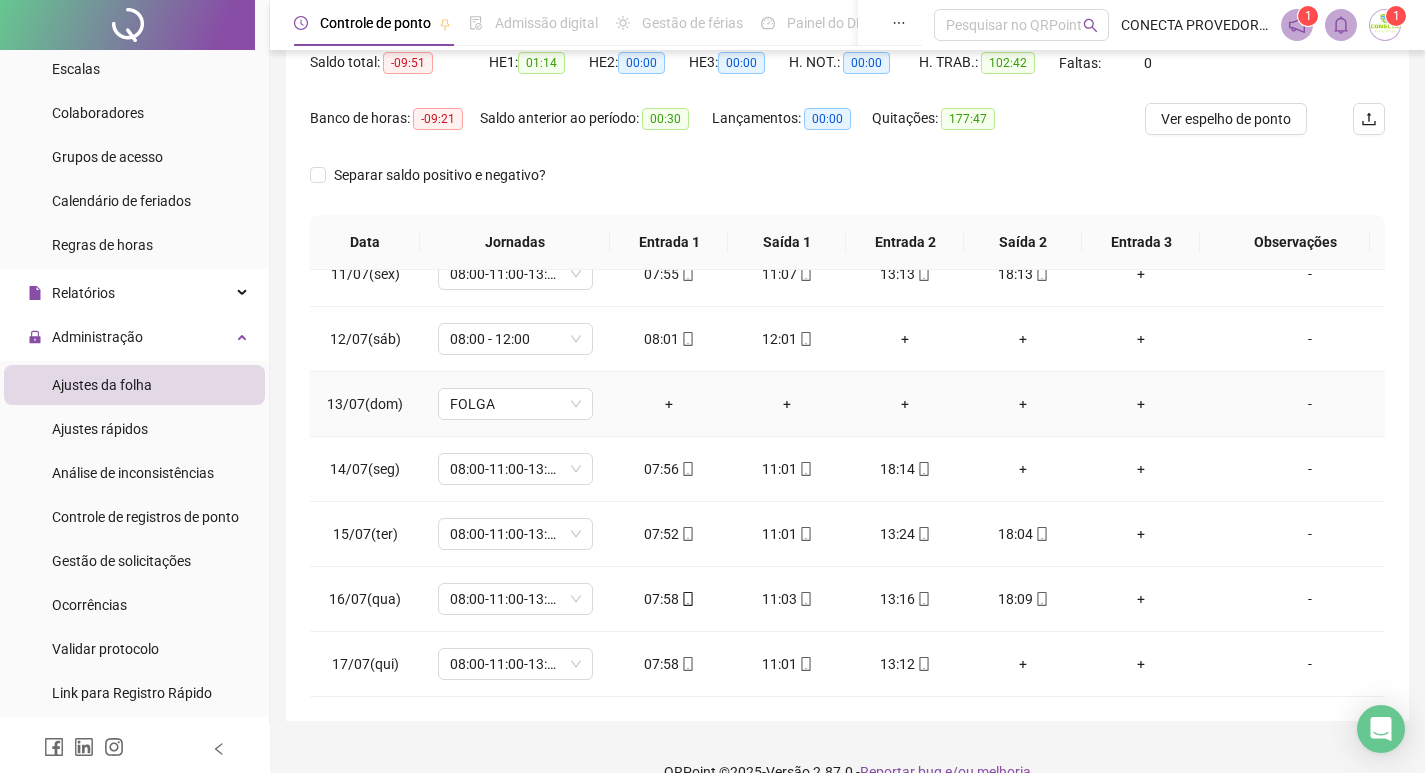 scroll, scrollTop: 249, scrollLeft: 0, axis: vertical 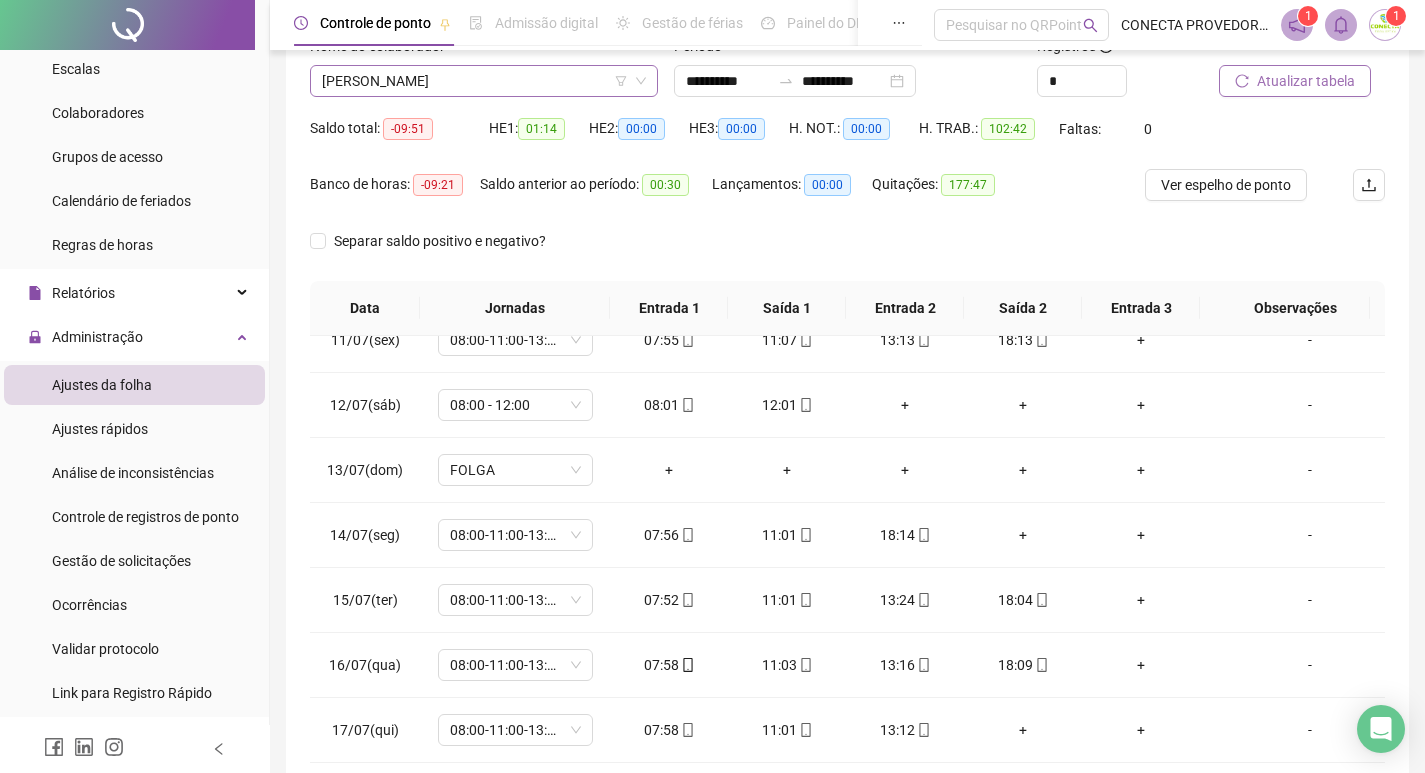 click on "[PERSON_NAME]" at bounding box center (484, 81) 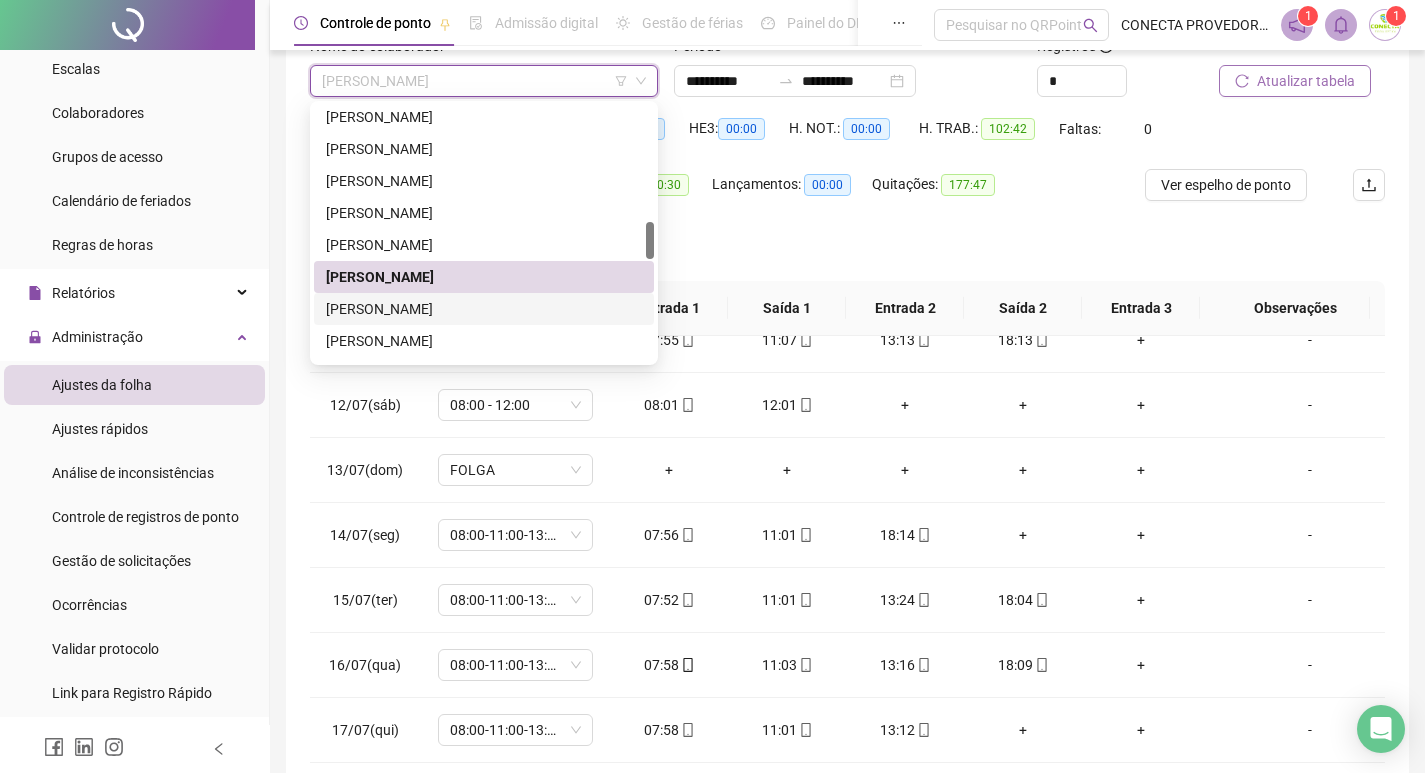 click on "[PERSON_NAME]" at bounding box center [484, 309] 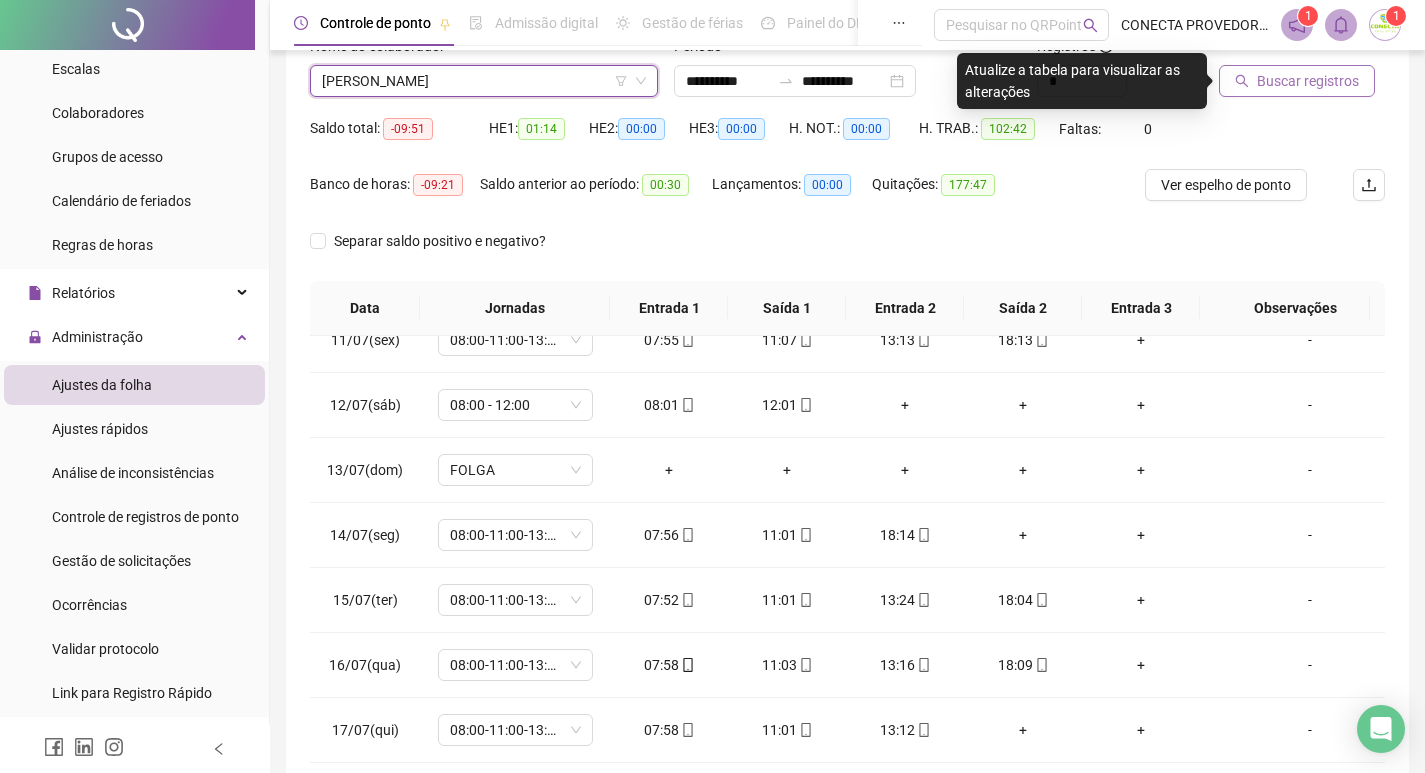 click on "Buscar registros" at bounding box center [1308, 81] 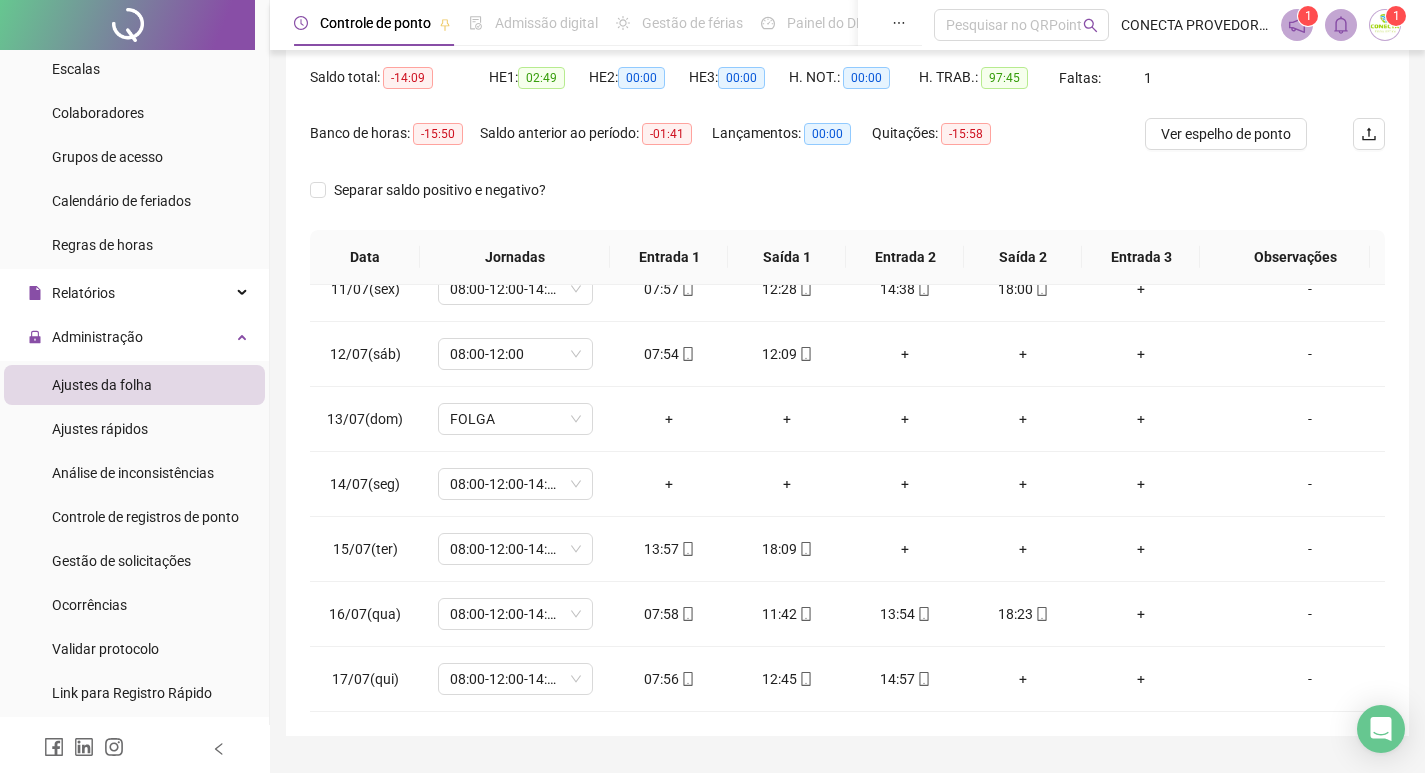 scroll, scrollTop: 249, scrollLeft: 0, axis: vertical 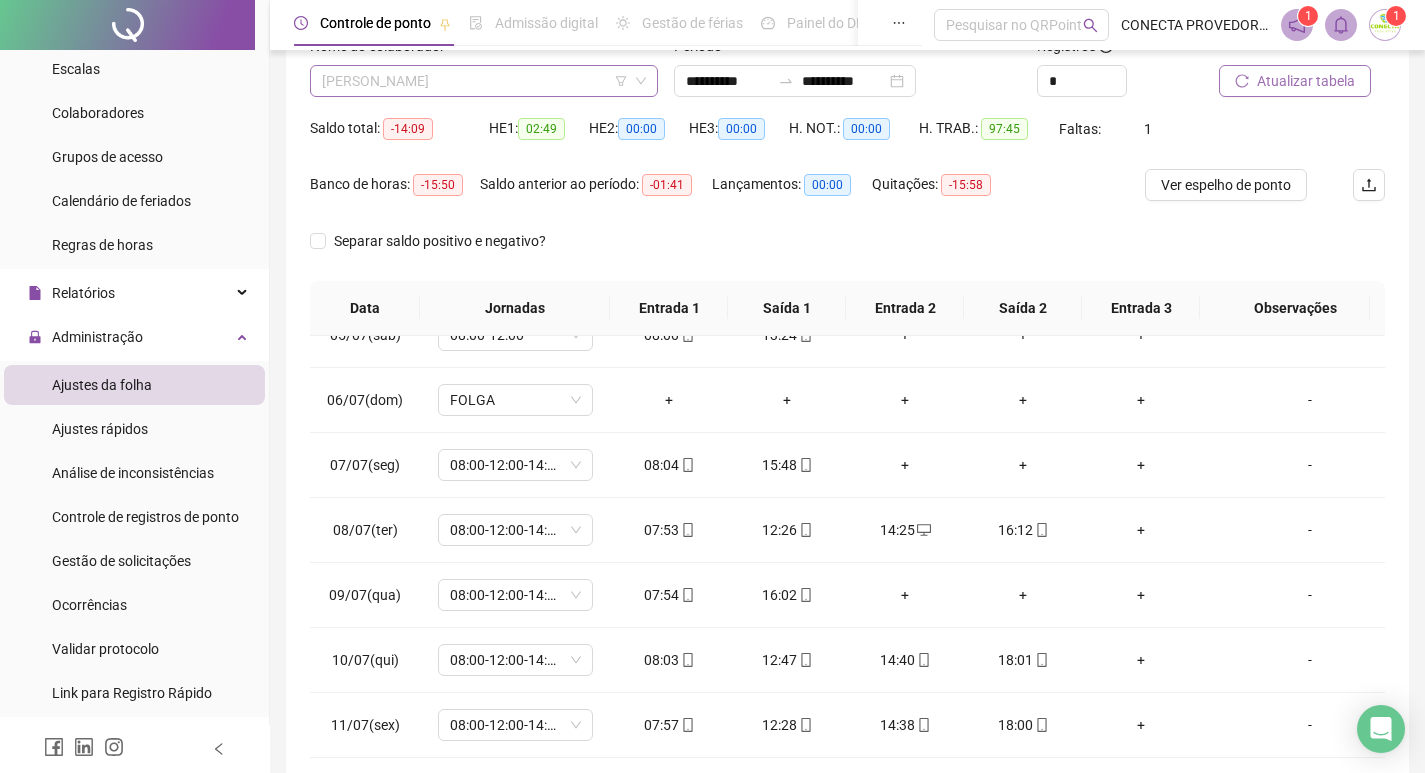 click on "[PERSON_NAME]" at bounding box center (484, 81) 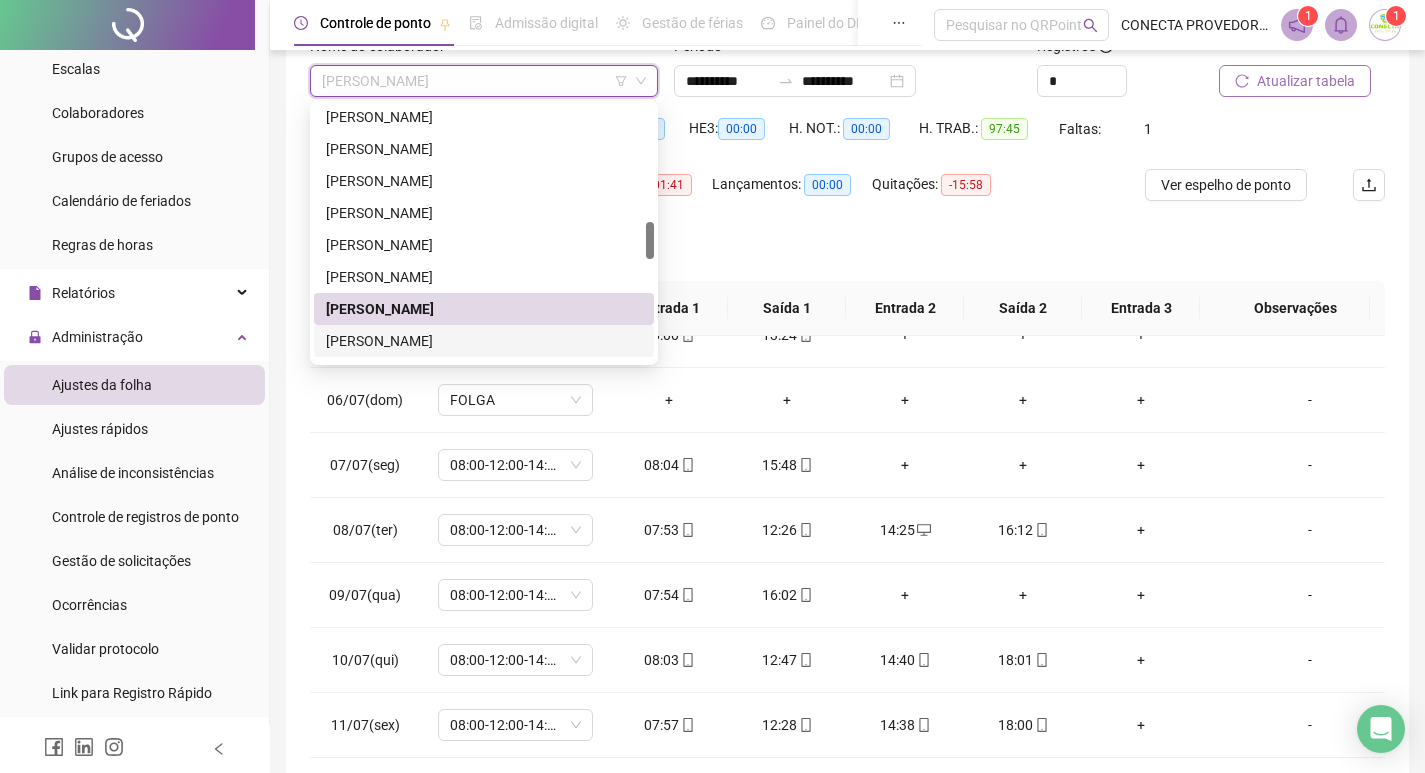 click on "[PERSON_NAME]" at bounding box center (484, 341) 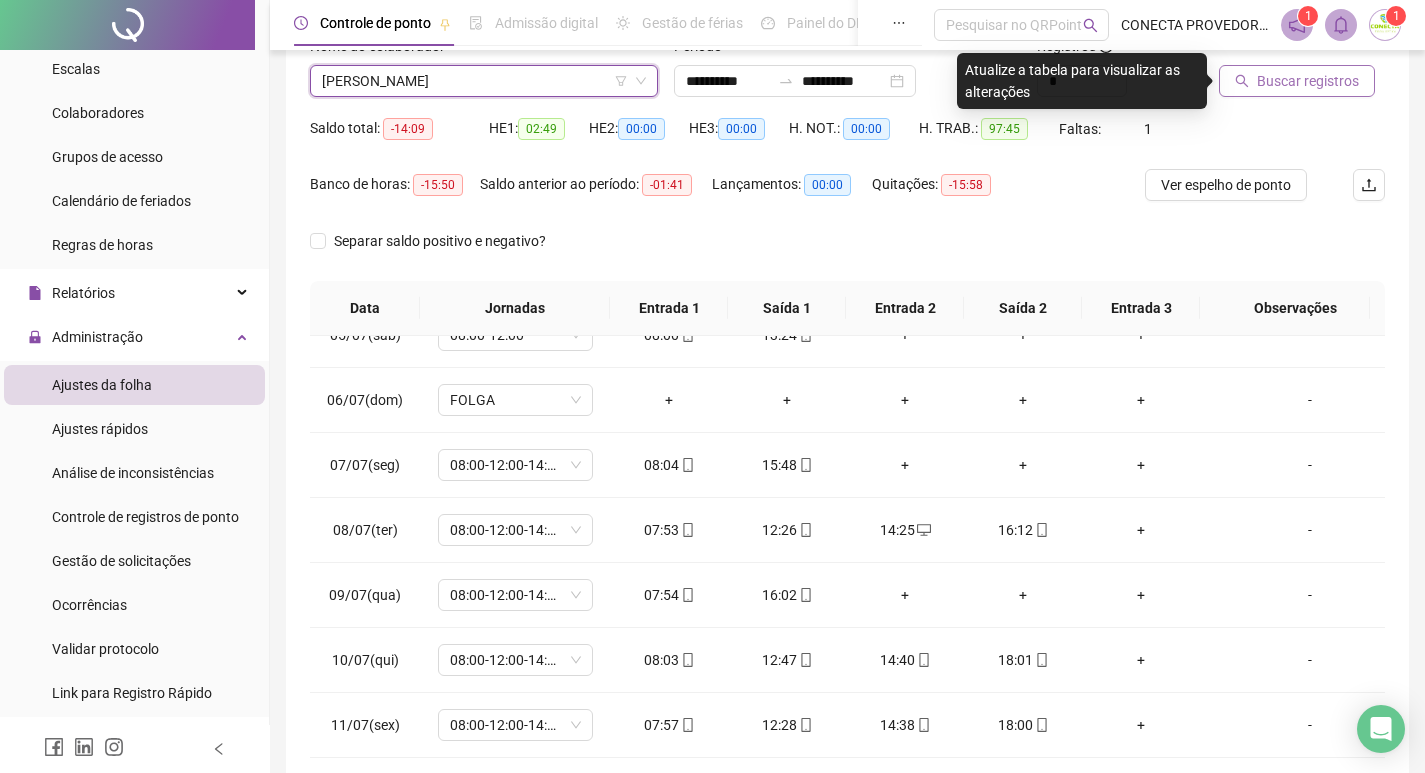 click on "Buscar registros" at bounding box center (1308, 81) 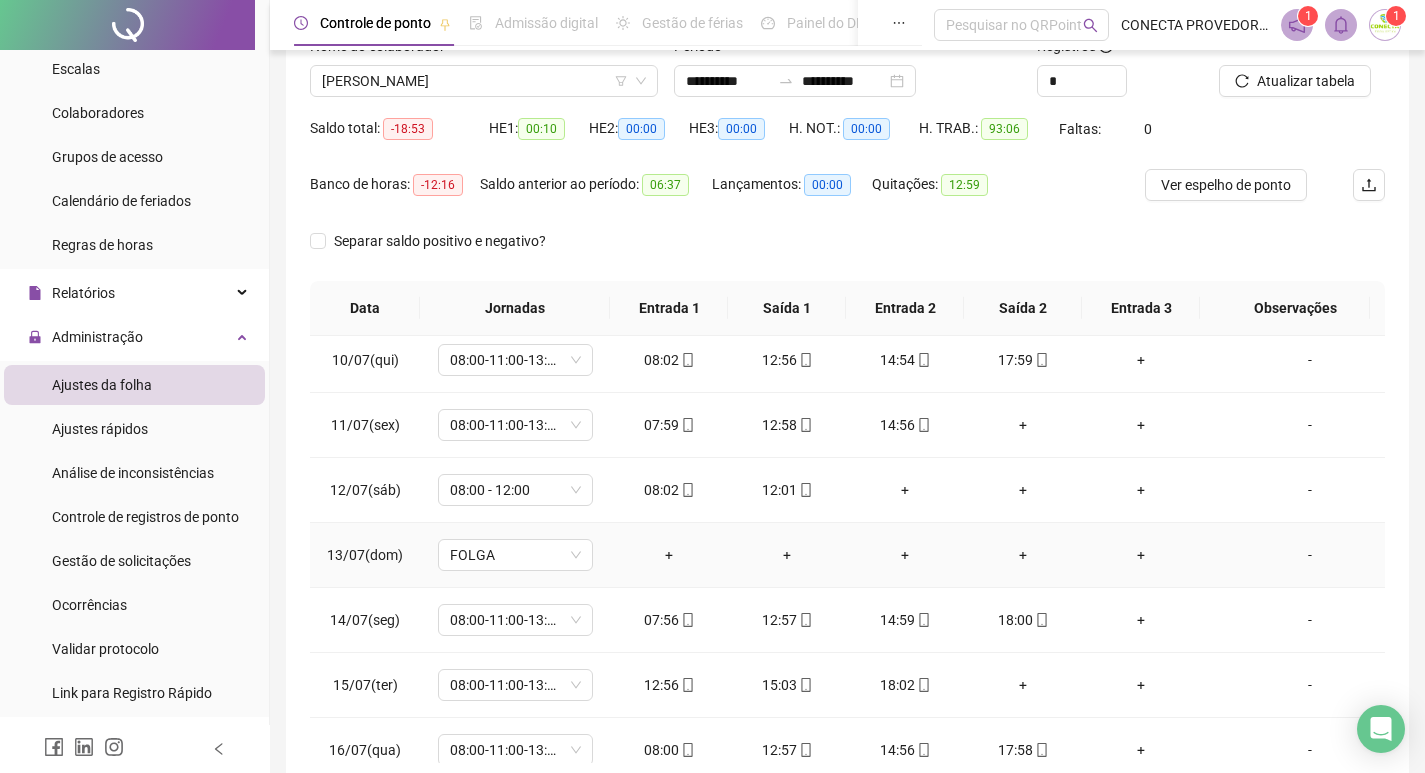 scroll, scrollTop: 693, scrollLeft: 0, axis: vertical 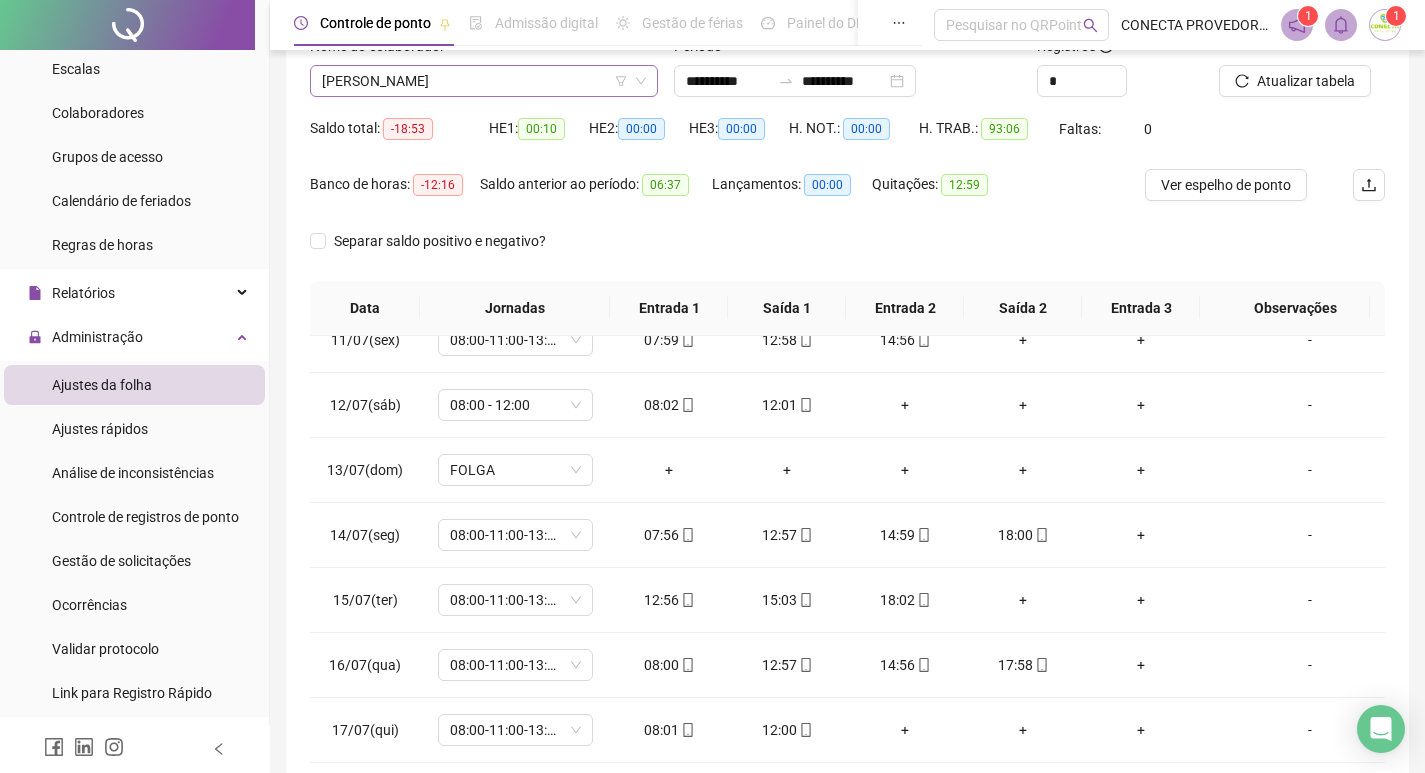 click on "[PERSON_NAME]" at bounding box center (484, 81) 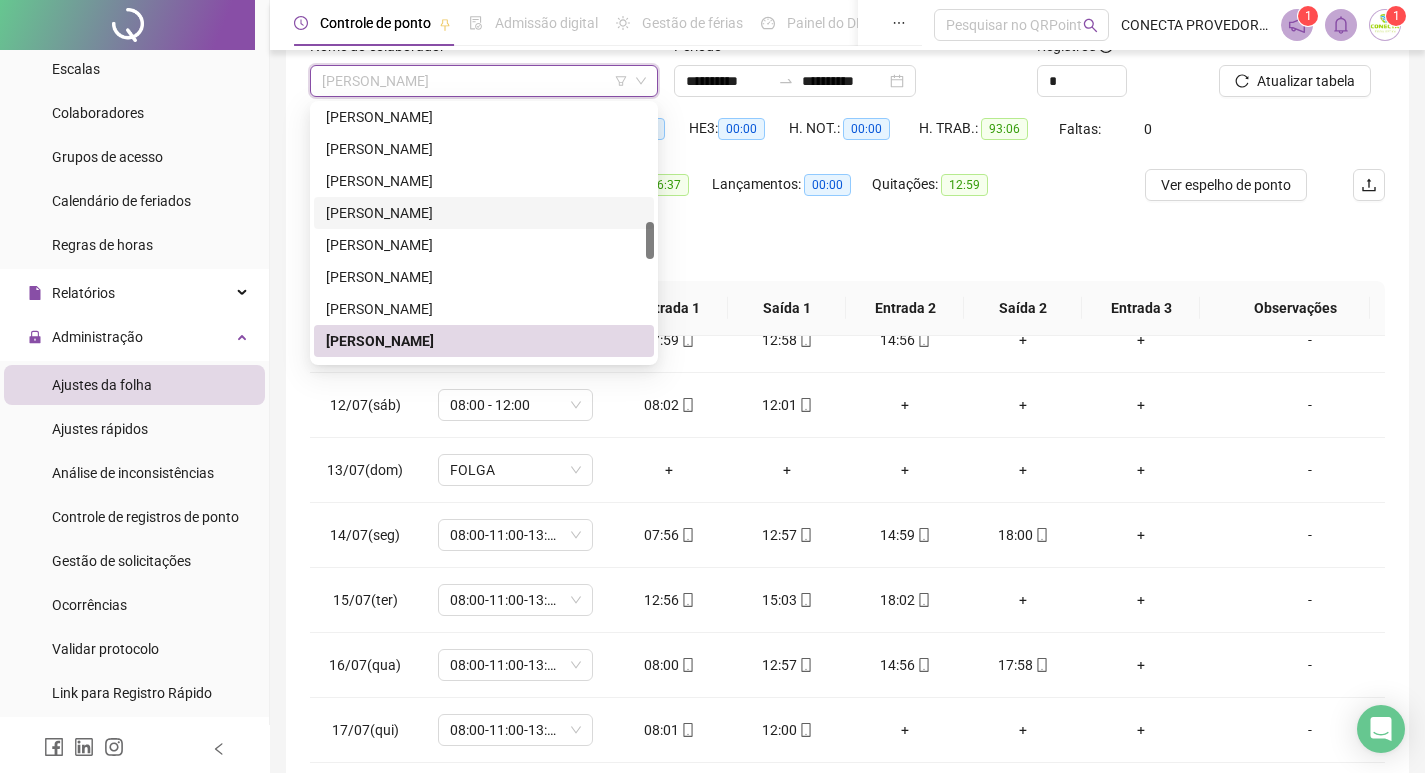scroll, scrollTop: 904, scrollLeft: 0, axis: vertical 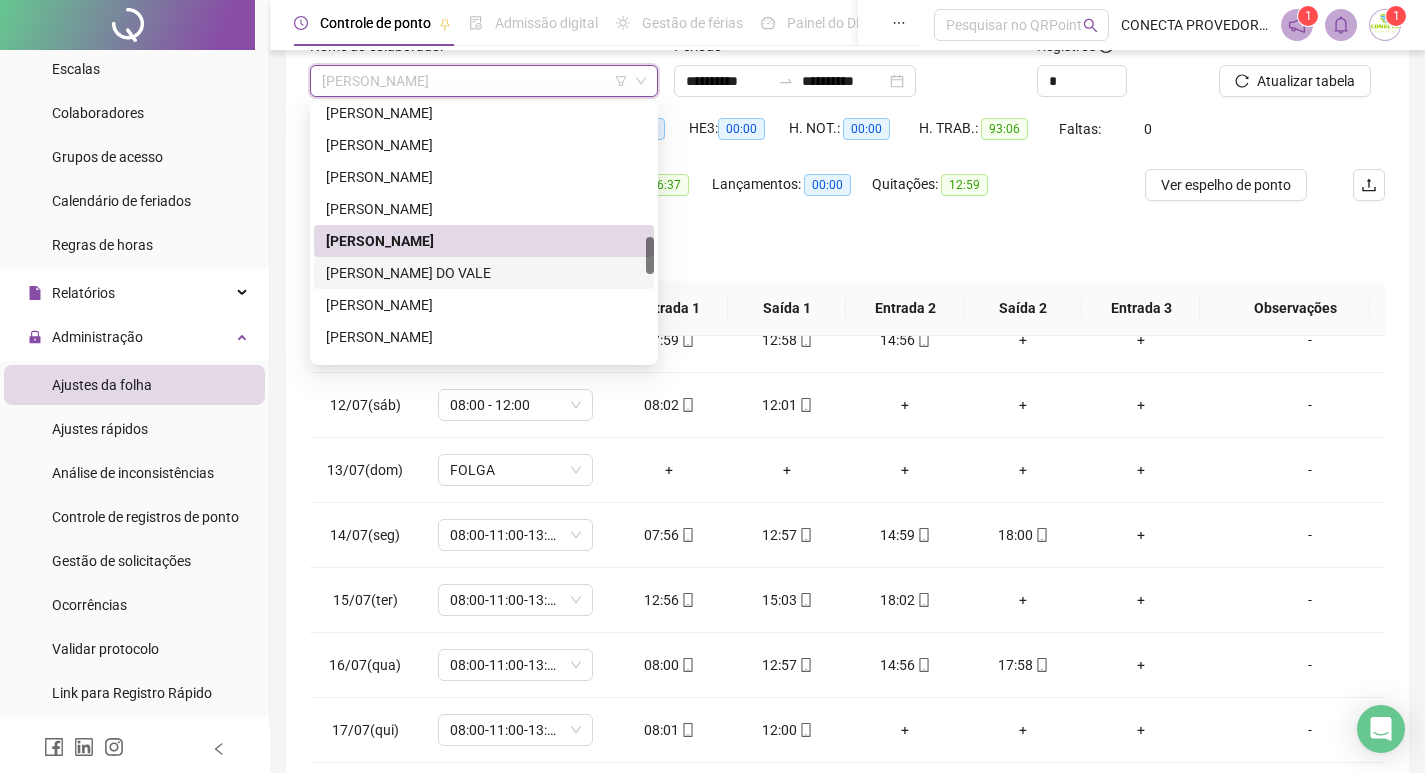 click on "[PERSON_NAME] DO VALE" at bounding box center [484, 273] 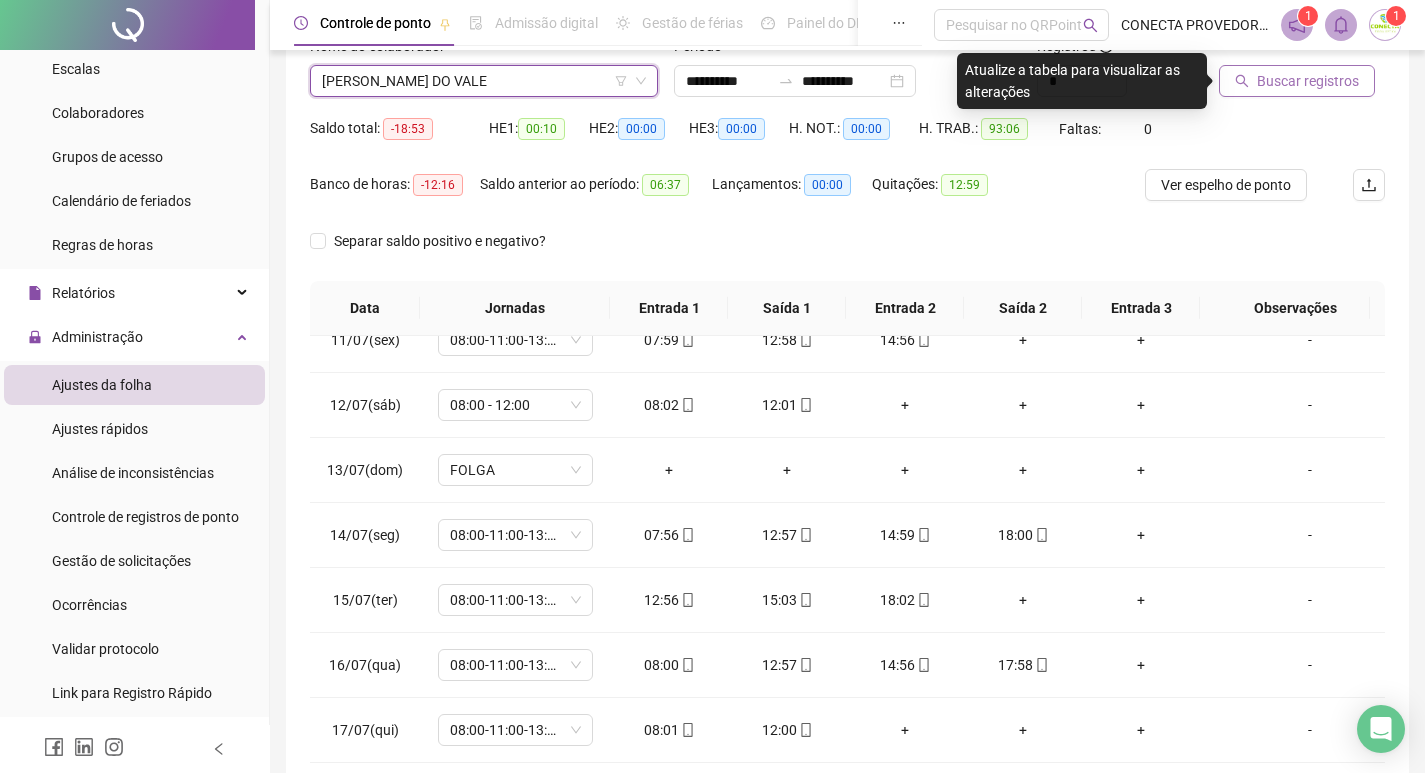 click on "Buscar registros" at bounding box center [1297, 81] 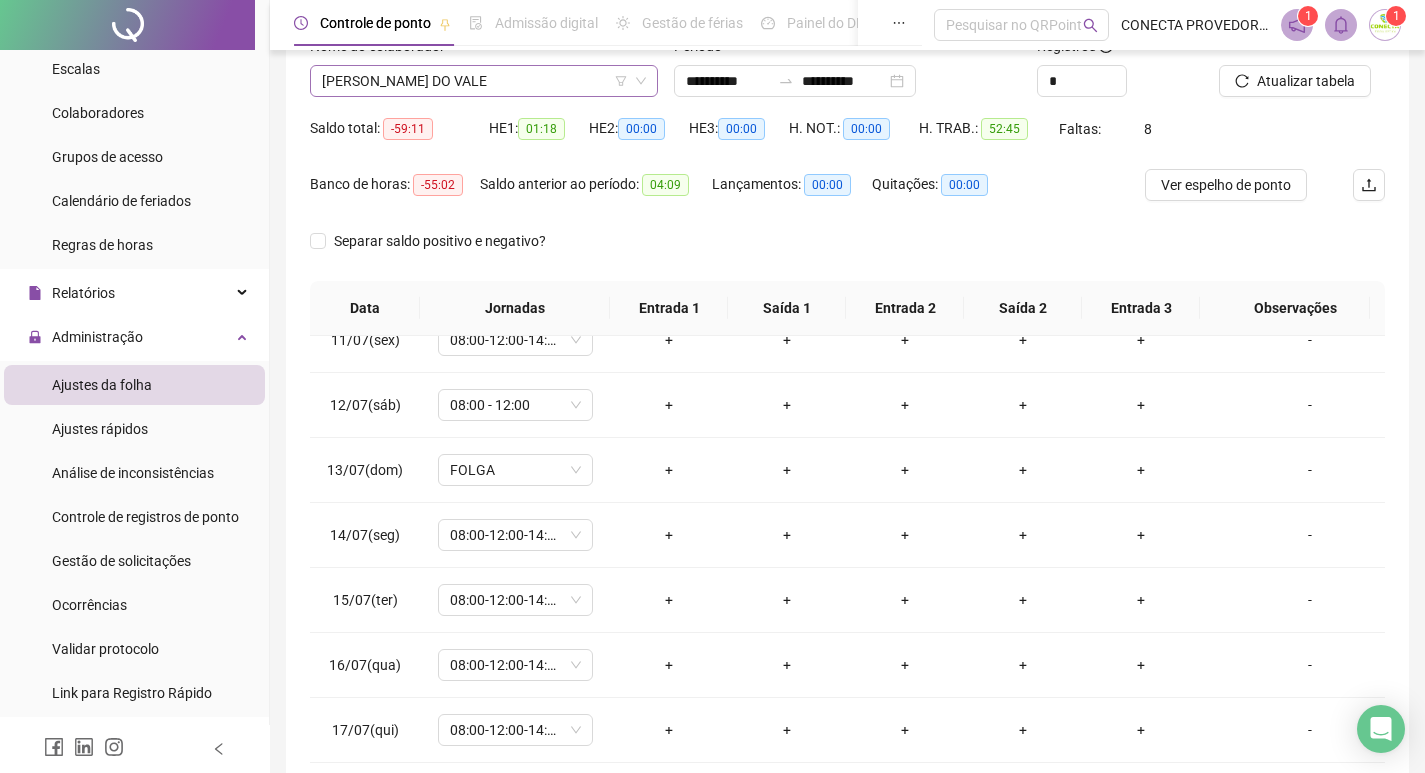 click on "[PERSON_NAME] DO VALE" at bounding box center (484, 81) 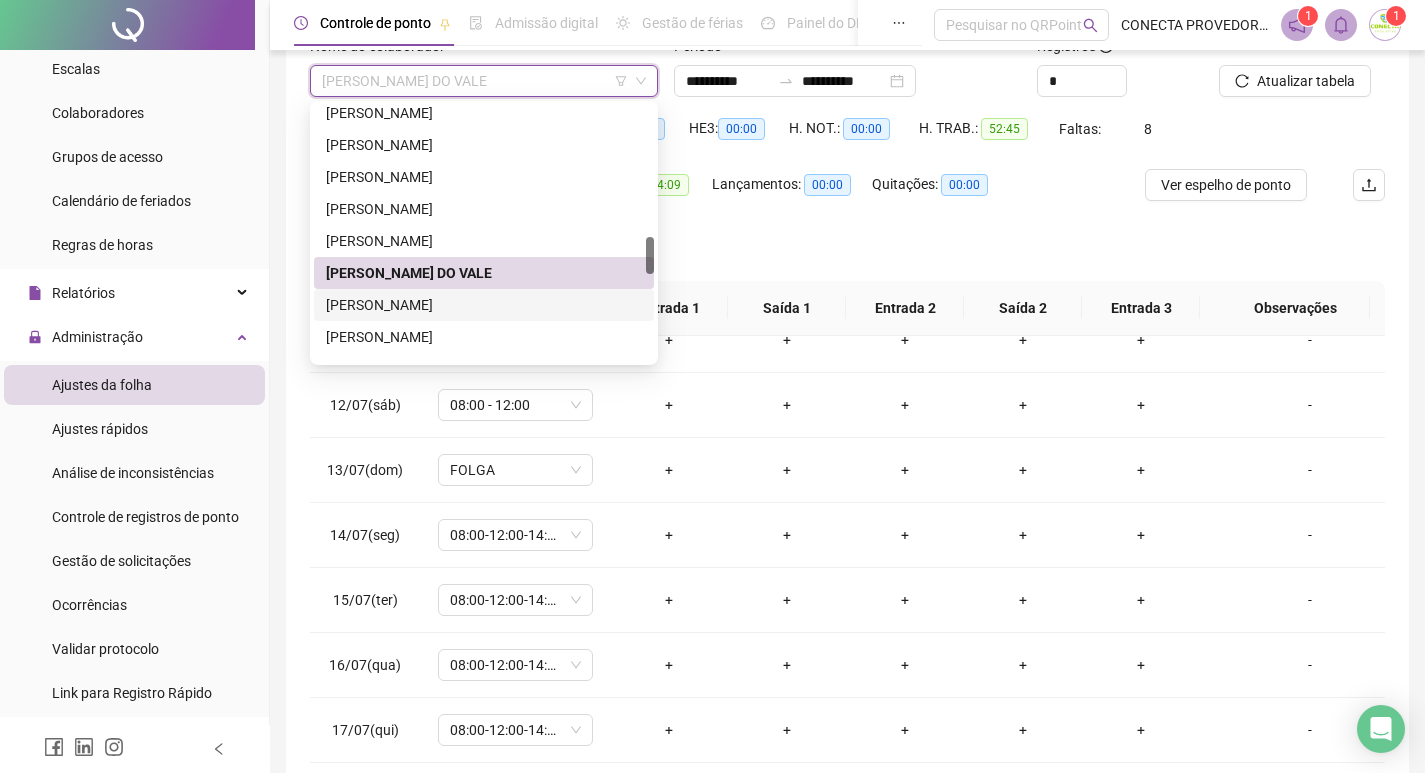 click on "[PERSON_NAME]" at bounding box center [484, 305] 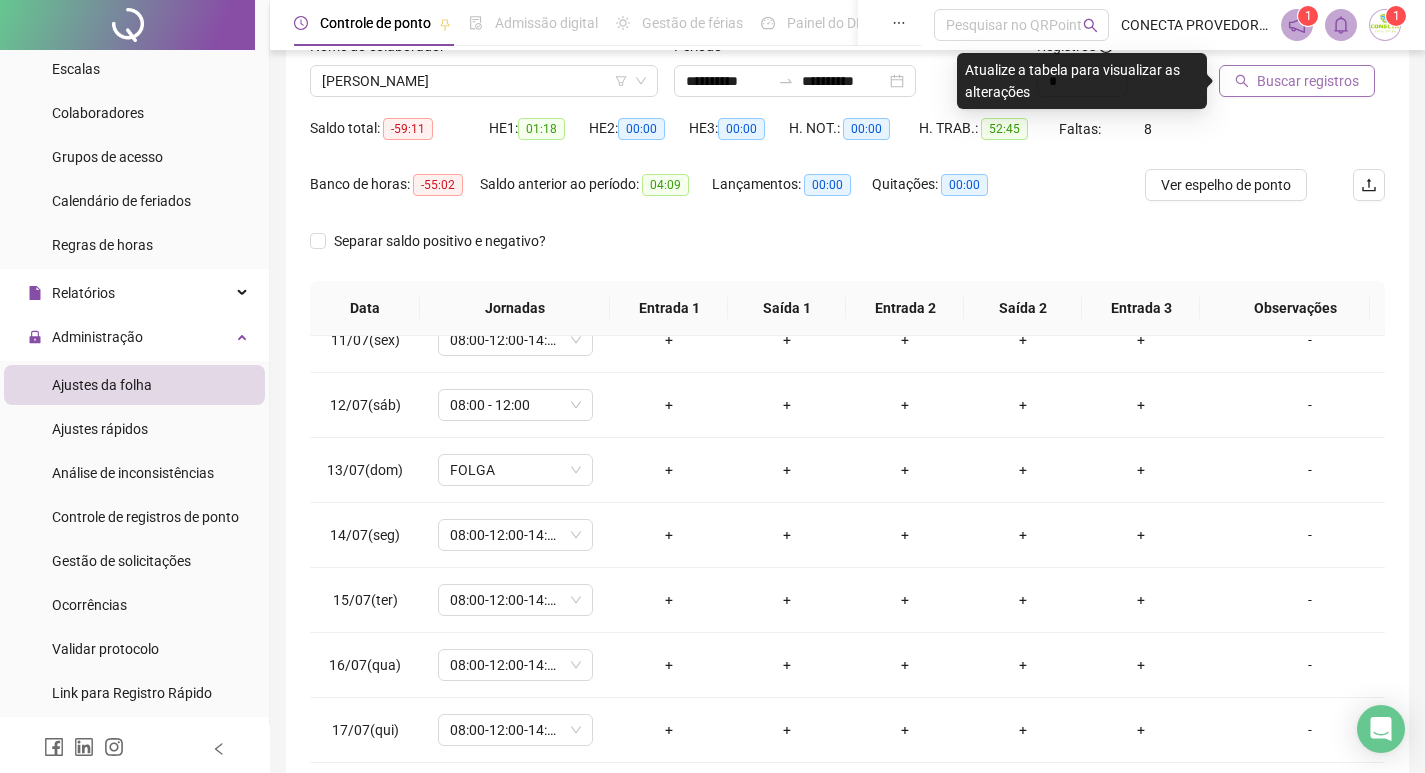 click on "Buscar registros" at bounding box center (1308, 81) 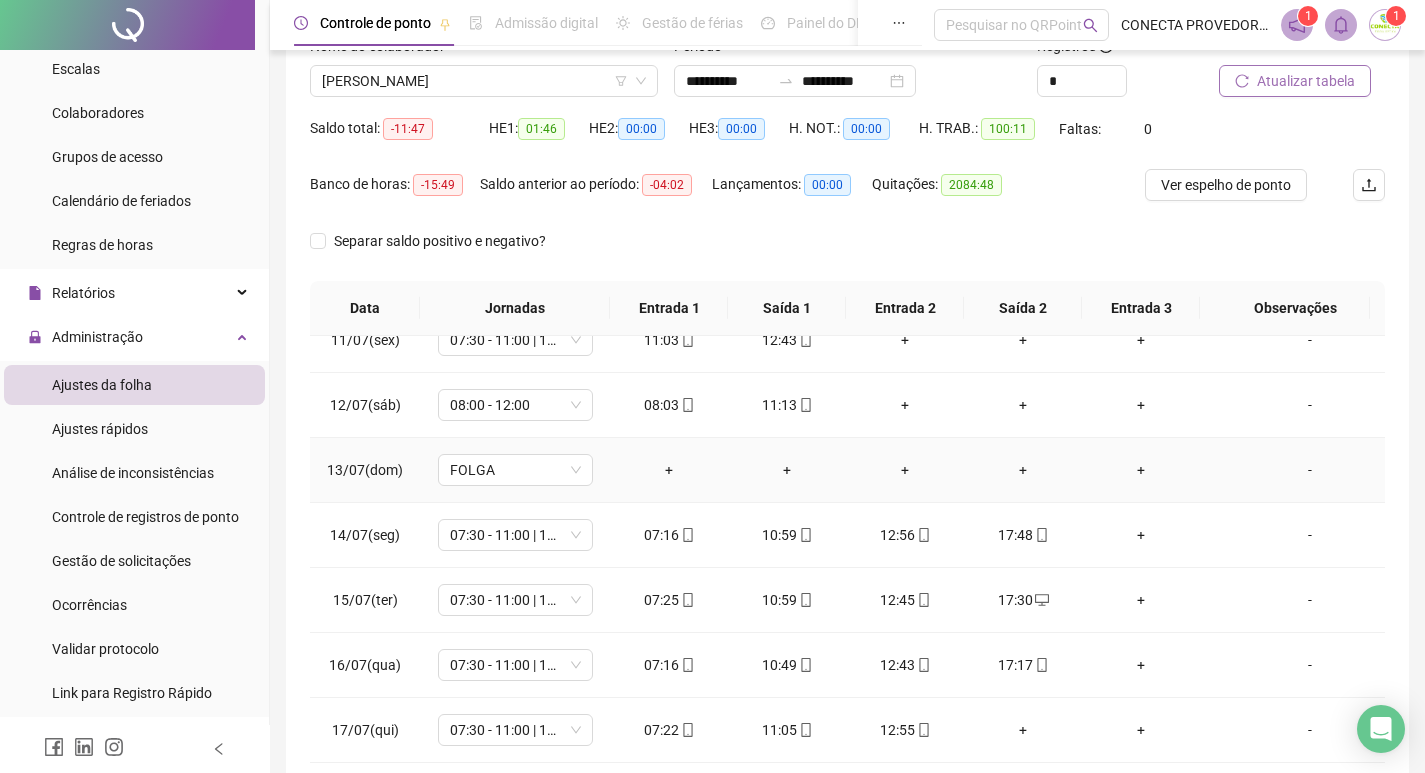 scroll, scrollTop: 593, scrollLeft: 0, axis: vertical 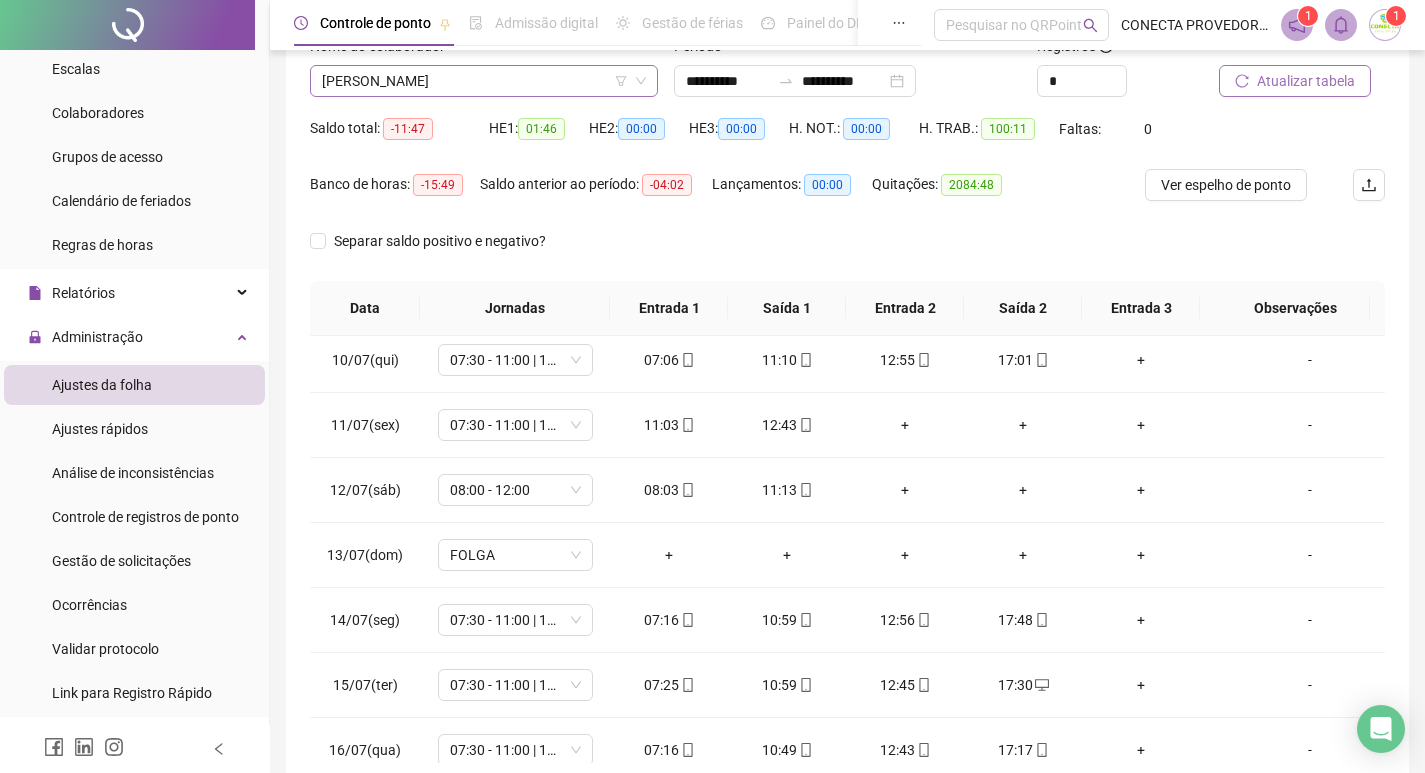click on "[PERSON_NAME]" at bounding box center (484, 81) 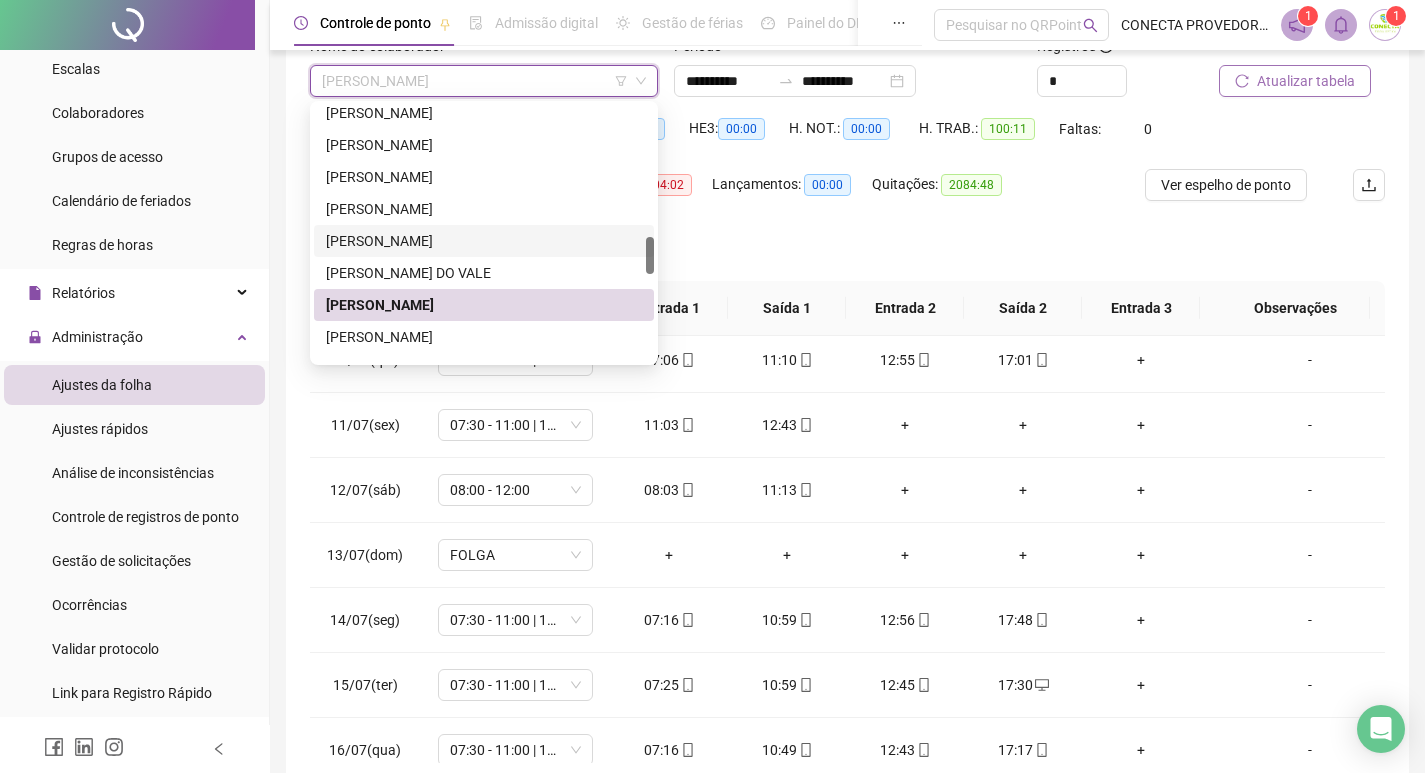 click on "[PERSON_NAME]" at bounding box center (484, 241) 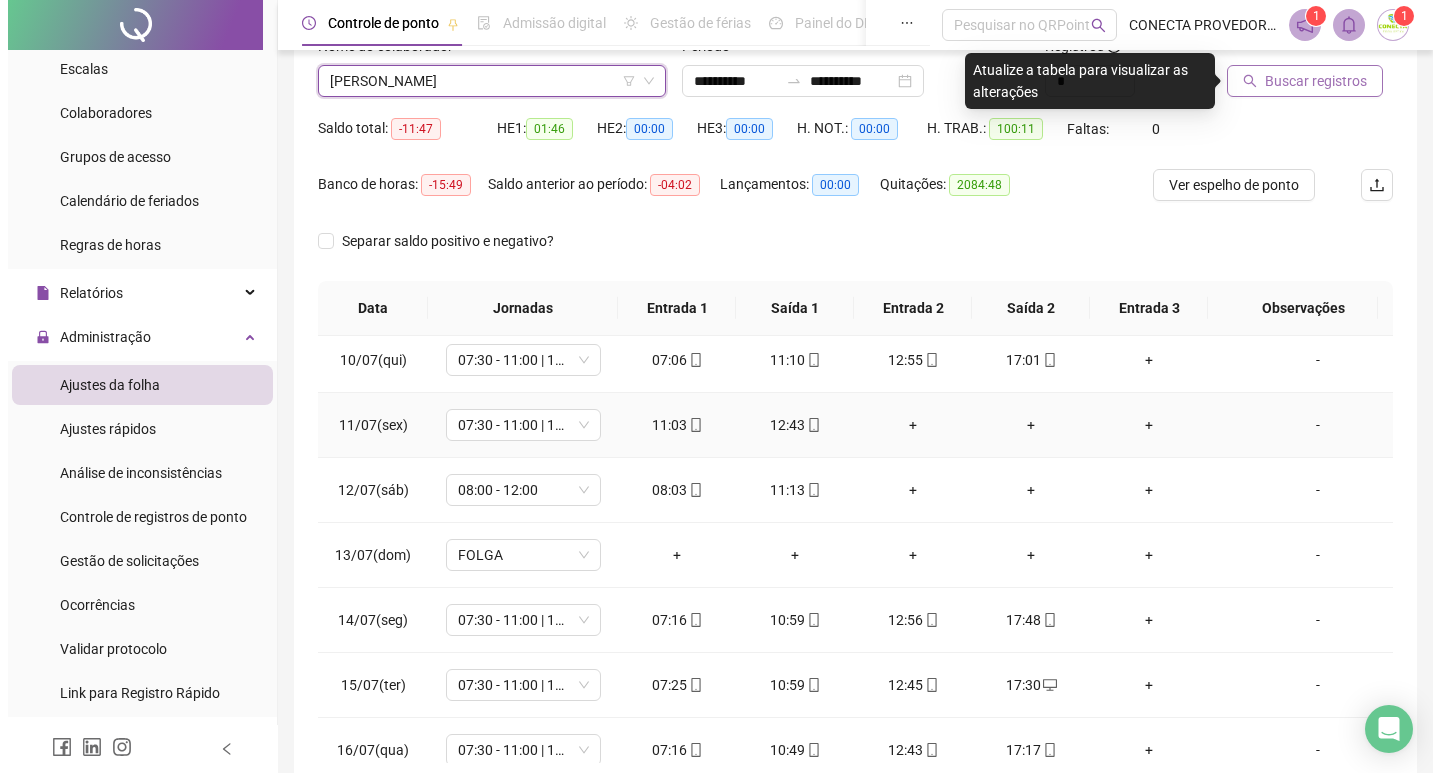 scroll, scrollTop: 693, scrollLeft: 0, axis: vertical 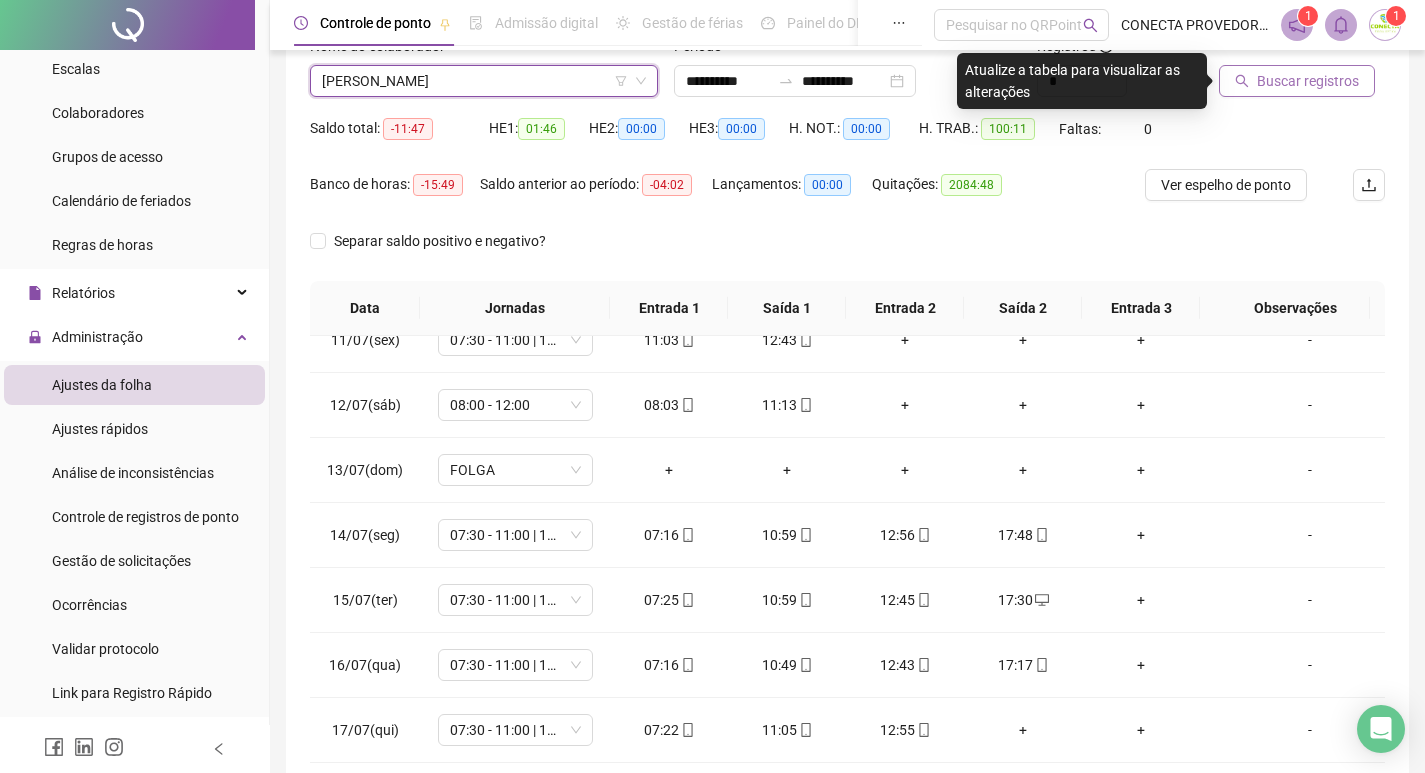 click on "Buscar registros" at bounding box center (1297, 81) 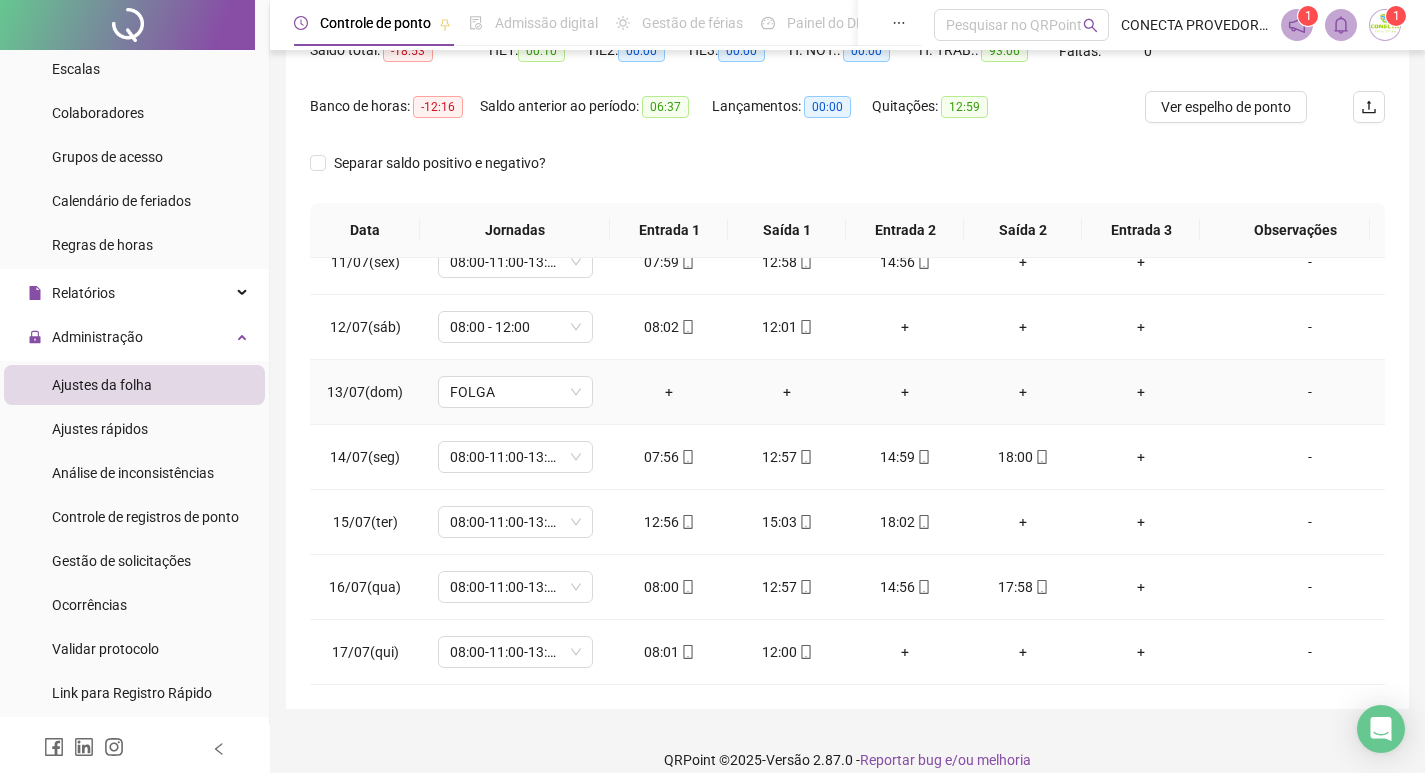 scroll, scrollTop: 249, scrollLeft: 0, axis: vertical 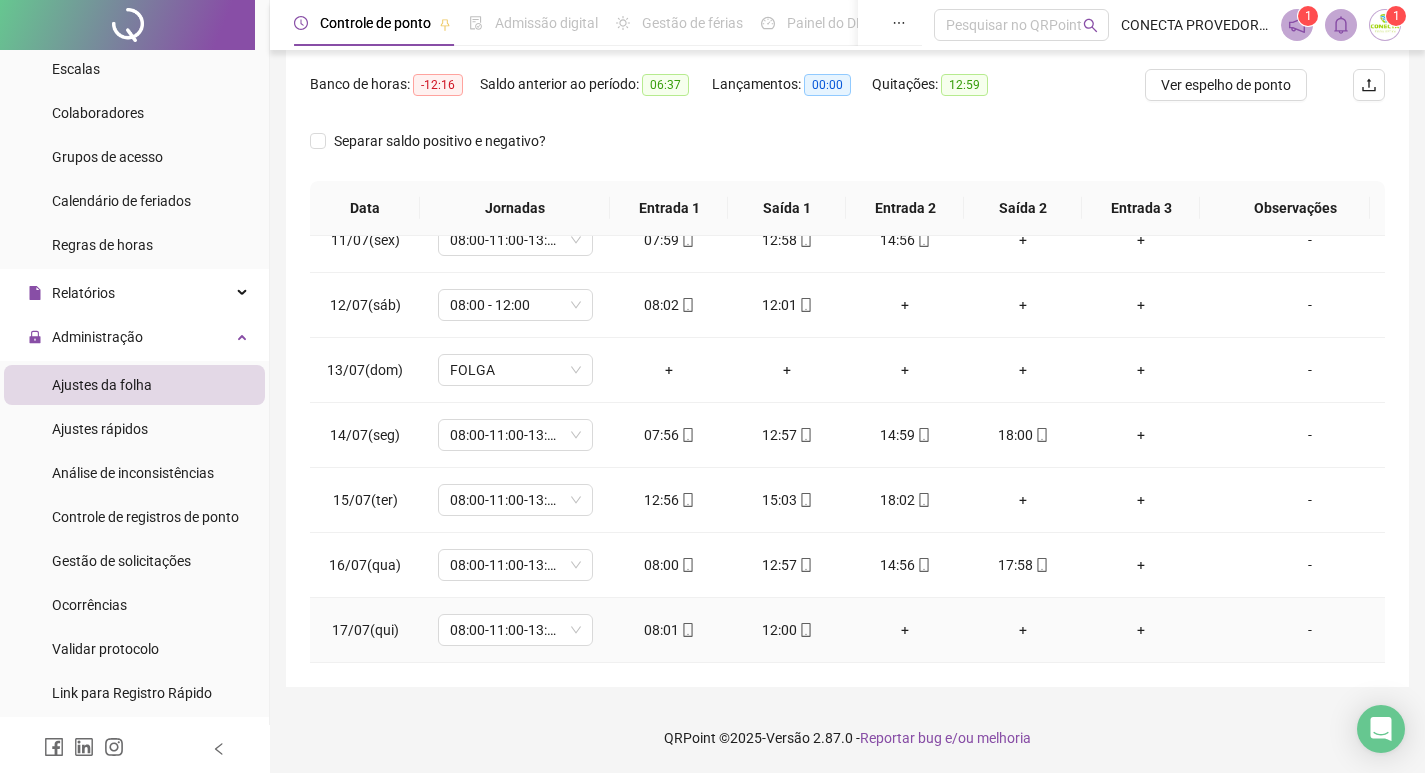 click on "-" at bounding box center [1310, 630] 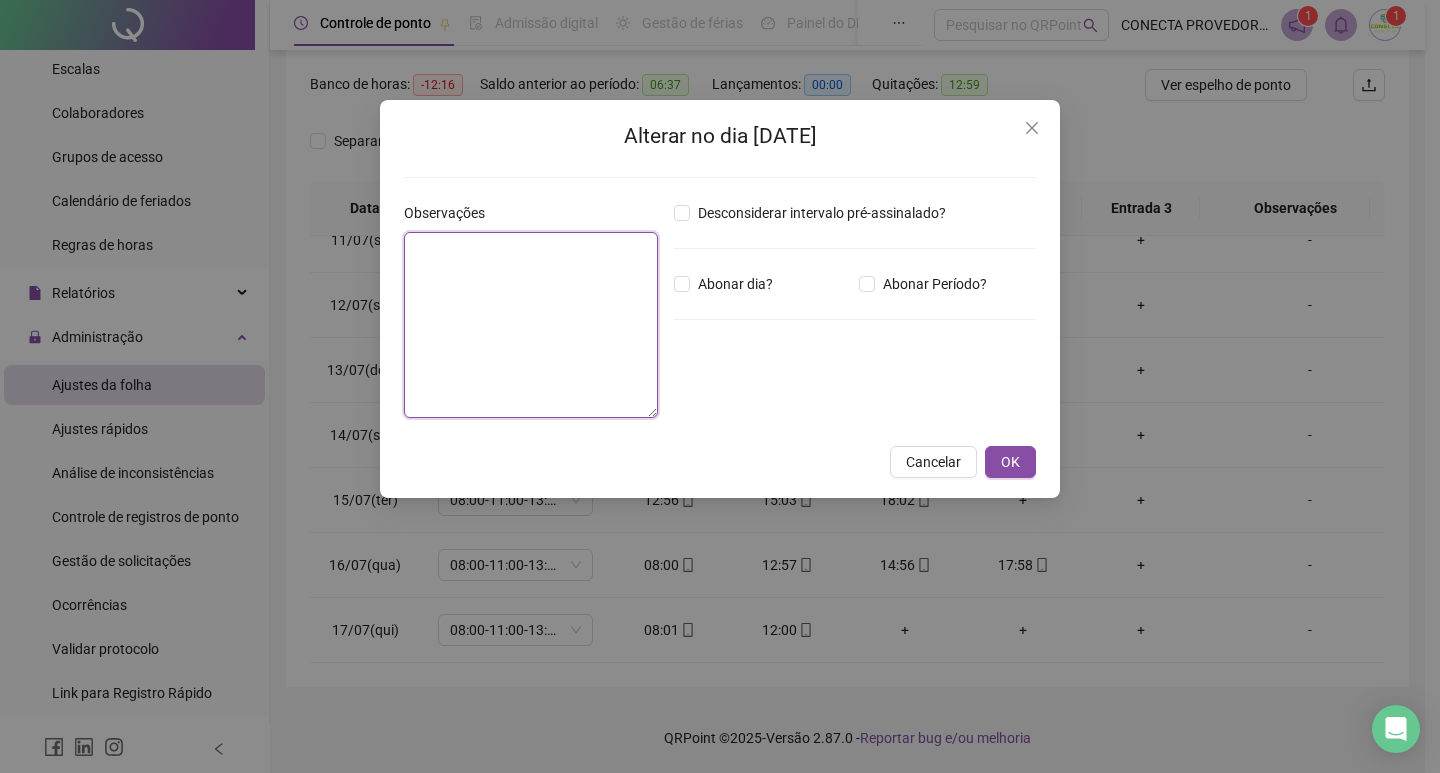 click at bounding box center [531, 325] 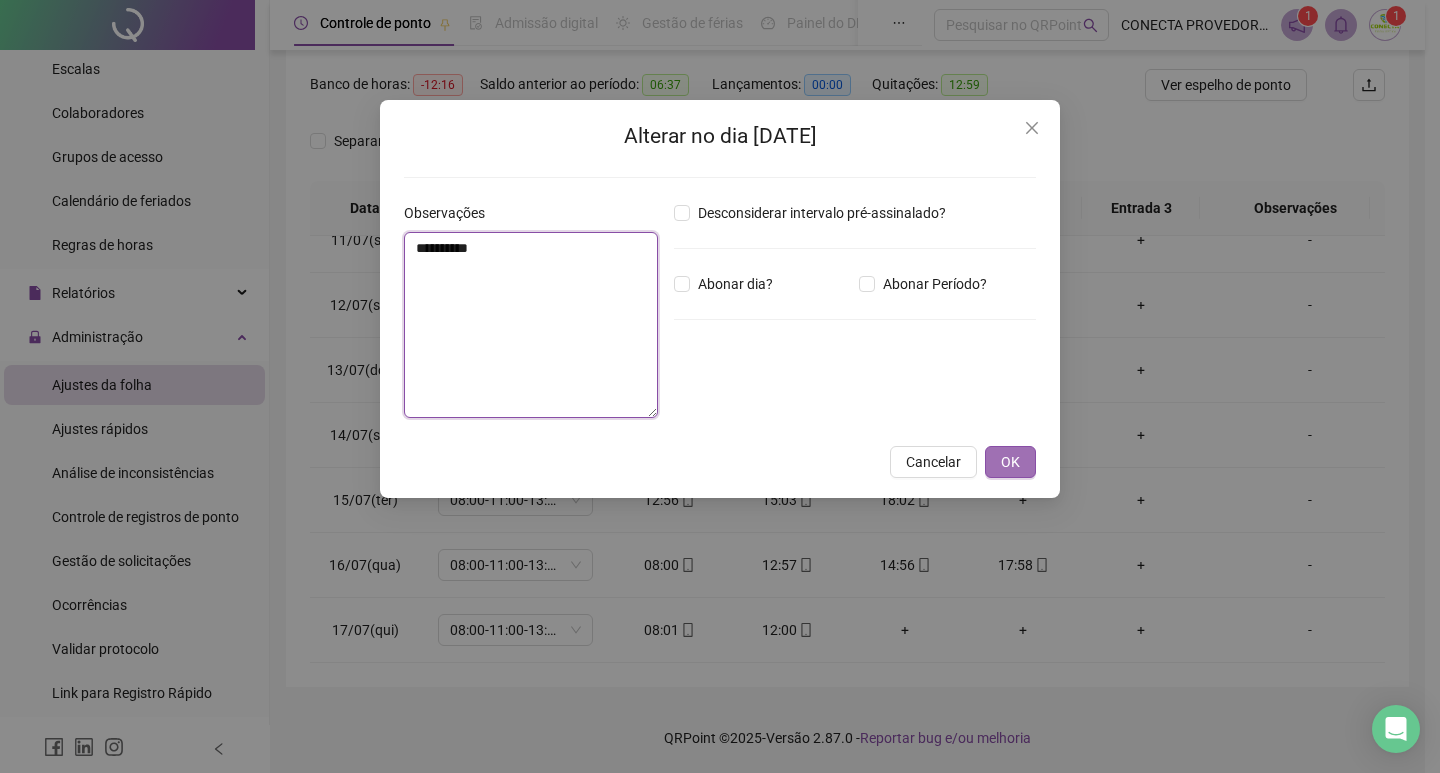 type on "*********" 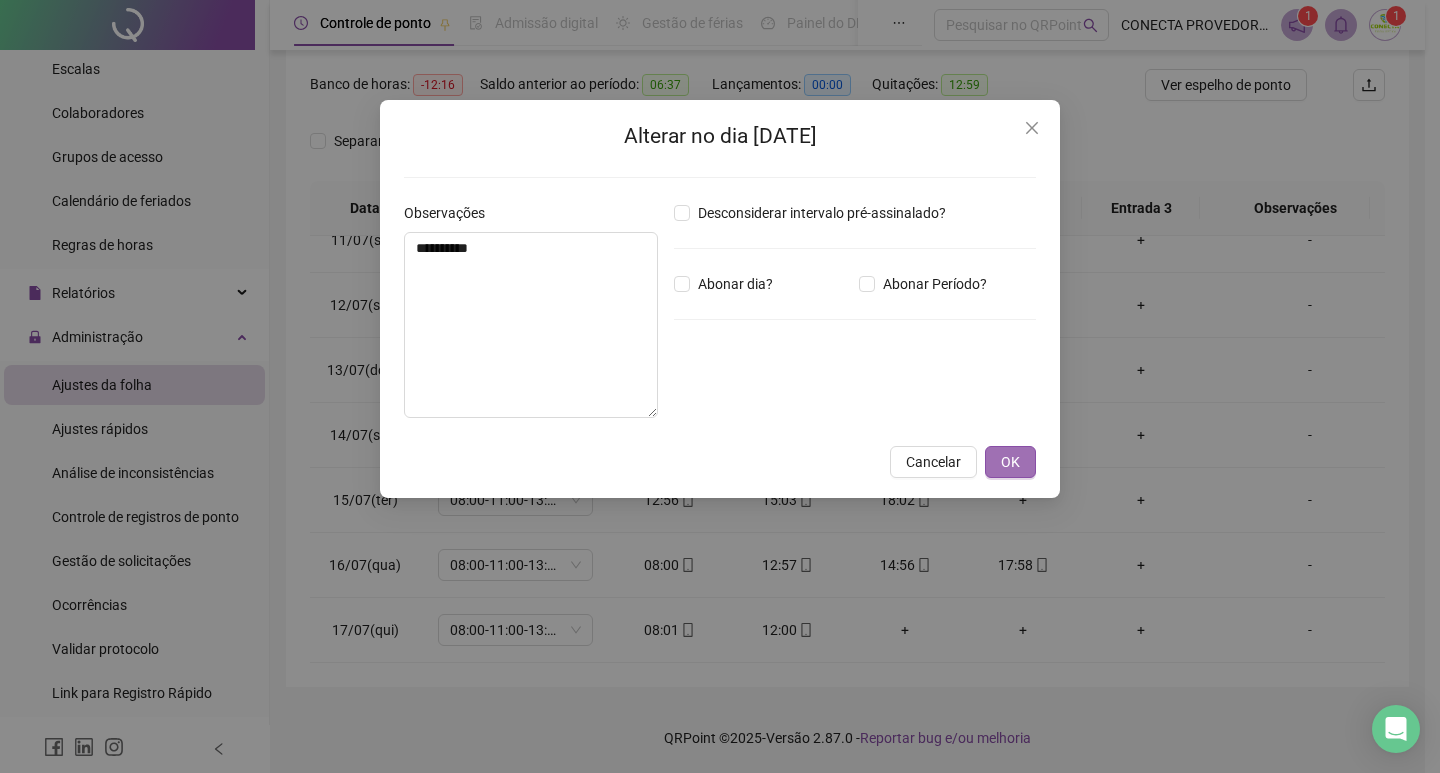 click on "OK" at bounding box center [1010, 462] 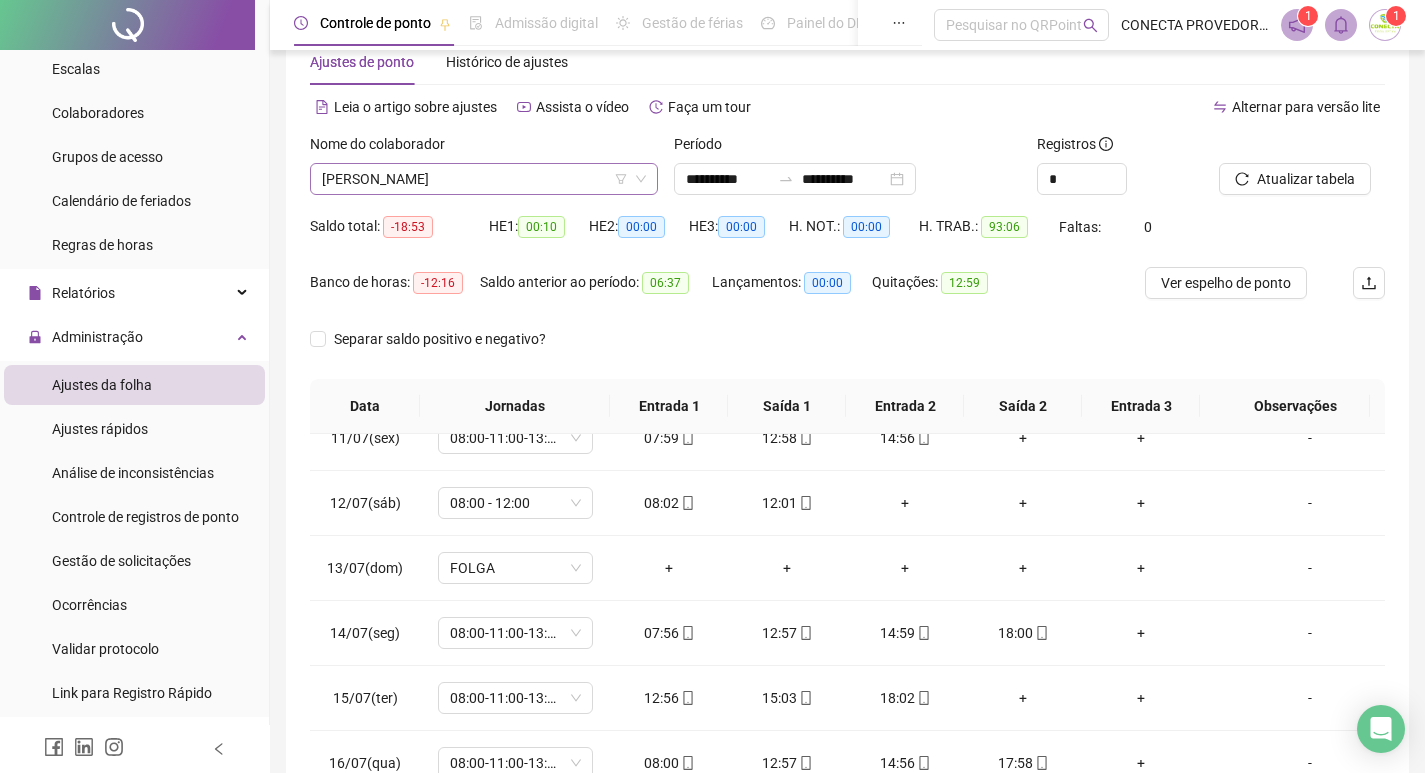 scroll, scrollTop: 49, scrollLeft: 0, axis: vertical 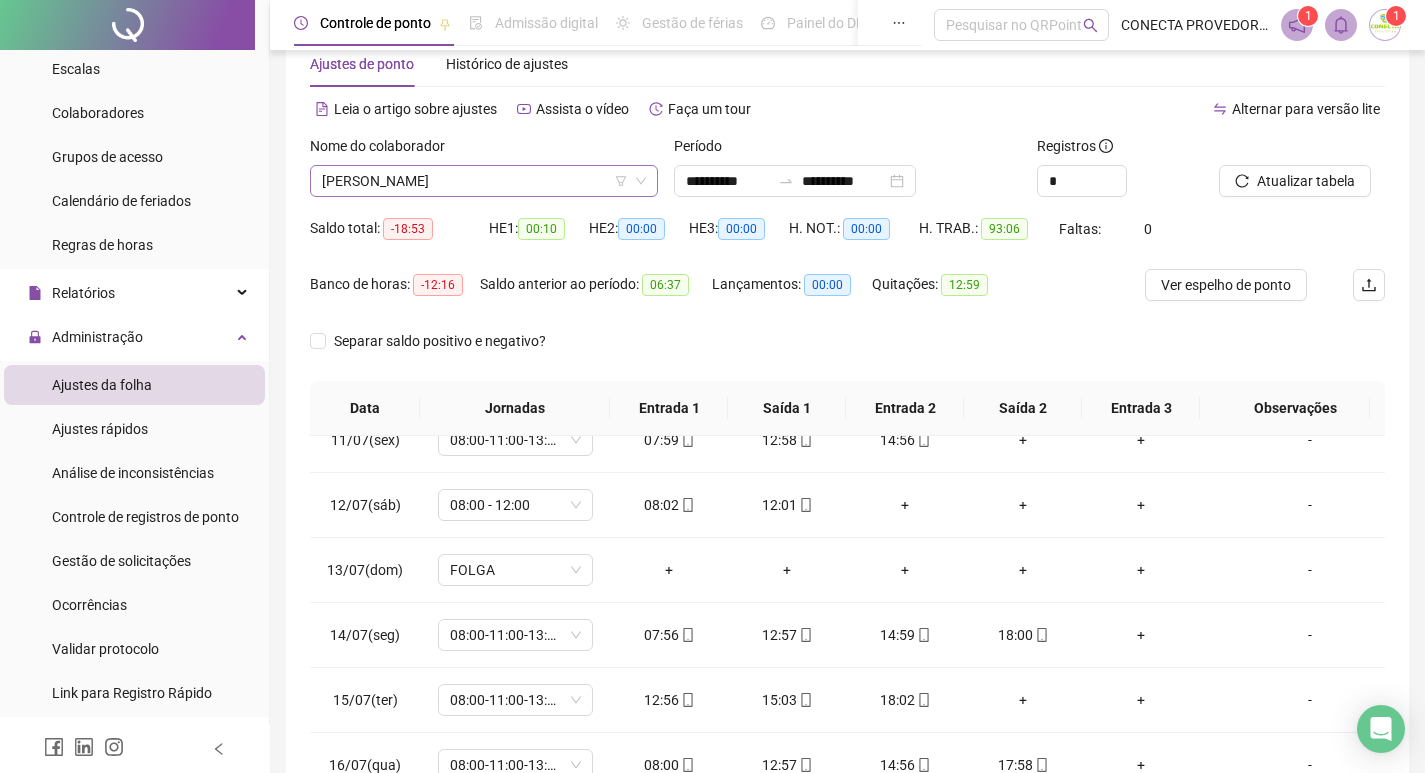 click on "[PERSON_NAME]" at bounding box center (484, 181) 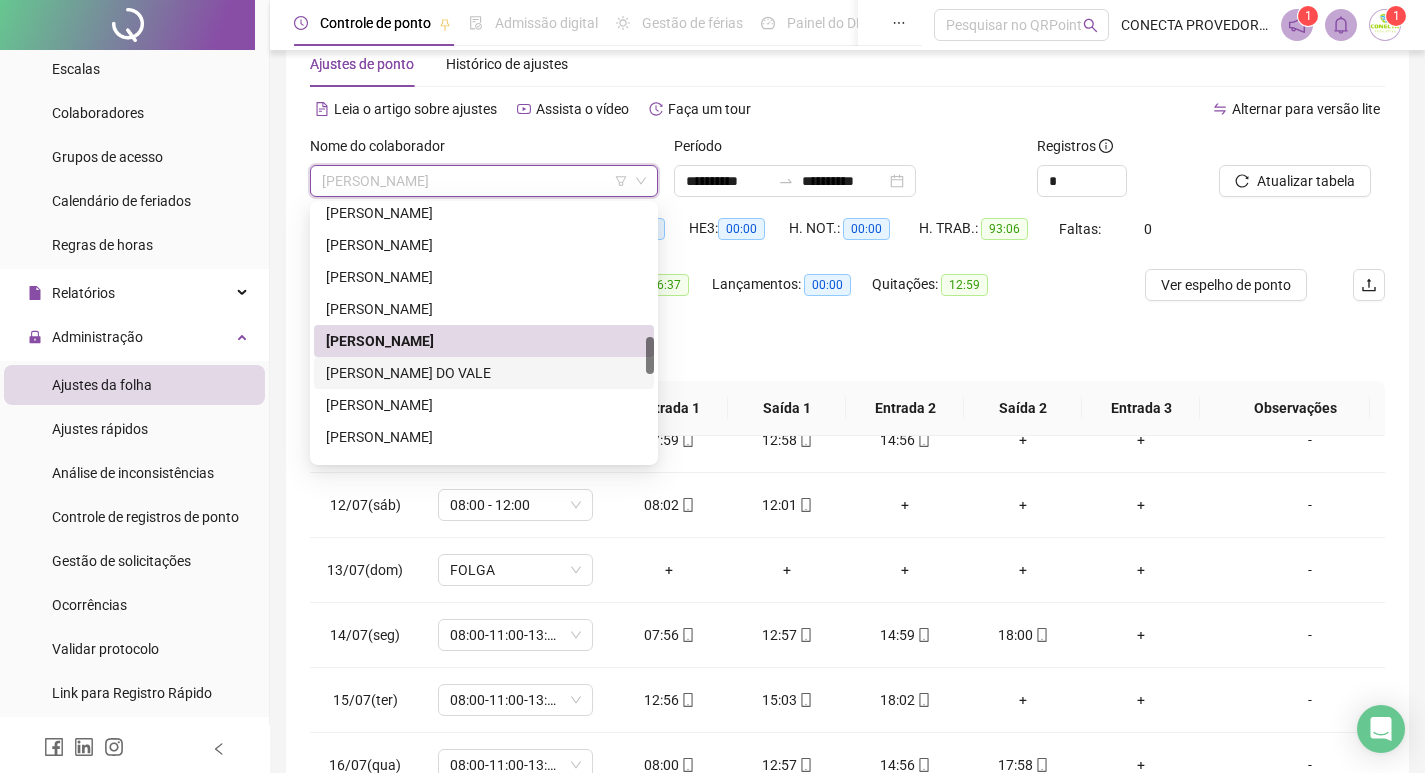 click on "[PERSON_NAME] DO VALE" at bounding box center (484, 373) 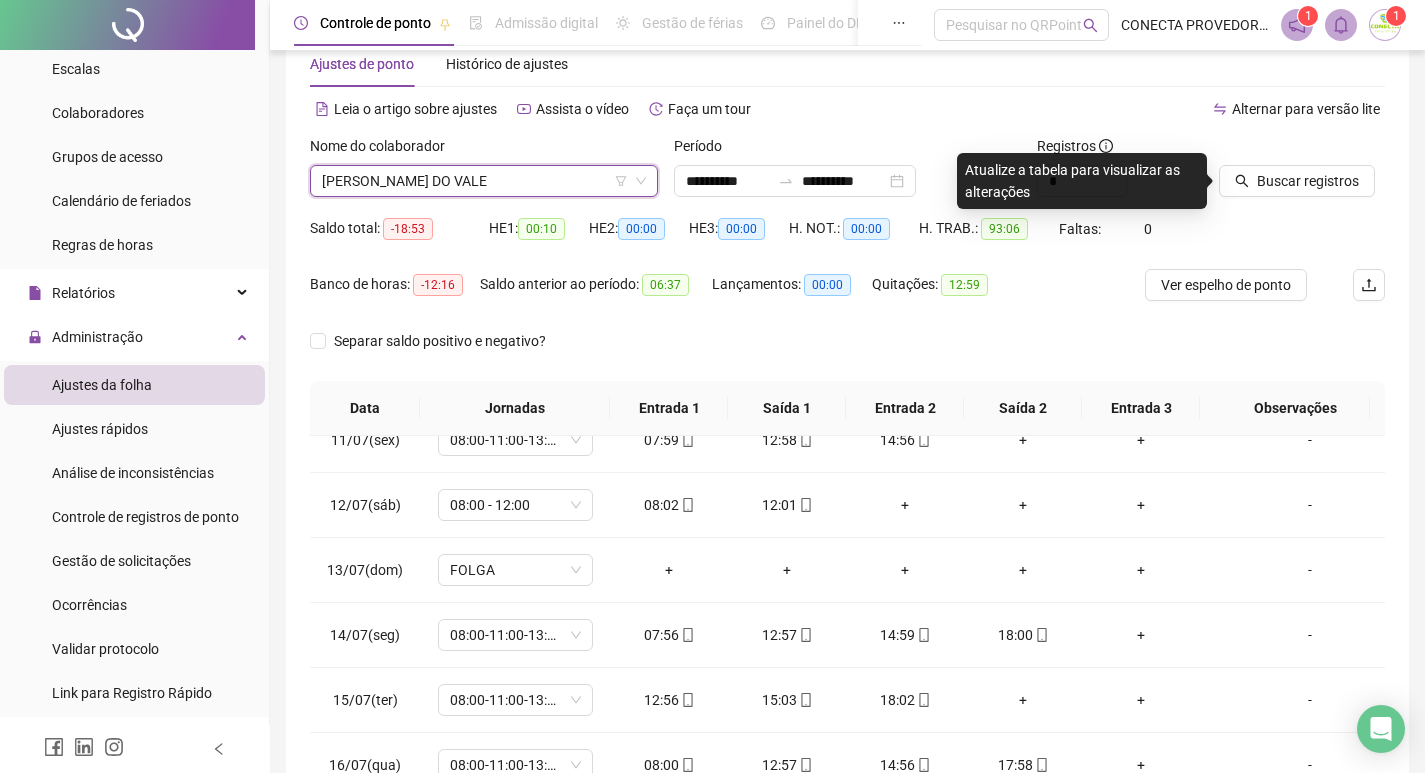 click on "[PERSON_NAME] DO VALE" at bounding box center (484, 181) 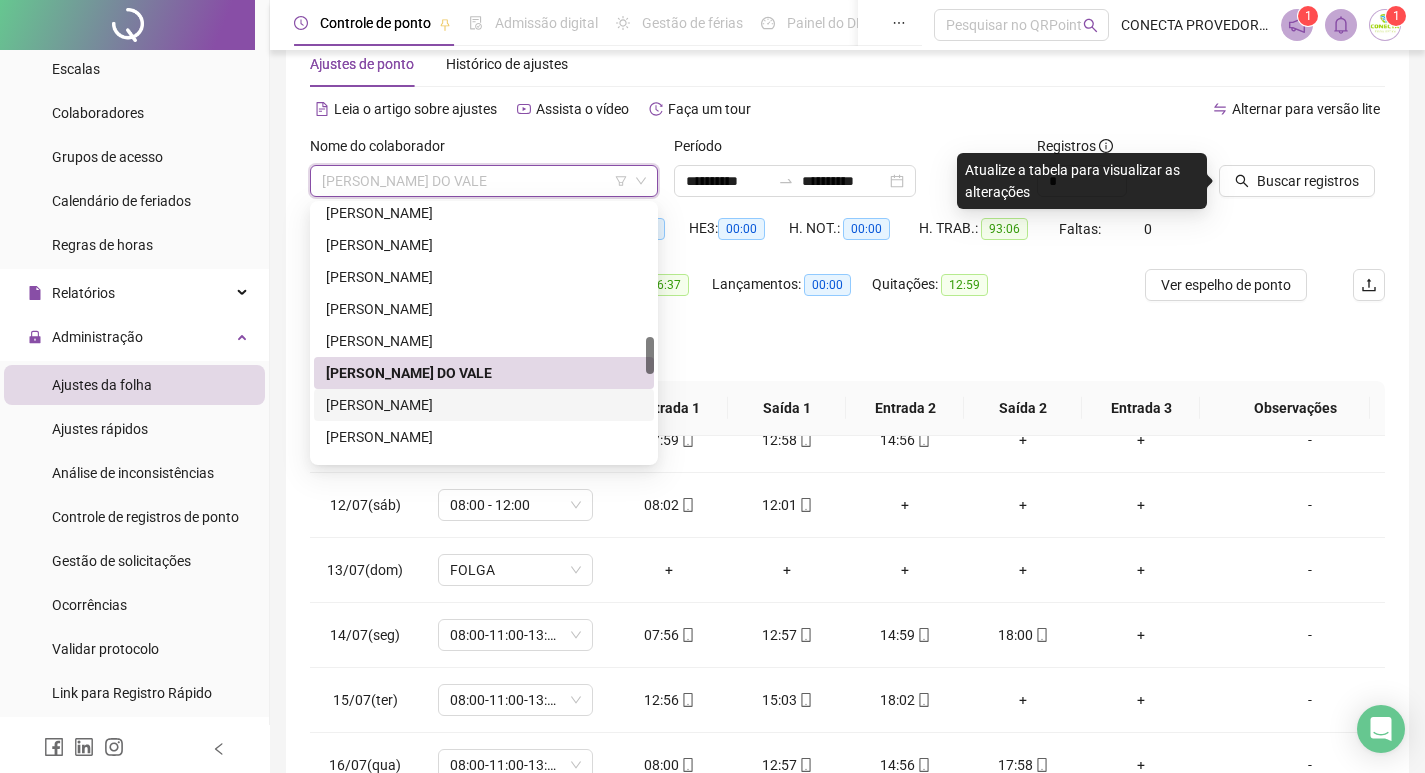 click on "[PERSON_NAME]" at bounding box center [484, 405] 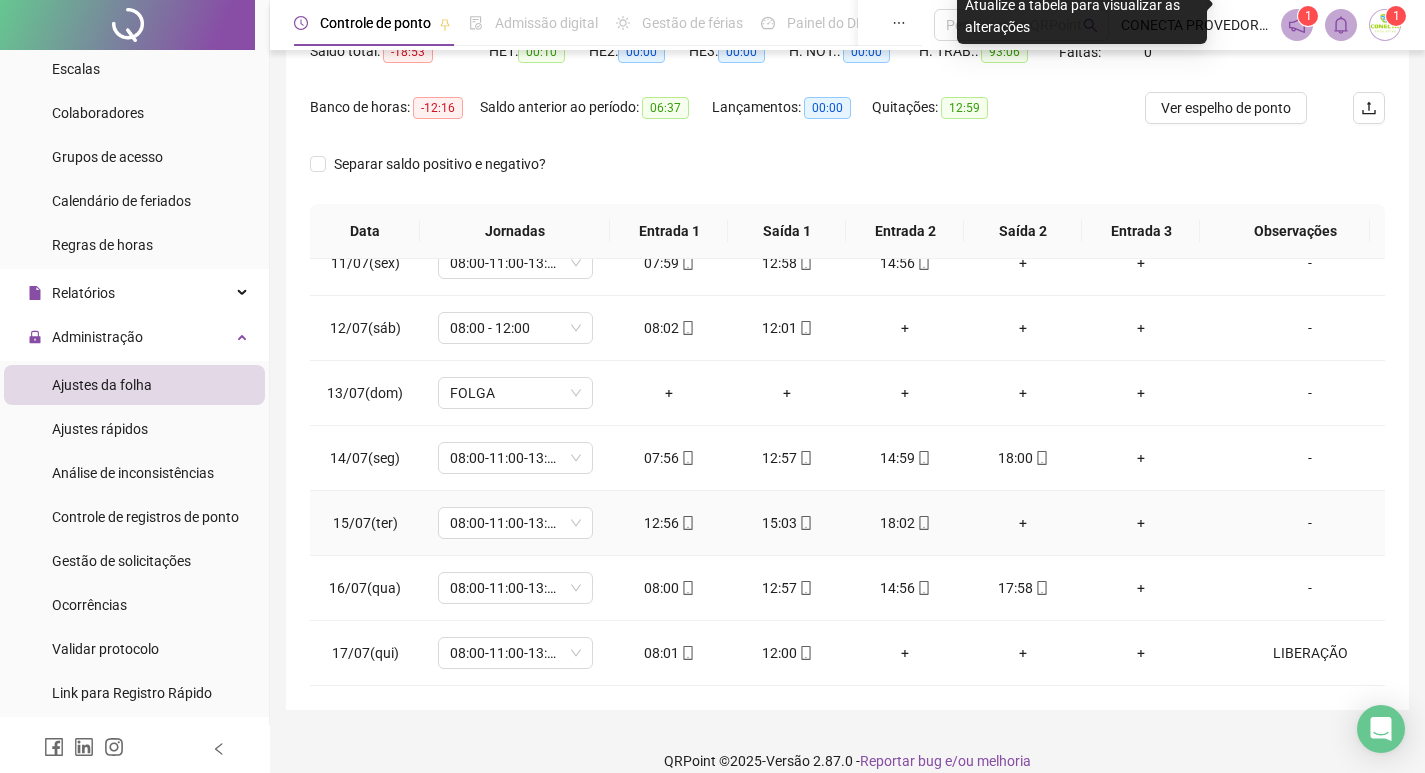 scroll, scrollTop: 249, scrollLeft: 0, axis: vertical 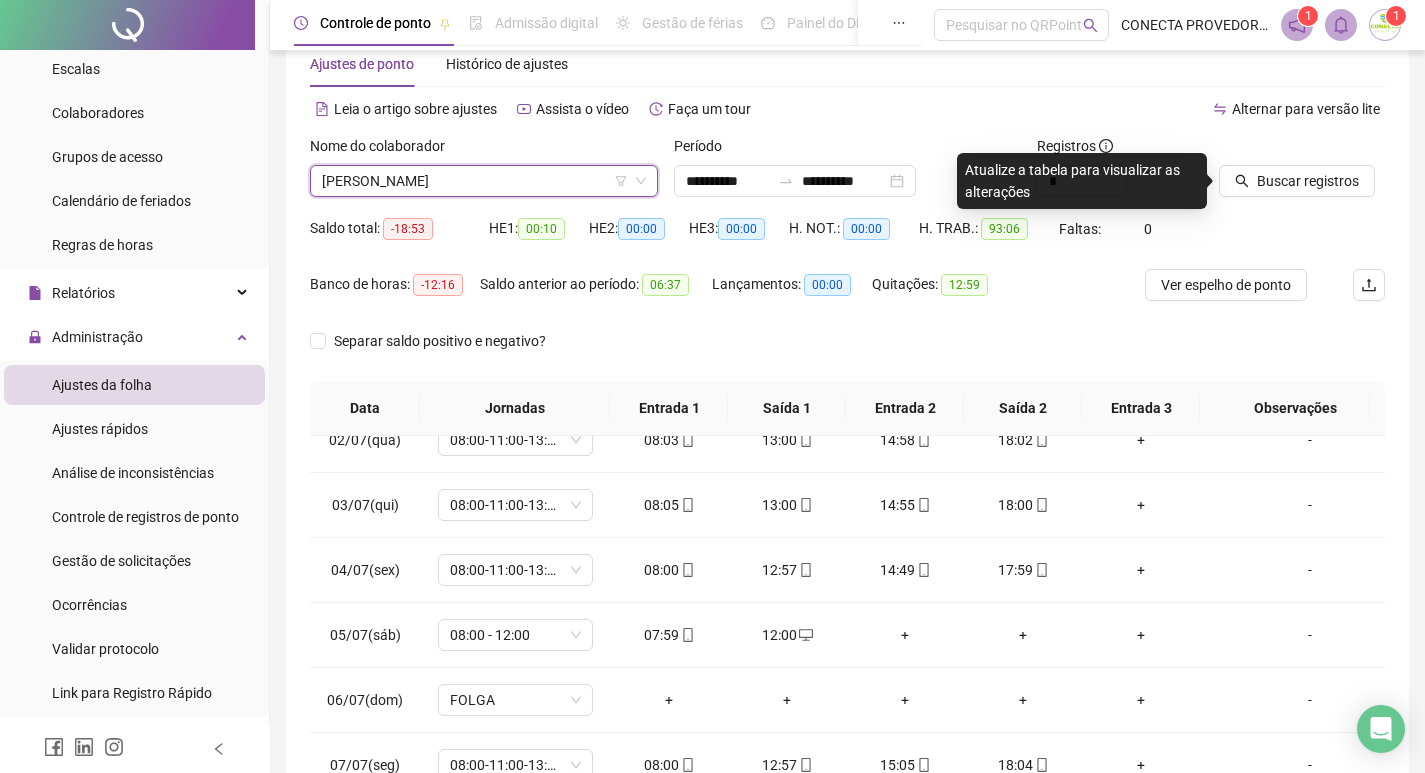 drag, startPoint x: 1269, startPoint y: 181, endPoint x: 1255, endPoint y: 192, distance: 17.804493 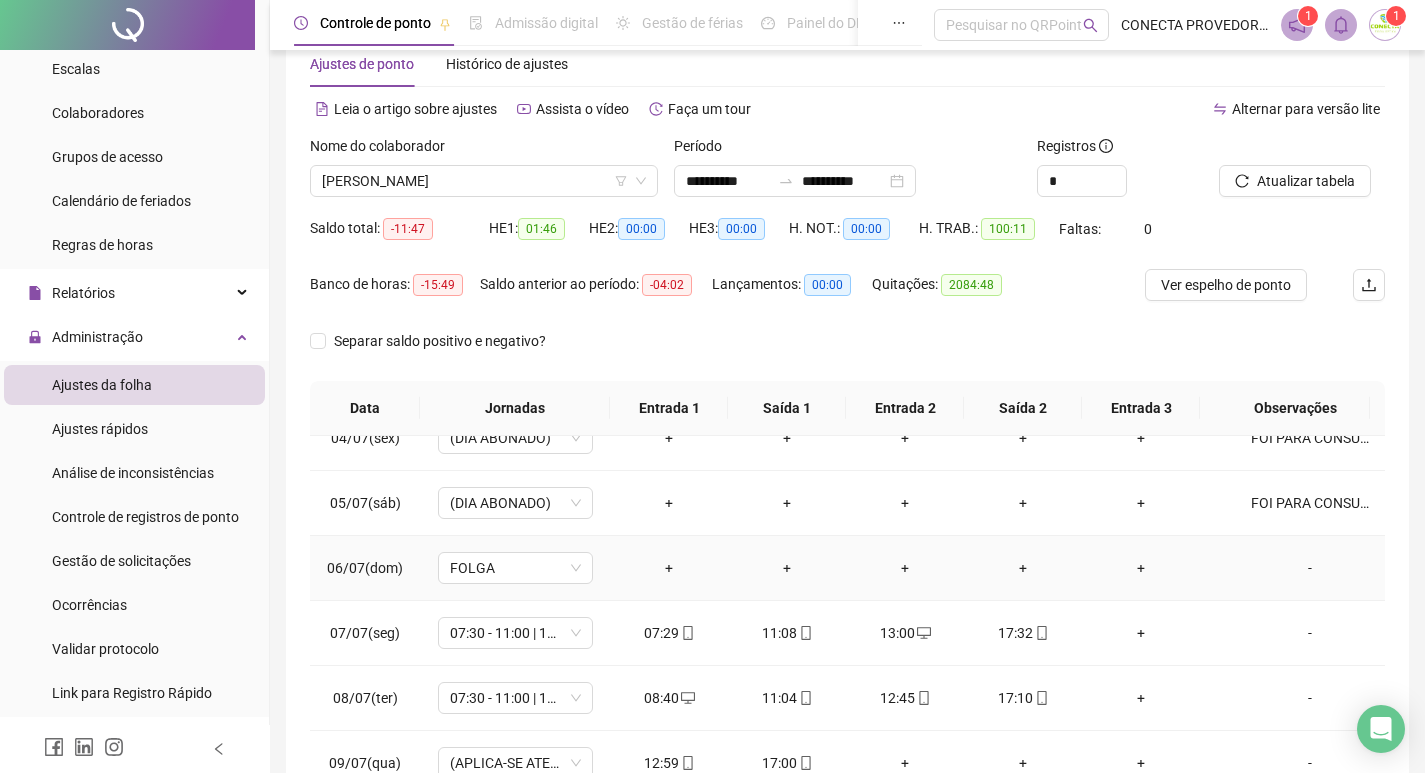 scroll, scrollTop: 193, scrollLeft: 0, axis: vertical 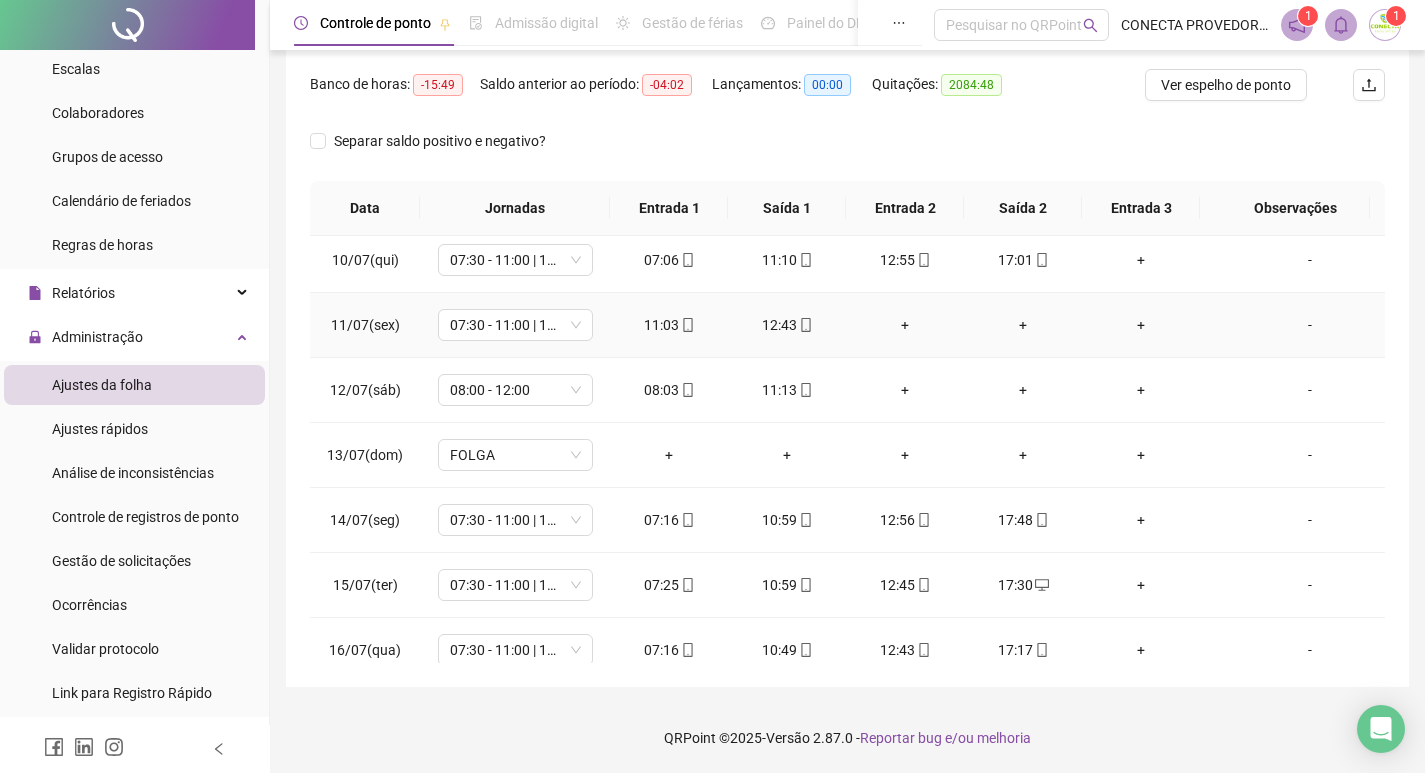 click on "-" at bounding box center [1310, 325] 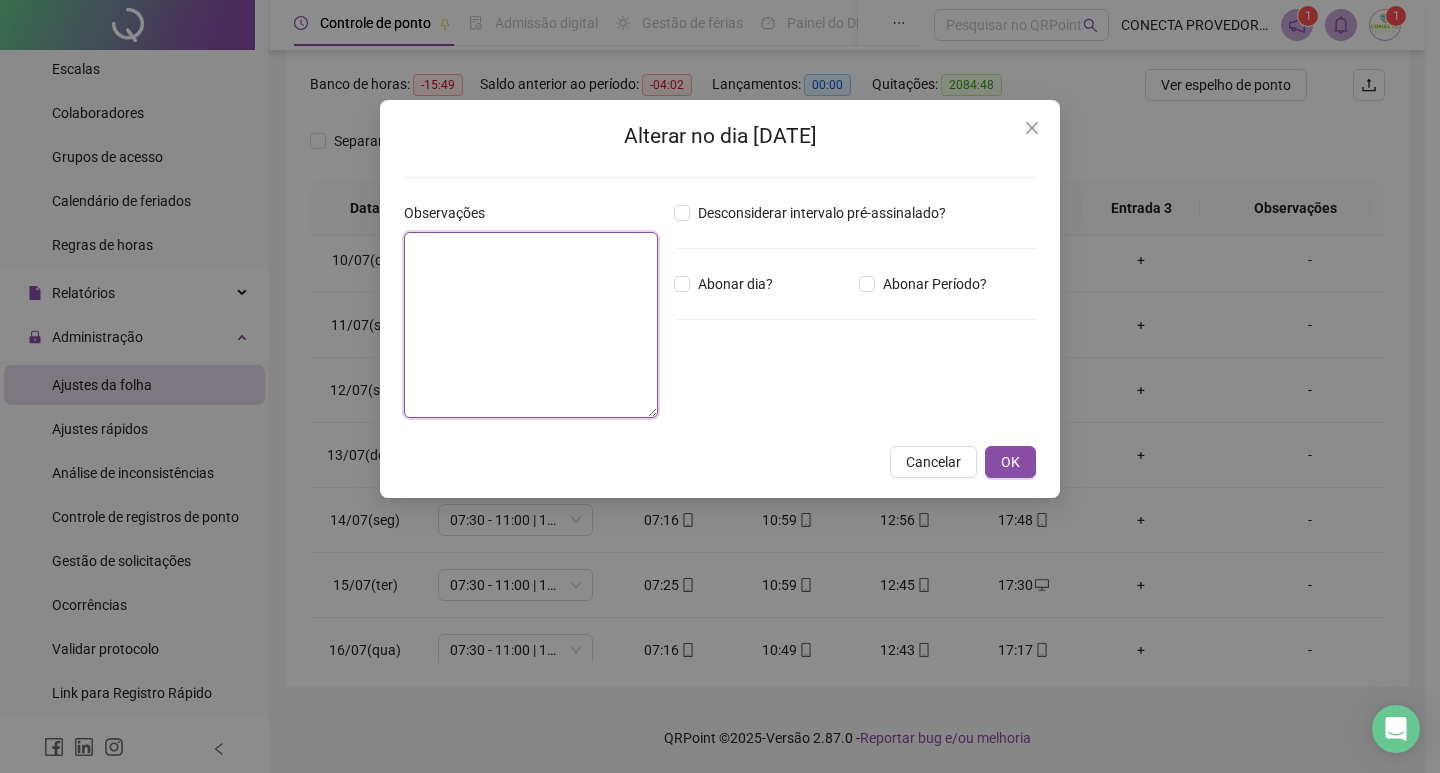 click at bounding box center [531, 325] 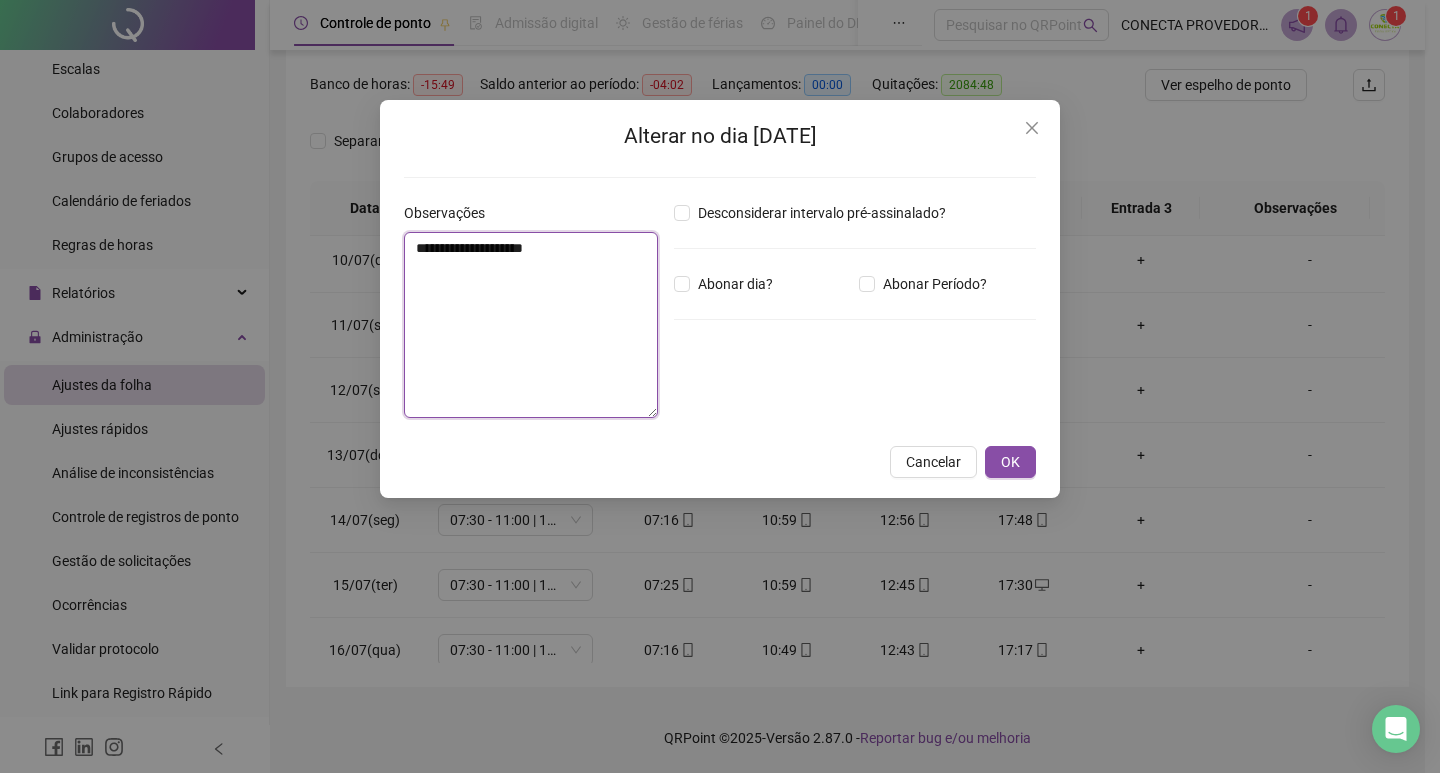 drag, startPoint x: 418, startPoint y: 248, endPoint x: 581, endPoint y: 240, distance: 163.1962 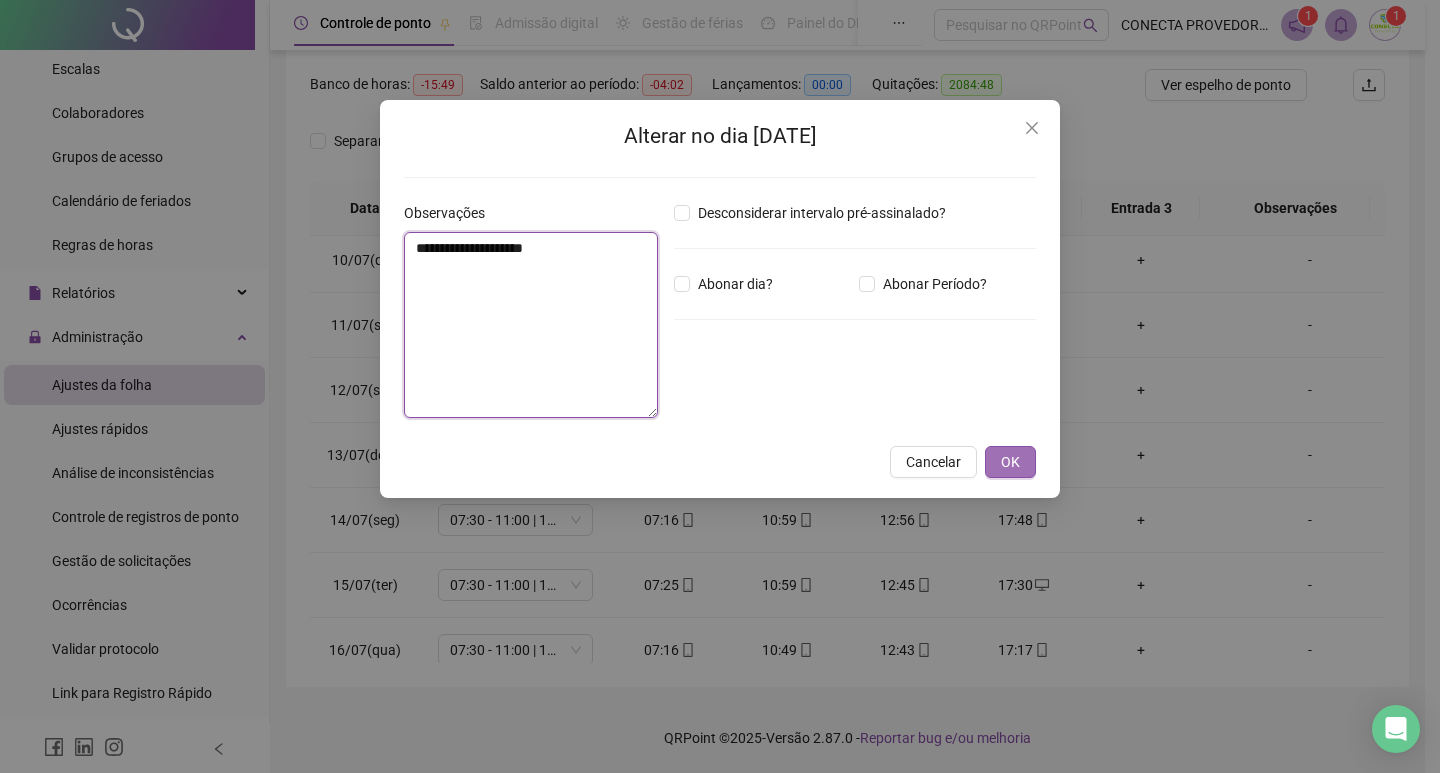 type on "**********" 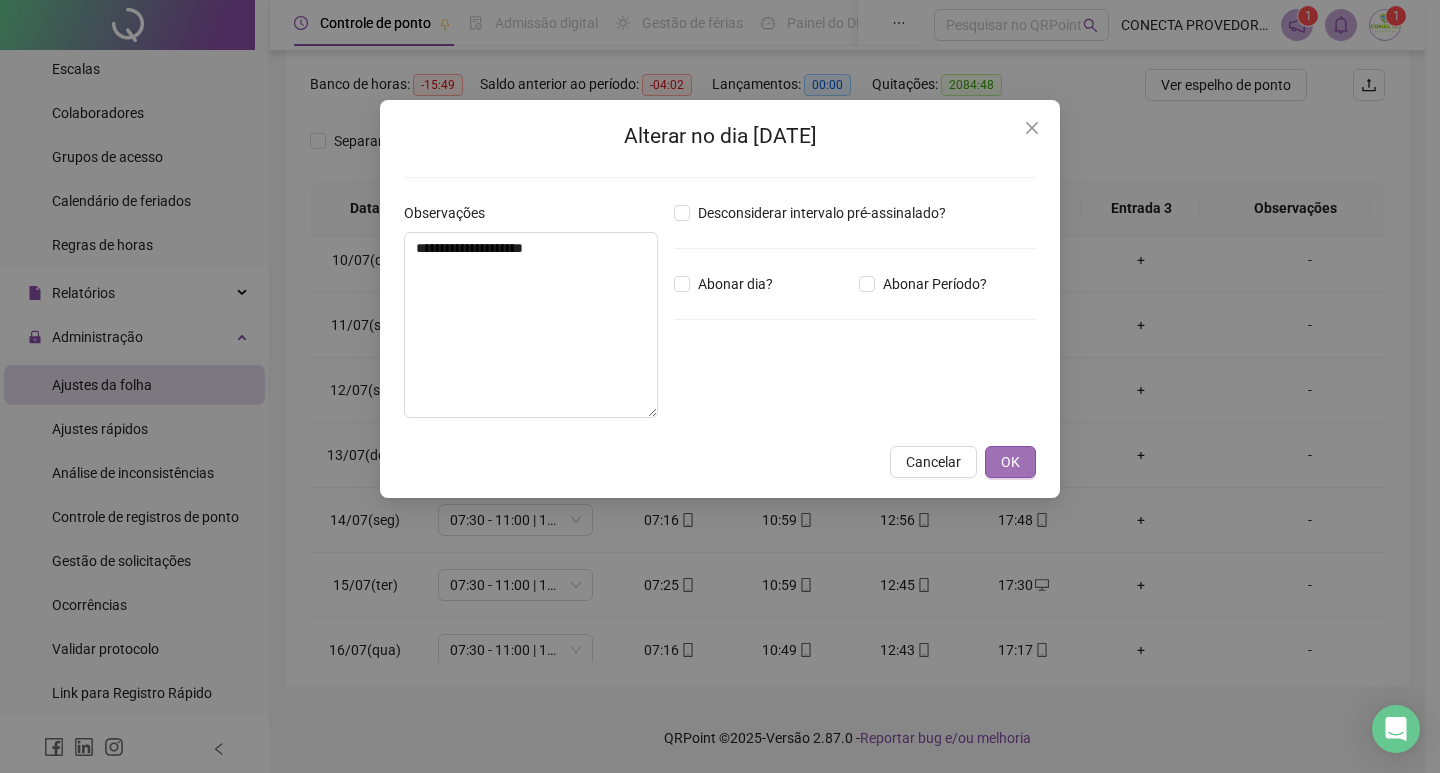click on "OK" at bounding box center (1010, 462) 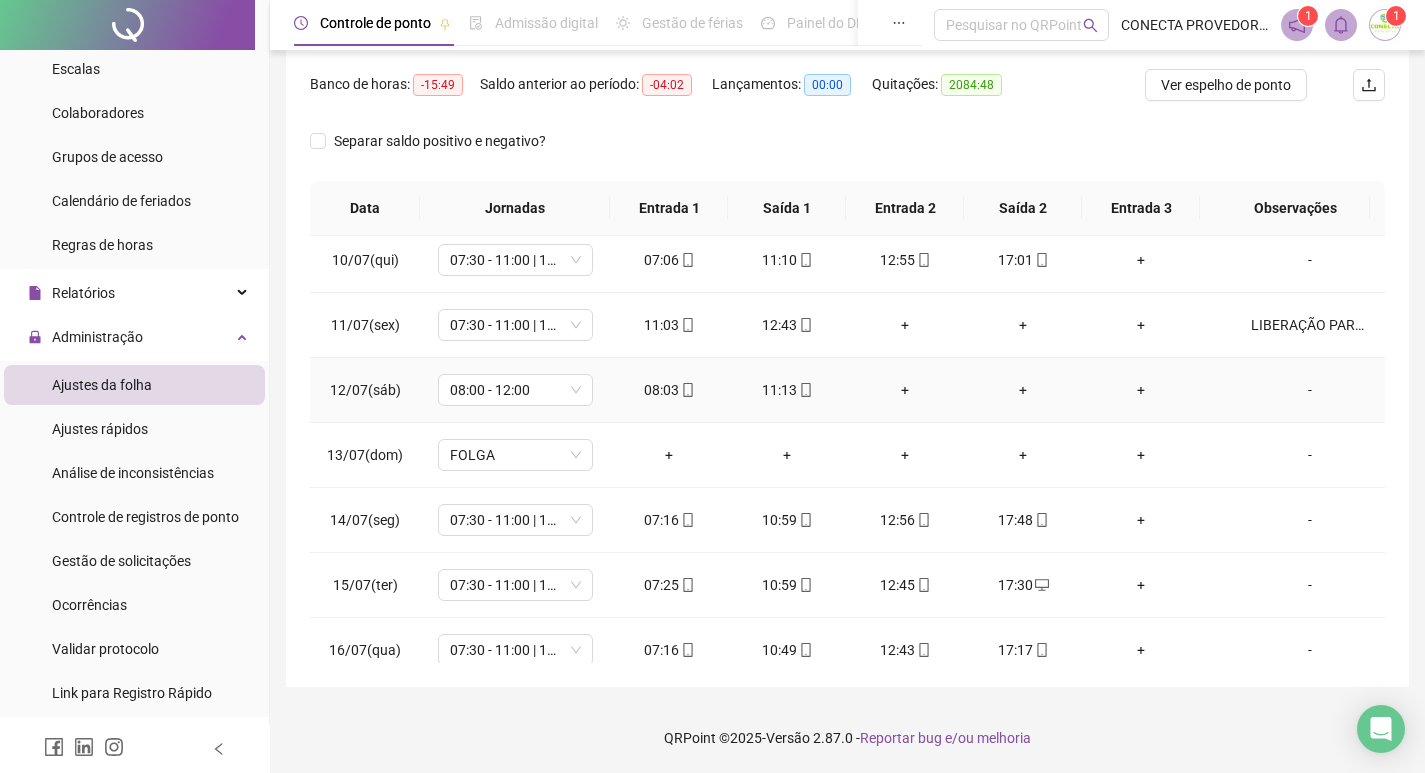 click on "-" at bounding box center [1310, 390] 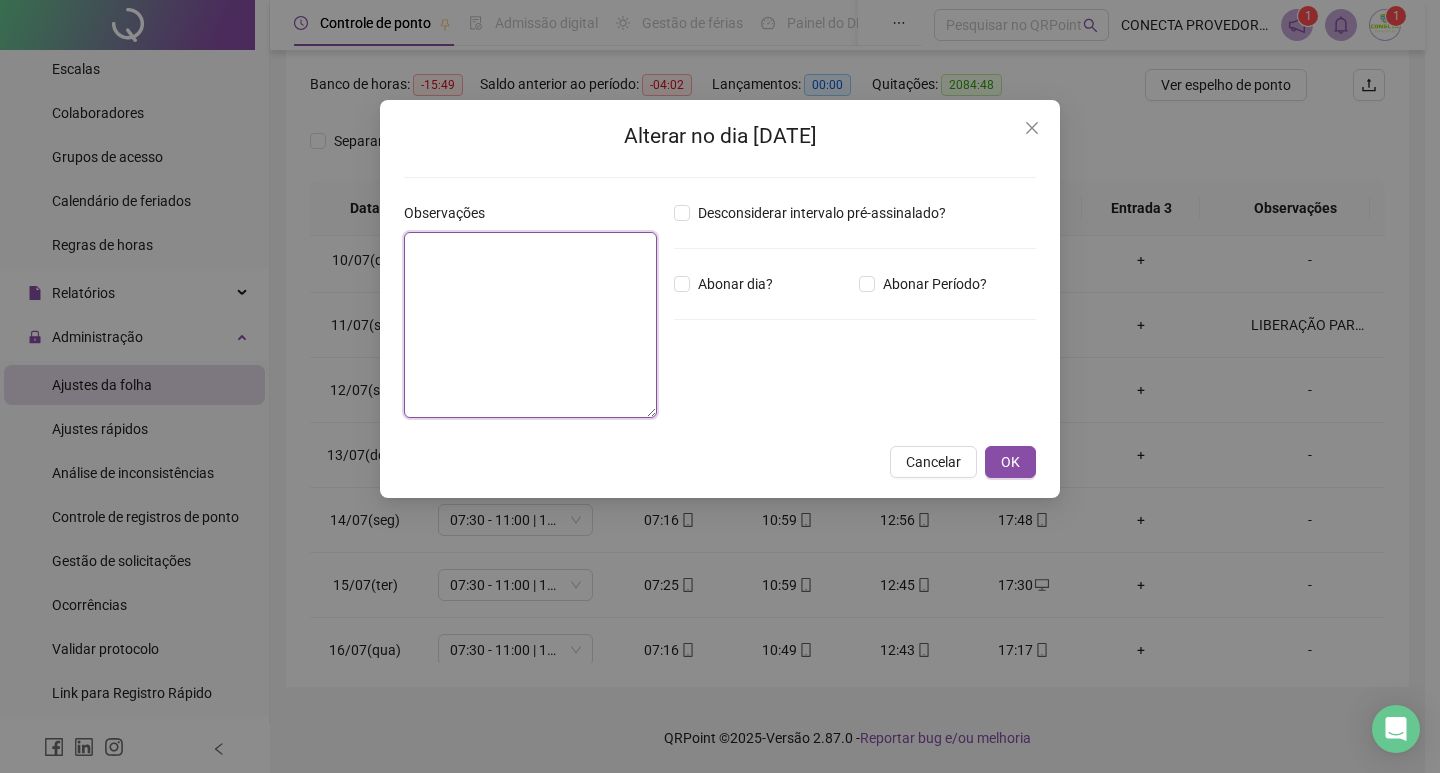 paste on "**********" 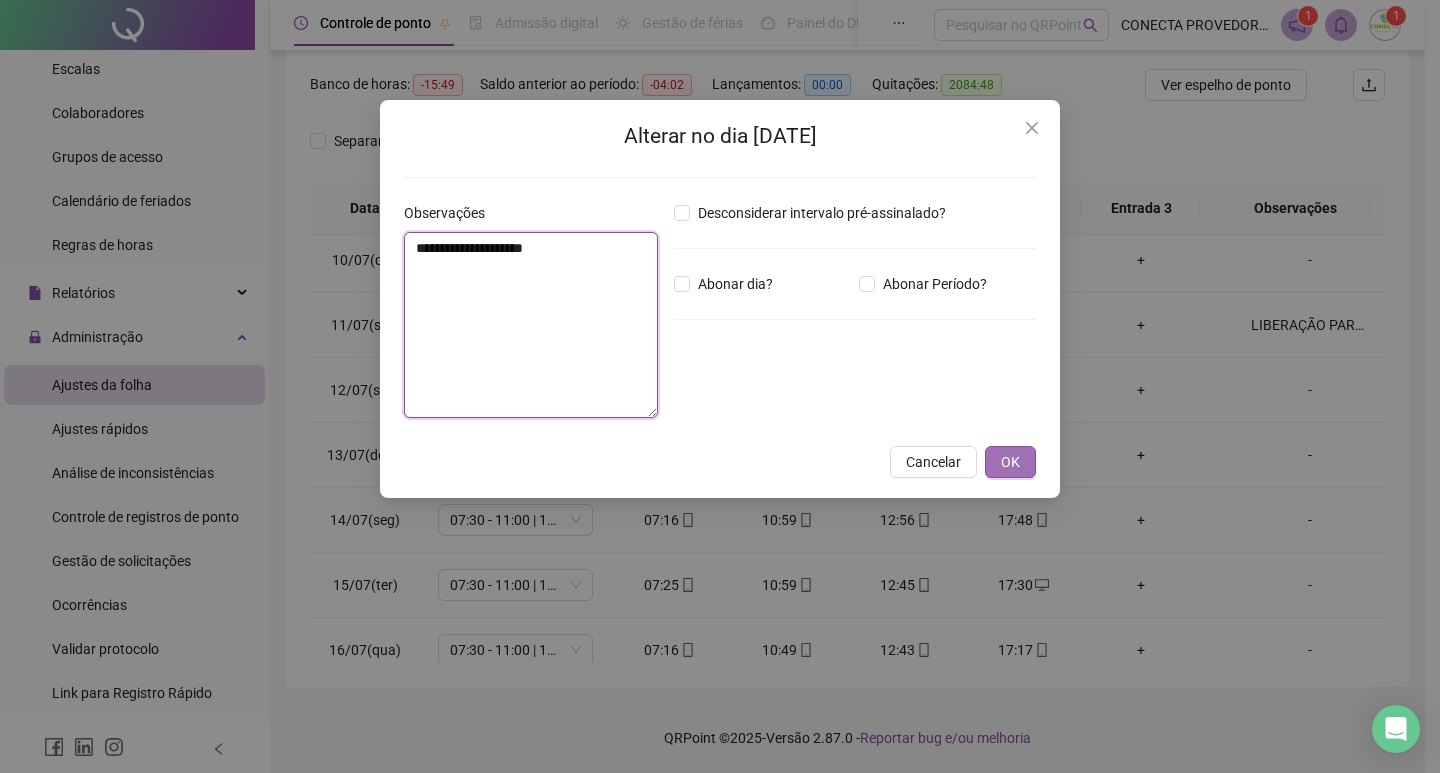 type on "**********" 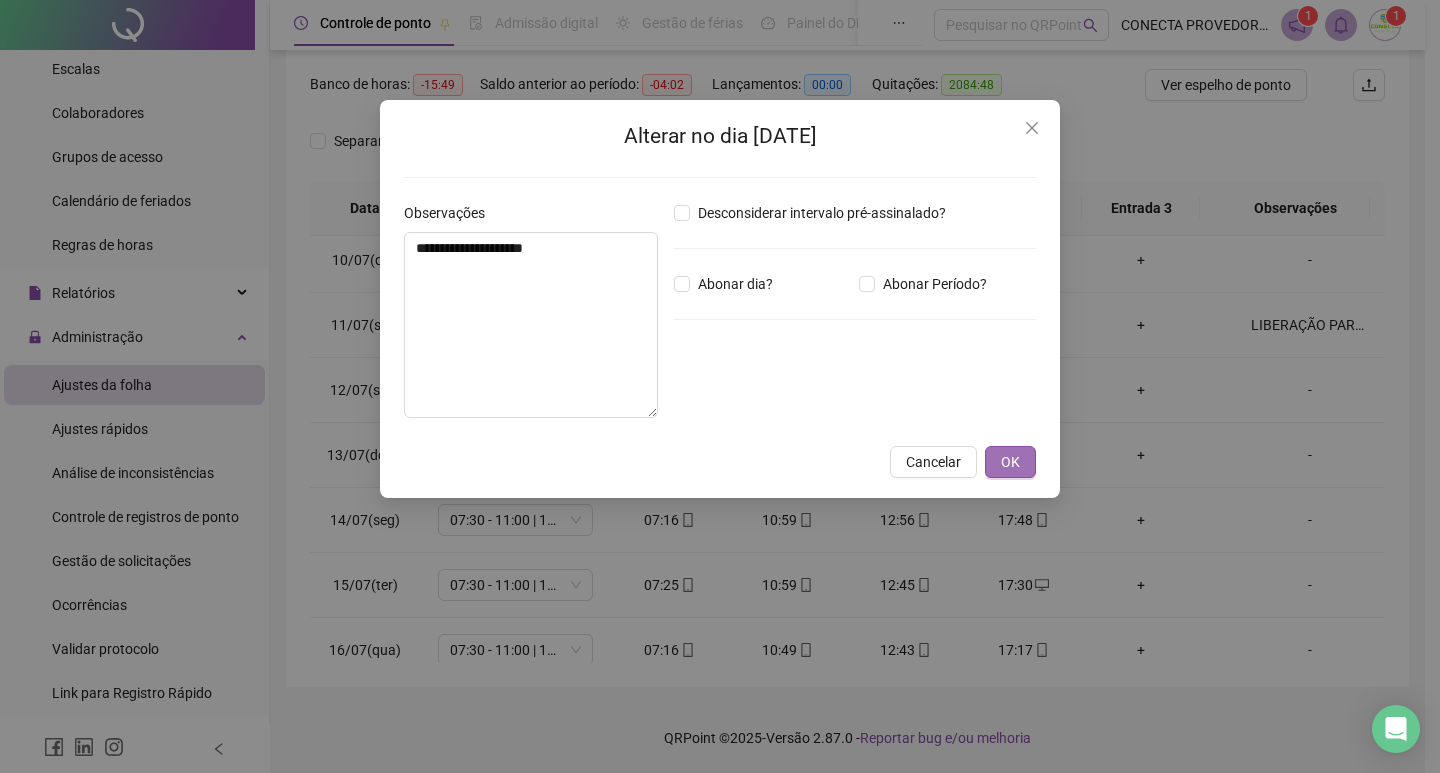click on "OK" at bounding box center [1010, 462] 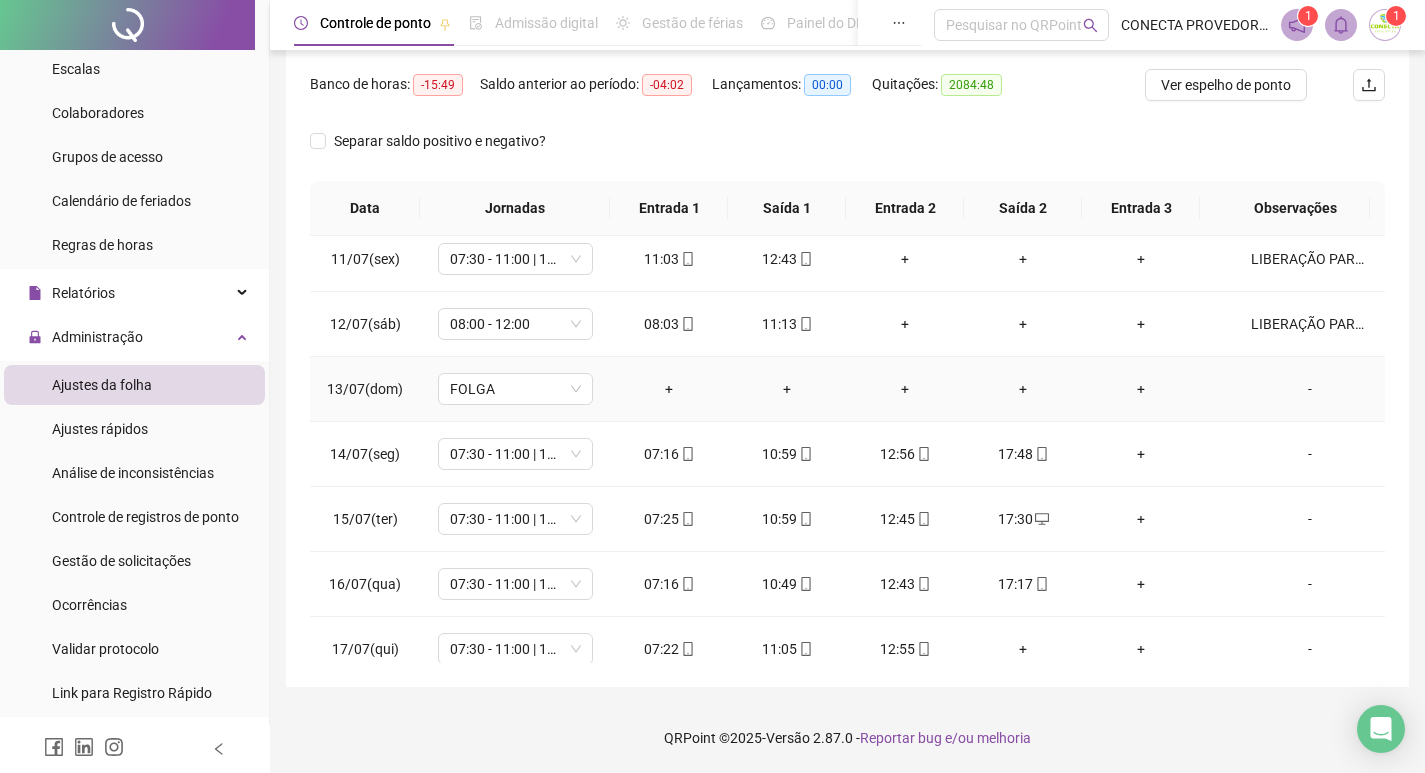 scroll, scrollTop: 693, scrollLeft: 0, axis: vertical 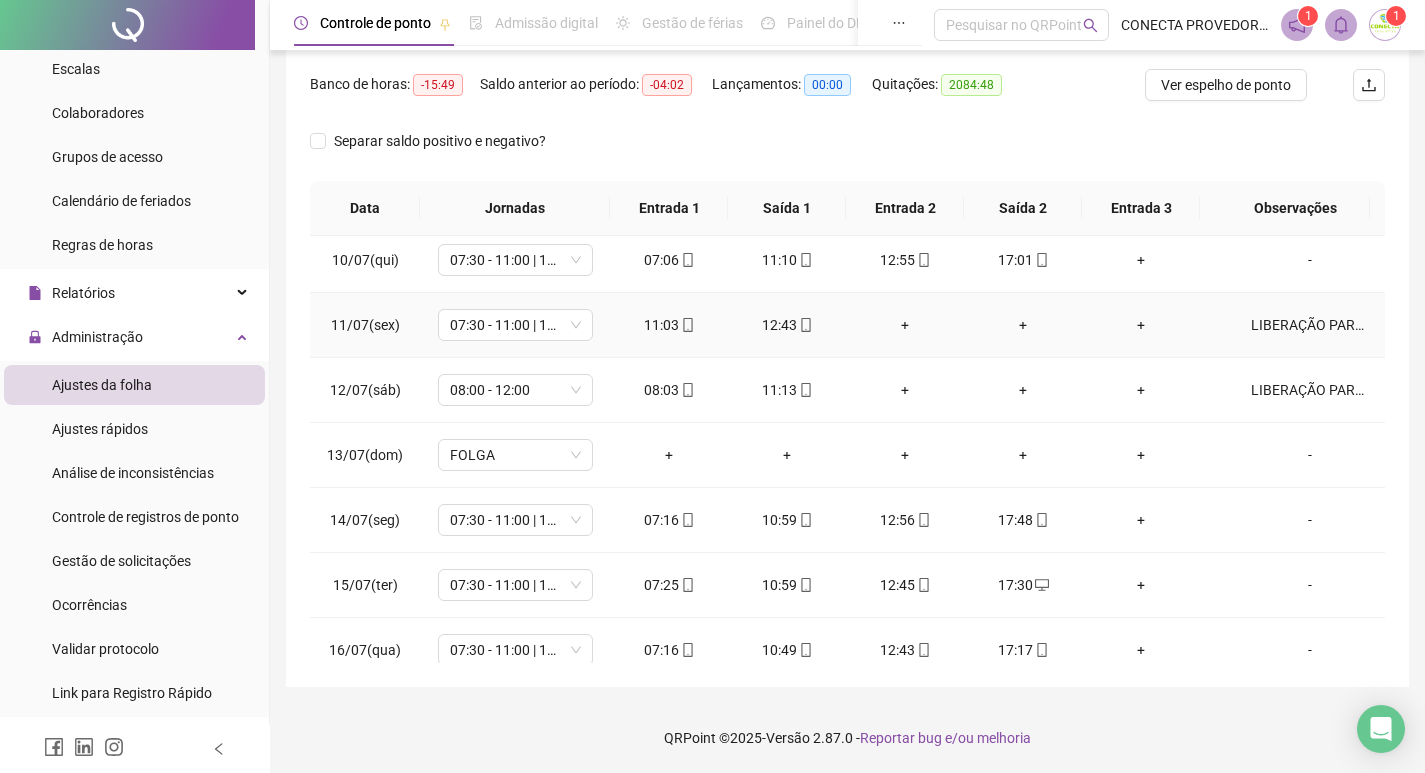 click on "LIBERAÇÃO PARA MEDICO" at bounding box center [1310, 325] 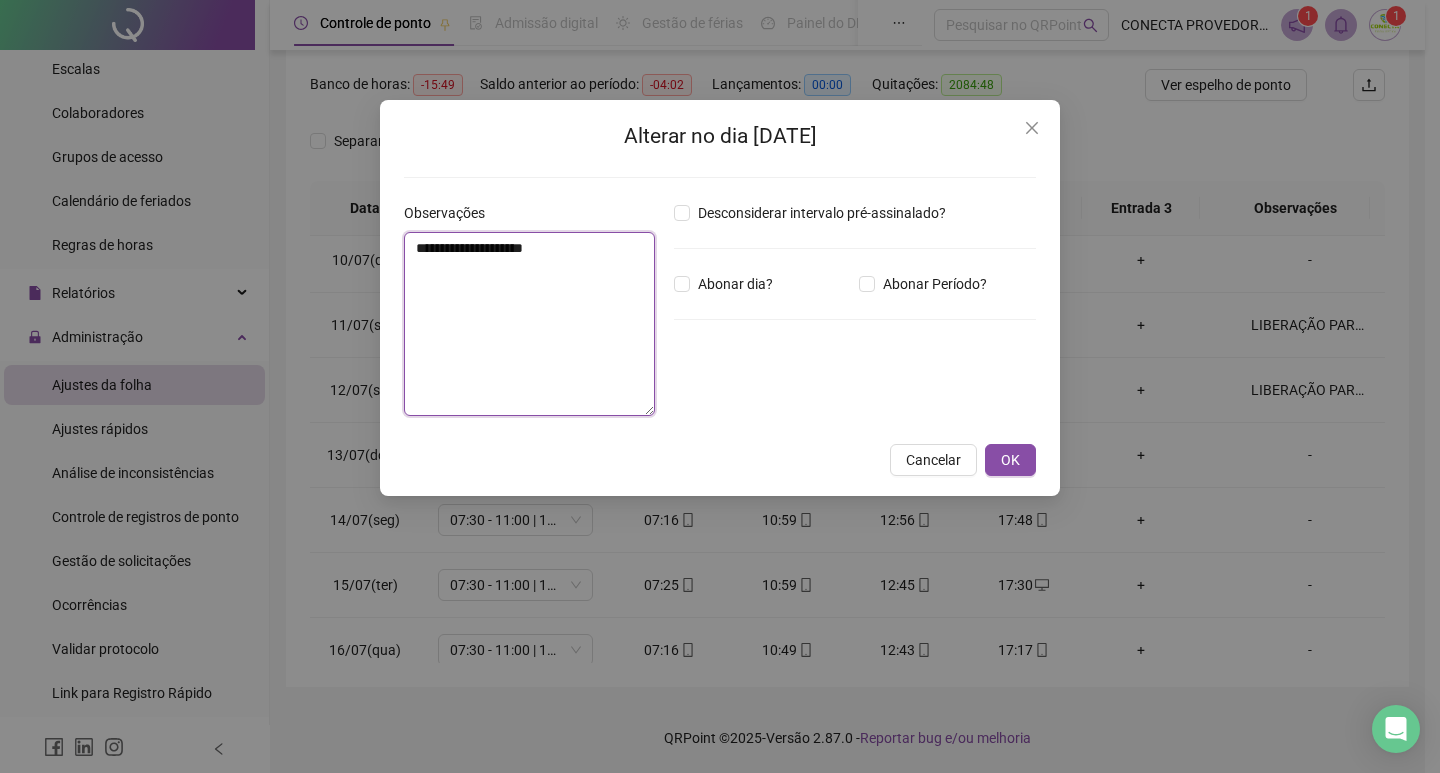 click on "**********" at bounding box center [529, 324] 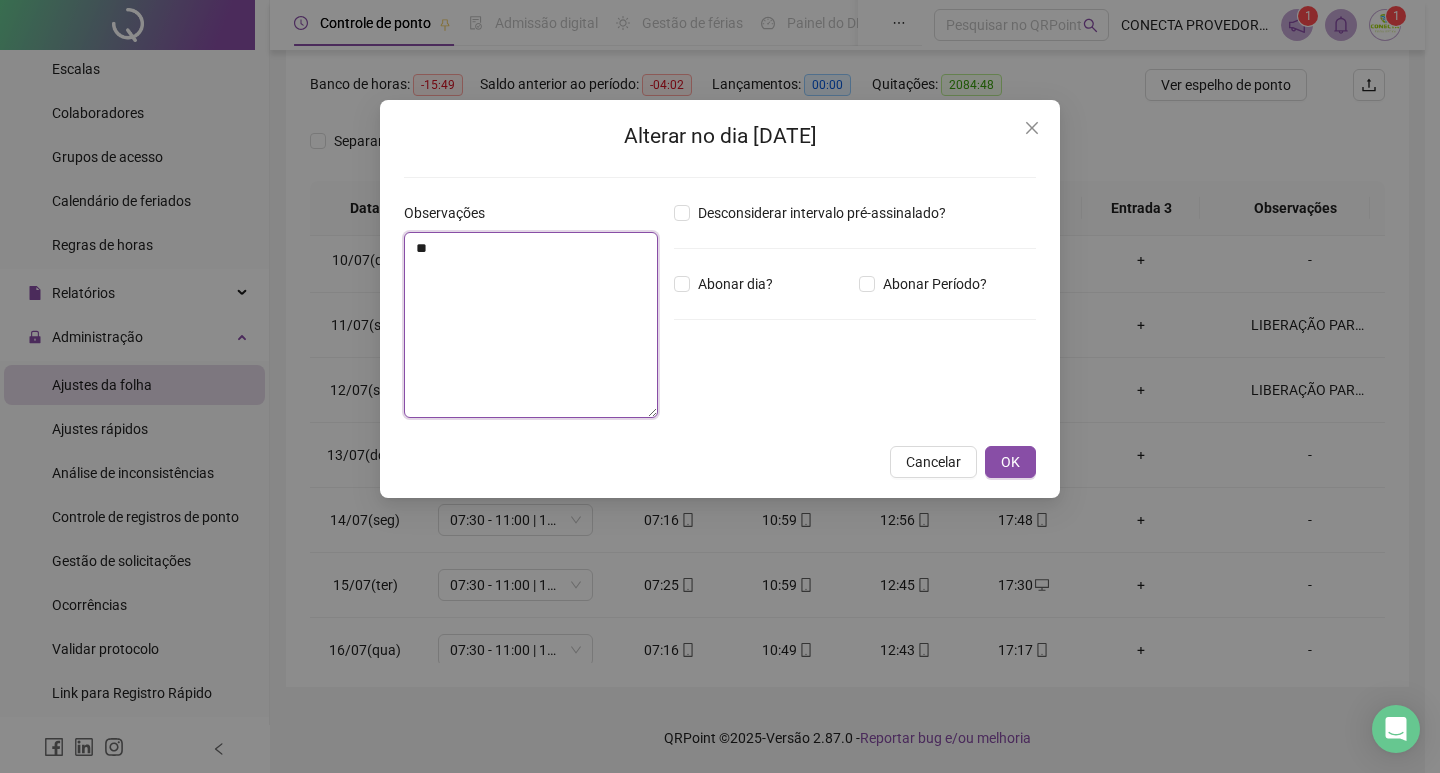 type on "*" 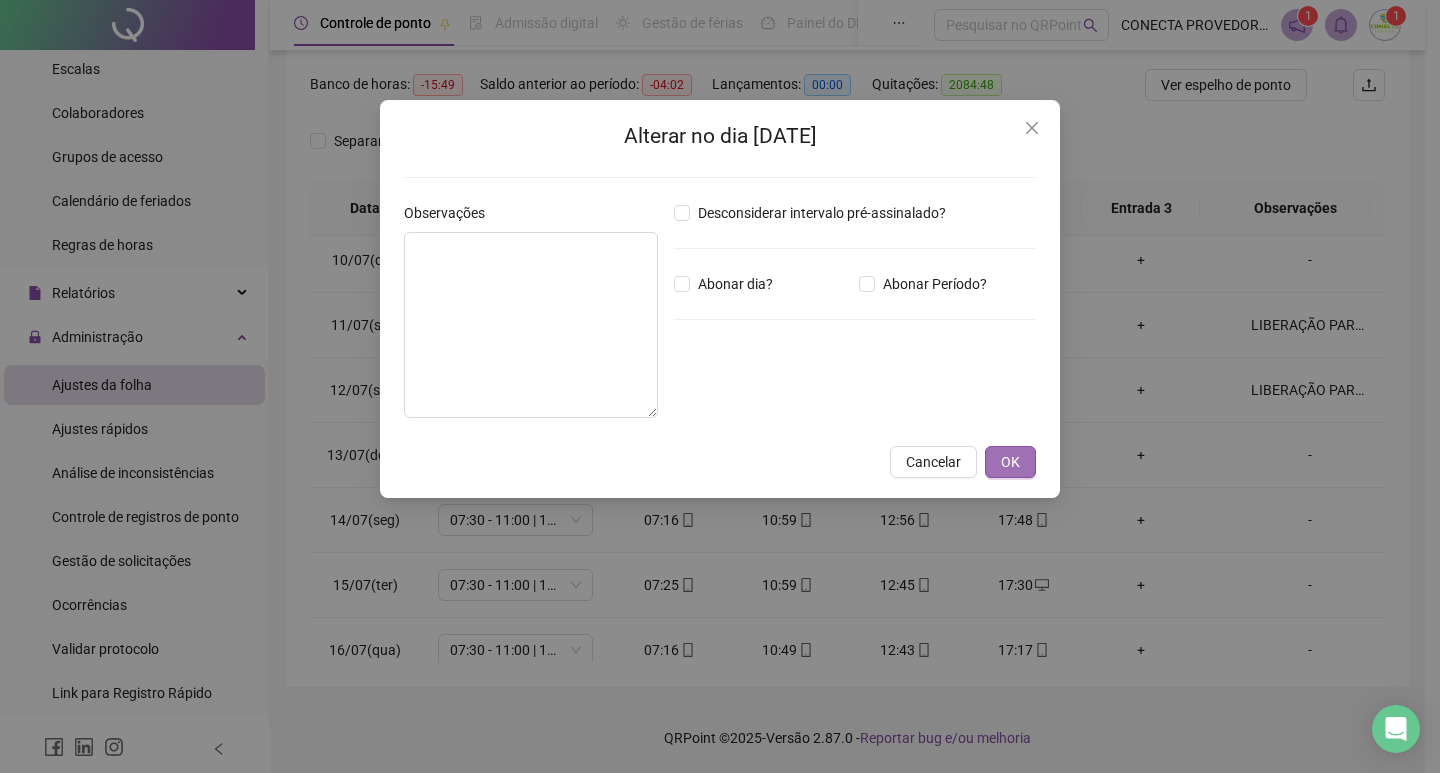 click on "OK" at bounding box center [1010, 462] 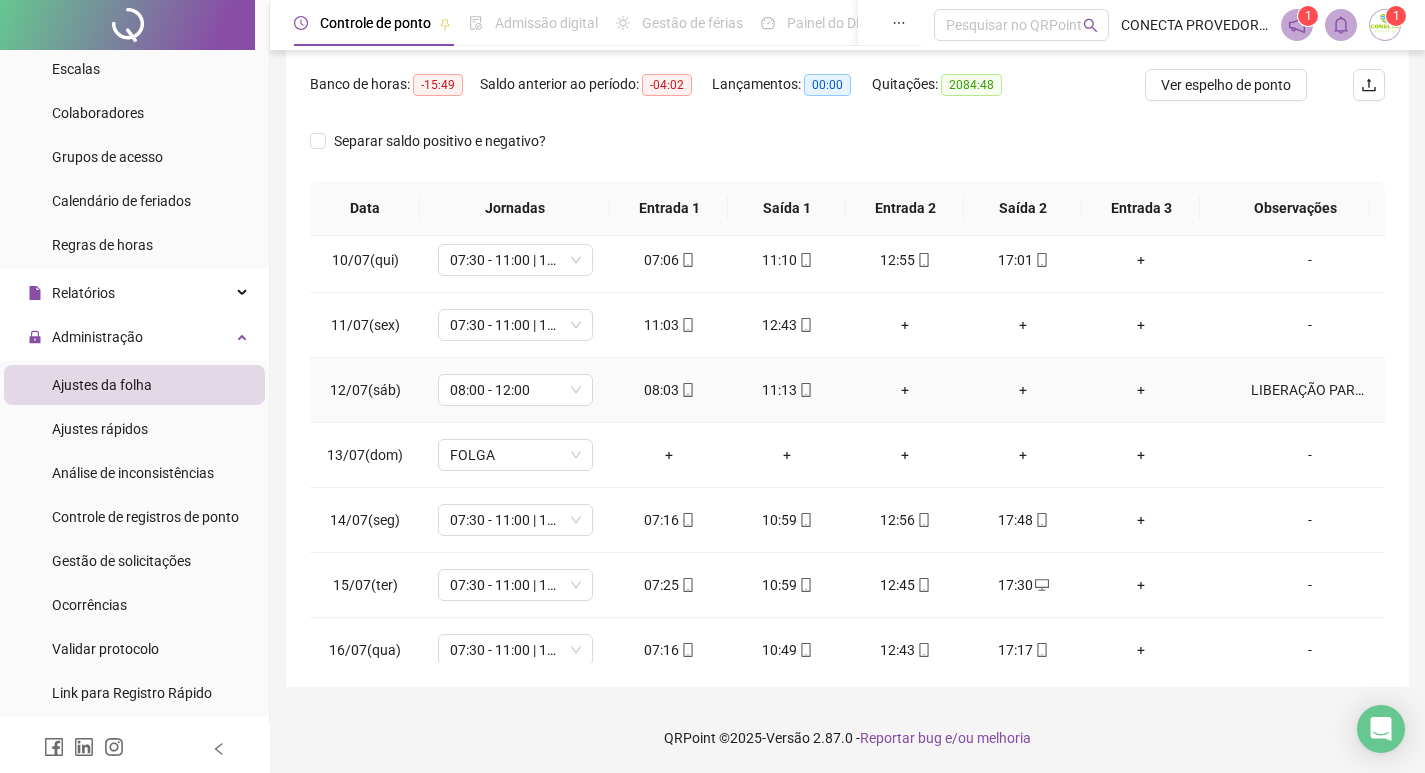 click on "LIBERAÇÃO PARA MEDICO" at bounding box center [1310, 390] 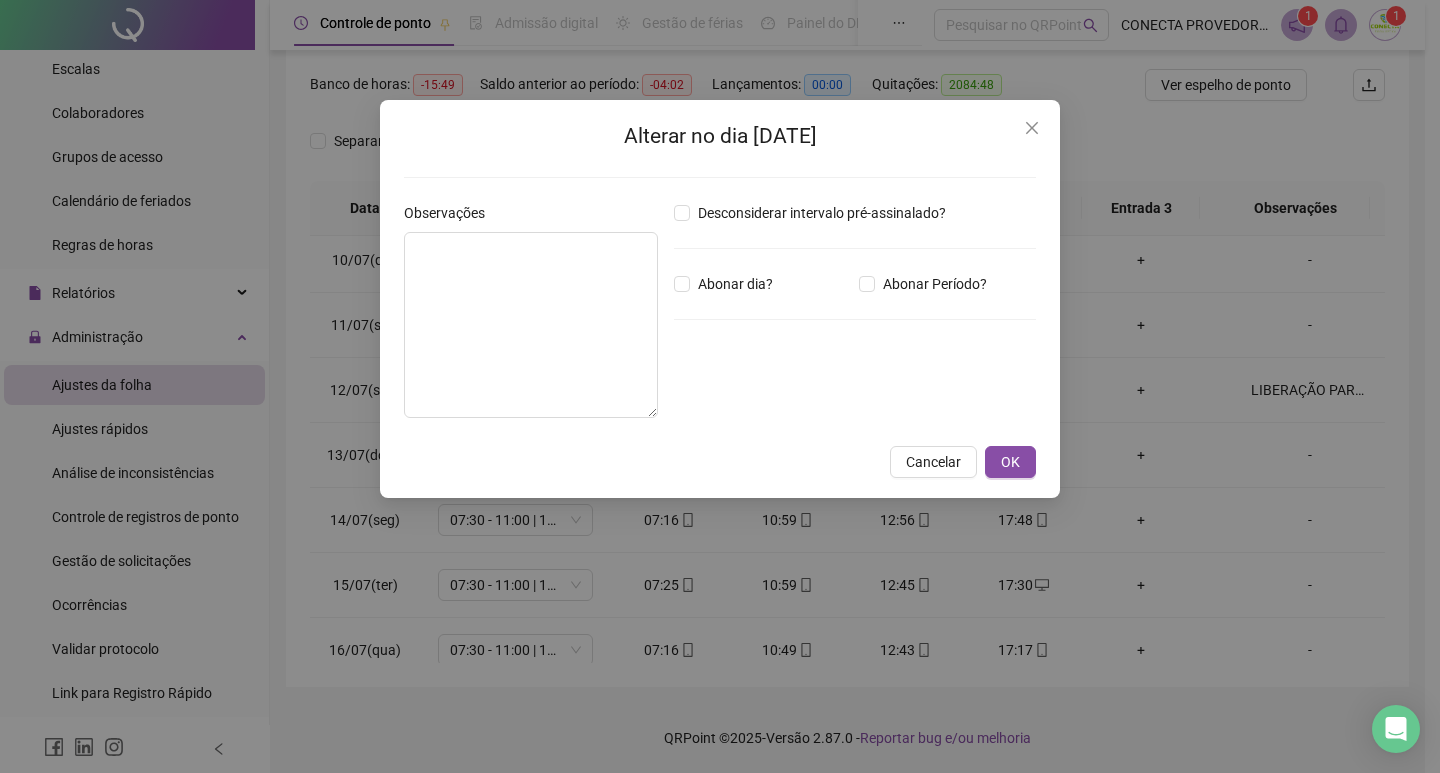 type on "**********" 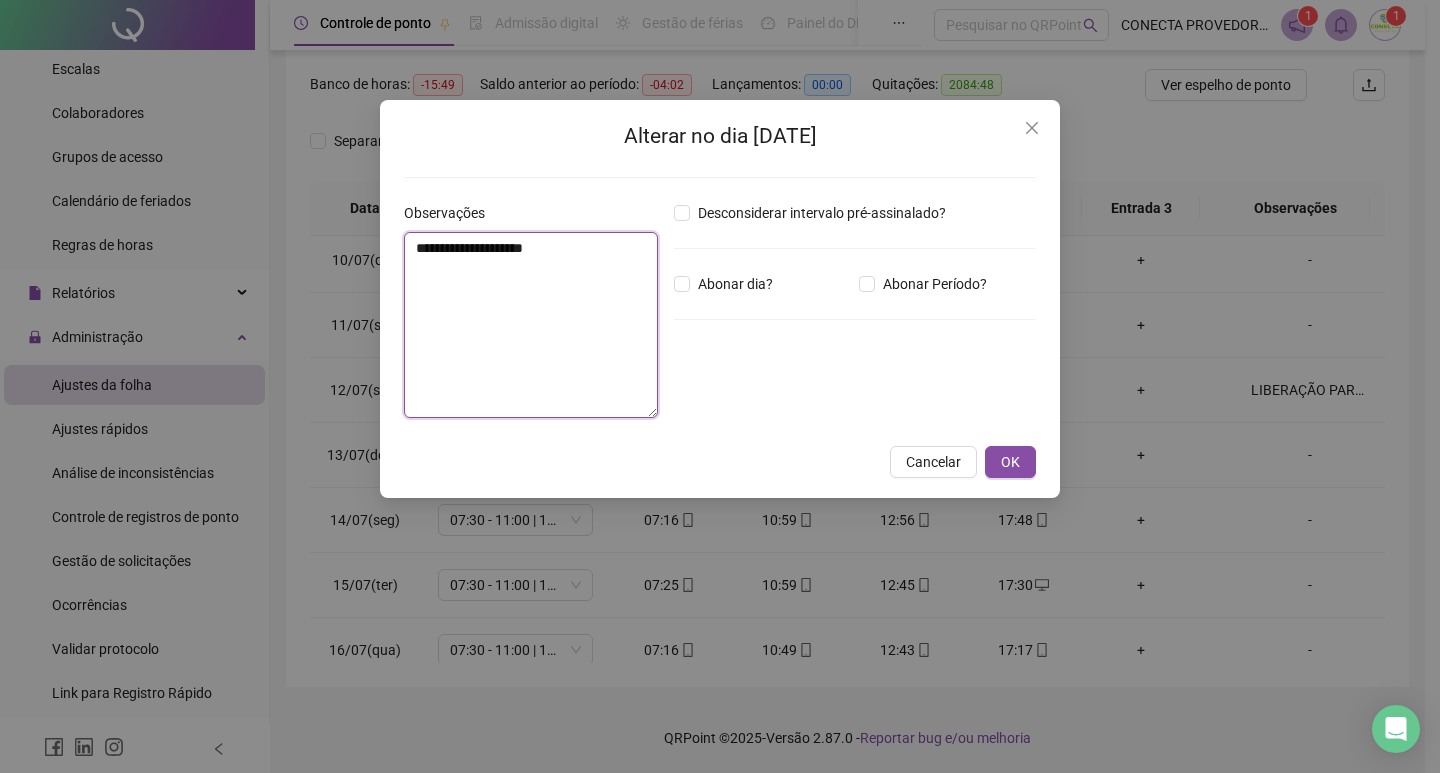 drag, startPoint x: 582, startPoint y: 250, endPoint x: 413, endPoint y: 242, distance: 169.18924 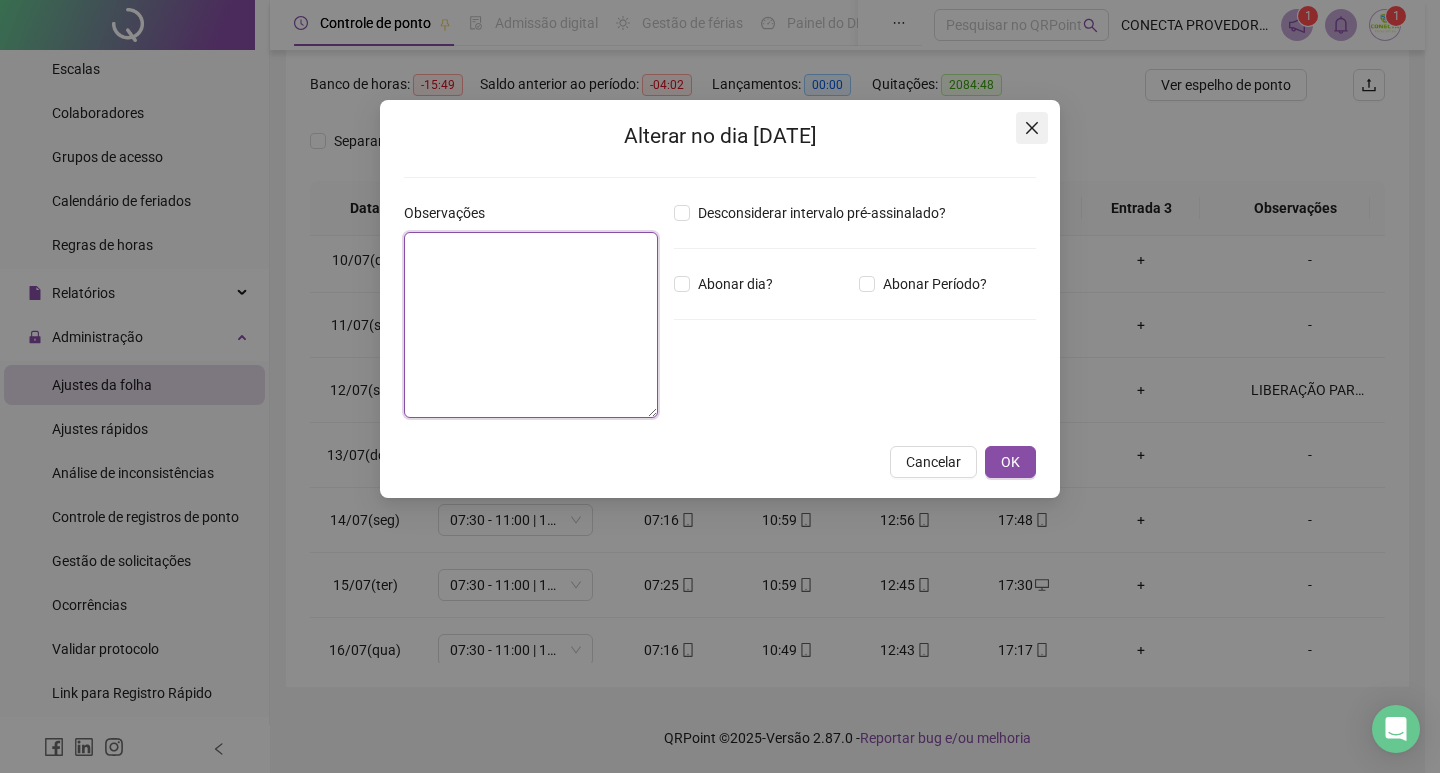 type 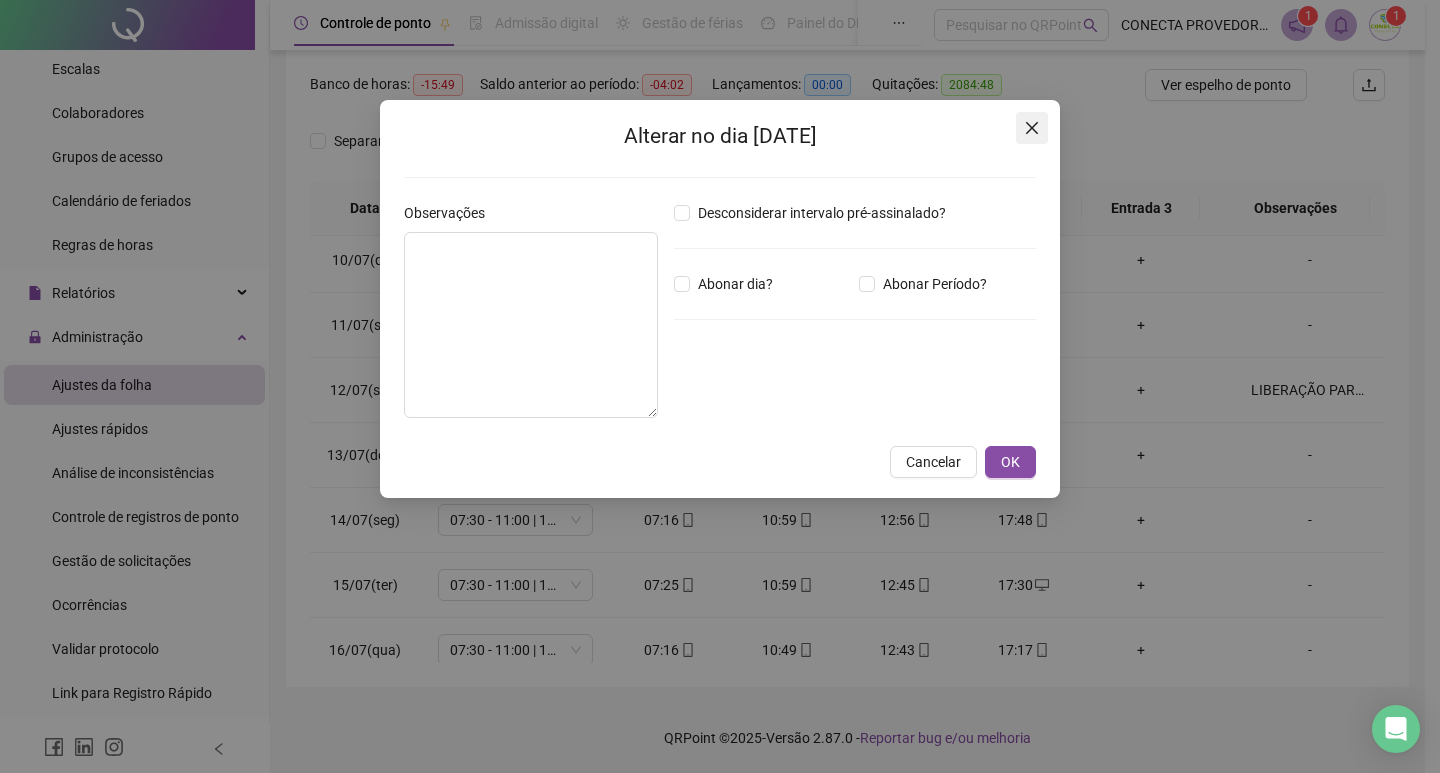 click 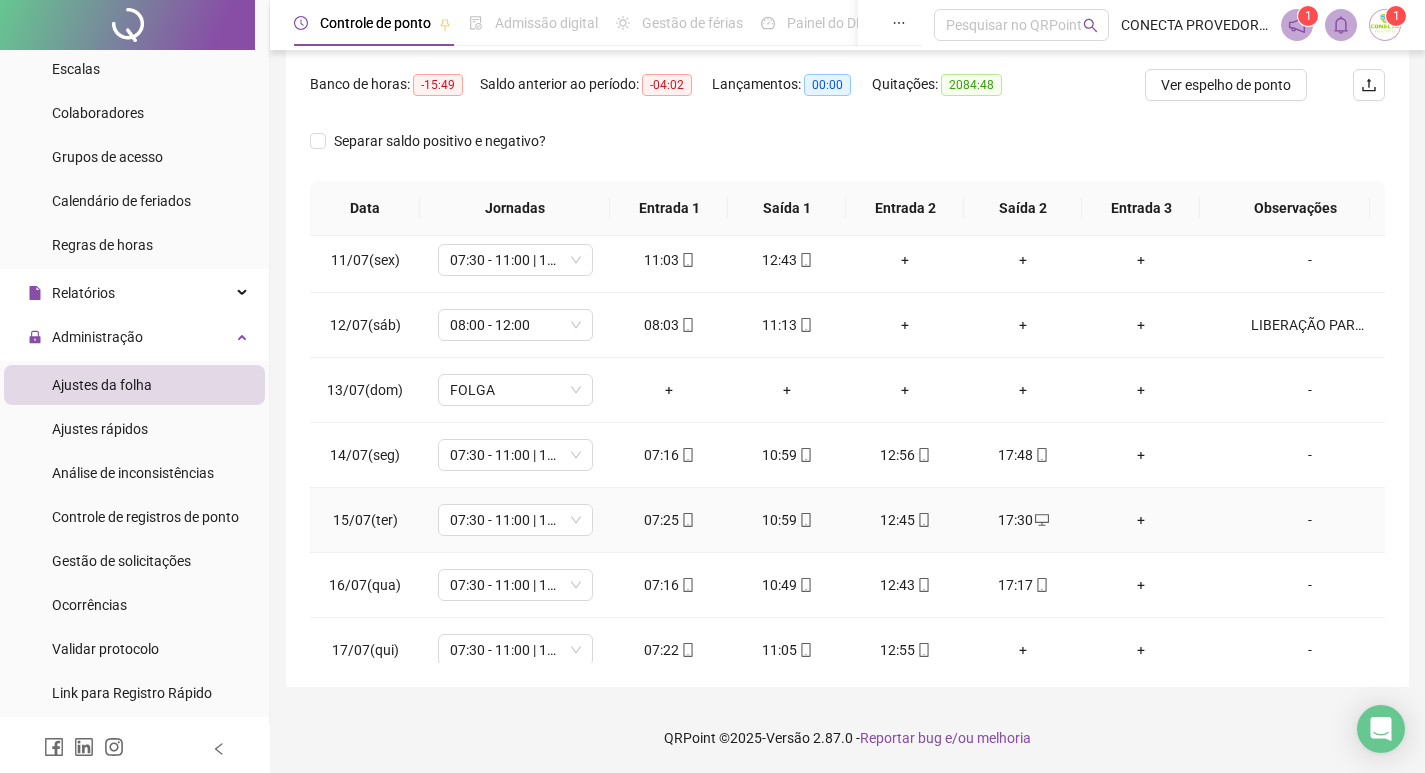 scroll, scrollTop: 693, scrollLeft: 0, axis: vertical 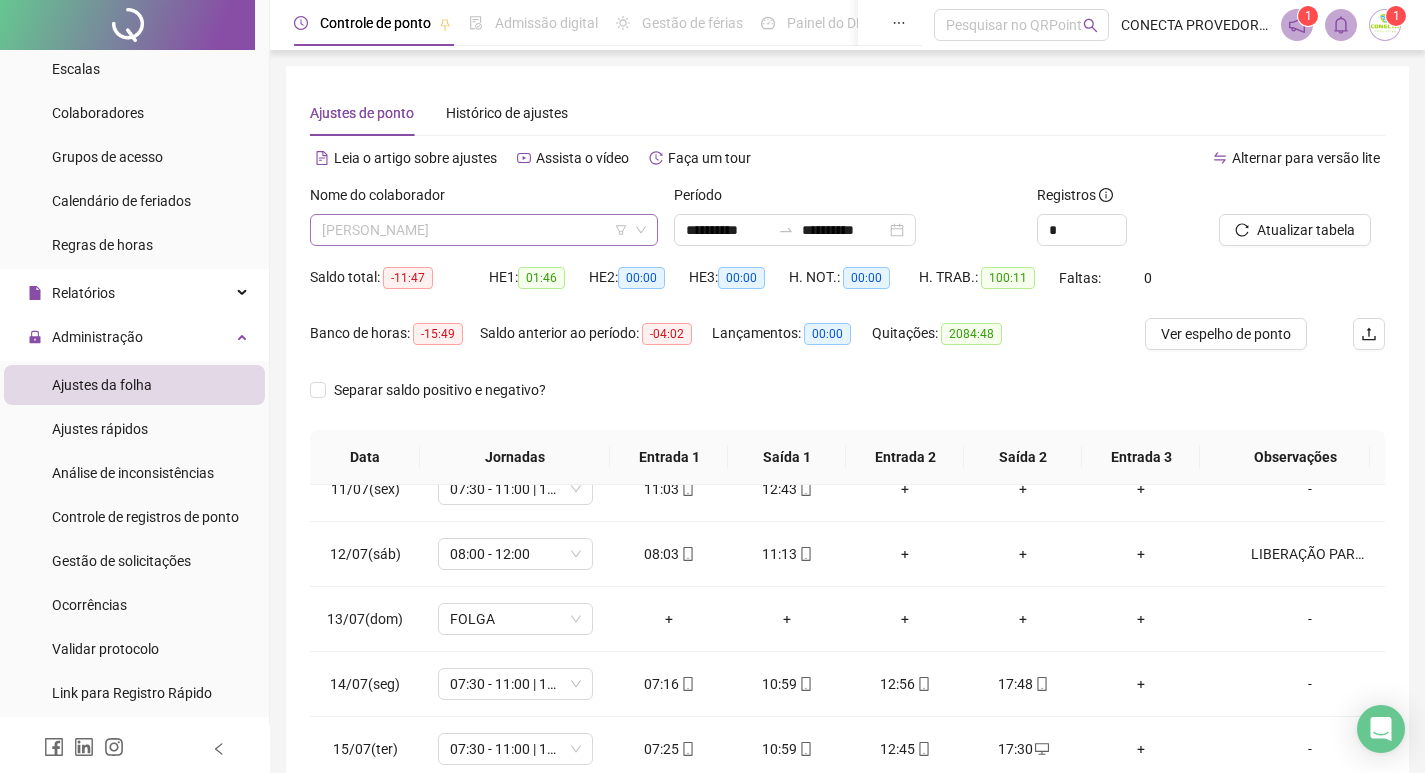click on "[PERSON_NAME]" at bounding box center [484, 230] 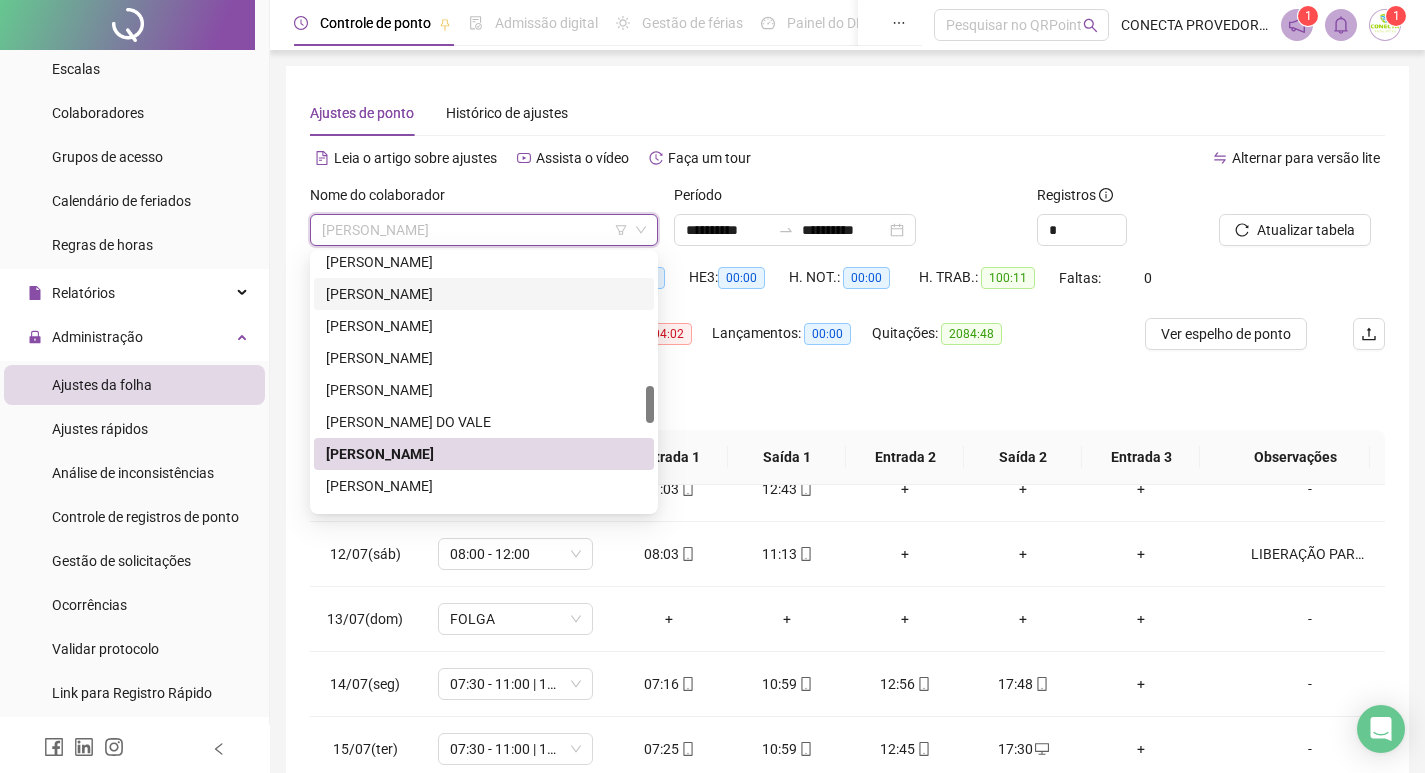 scroll, scrollTop: 1004, scrollLeft: 0, axis: vertical 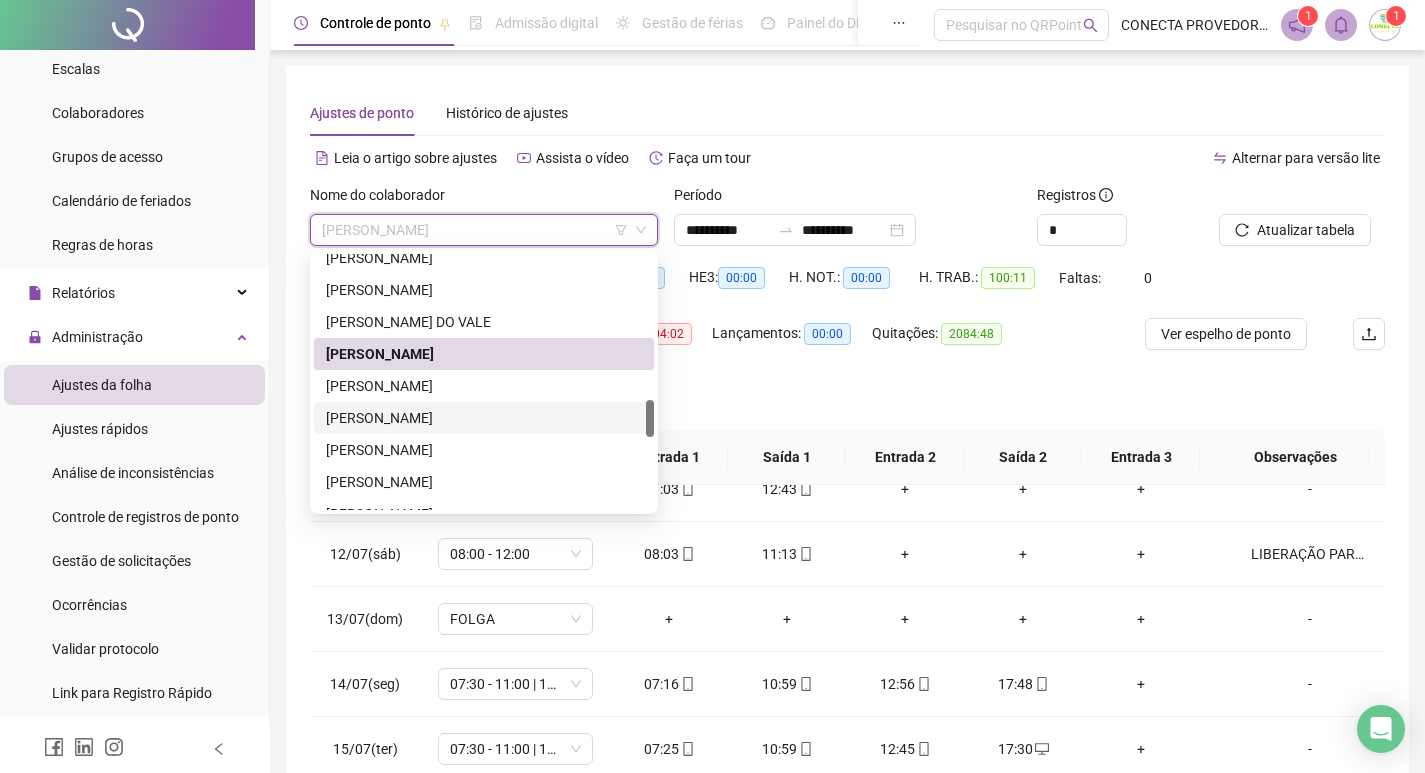 click on "[PERSON_NAME]" at bounding box center (484, 418) 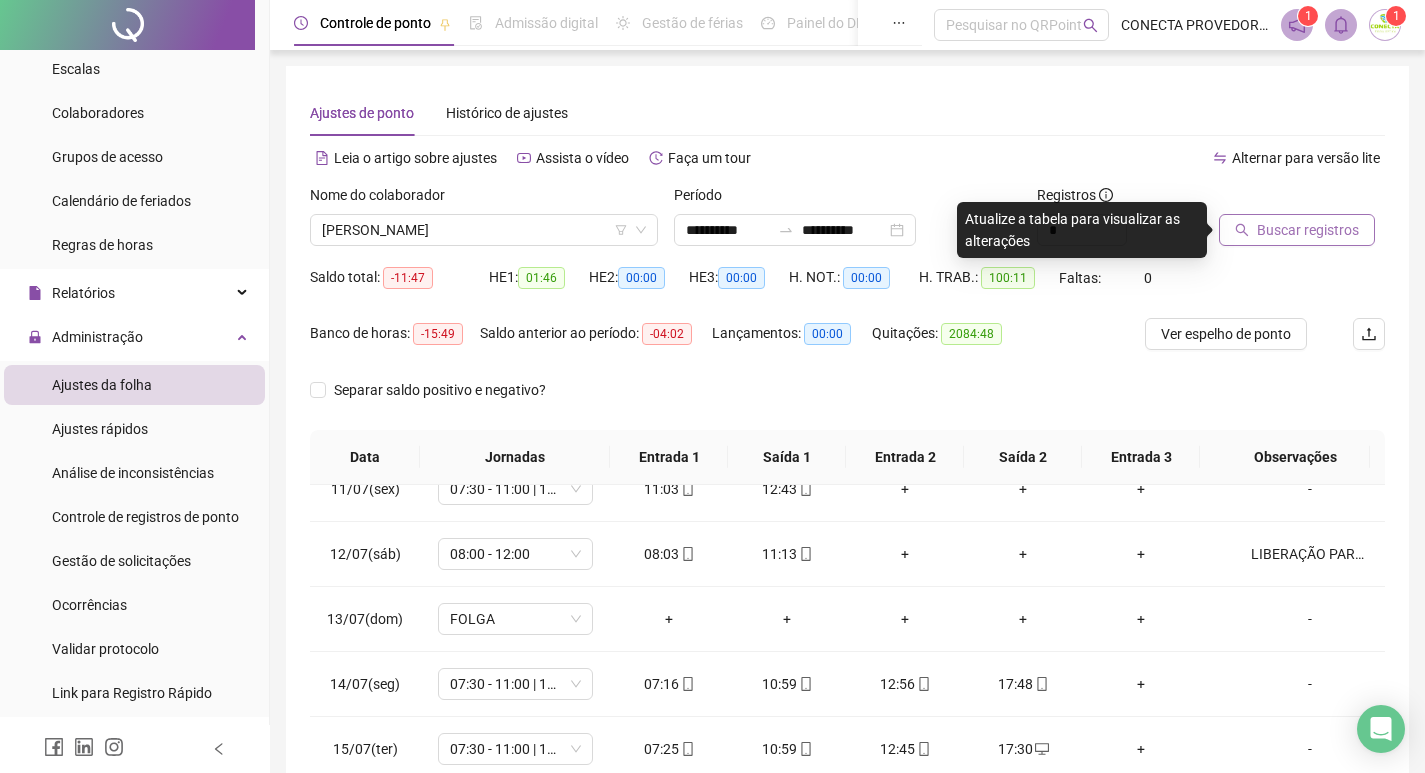 click on "Buscar registros" at bounding box center [1297, 230] 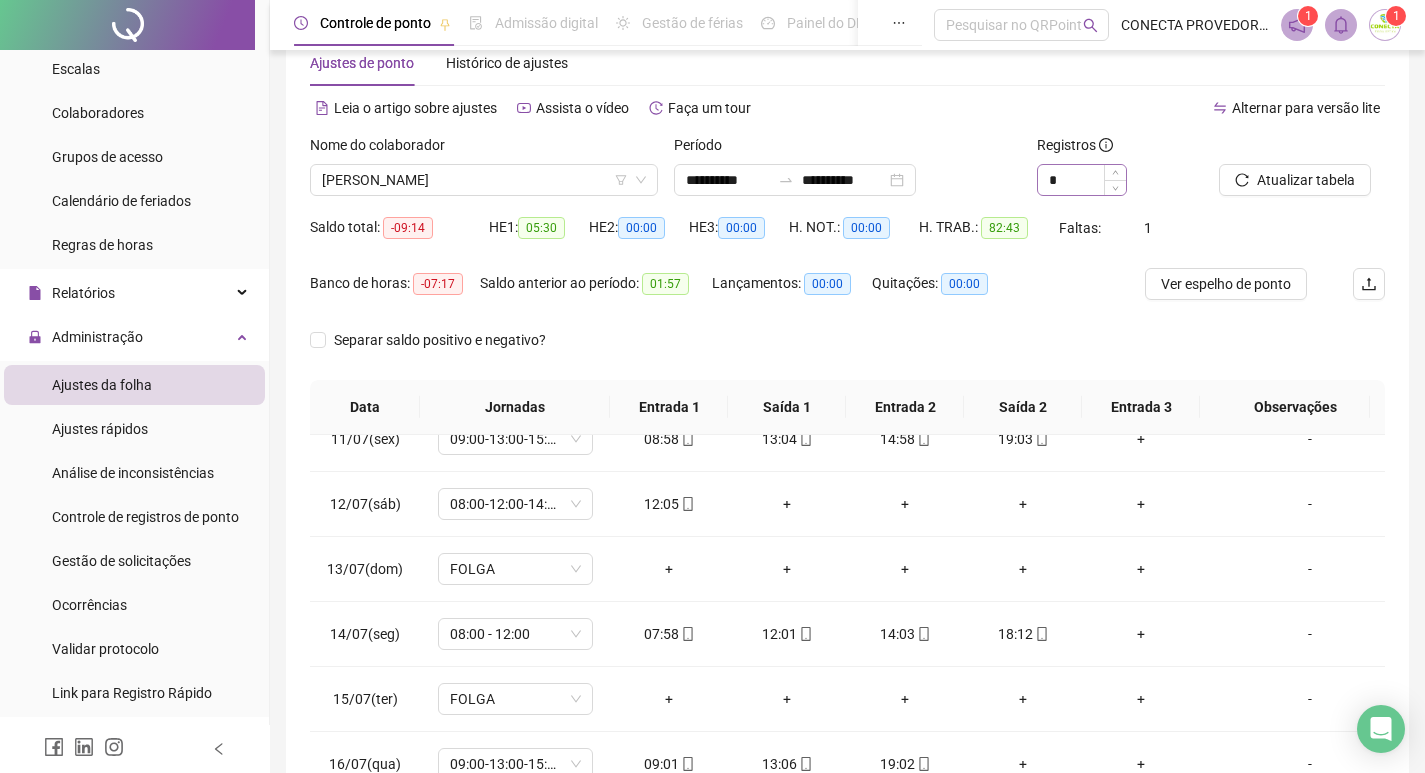 scroll, scrollTop: 49, scrollLeft: 0, axis: vertical 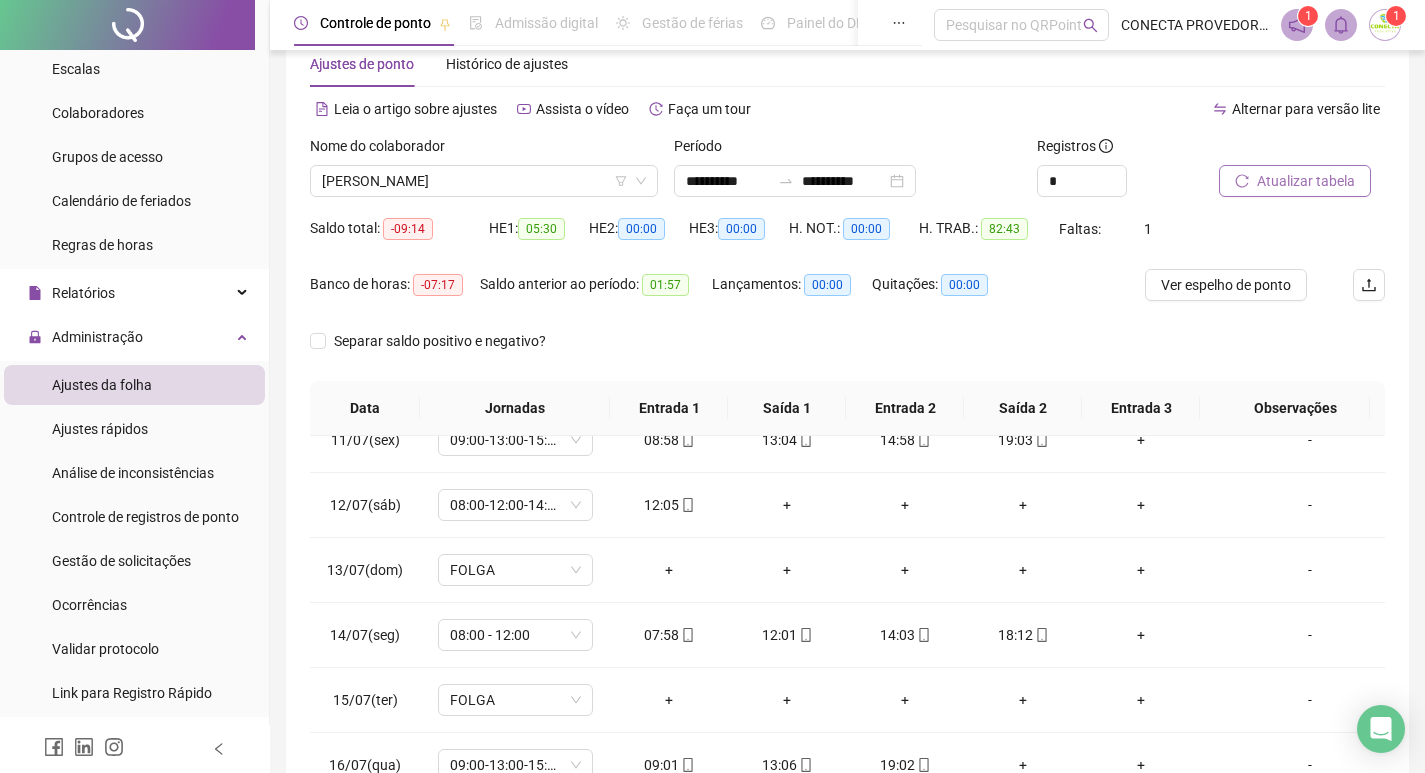 click on "Atualizar tabela" at bounding box center [1306, 181] 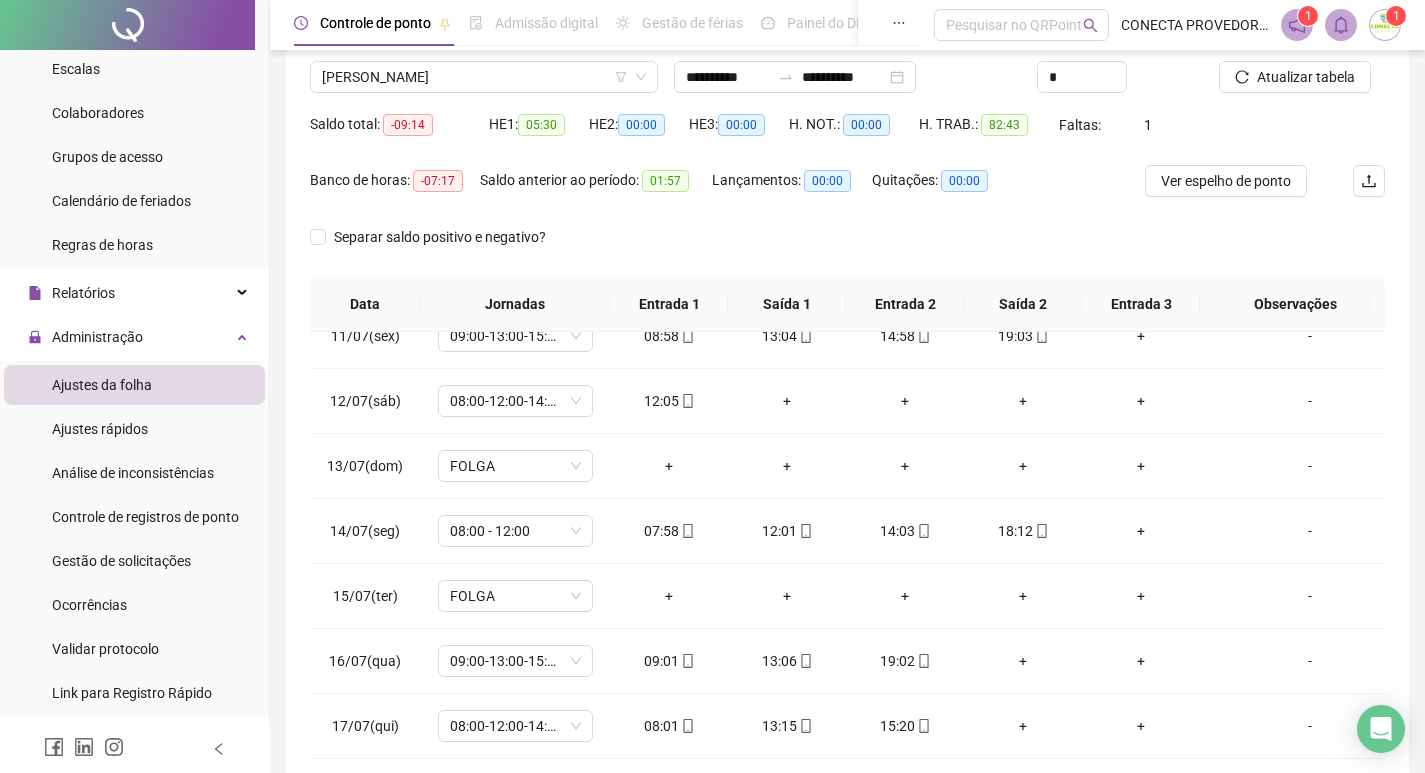 scroll, scrollTop: 249, scrollLeft: 0, axis: vertical 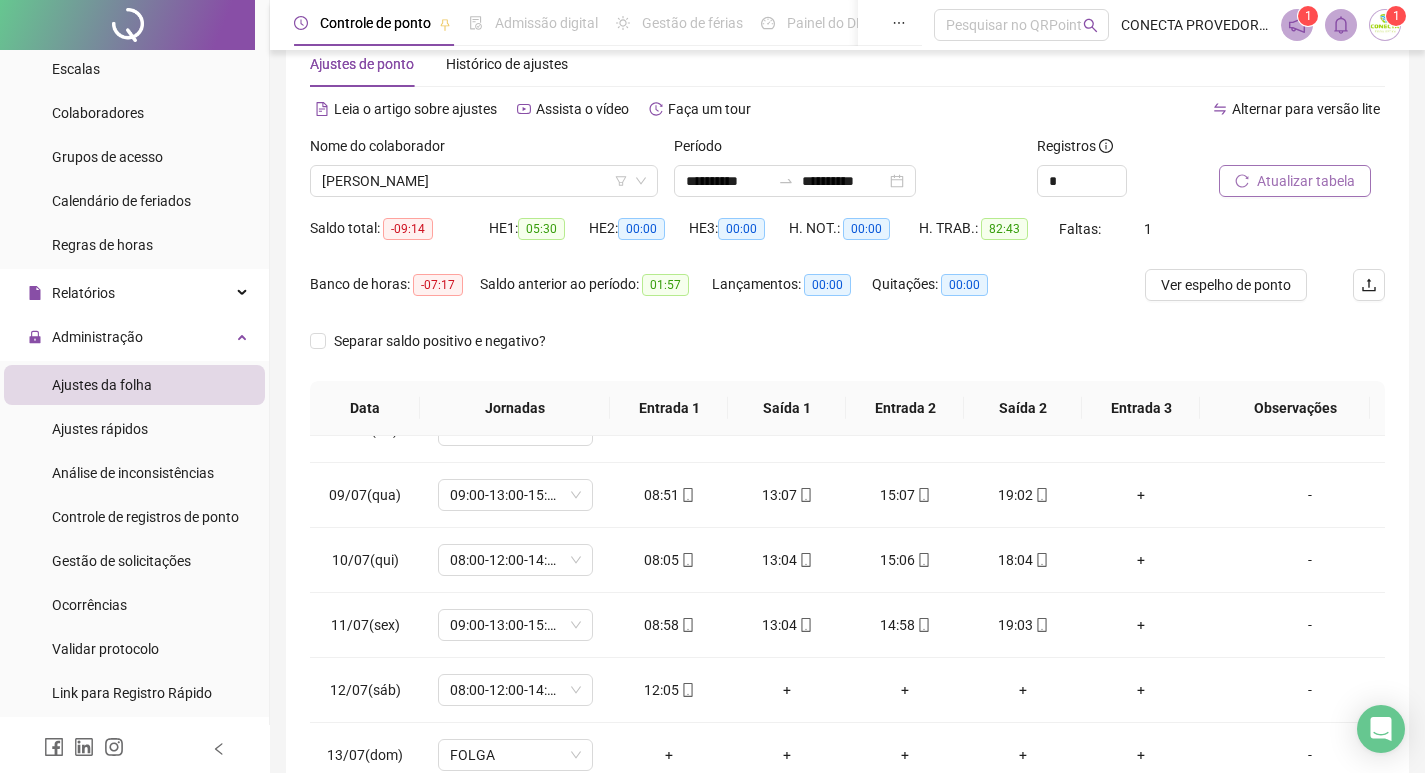 click on "Atualizar tabela" at bounding box center (1295, 181) 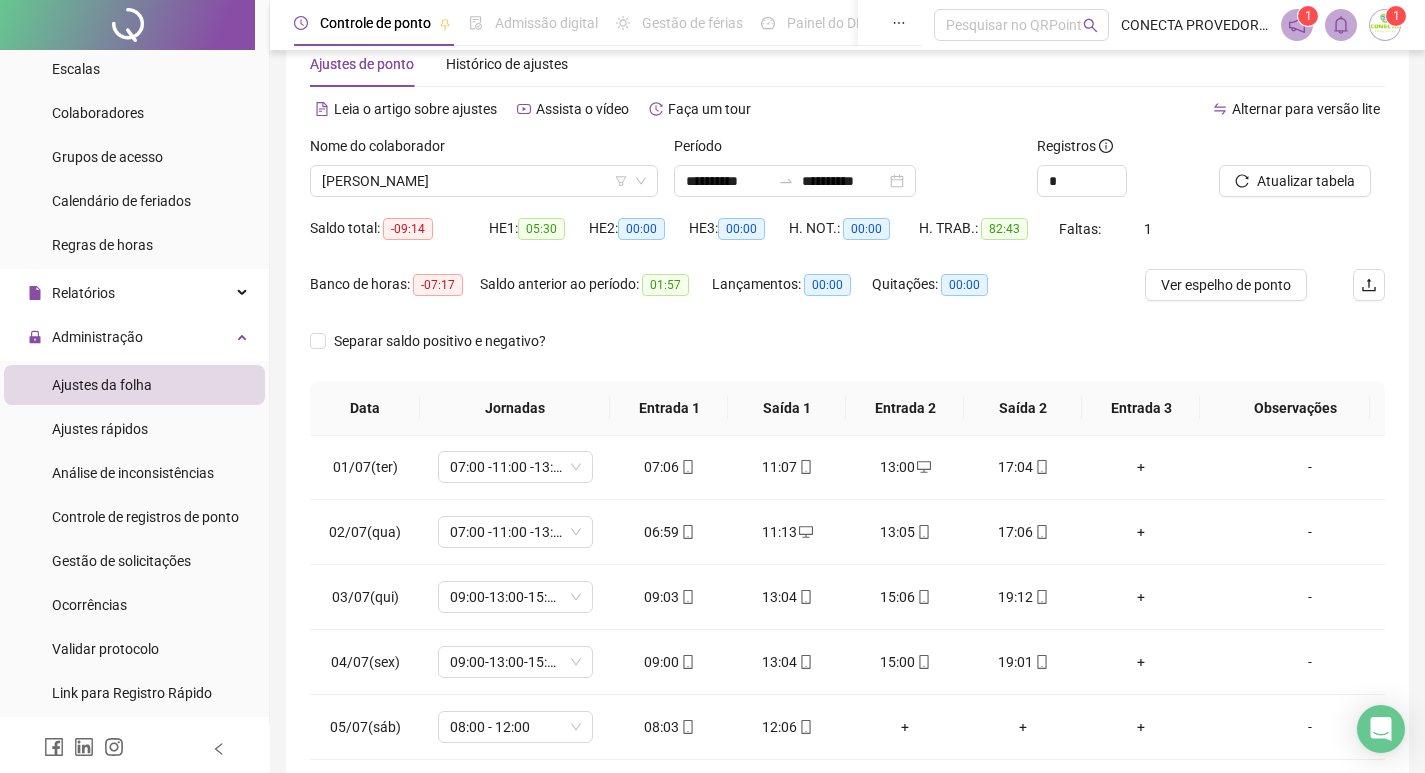 scroll, scrollTop: 0, scrollLeft: 0, axis: both 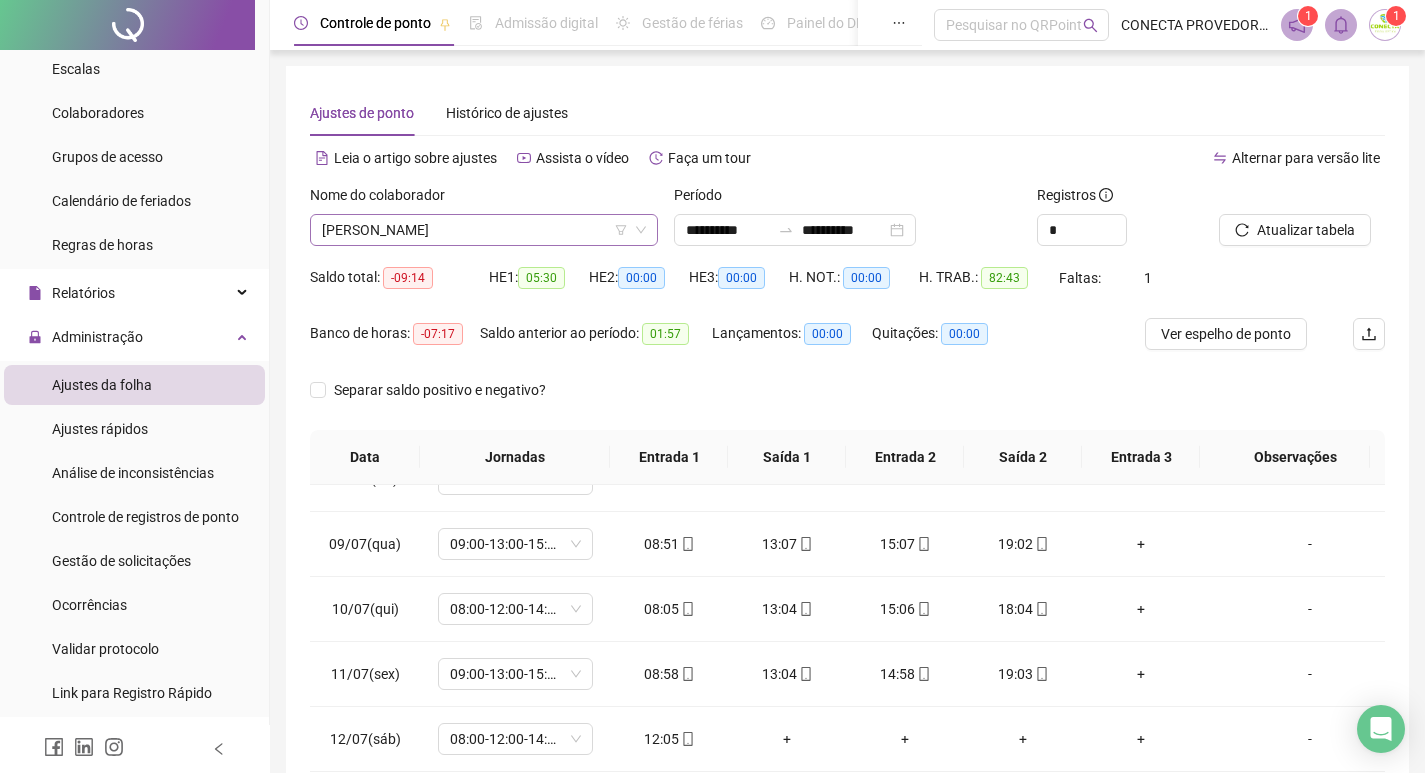 click on "[PERSON_NAME]" at bounding box center (484, 230) 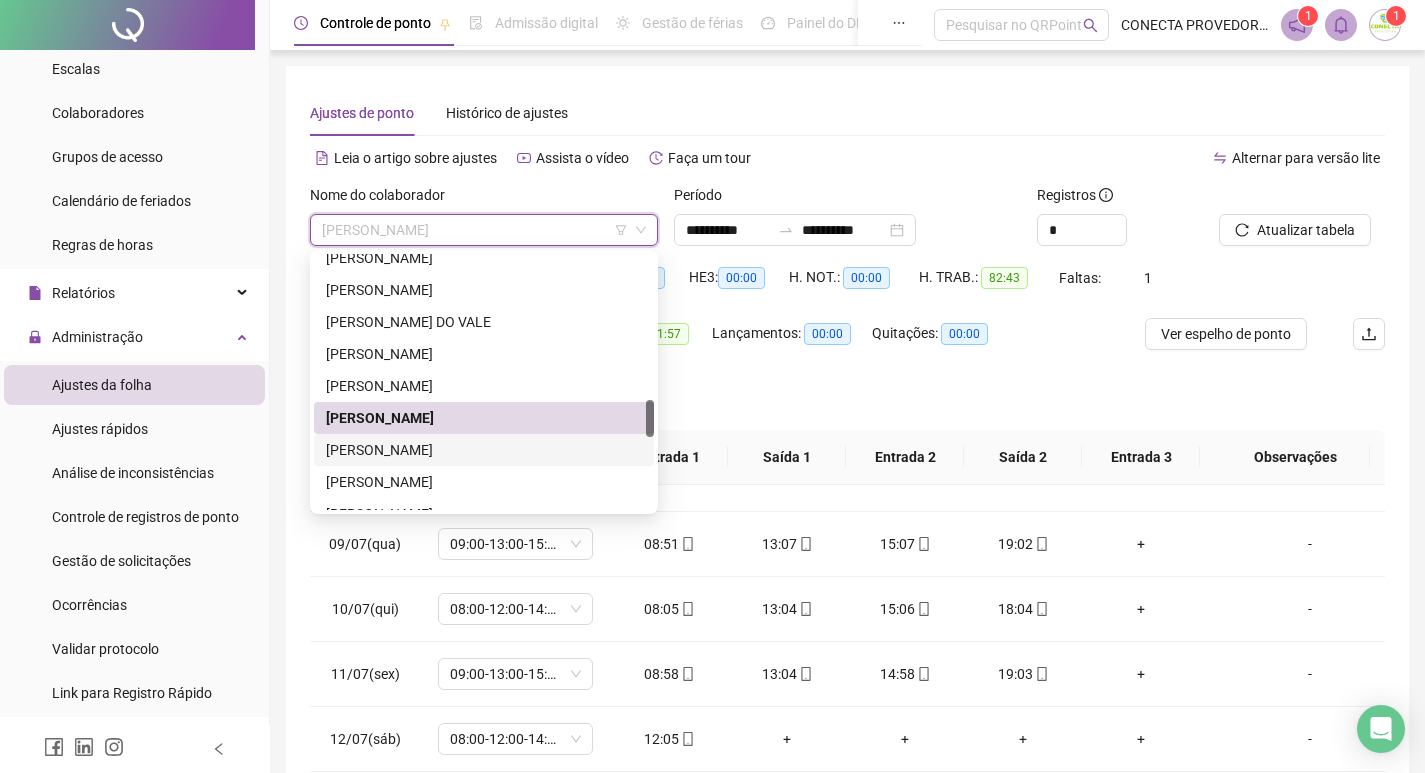 click on "[PERSON_NAME]" at bounding box center [484, 450] 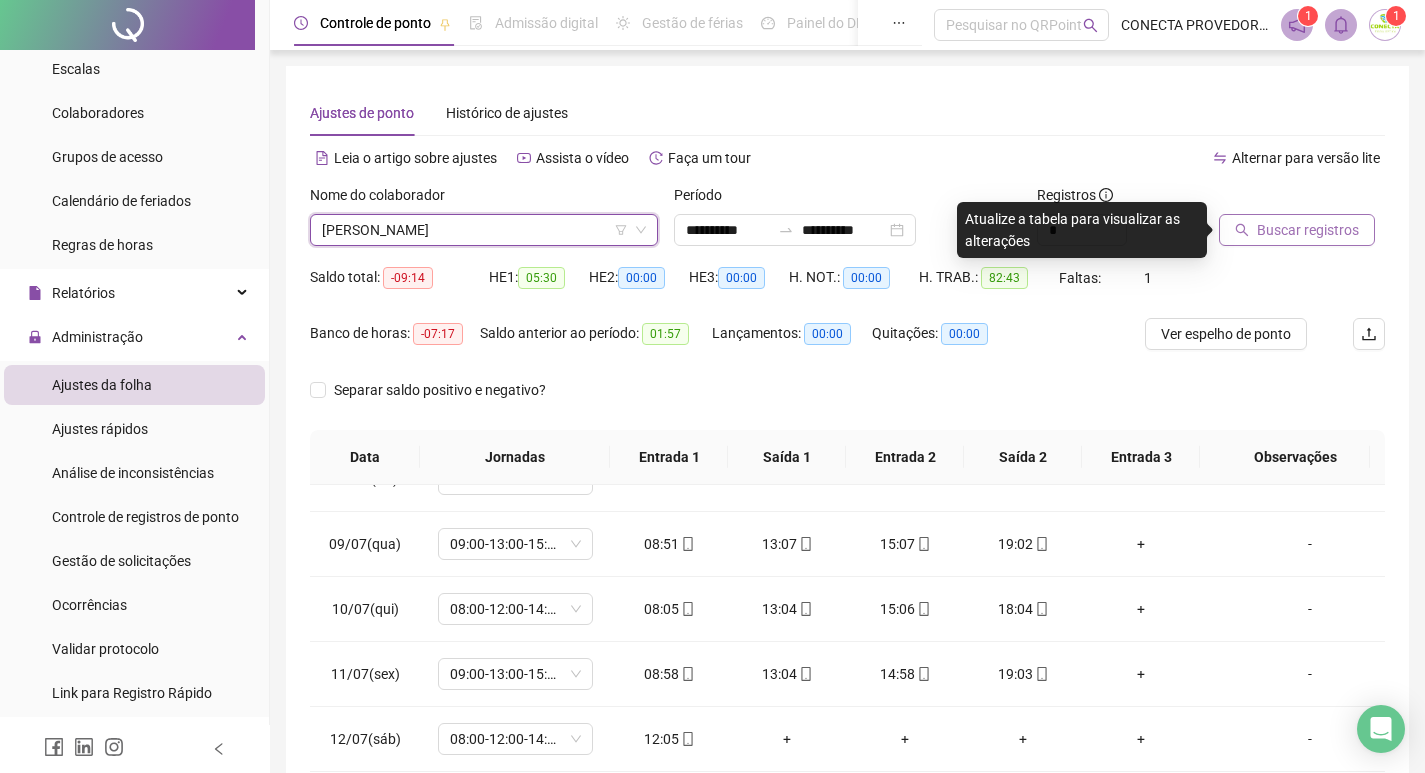 click on "Buscar registros" at bounding box center (1308, 230) 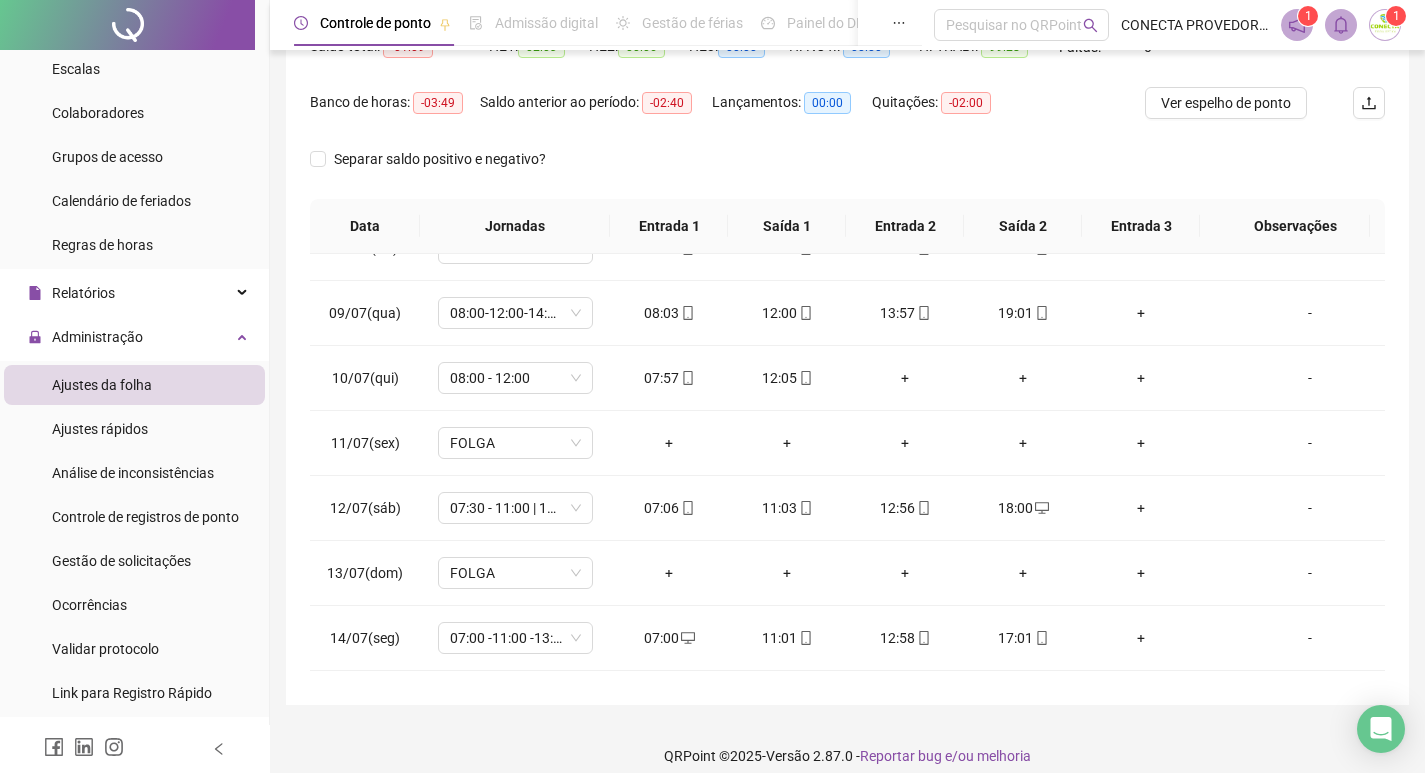scroll, scrollTop: 249, scrollLeft: 0, axis: vertical 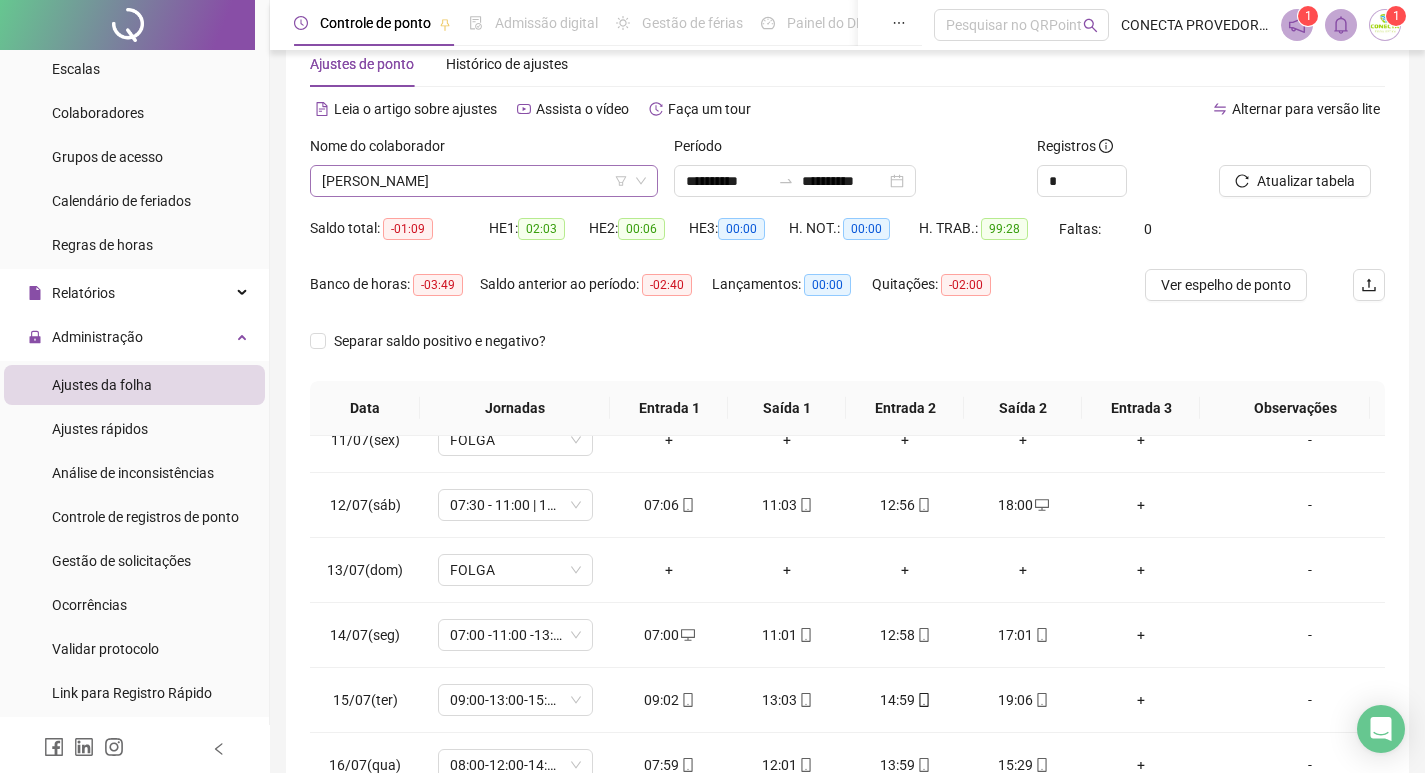 click on "[PERSON_NAME]" at bounding box center [484, 181] 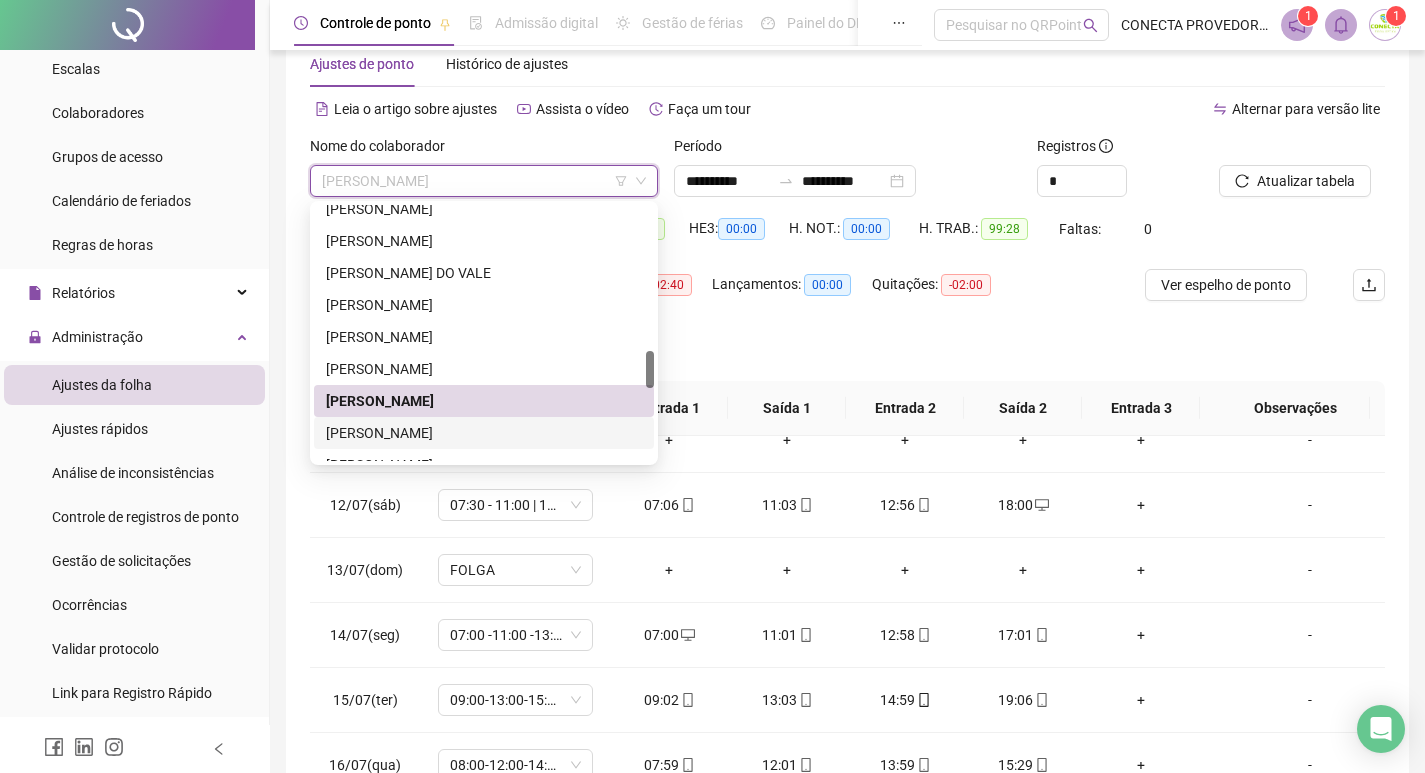 click on "[PERSON_NAME]" at bounding box center [484, 433] 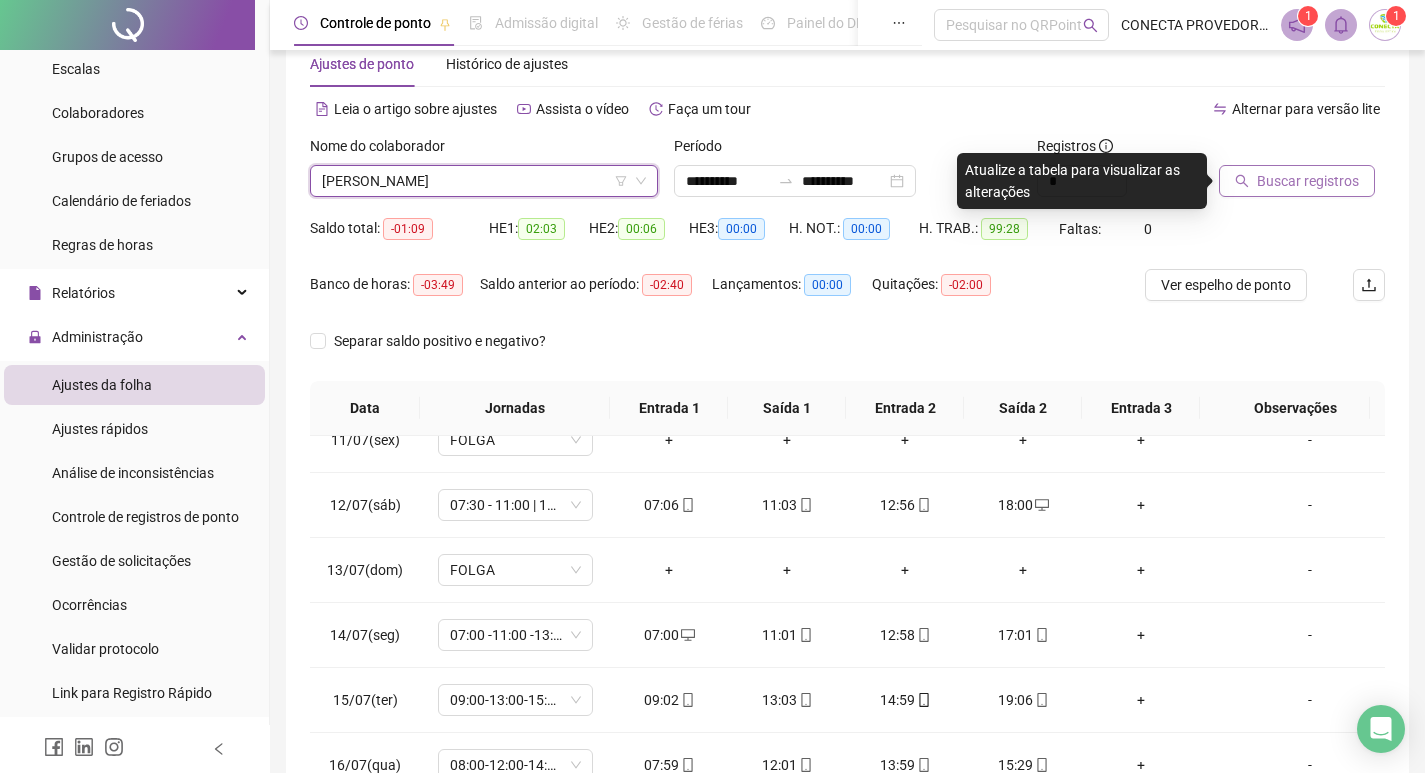 click on "Buscar registros" at bounding box center [1297, 181] 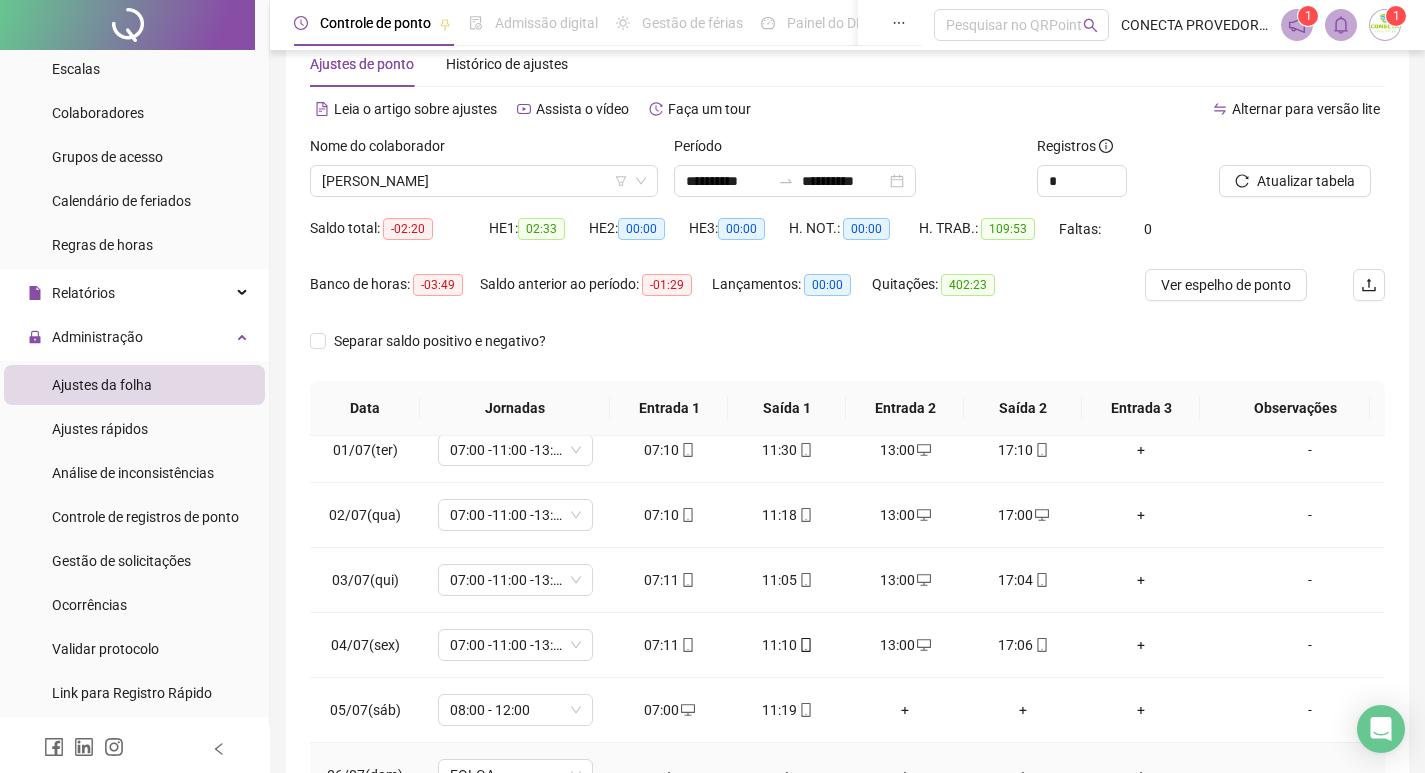scroll, scrollTop: 0, scrollLeft: 0, axis: both 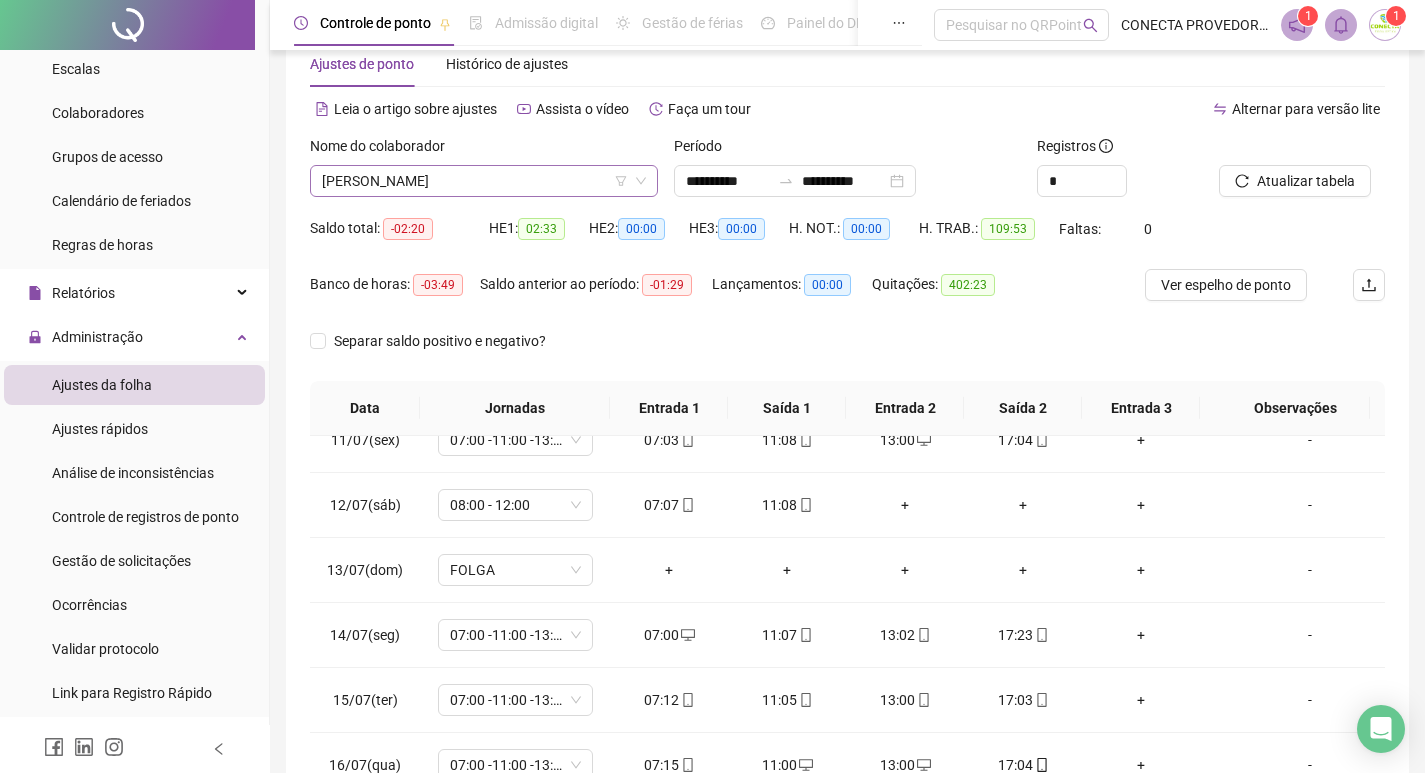 click on "[PERSON_NAME]" at bounding box center [484, 181] 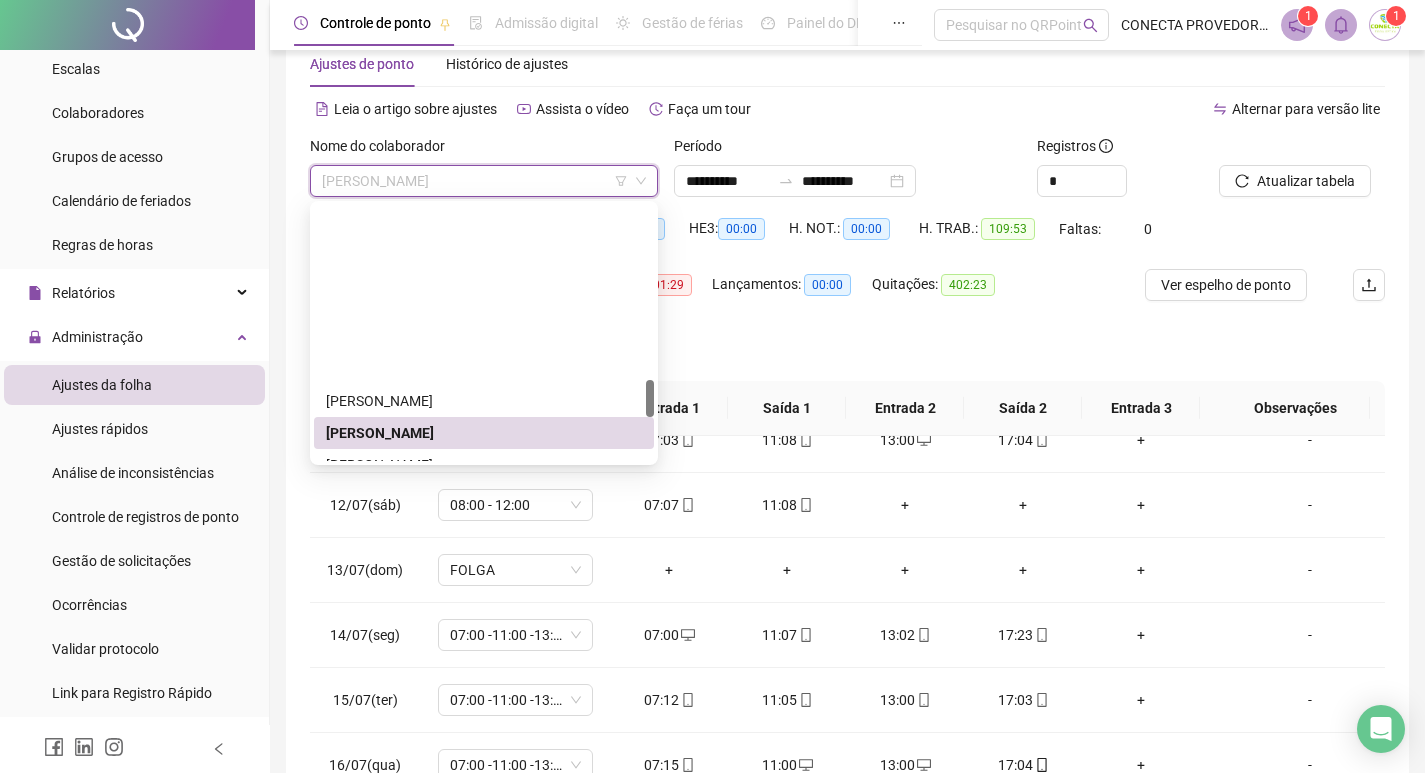 scroll, scrollTop: 1204, scrollLeft: 0, axis: vertical 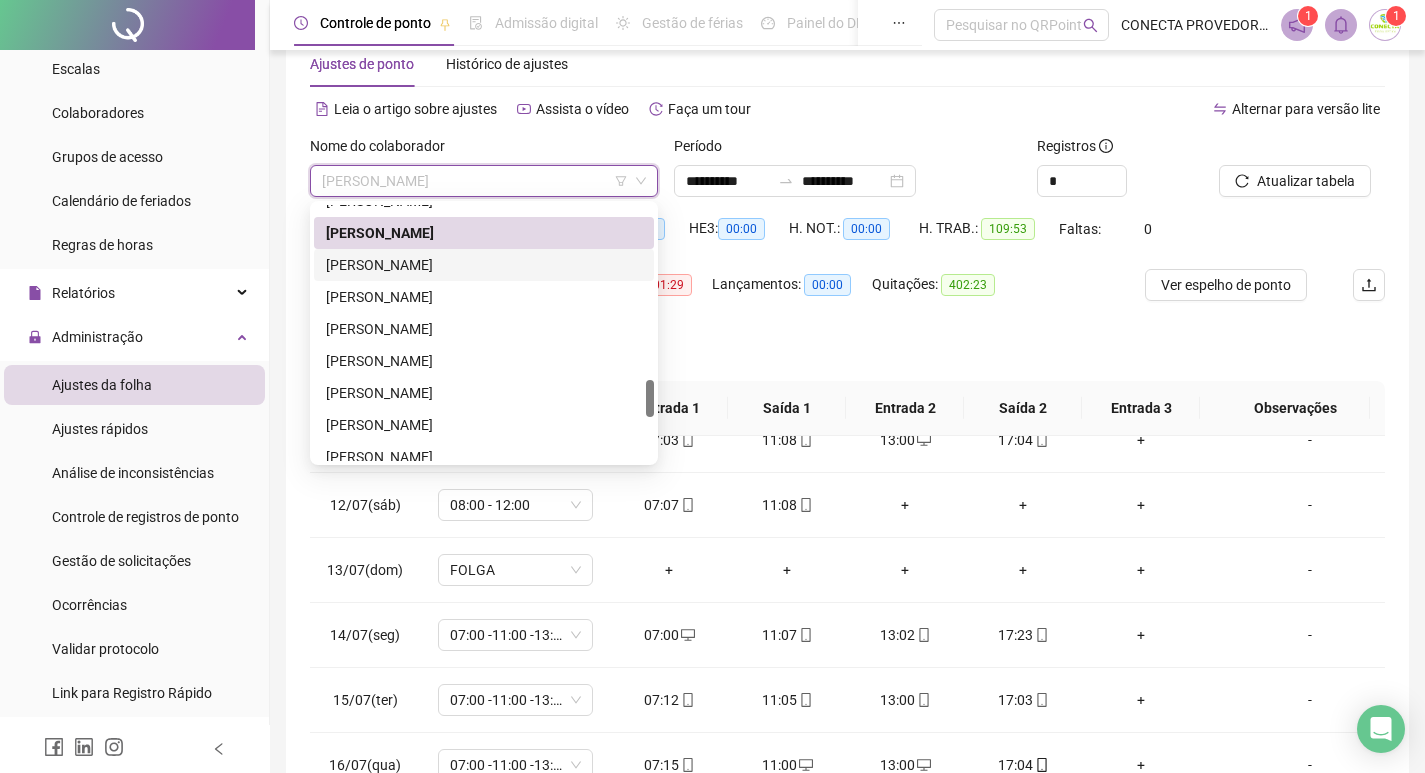 click on "[PERSON_NAME]" at bounding box center (484, 265) 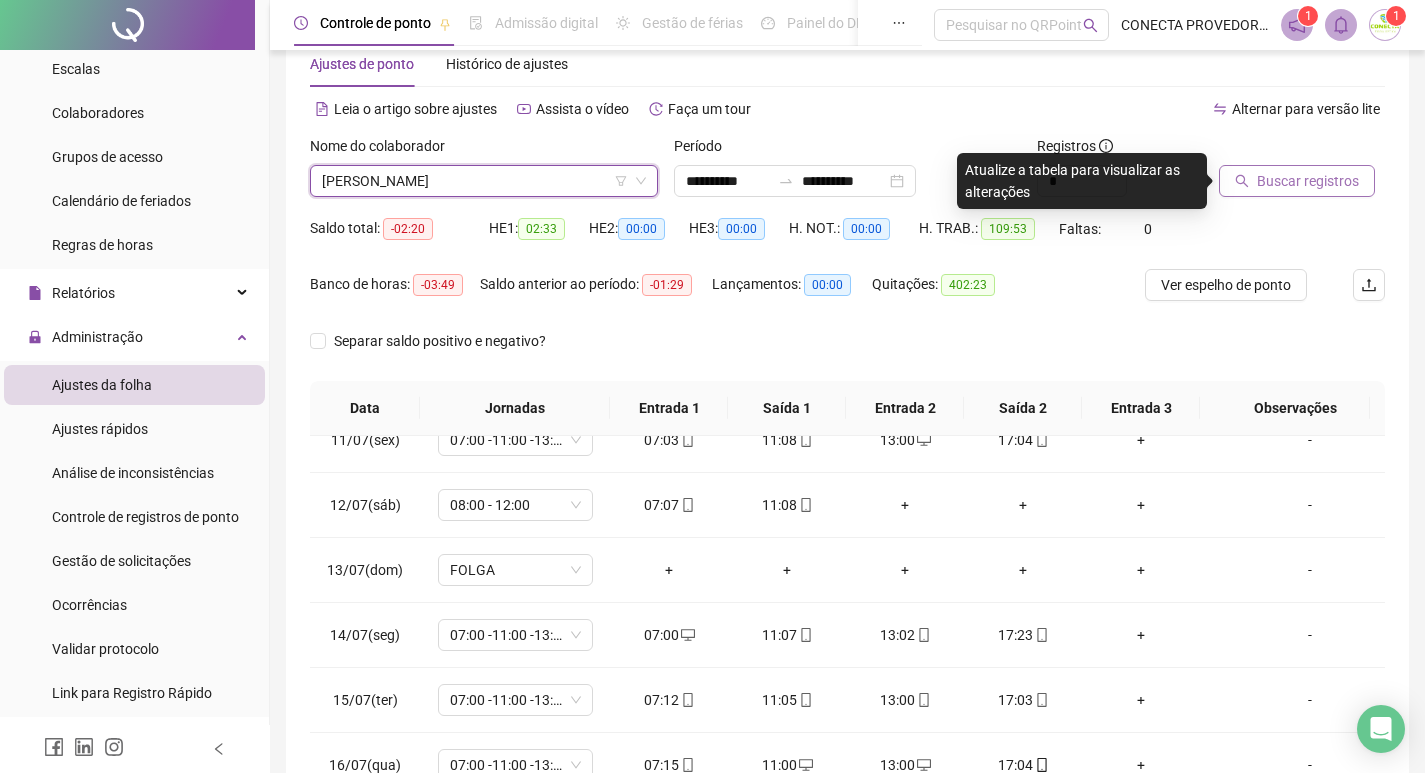 click on "Buscar registros" at bounding box center (1297, 181) 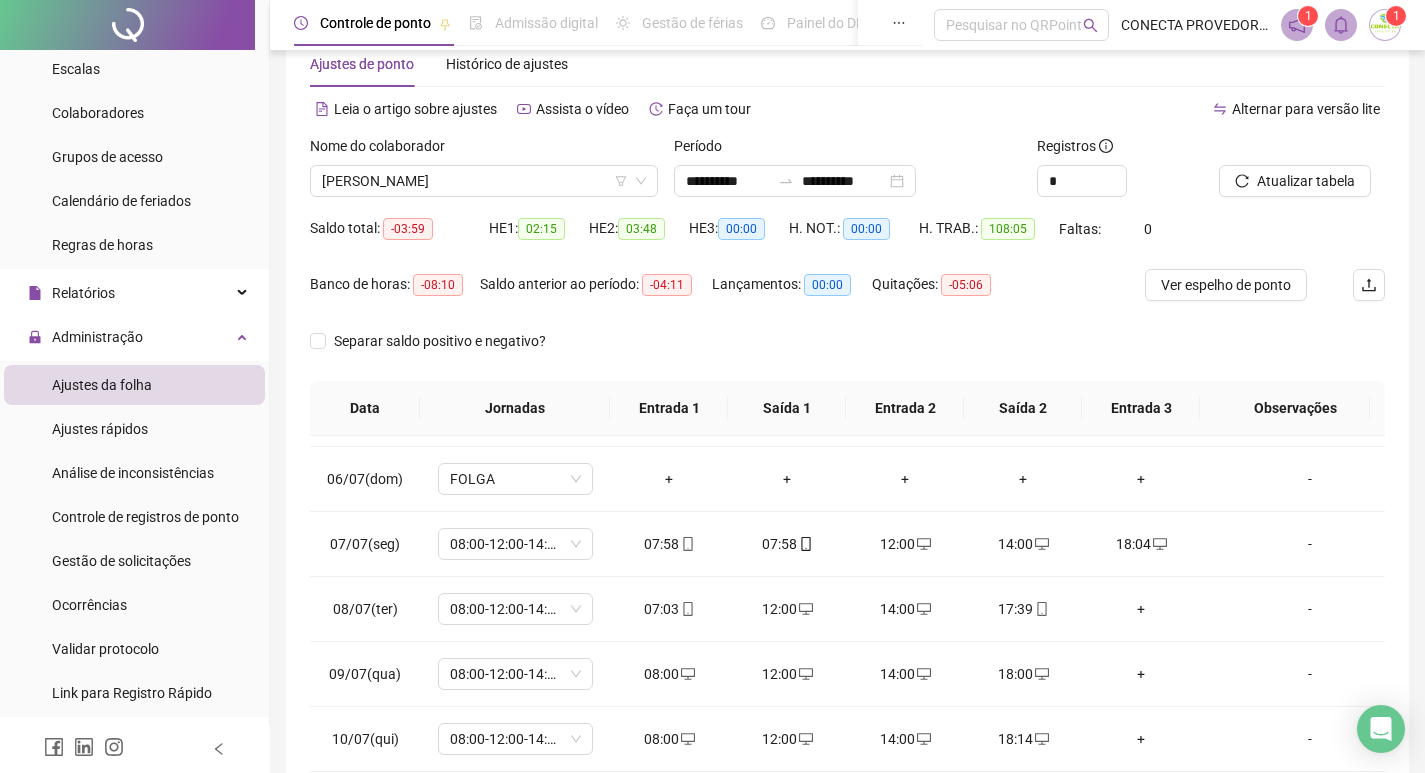 scroll, scrollTop: 400, scrollLeft: 0, axis: vertical 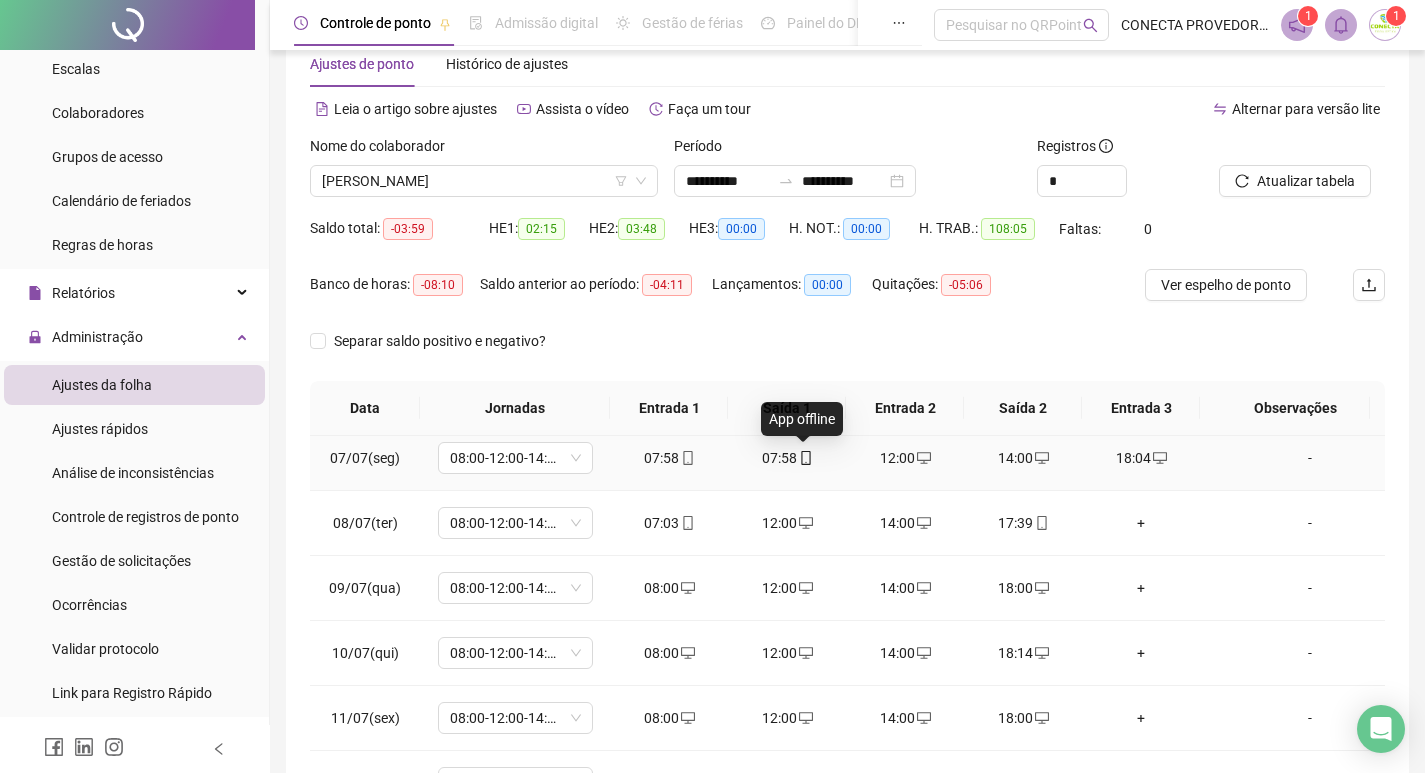 click 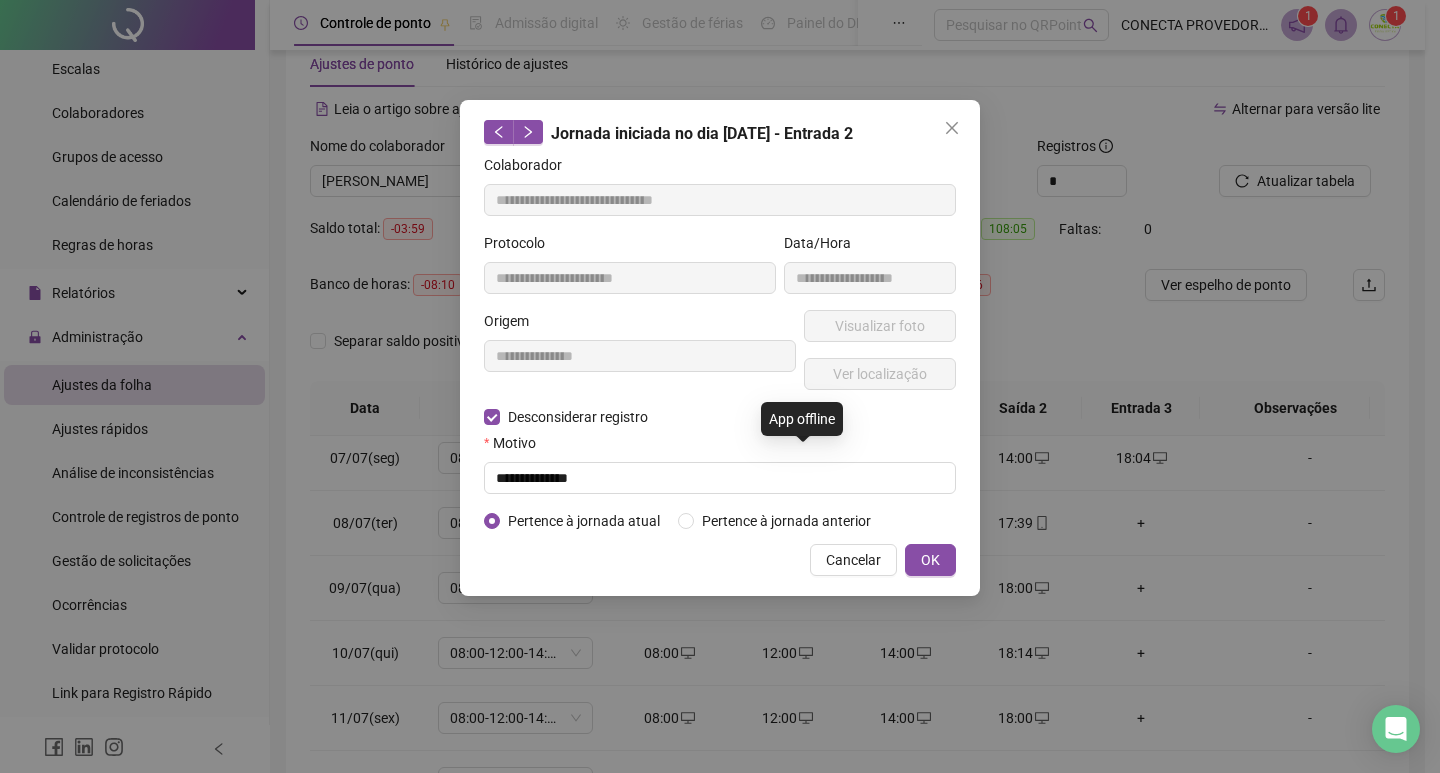 type on "**********" 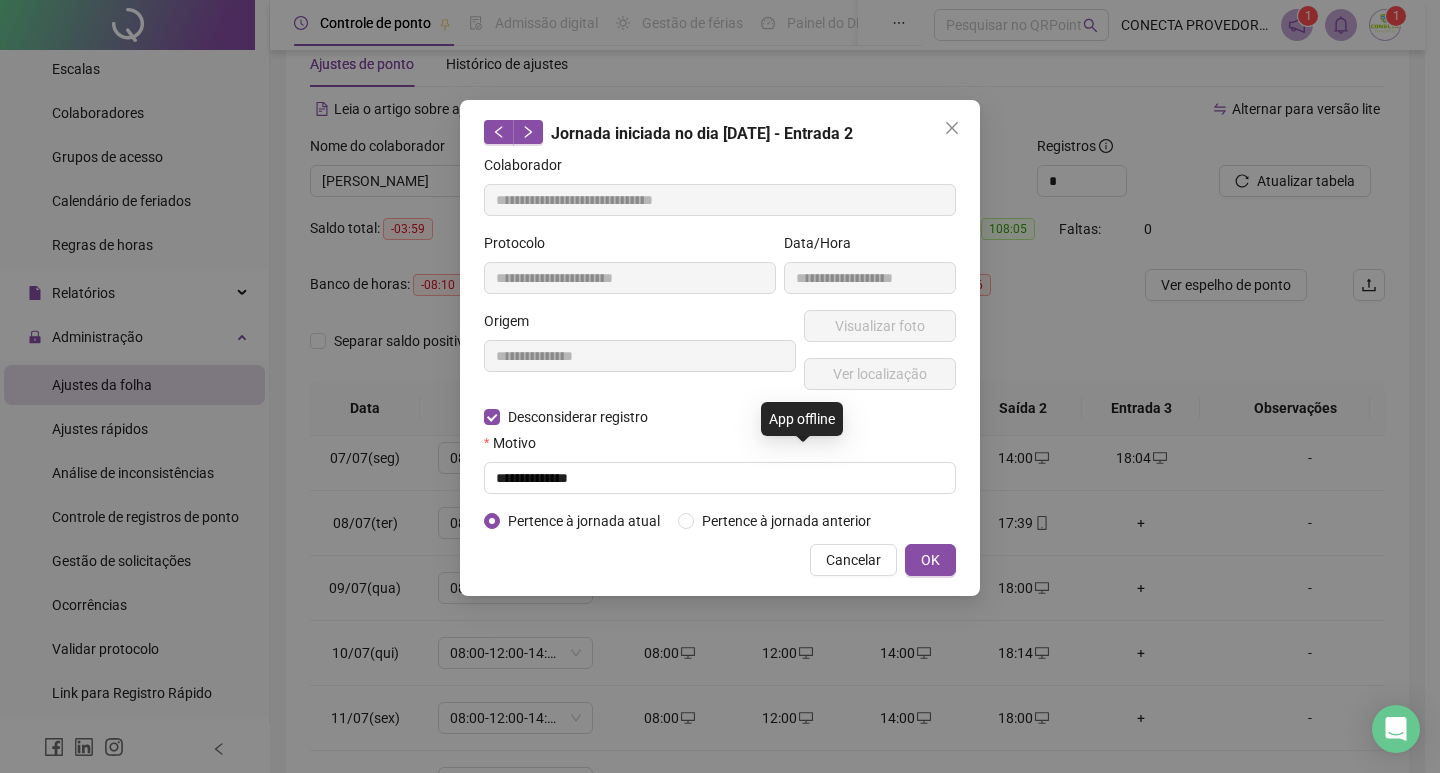 type on "**********" 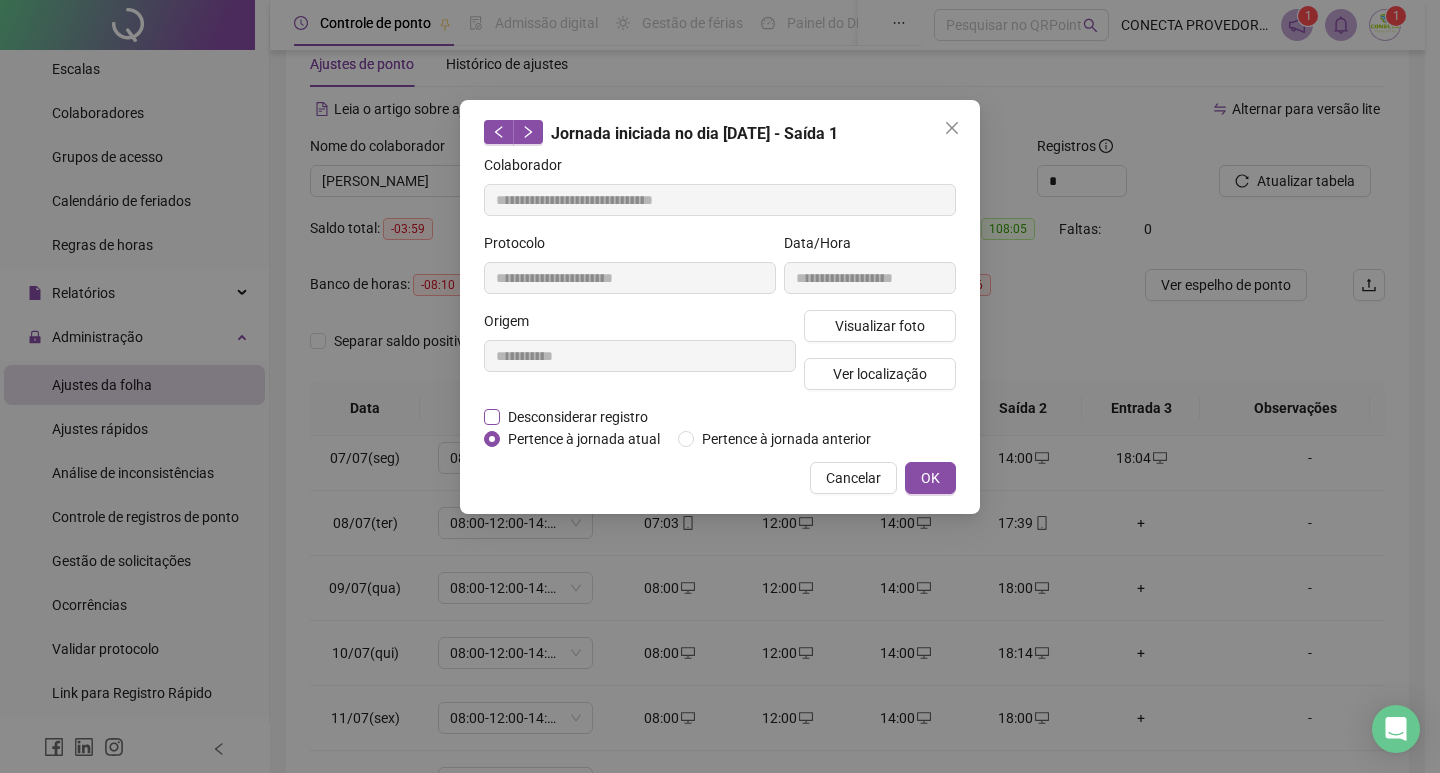 click on "Desconsiderar registro" at bounding box center (578, 417) 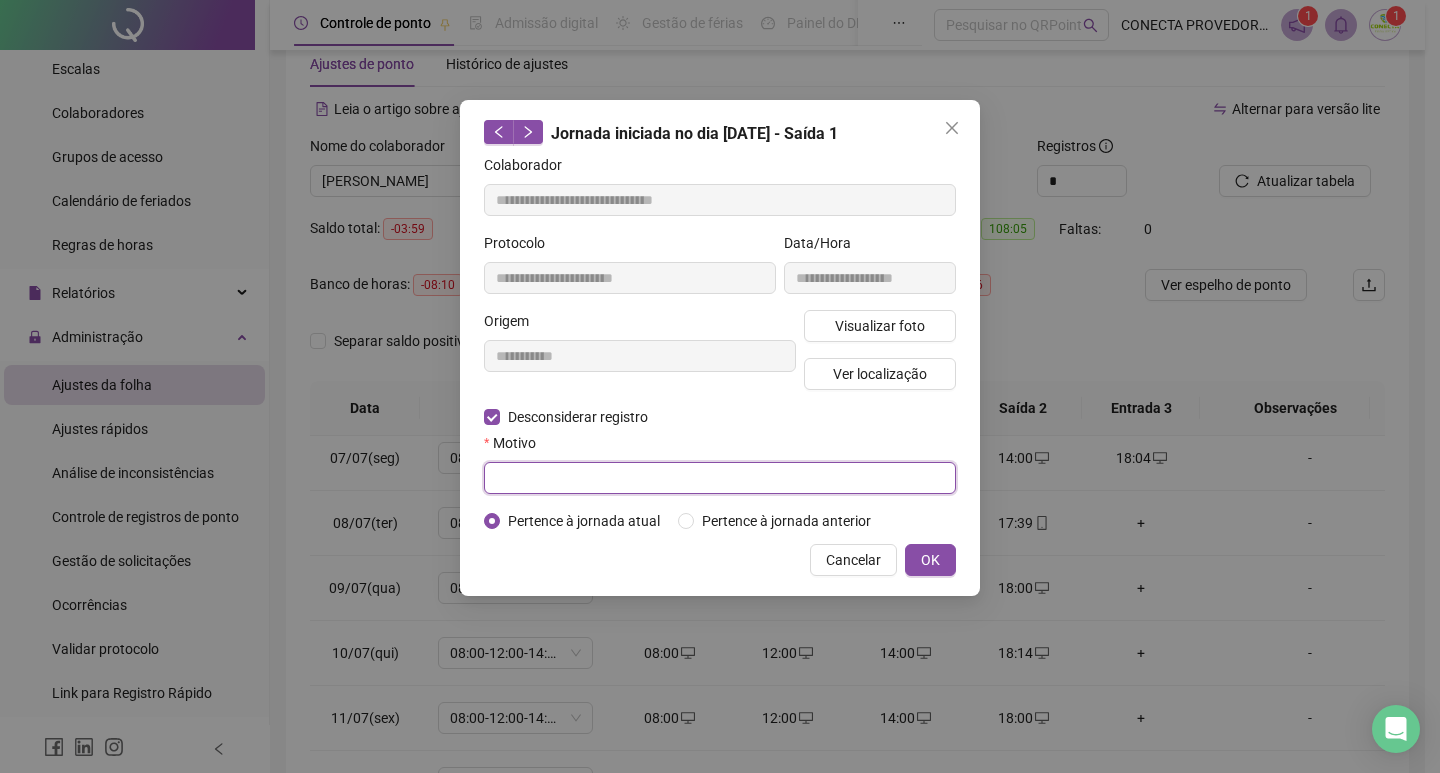 click at bounding box center [720, 478] 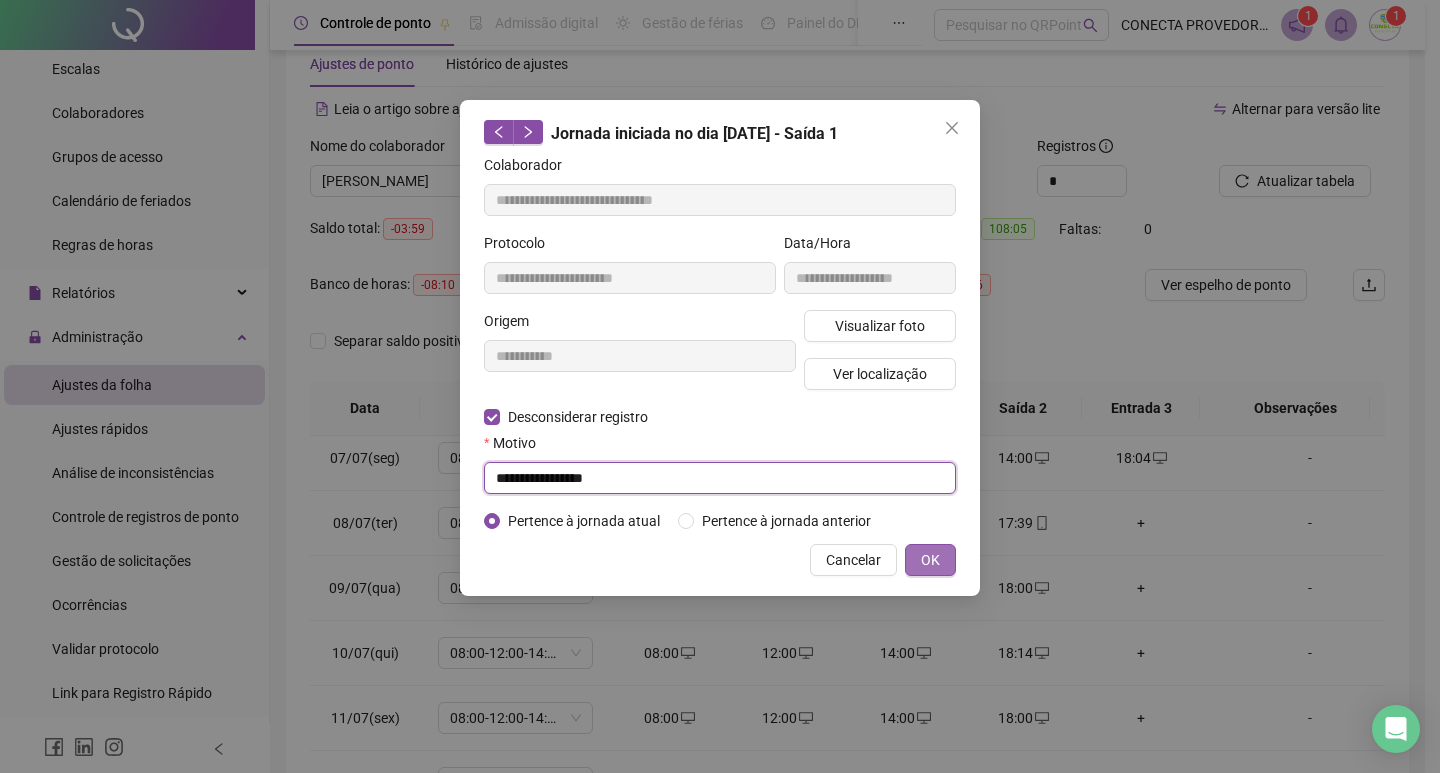 type on "**********" 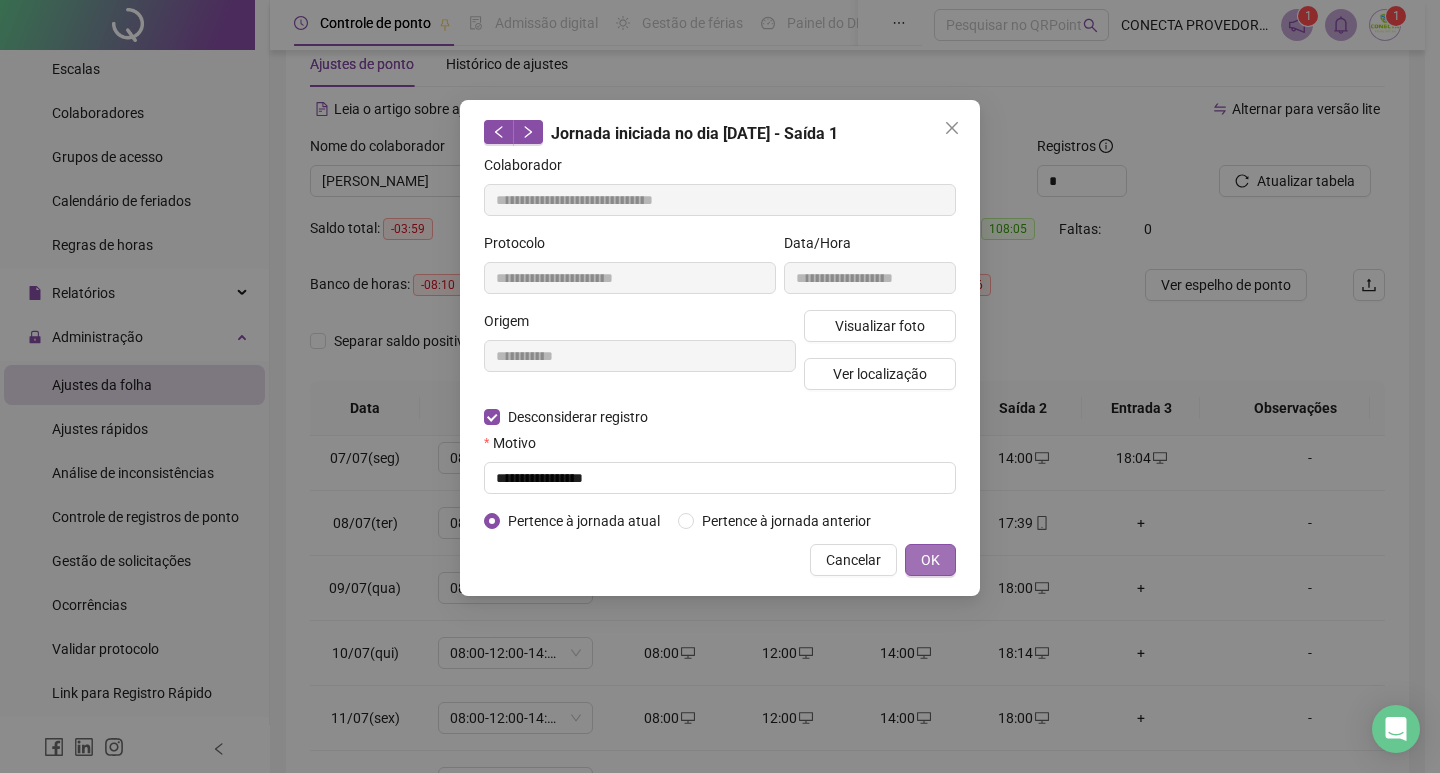 click on "OK" at bounding box center (930, 560) 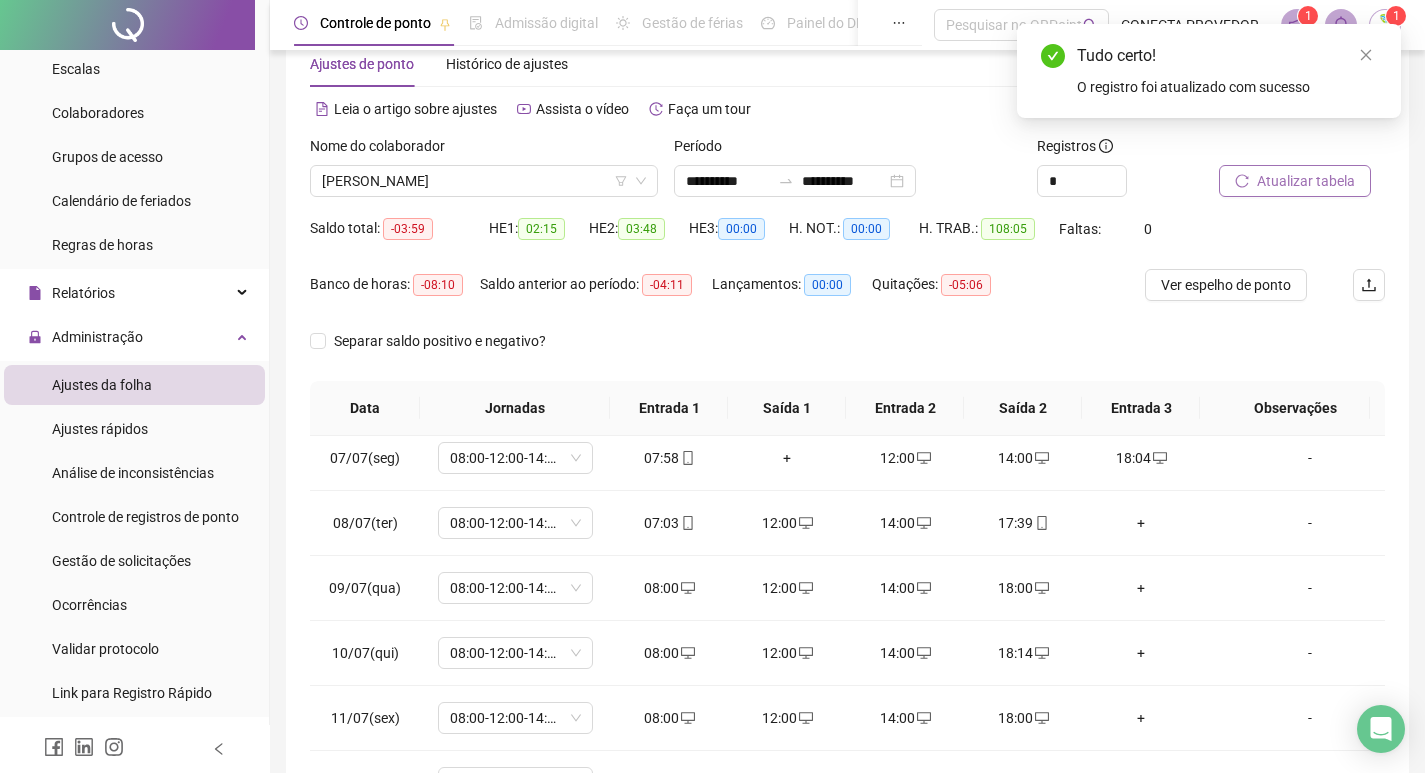 click on "Atualizar tabela" at bounding box center (1306, 181) 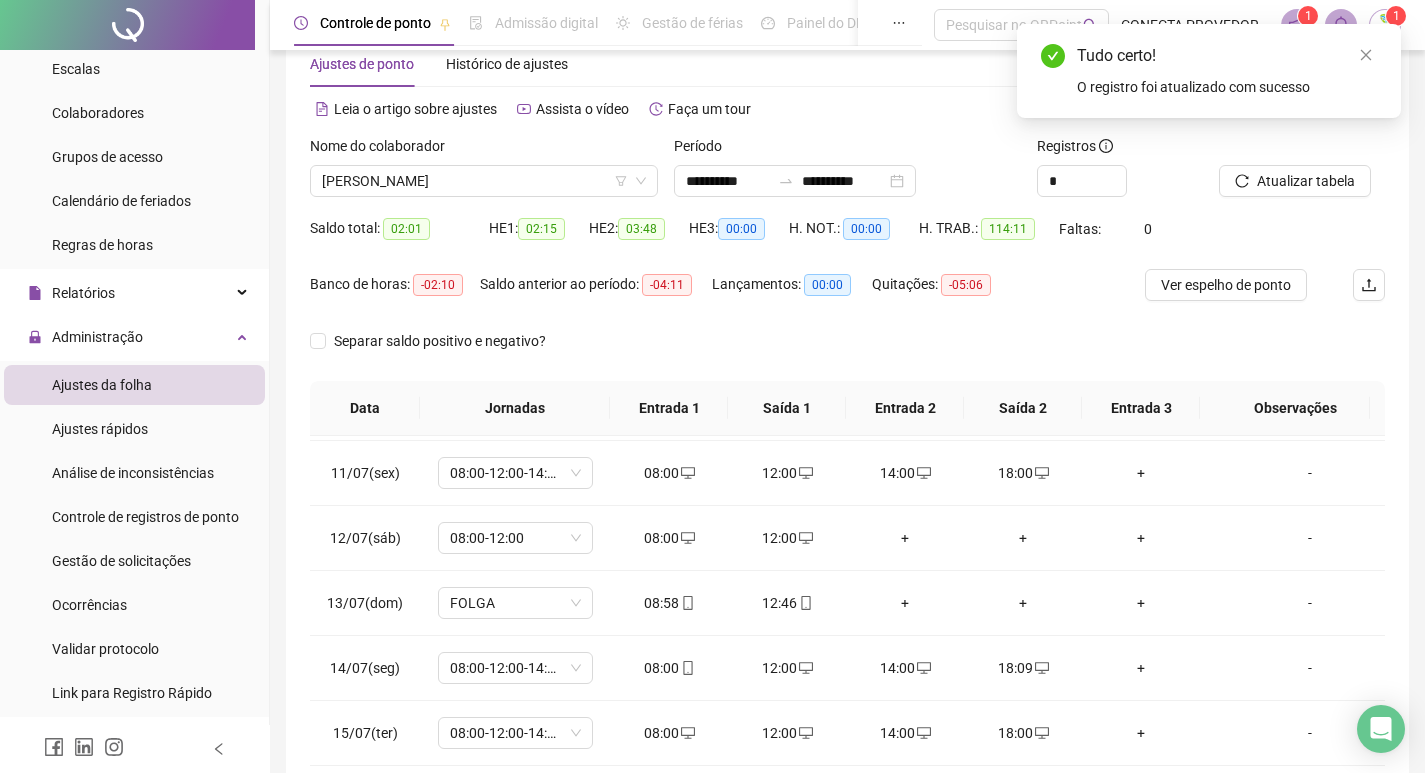scroll, scrollTop: 693, scrollLeft: 0, axis: vertical 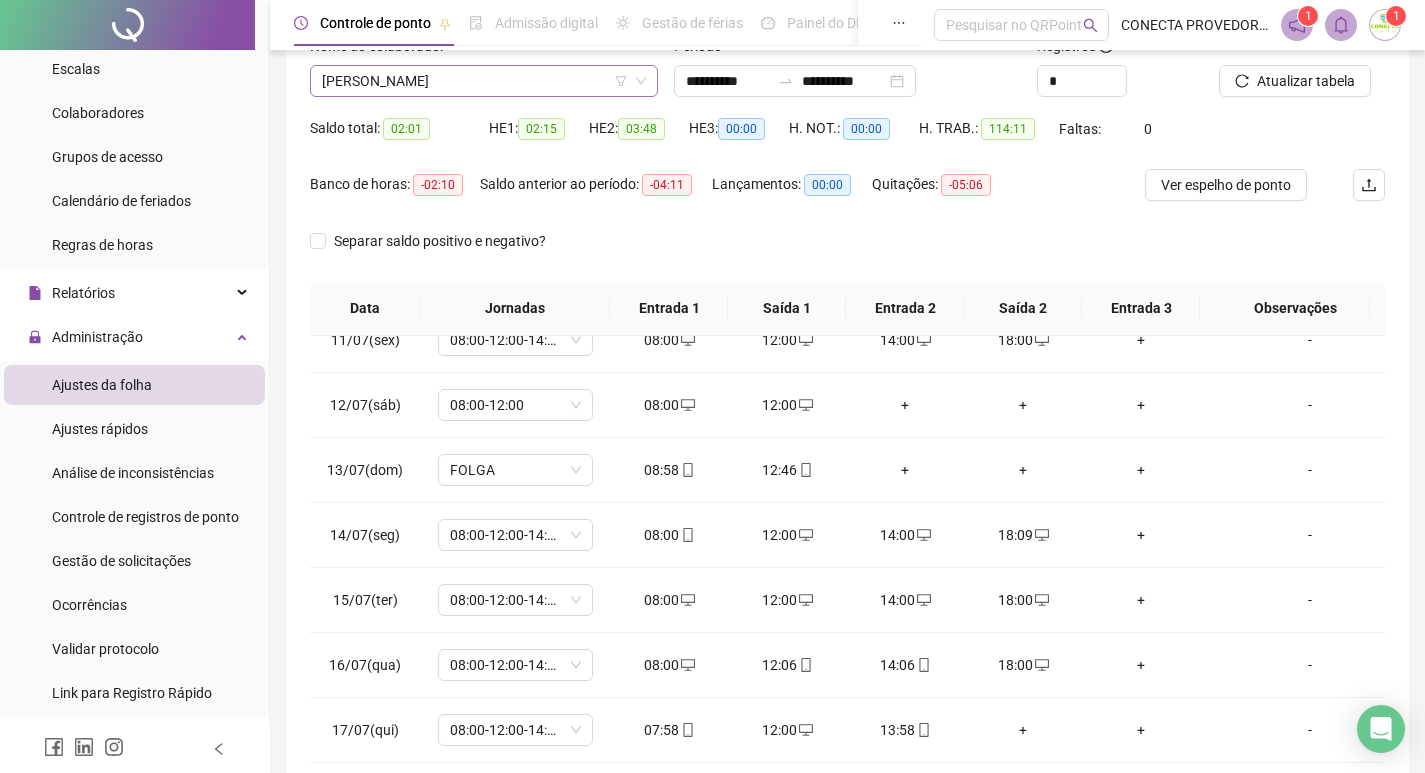 click on "[PERSON_NAME]" at bounding box center [484, 81] 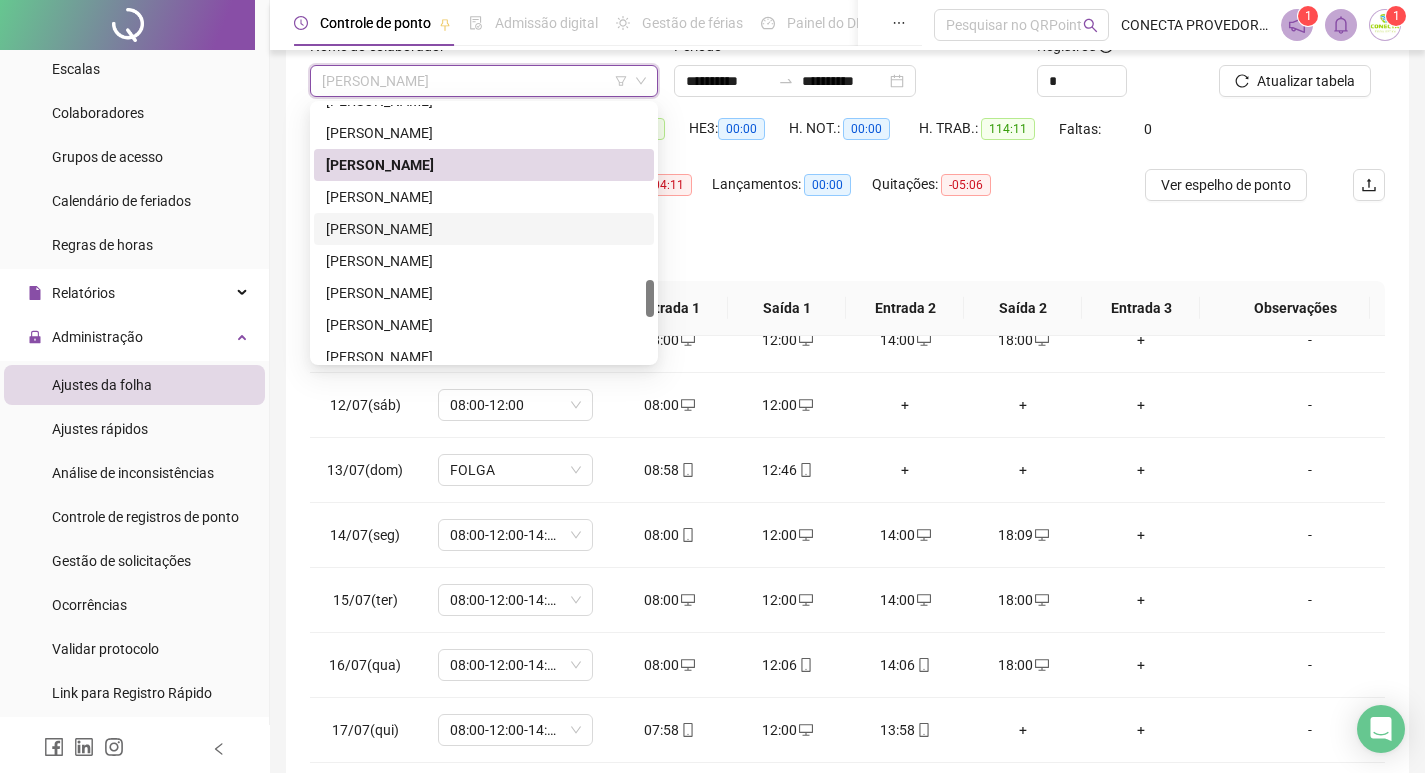 click on "[PERSON_NAME]" at bounding box center [484, 229] 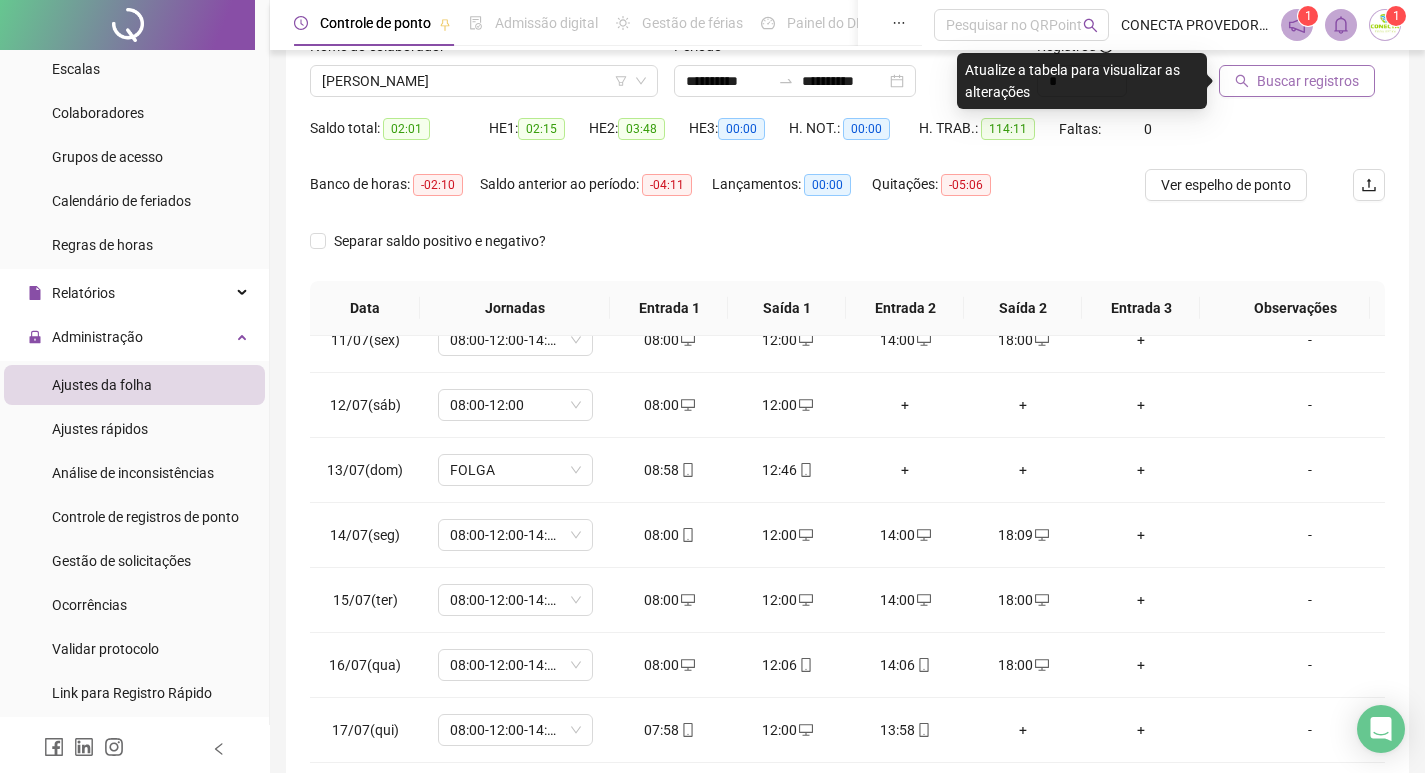 click on "Buscar registros" at bounding box center [1308, 81] 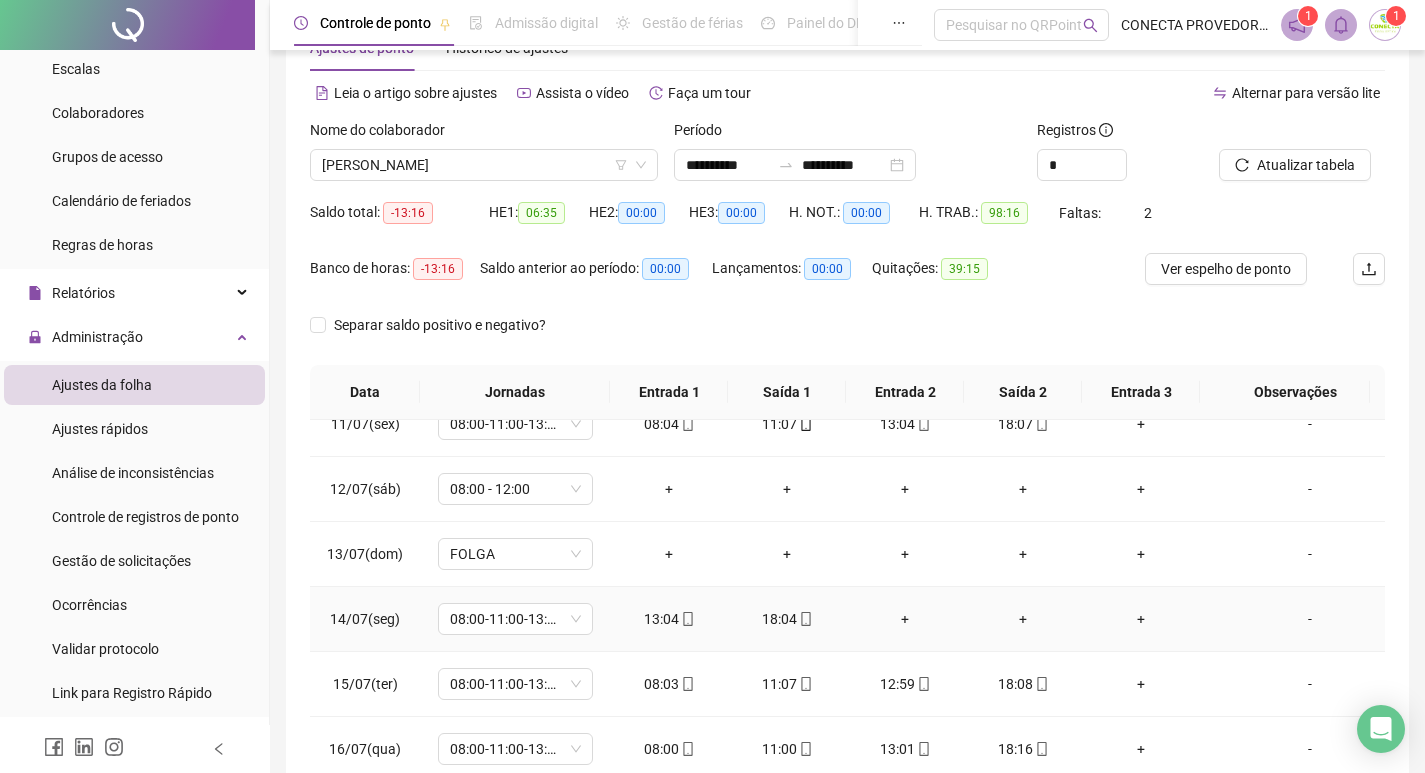 scroll, scrollTop: 49, scrollLeft: 0, axis: vertical 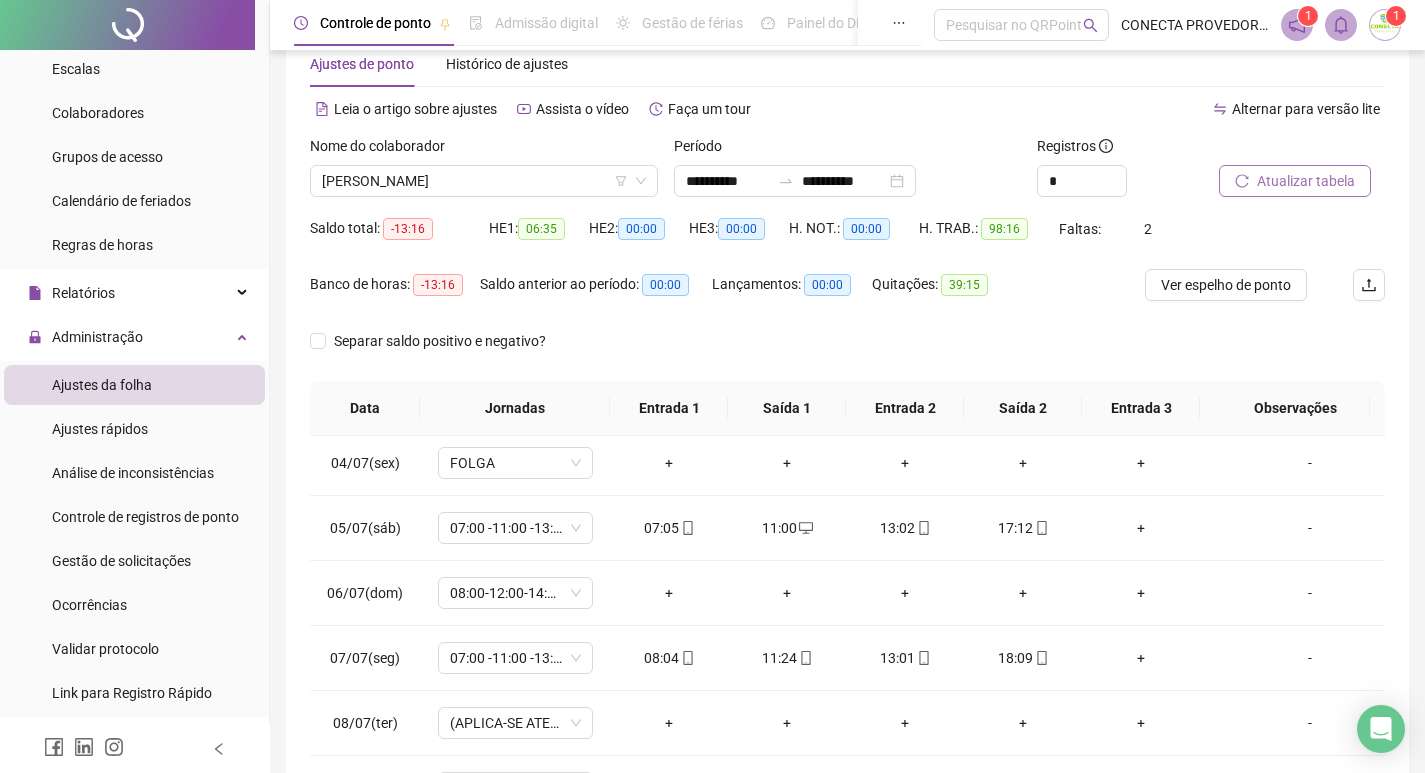 click on "Atualizar tabela" at bounding box center [1306, 181] 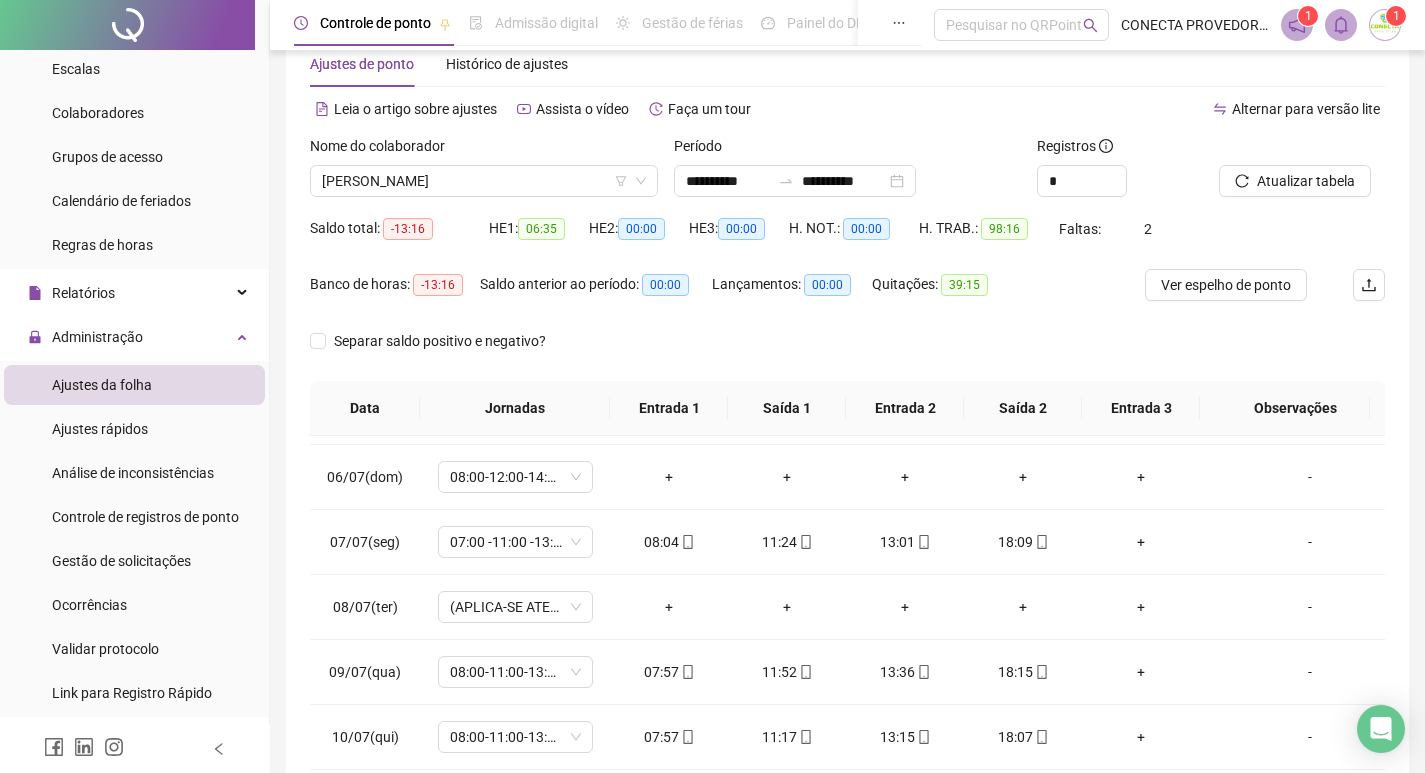 scroll, scrollTop: 693, scrollLeft: 0, axis: vertical 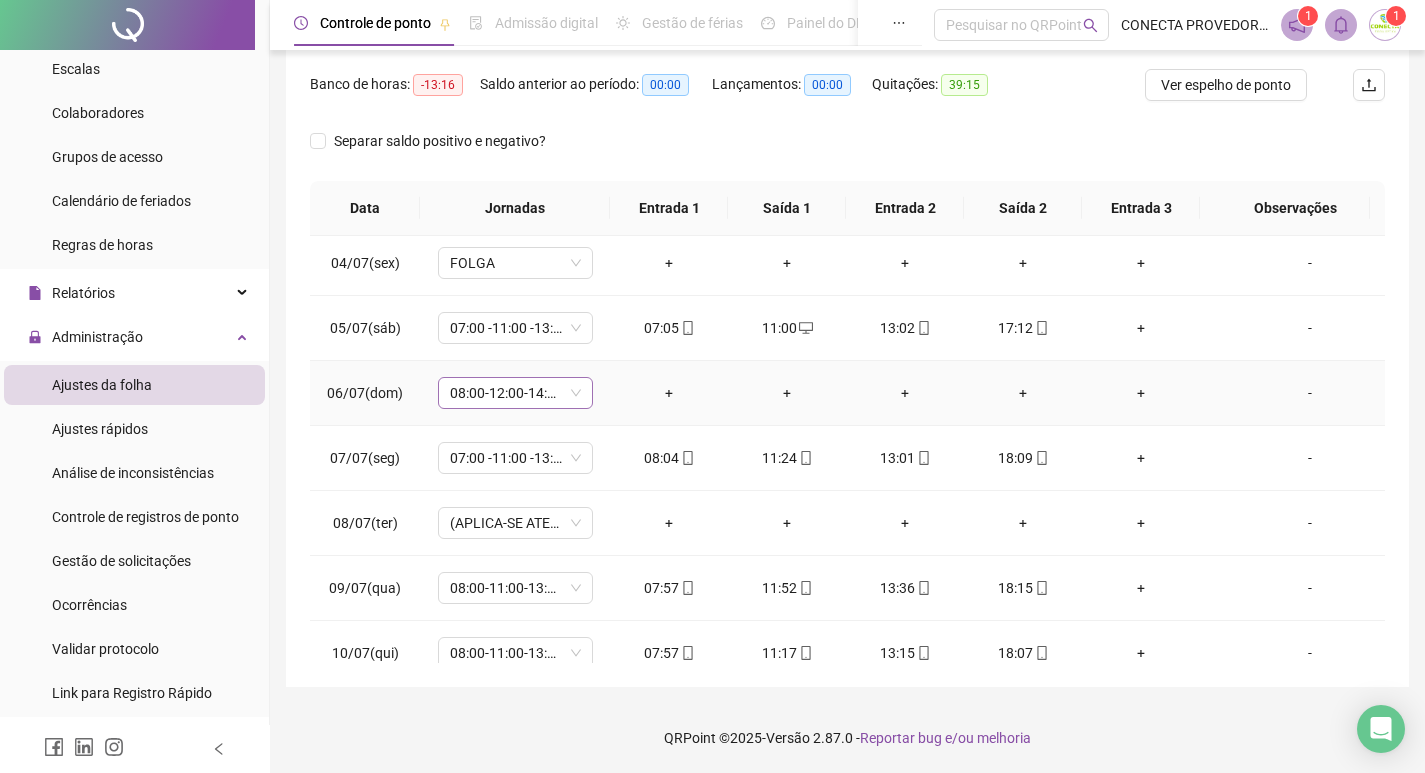 click on "08:00-12:00-14:00-18:00" at bounding box center (515, 393) 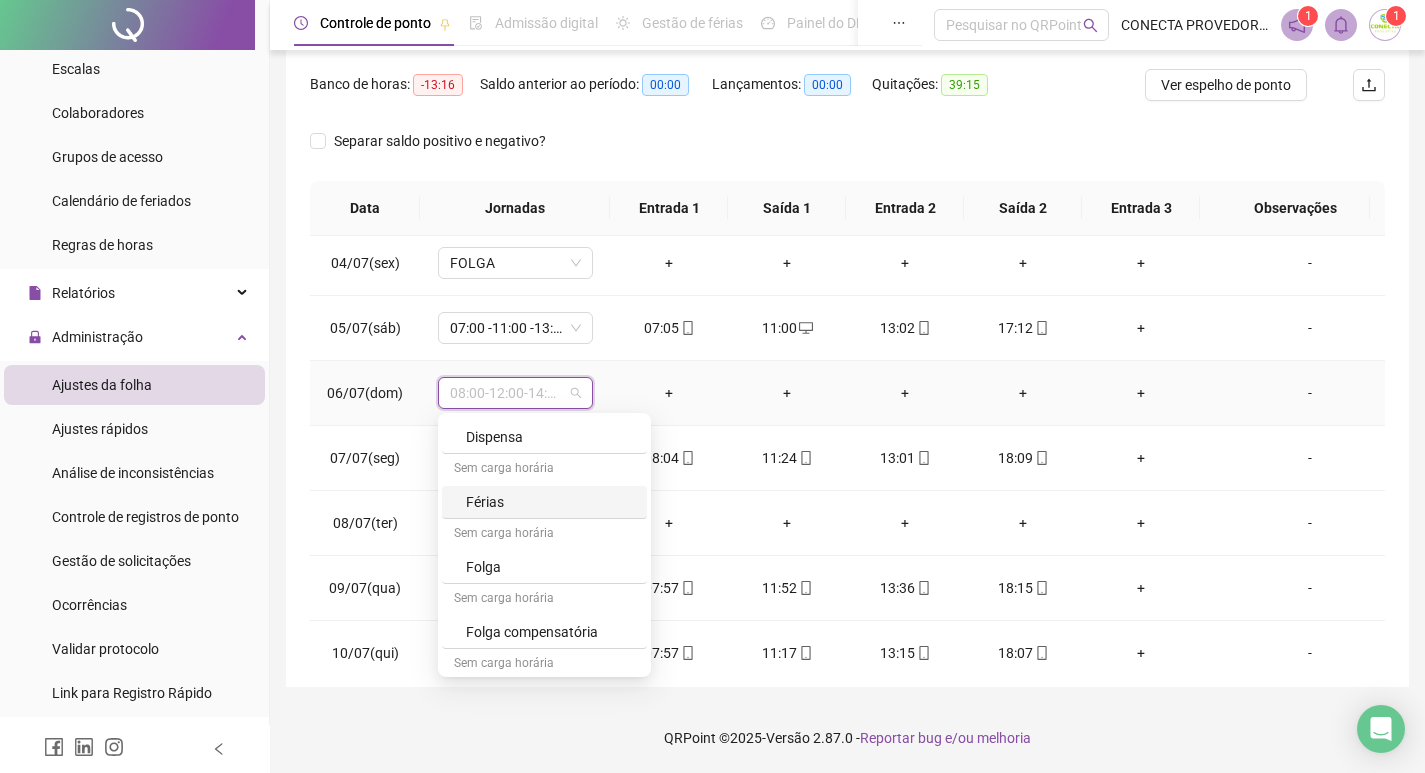 scroll, scrollTop: 2400, scrollLeft: 0, axis: vertical 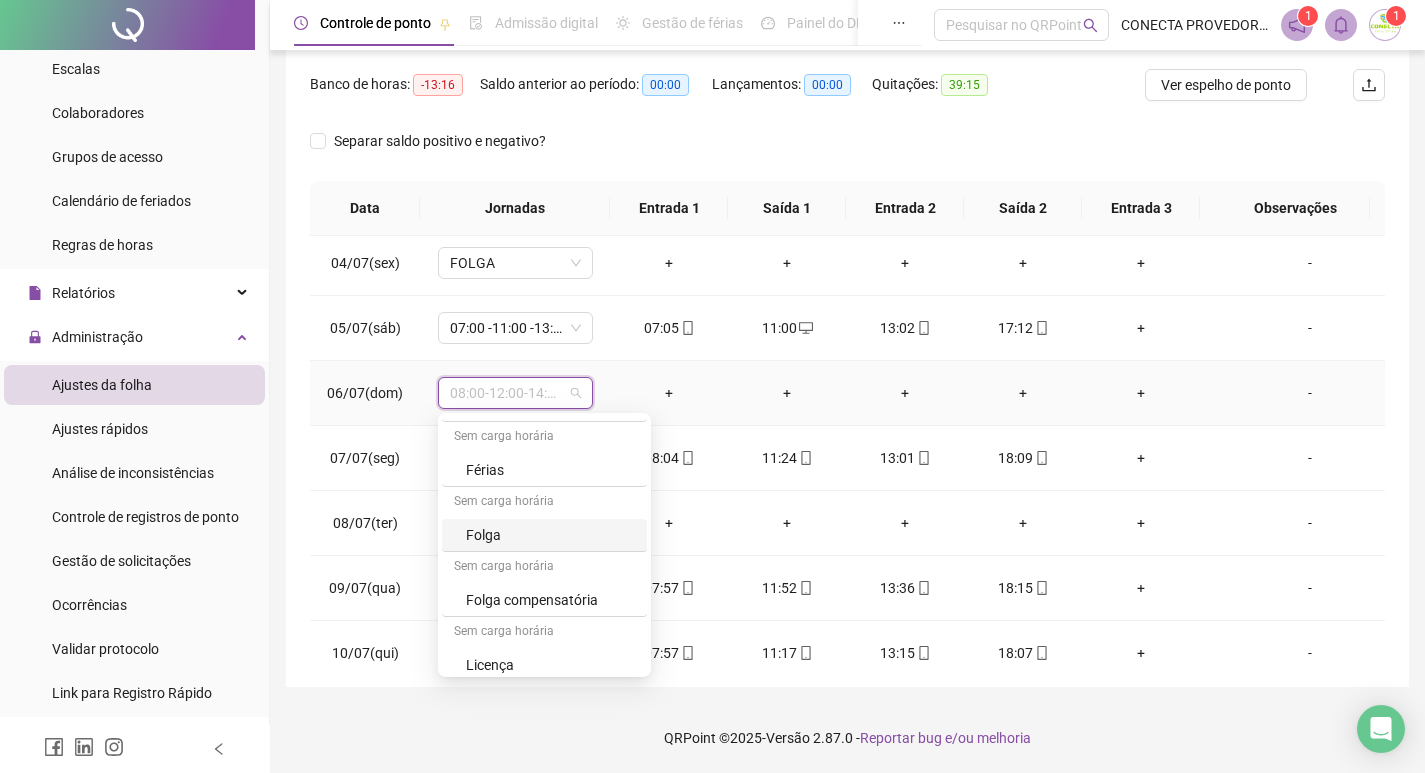 click on "Folga" at bounding box center [550, 535] 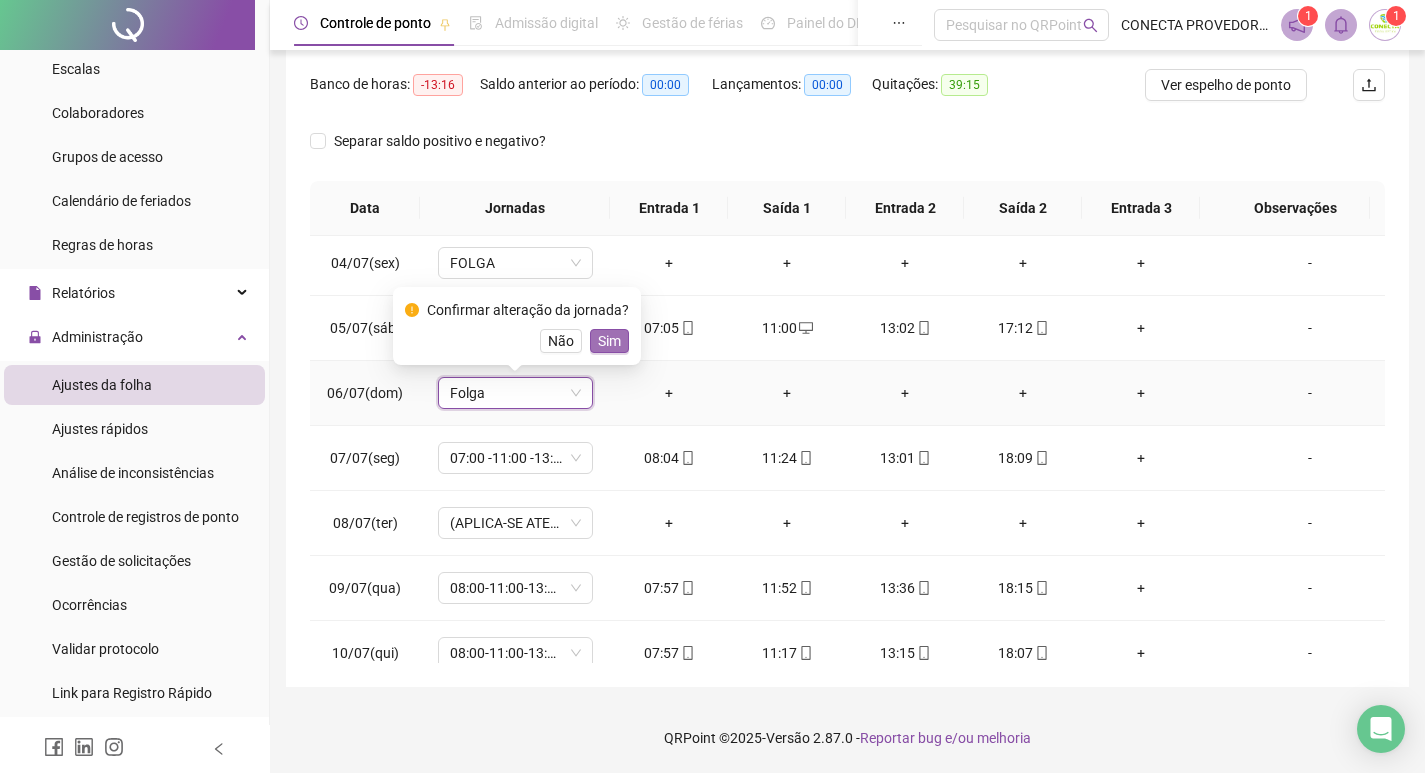 click on "Sim" at bounding box center [609, 341] 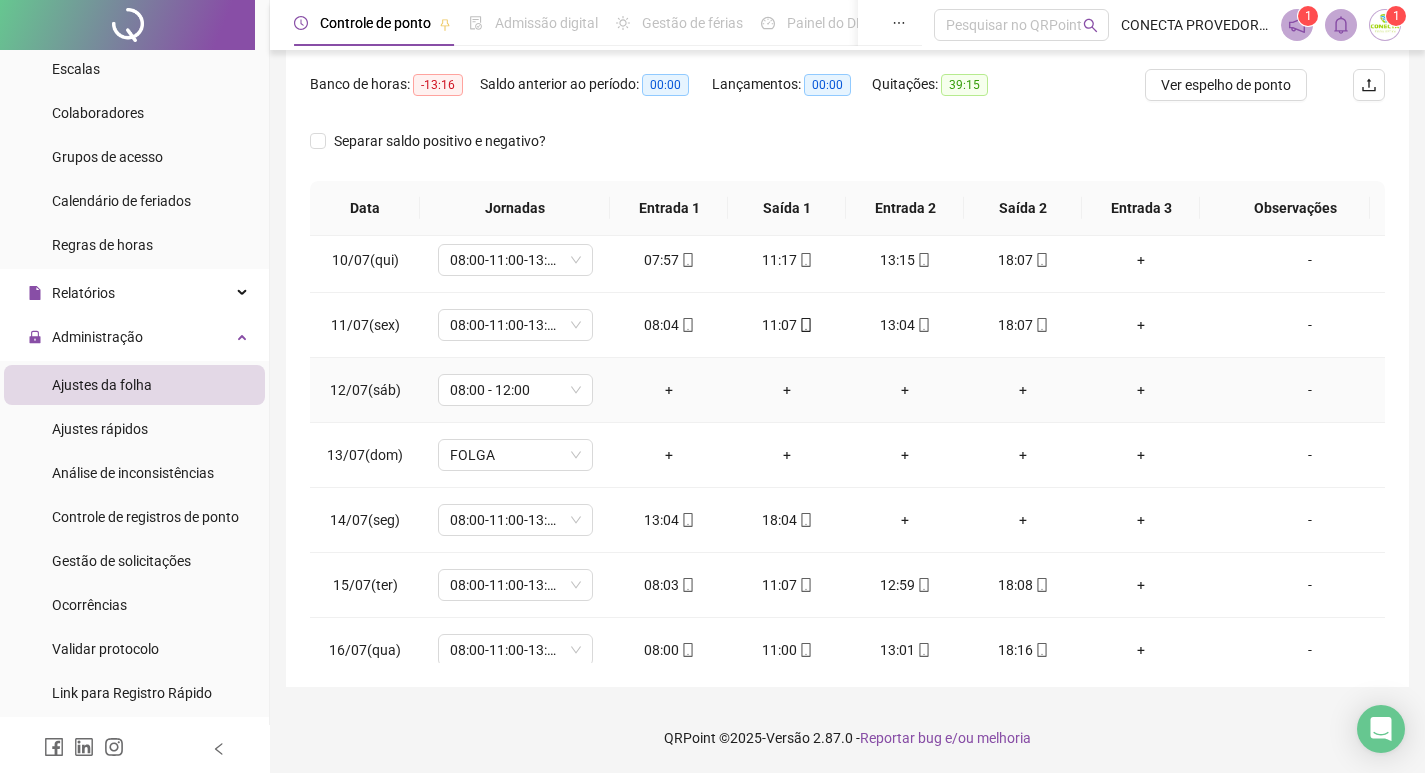 scroll, scrollTop: 693, scrollLeft: 0, axis: vertical 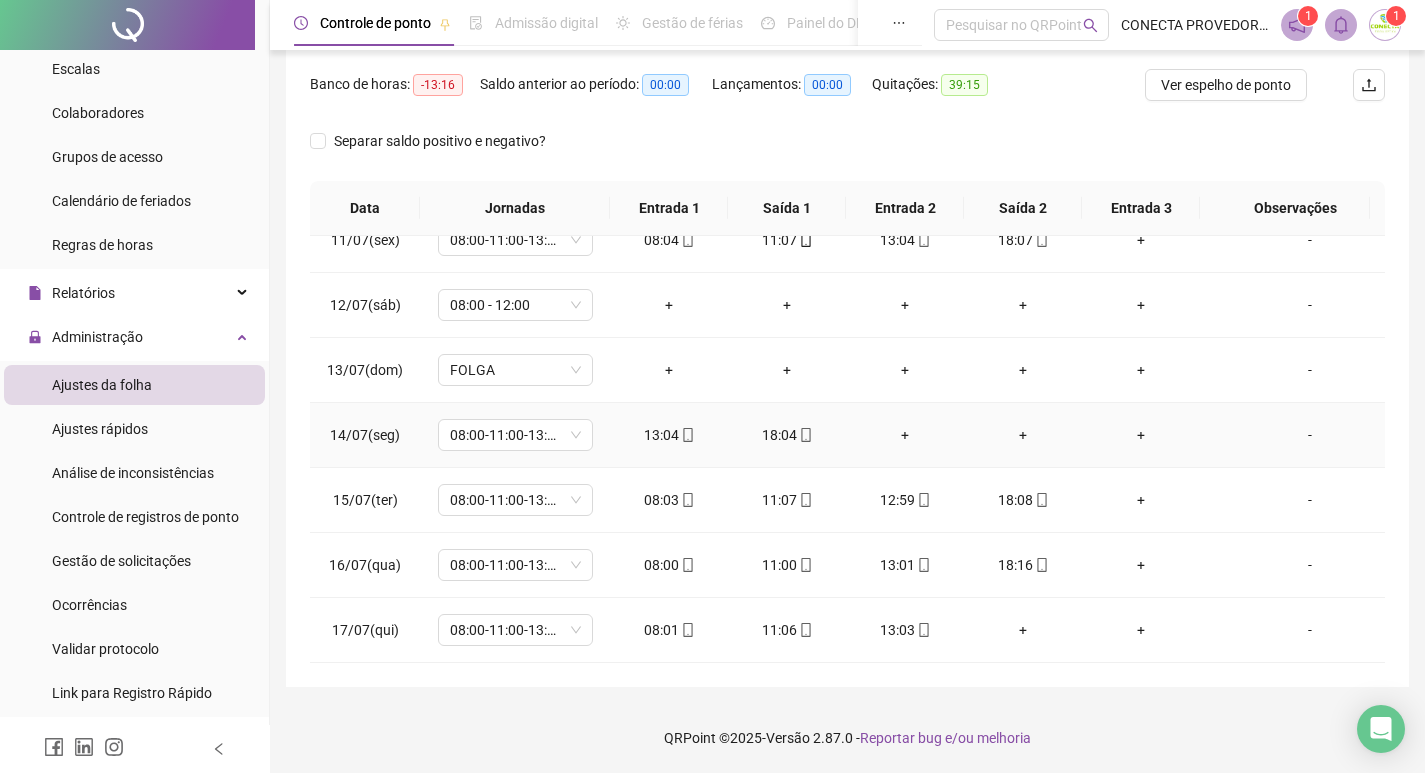 click on "-" at bounding box center [1310, 435] 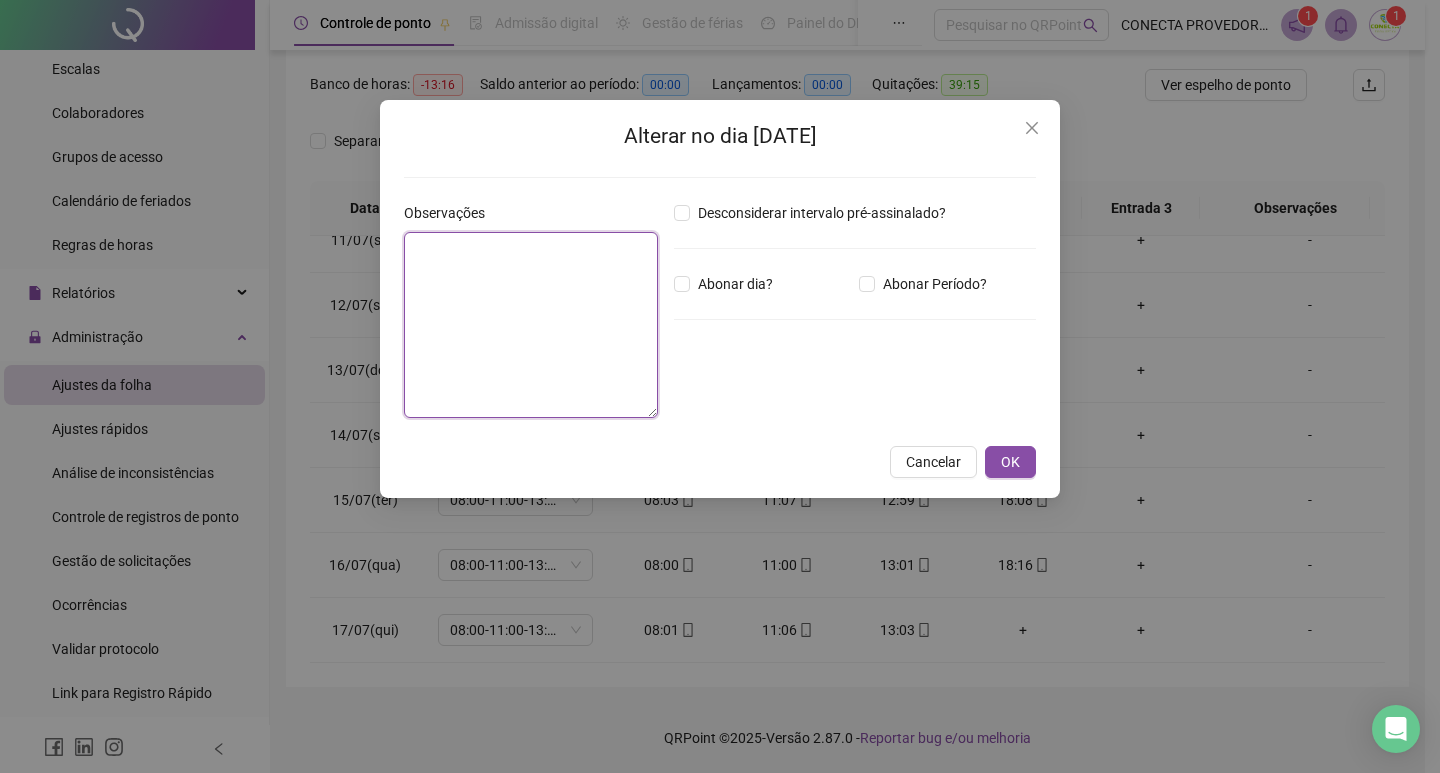 click at bounding box center (531, 325) 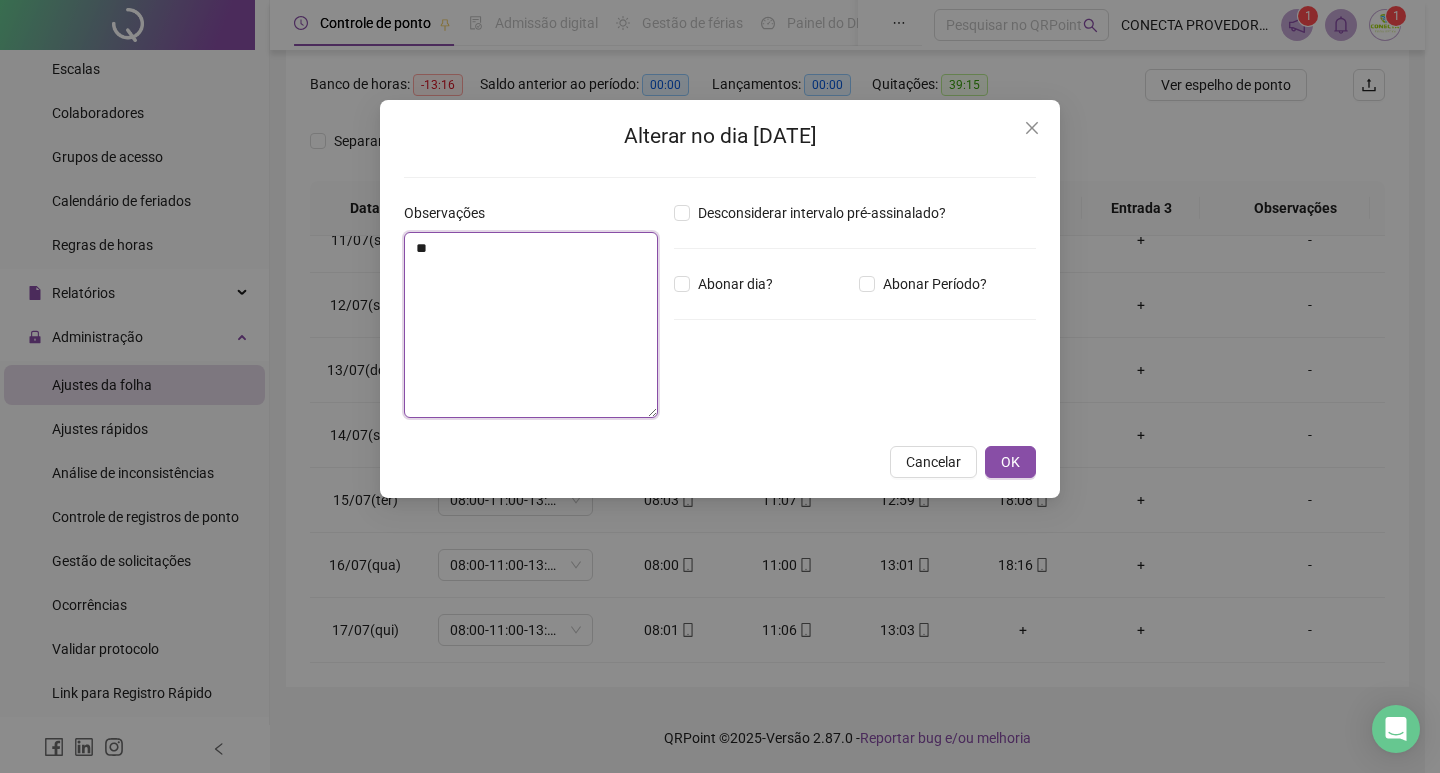 type on "*" 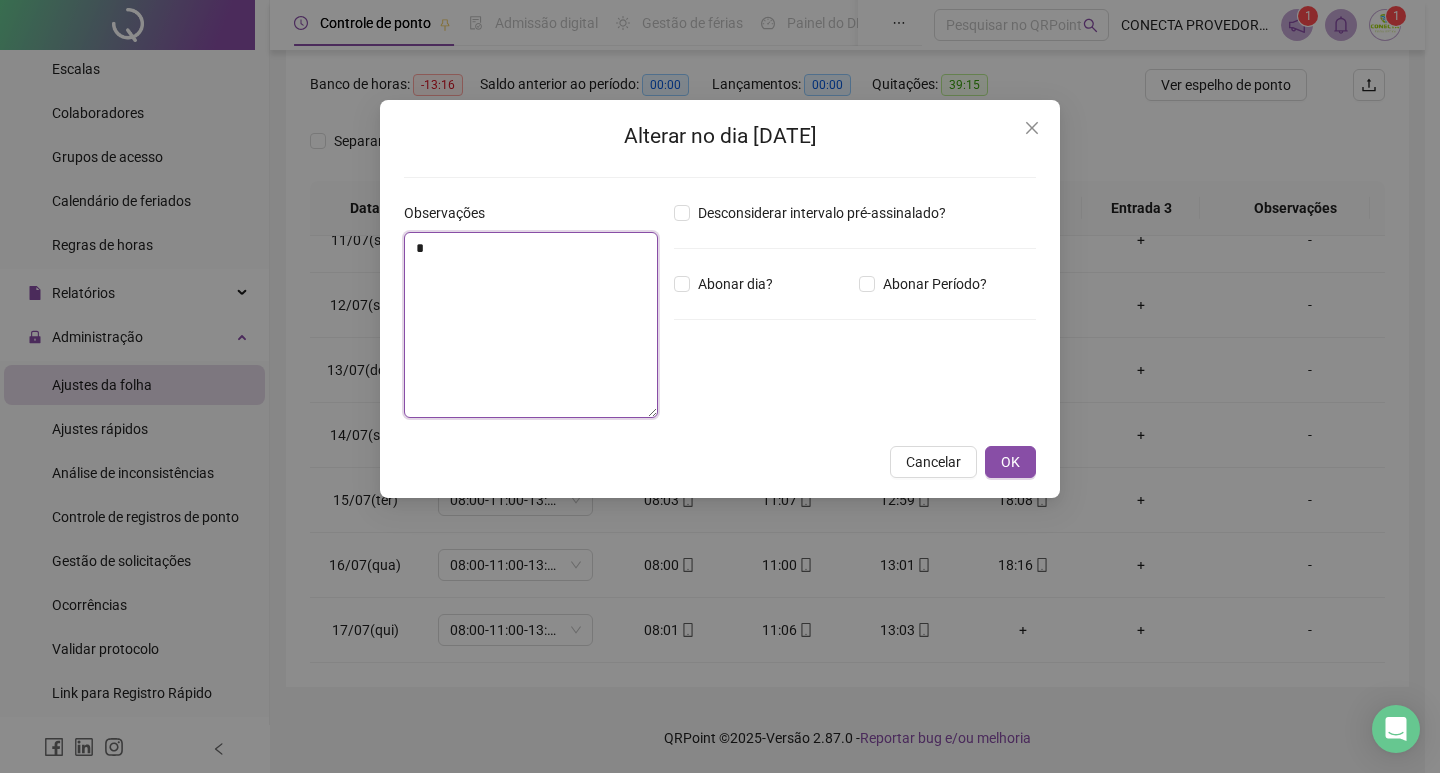 type 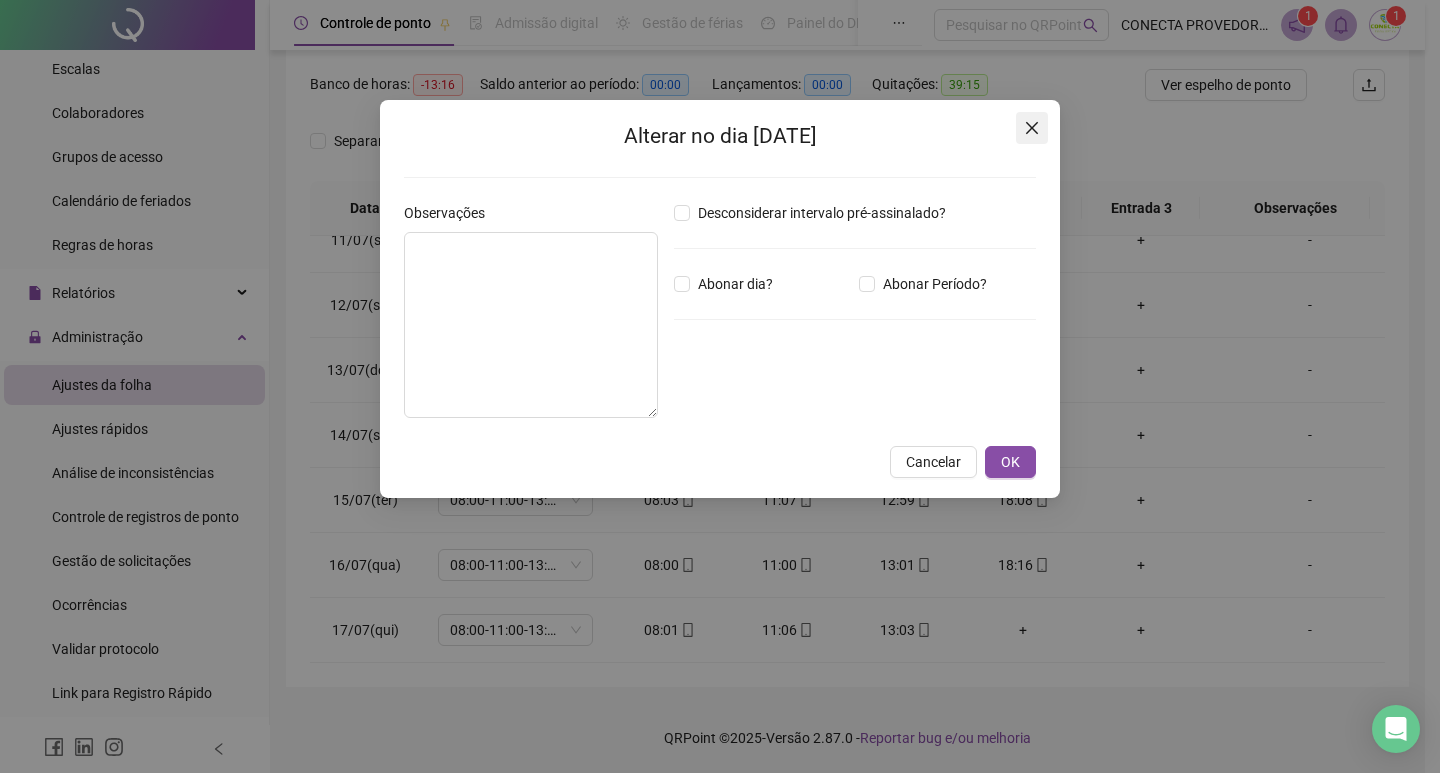 click 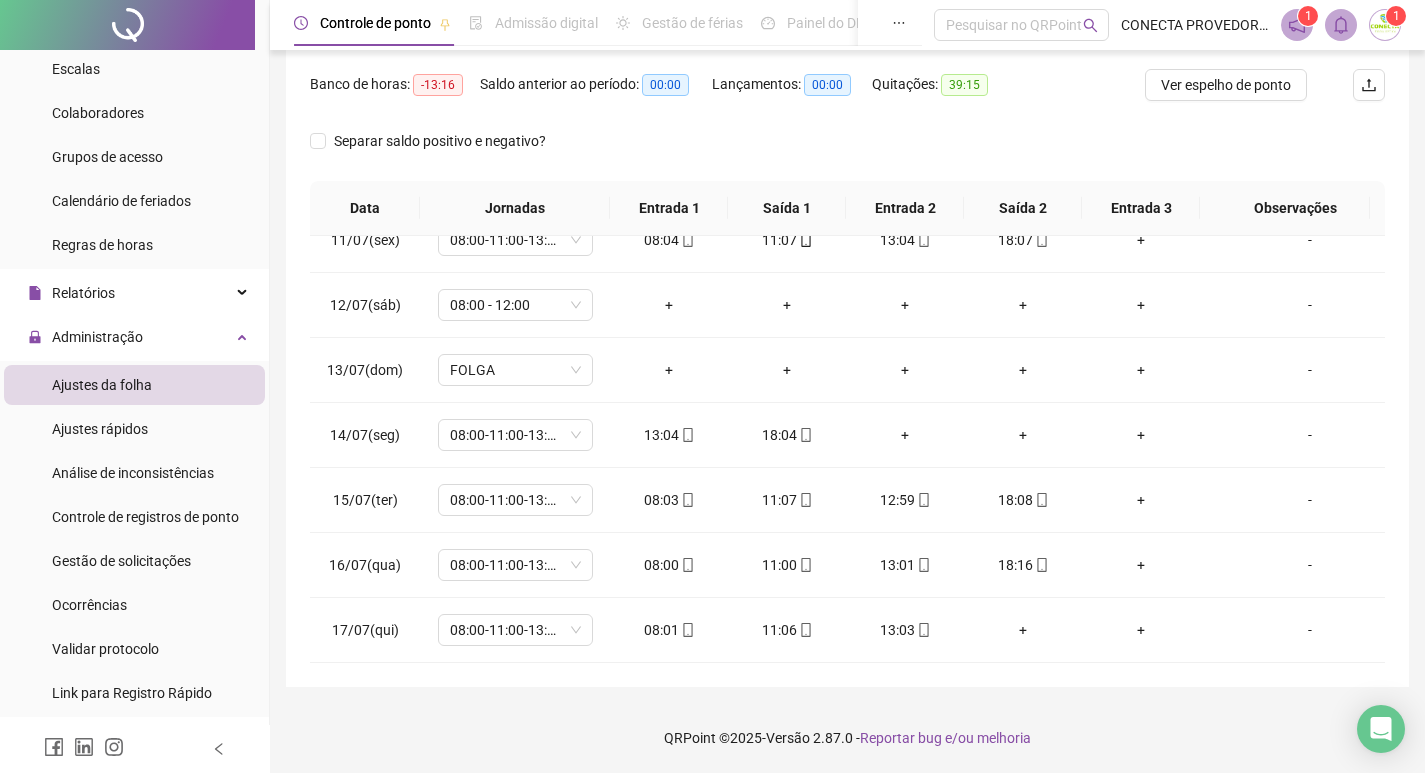 scroll, scrollTop: 149, scrollLeft: 0, axis: vertical 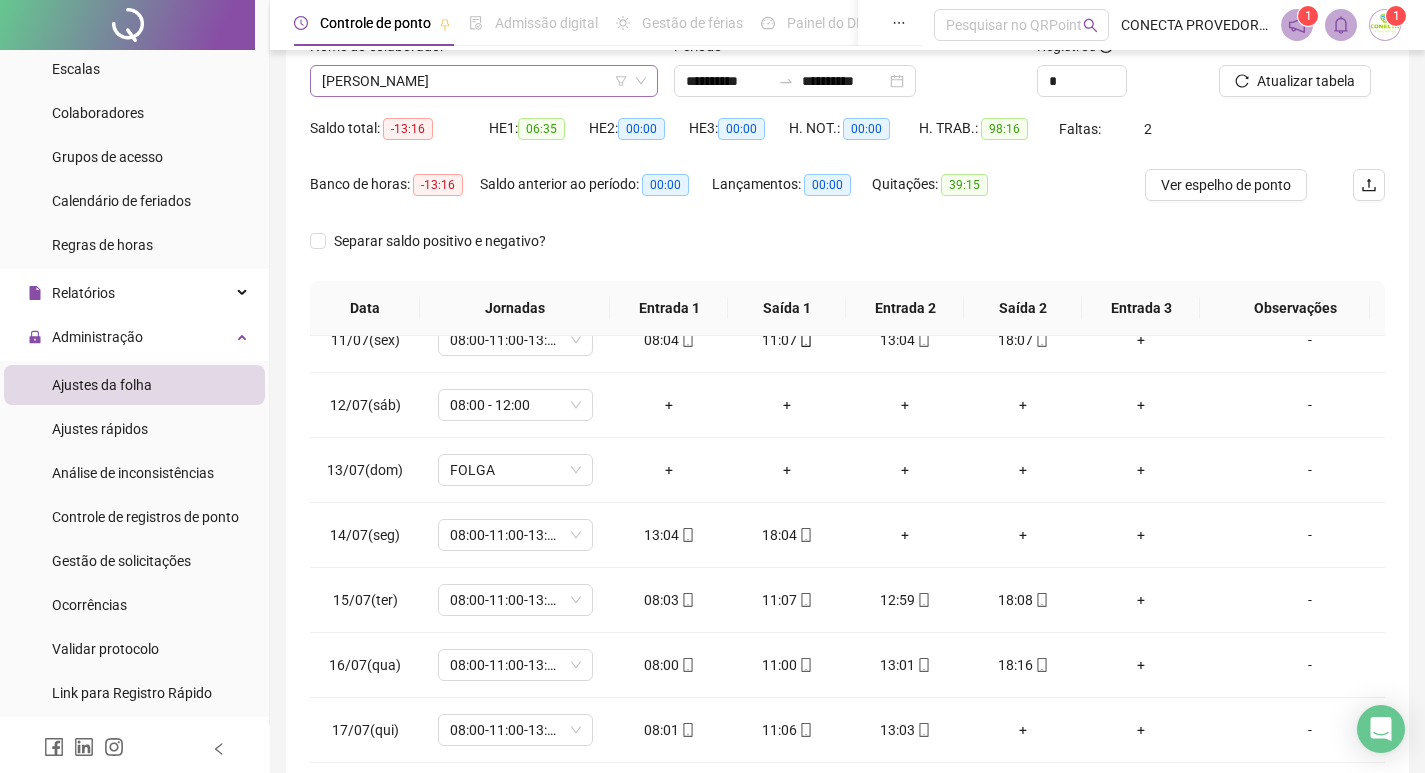 click on "[PERSON_NAME]" at bounding box center [484, 81] 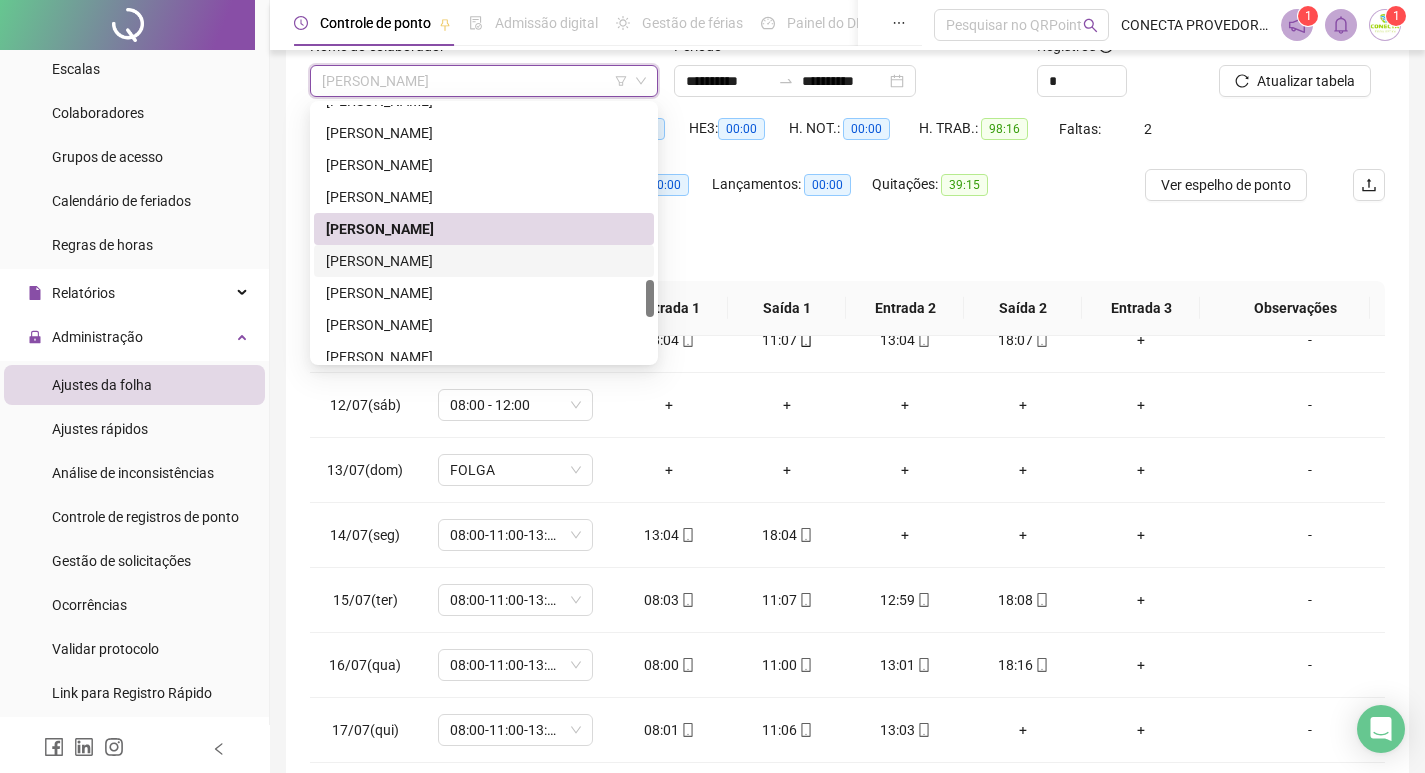 click on "[PERSON_NAME]" at bounding box center (484, 261) 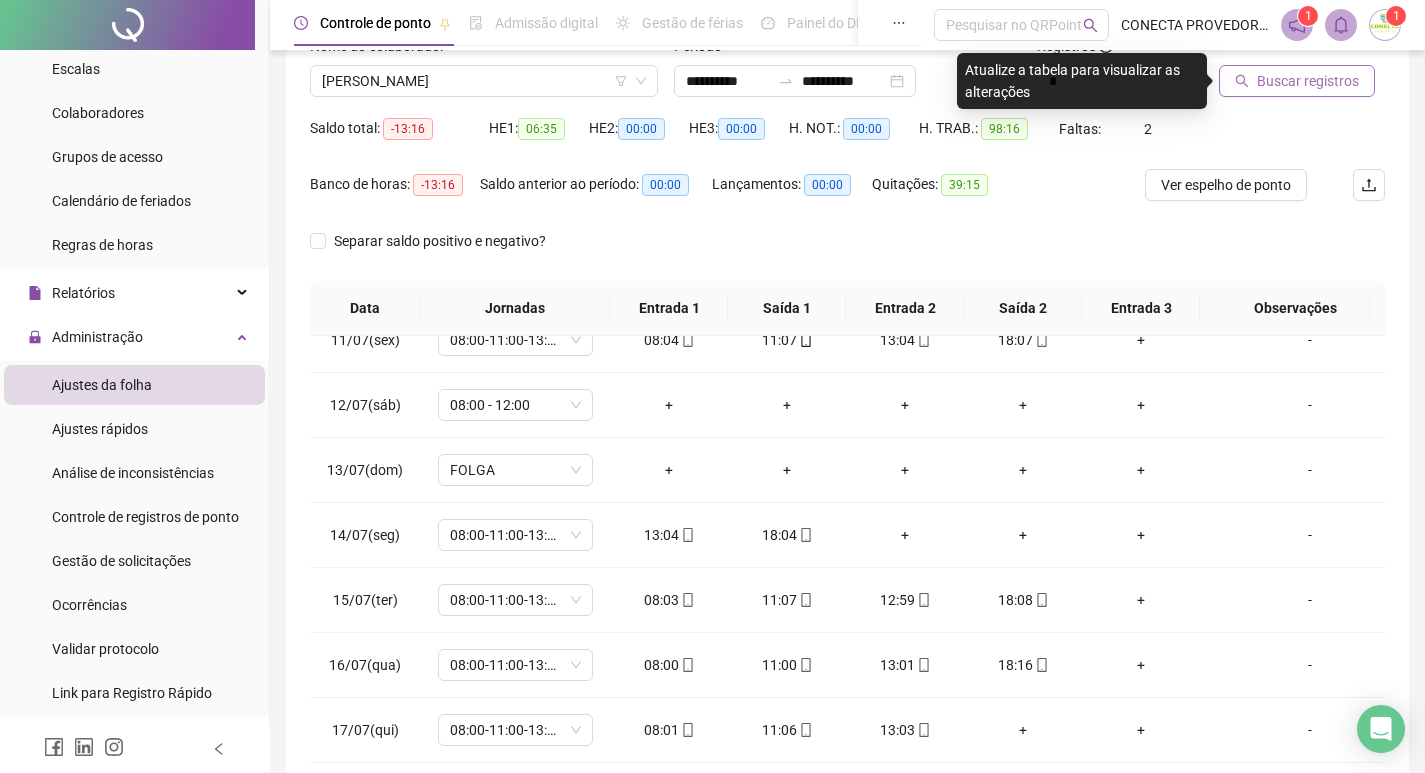 click on "Buscar registros" at bounding box center [1308, 81] 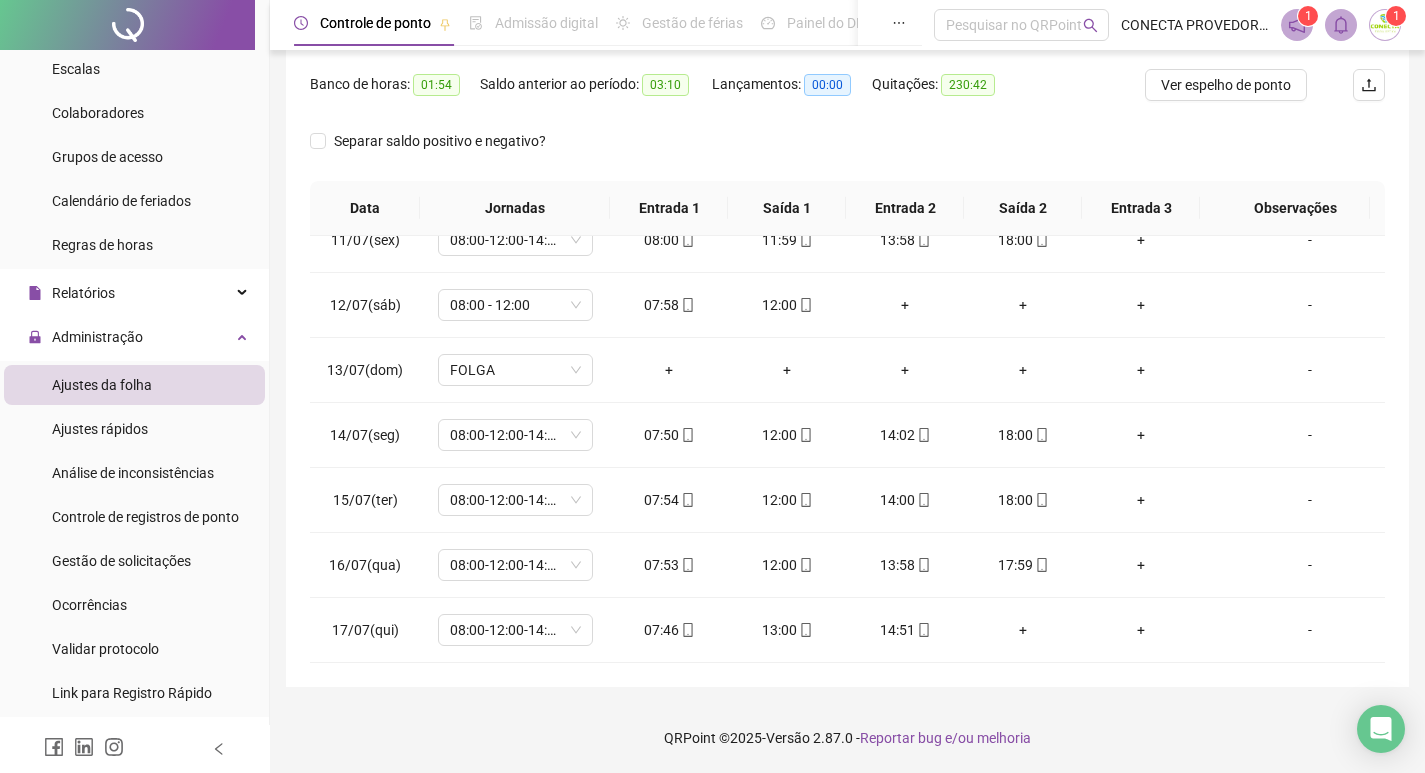 scroll, scrollTop: 149, scrollLeft: 0, axis: vertical 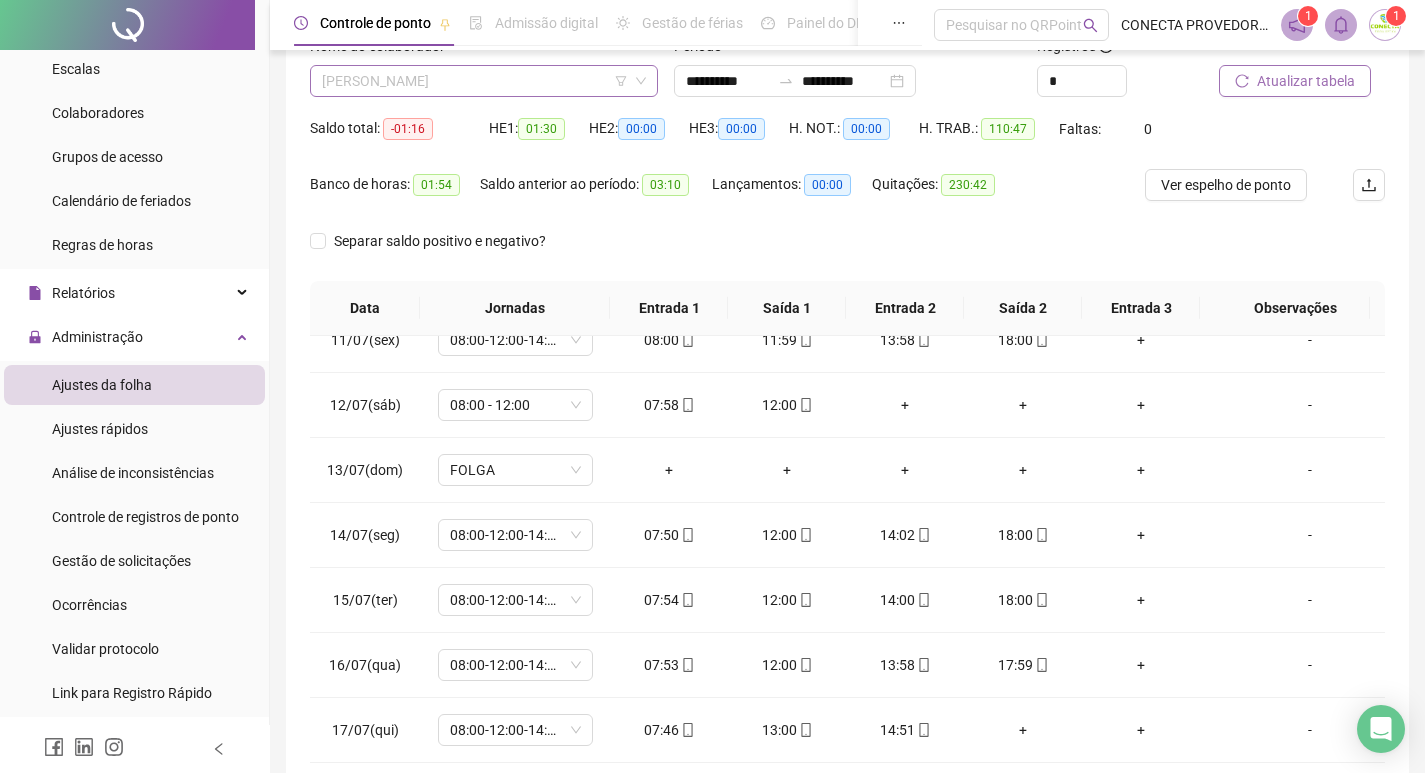 click on "[PERSON_NAME]" at bounding box center (484, 81) 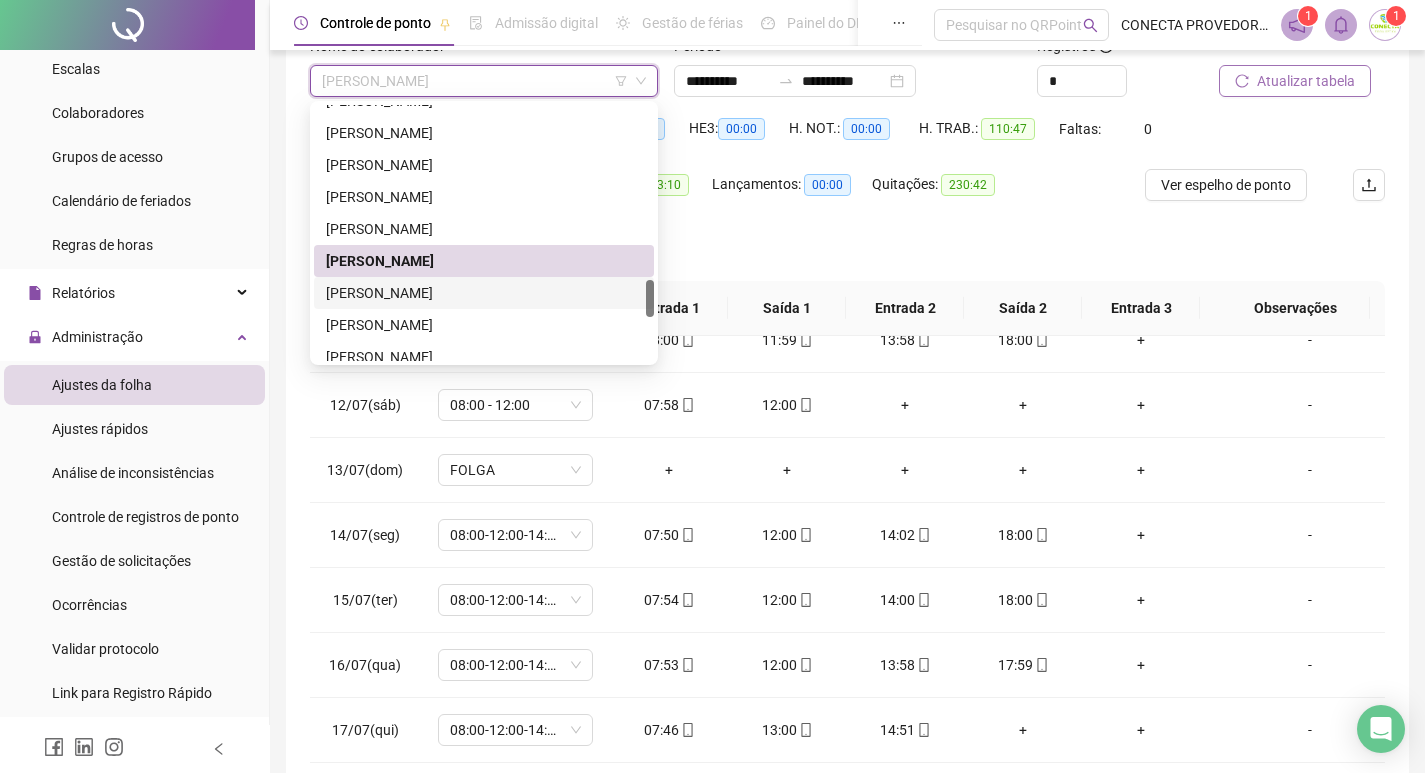 click on "[PERSON_NAME]" at bounding box center [484, 293] 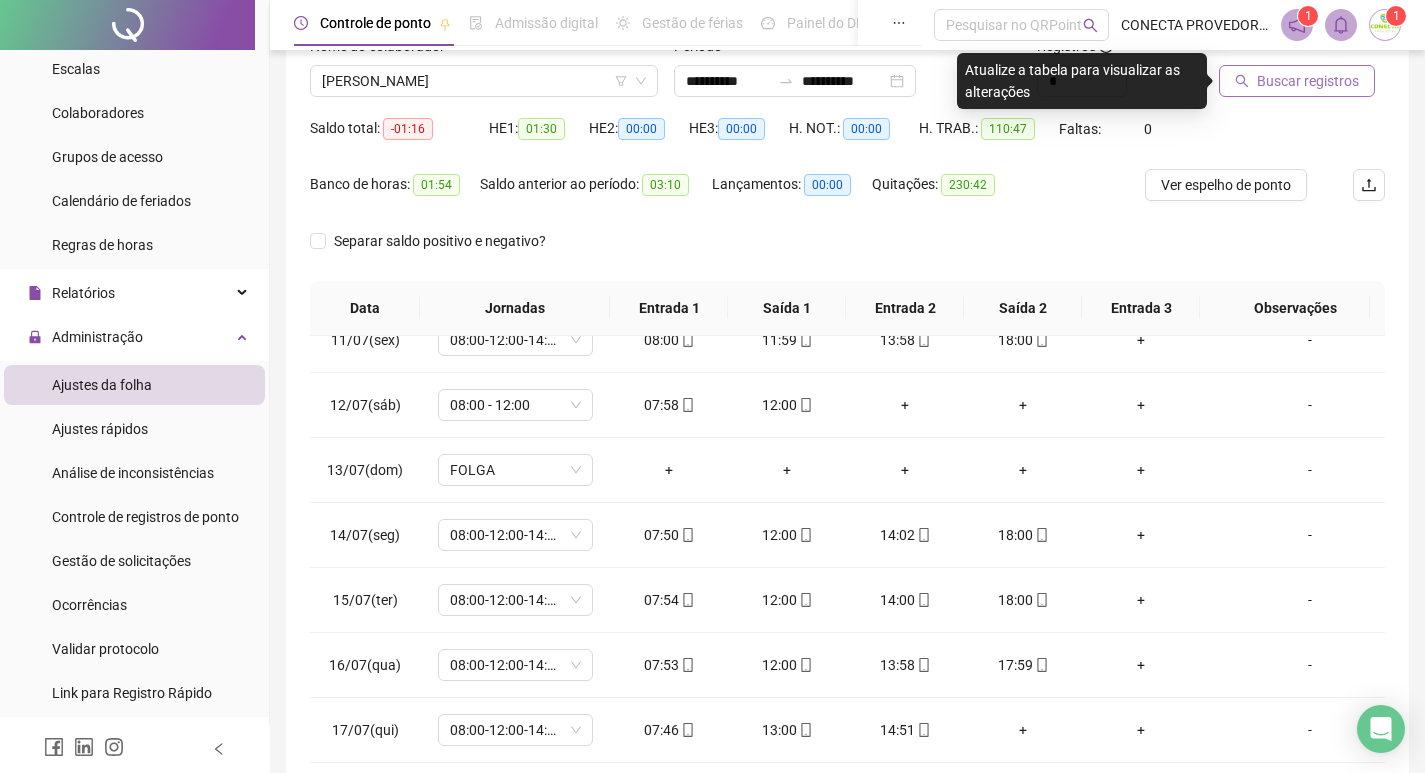 click on "Buscar registros" at bounding box center [1308, 81] 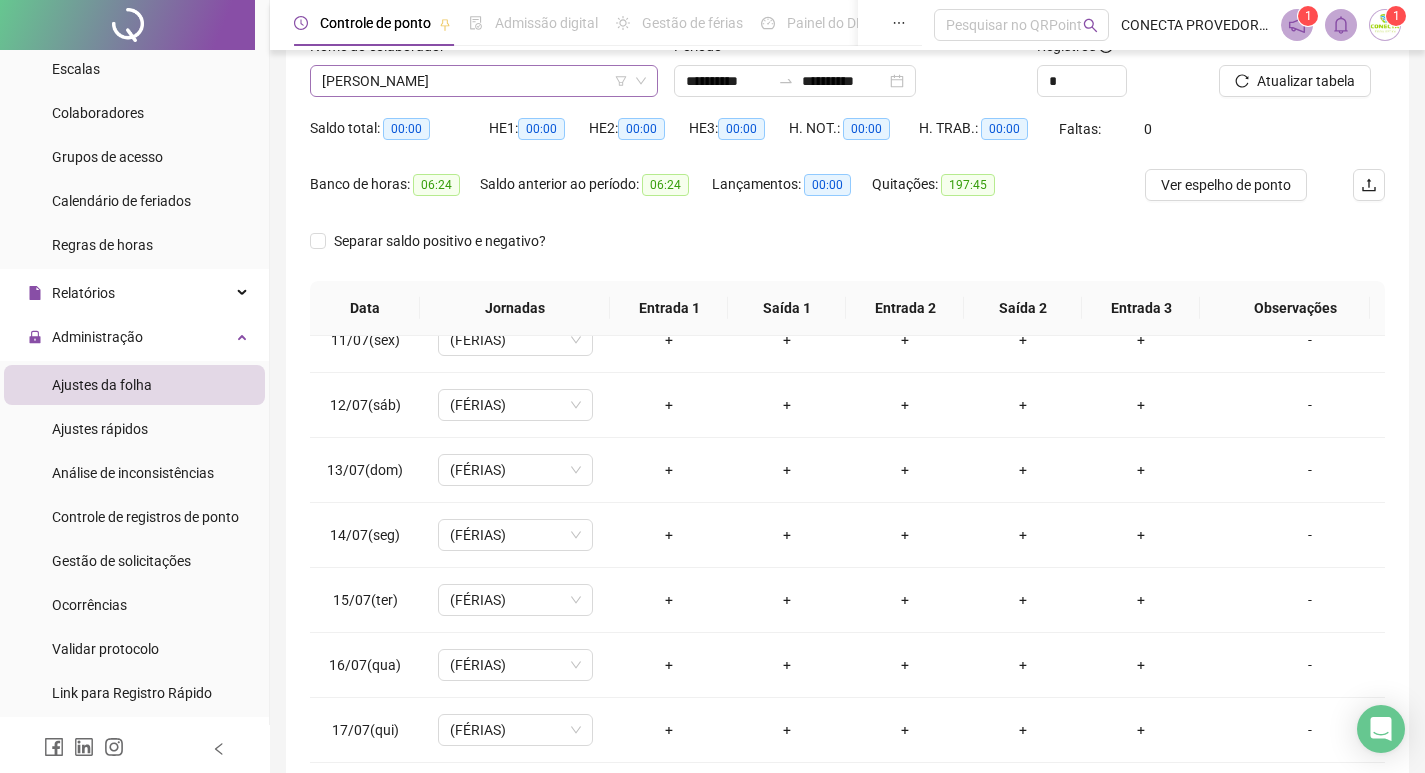 click on "[PERSON_NAME]" at bounding box center (484, 81) 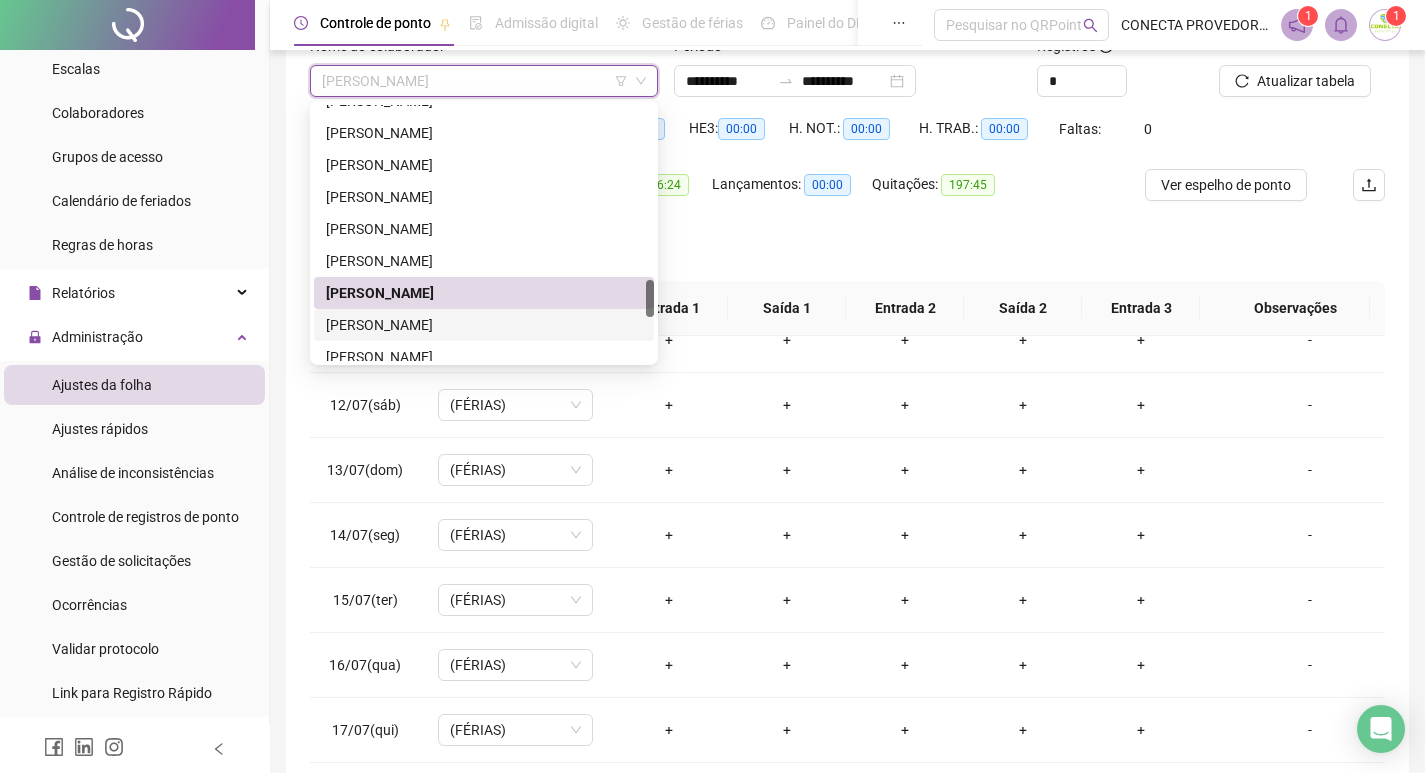 click on "[PERSON_NAME]" at bounding box center (484, 325) 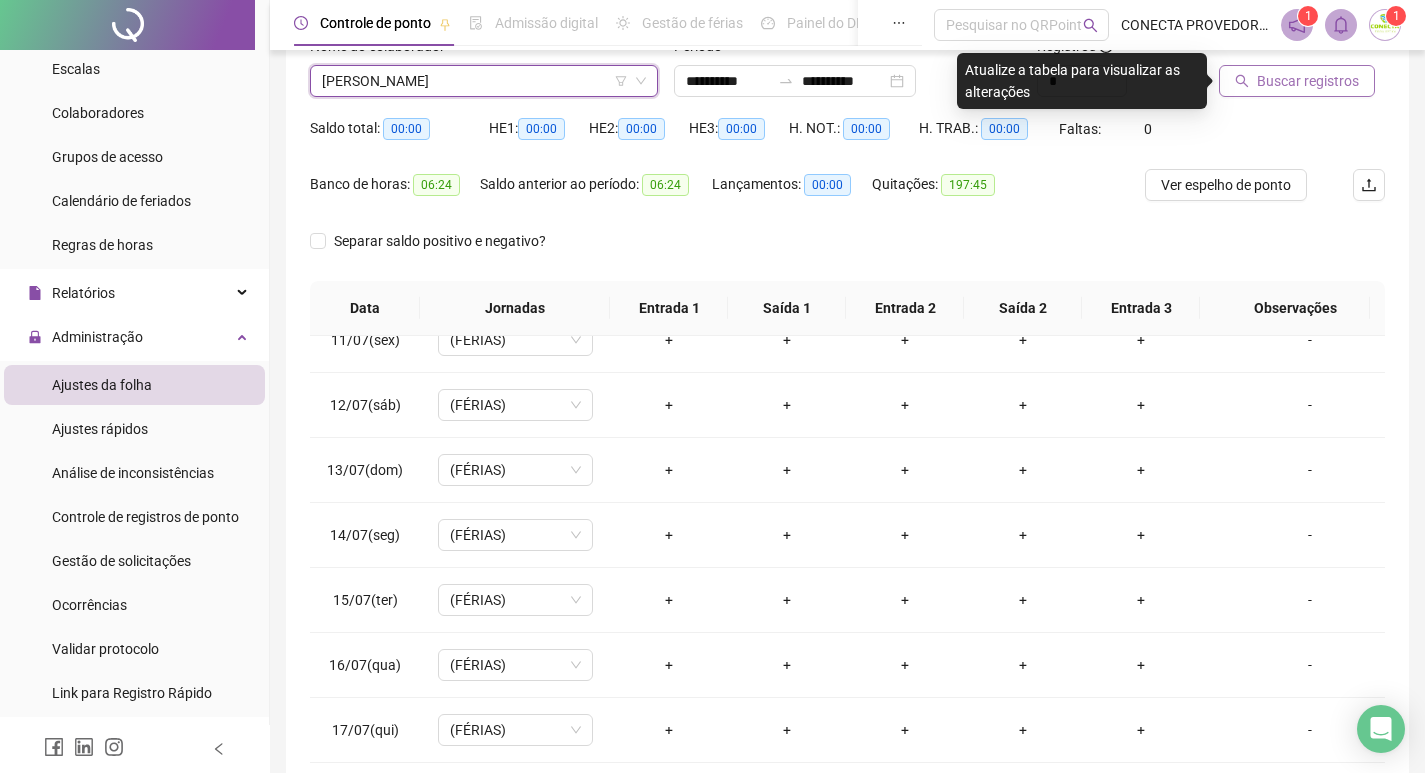 click on "Buscar registros" at bounding box center (1297, 81) 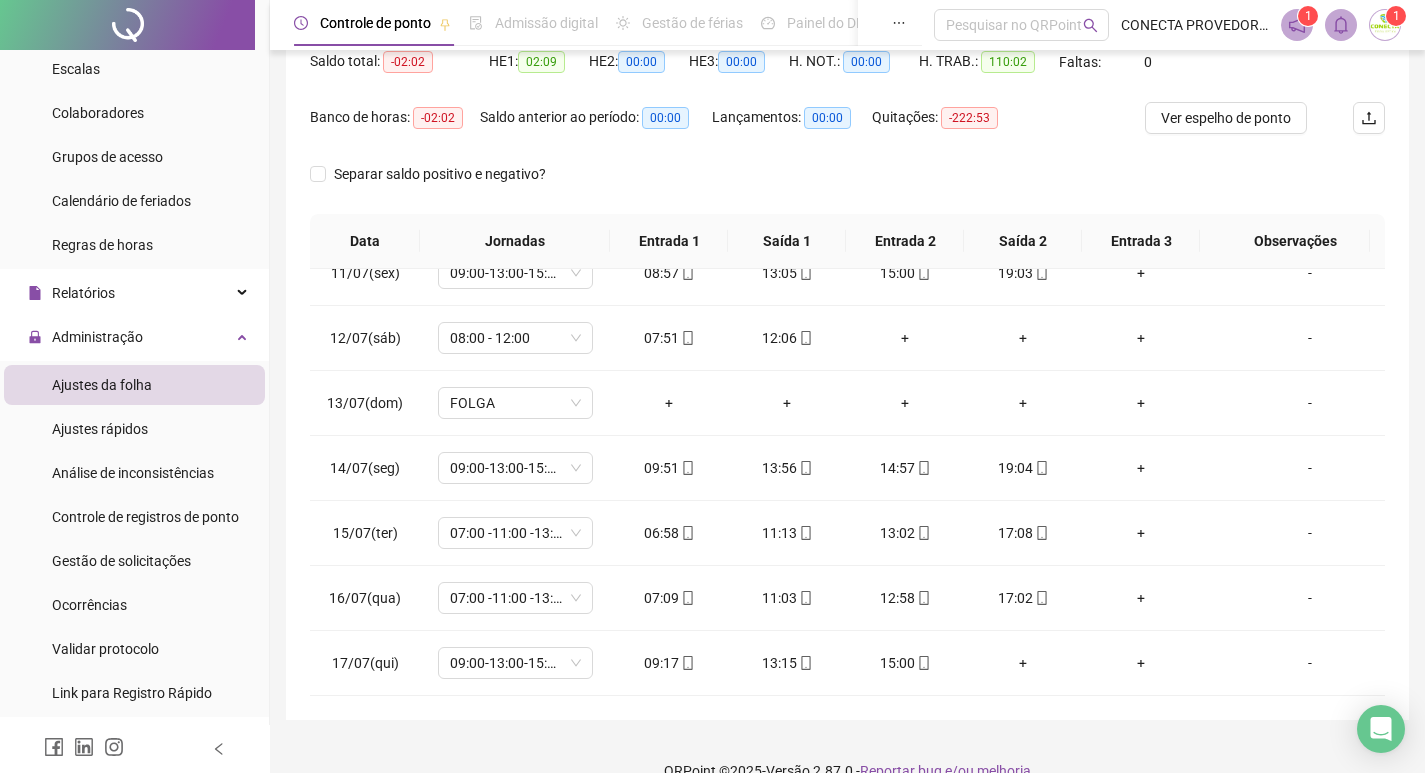 scroll, scrollTop: 249, scrollLeft: 0, axis: vertical 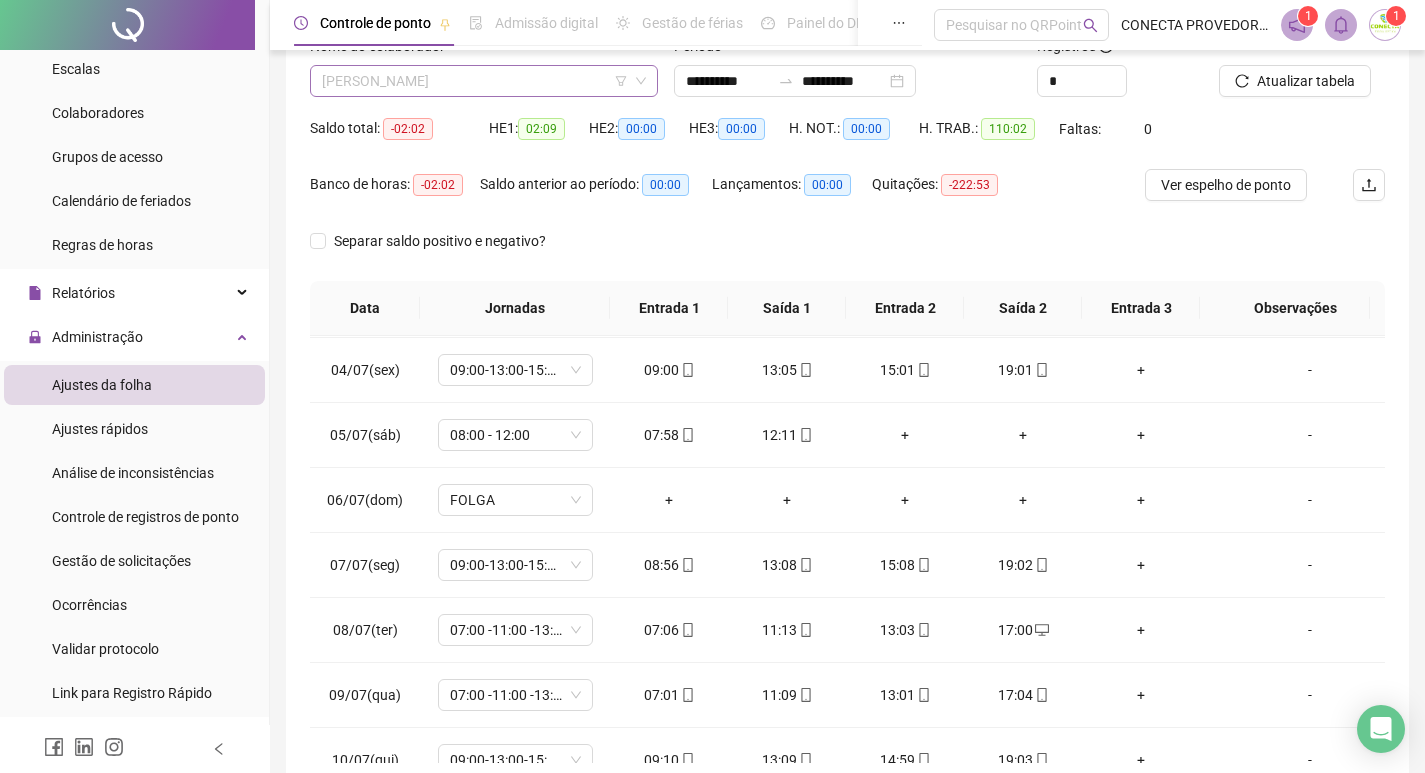 click on "[PERSON_NAME]" at bounding box center [484, 81] 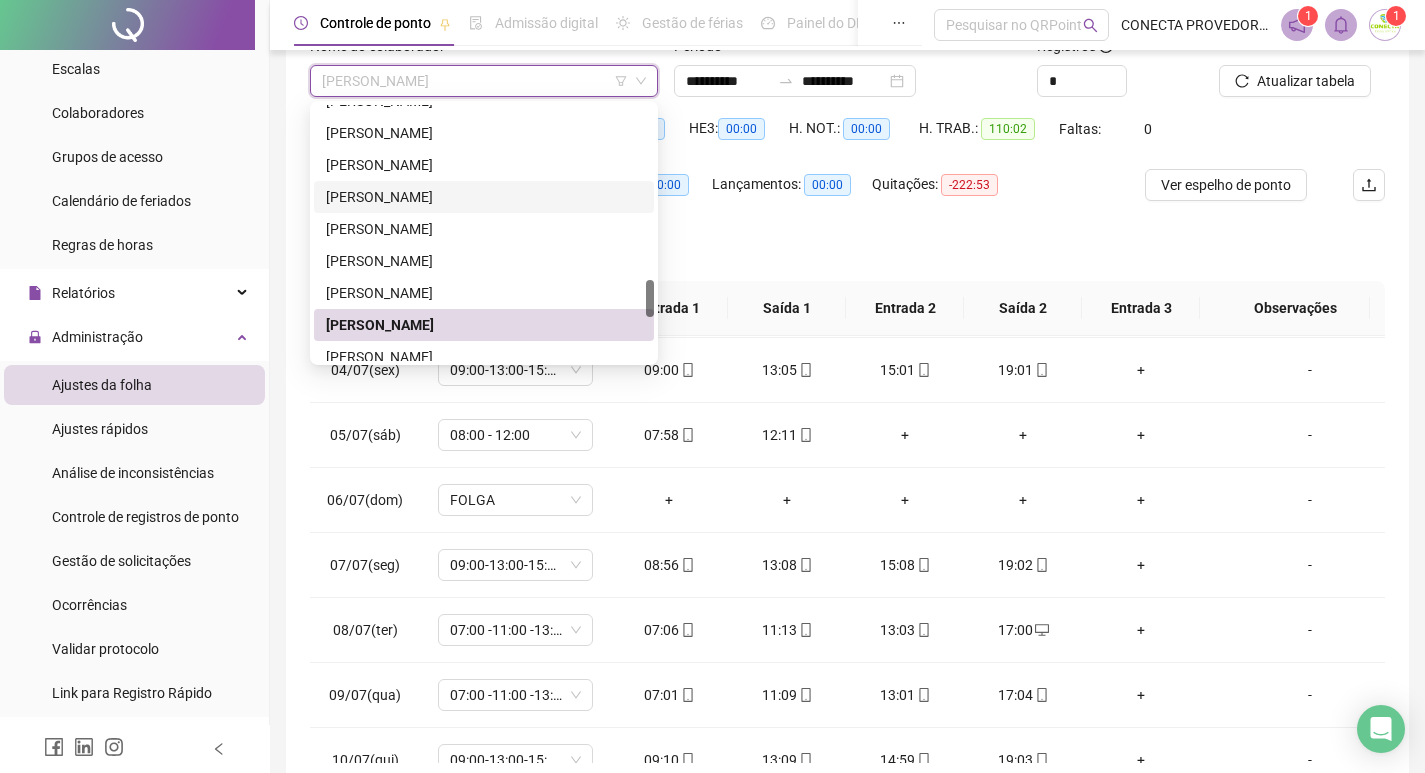 scroll, scrollTop: 1304, scrollLeft: 0, axis: vertical 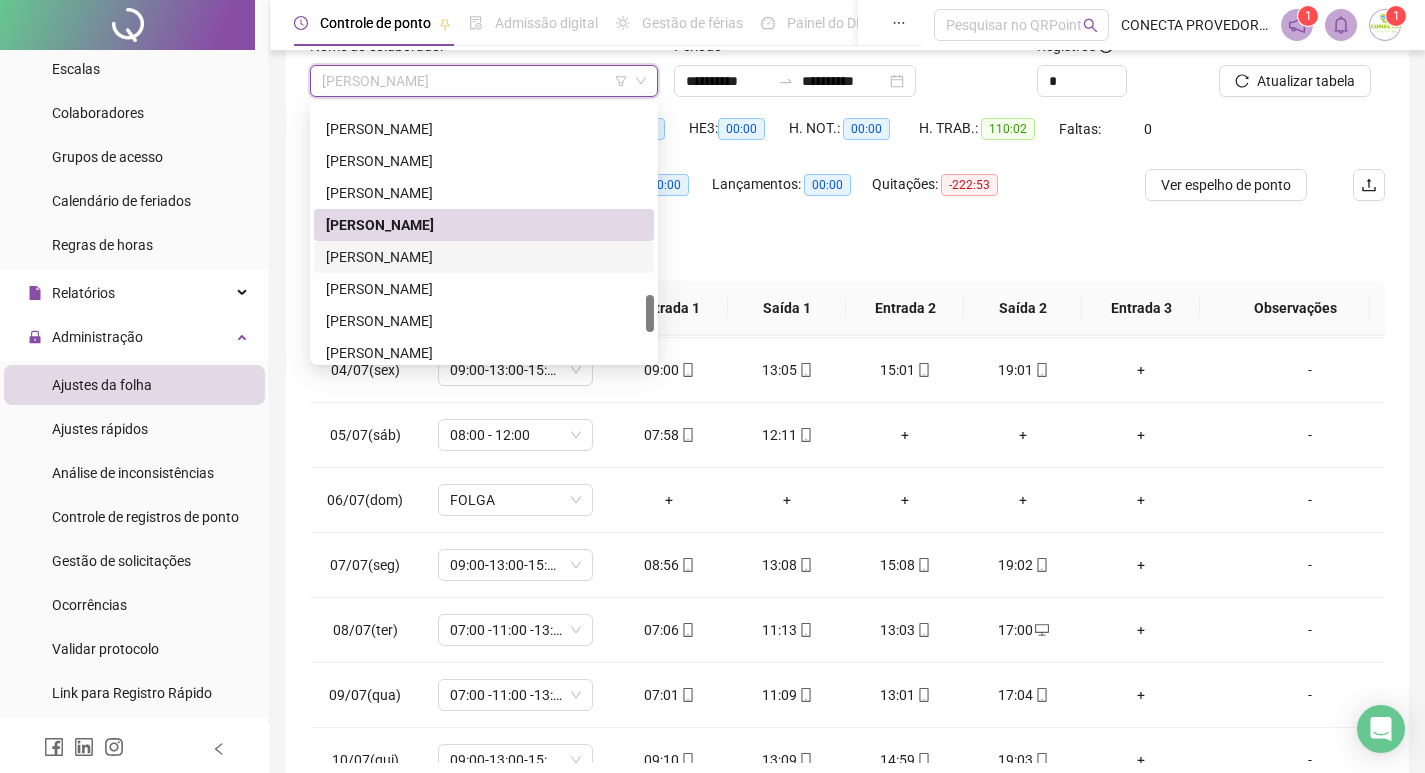 click on "[PERSON_NAME]" at bounding box center (484, 257) 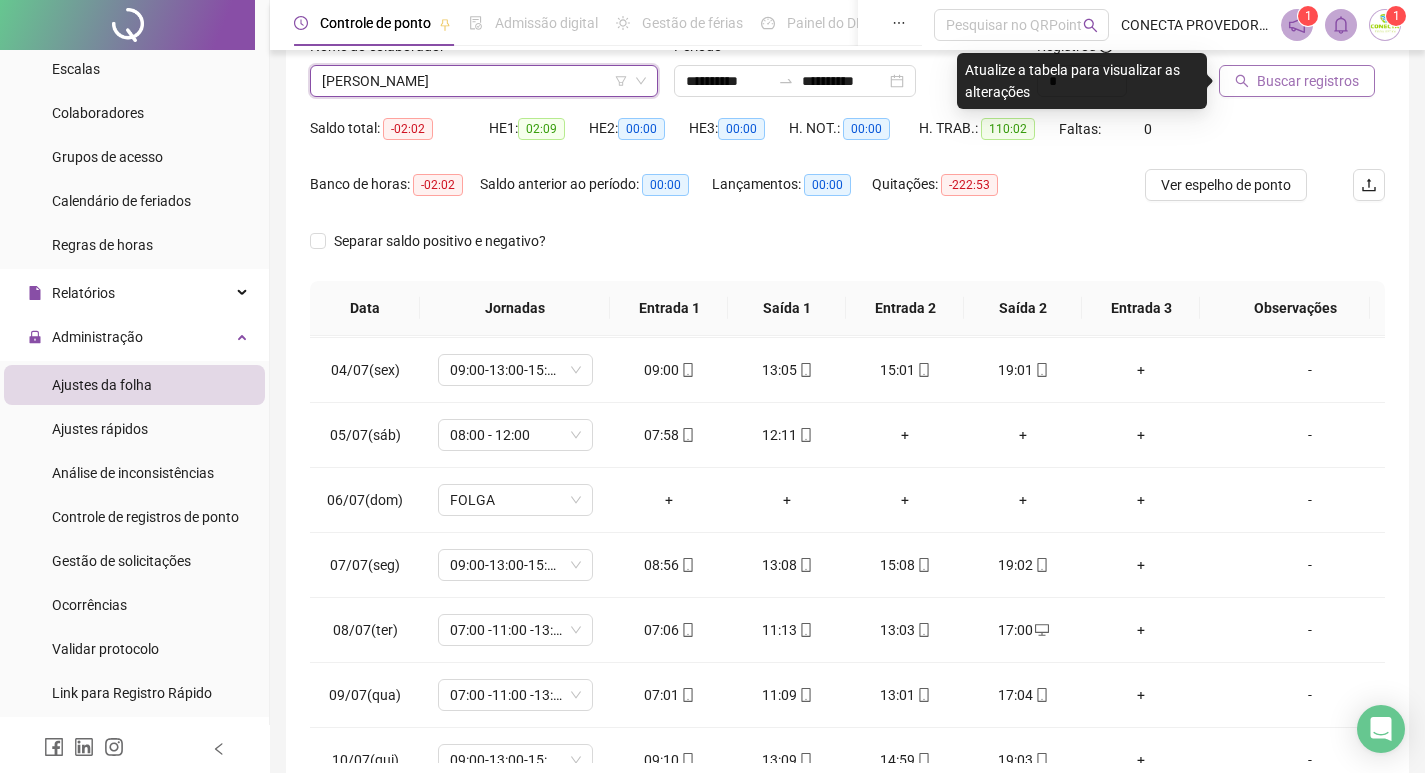 click on "Buscar registros" at bounding box center [1308, 81] 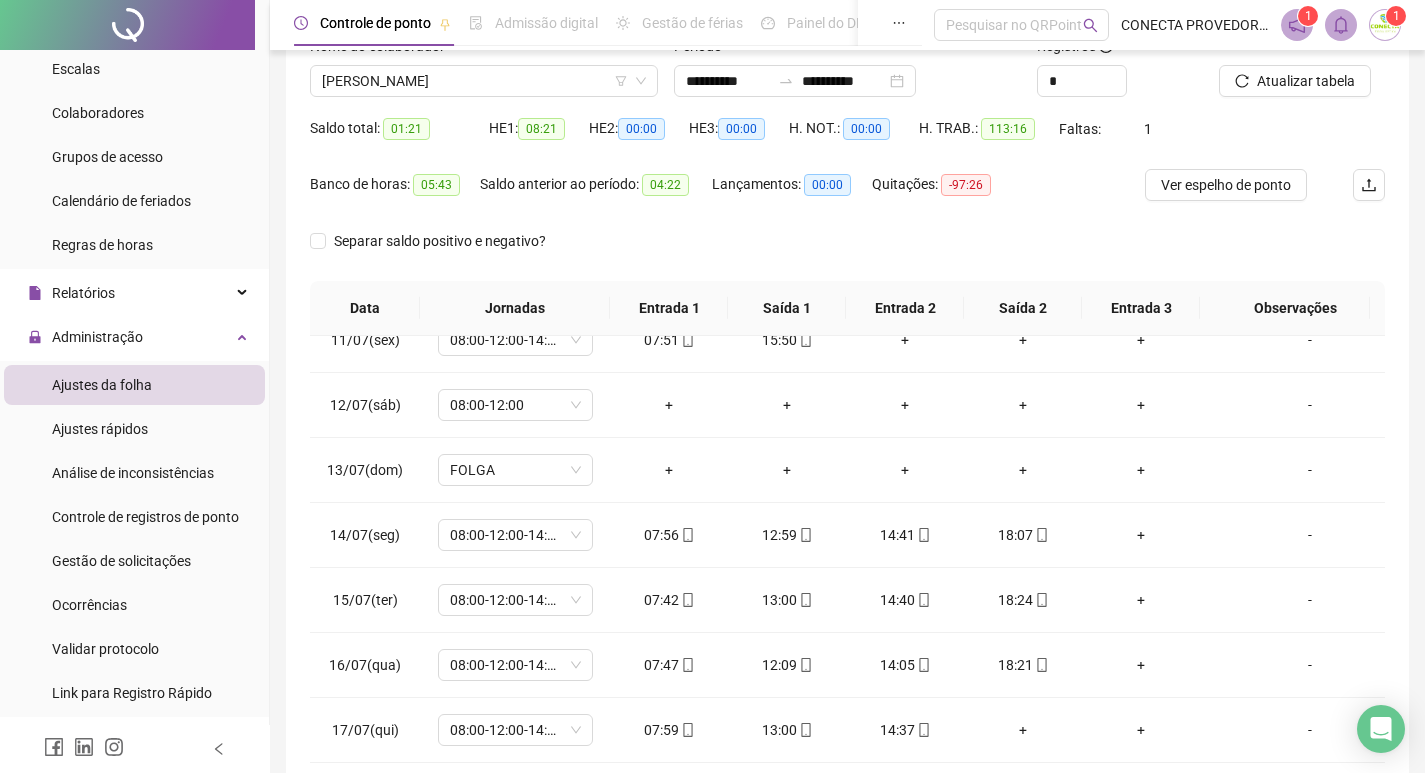 scroll, scrollTop: 693, scrollLeft: 0, axis: vertical 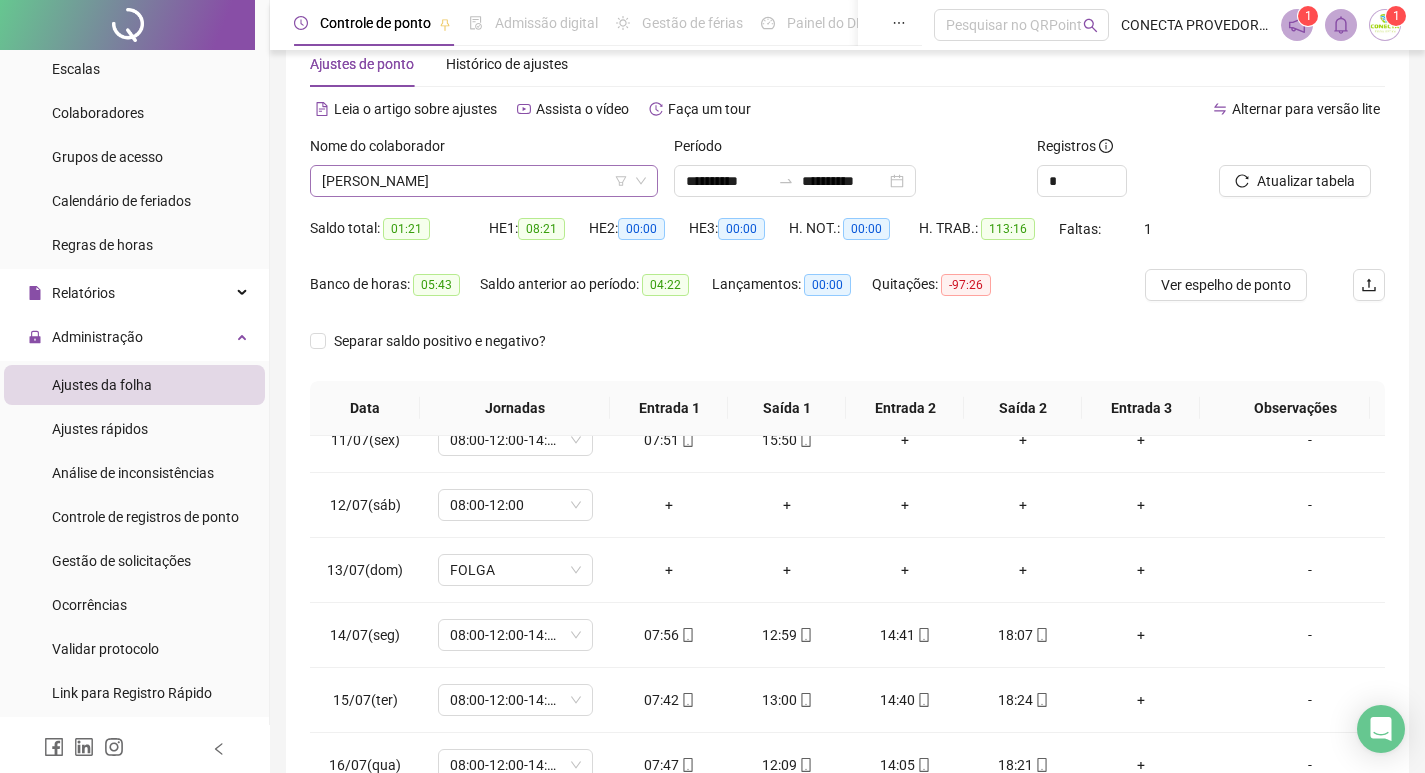 click on "[PERSON_NAME]" at bounding box center (484, 181) 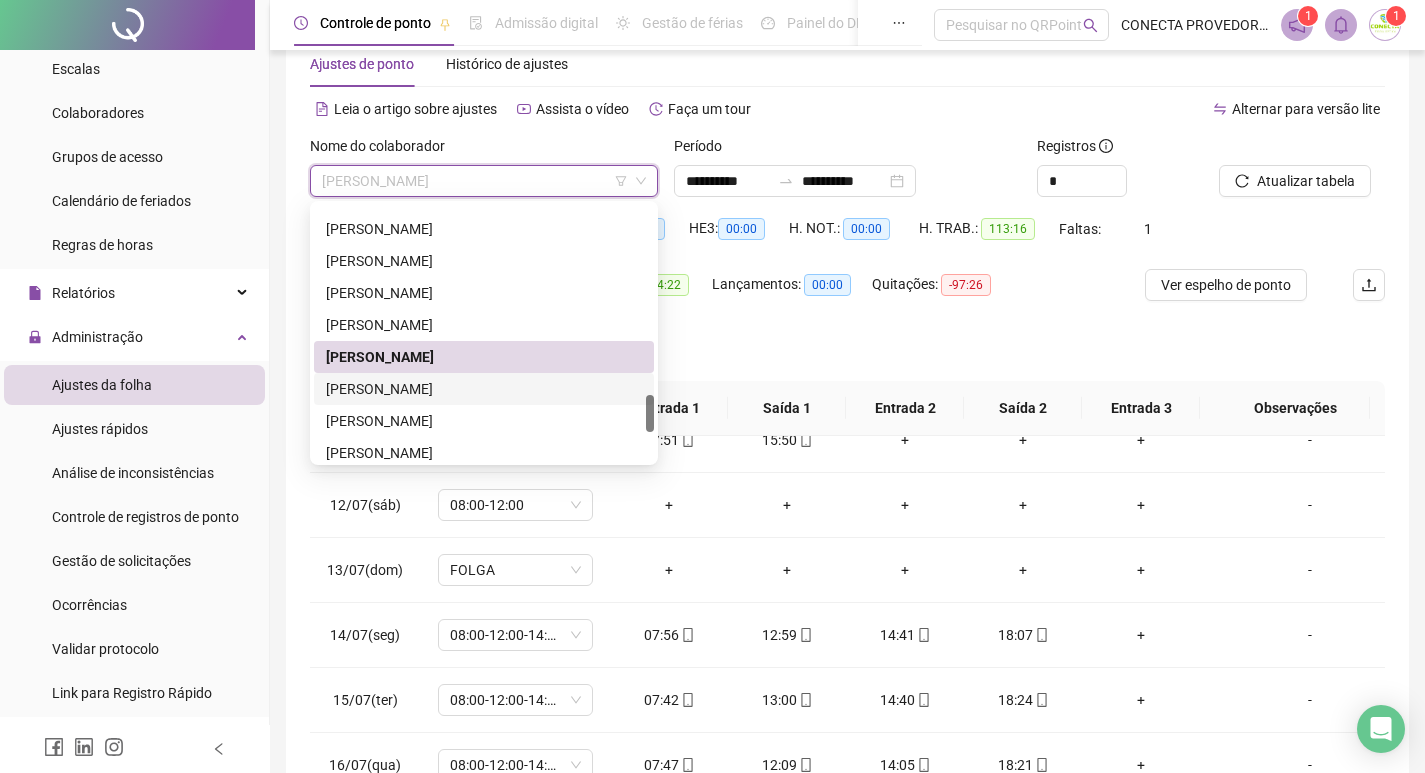 click on "[PERSON_NAME]" at bounding box center [484, 389] 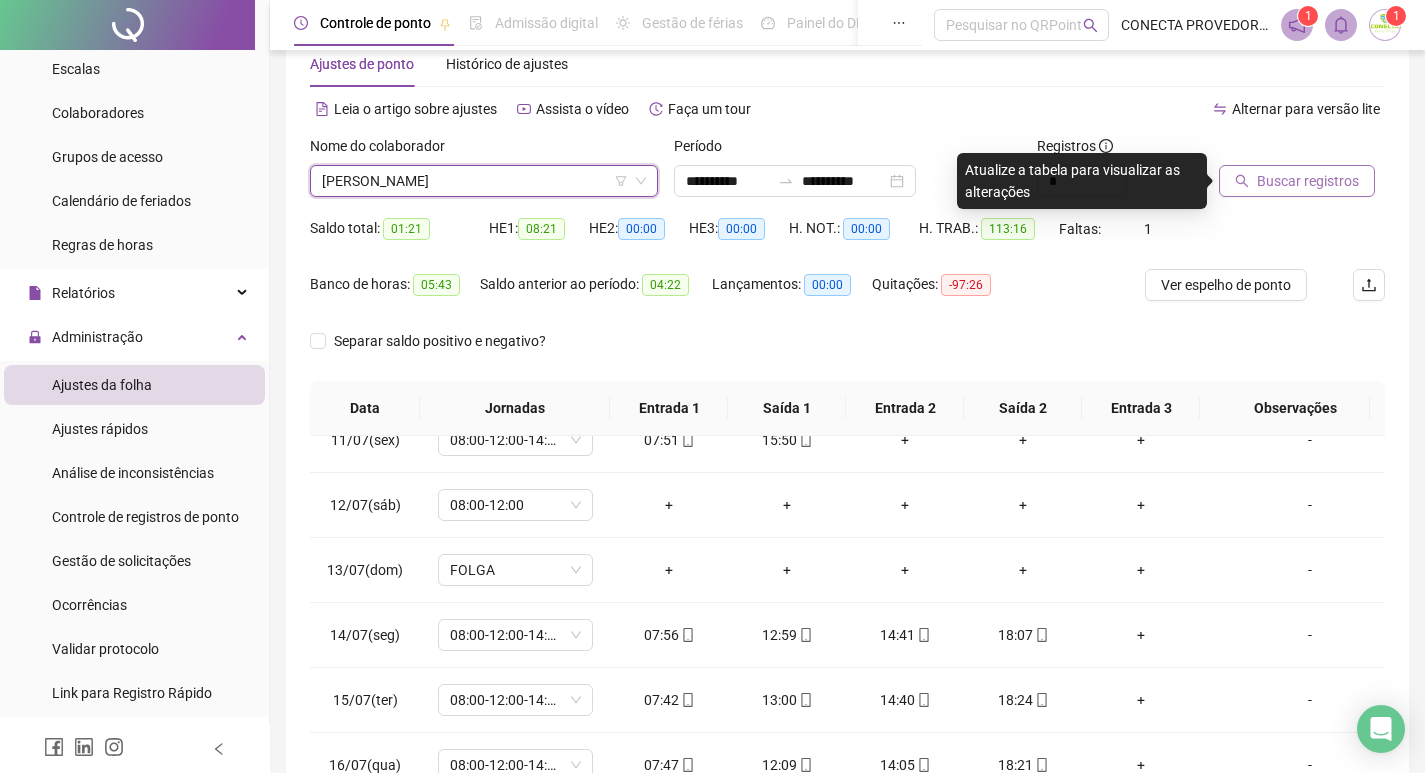 click on "Buscar registros" at bounding box center (1308, 181) 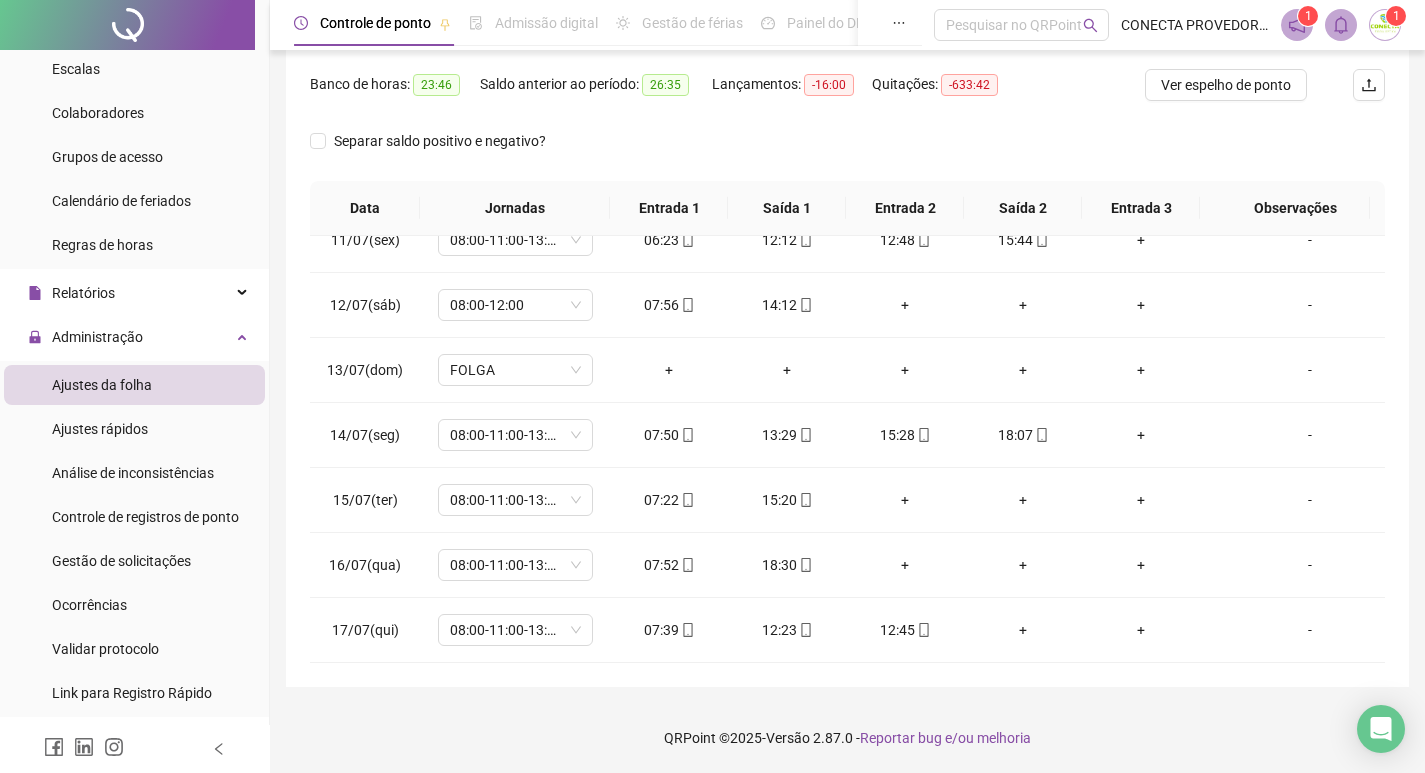 scroll, scrollTop: 149, scrollLeft: 0, axis: vertical 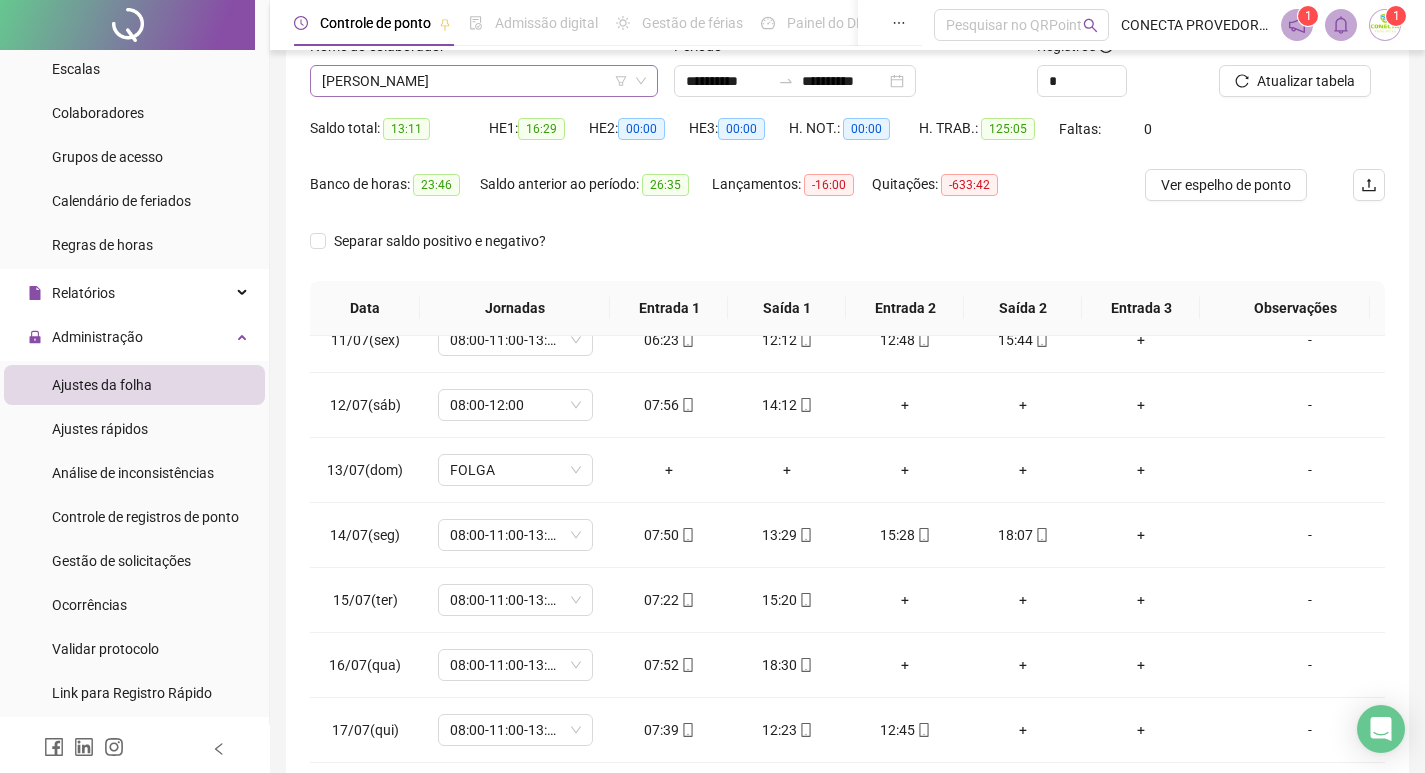 click on "[PERSON_NAME]" at bounding box center [484, 81] 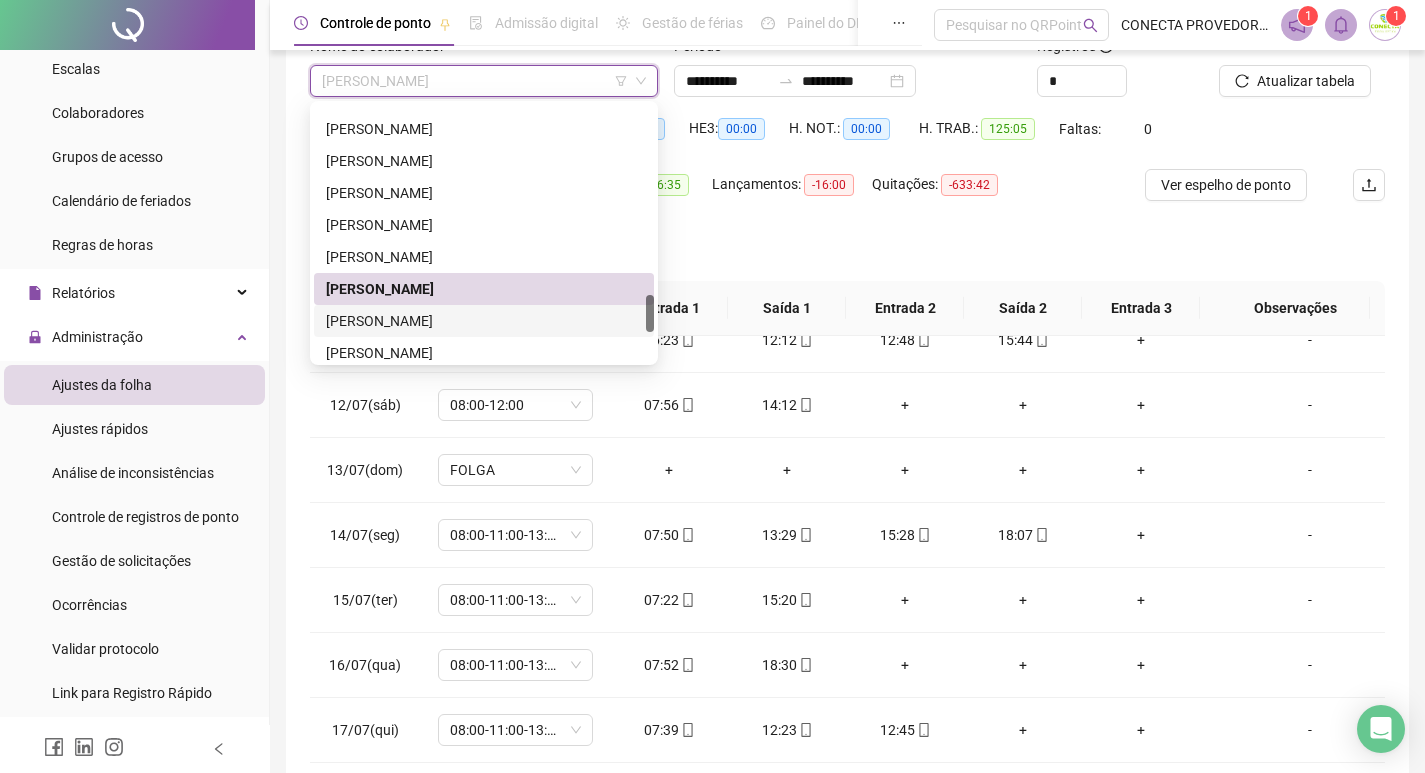 click on "[PERSON_NAME]" at bounding box center (484, 321) 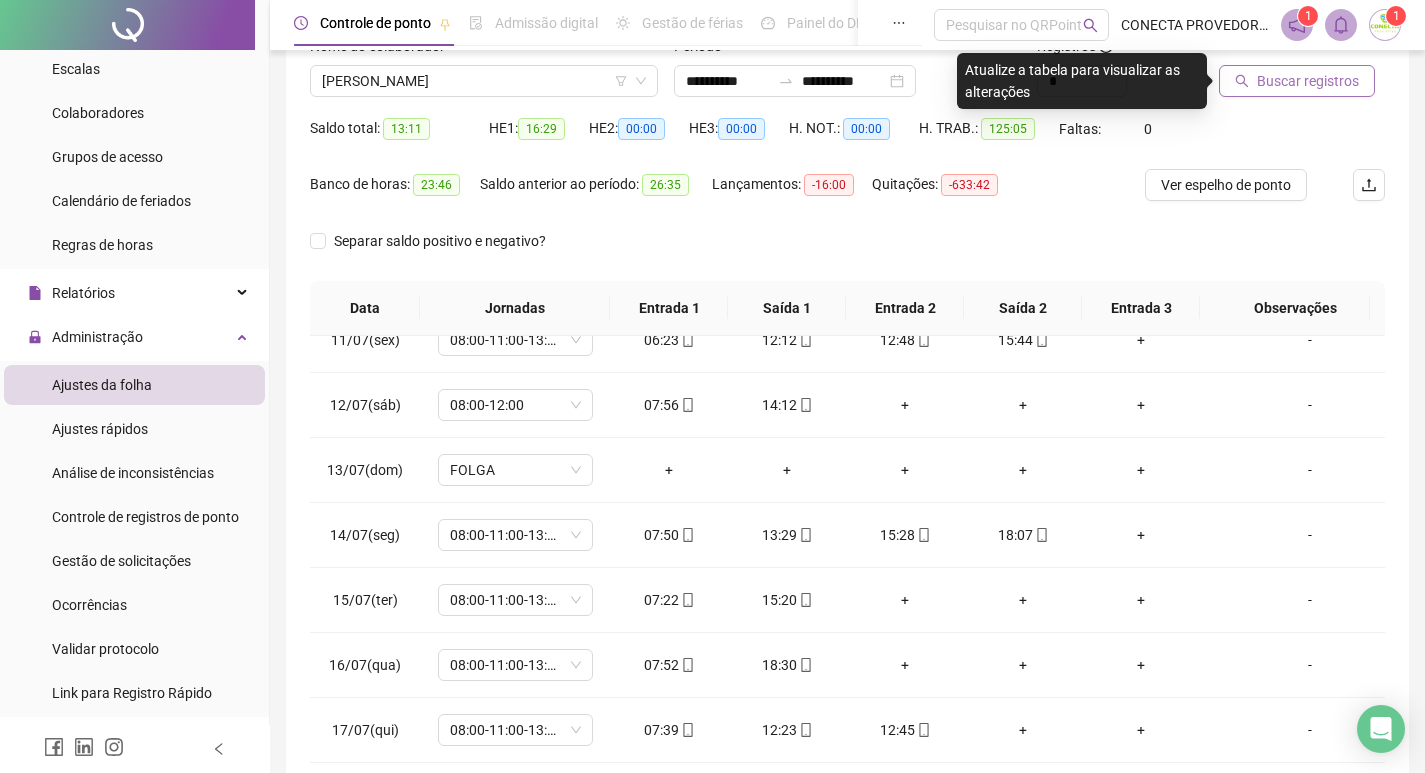click on "Buscar registros" at bounding box center [1297, 81] 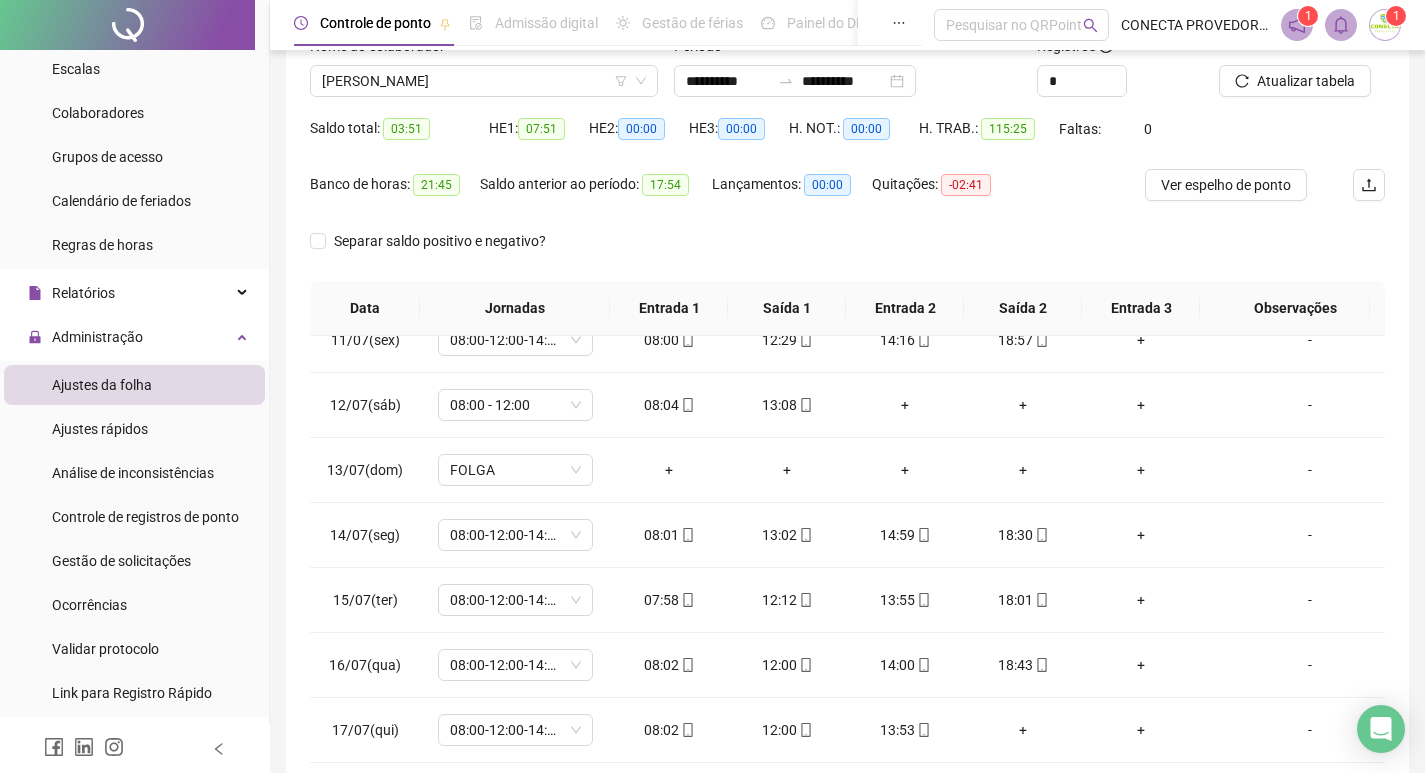 scroll, scrollTop: 693, scrollLeft: 0, axis: vertical 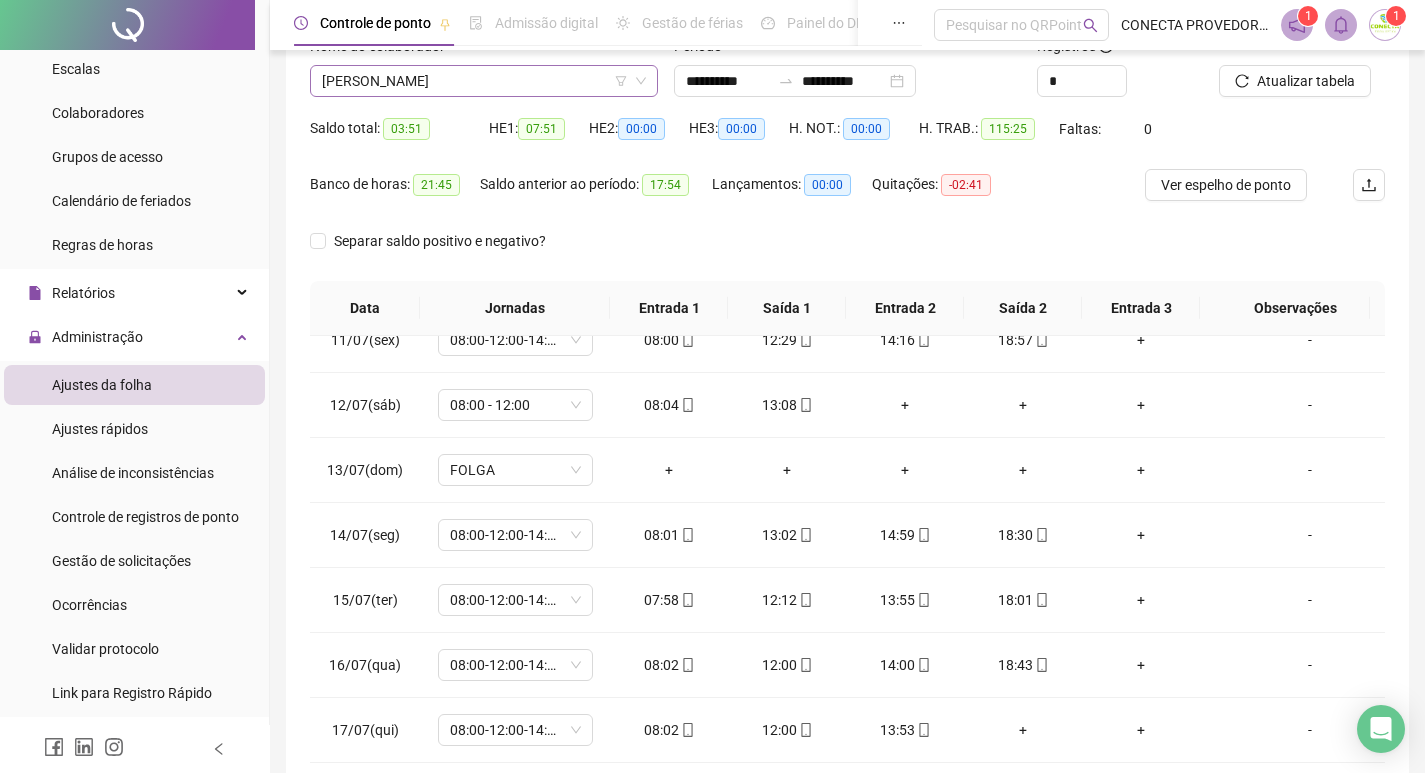 click on "[PERSON_NAME]" at bounding box center (484, 81) 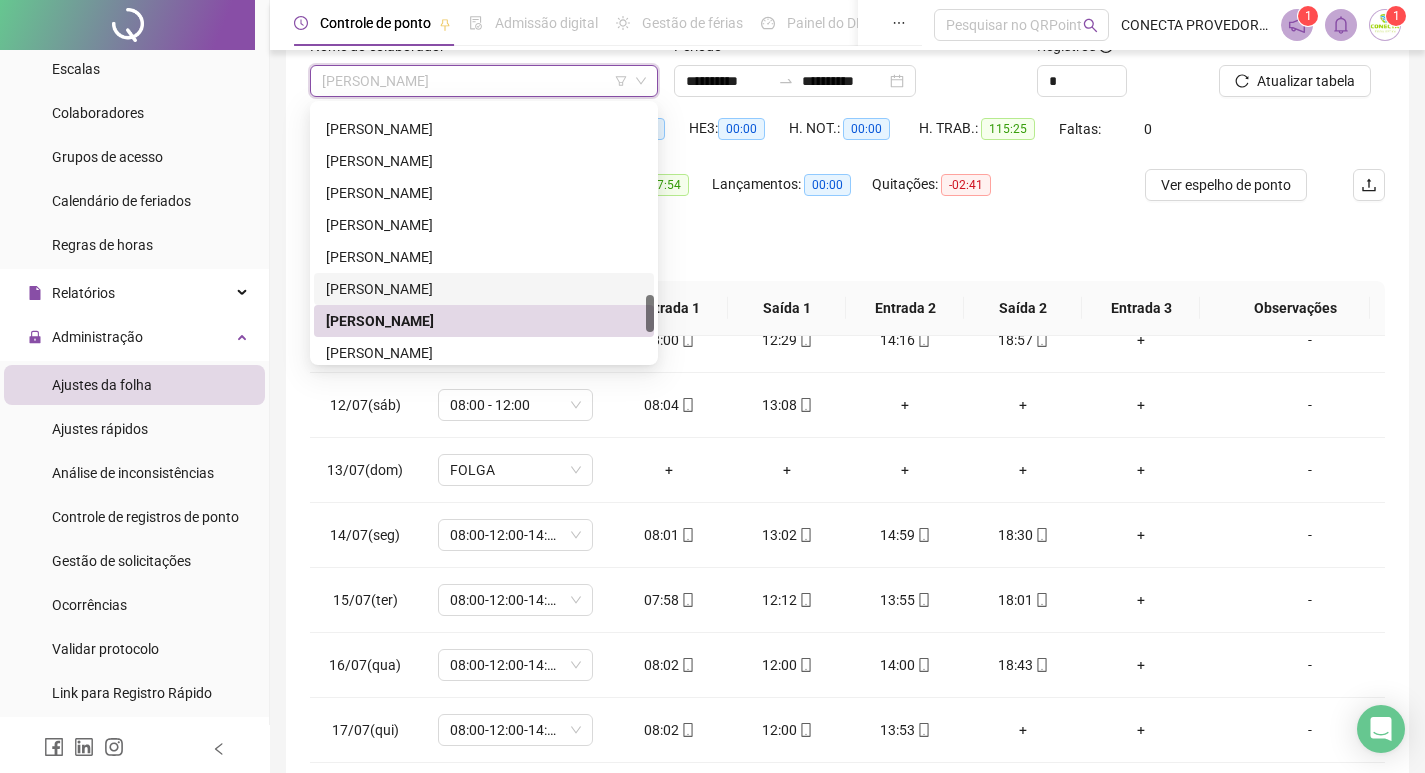 click on "[PERSON_NAME]" at bounding box center [484, 289] 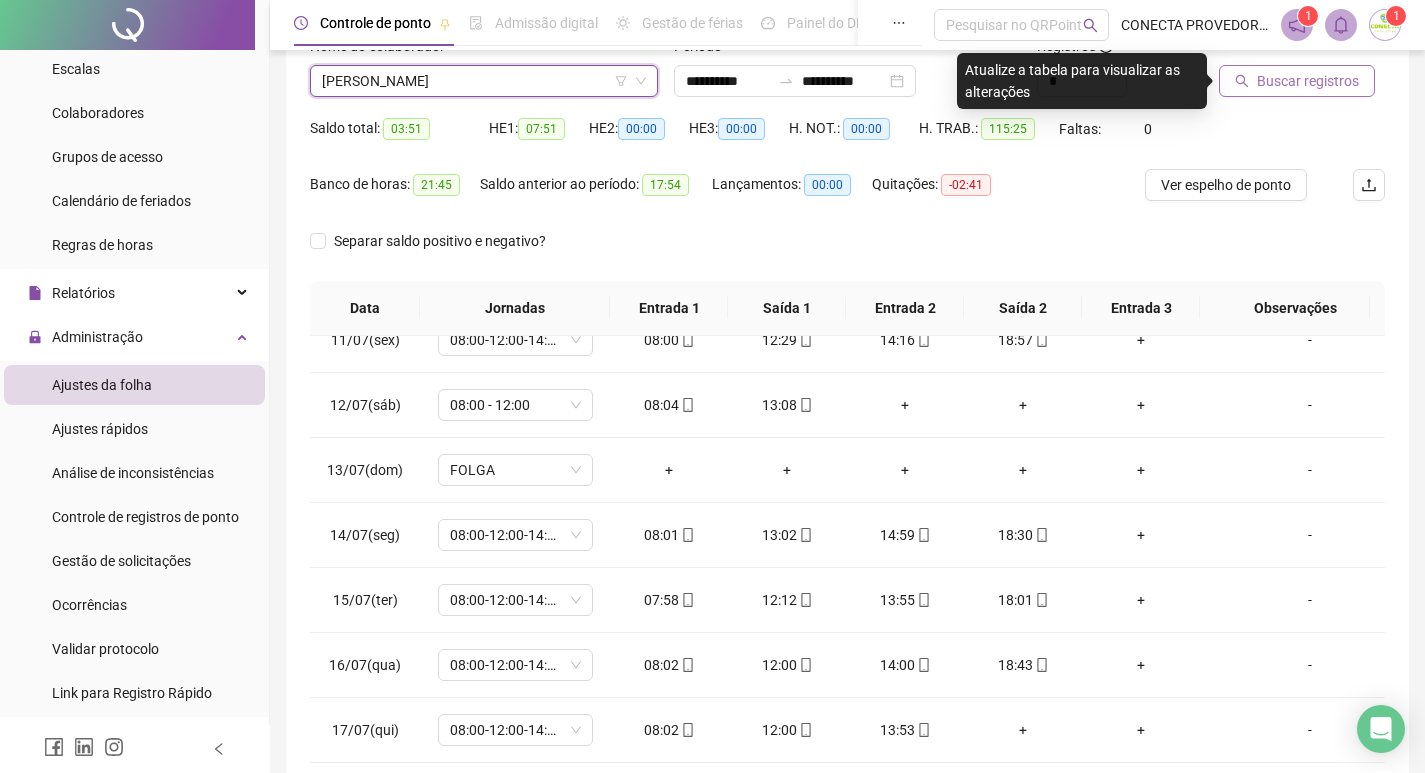 click on "Buscar registros" at bounding box center (1297, 81) 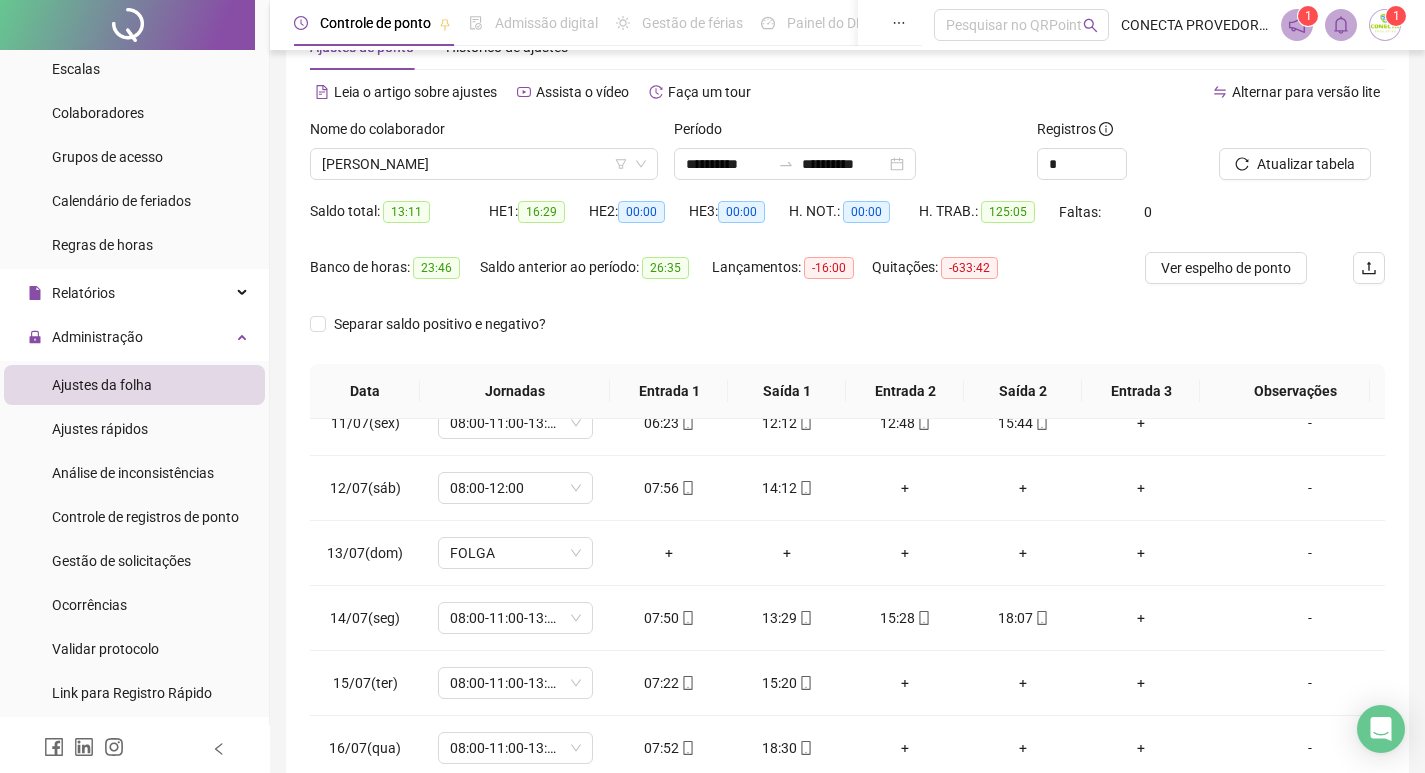 scroll, scrollTop: 49, scrollLeft: 0, axis: vertical 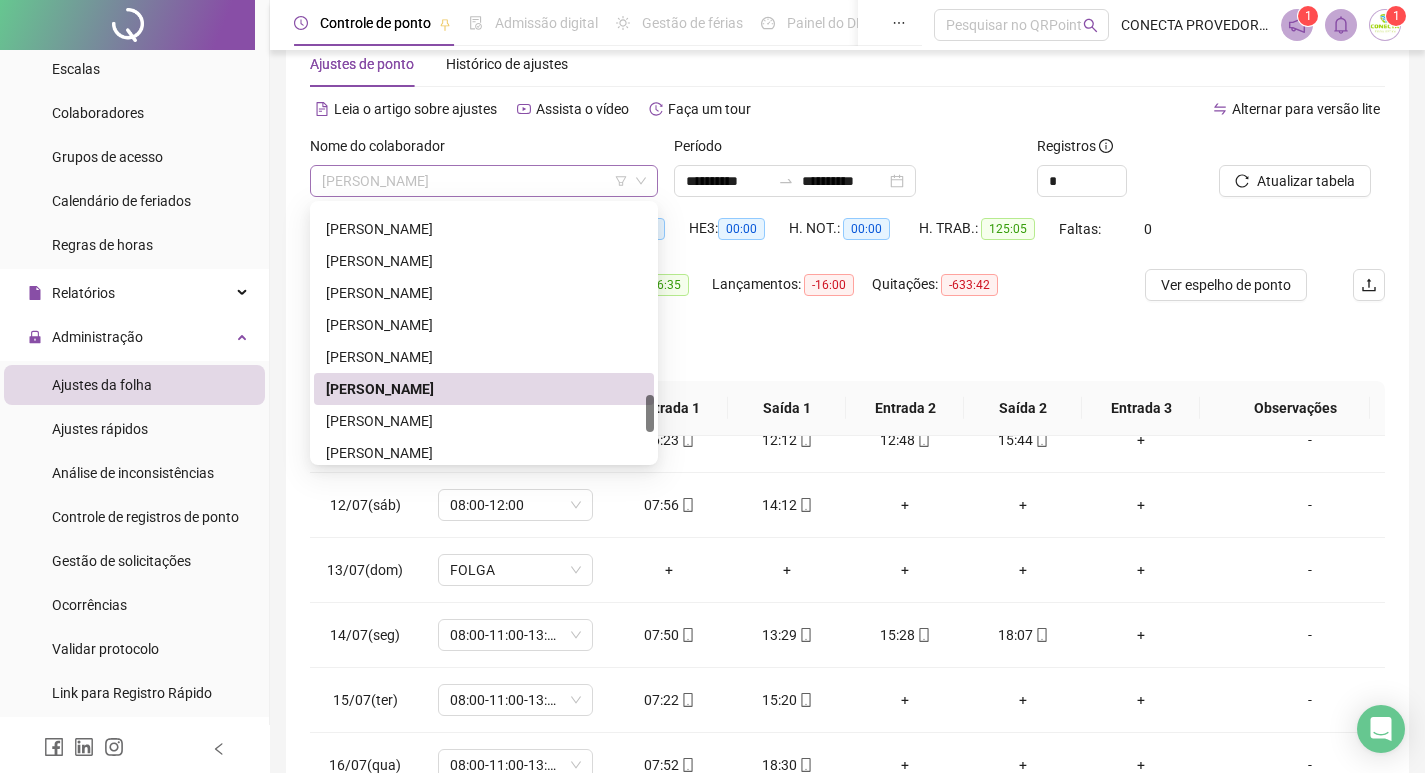 click on "[PERSON_NAME]" at bounding box center [484, 181] 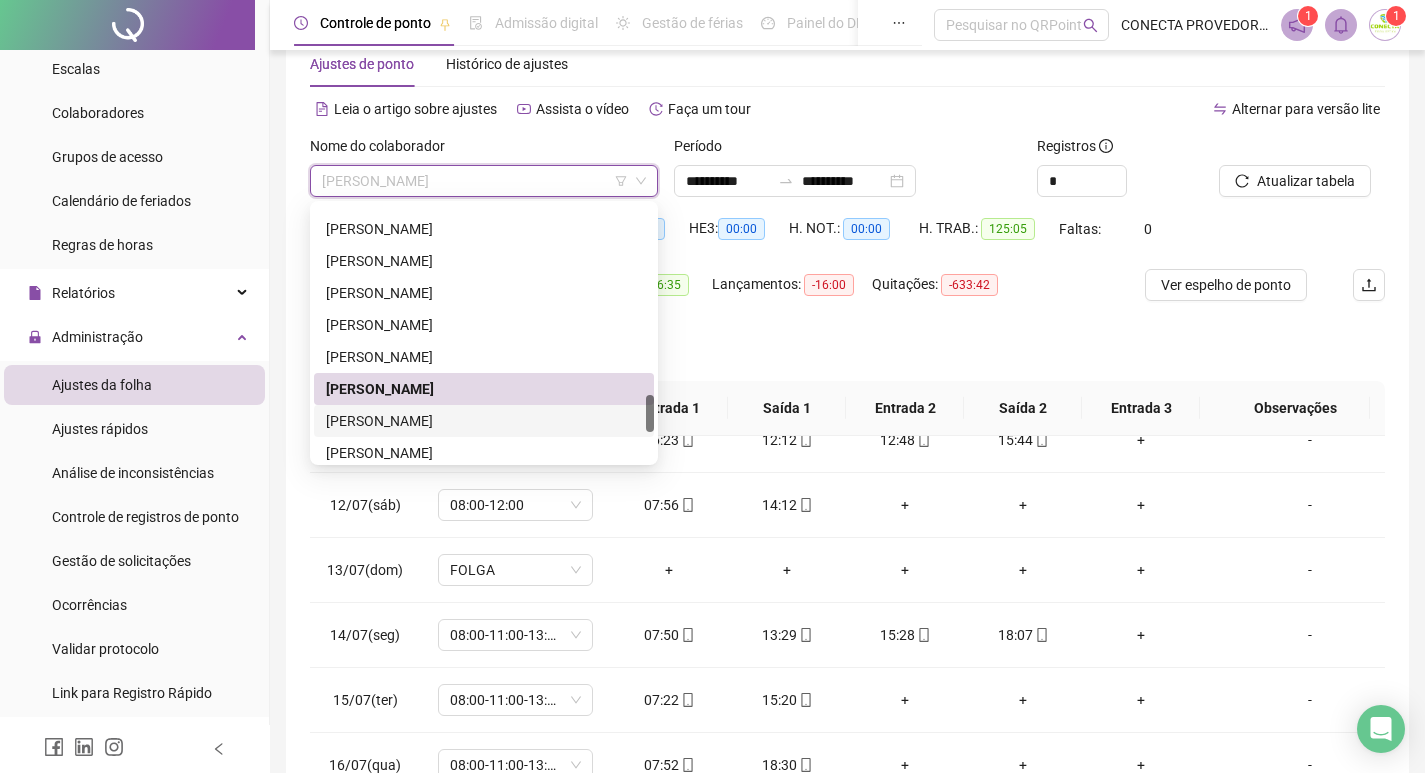 click on "[PERSON_NAME]" at bounding box center (484, 421) 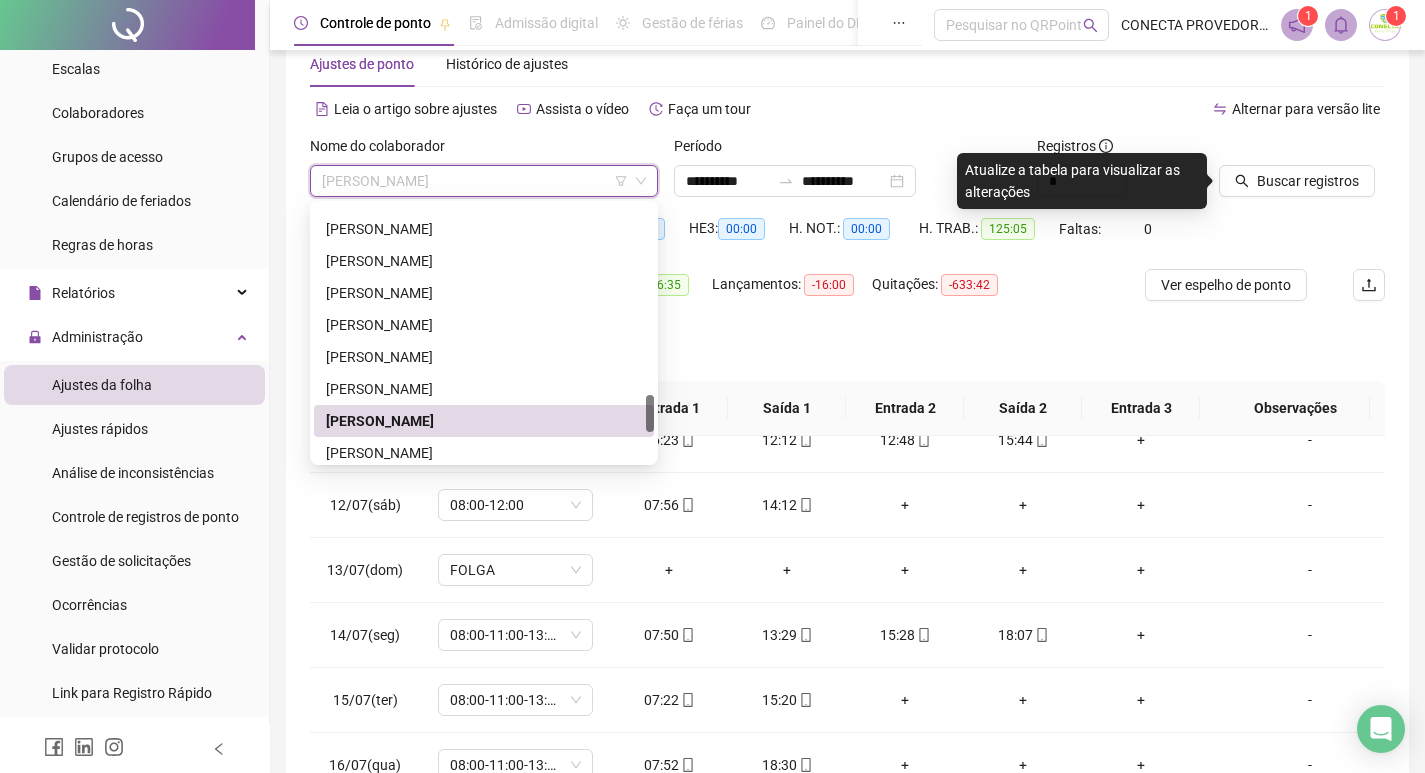 click on "[PERSON_NAME]" at bounding box center (484, 181) 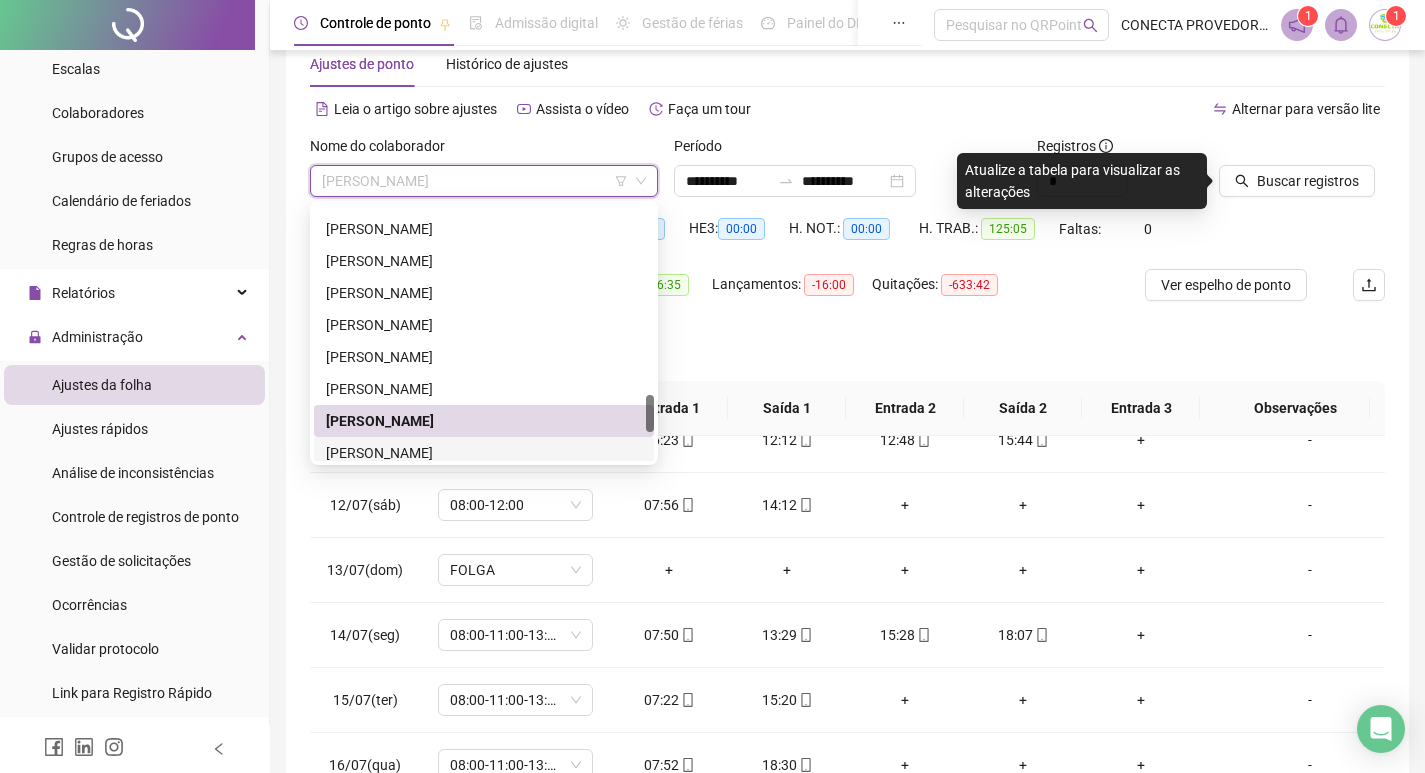 drag, startPoint x: 380, startPoint y: 449, endPoint x: 398, endPoint y: 438, distance: 21.095022 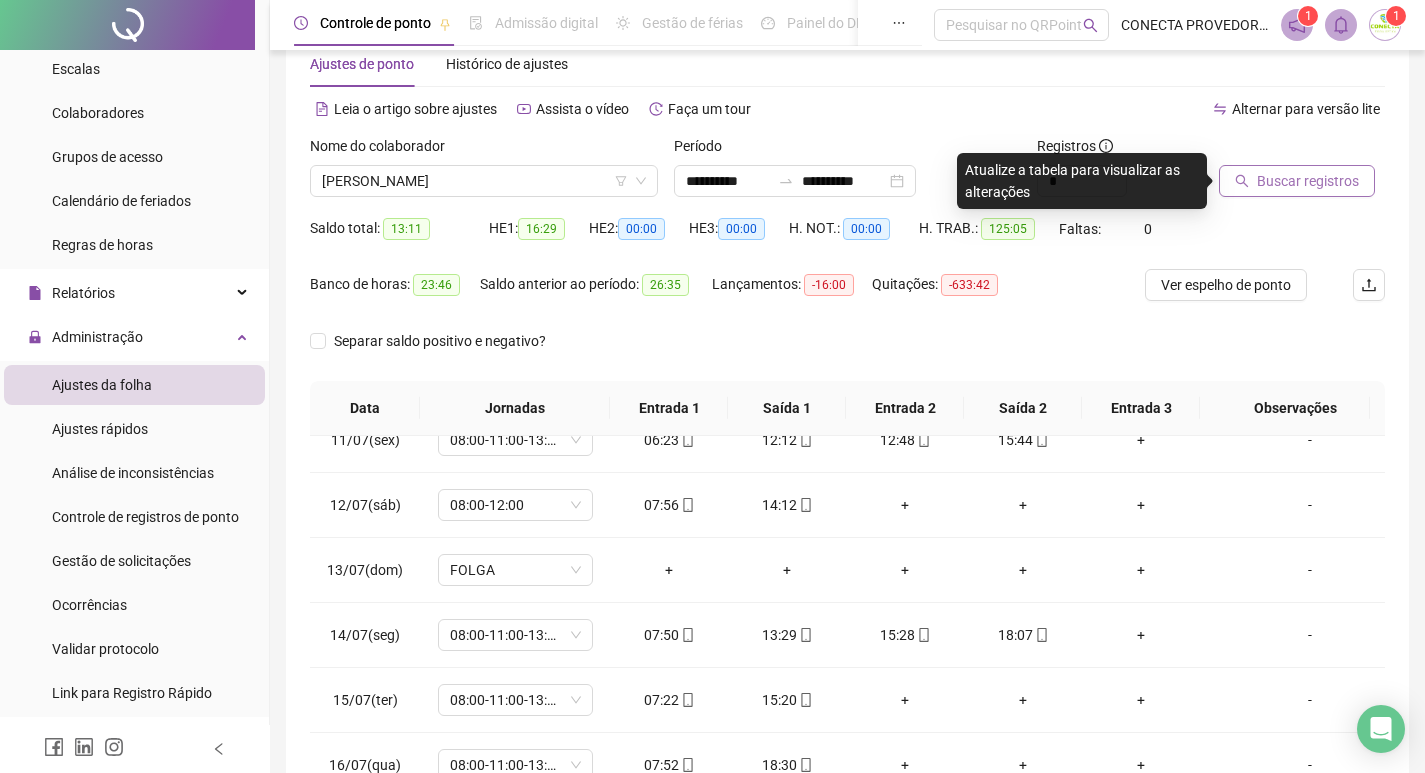 click 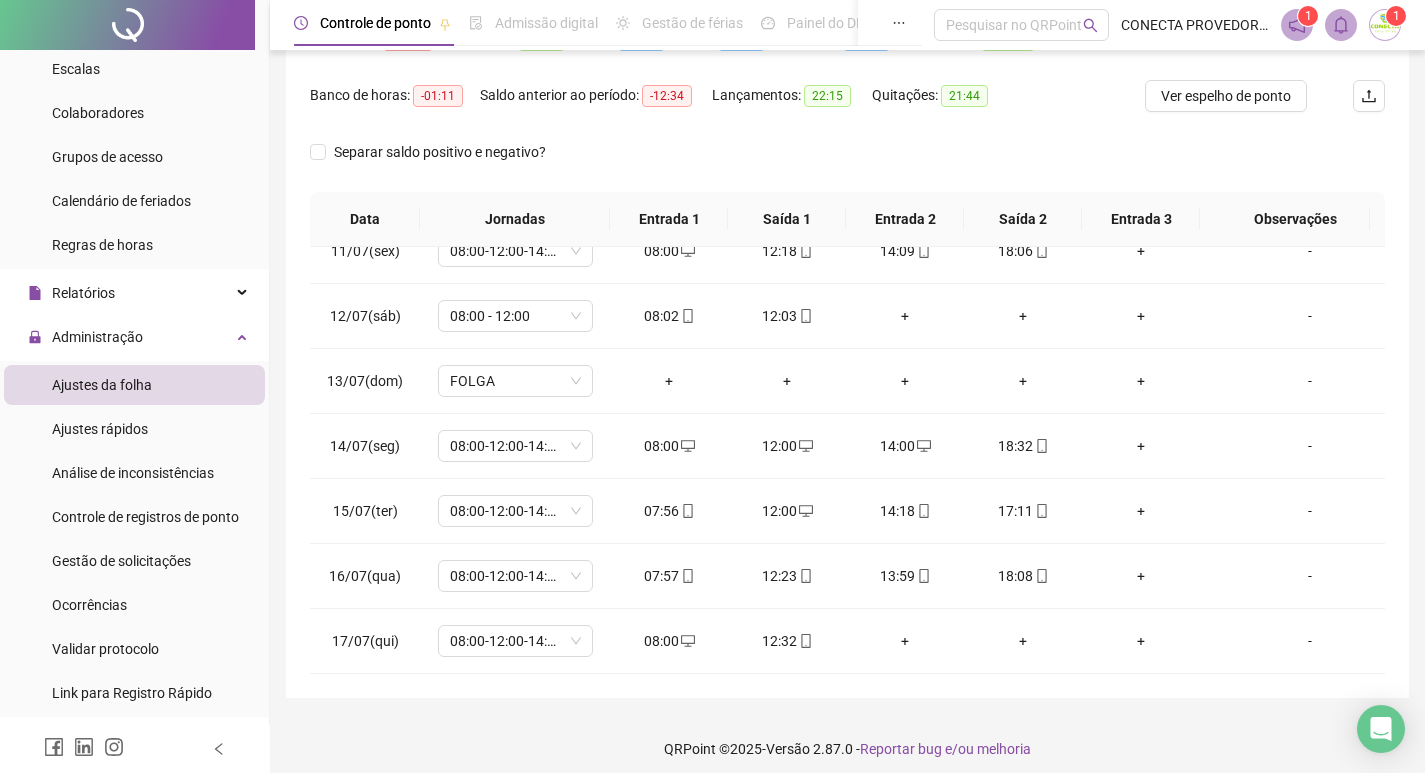 scroll, scrollTop: 249, scrollLeft: 0, axis: vertical 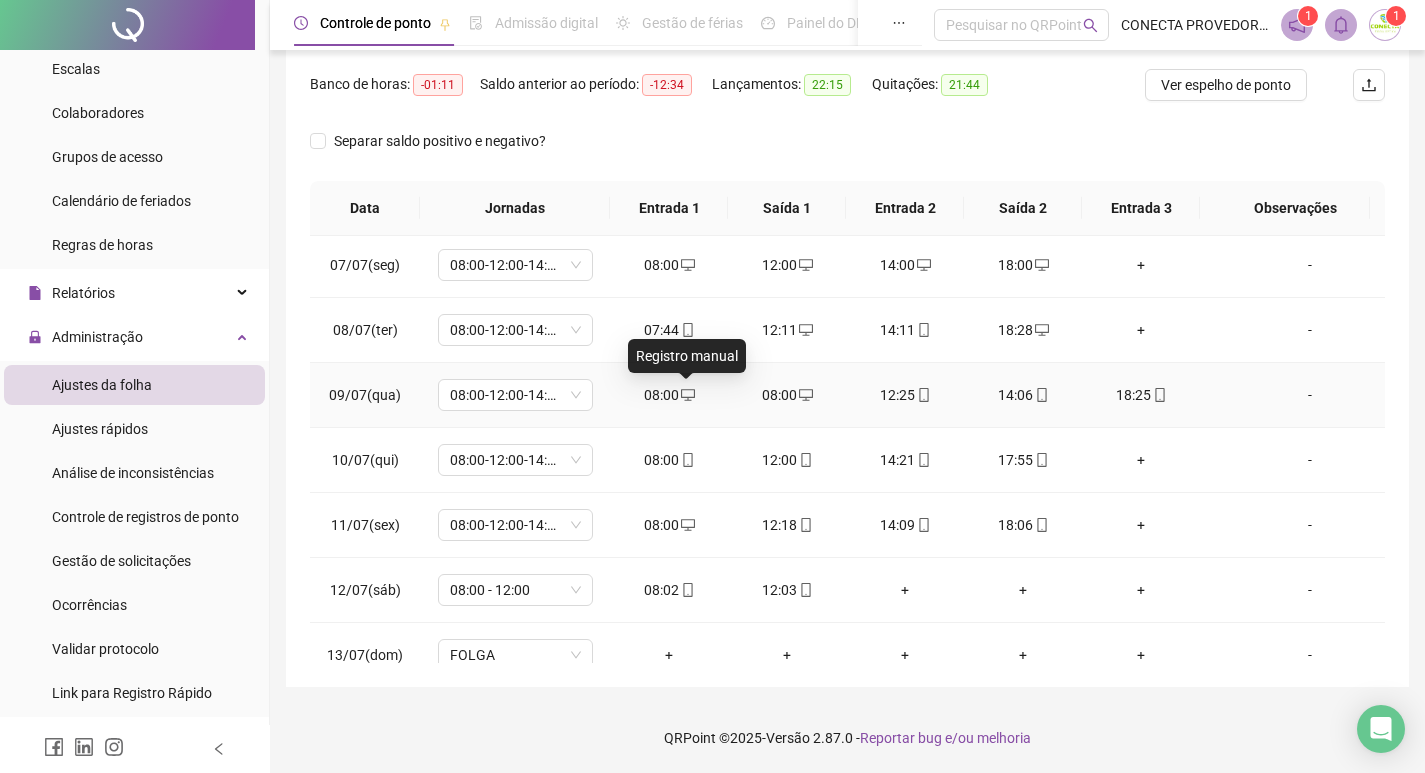 click 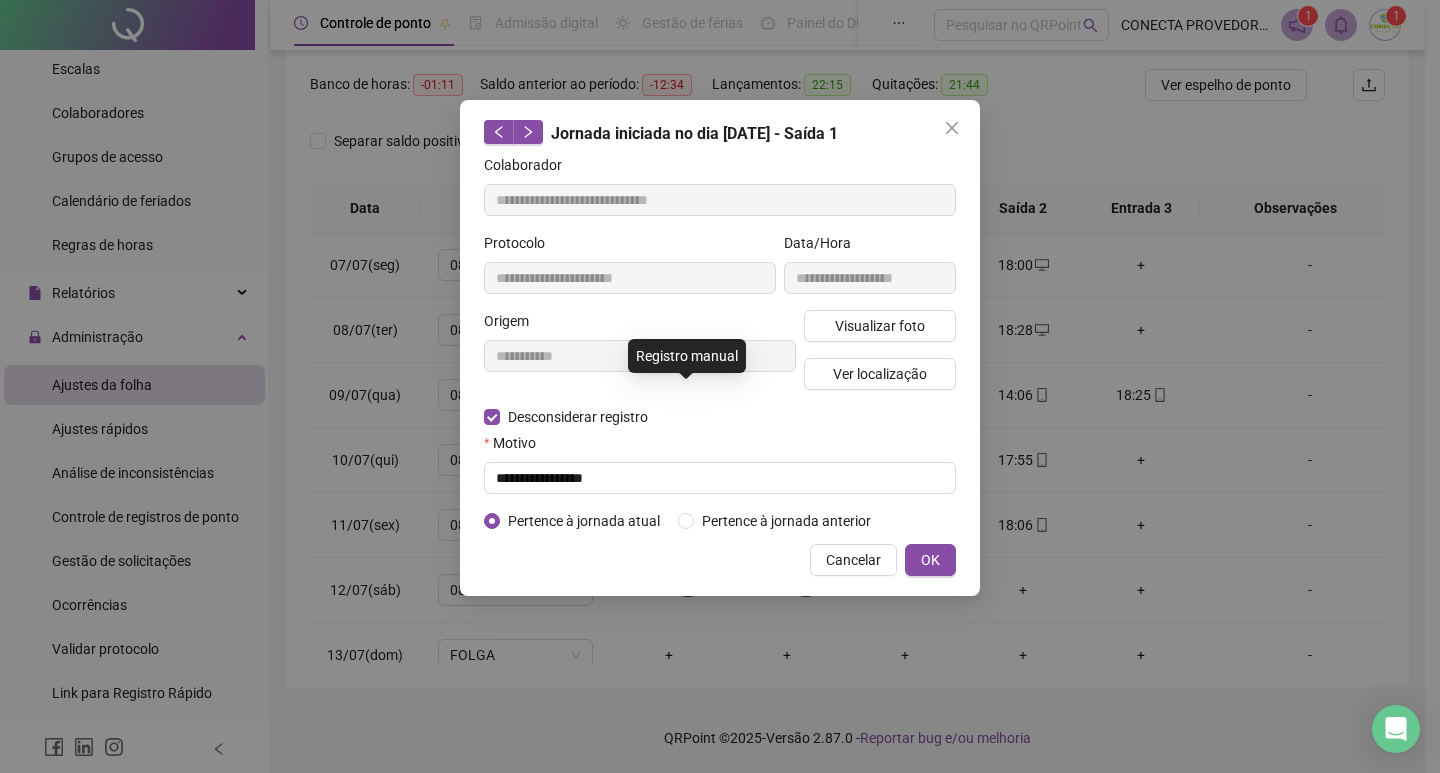 type on "**********" 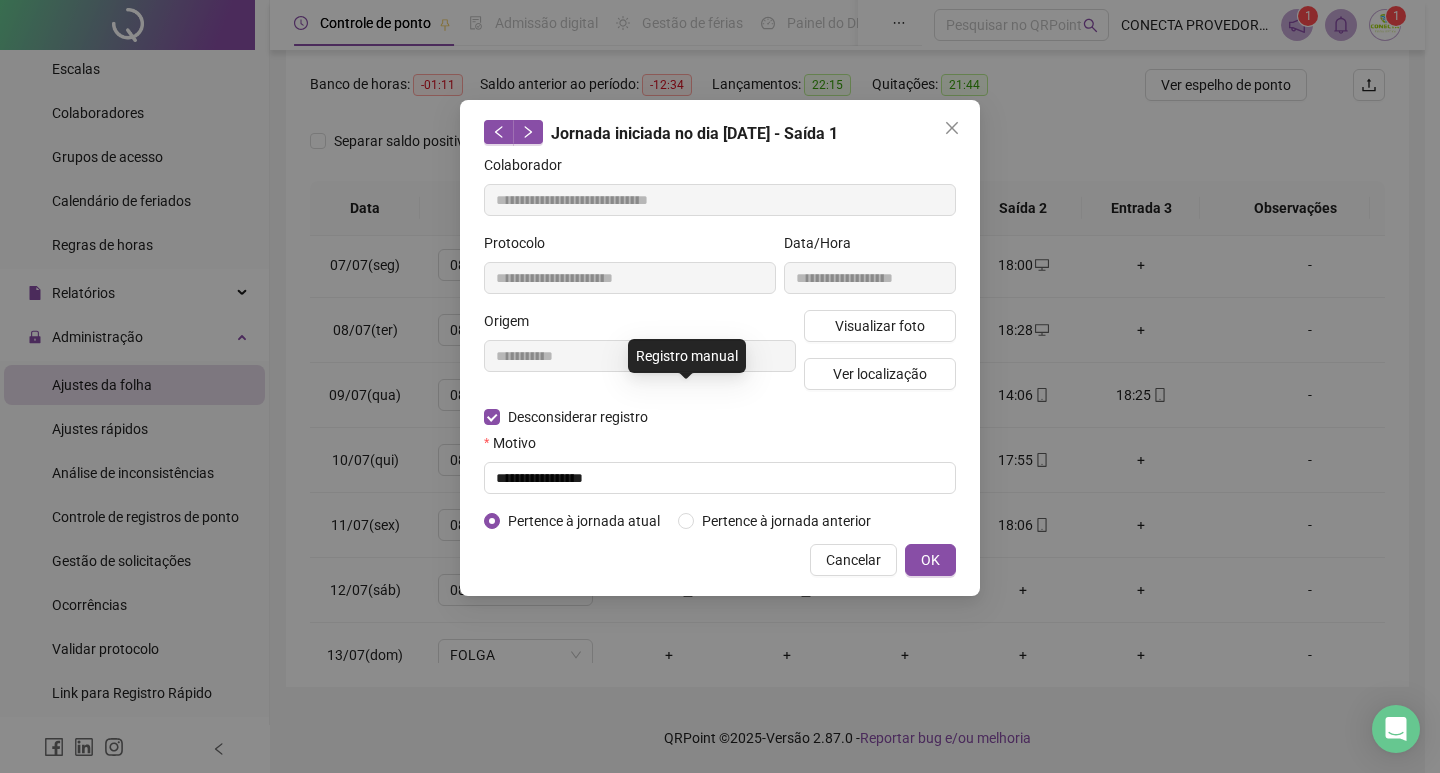 type on "**********" 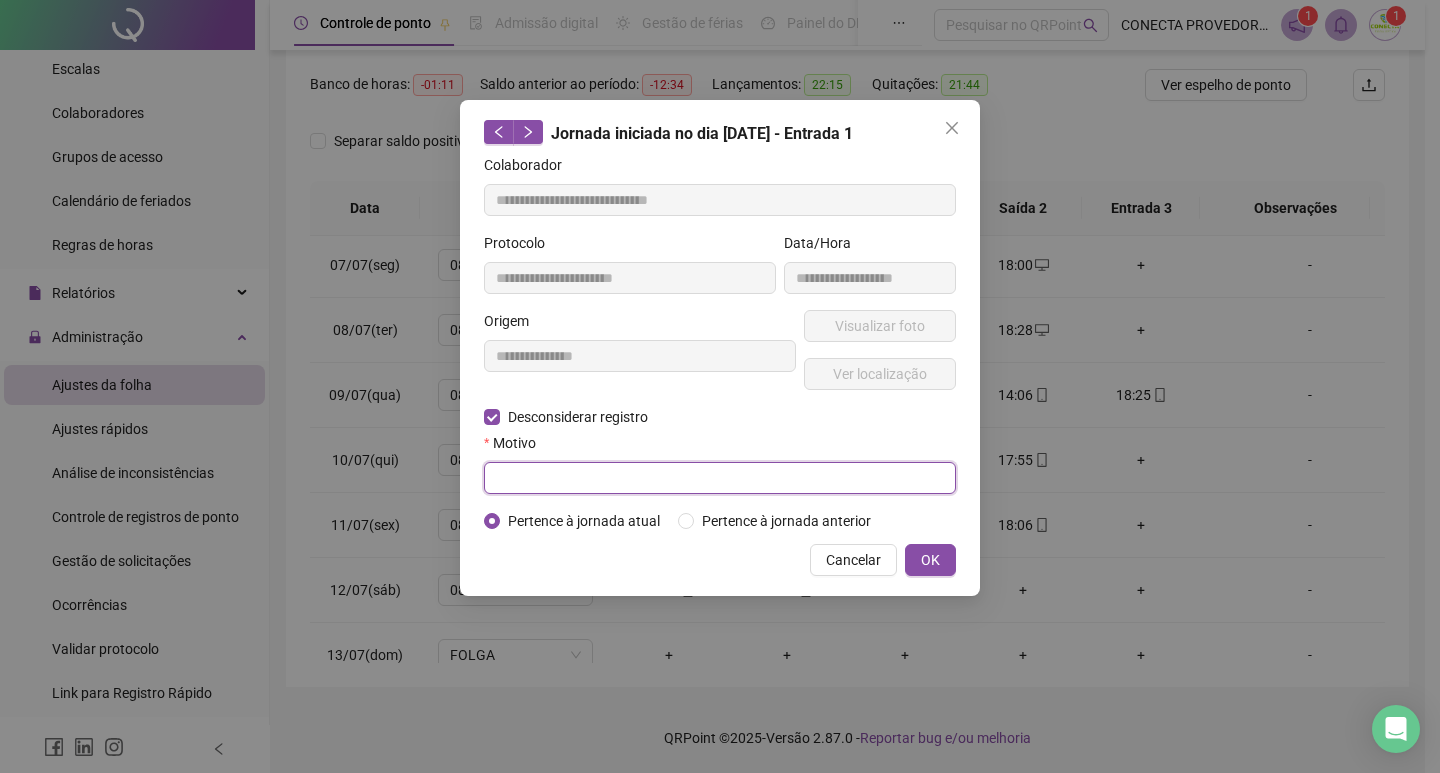 click at bounding box center [720, 478] 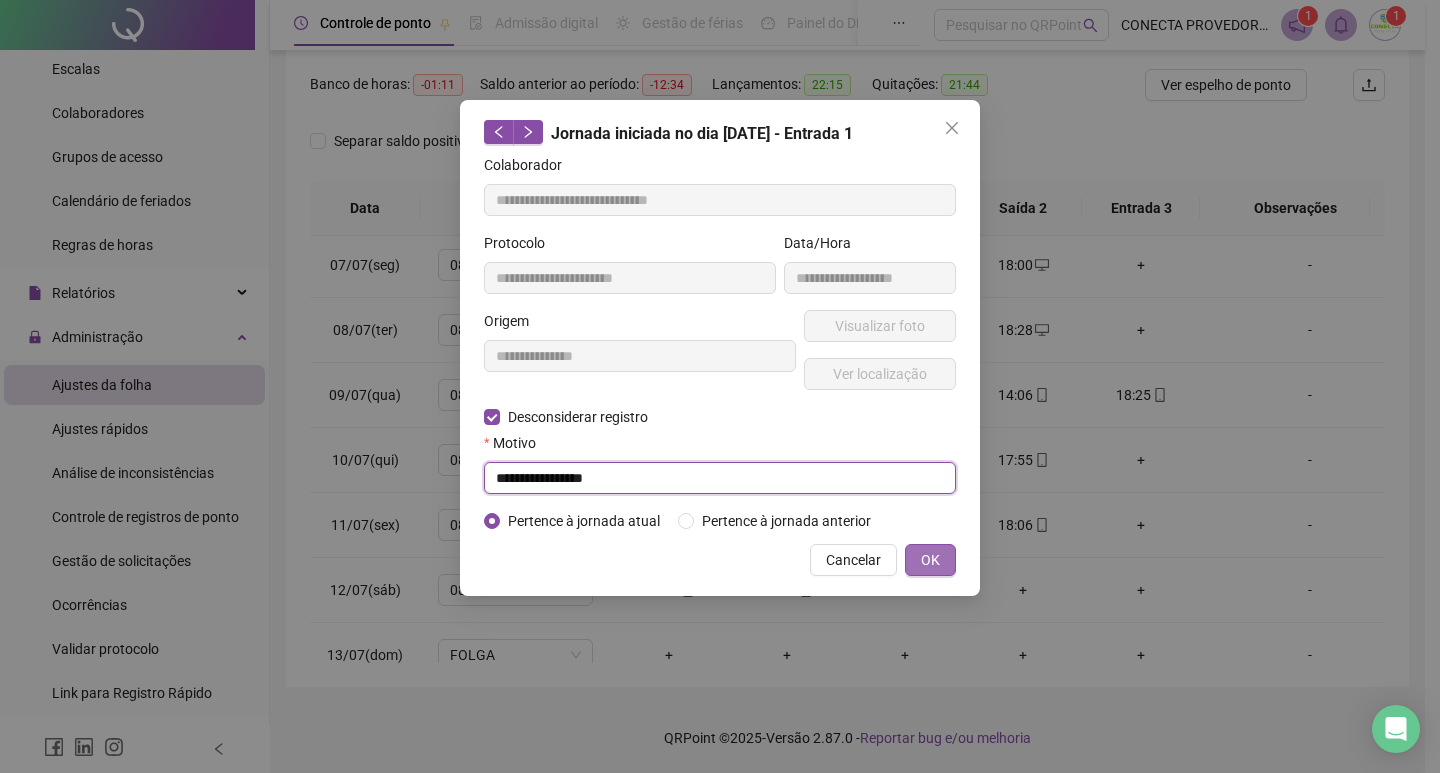type on "**********" 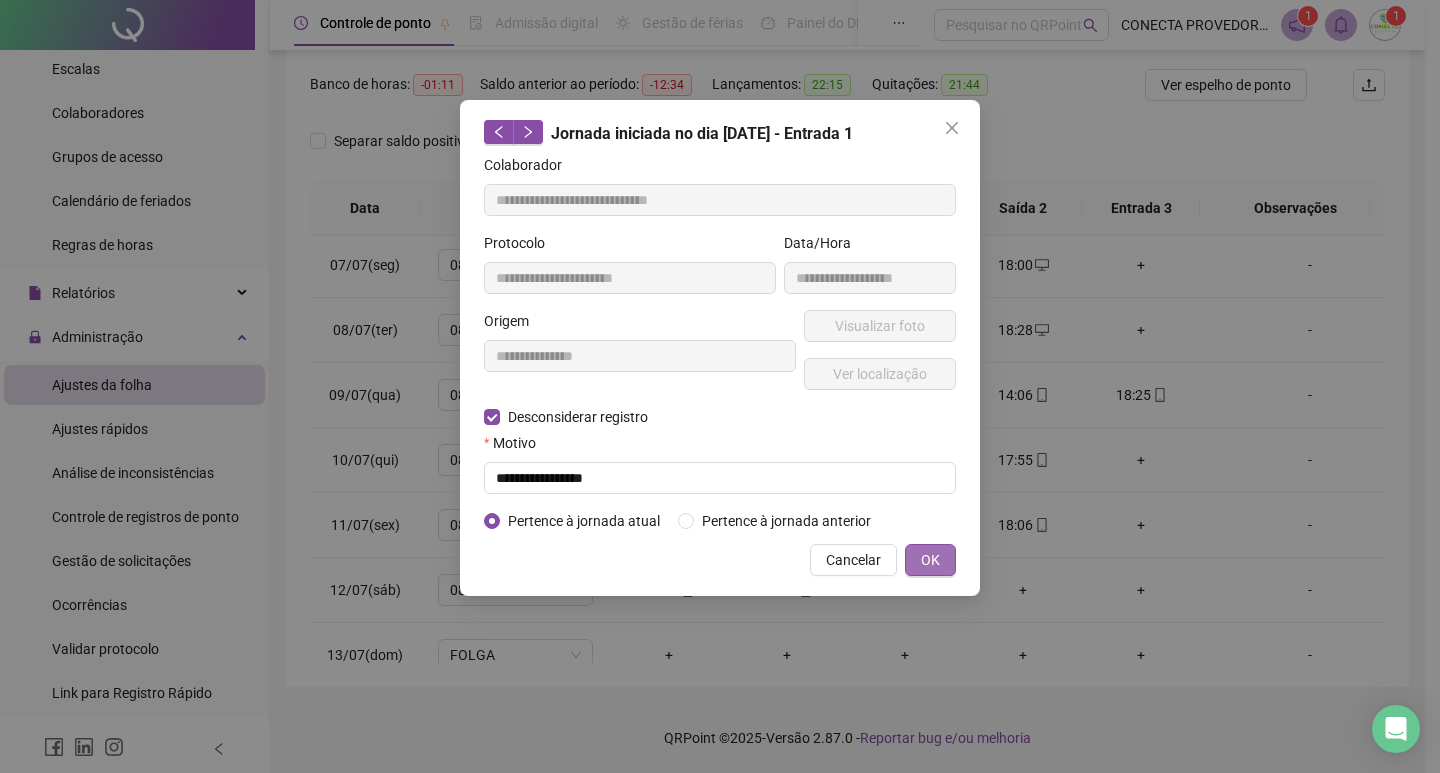 click on "OK" at bounding box center (930, 560) 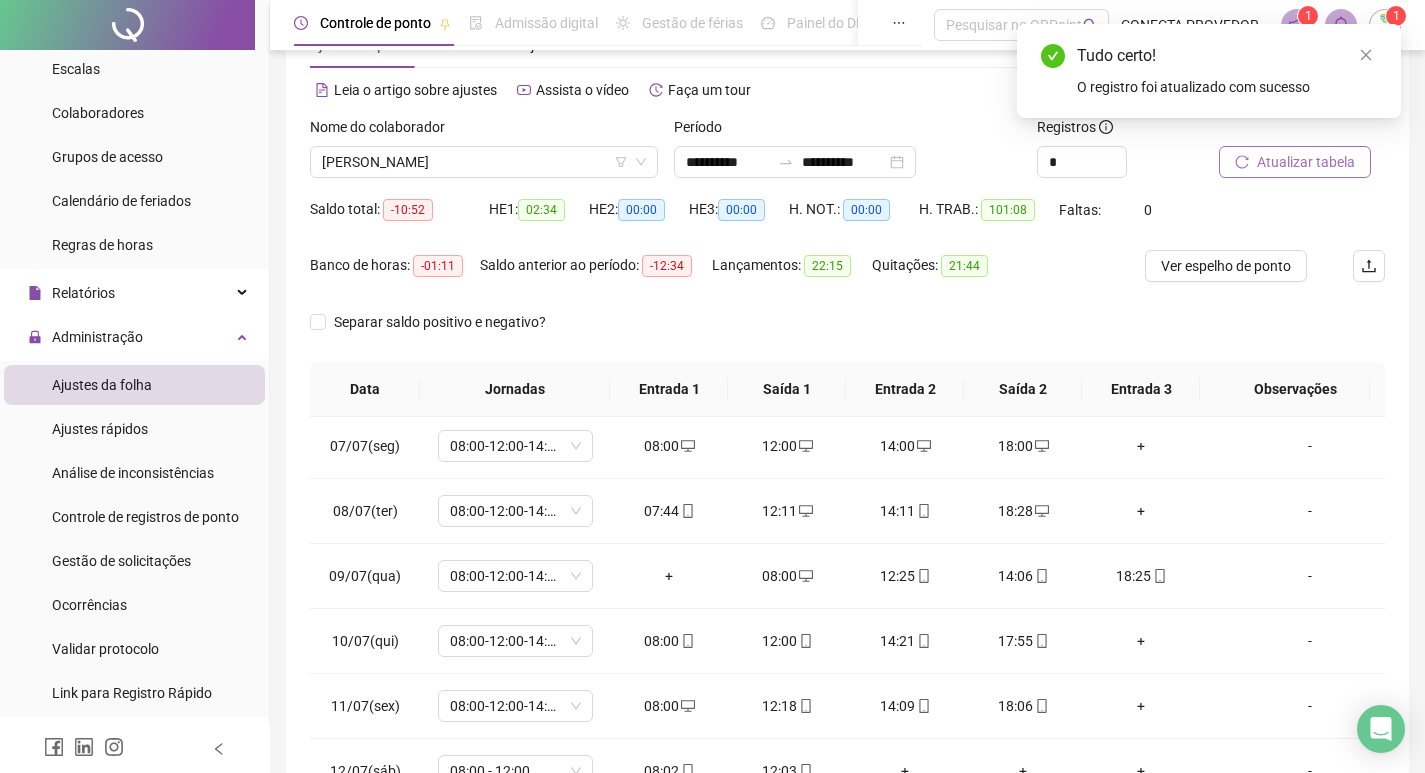scroll, scrollTop: 49, scrollLeft: 0, axis: vertical 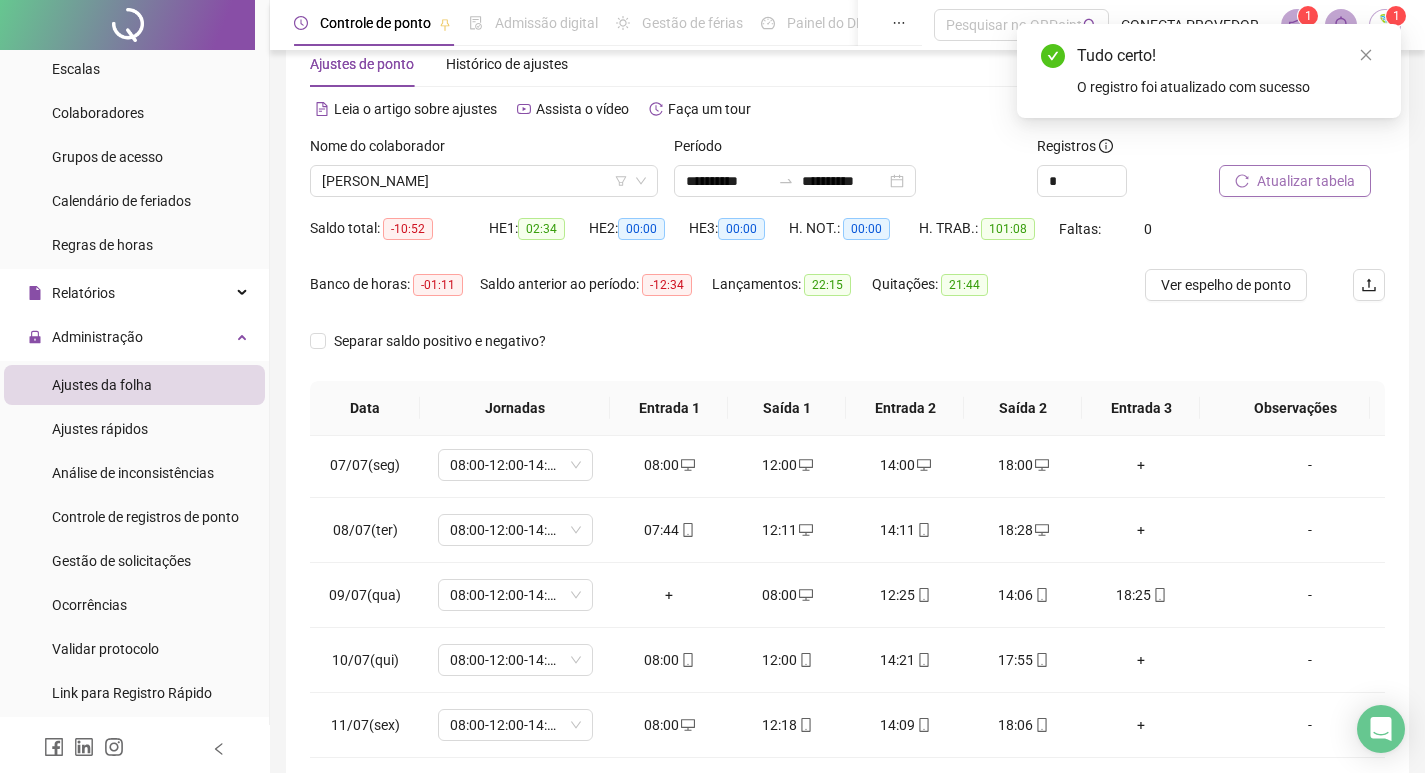 click on "Atualizar tabela" at bounding box center (1306, 181) 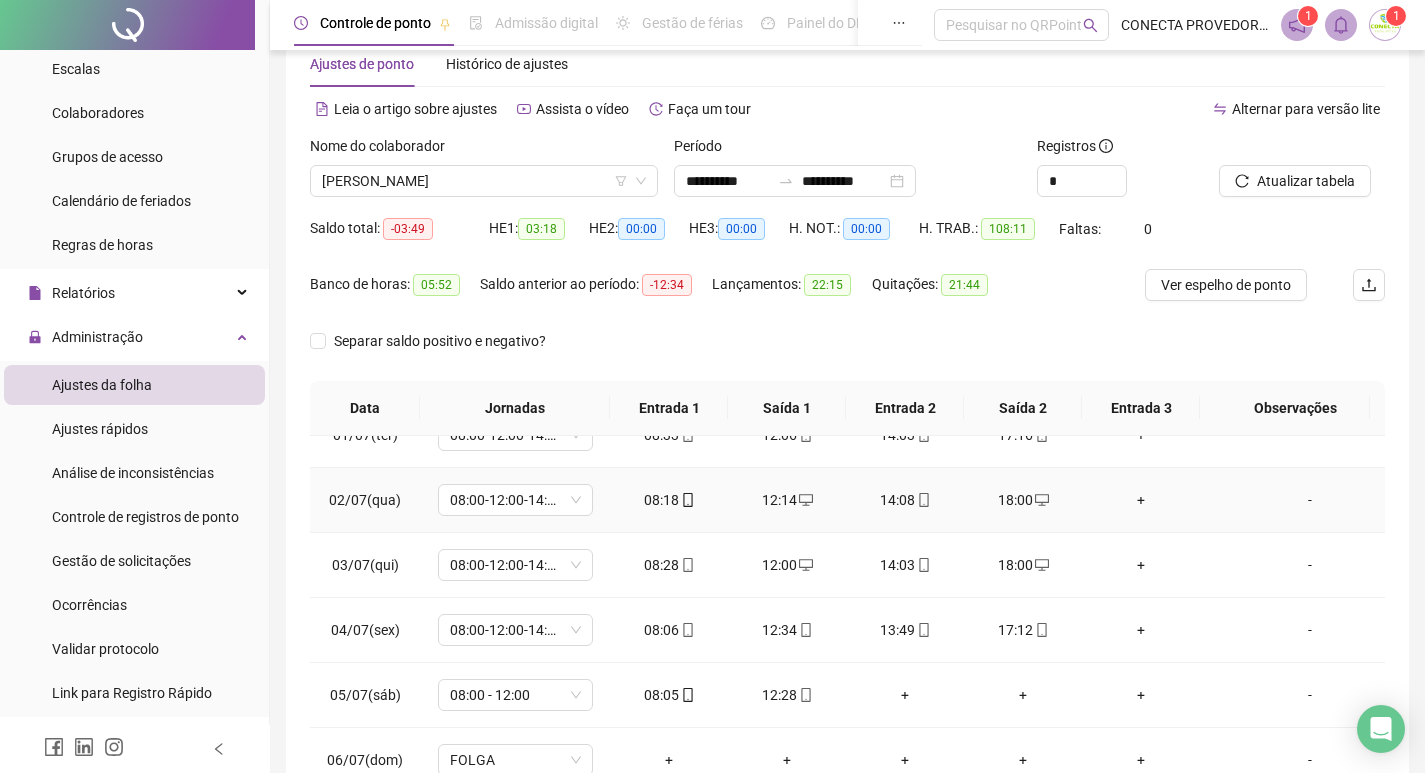 scroll, scrollTop: 0, scrollLeft: 0, axis: both 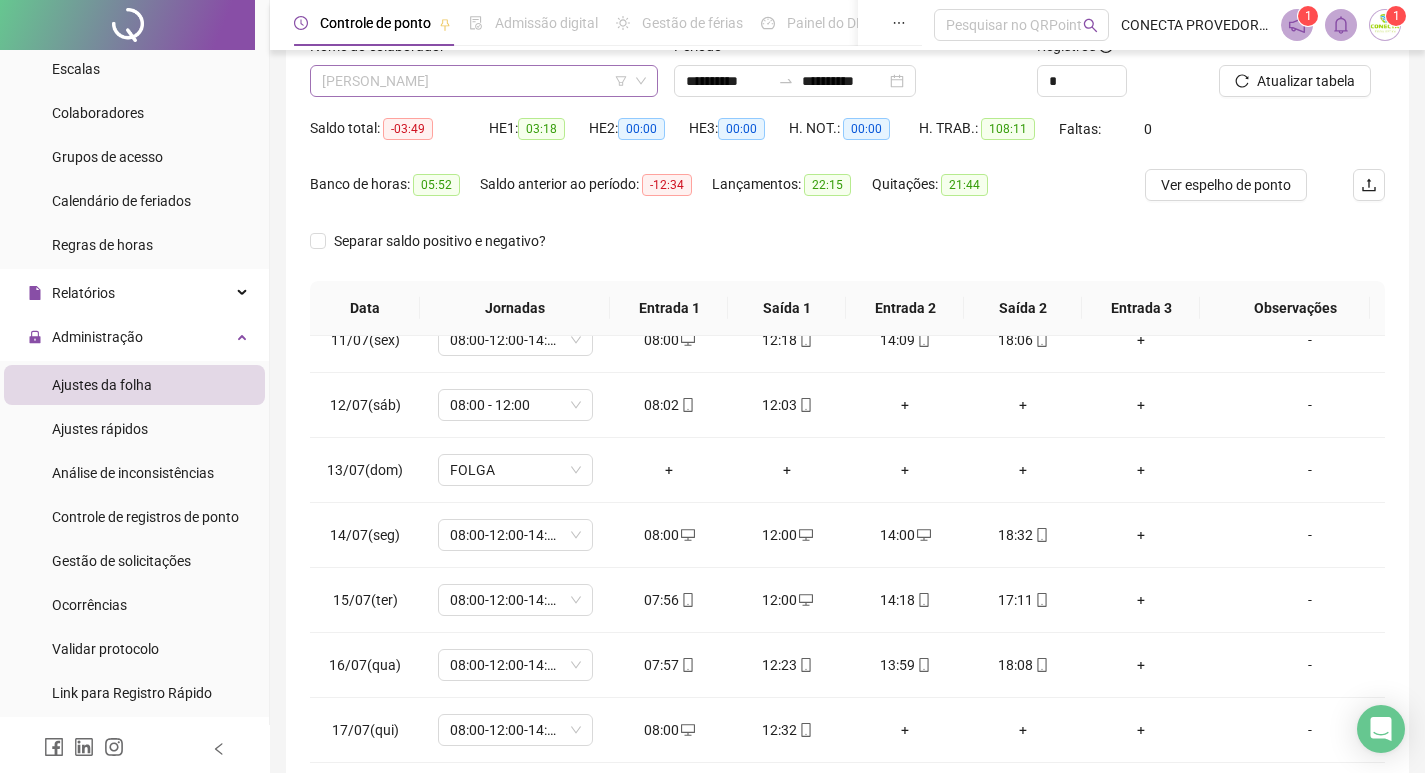 click on "[PERSON_NAME]" at bounding box center (484, 81) 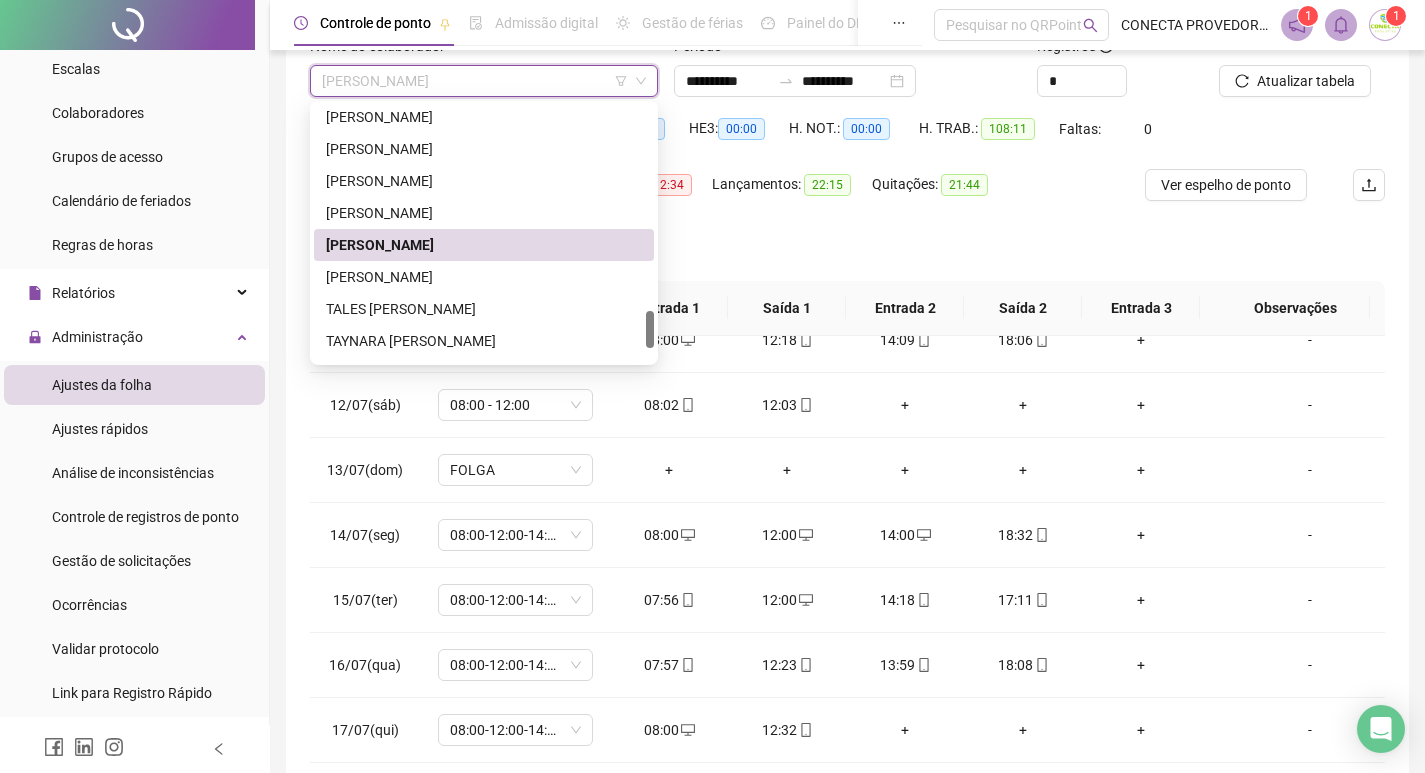 scroll, scrollTop: 1504, scrollLeft: 0, axis: vertical 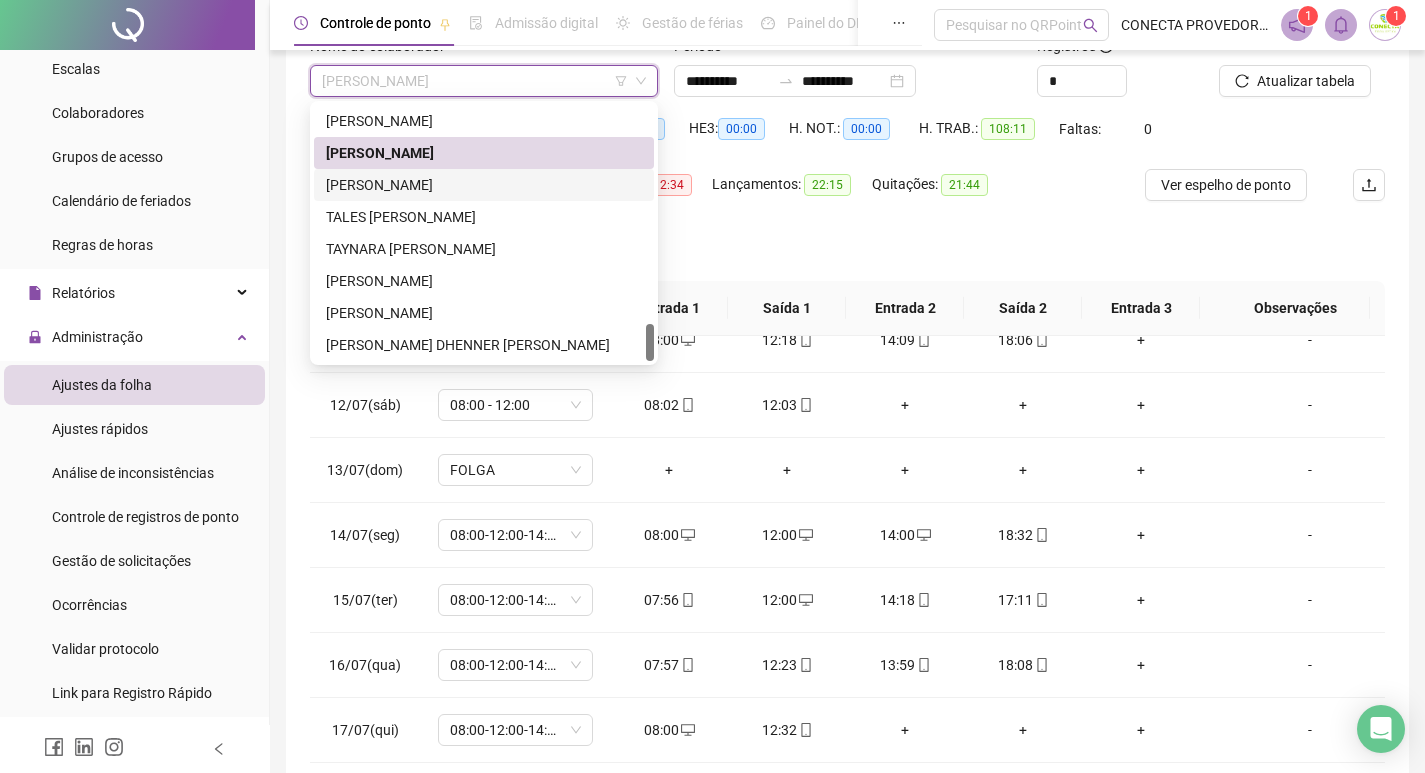 click on "[PERSON_NAME]" at bounding box center [484, 185] 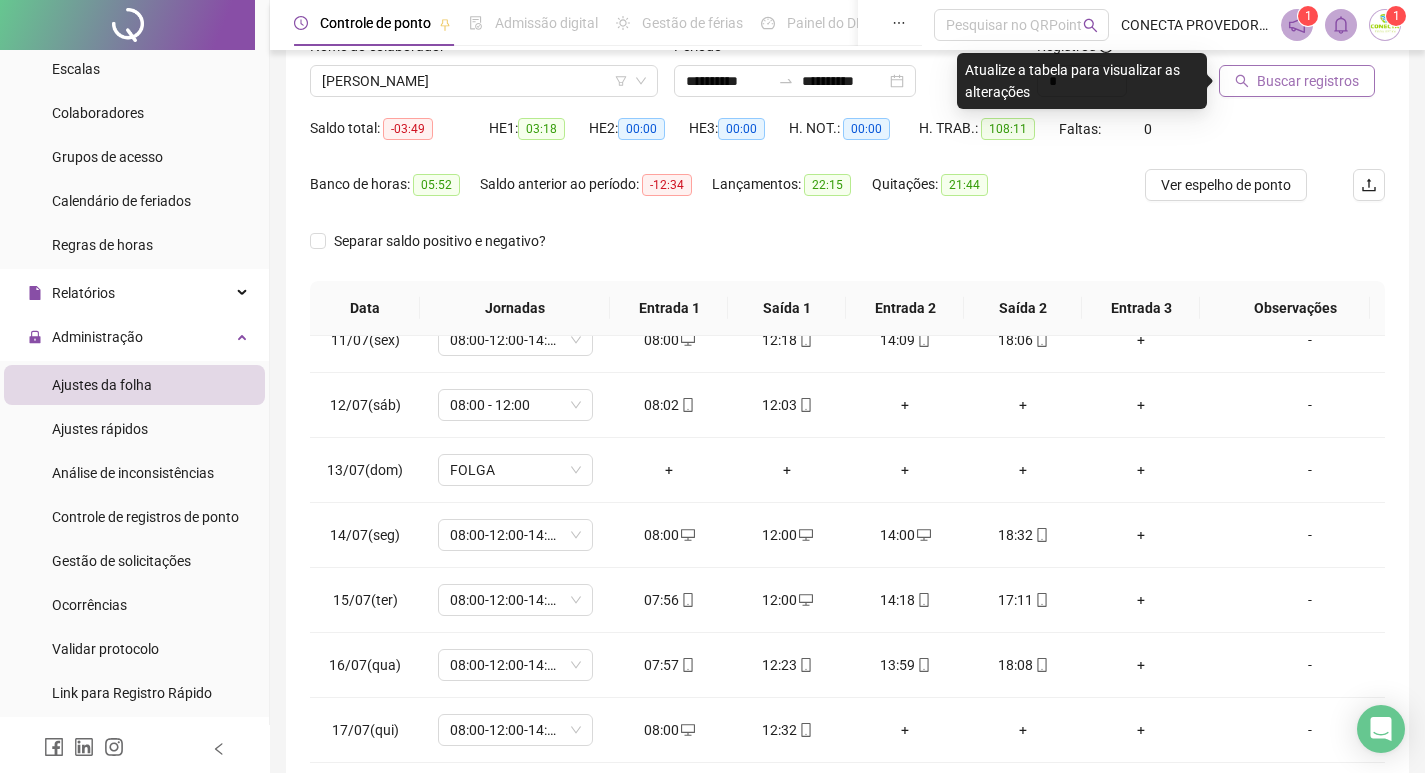 click on "Buscar registros" at bounding box center [1308, 81] 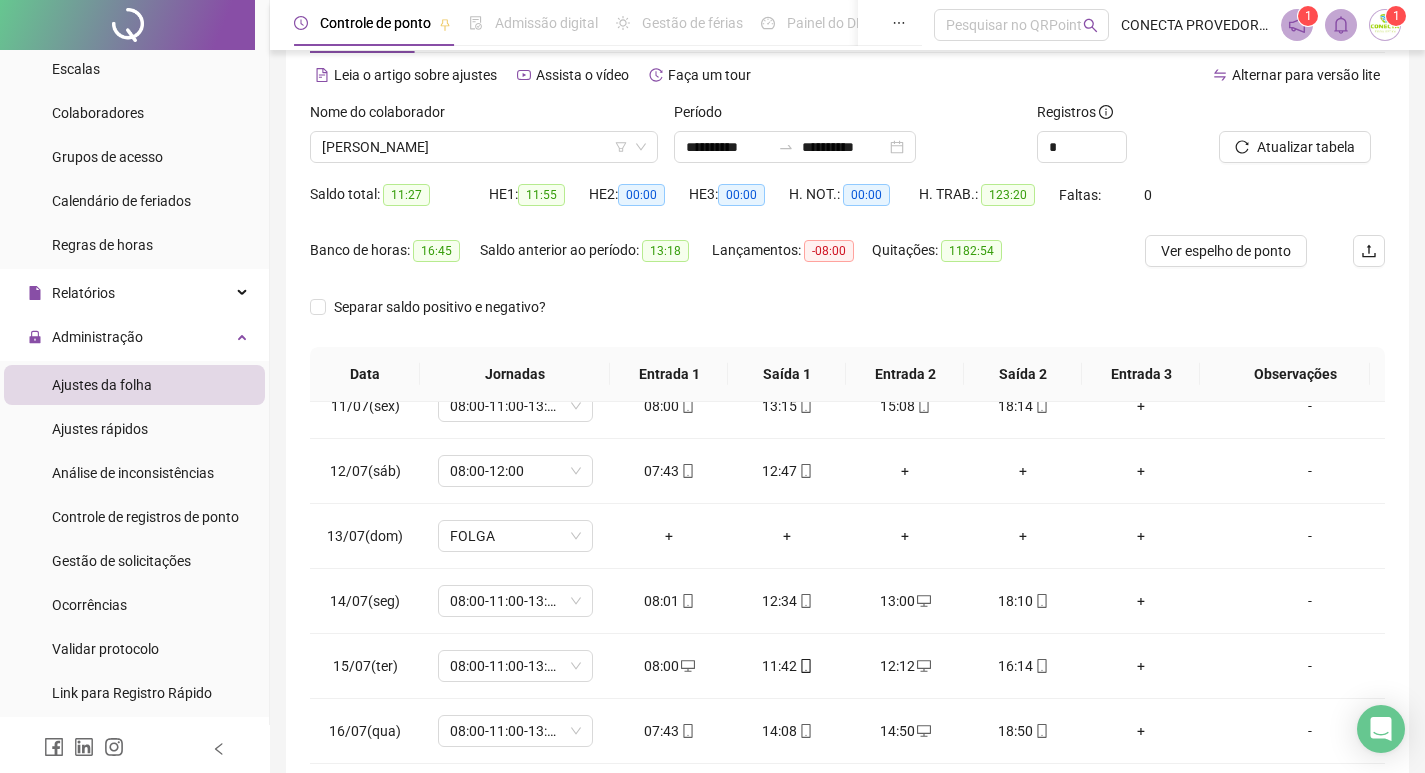 scroll, scrollTop: 49, scrollLeft: 0, axis: vertical 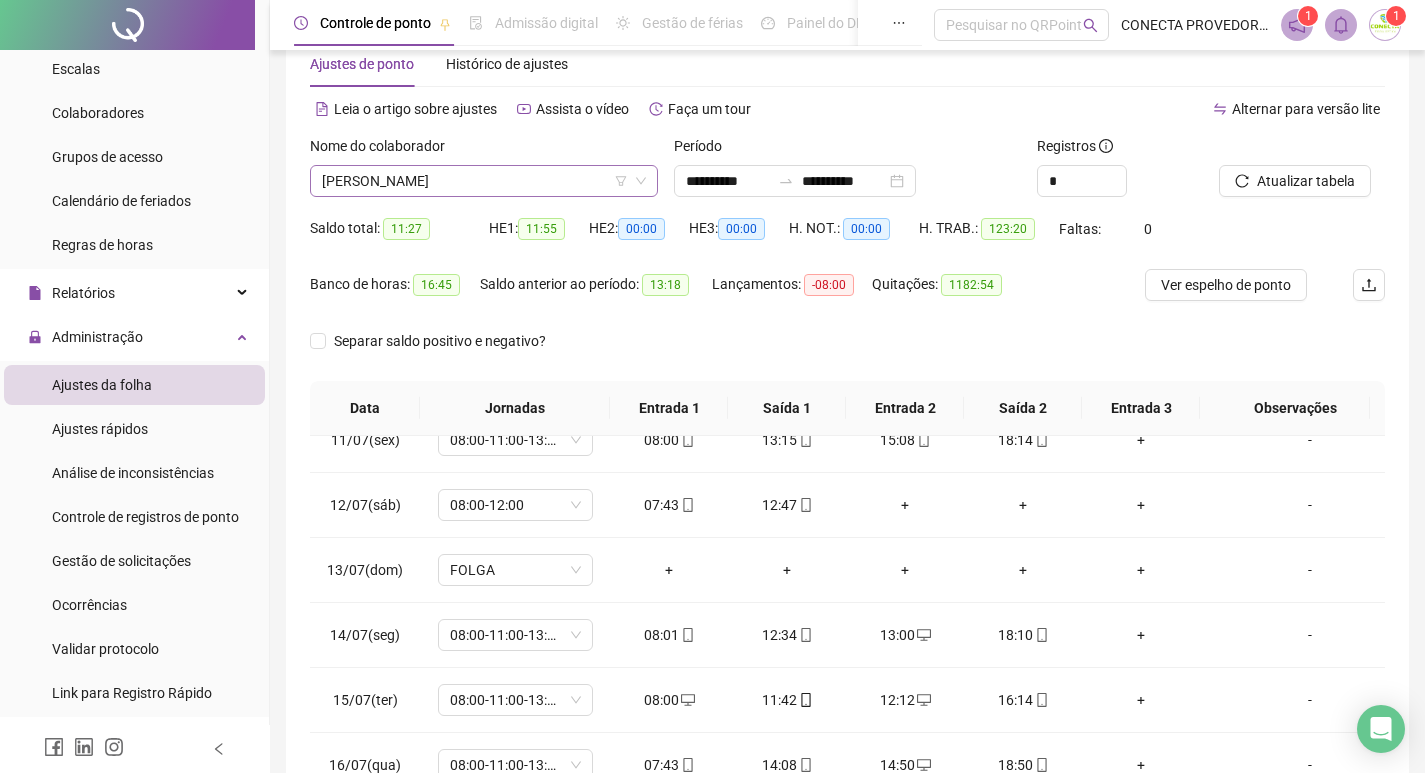 click on "[PERSON_NAME]" at bounding box center [484, 181] 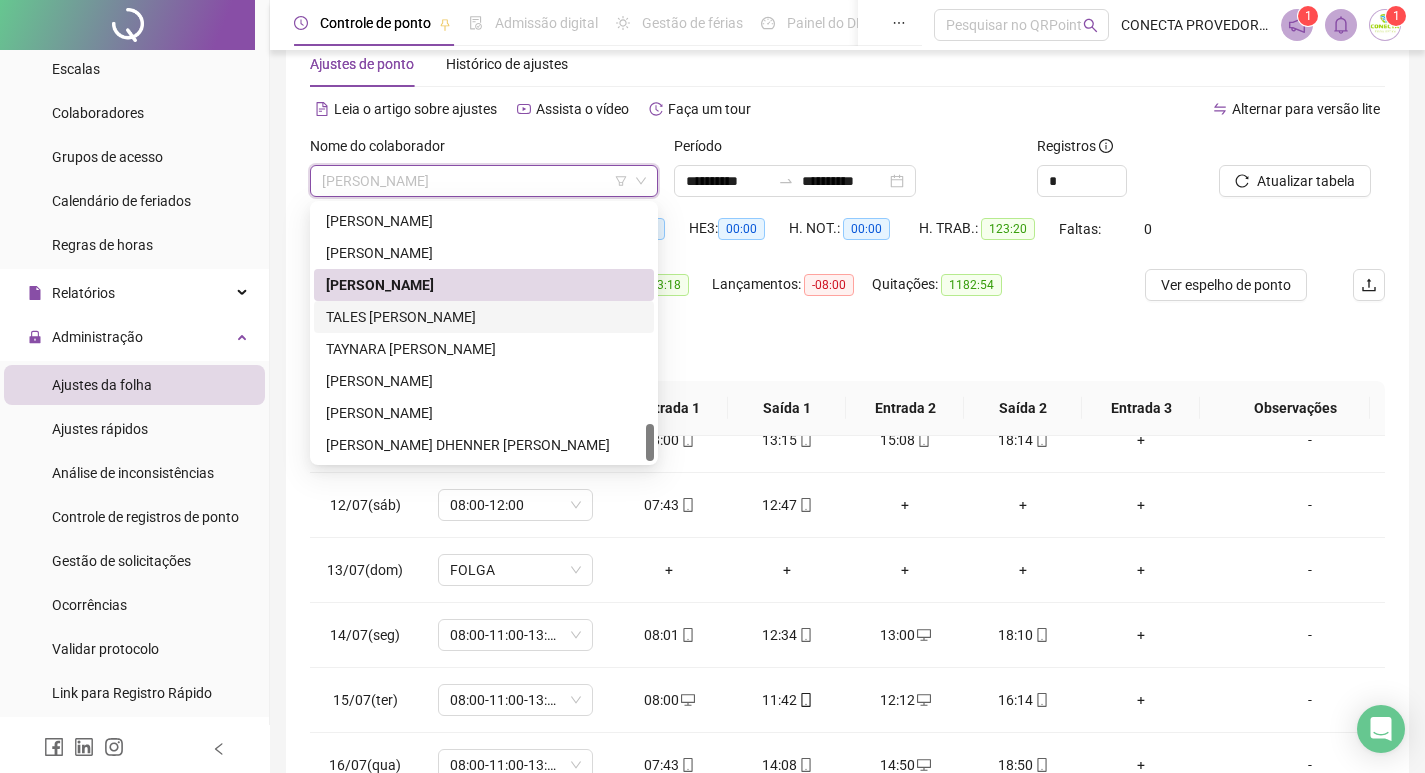 click on "TALES [PERSON_NAME]" at bounding box center [484, 317] 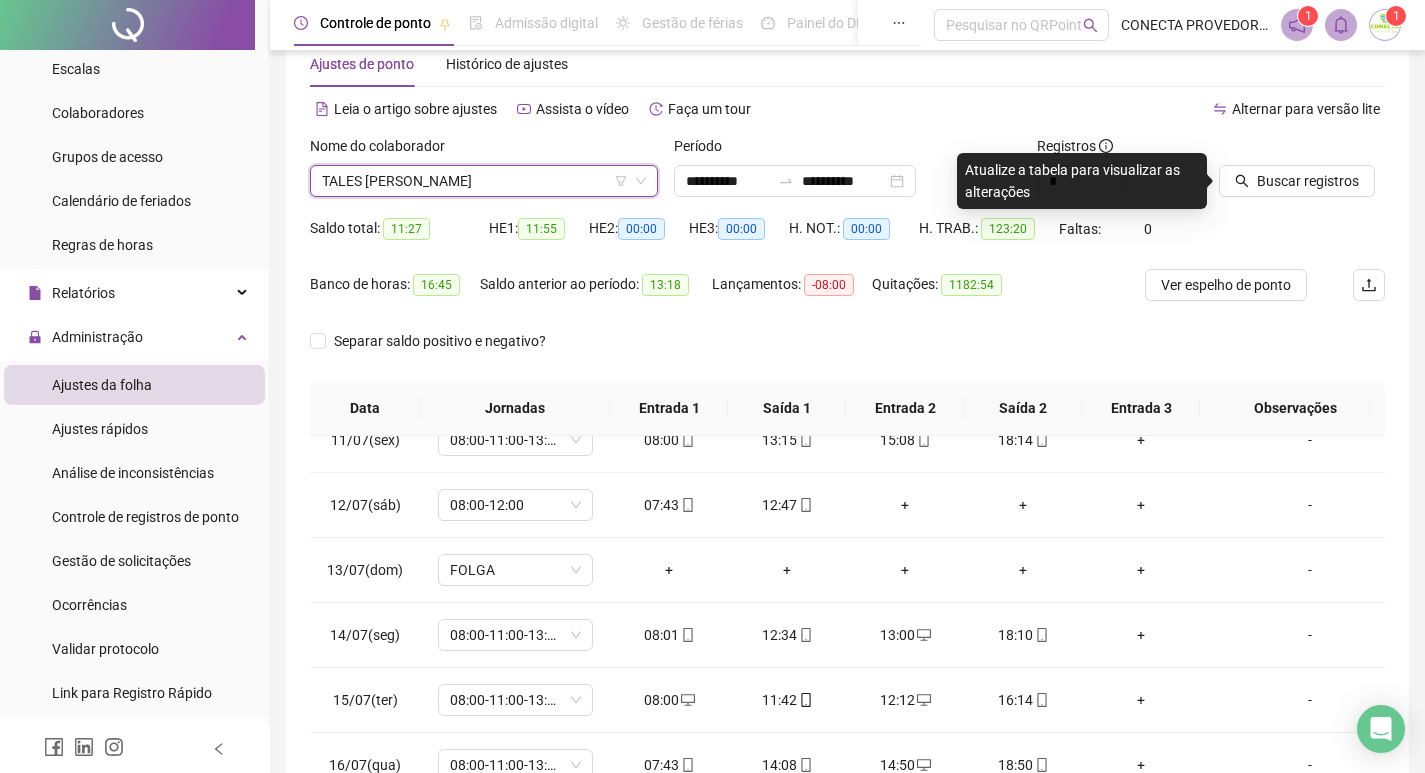 click 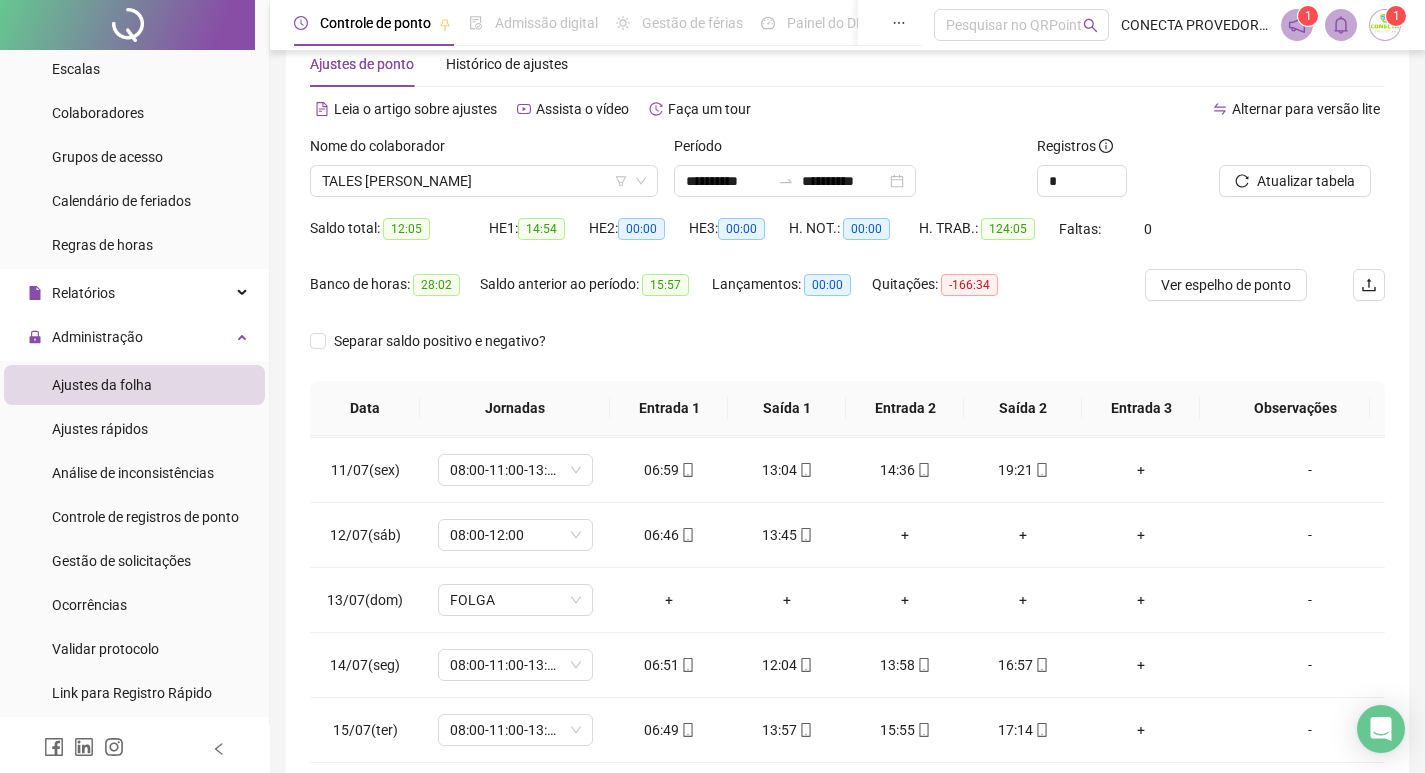 scroll, scrollTop: 693, scrollLeft: 0, axis: vertical 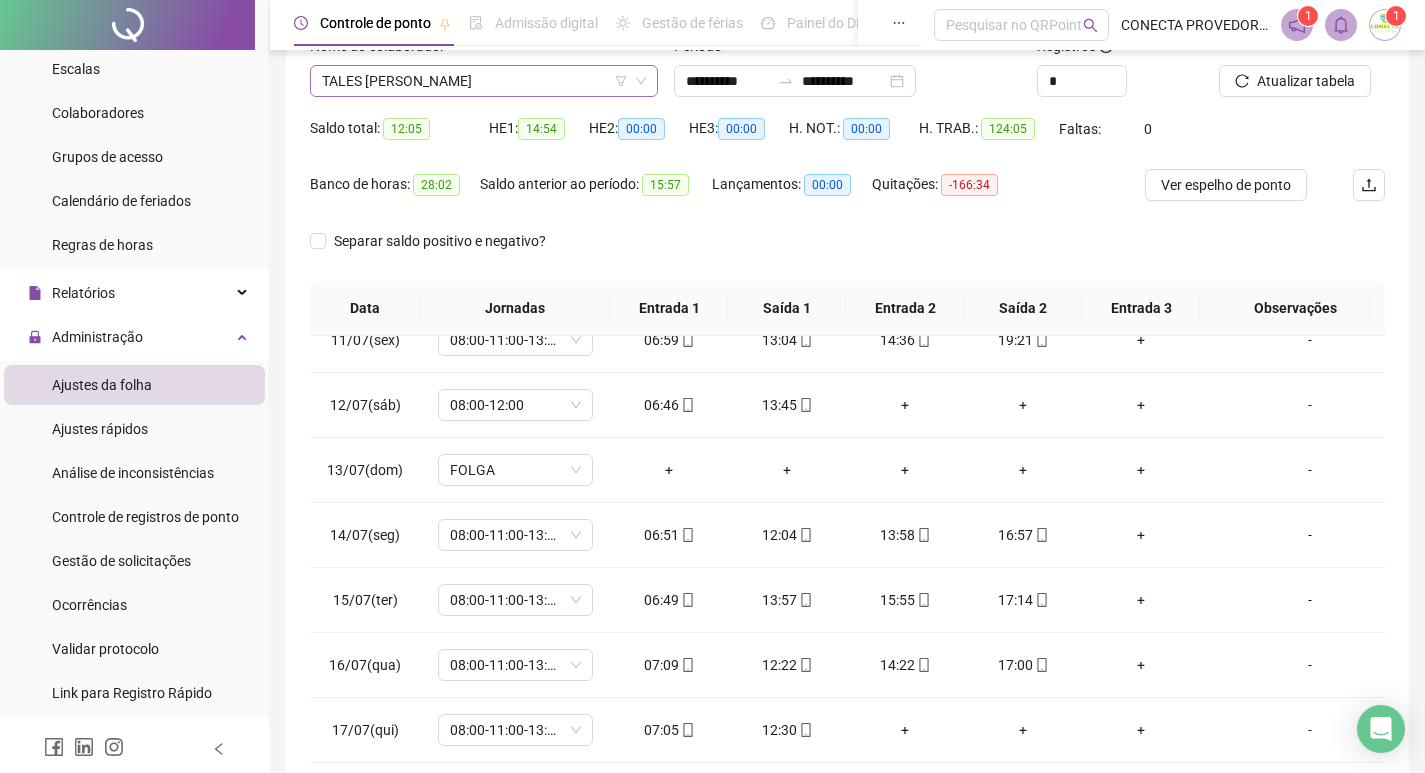 click on "TALES [PERSON_NAME]" at bounding box center [484, 81] 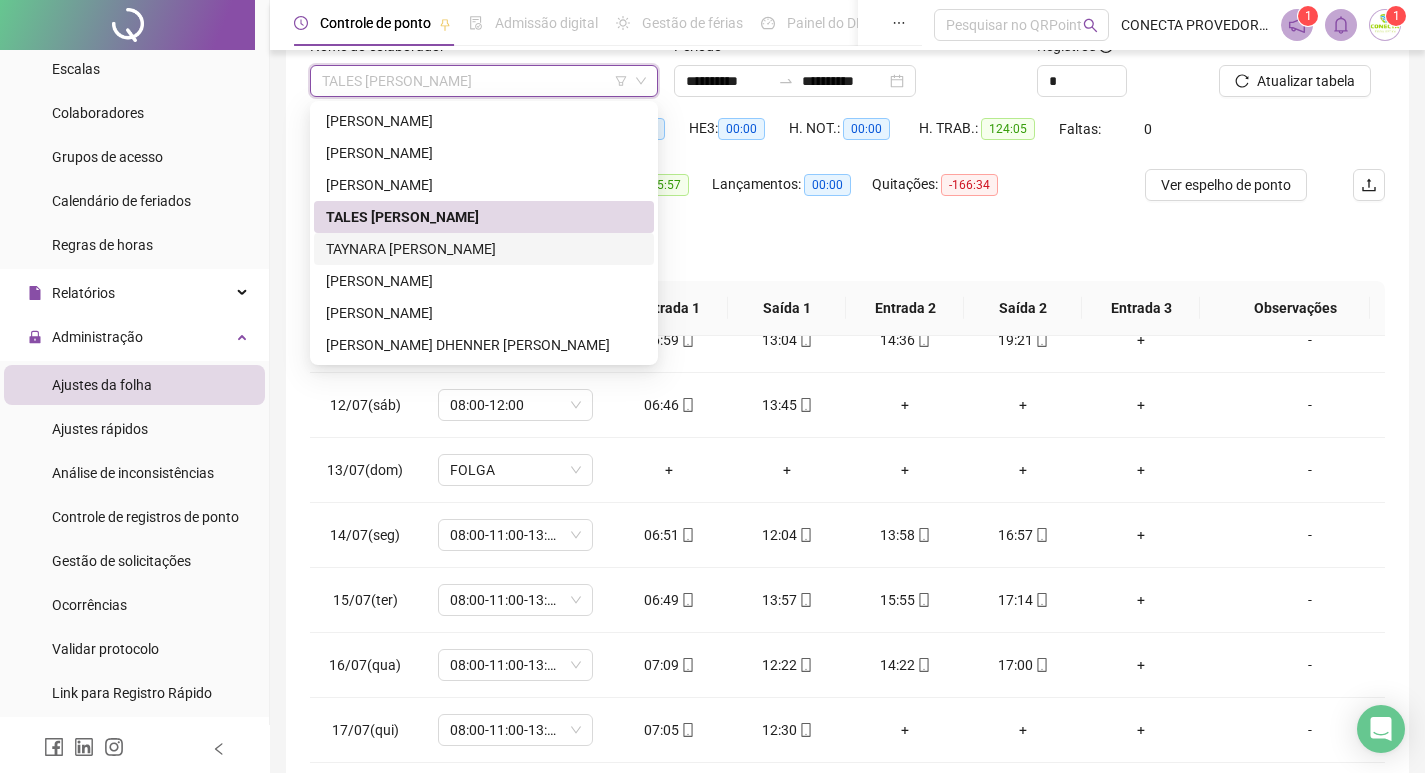 click on "TAYNARA [PERSON_NAME]" at bounding box center (484, 249) 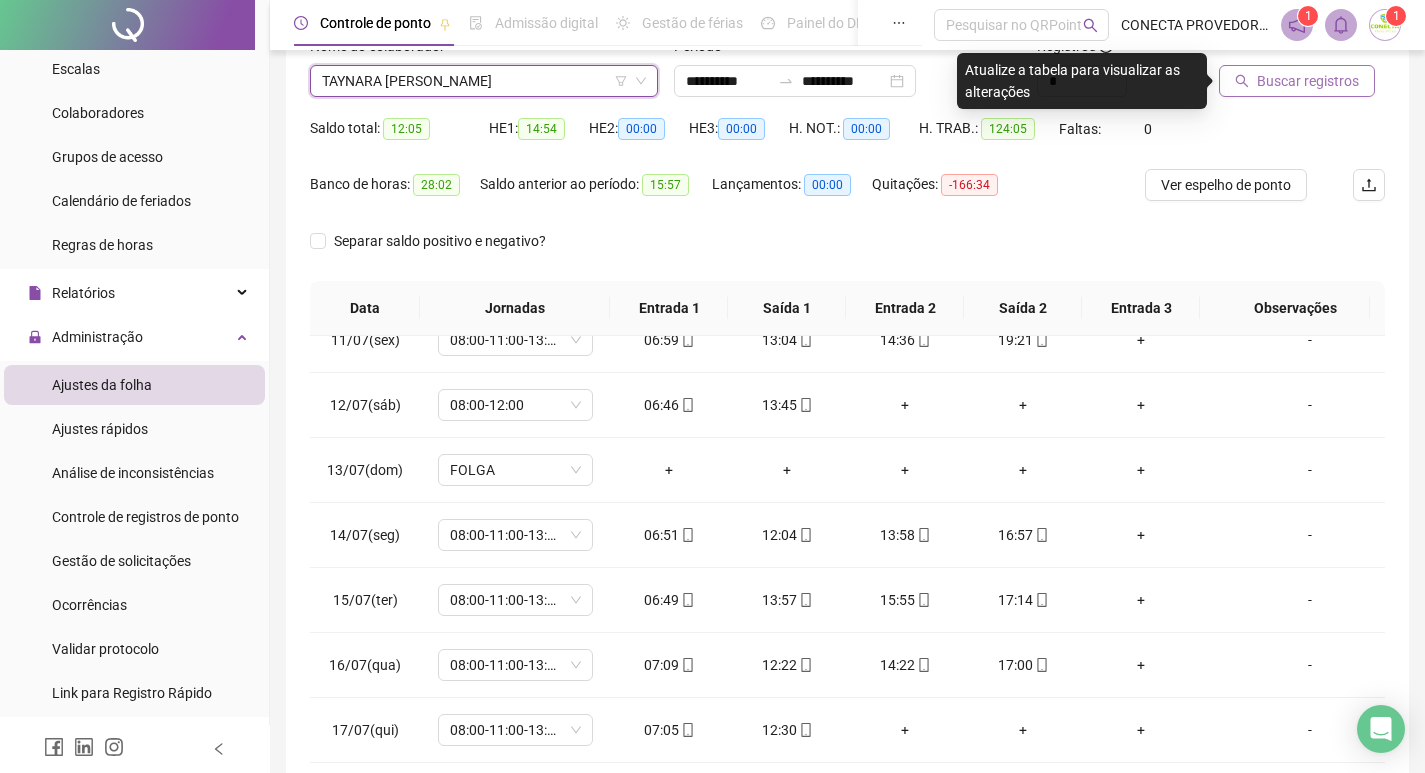 click on "Buscar registros" at bounding box center (1308, 81) 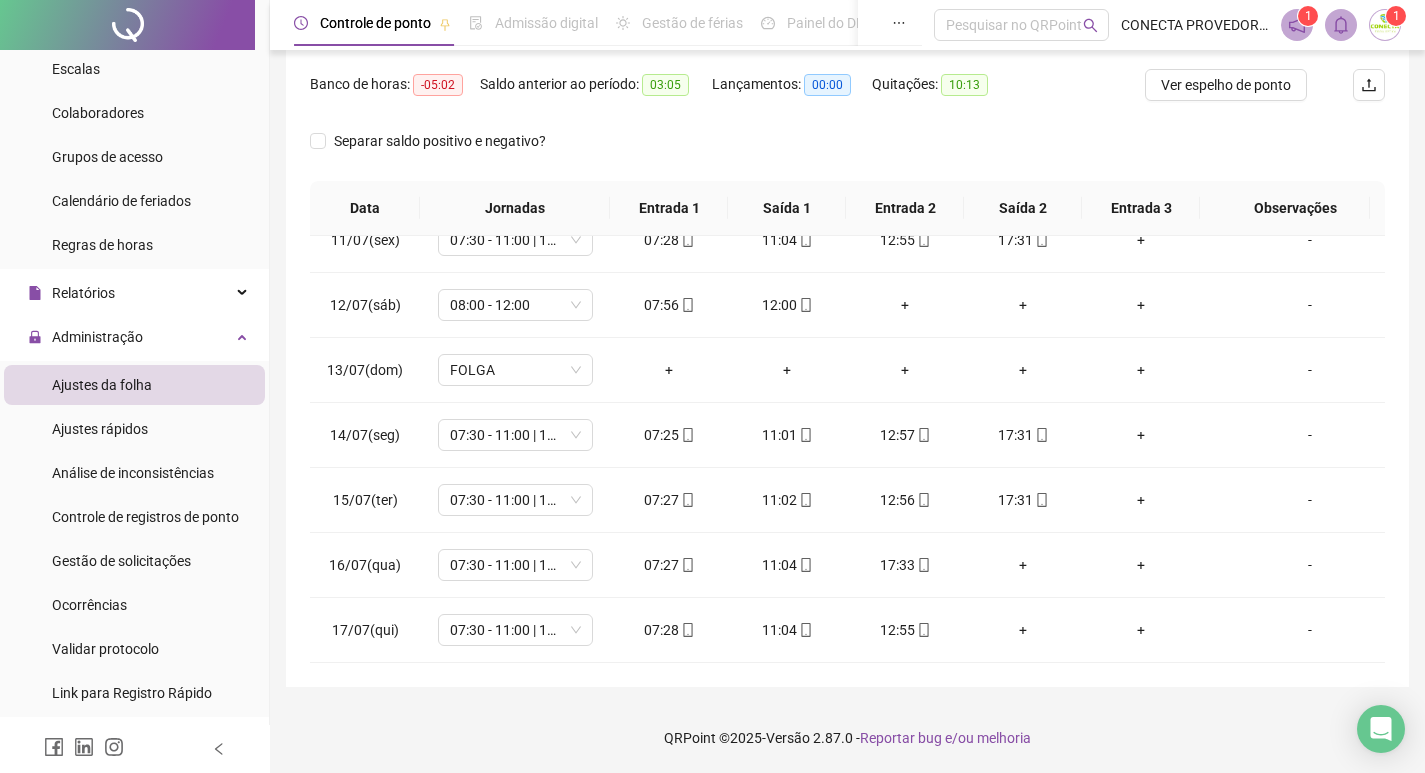 scroll, scrollTop: 149, scrollLeft: 0, axis: vertical 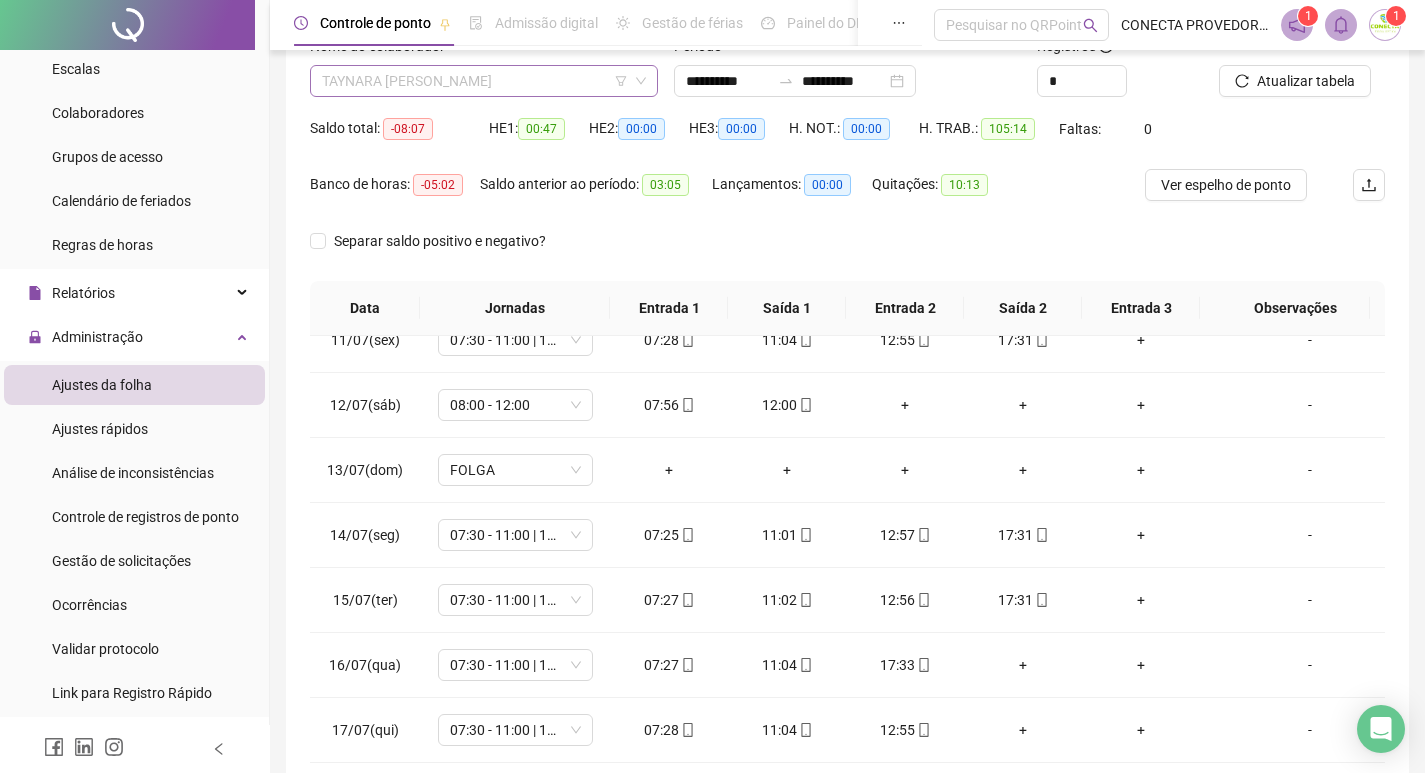 click on "TAYNARA [PERSON_NAME]" at bounding box center (484, 81) 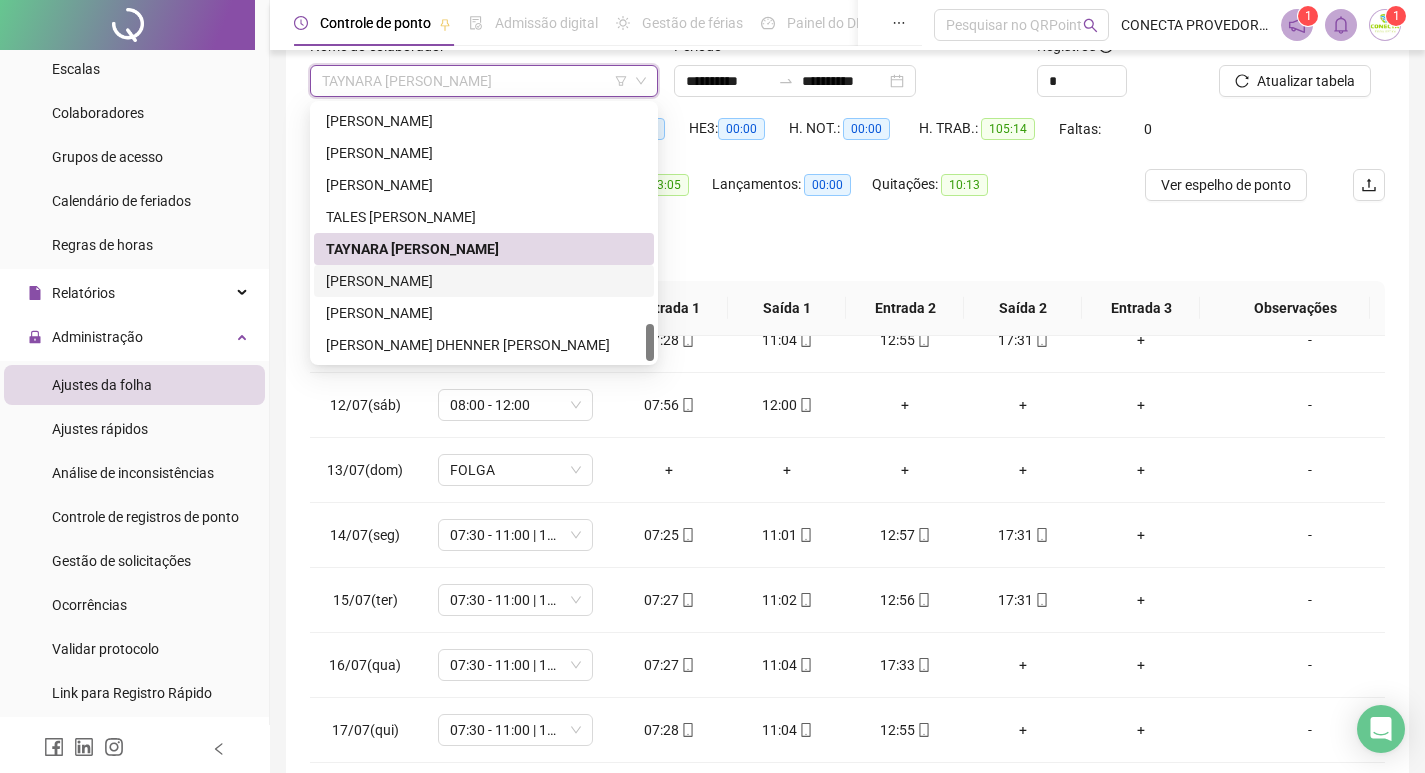 click on "[PERSON_NAME]" at bounding box center [484, 281] 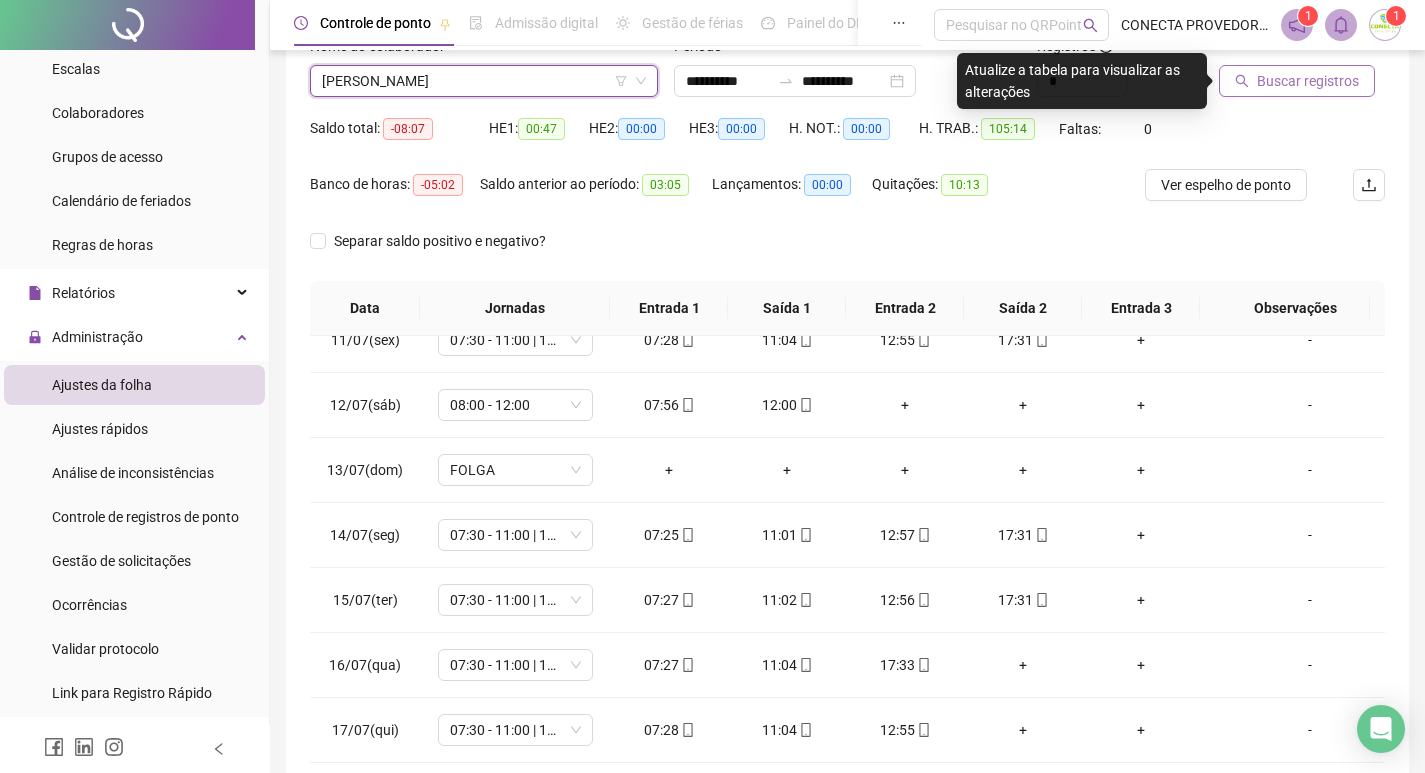 click on "Buscar registros" at bounding box center (1297, 81) 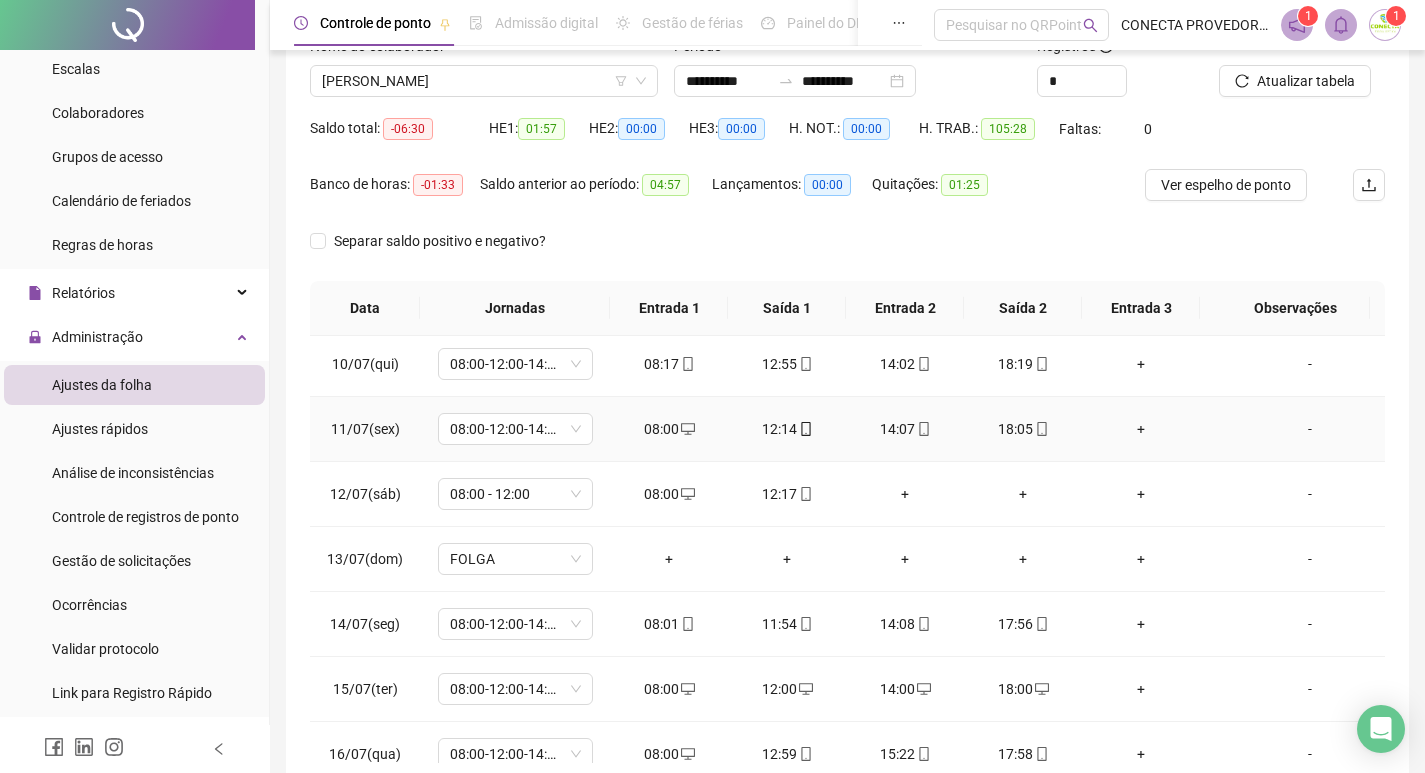 scroll, scrollTop: 693, scrollLeft: 0, axis: vertical 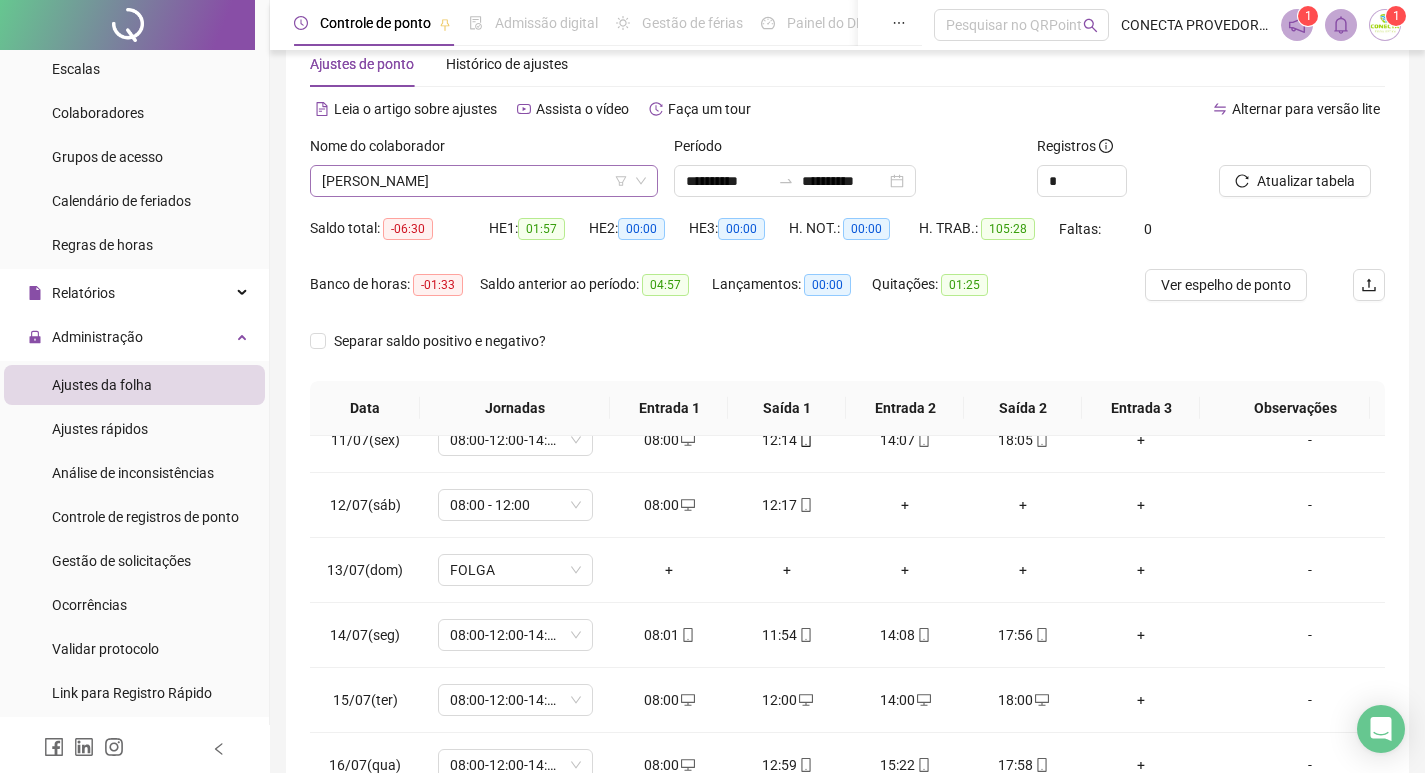 click on "[PERSON_NAME]" at bounding box center [484, 181] 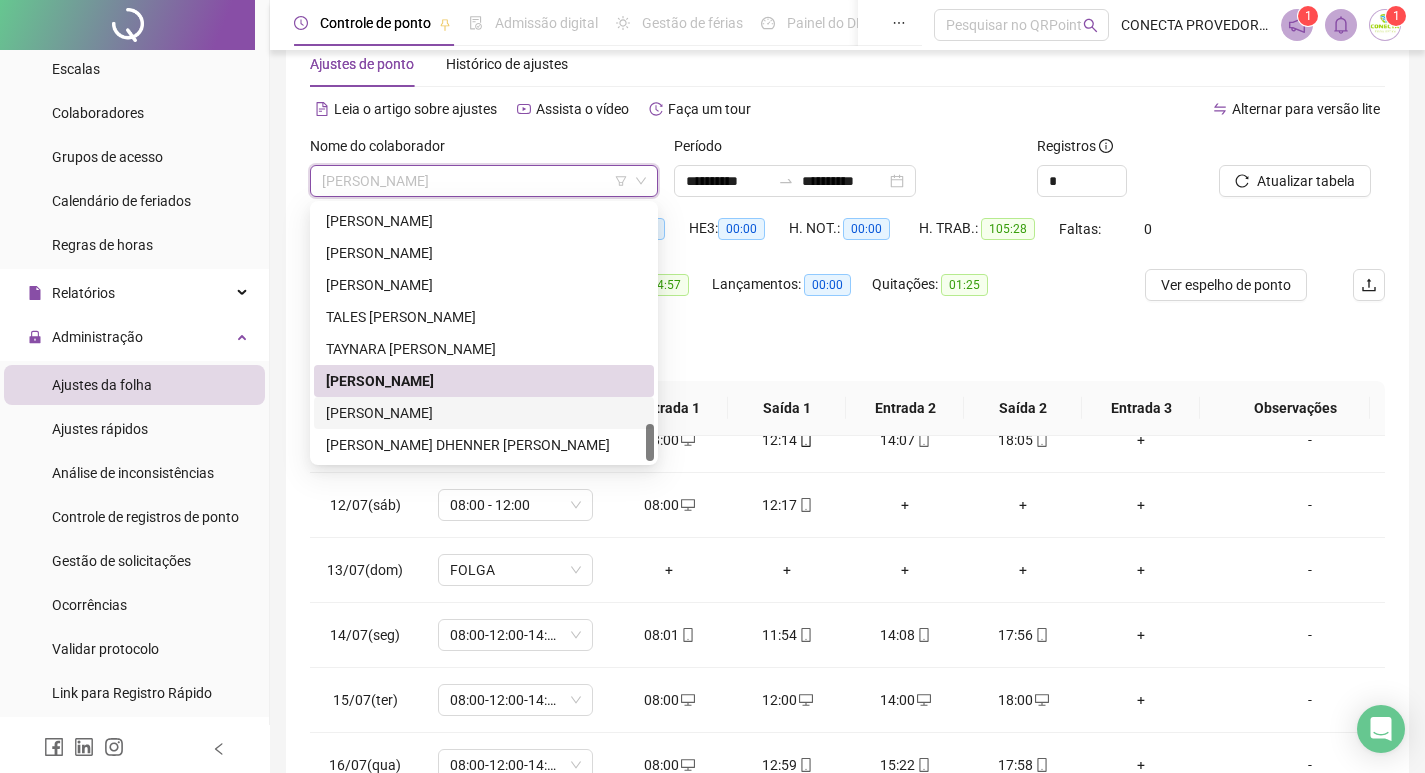 click on "[PERSON_NAME]" at bounding box center (484, 413) 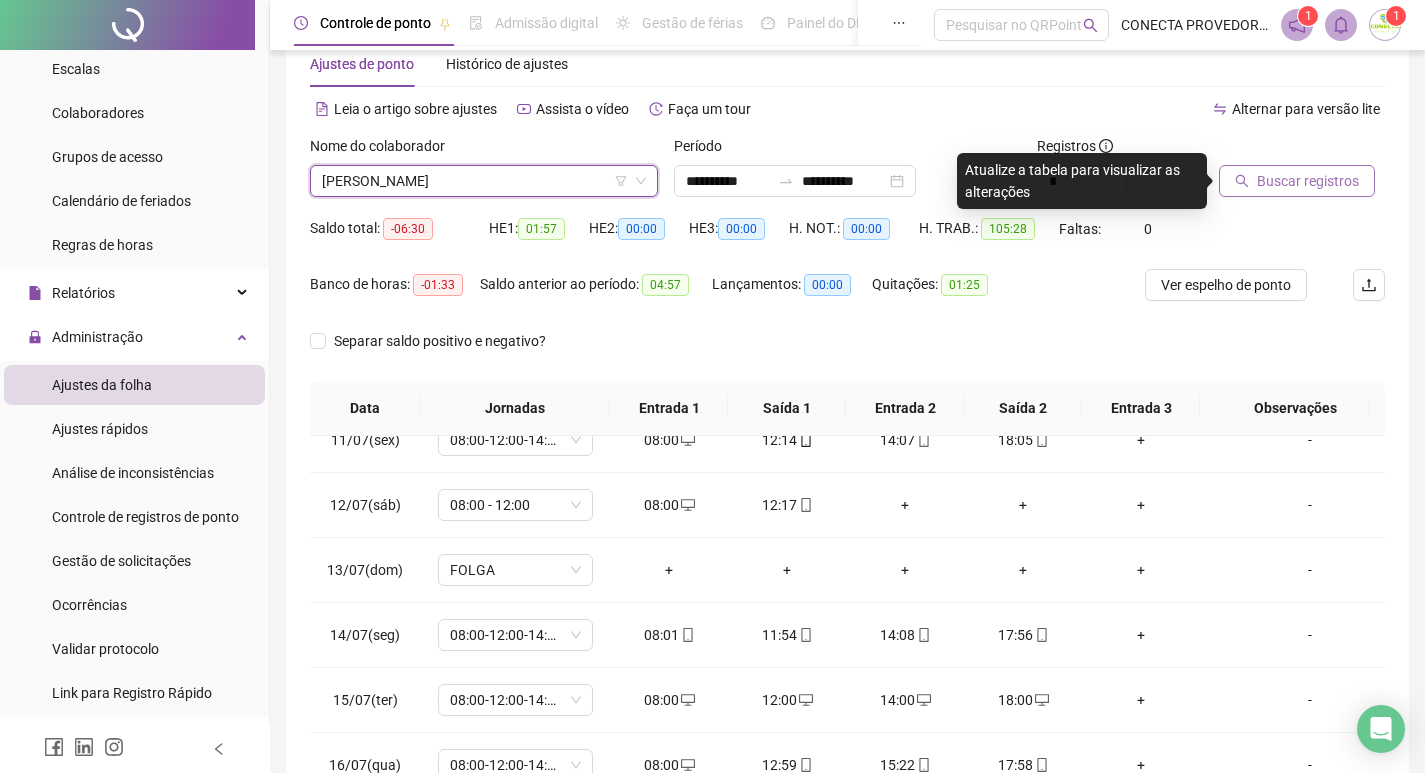 click on "Buscar registros" at bounding box center (1308, 181) 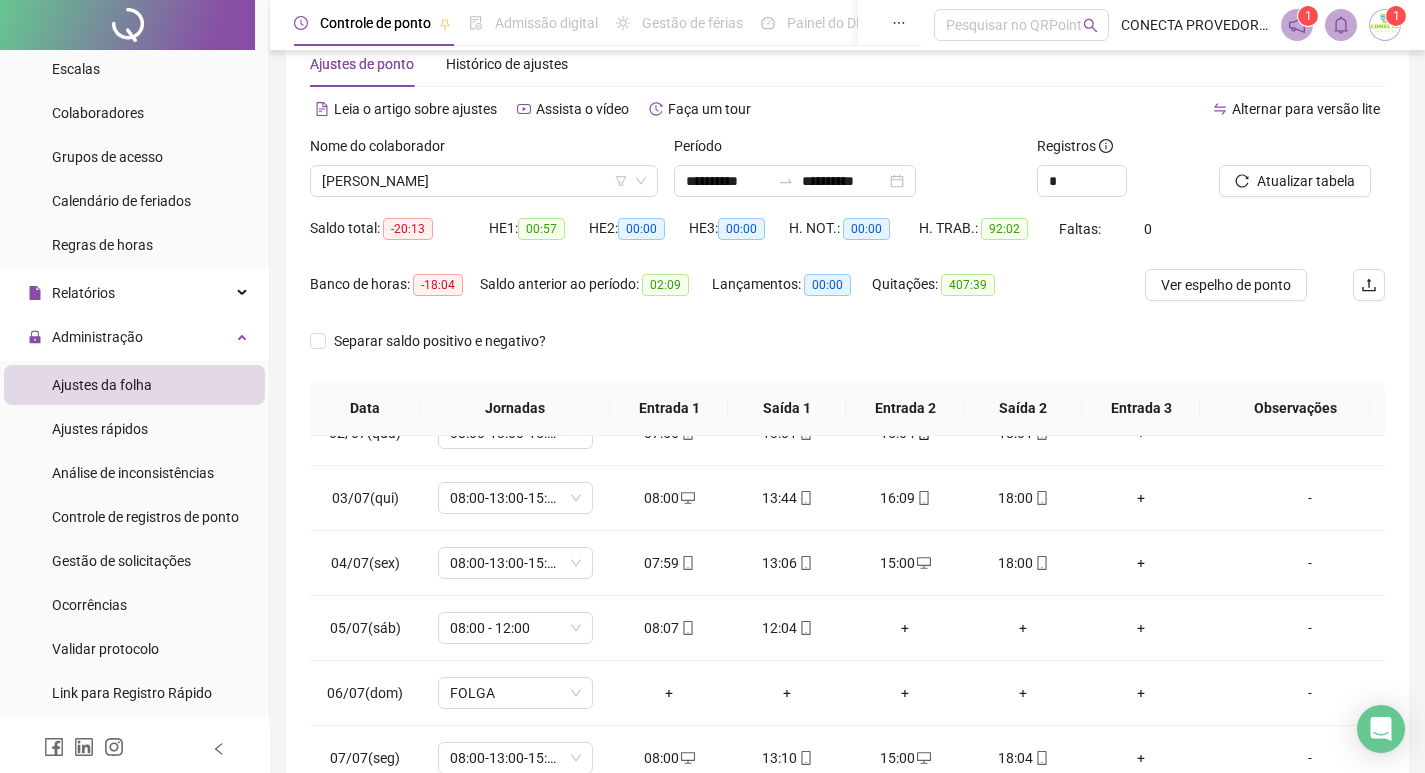 scroll, scrollTop: 0, scrollLeft: 0, axis: both 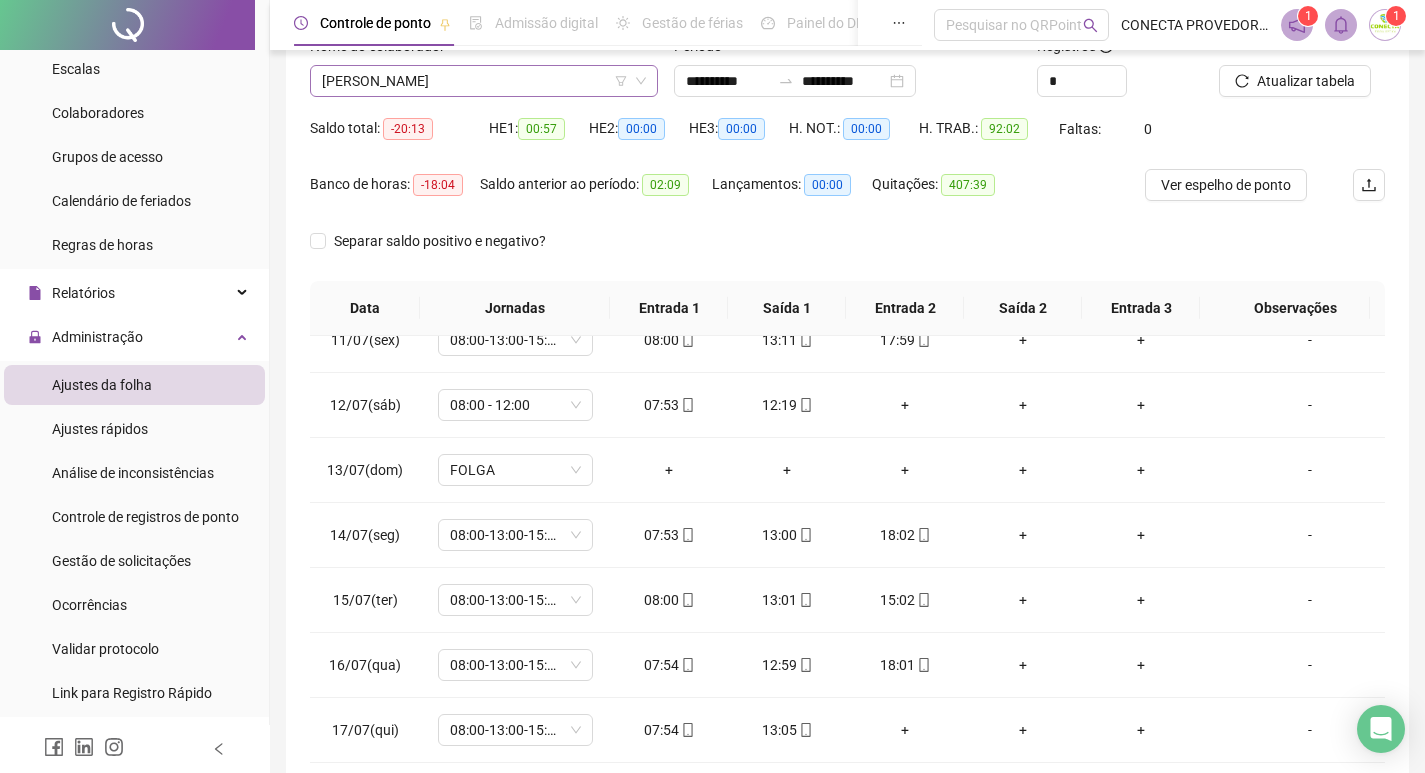click on "[PERSON_NAME]" at bounding box center (484, 81) 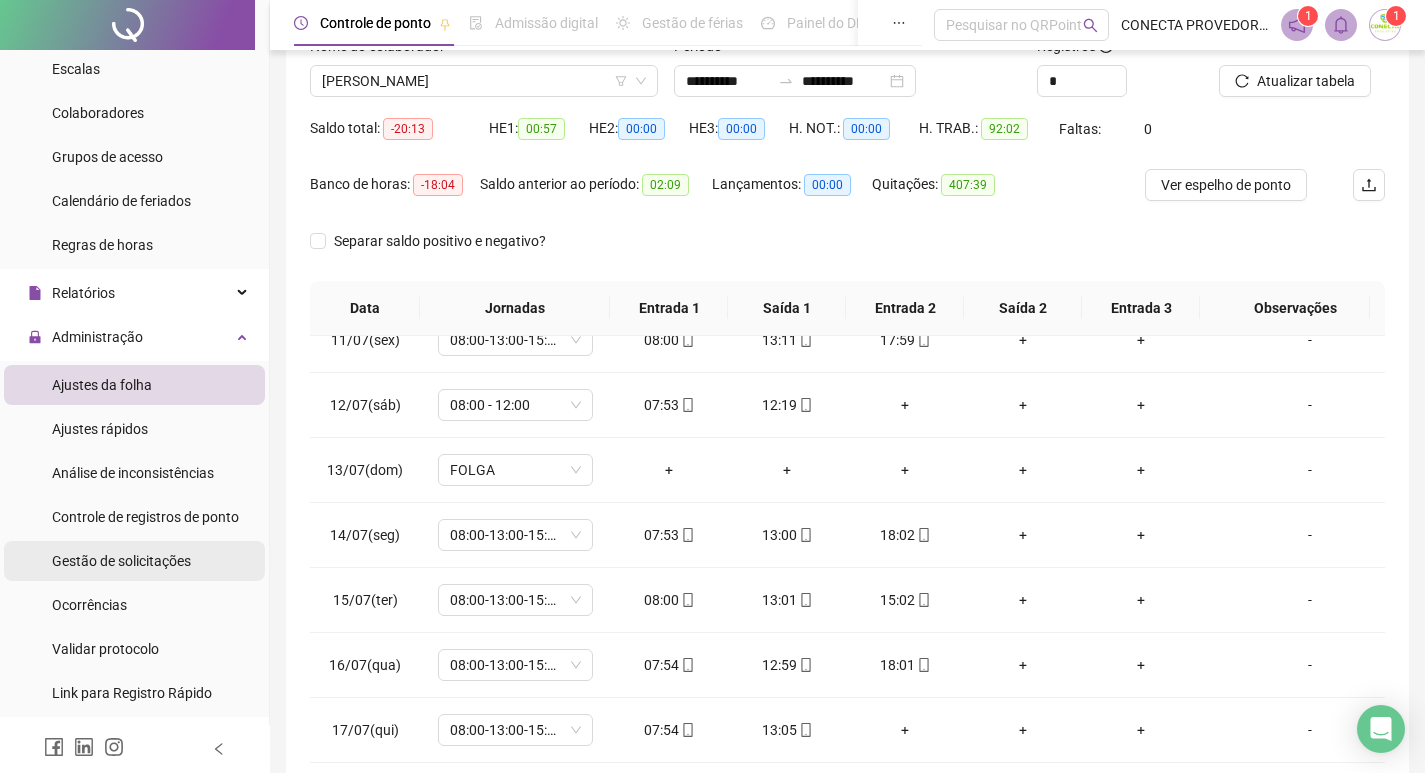 click on "Gestão de solicitações" at bounding box center (121, 561) 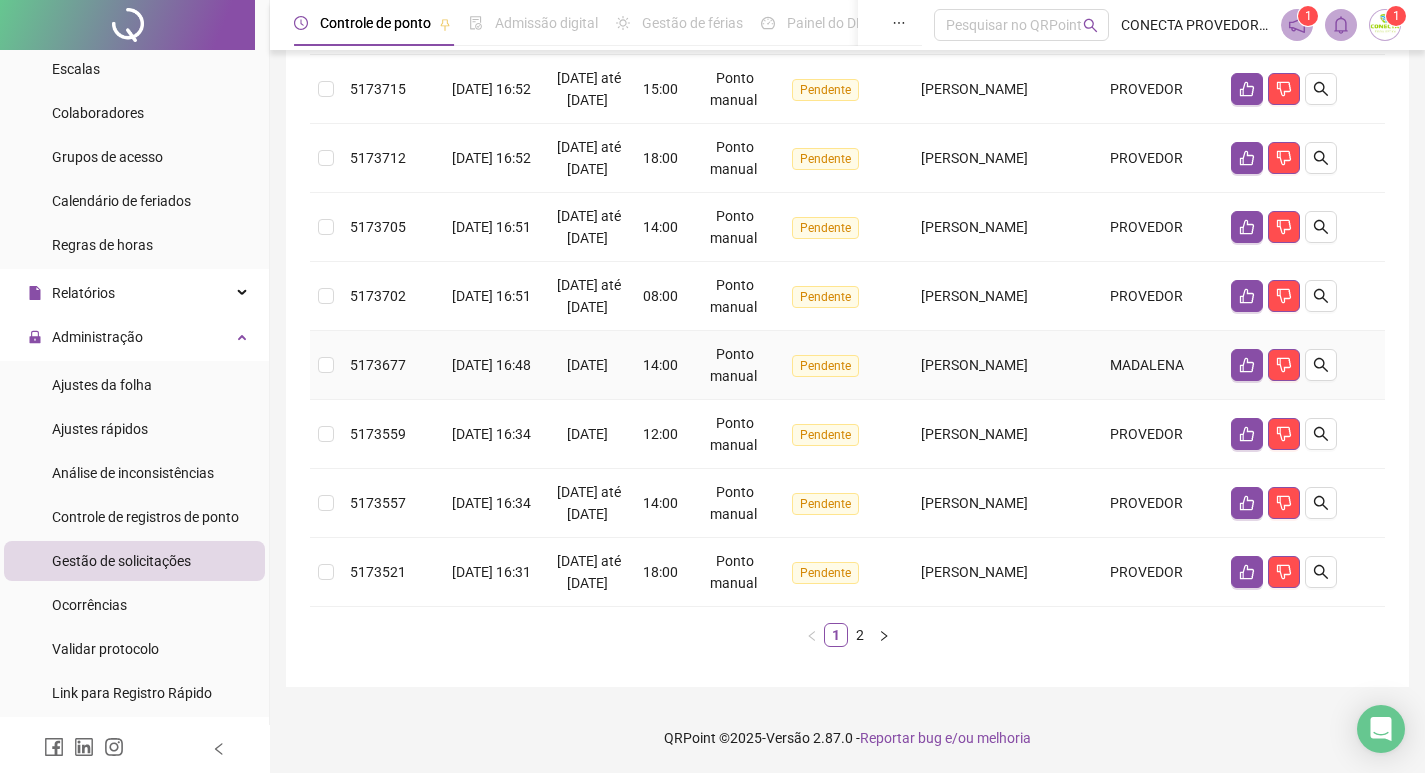 scroll, scrollTop: 740, scrollLeft: 0, axis: vertical 